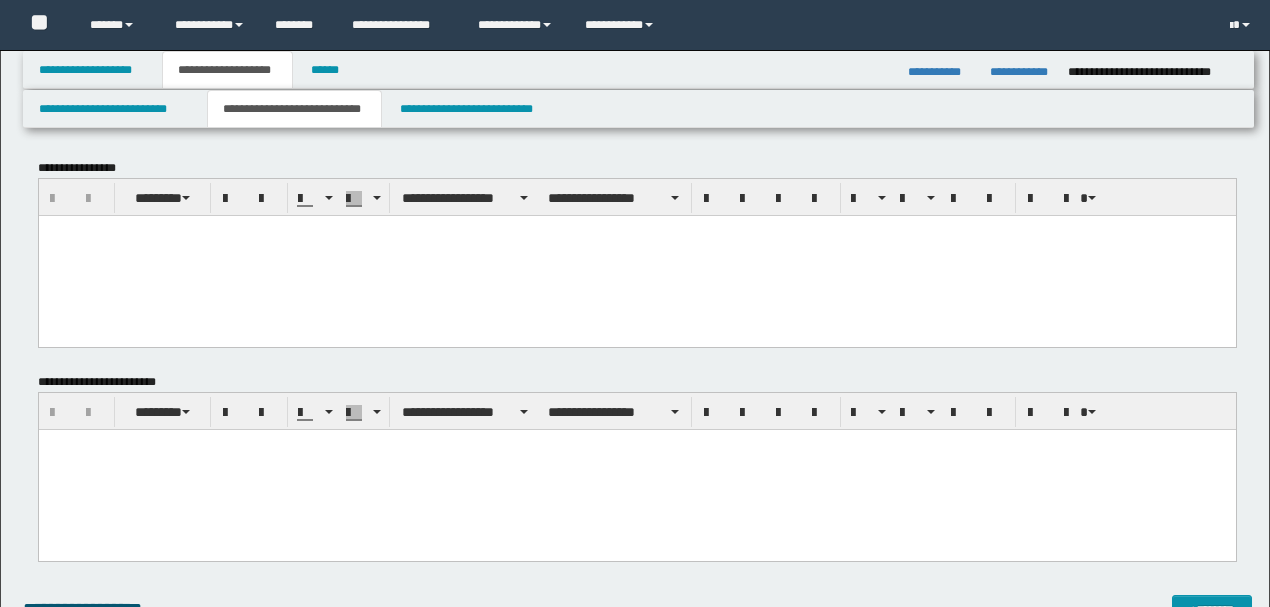 scroll, scrollTop: 0, scrollLeft: 0, axis: both 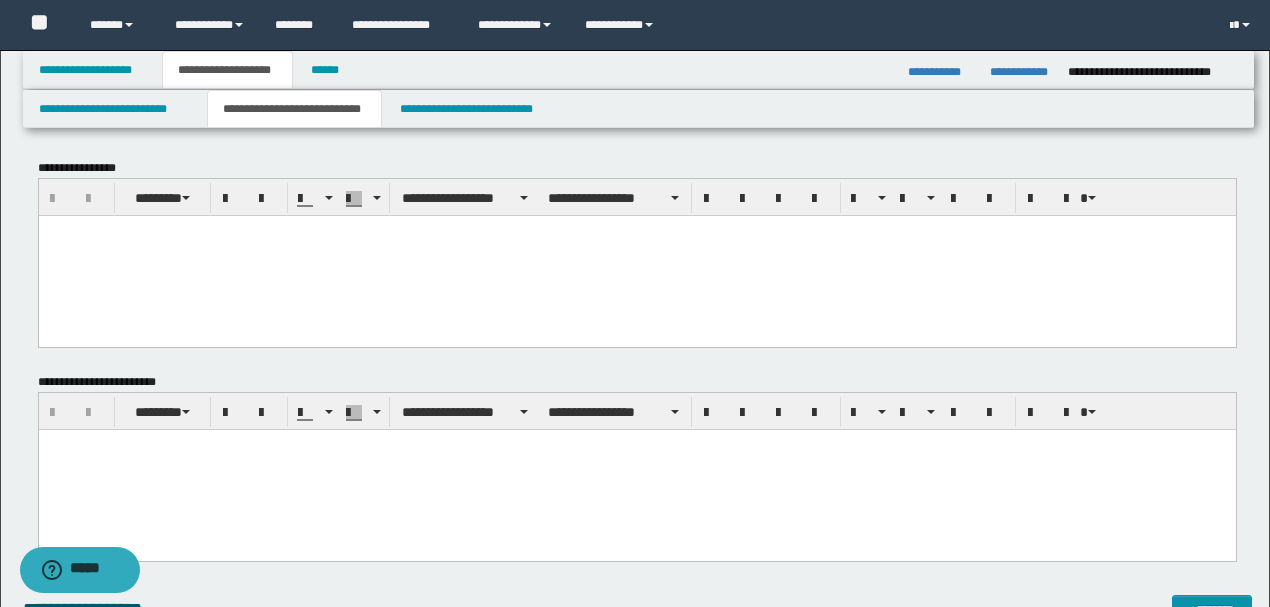 type 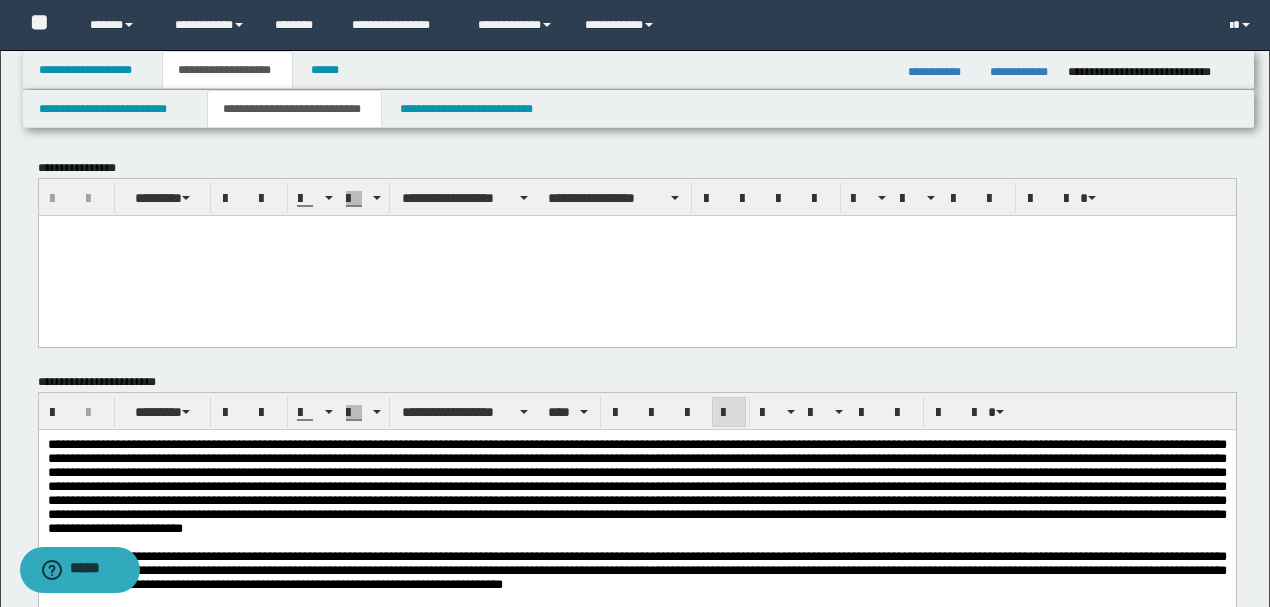 click at bounding box center [636, 230] 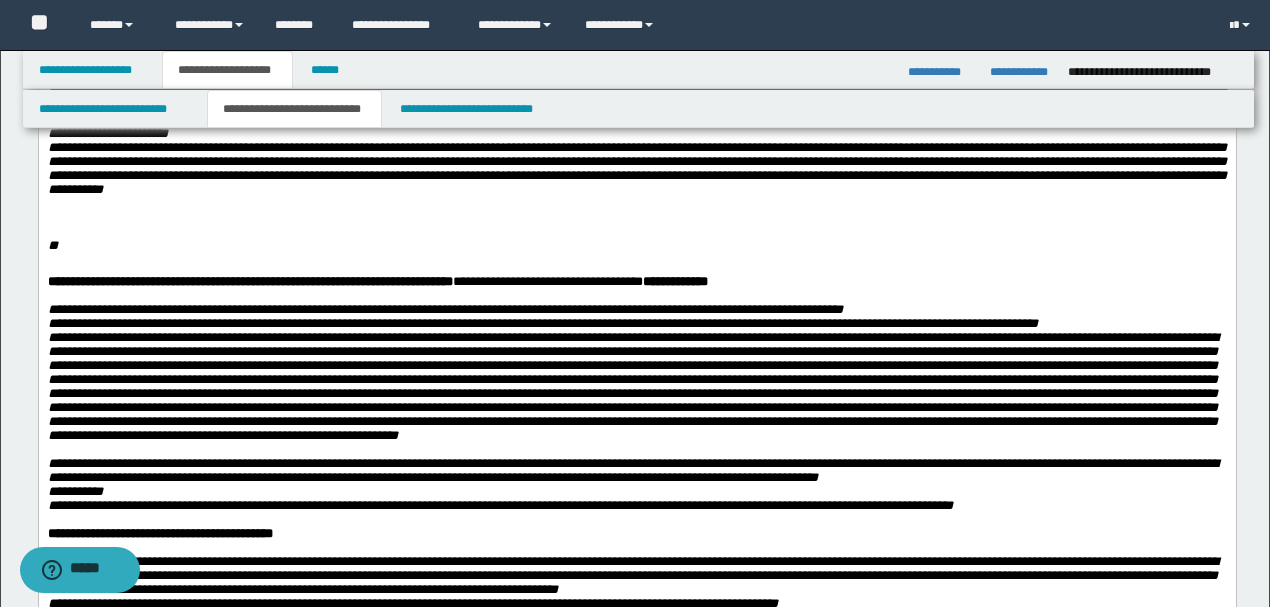 scroll, scrollTop: 533, scrollLeft: 0, axis: vertical 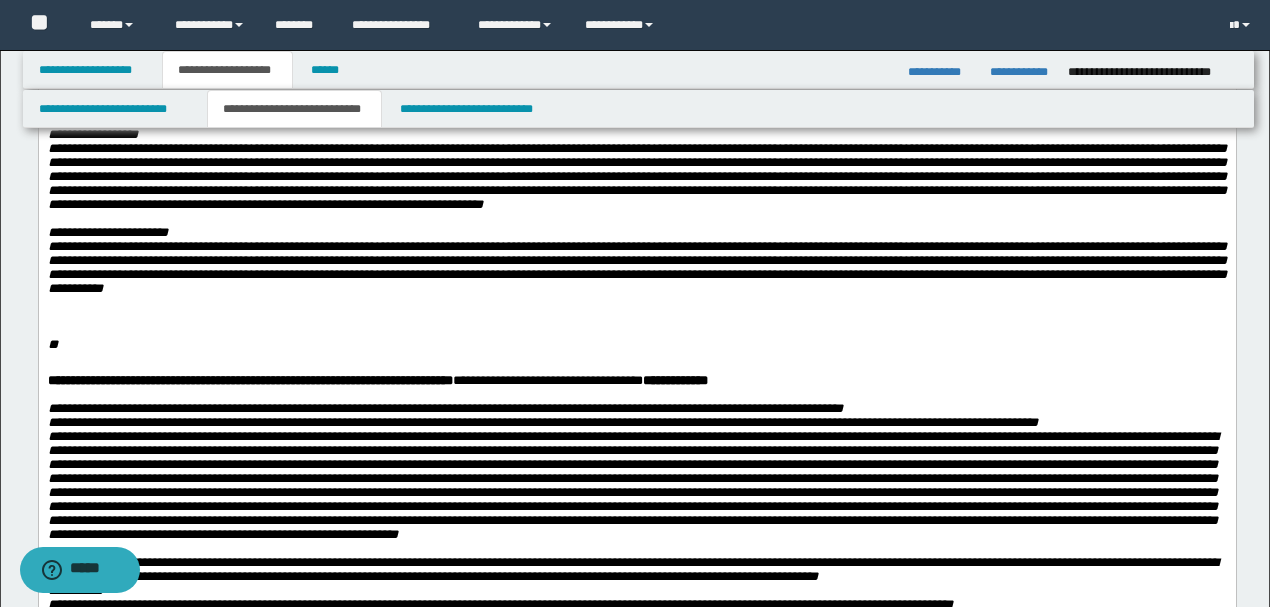 click on "**********" at bounding box center (636, 268) 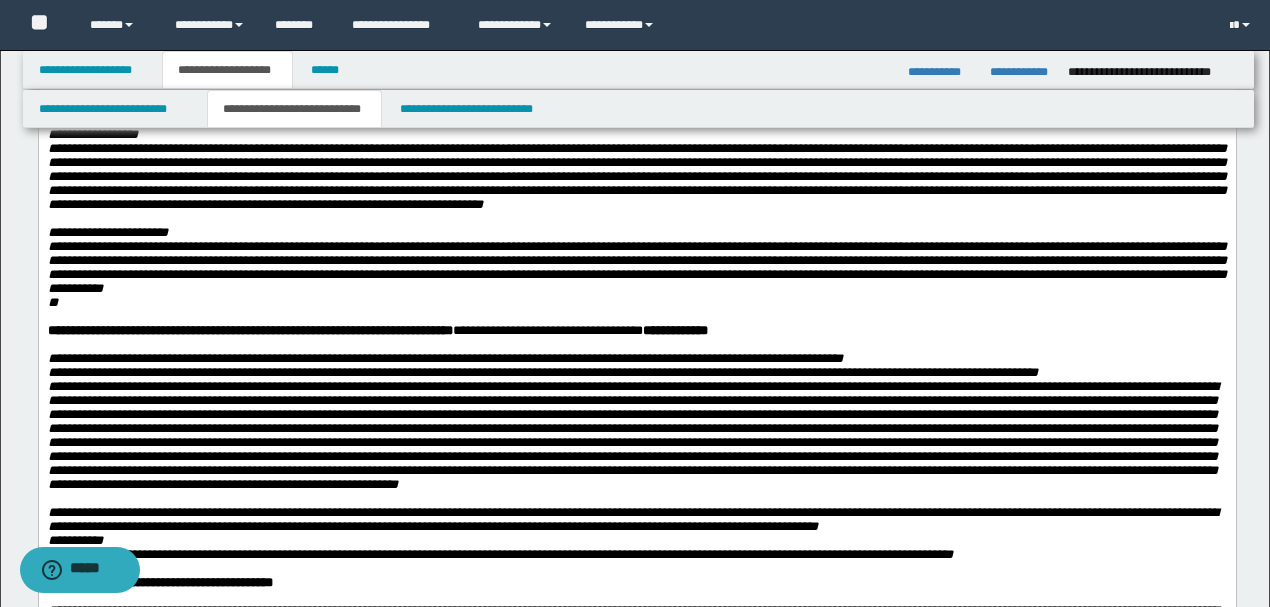click on "* *" at bounding box center [636, 303] 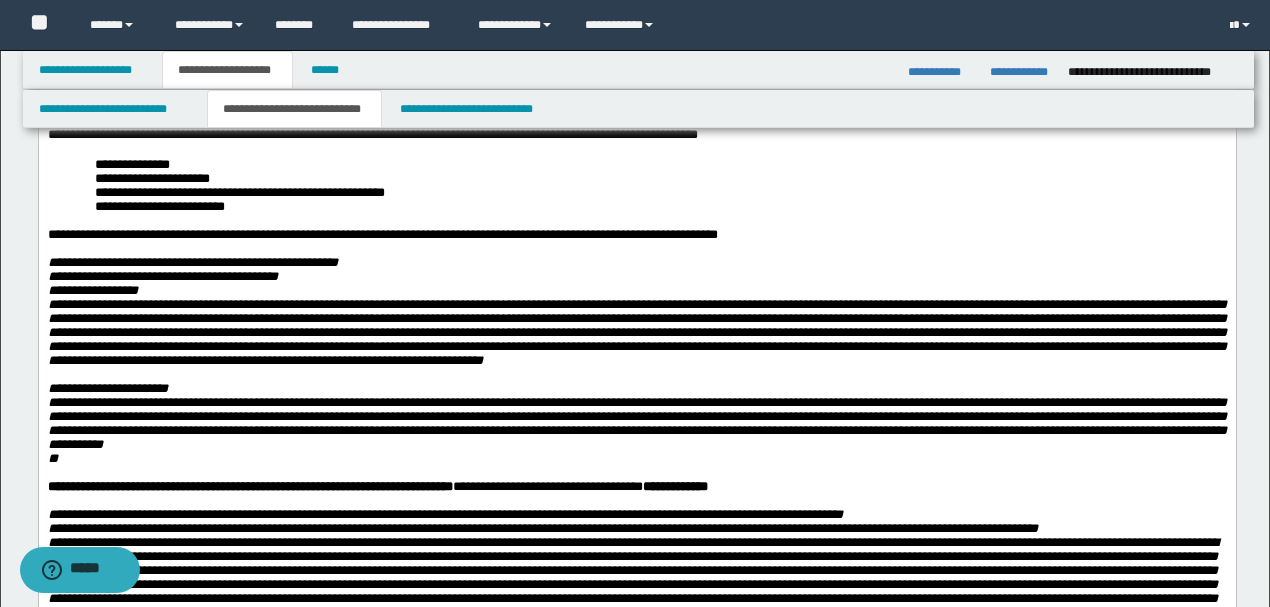 scroll, scrollTop: 337, scrollLeft: 0, axis: vertical 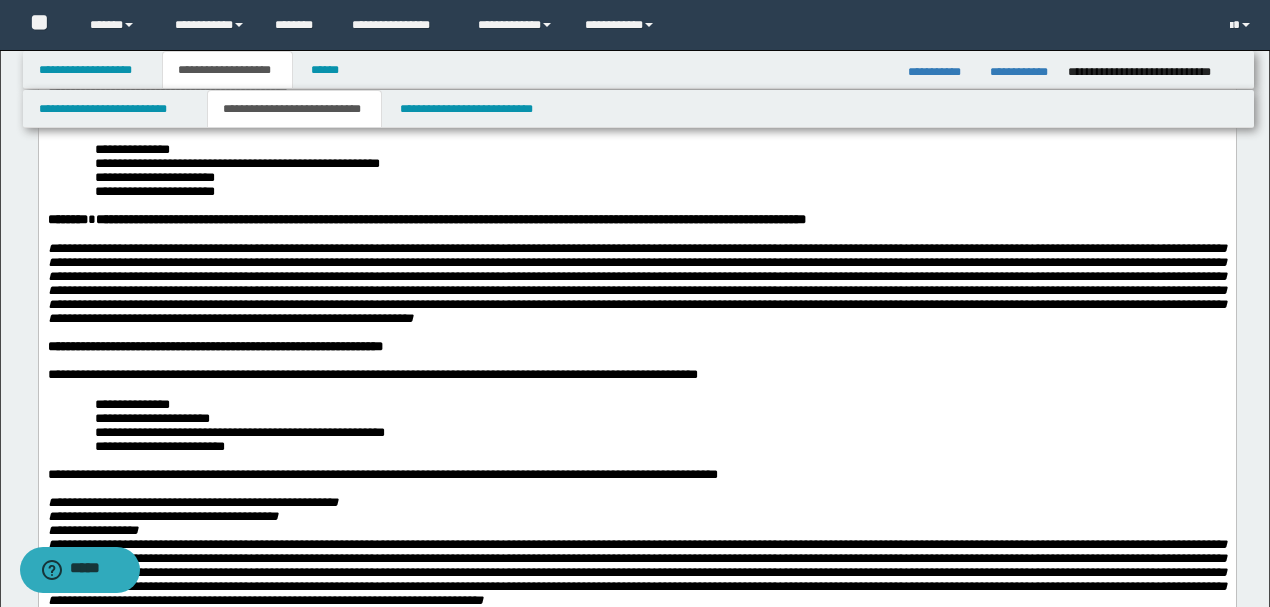 click at bounding box center (636, 282) 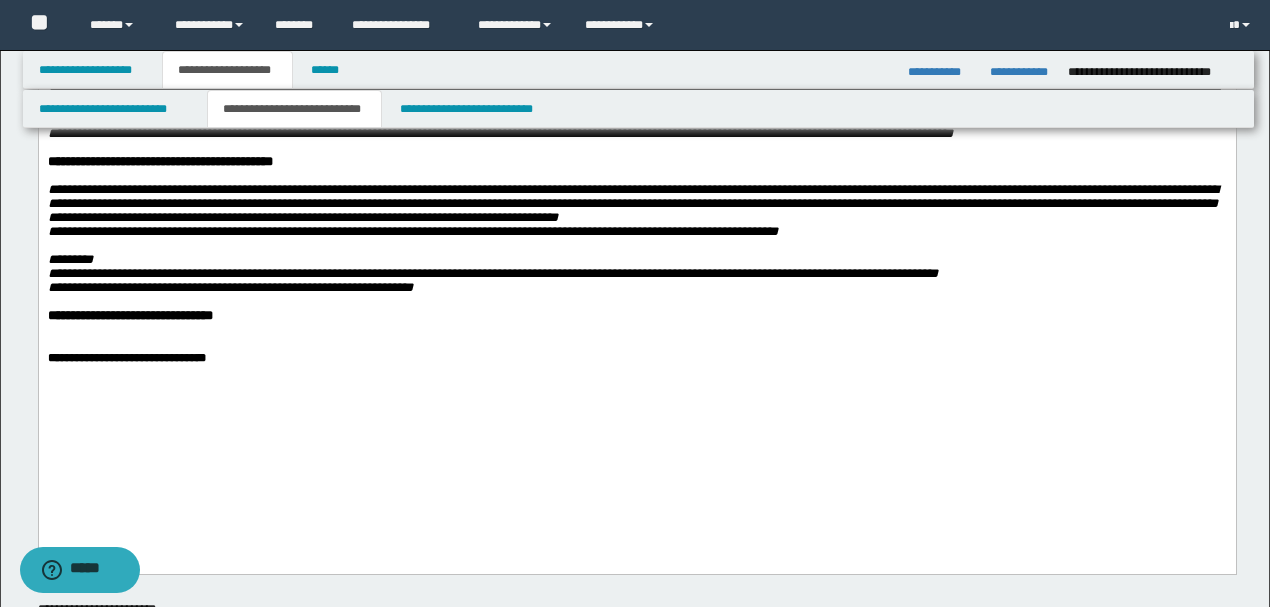 scroll, scrollTop: 1000, scrollLeft: 0, axis: vertical 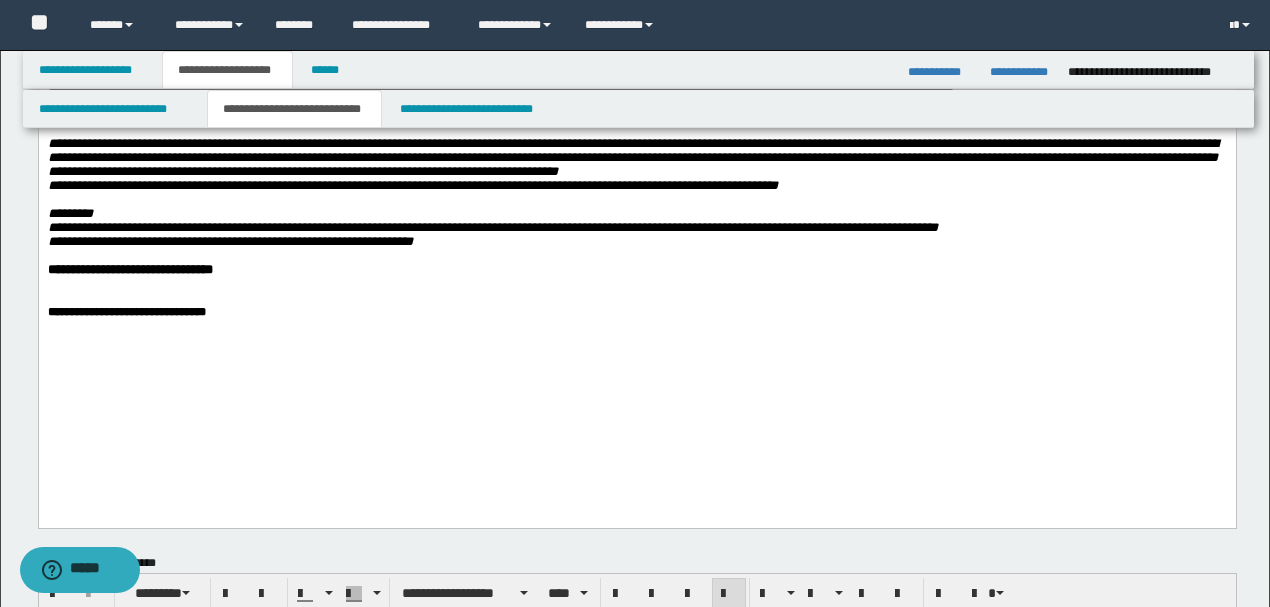 click at bounding box center [636, 256] 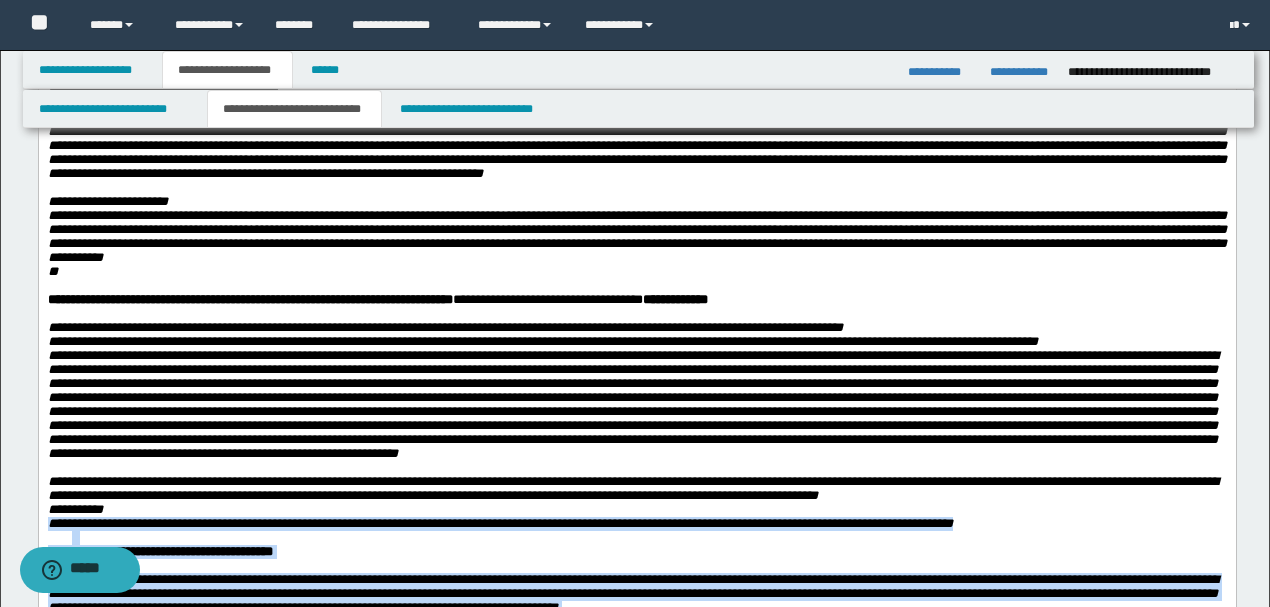 scroll, scrollTop: 533, scrollLeft: 0, axis: vertical 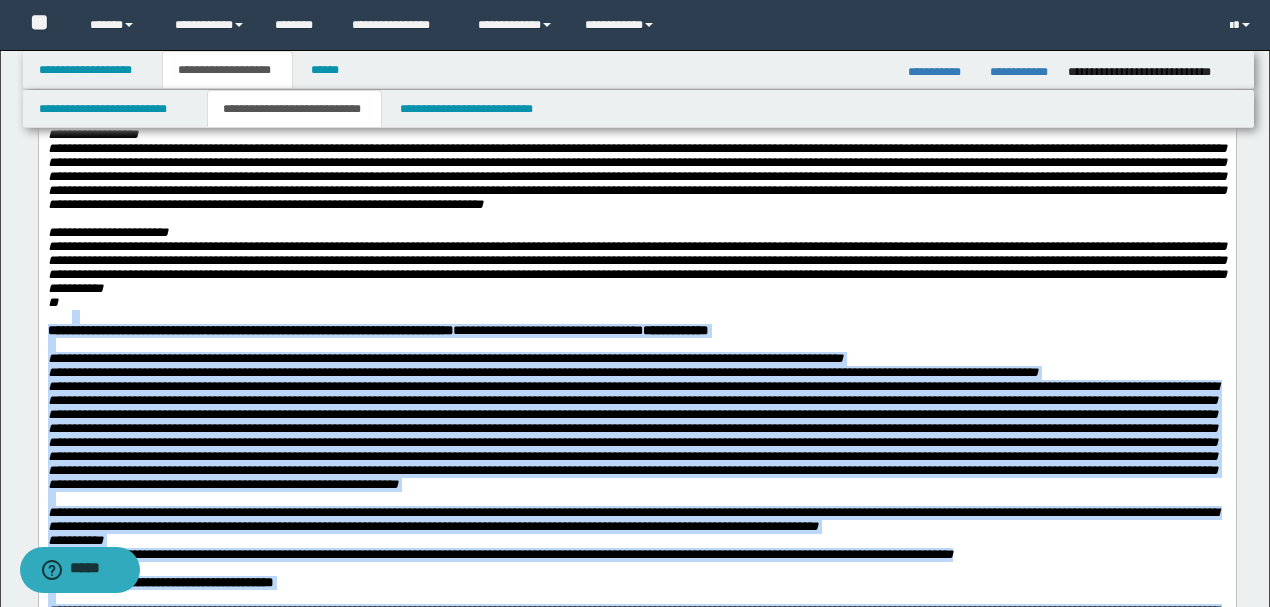 drag, startPoint x: 1160, startPoint y: 756, endPoint x: 1008, endPoint y: 360, distance: 424.16977 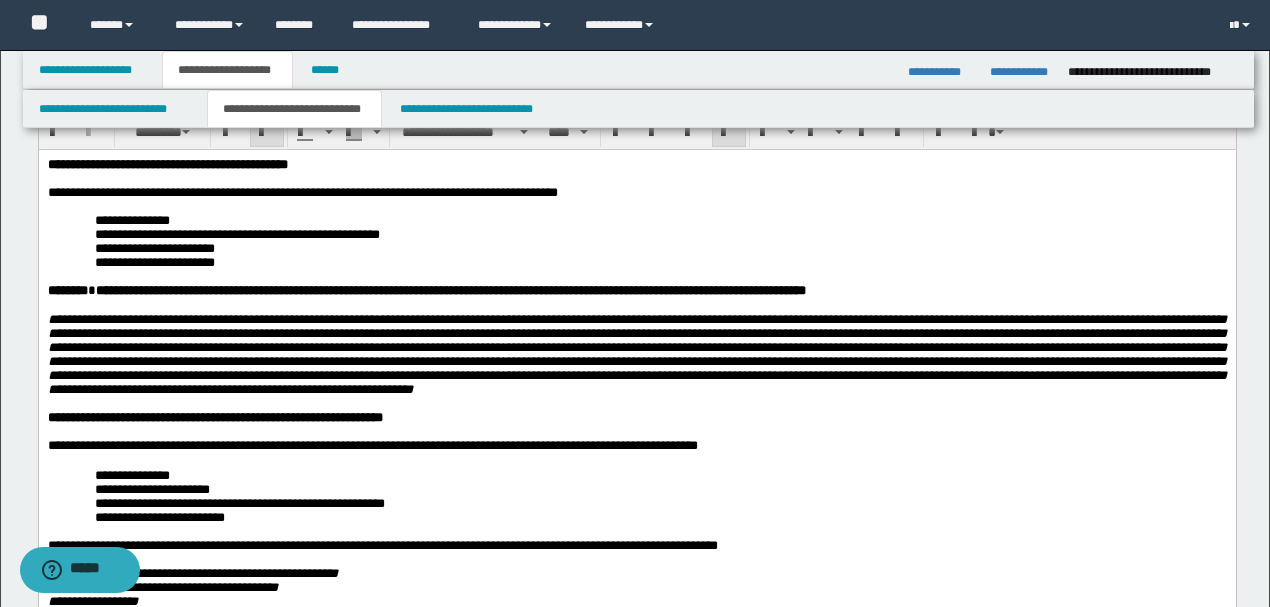 scroll, scrollTop: 0, scrollLeft: 0, axis: both 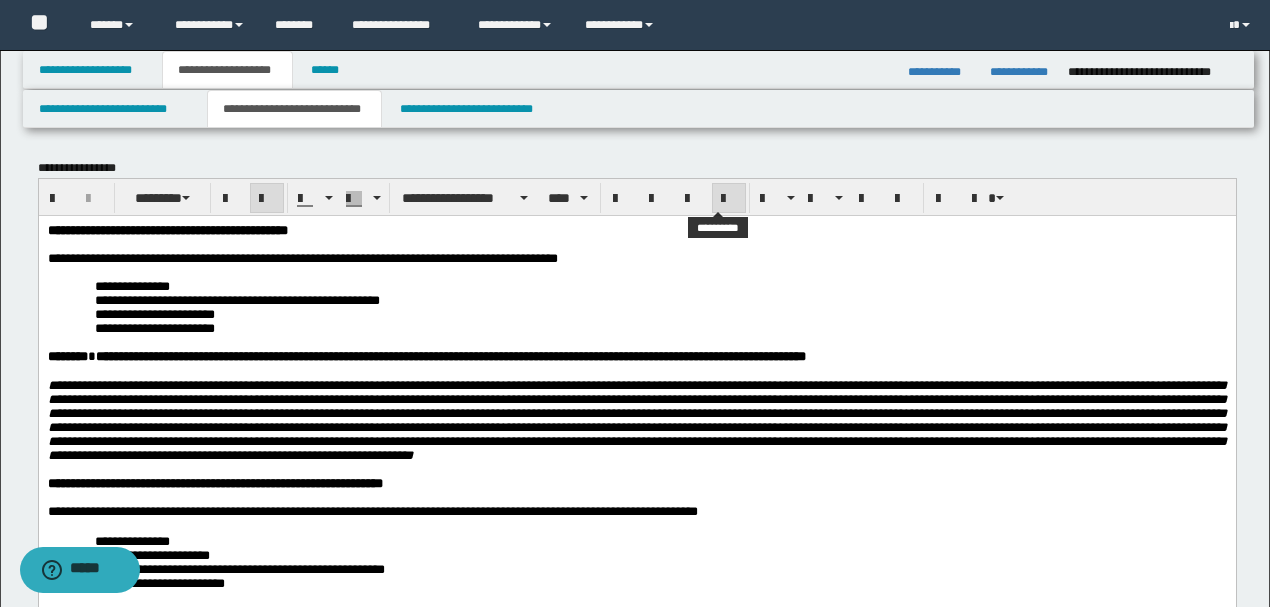 click at bounding box center [729, 199] 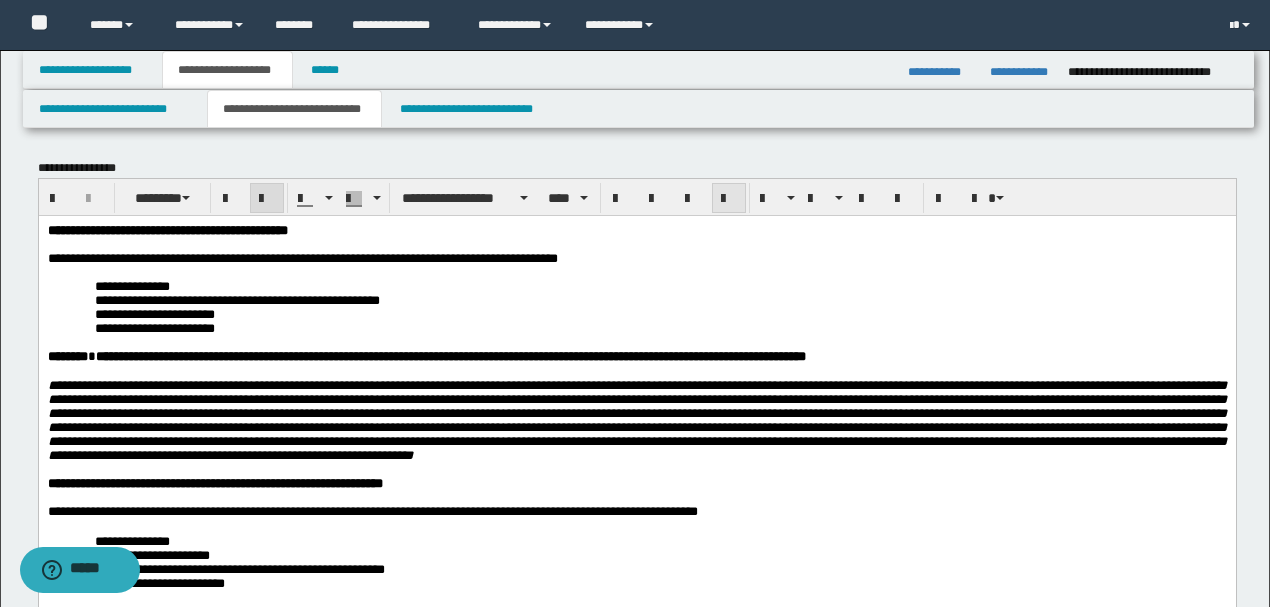 click at bounding box center (729, 199) 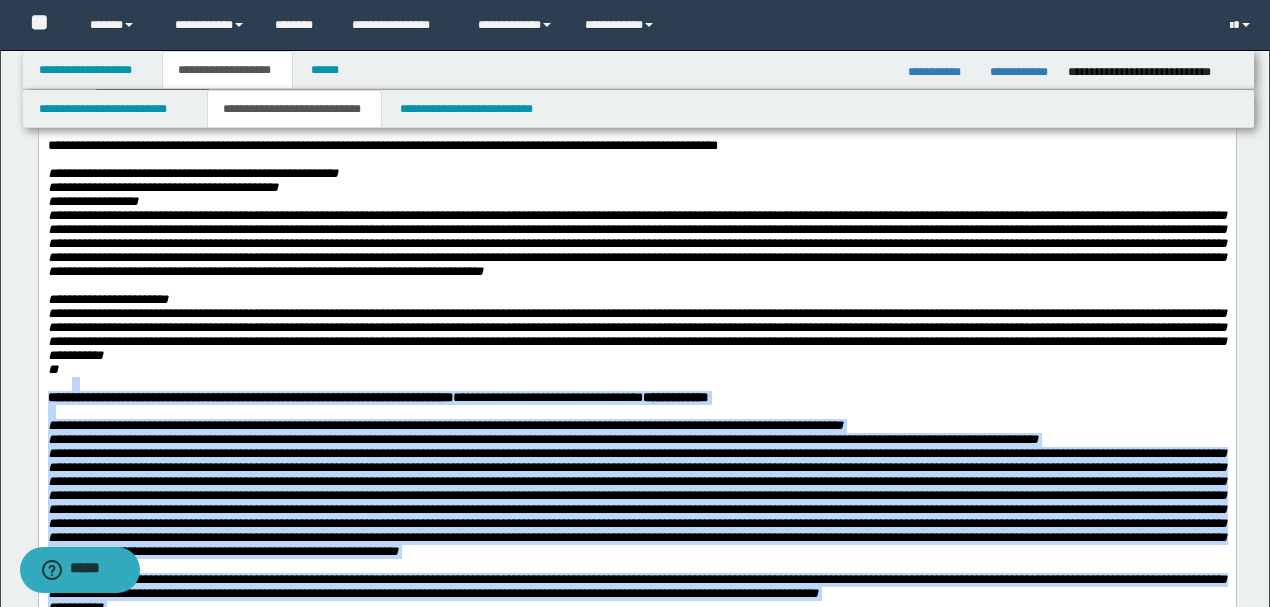 scroll, scrollTop: 866, scrollLeft: 0, axis: vertical 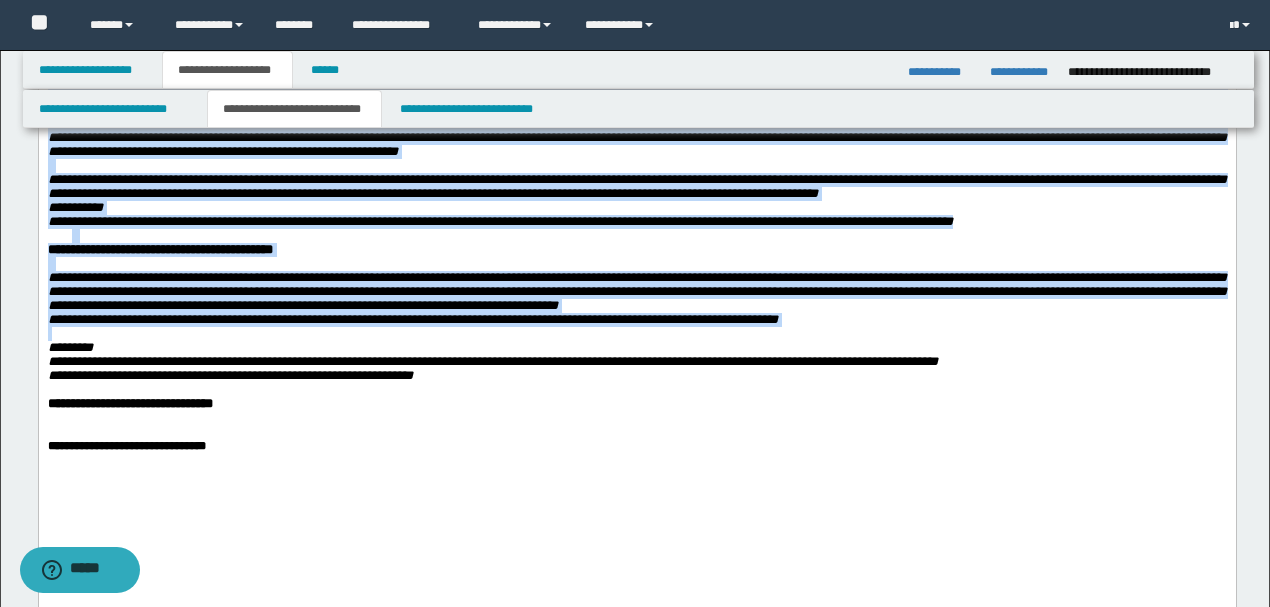 click on "**********" at bounding box center [636, 291] 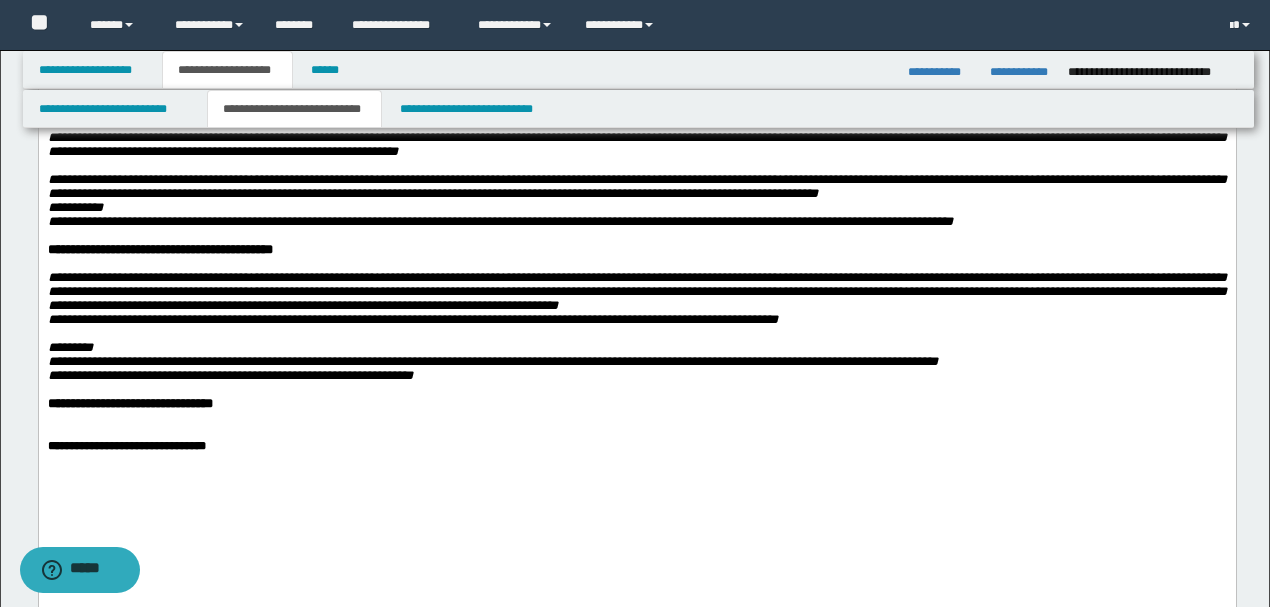click on "*********" at bounding box center (636, 348) 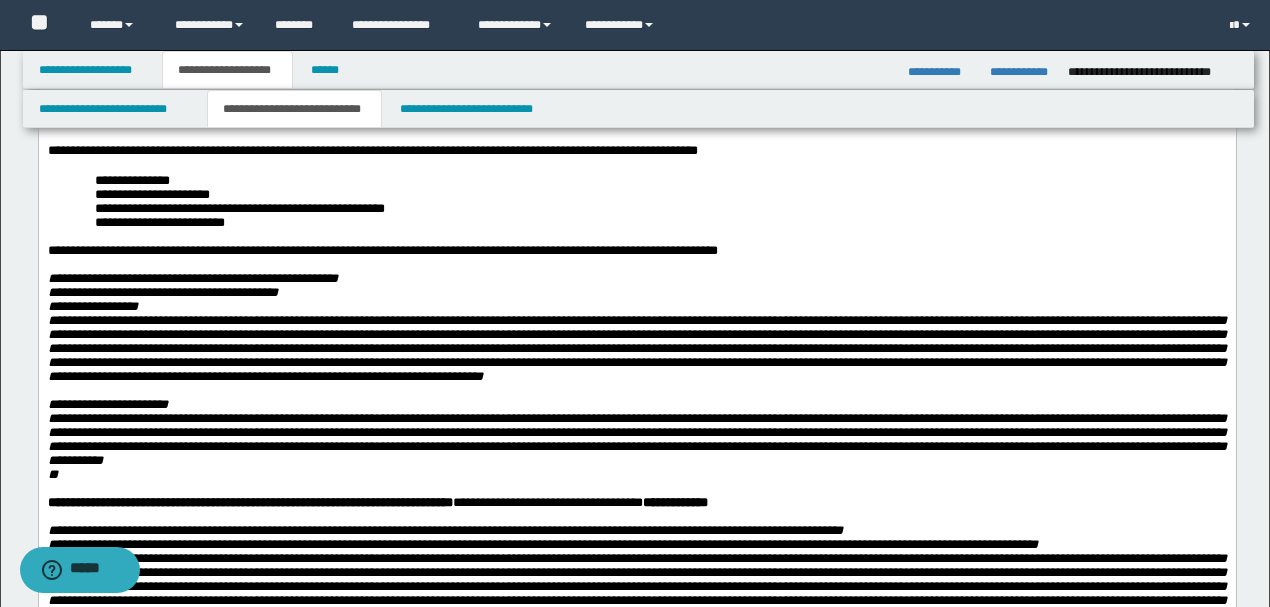 scroll, scrollTop: 333, scrollLeft: 0, axis: vertical 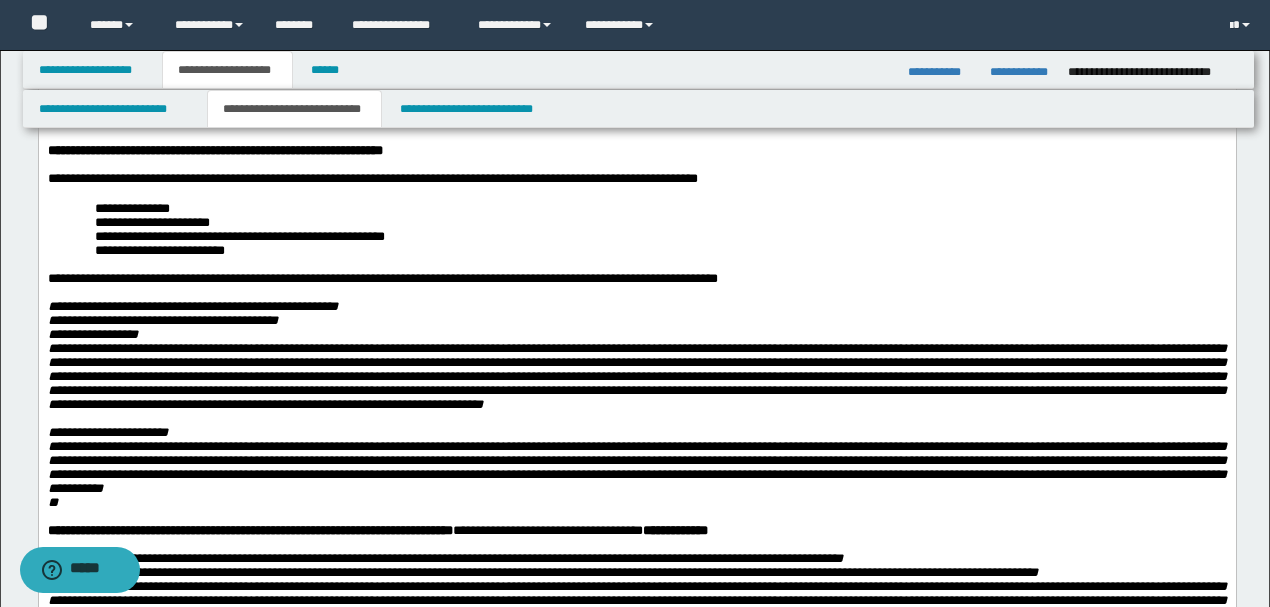 click on "**********" at bounding box center (636, 468) 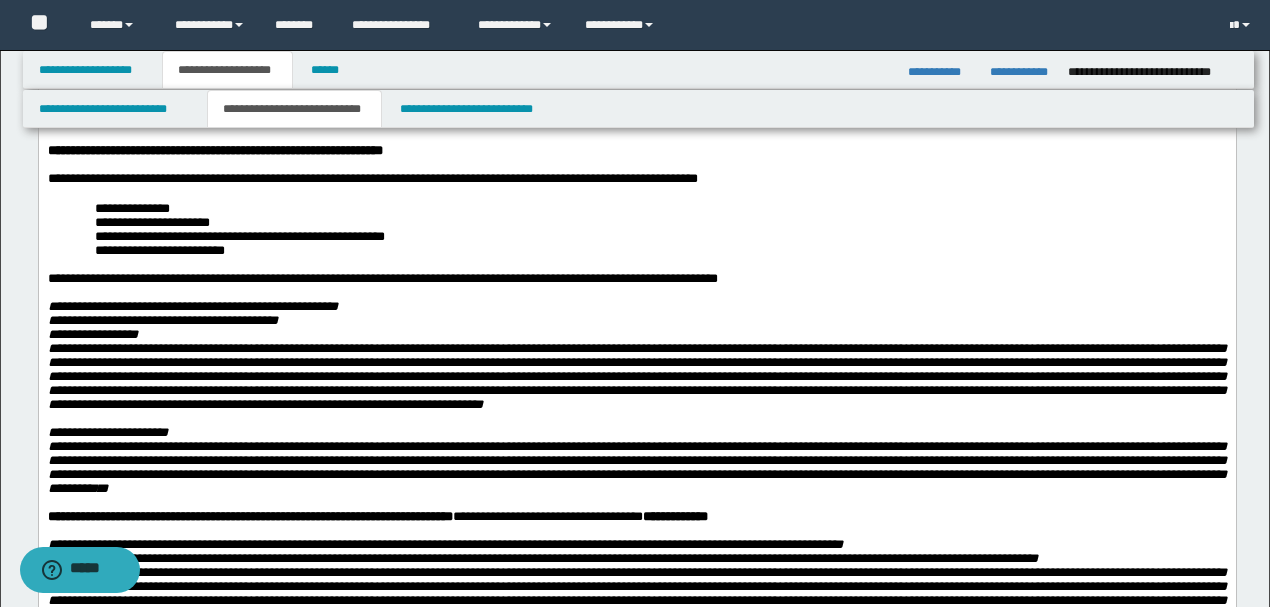 click on "**********" at bounding box center (636, 467) 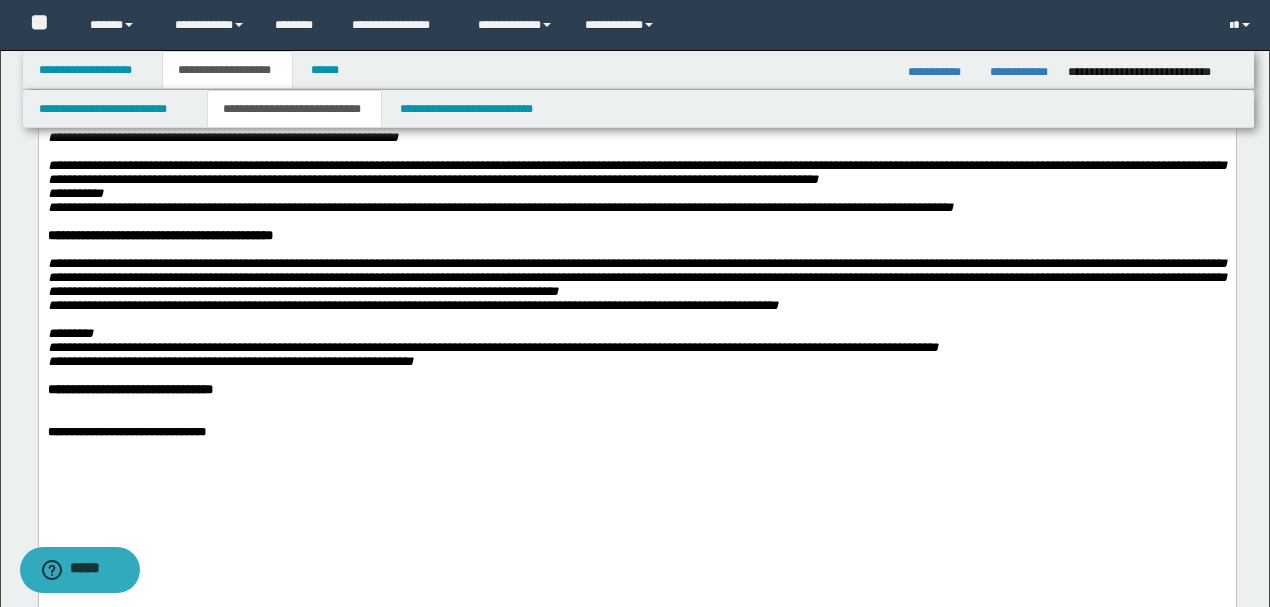 scroll, scrollTop: 1400, scrollLeft: 0, axis: vertical 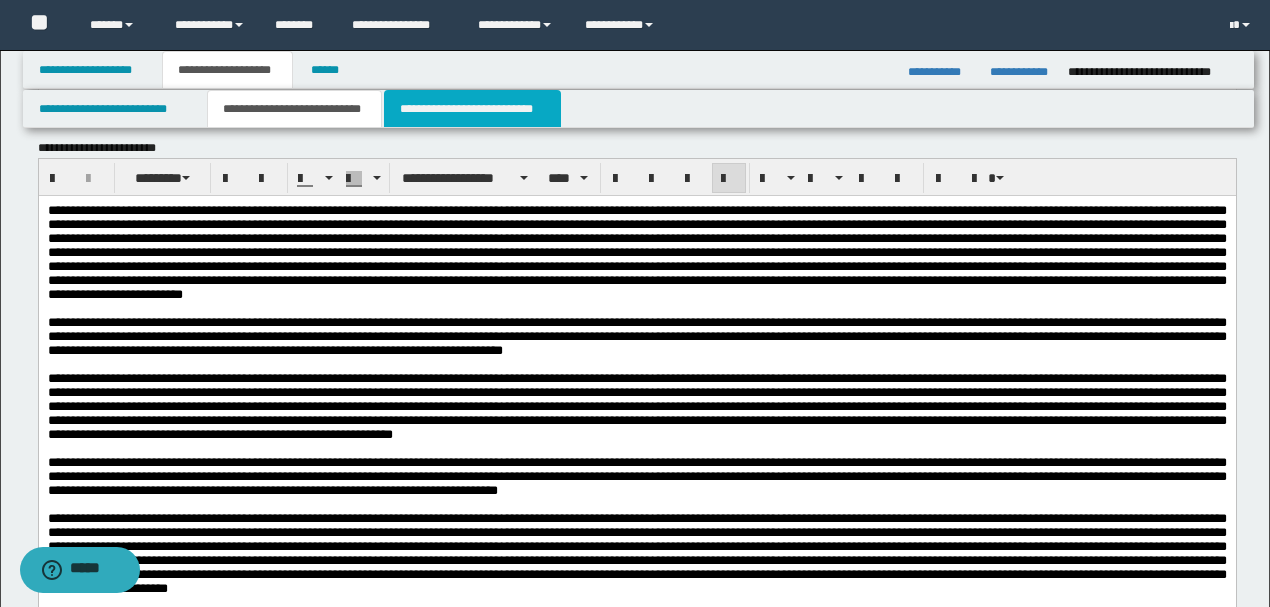 click on "**********" at bounding box center (472, 109) 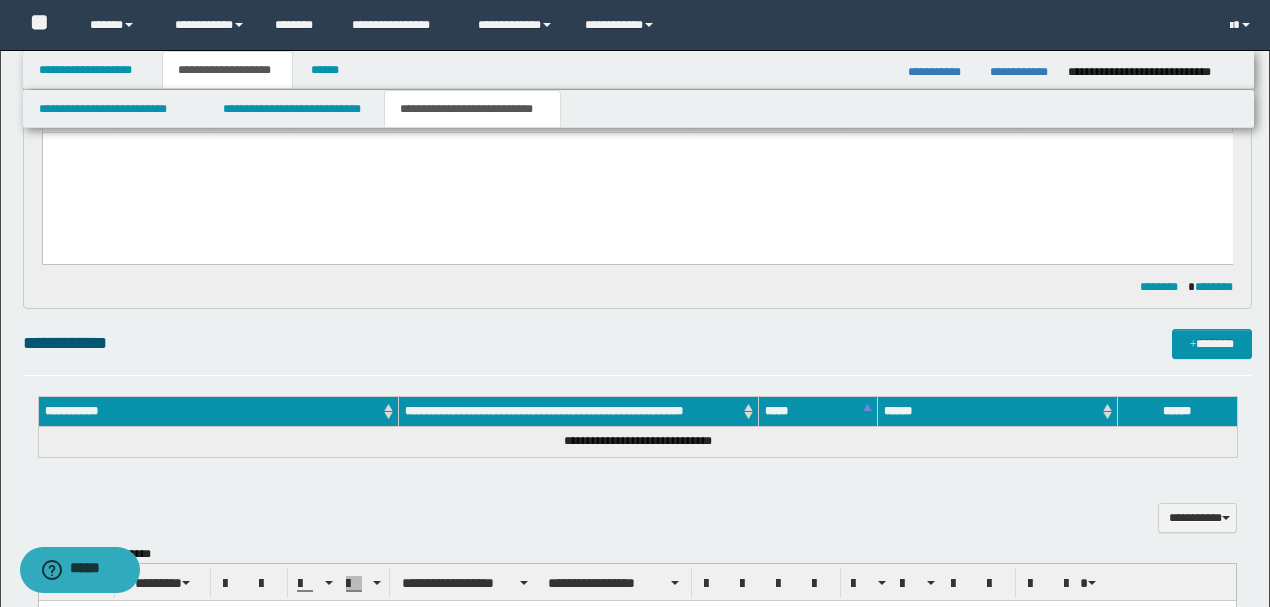 scroll, scrollTop: 333, scrollLeft: 0, axis: vertical 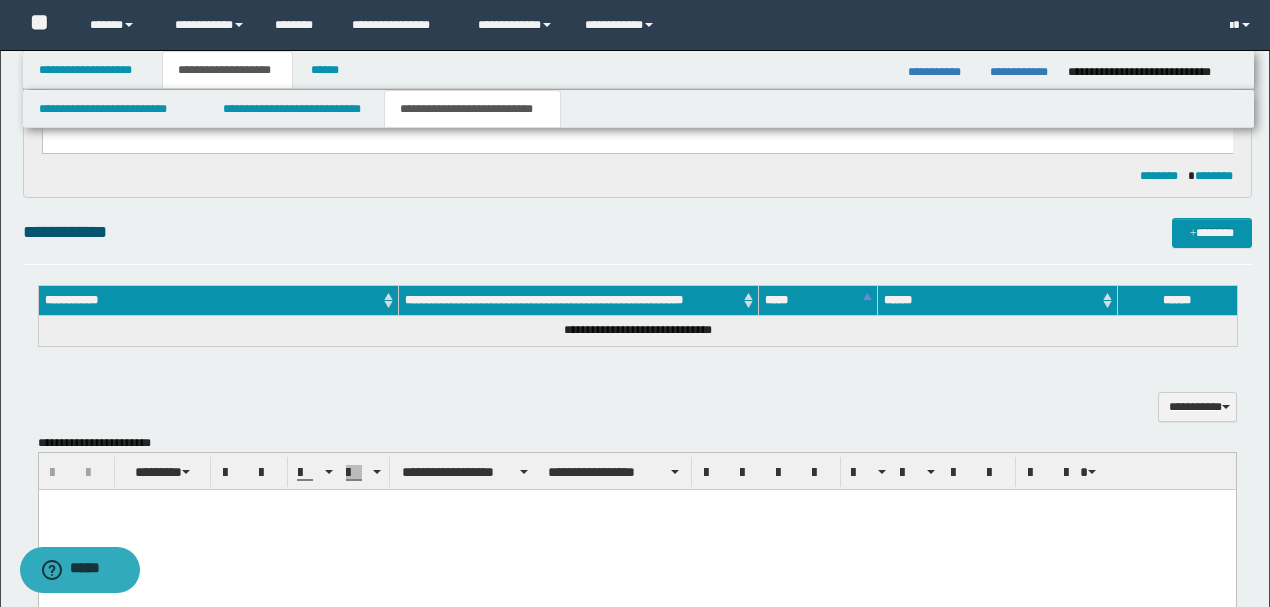 click at bounding box center [636, 530] 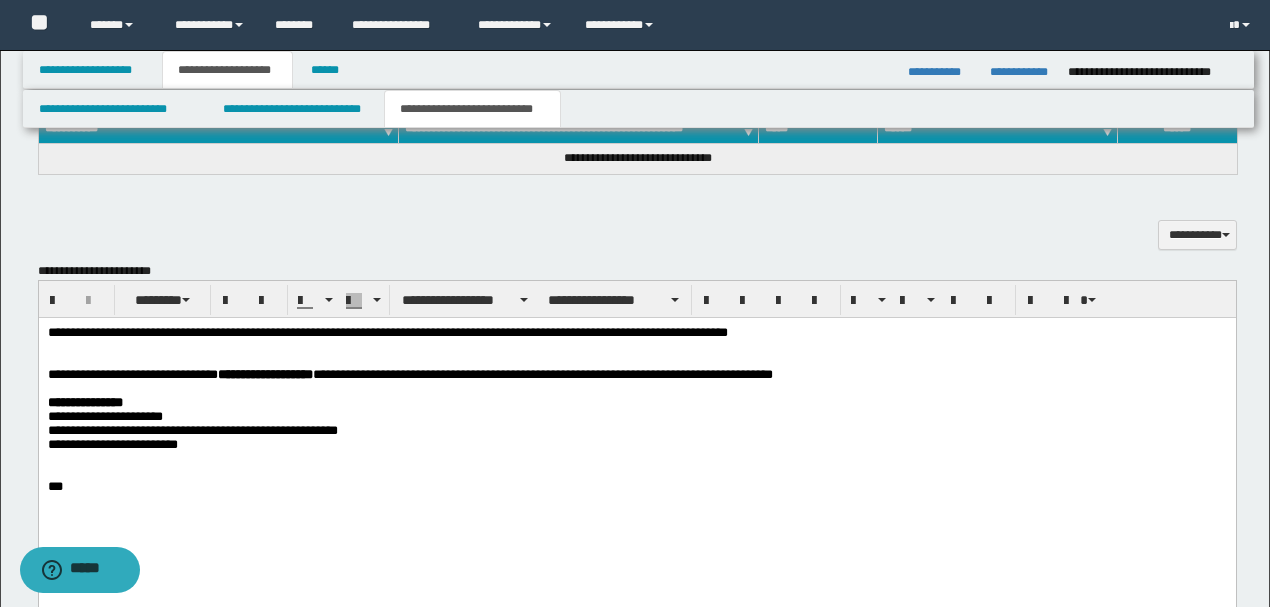scroll, scrollTop: 533, scrollLeft: 0, axis: vertical 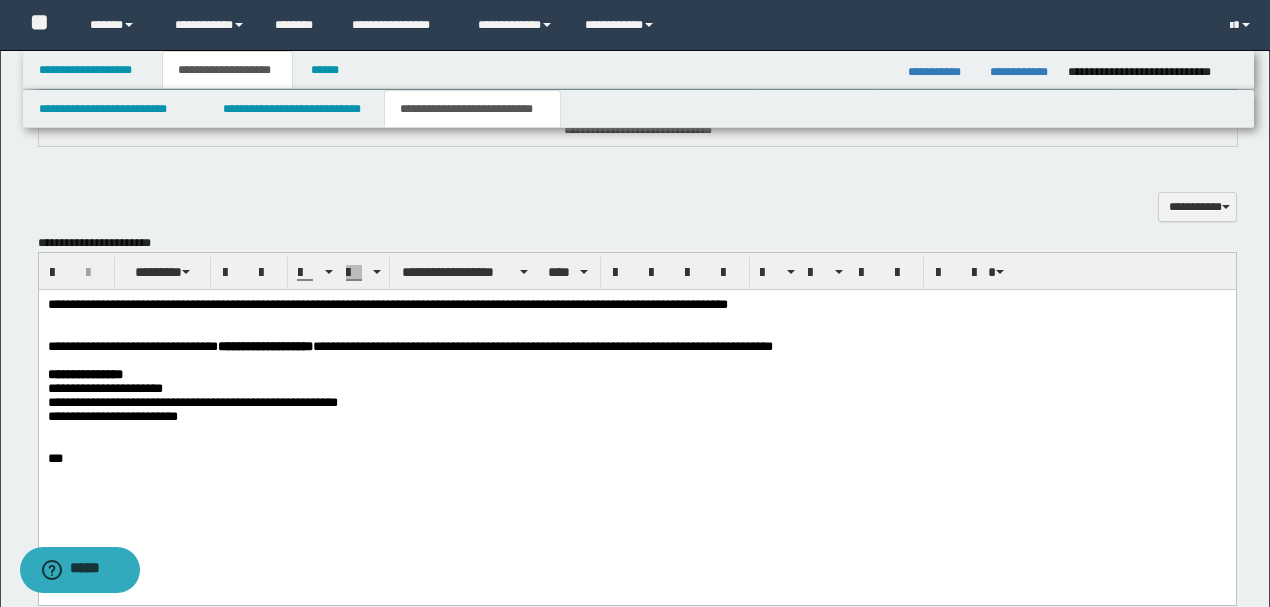 click on "**********" at bounding box center (387, 304) 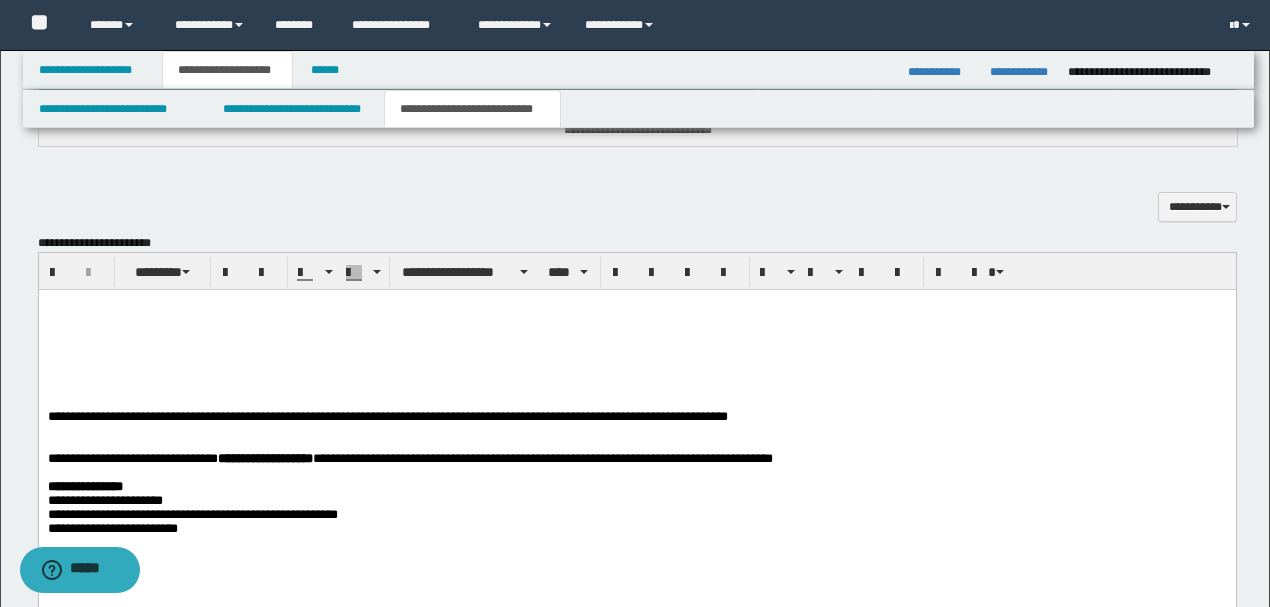 click on "**********" at bounding box center [636, 470] 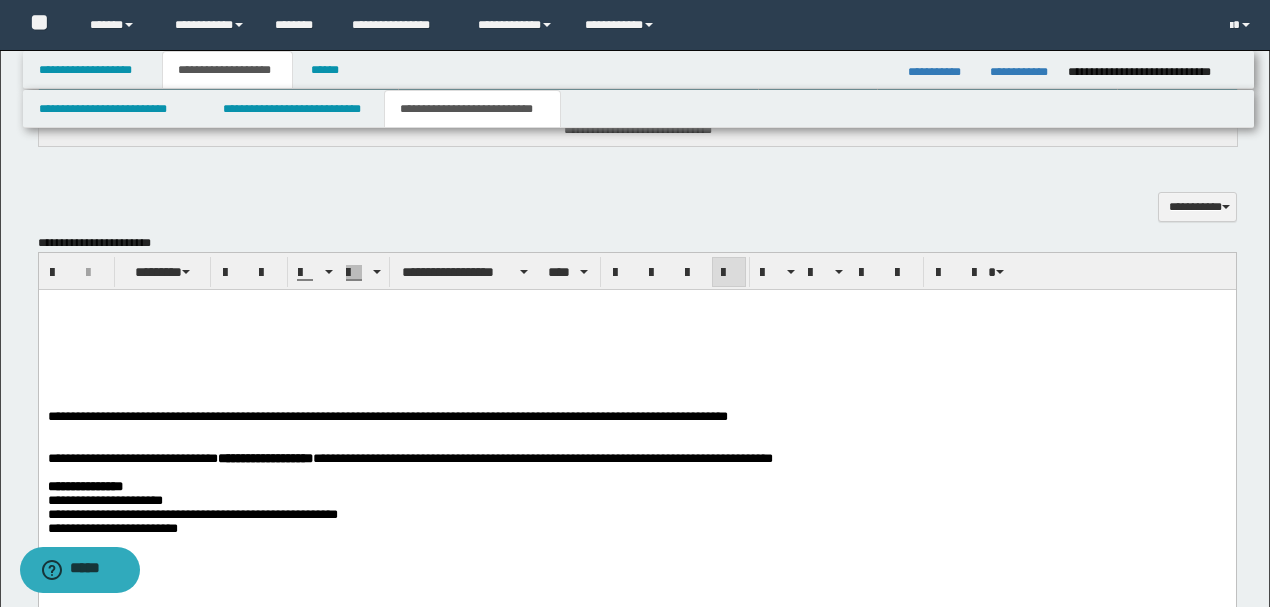 click on "**********" at bounding box center [636, 501] 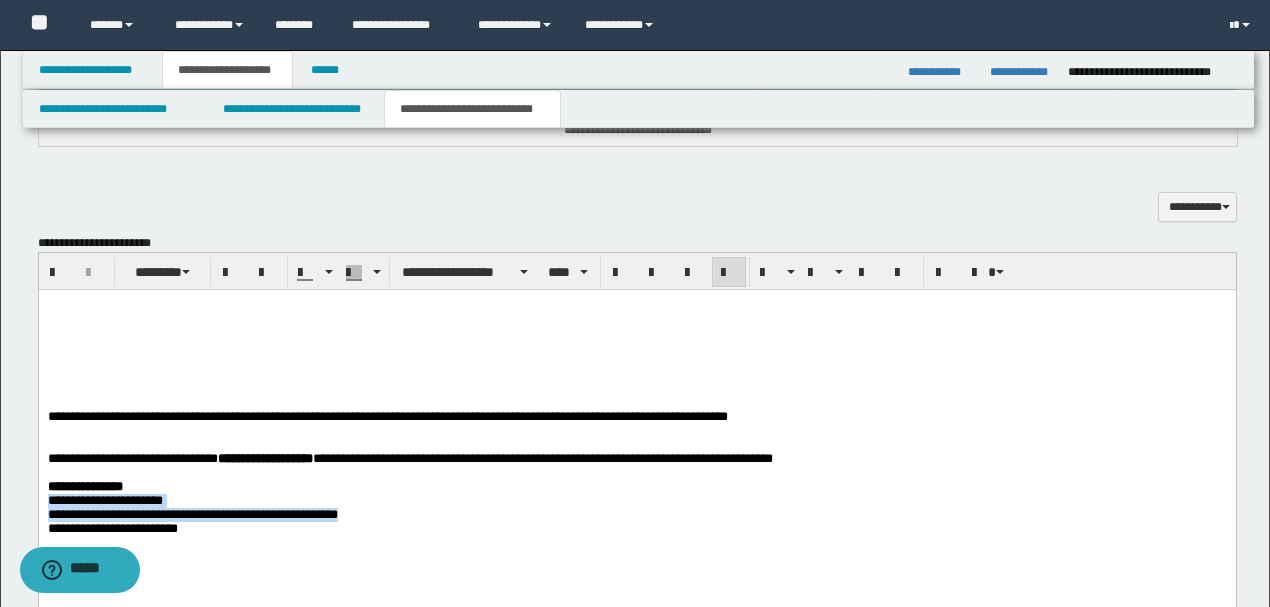 drag, startPoint x: 444, startPoint y: 534, endPoint x: 16, endPoint y: 519, distance: 428.26276 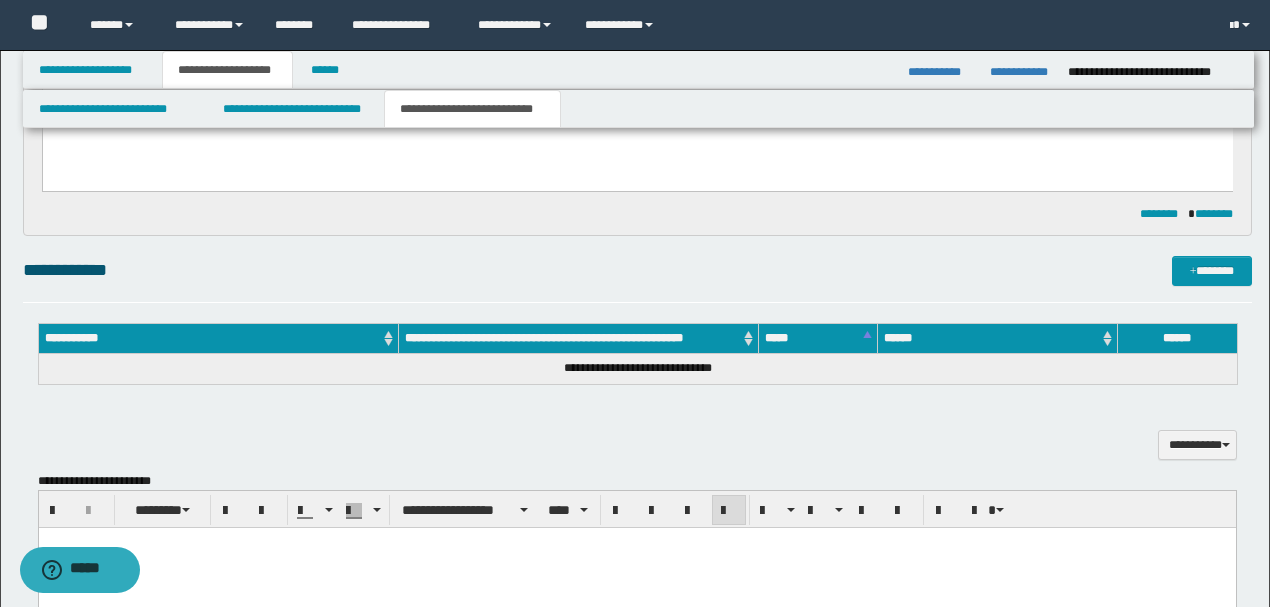 scroll, scrollTop: 200, scrollLeft: 0, axis: vertical 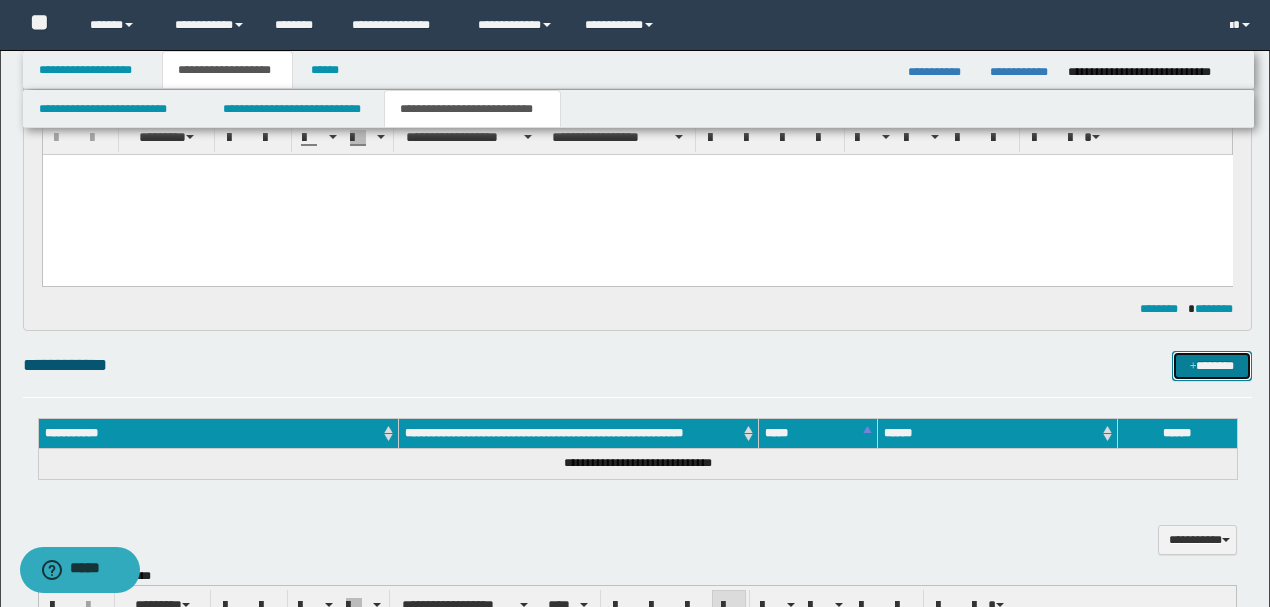 click at bounding box center (1193, 367) 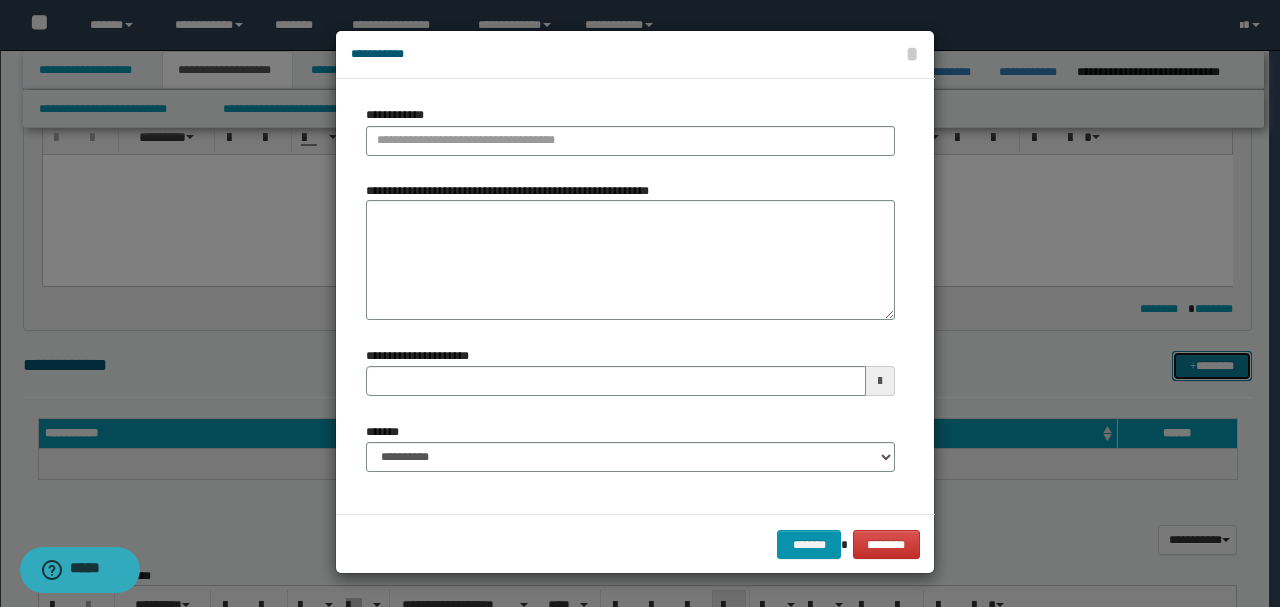 type 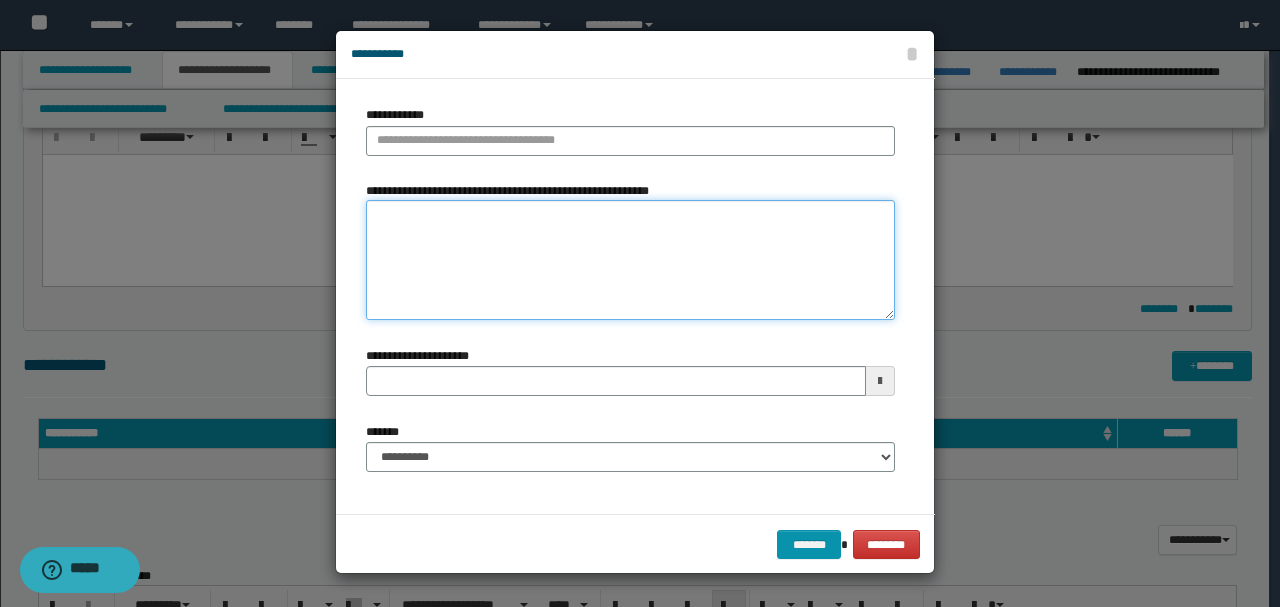 drag, startPoint x: 565, startPoint y: 260, endPoint x: 563, endPoint y: 240, distance: 20.09975 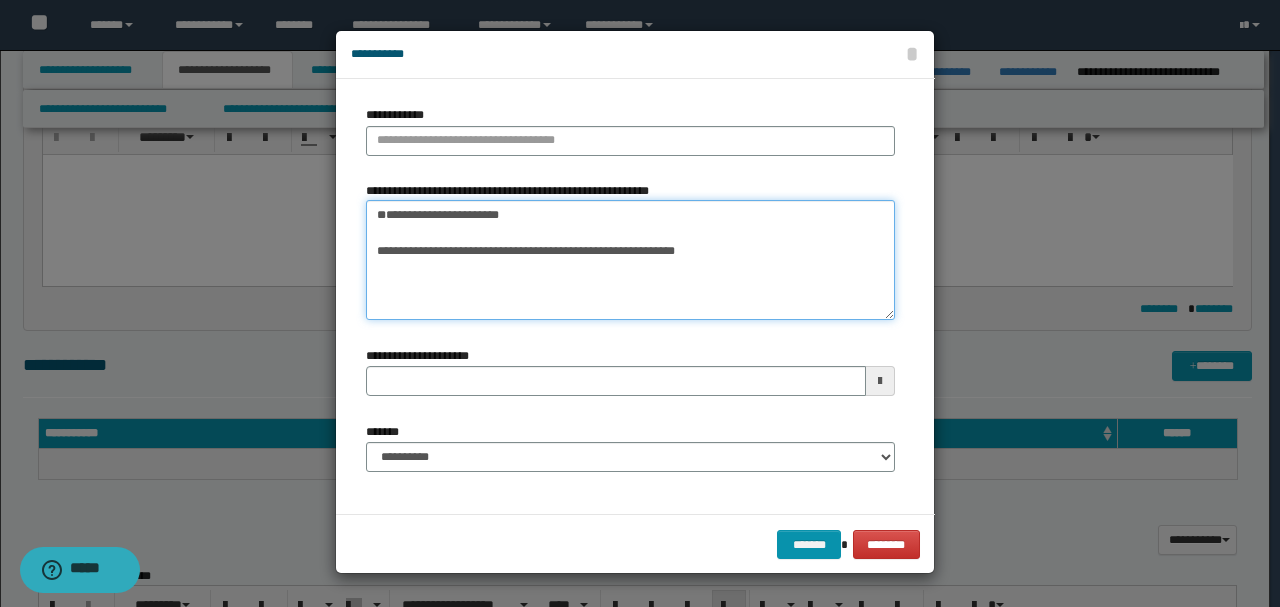 drag, startPoint x: 580, startPoint y: 217, endPoint x: 272, endPoint y: 199, distance: 308.5255 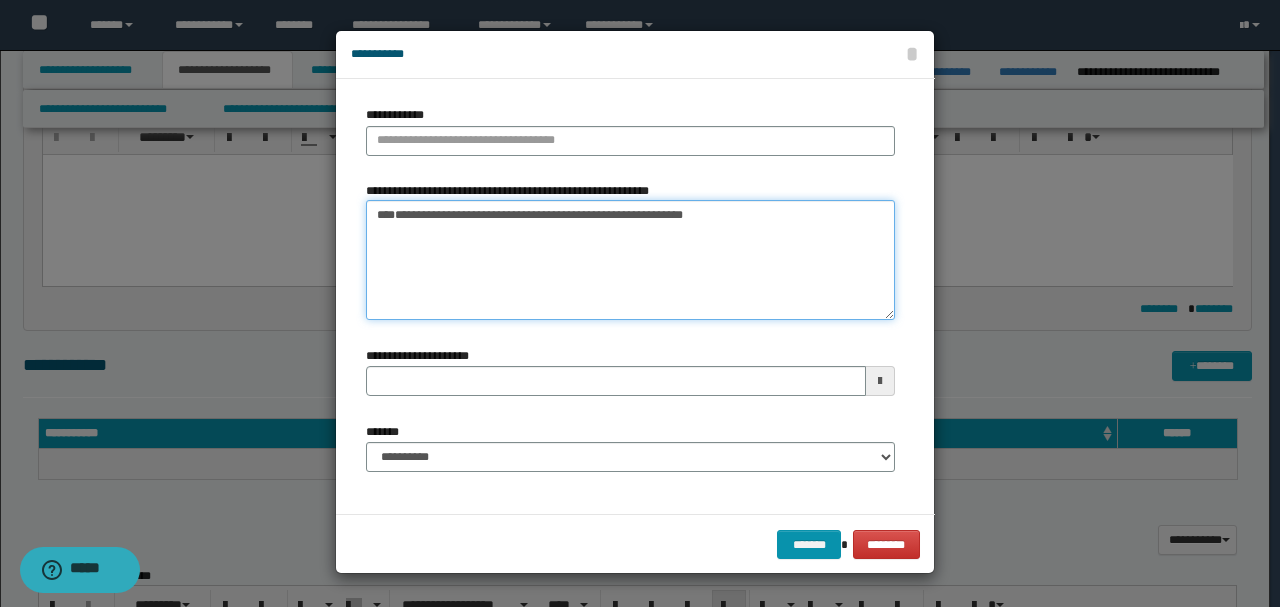 type on "**********" 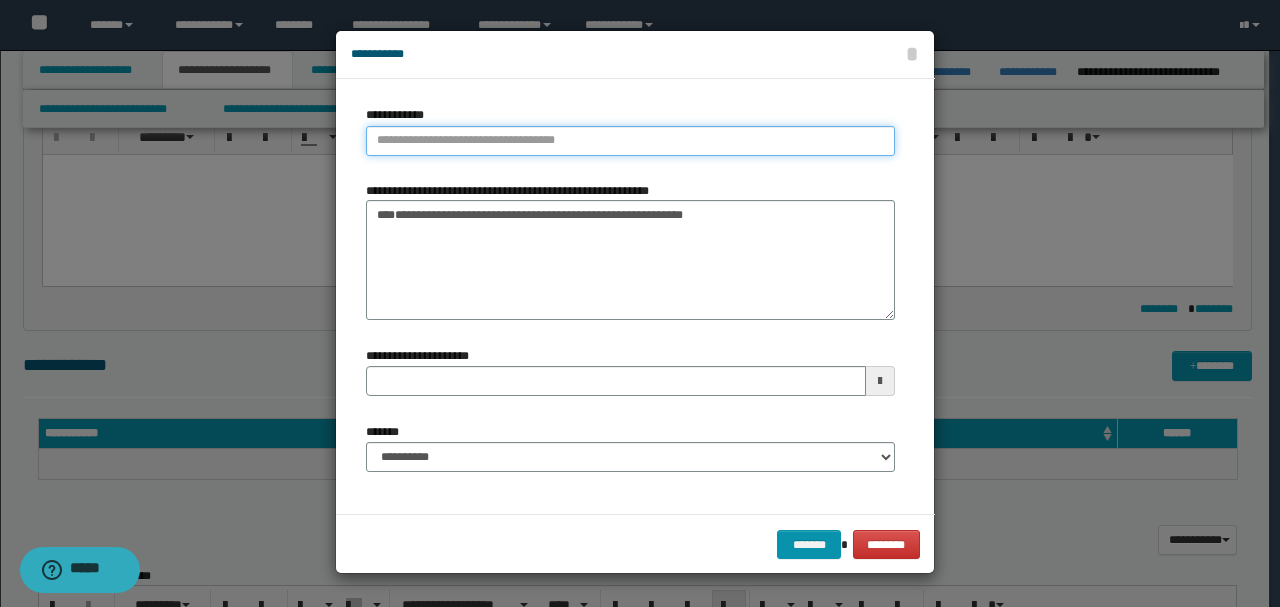 paste on "**********" 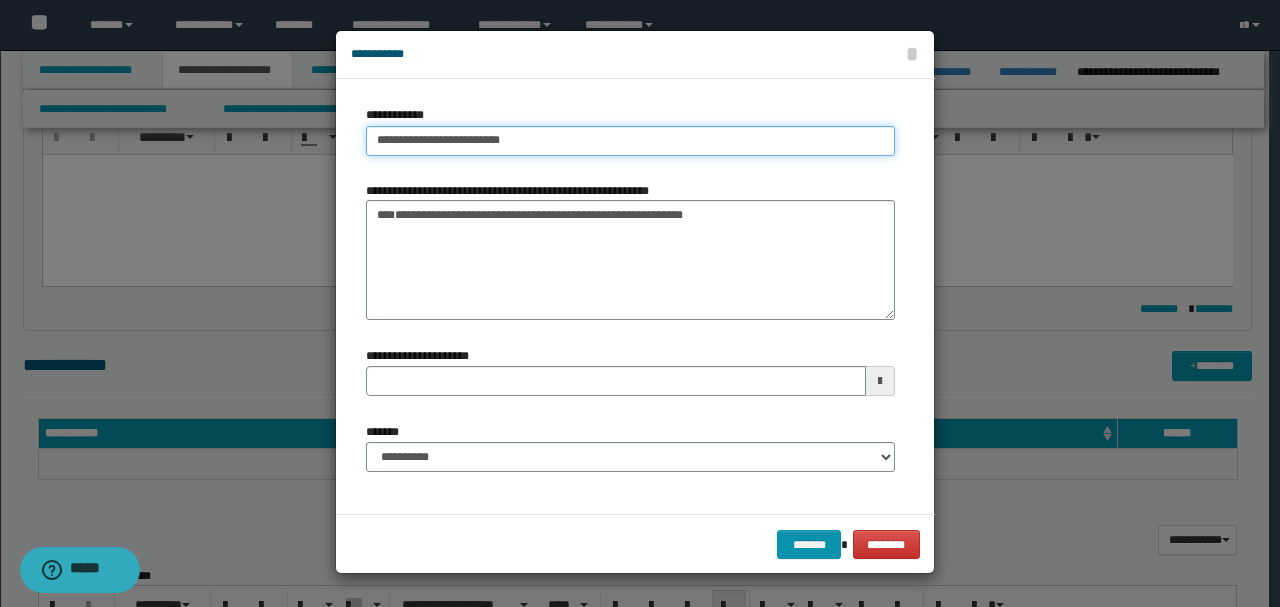 click on "**********" at bounding box center [630, 141] 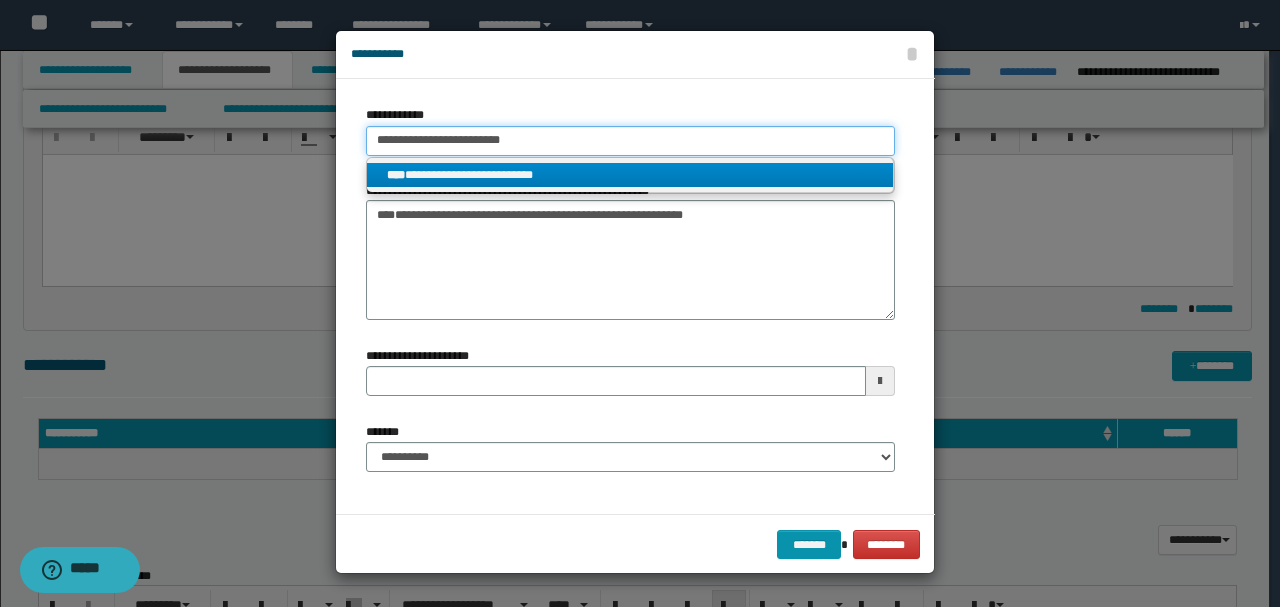 type on "**********" 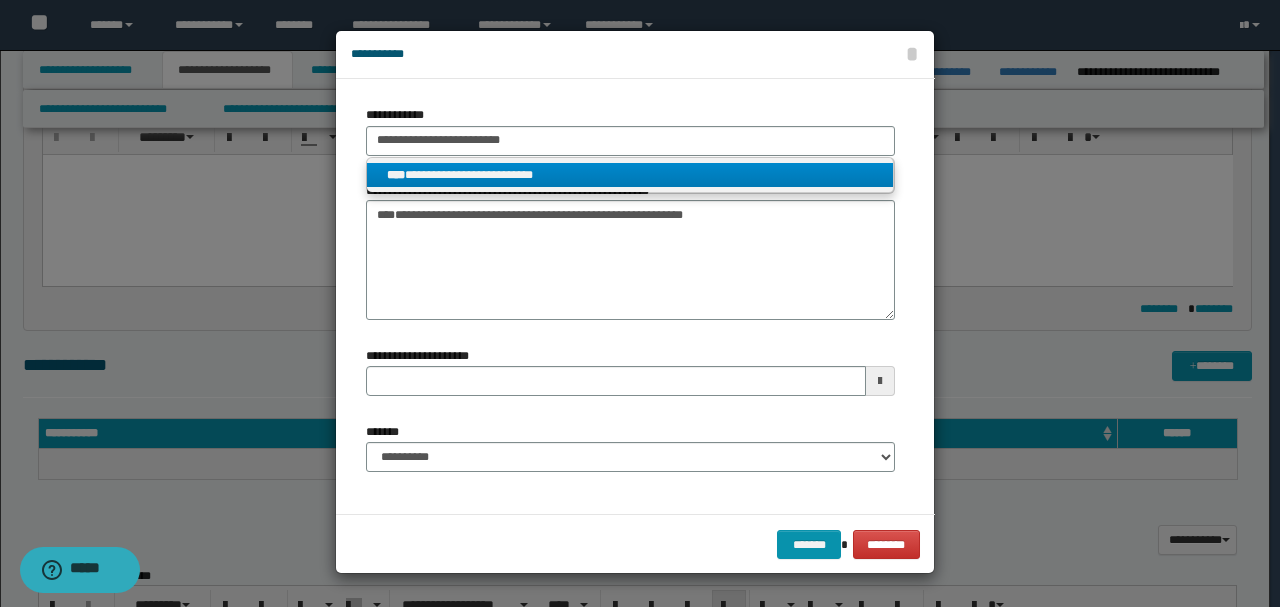 click on "**********" at bounding box center (630, 175) 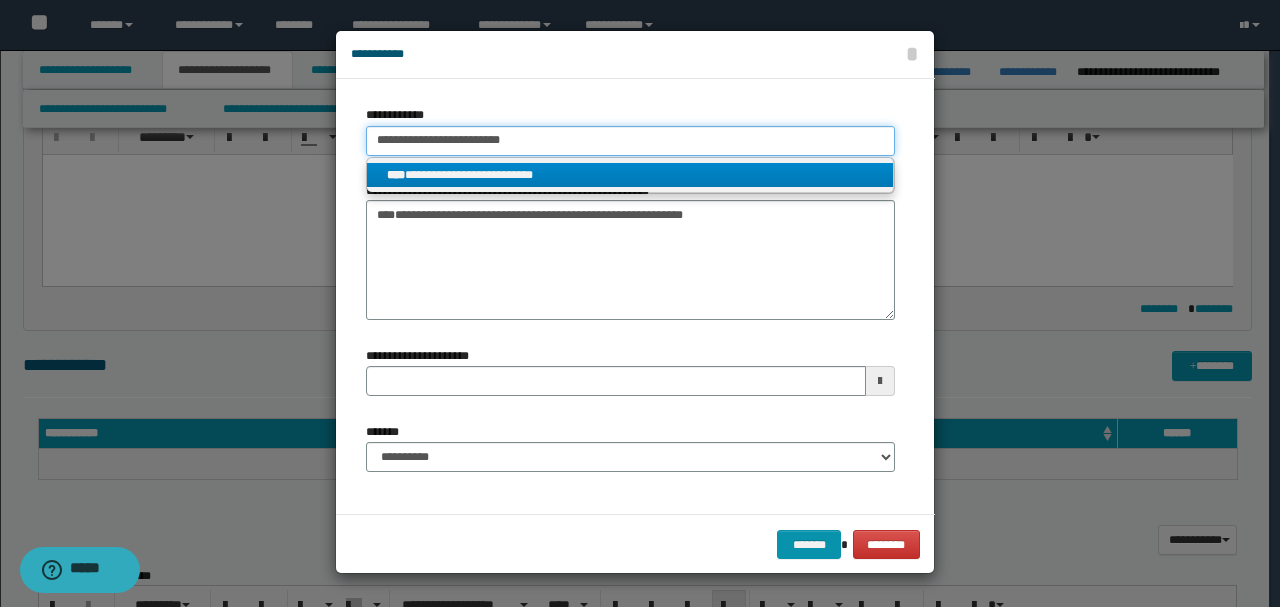 type 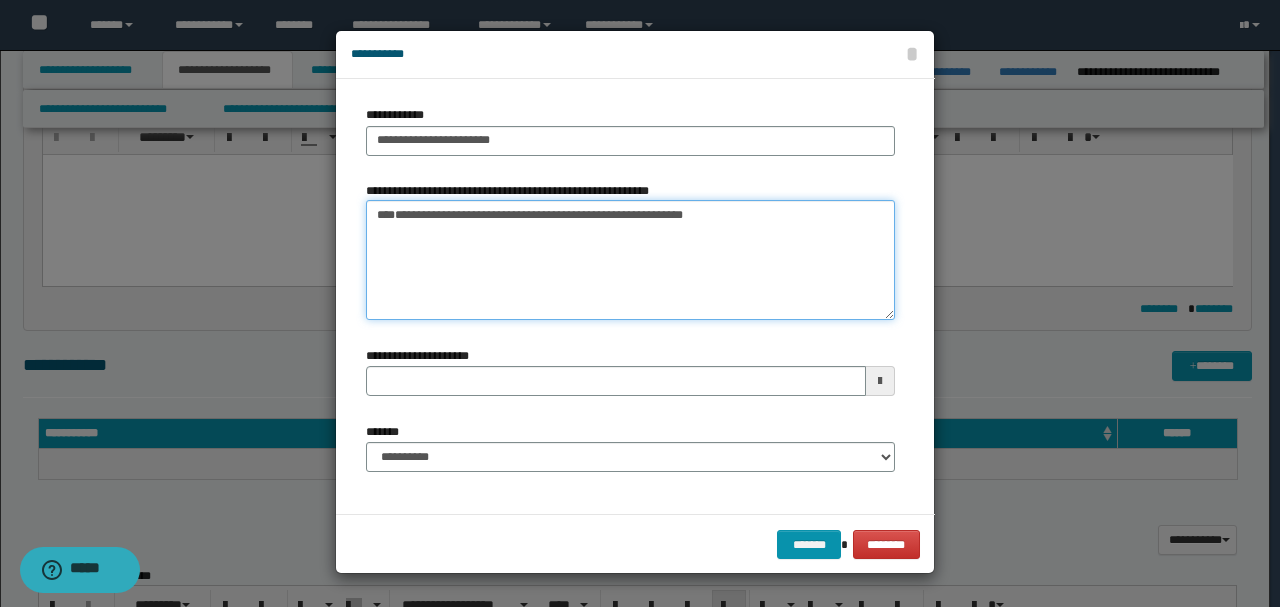 drag, startPoint x: 761, startPoint y: 274, endPoint x: 170, endPoint y: 174, distance: 599.4005 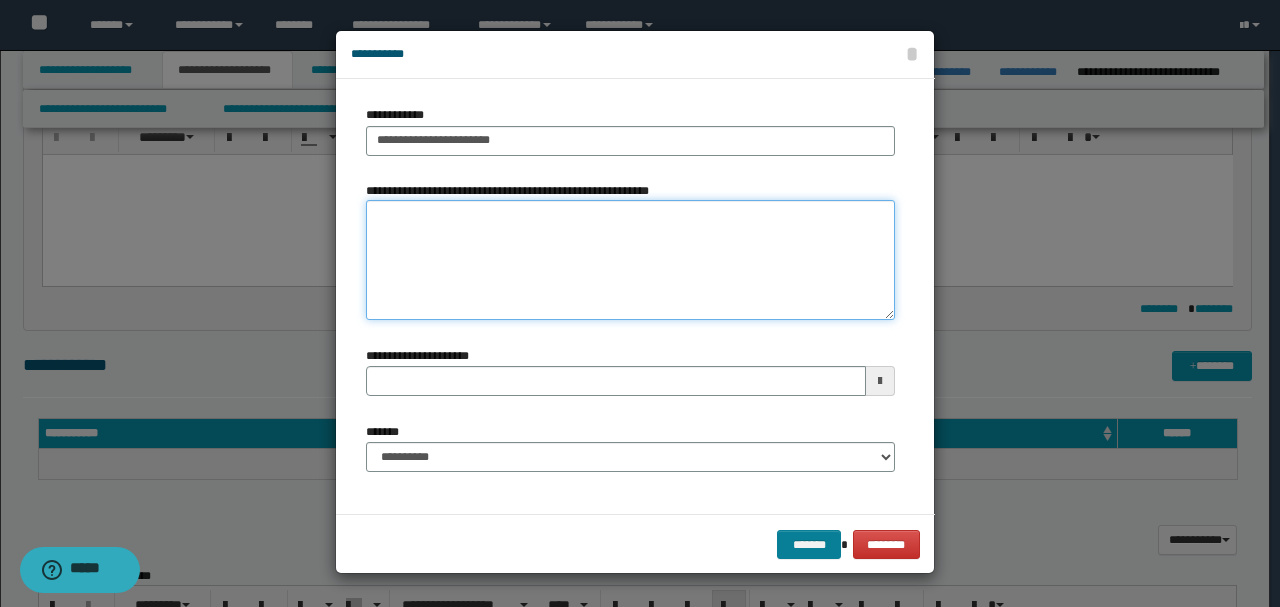 type 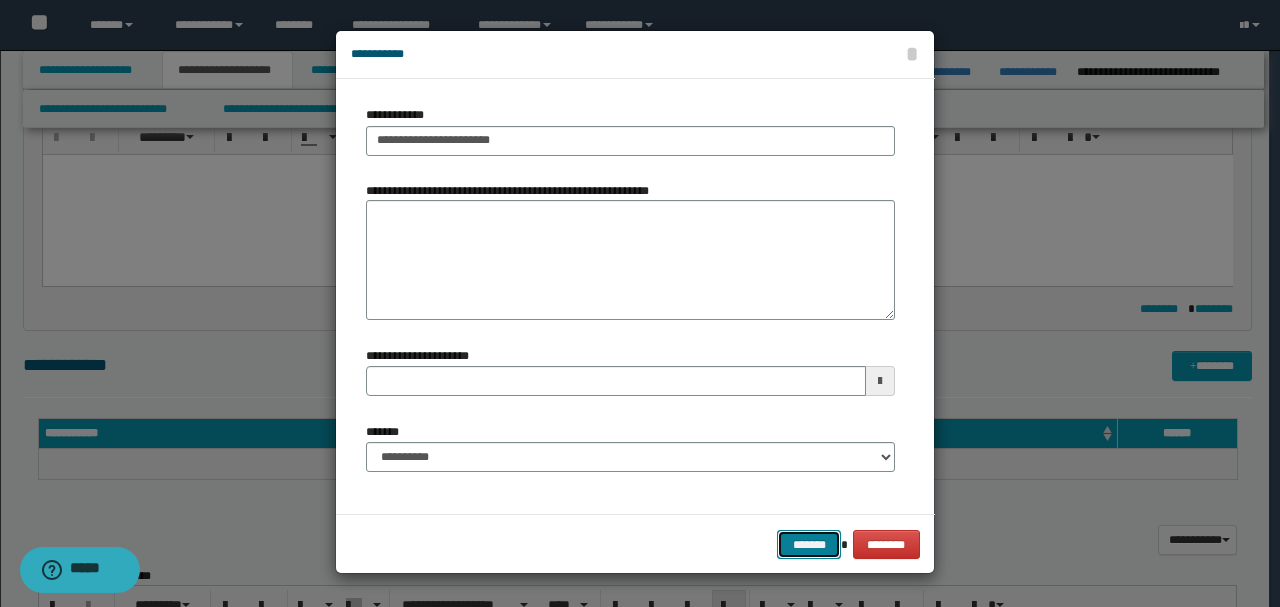 click on "*******" at bounding box center [809, 544] 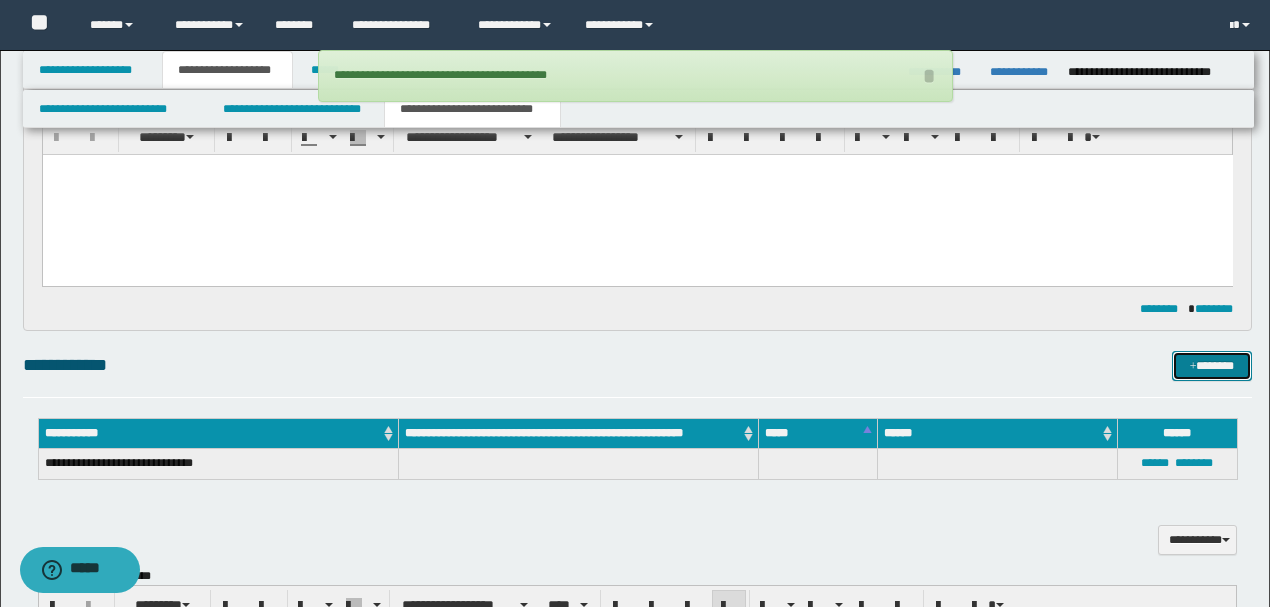 click on "*******" at bounding box center (1211, 365) 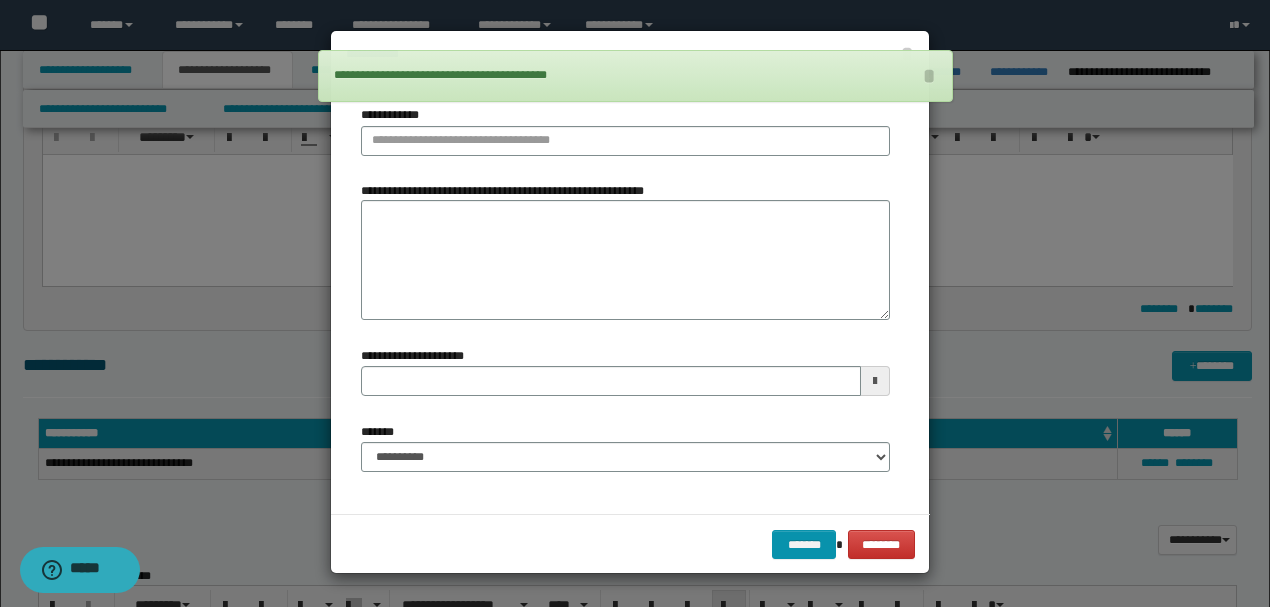 drag, startPoint x: 453, startPoint y: 195, endPoint x: 455, endPoint y: 138, distance: 57.035076 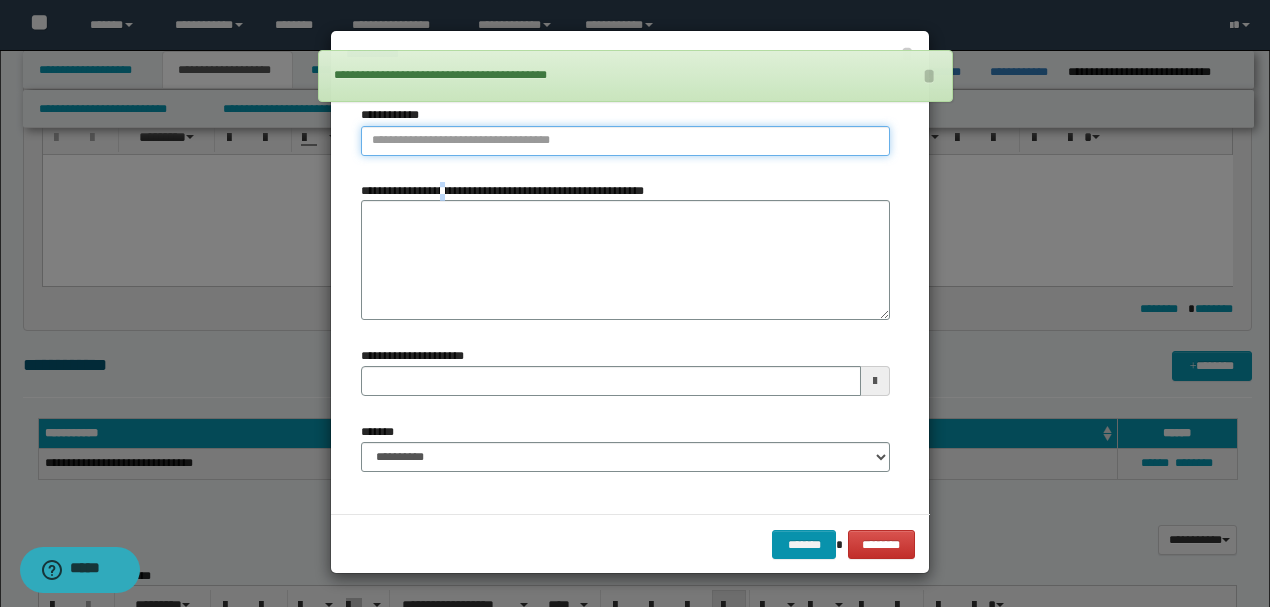 type on "**********" 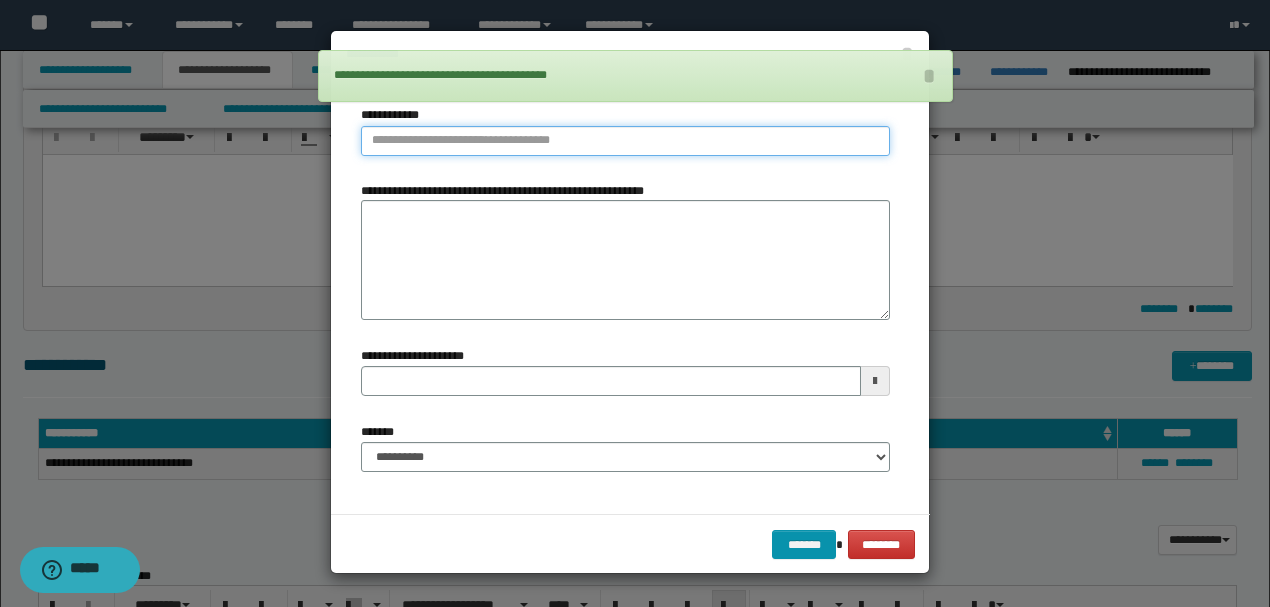 click on "**********" at bounding box center [625, 141] 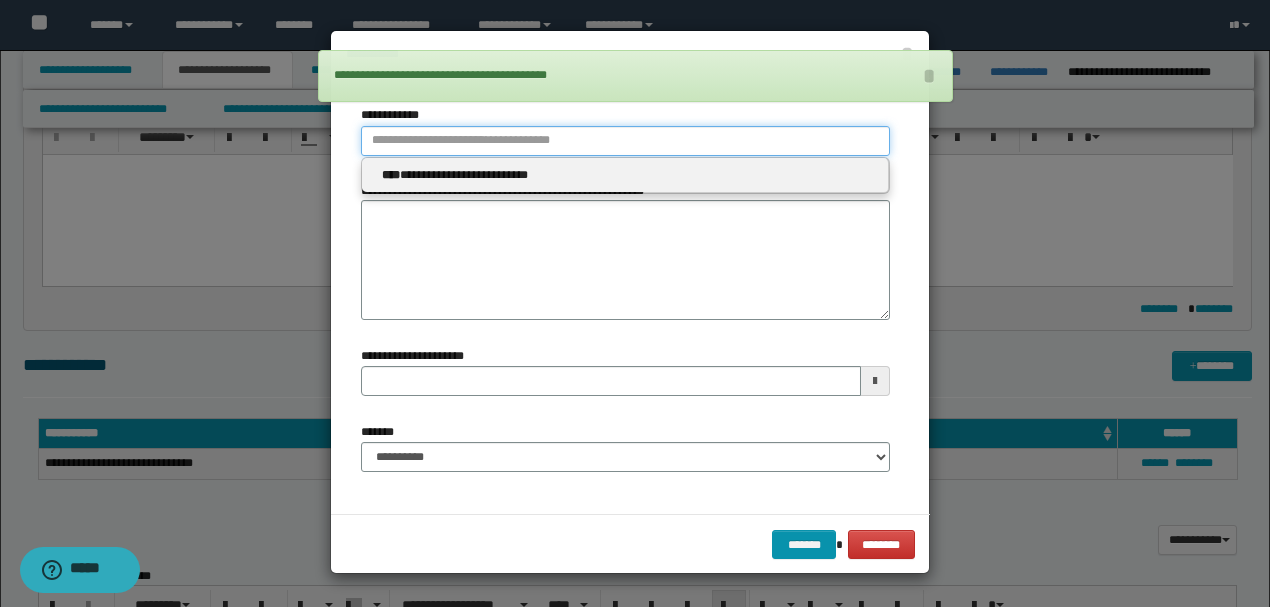 paste on "**********" 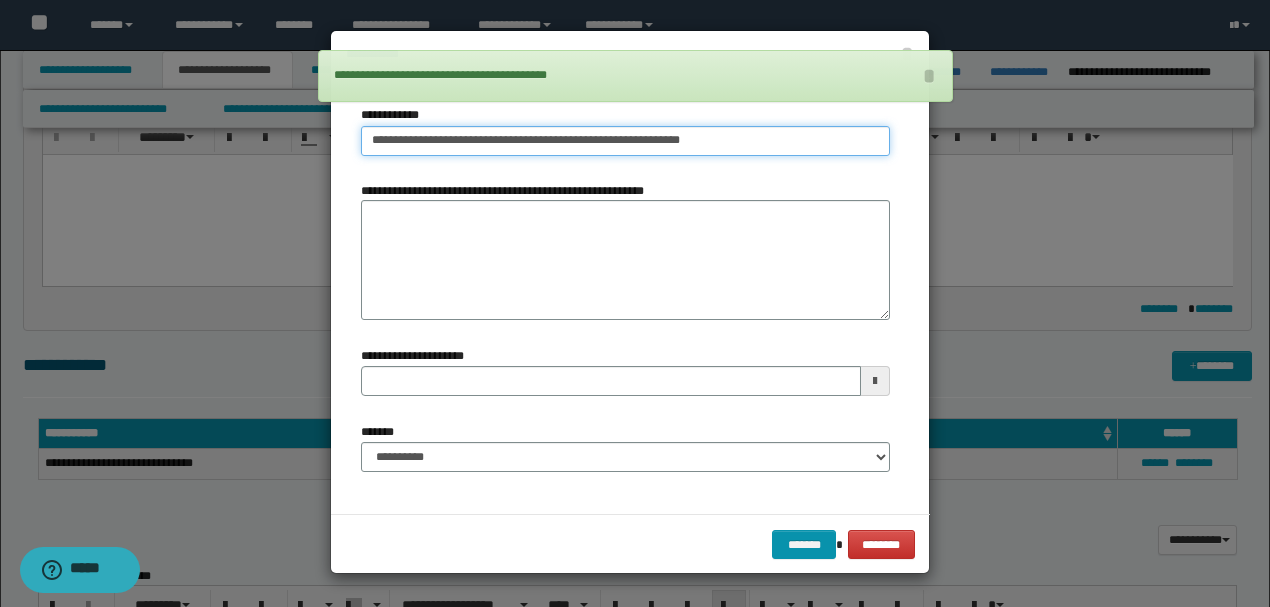 type on "**********" 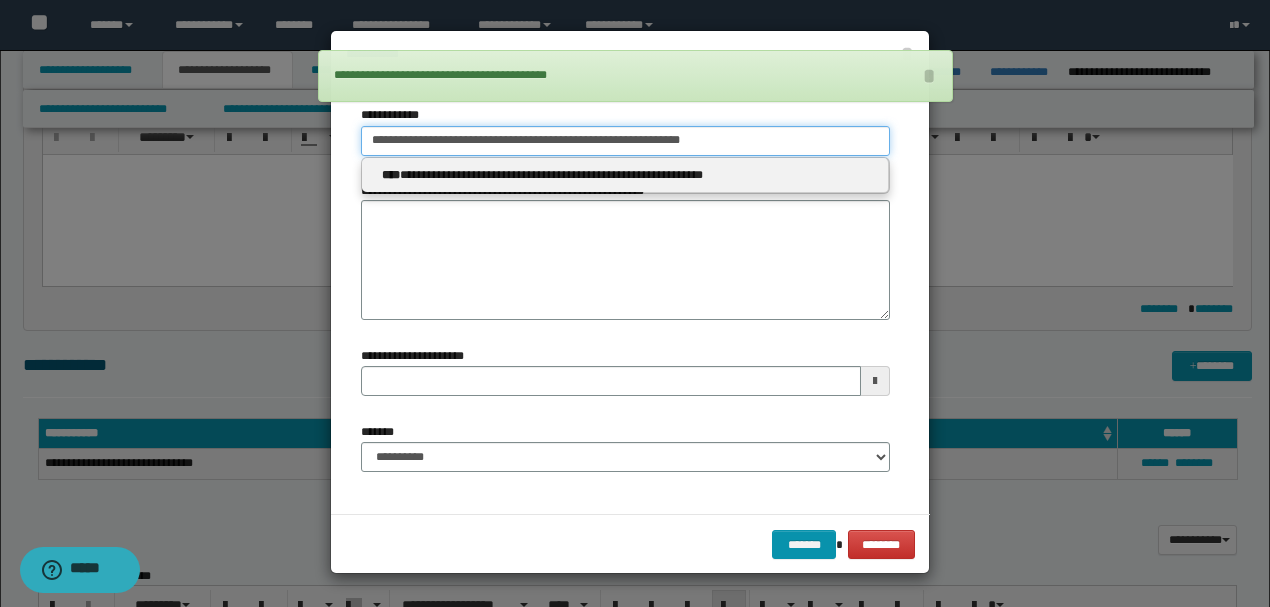 type on "**********" 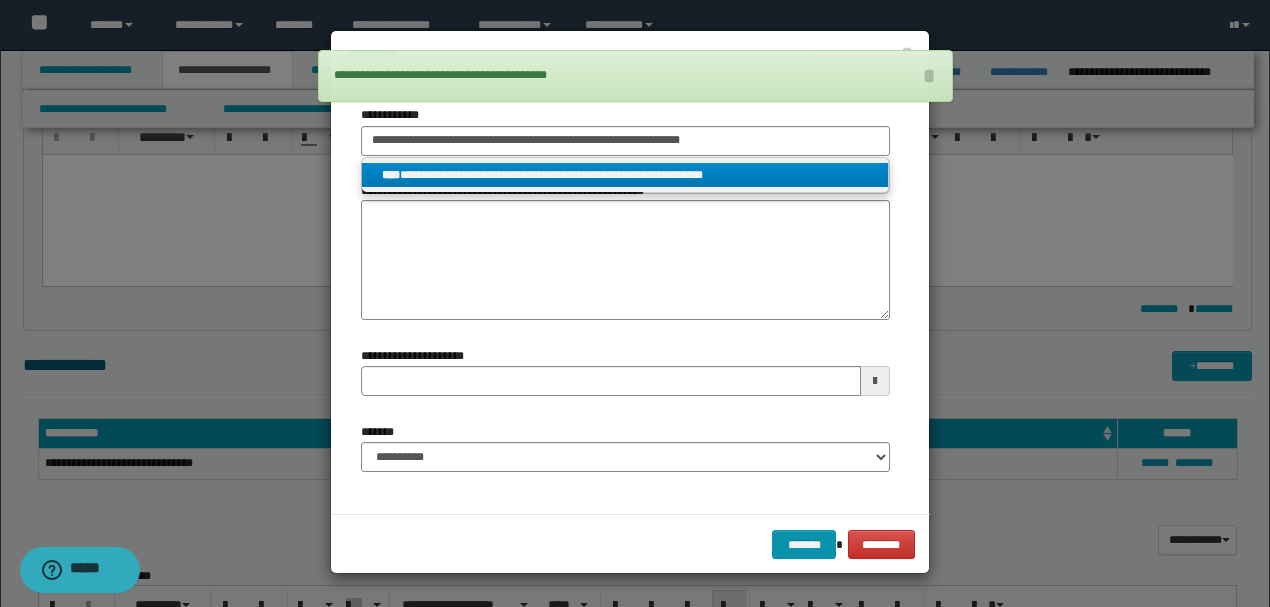 click on "**********" at bounding box center [625, 175] 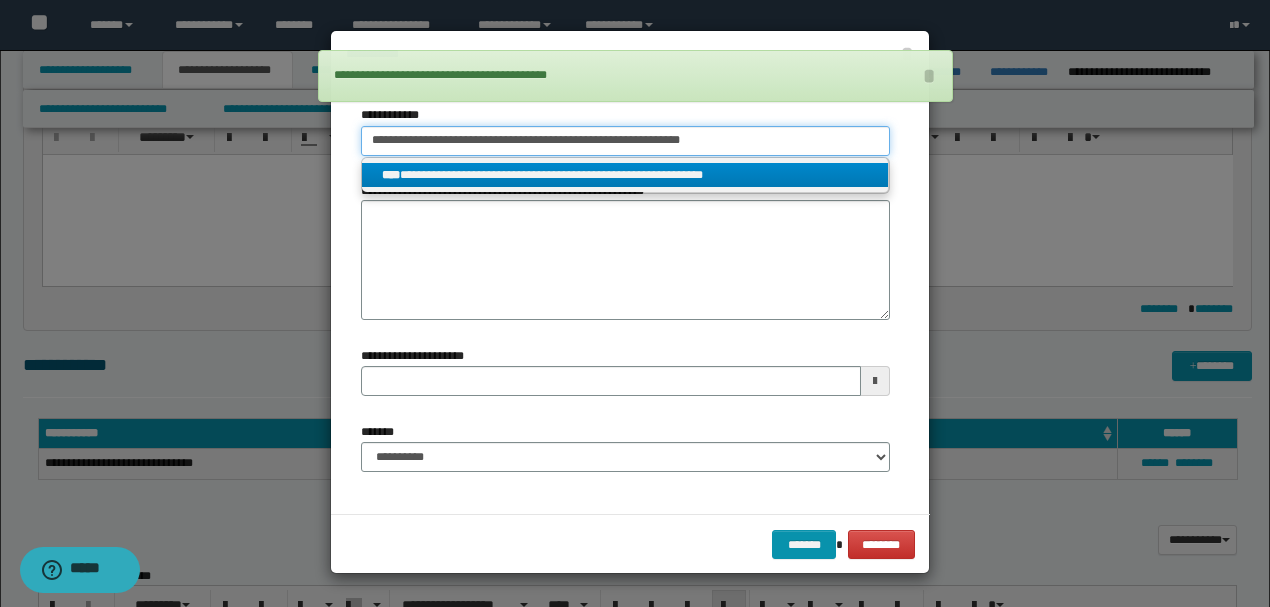 type 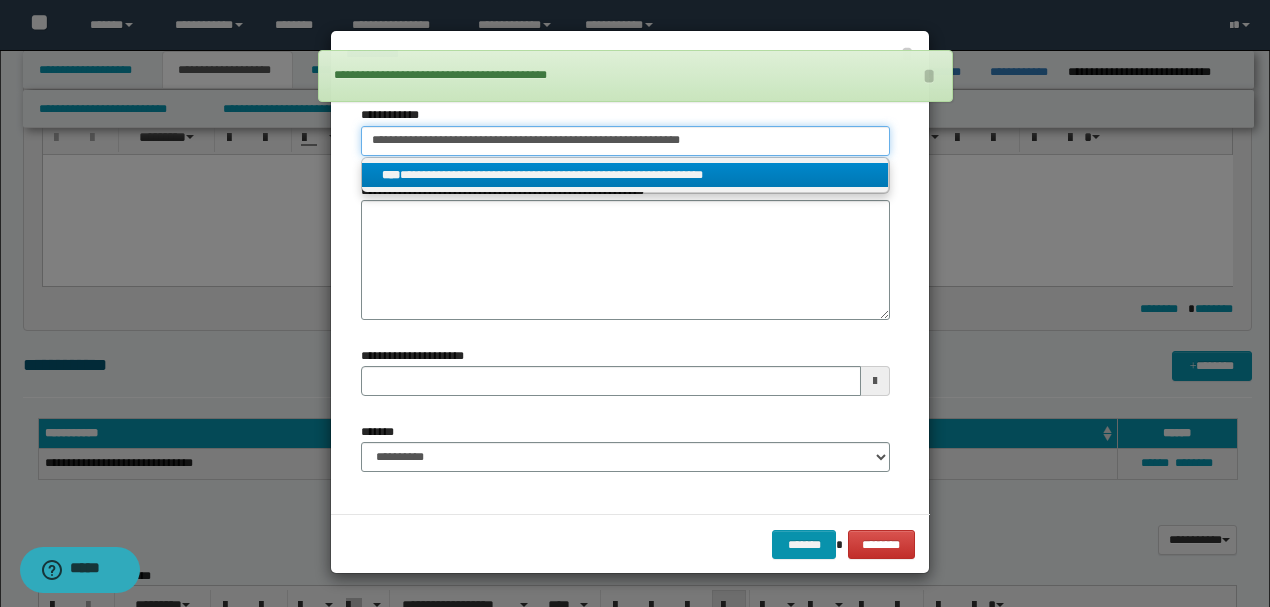 type on "**********" 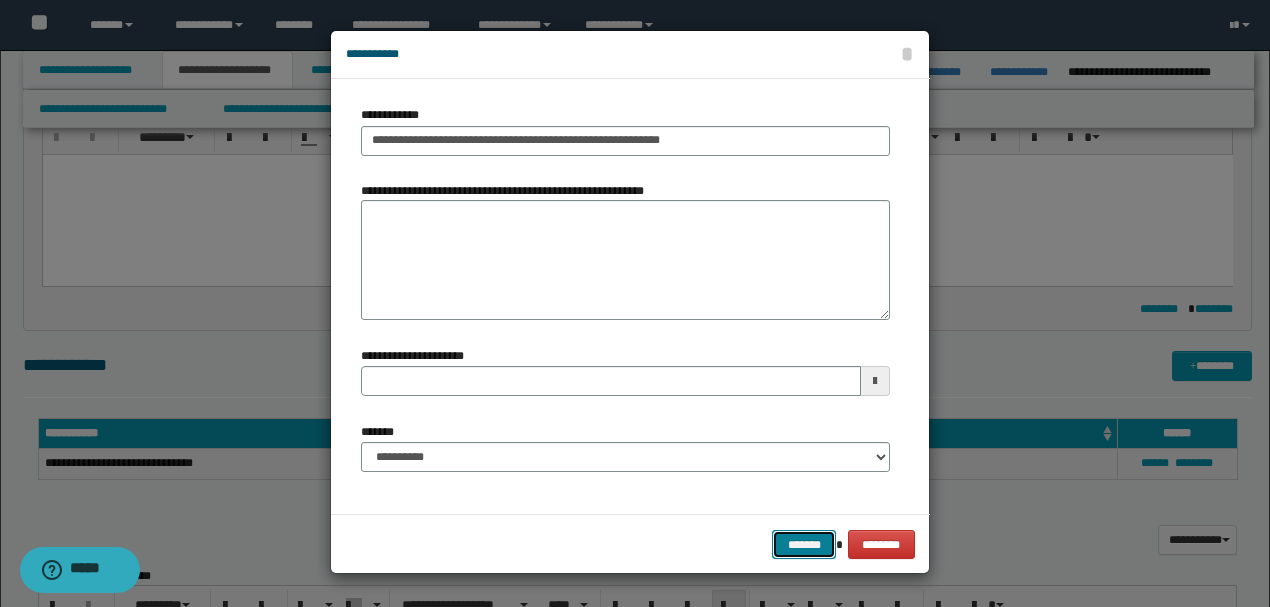 click on "*******" at bounding box center [804, 544] 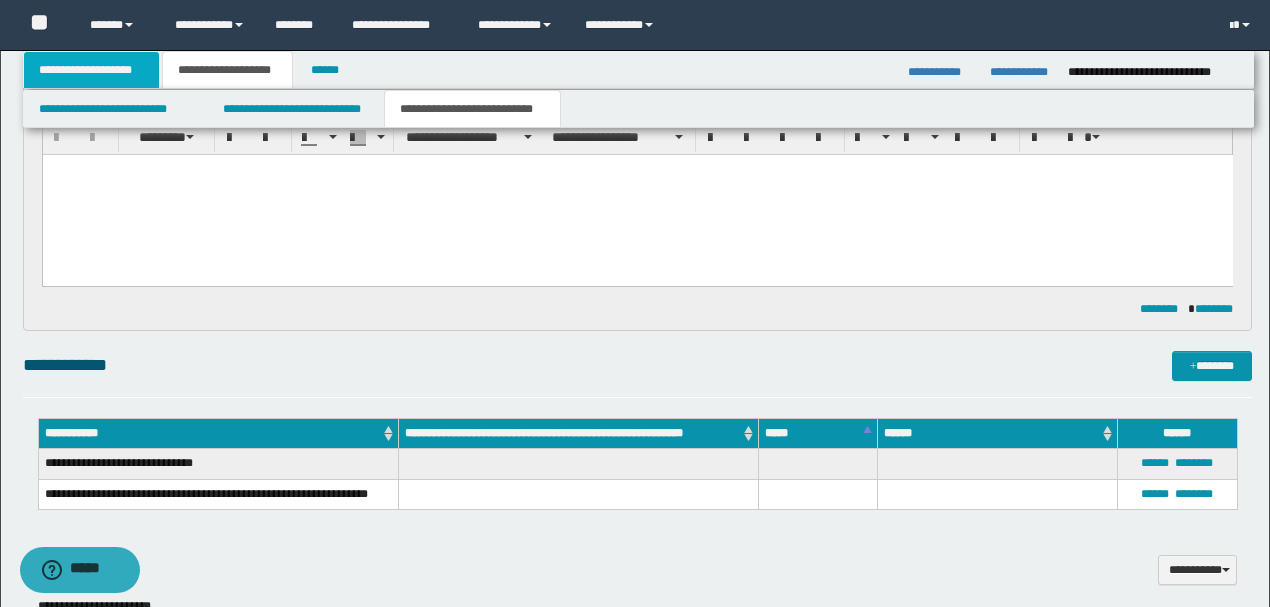 click on "**********" at bounding box center [92, 70] 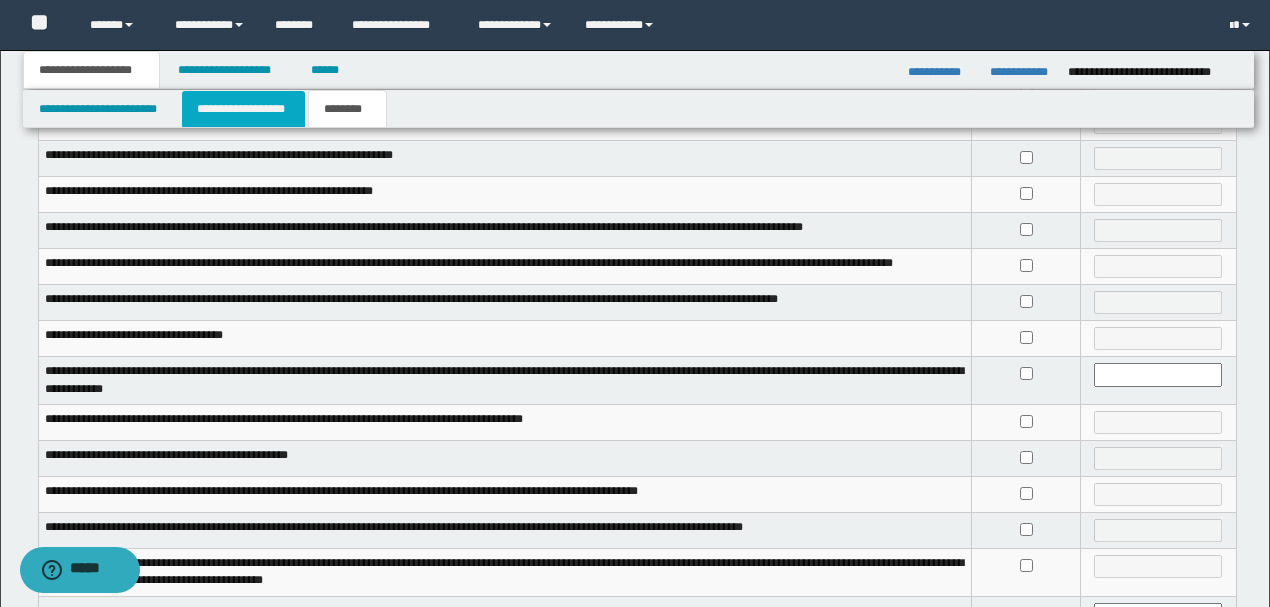click on "**********" at bounding box center (243, 109) 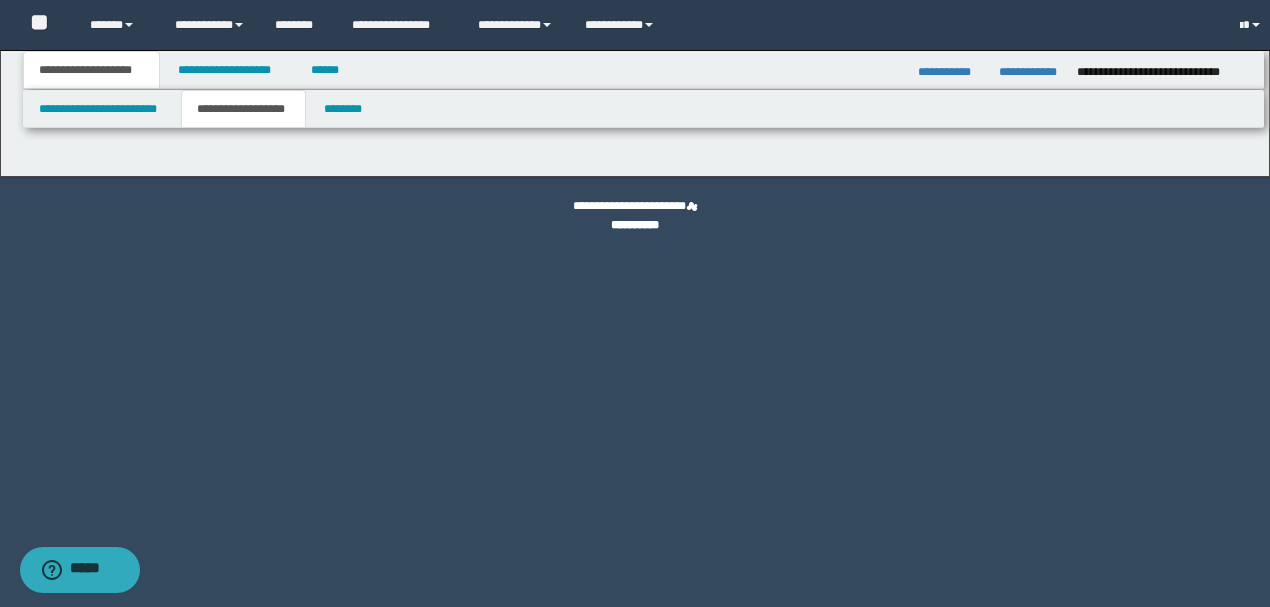 scroll, scrollTop: 0, scrollLeft: 0, axis: both 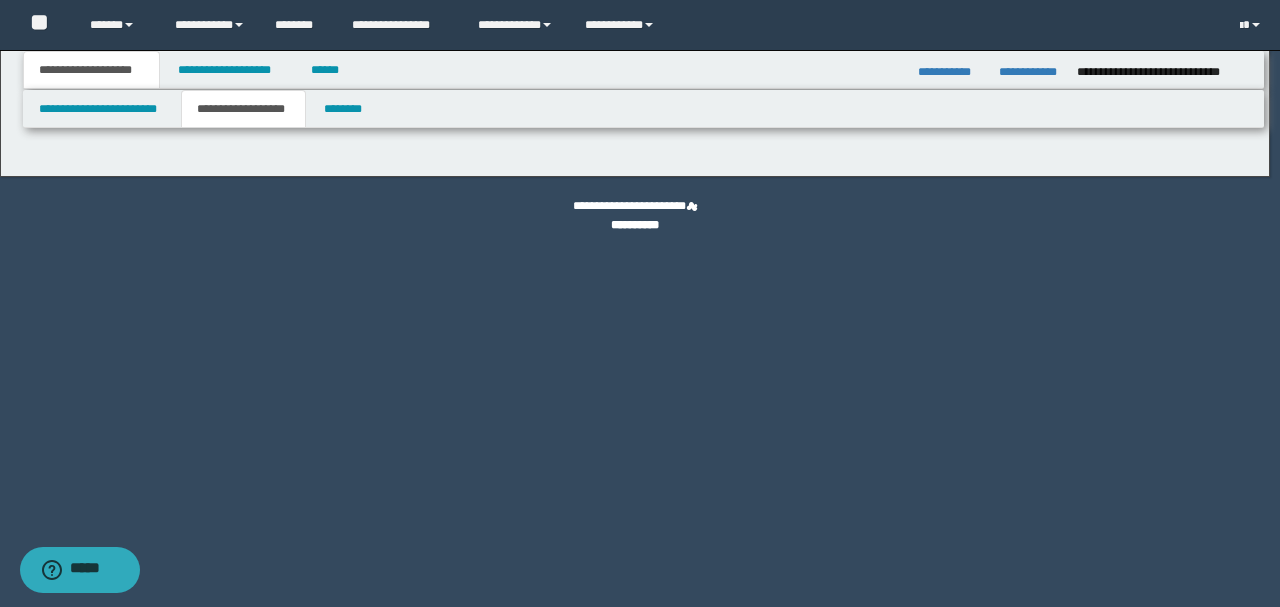 type on "**********" 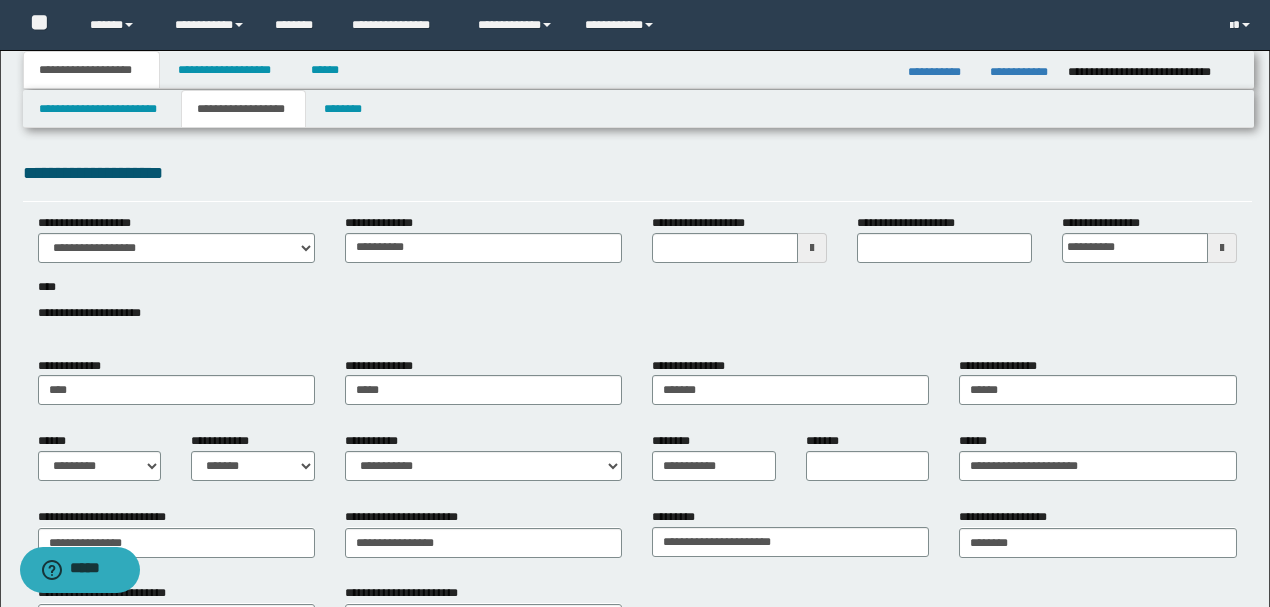 click on "**********" at bounding box center [637, 173] 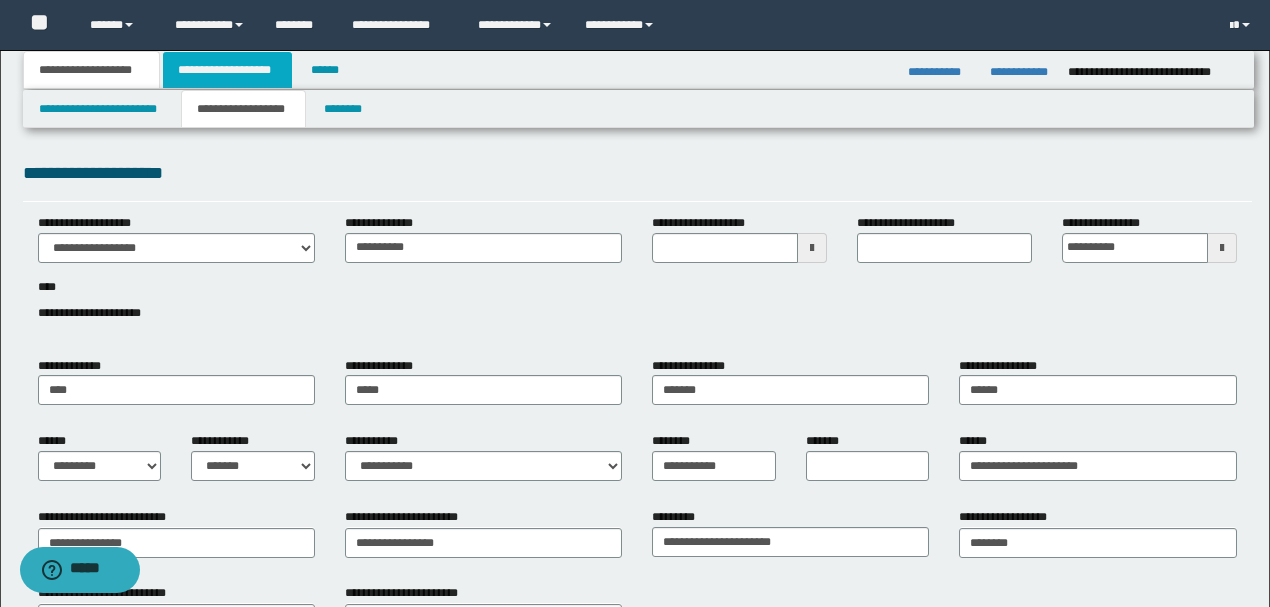 click on "**********" at bounding box center (227, 70) 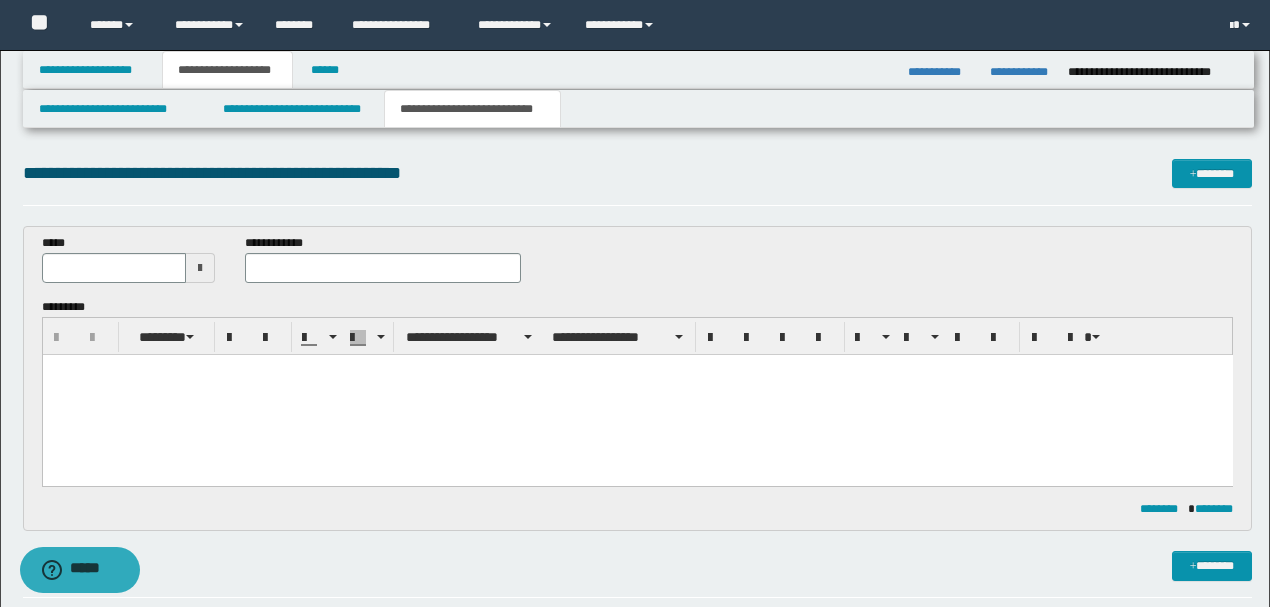 drag, startPoint x: 97, startPoint y: 401, endPoint x: 336, endPoint y: 453, distance: 244.59149 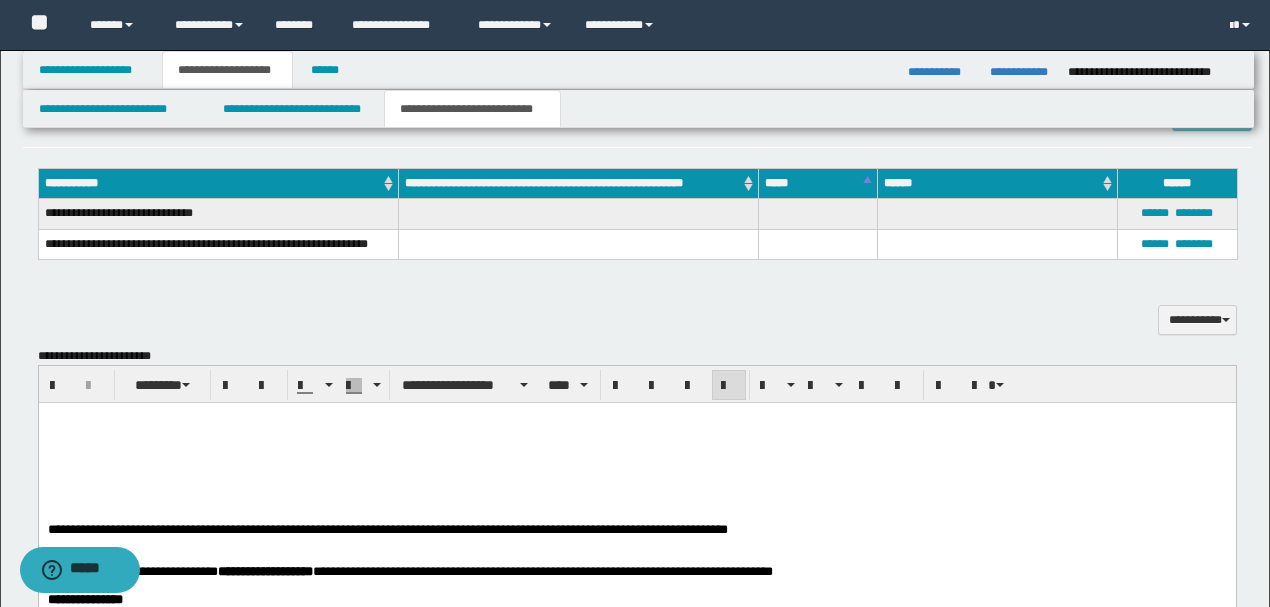 scroll, scrollTop: 466, scrollLeft: 0, axis: vertical 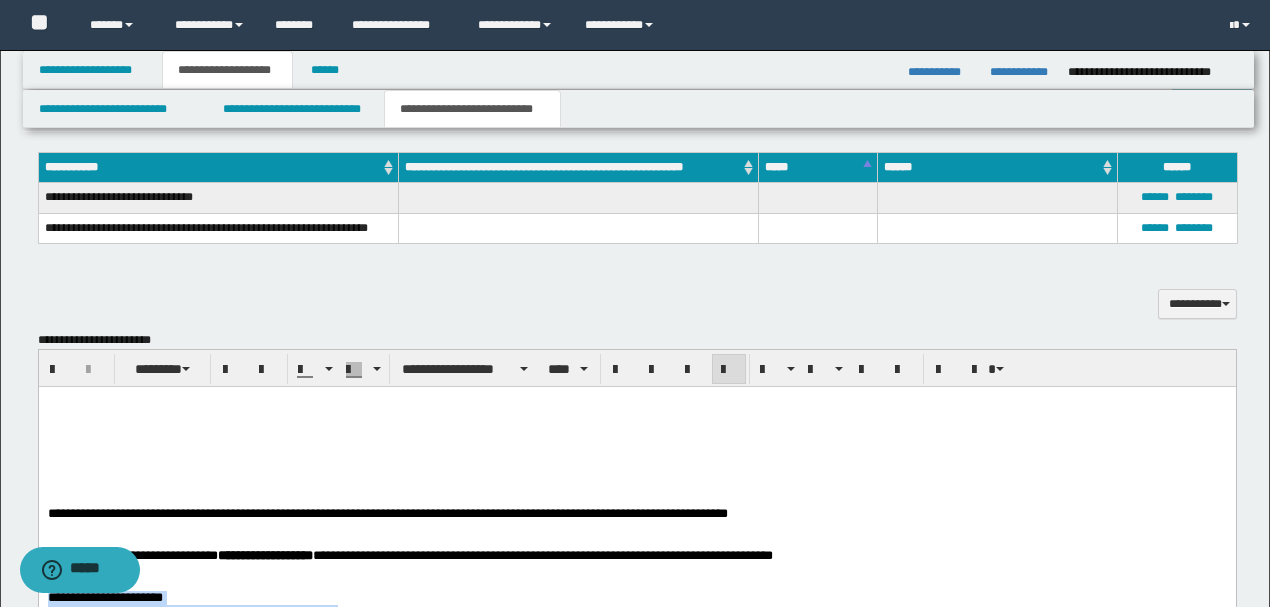 click at bounding box center (636, 416) 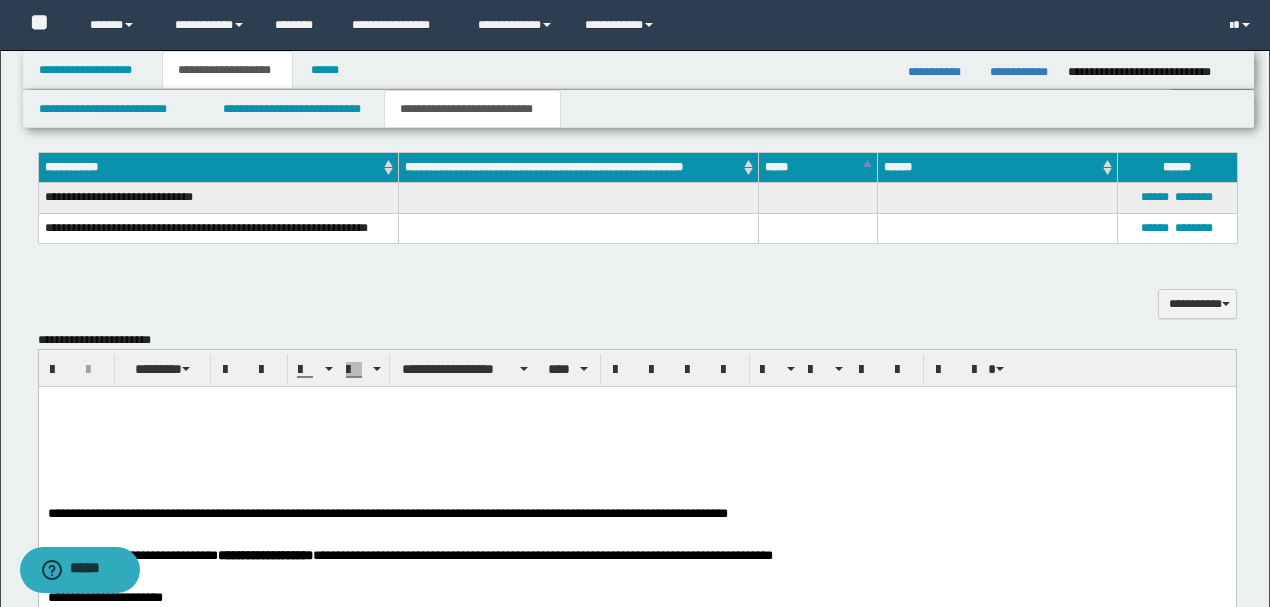 click at bounding box center (636, 402) 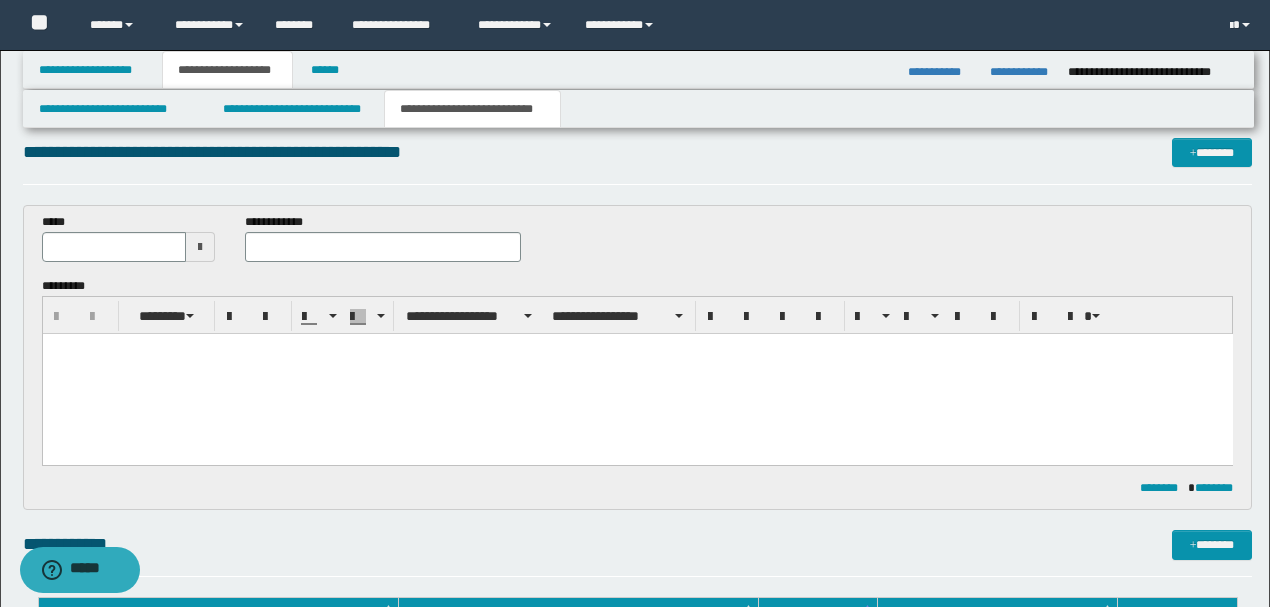 scroll, scrollTop: 0, scrollLeft: 0, axis: both 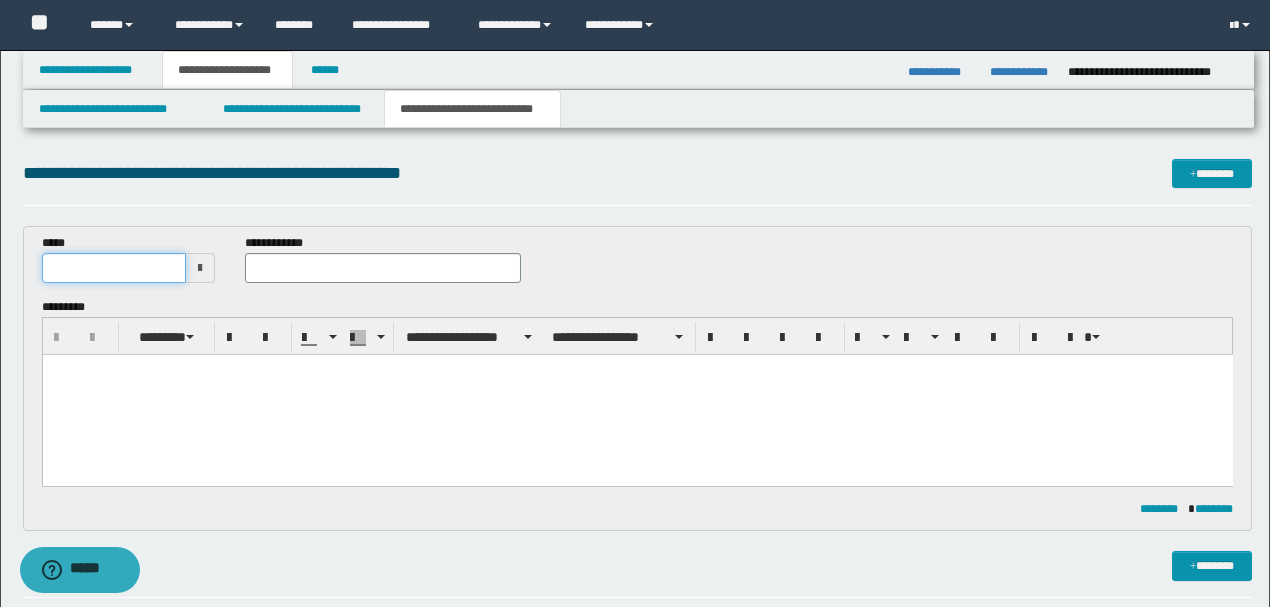 click at bounding box center (114, 268) 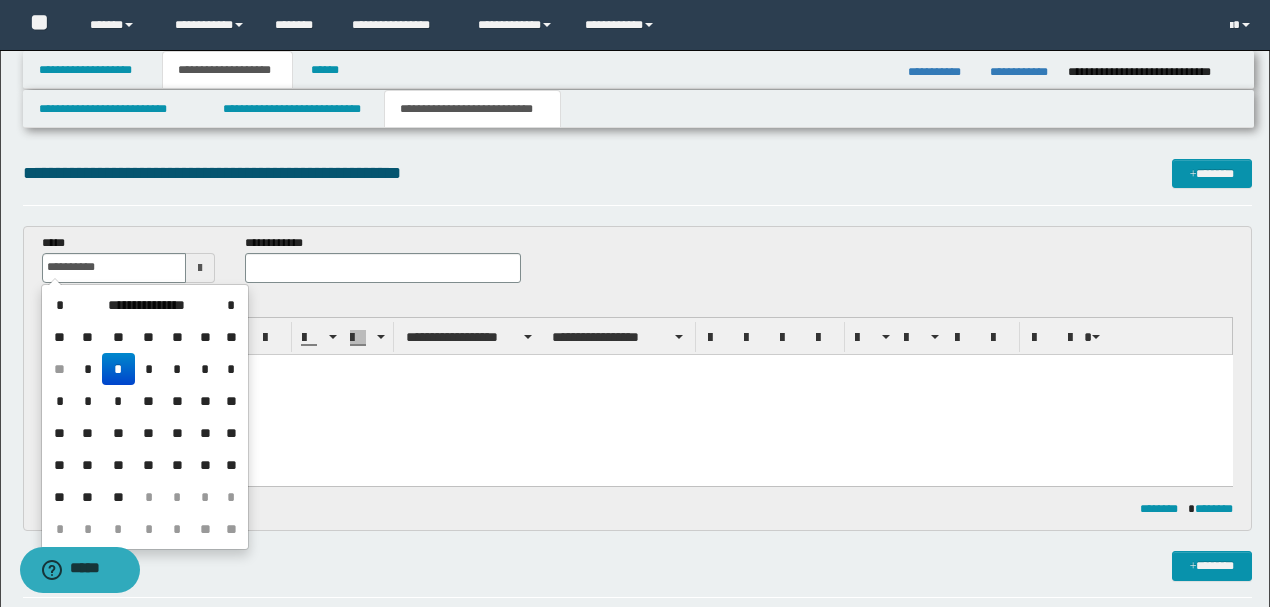 click on "**********" at bounding box center (637, 173) 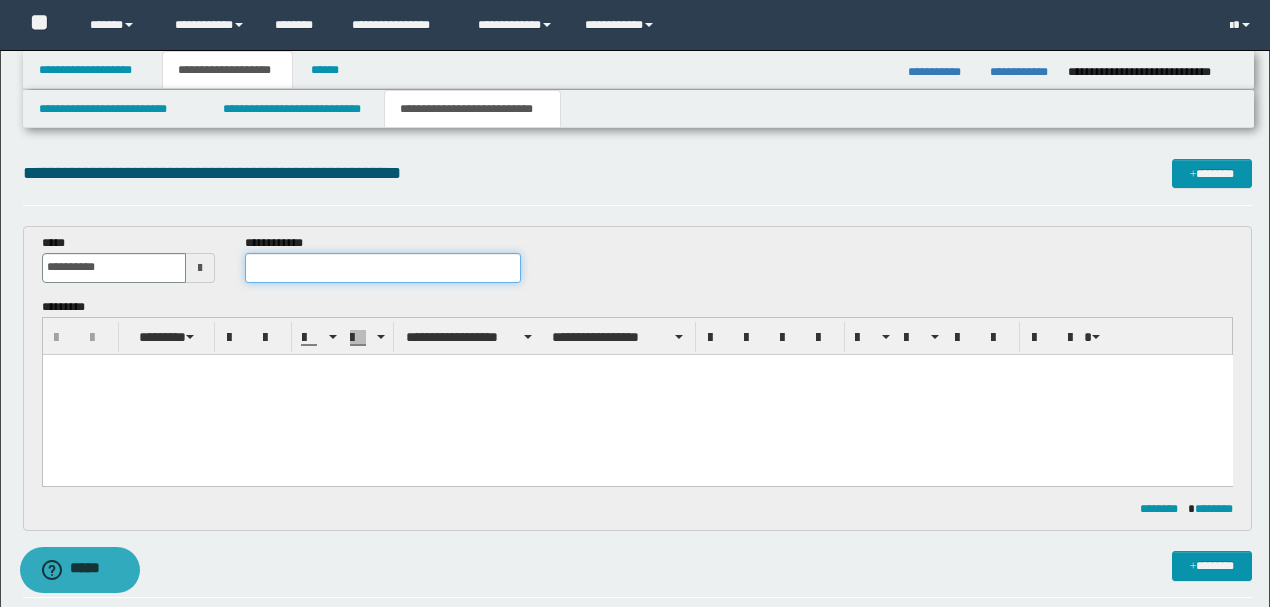 click at bounding box center (382, 268) 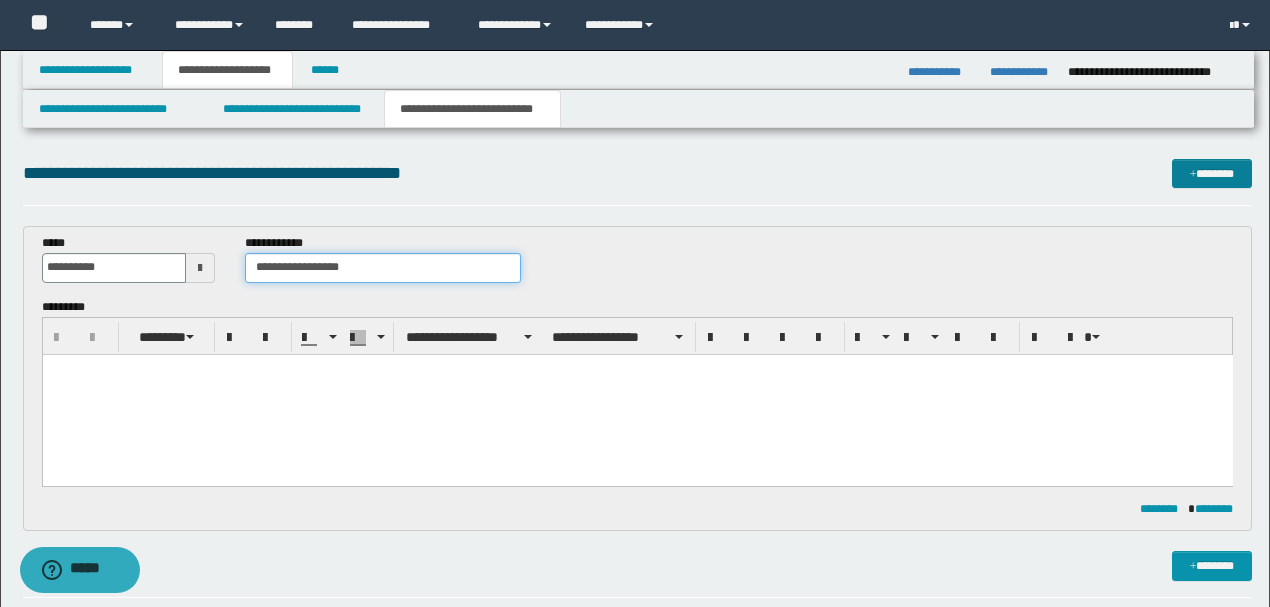 type on "**********" 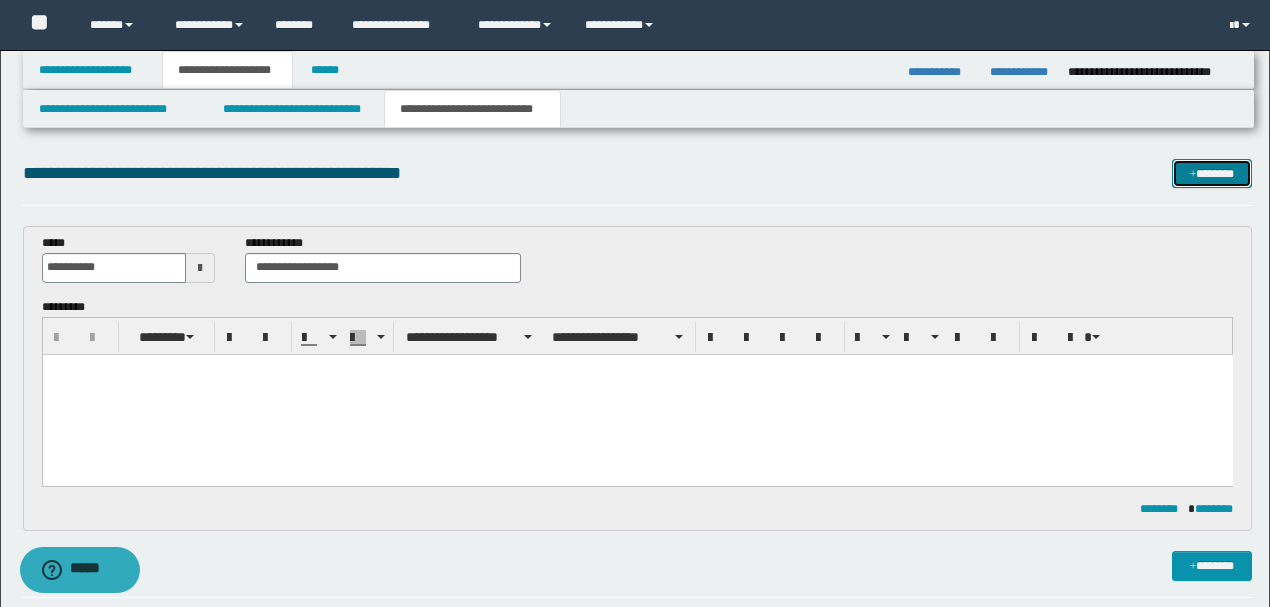click on "*******" at bounding box center (1211, 173) 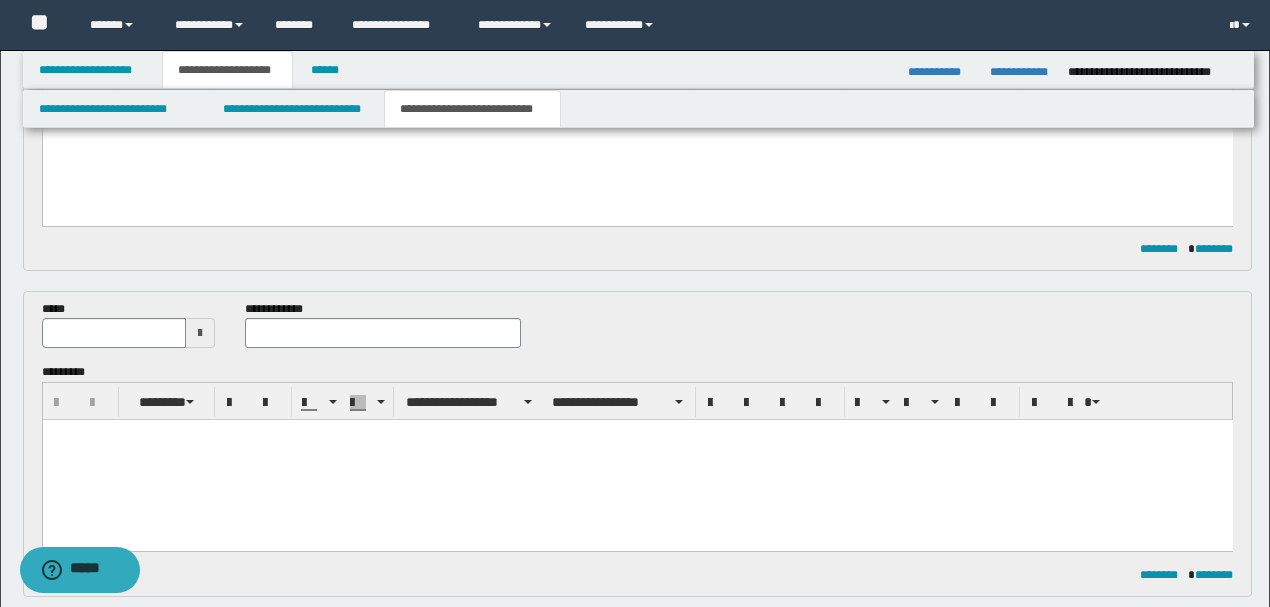 scroll, scrollTop: 211, scrollLeft: 0, axis: vertical 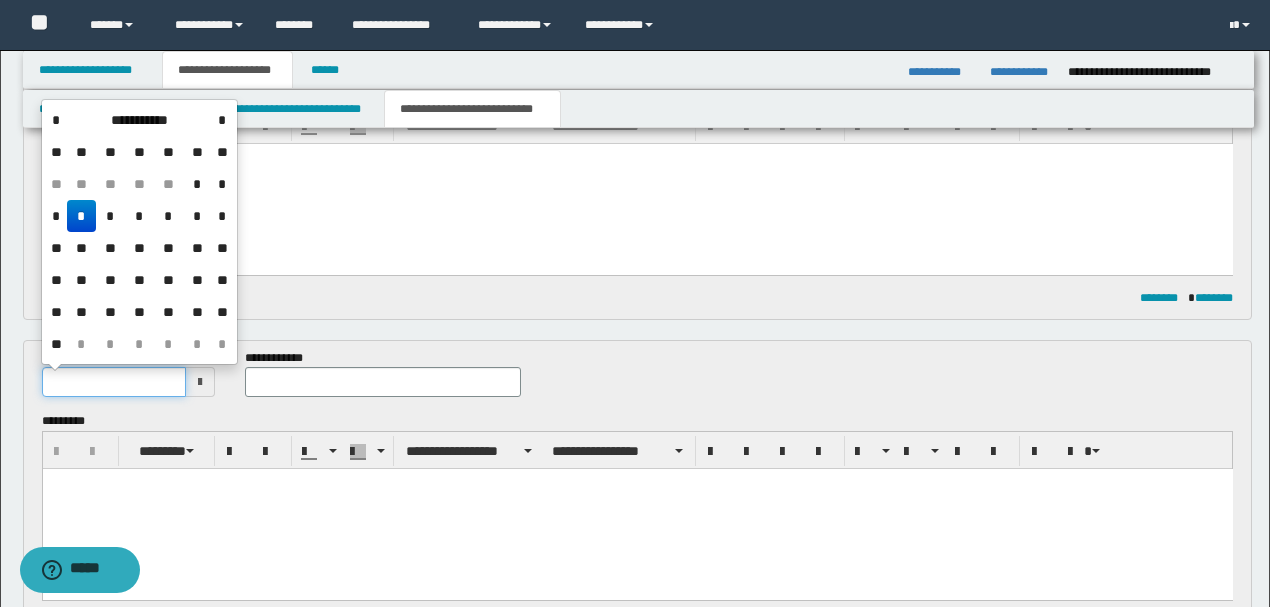 click at bounding box center [114, 382] 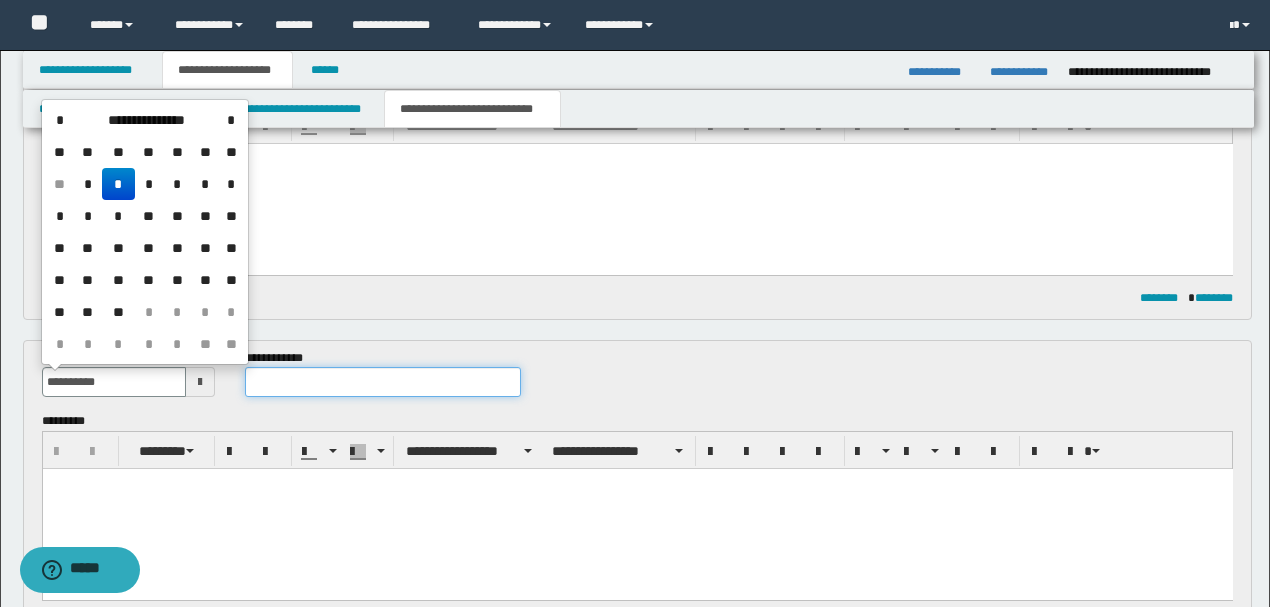 type on "**********" 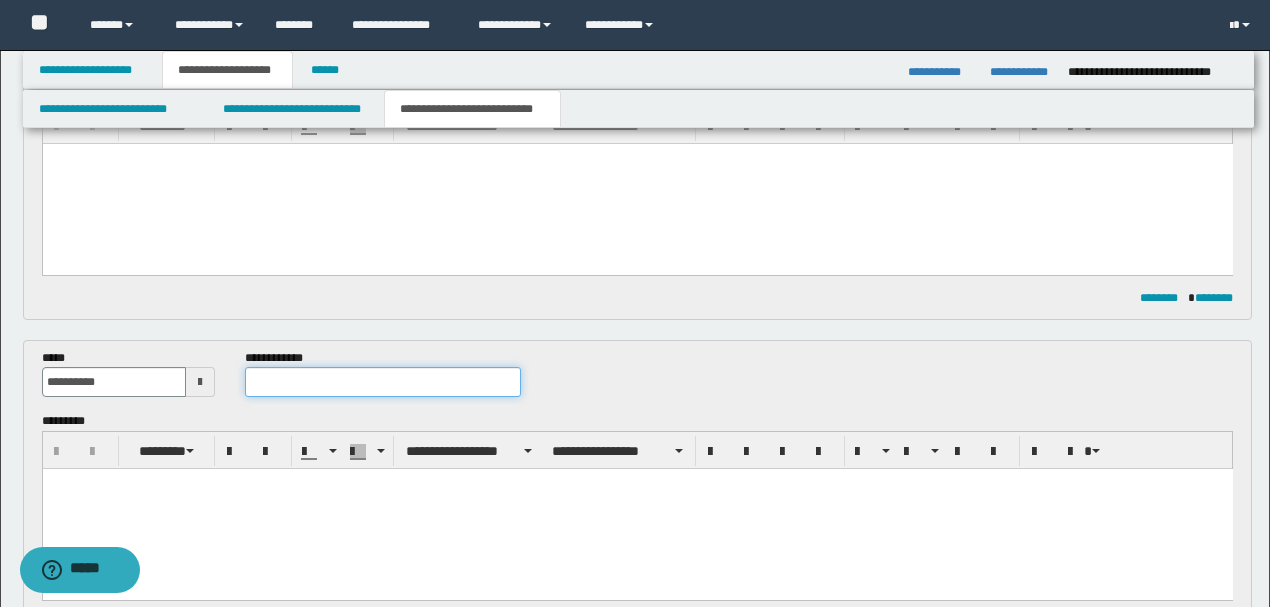 click at bounding box center [382, 382] 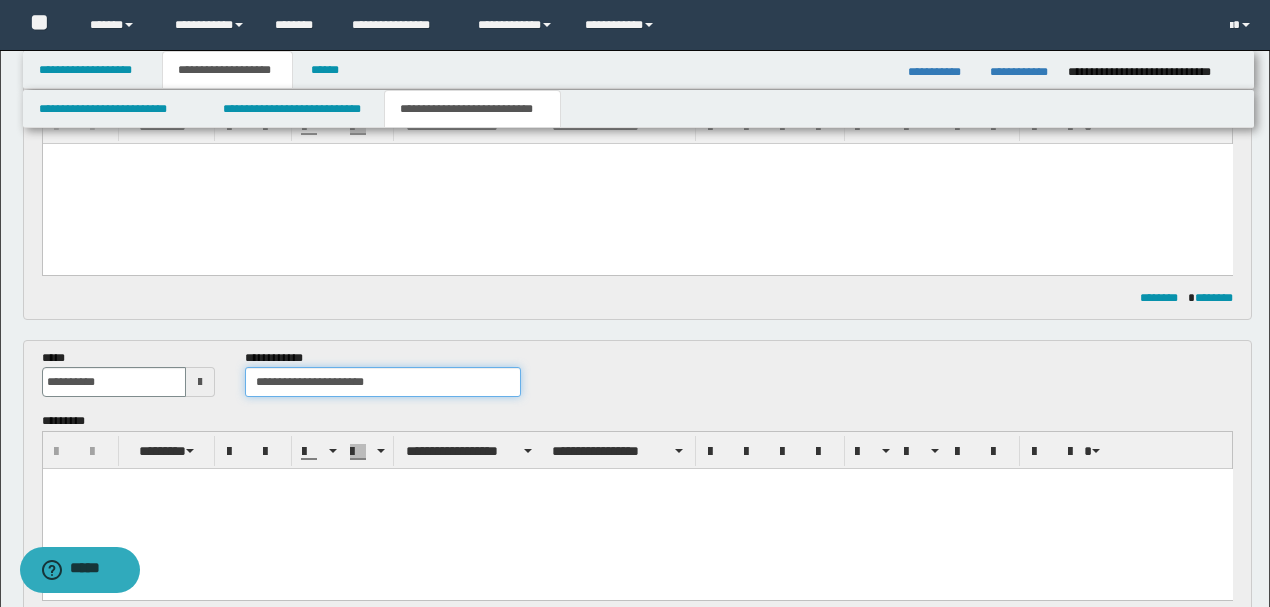 click on "**********" at bounding box center (382, 382) 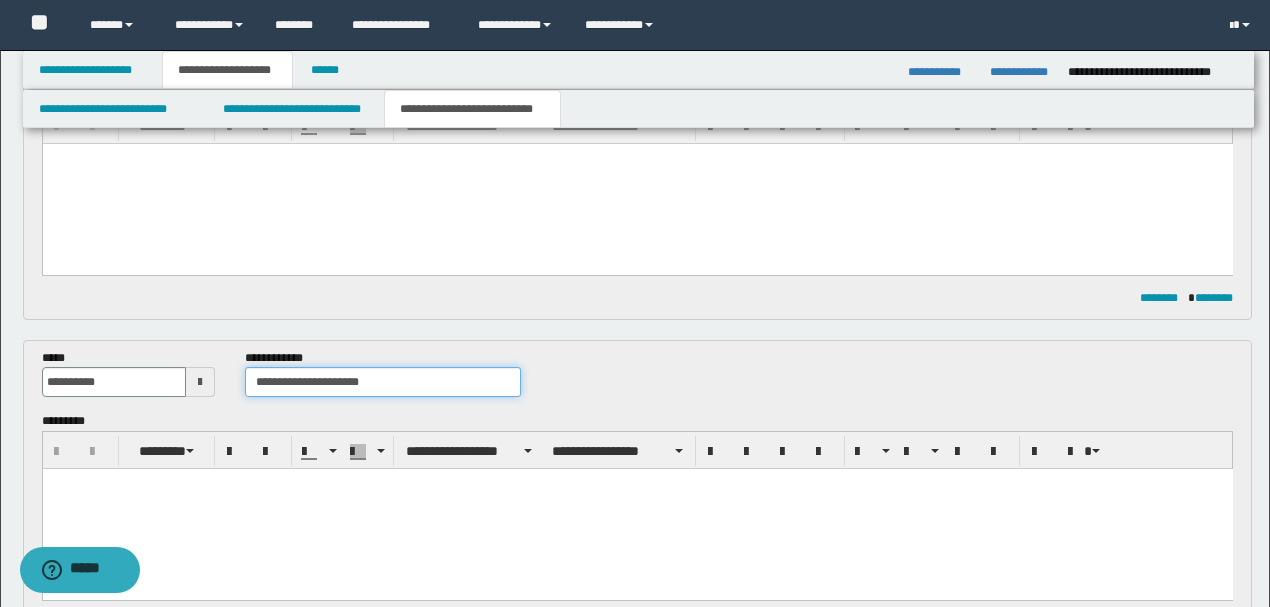 type on "**********" 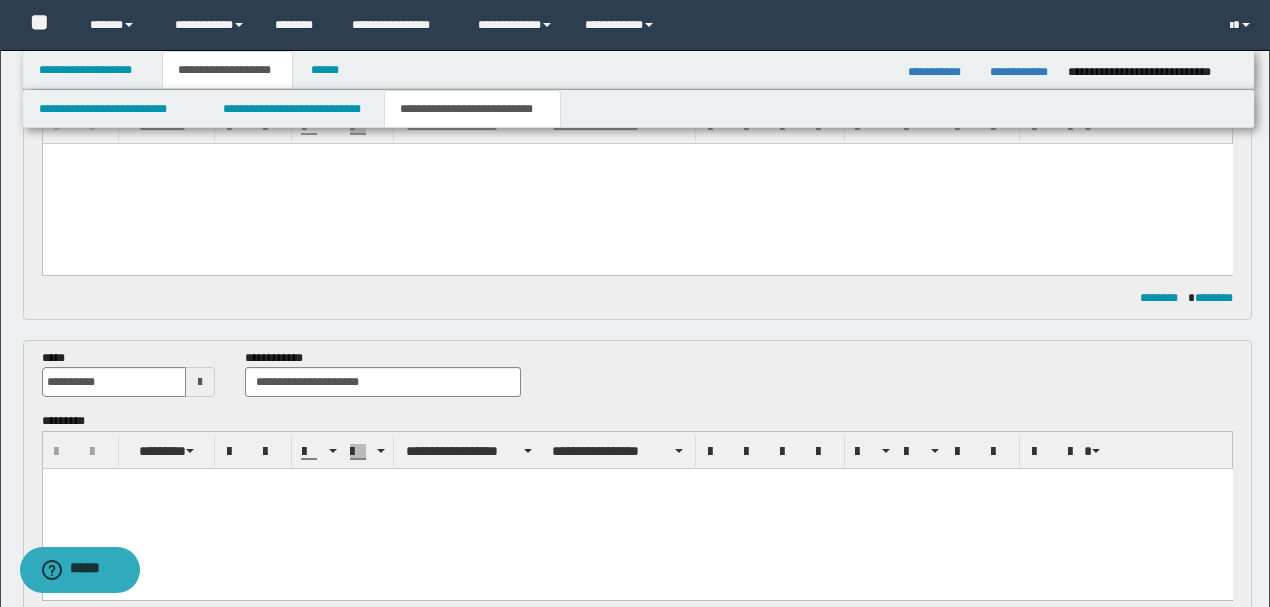 click on "**********" at bounding box center [638, 381] 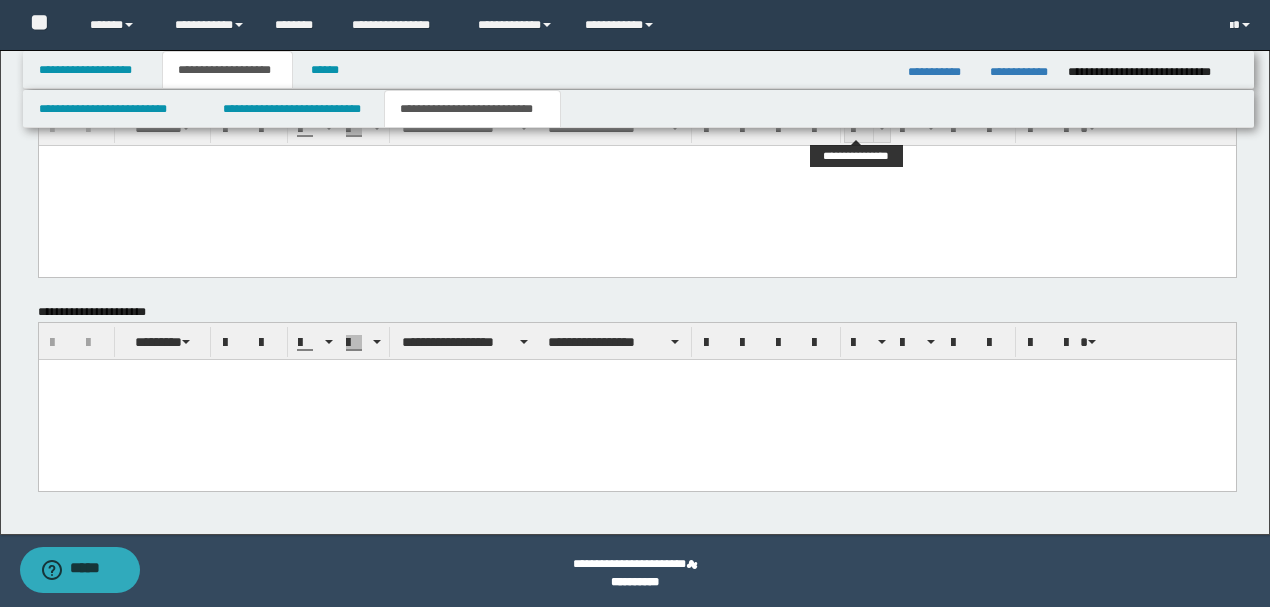 scroll, scrollTop: 1605, scrollLeft: 0, axis: vertical 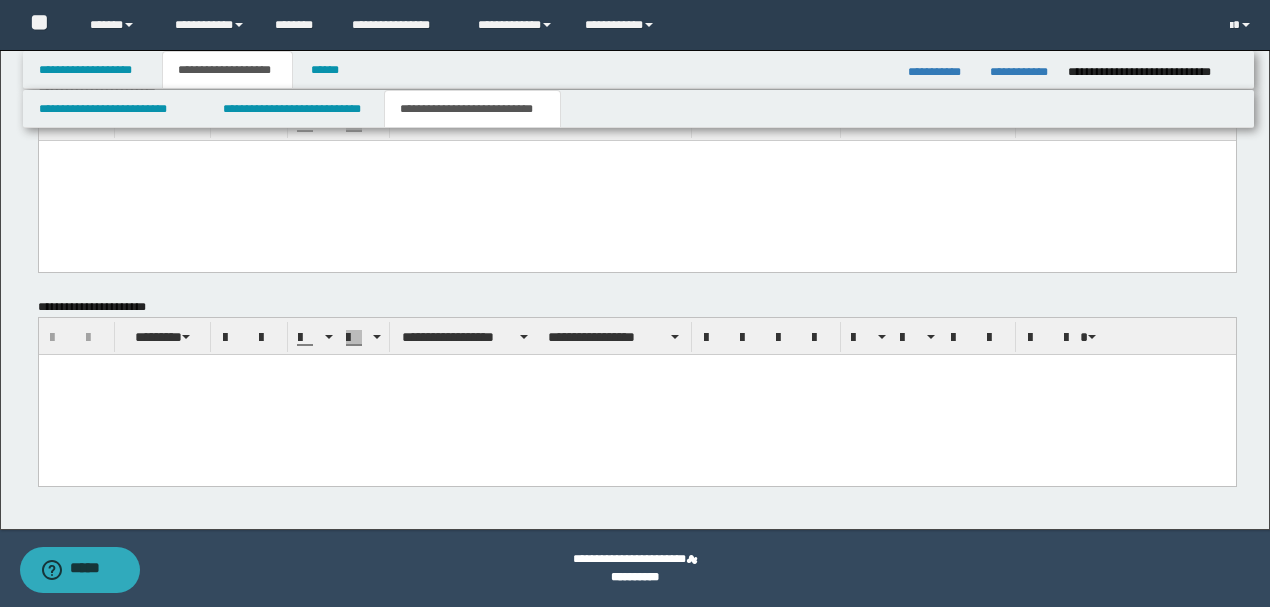click at bounding box center [636, 395] 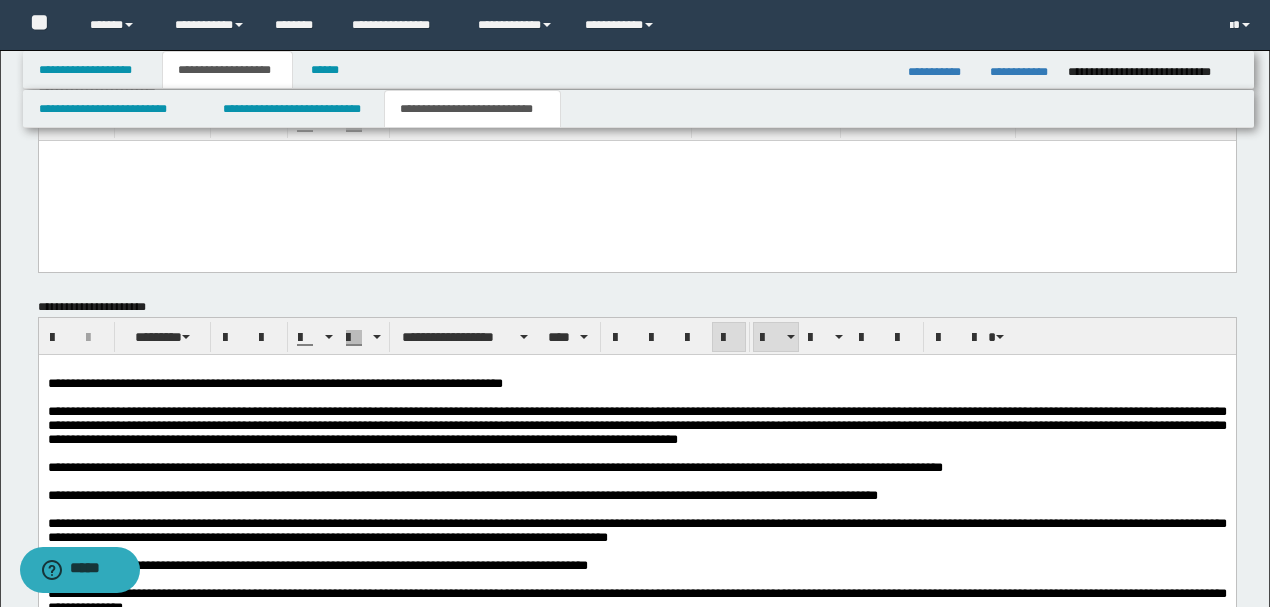 drag, startPoint x: 106, startPoint y: 174, endPoint x: 197, endPoint y: 269, distance: 131.55228 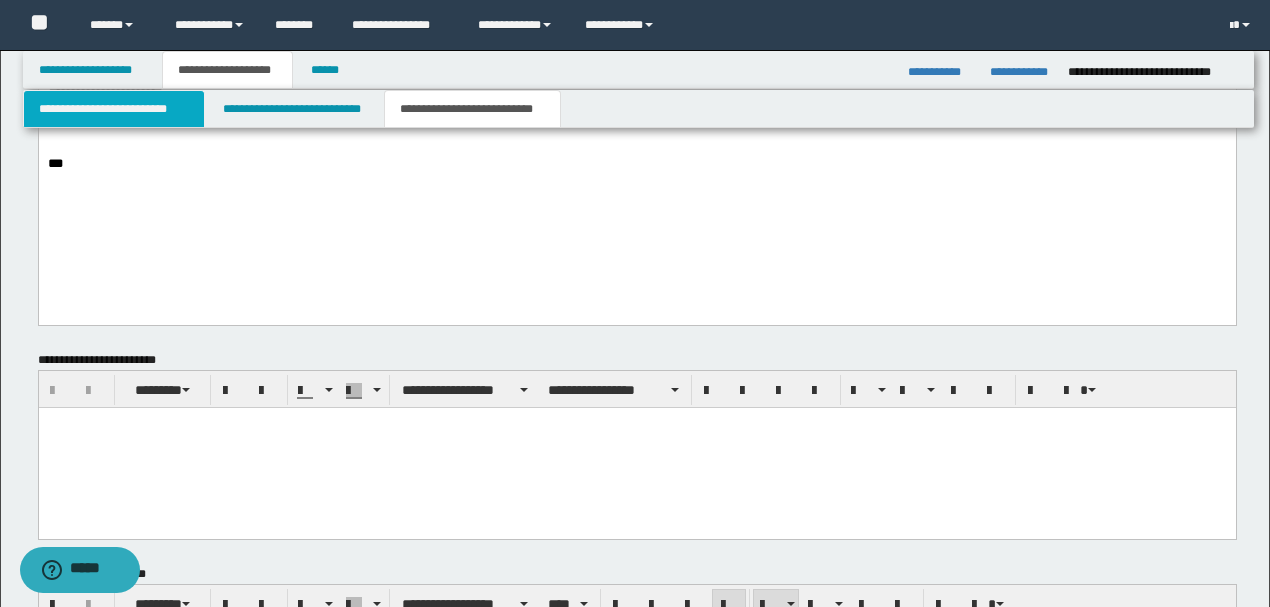 click on "**********" at bounding box center [114, 109] 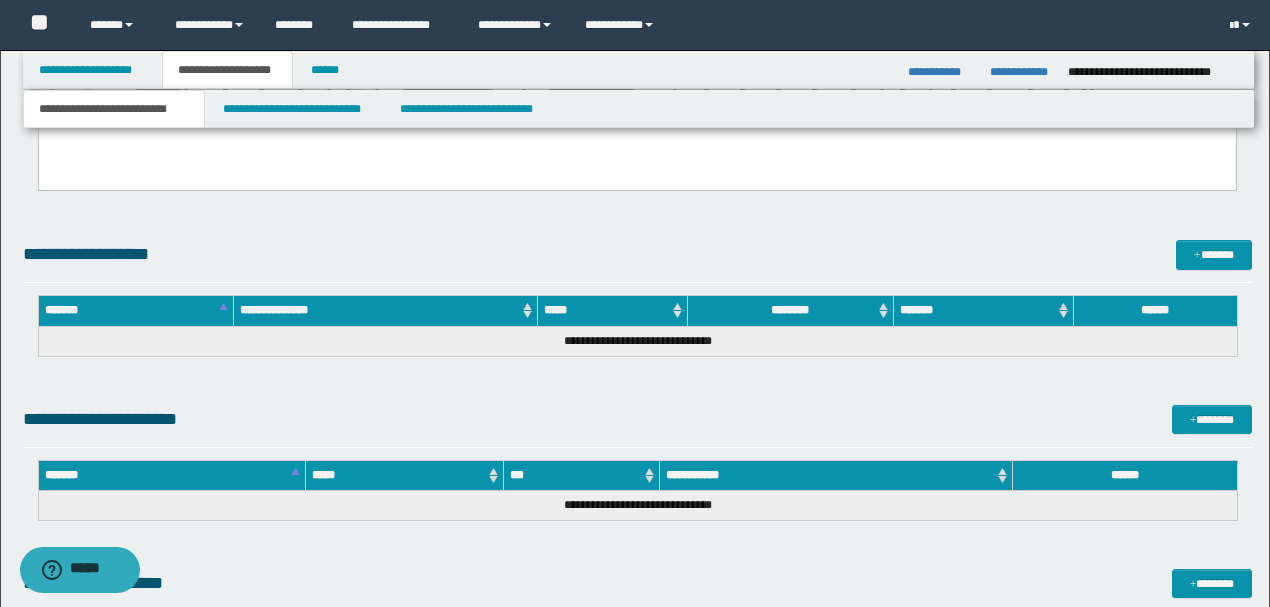 scroll, scrollTop: 751, scrollLeft: 0, axis: vertical 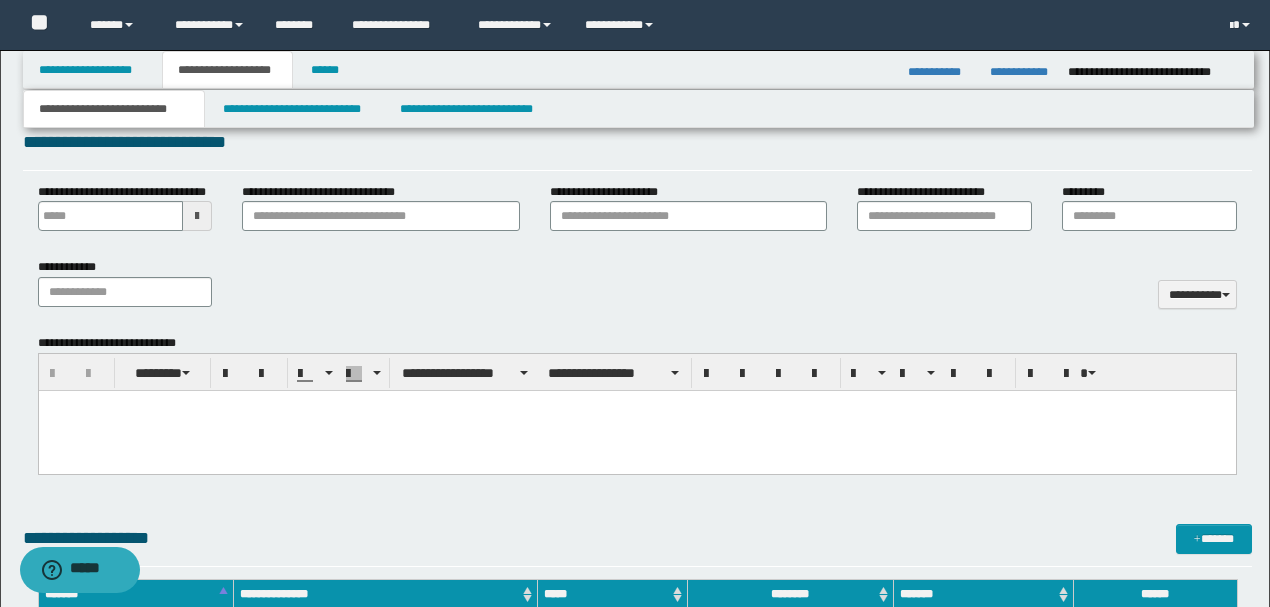 click at bounding box center [636, 431] 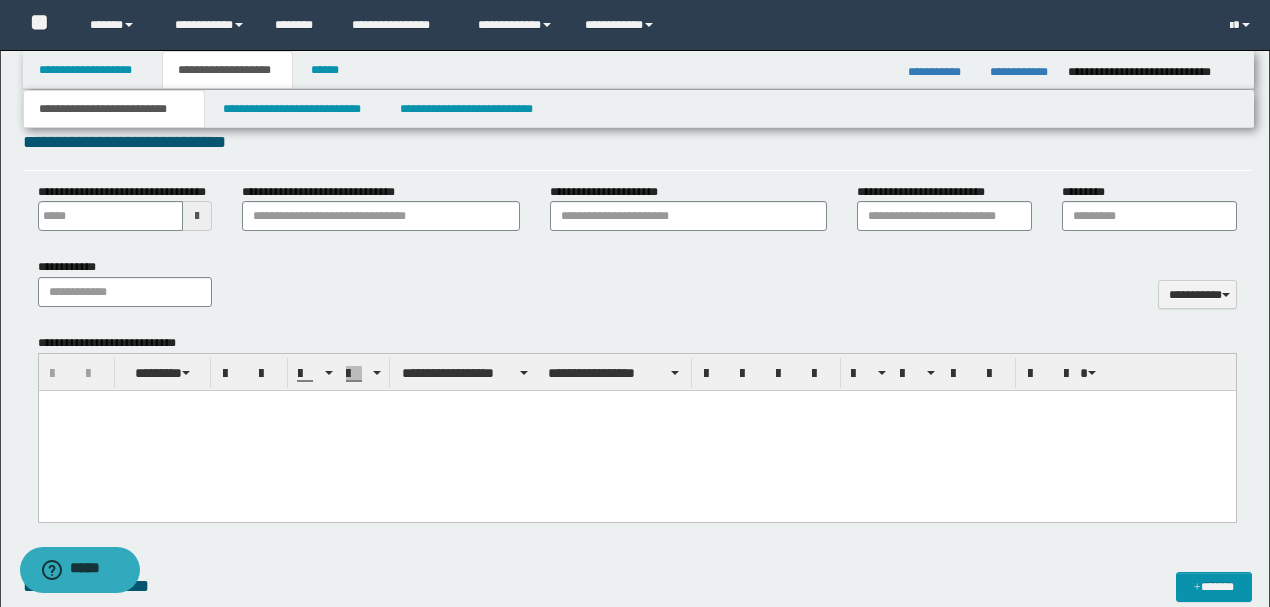type 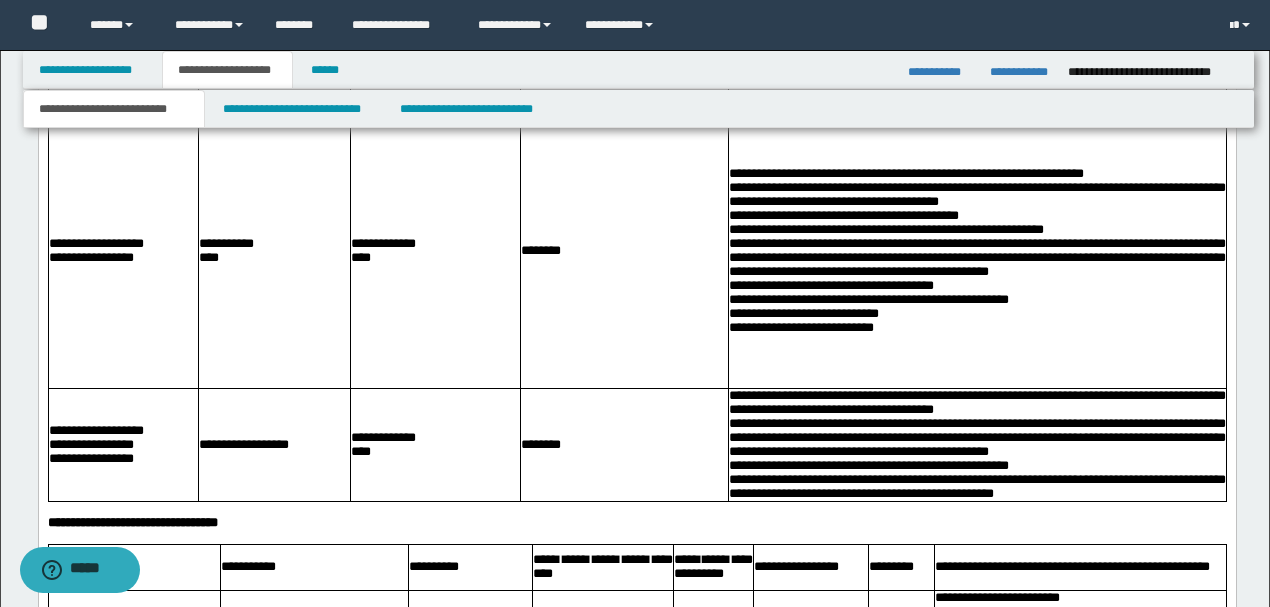 scroll, scrollTop: 1351, scrollLeft: 0, axis: vertical 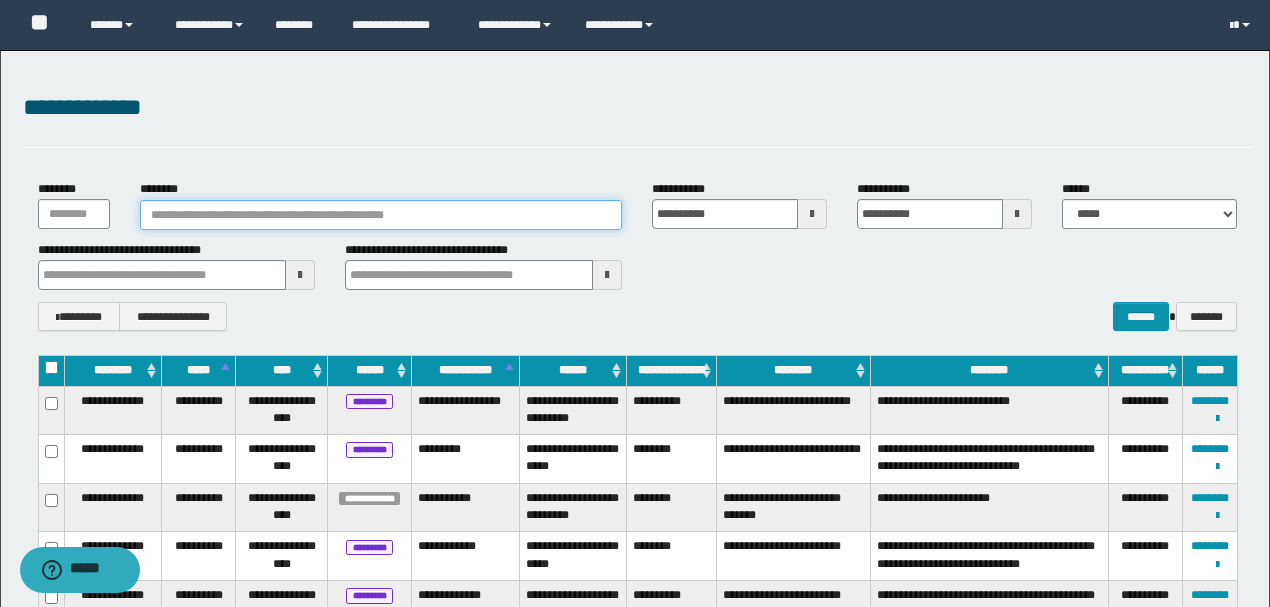click on "********" at bounding box center [381, 215] 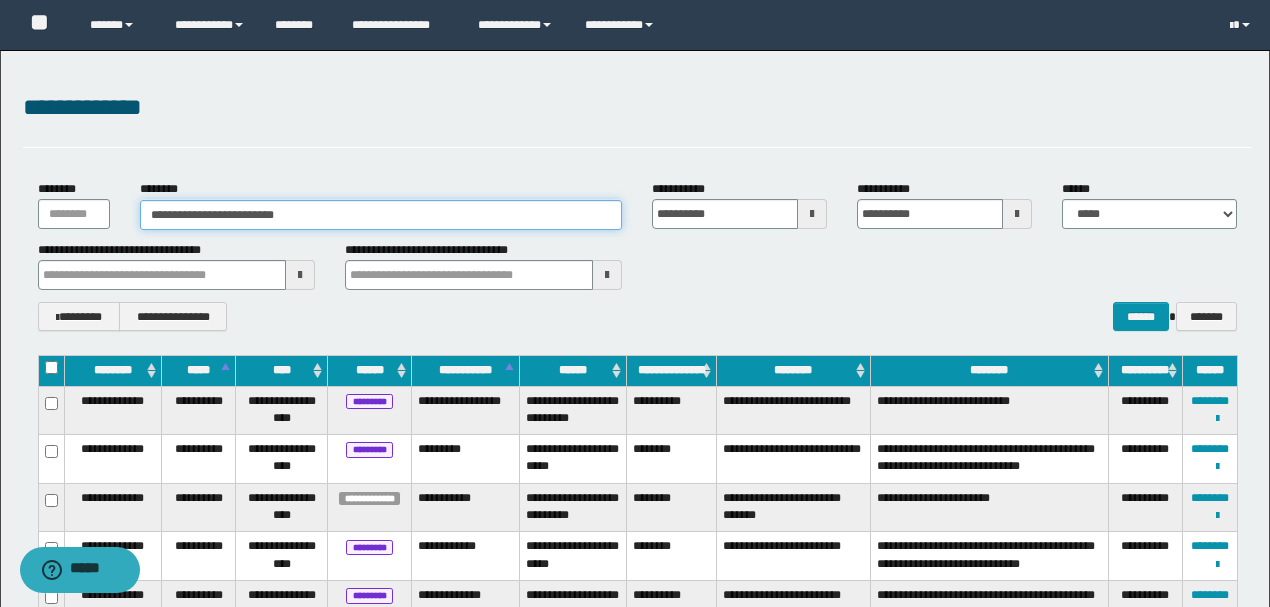 type on "**********" 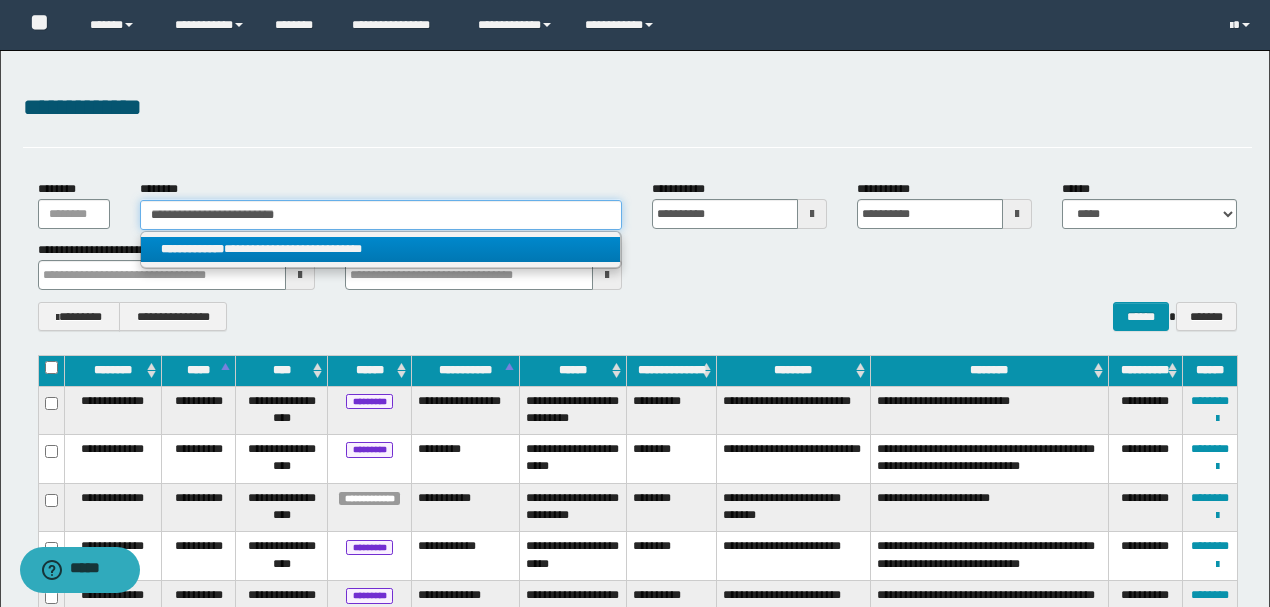 type on "**********" 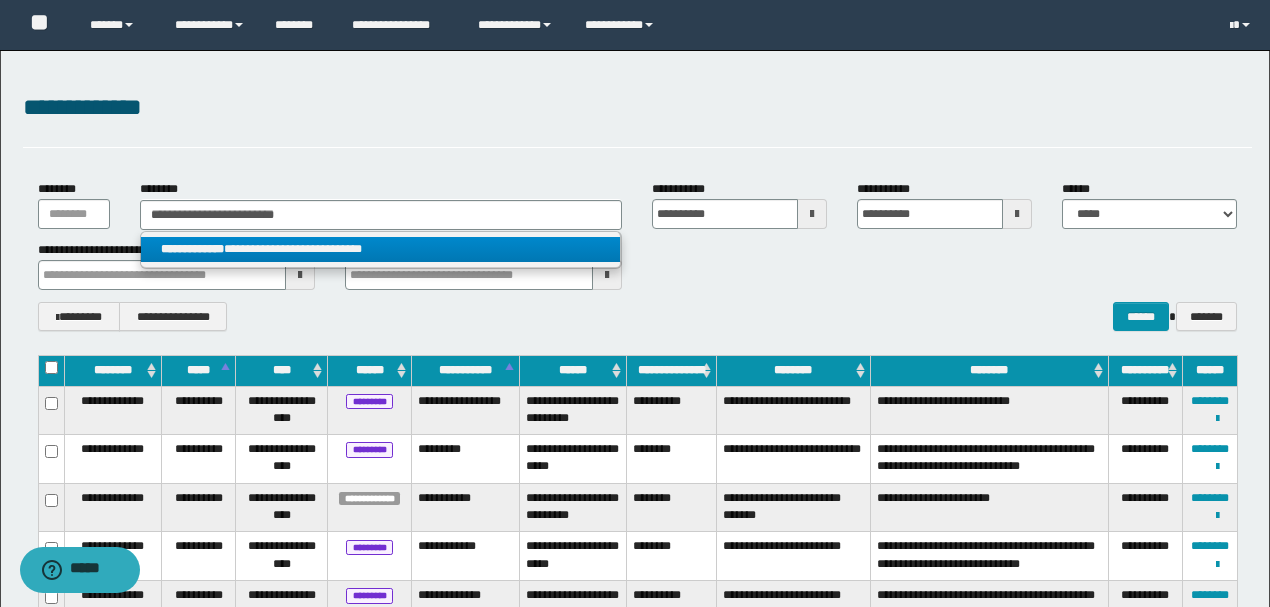 click on "**********" at bounding box center [380, 249] 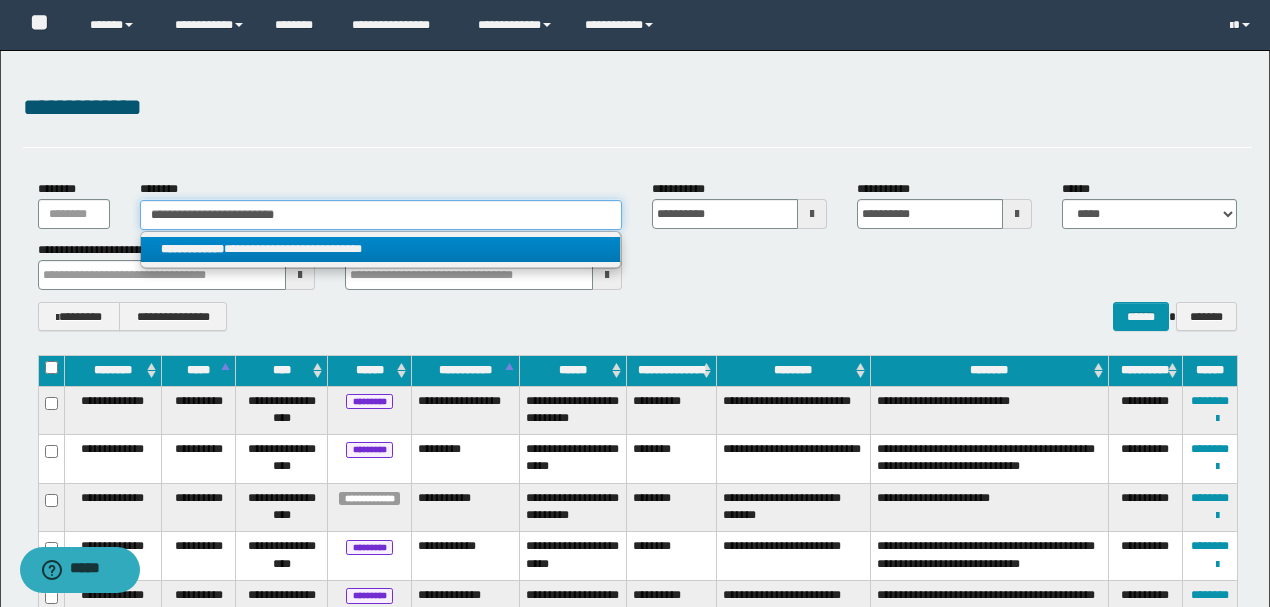 type 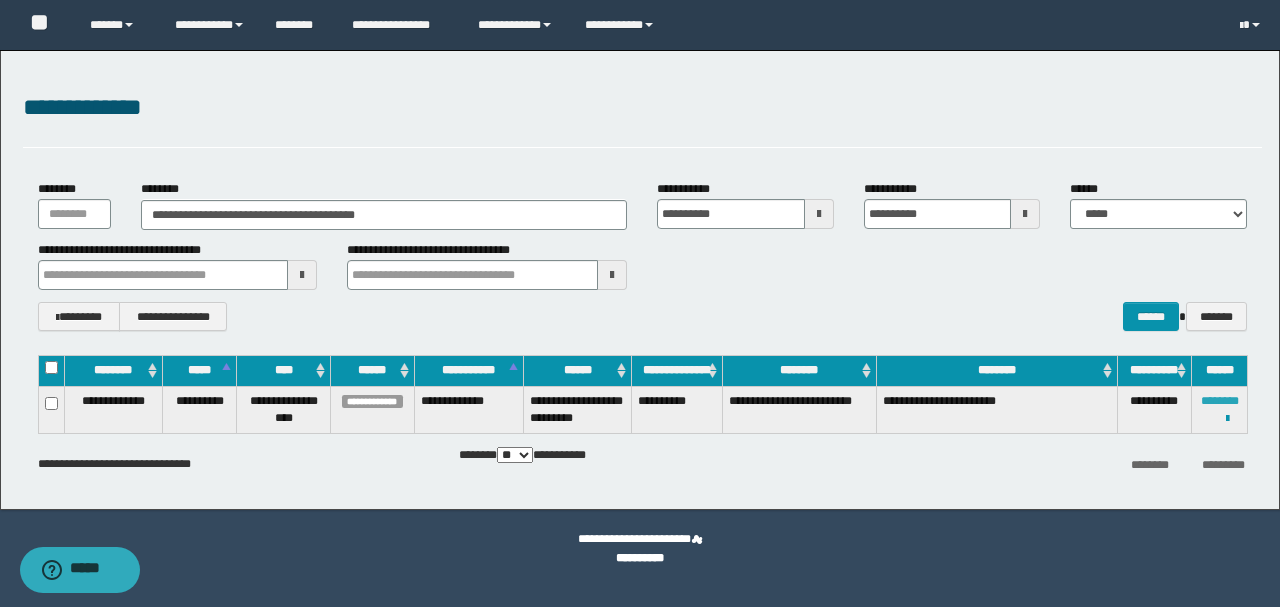 click on "********" at bounding box center (1220, 401) 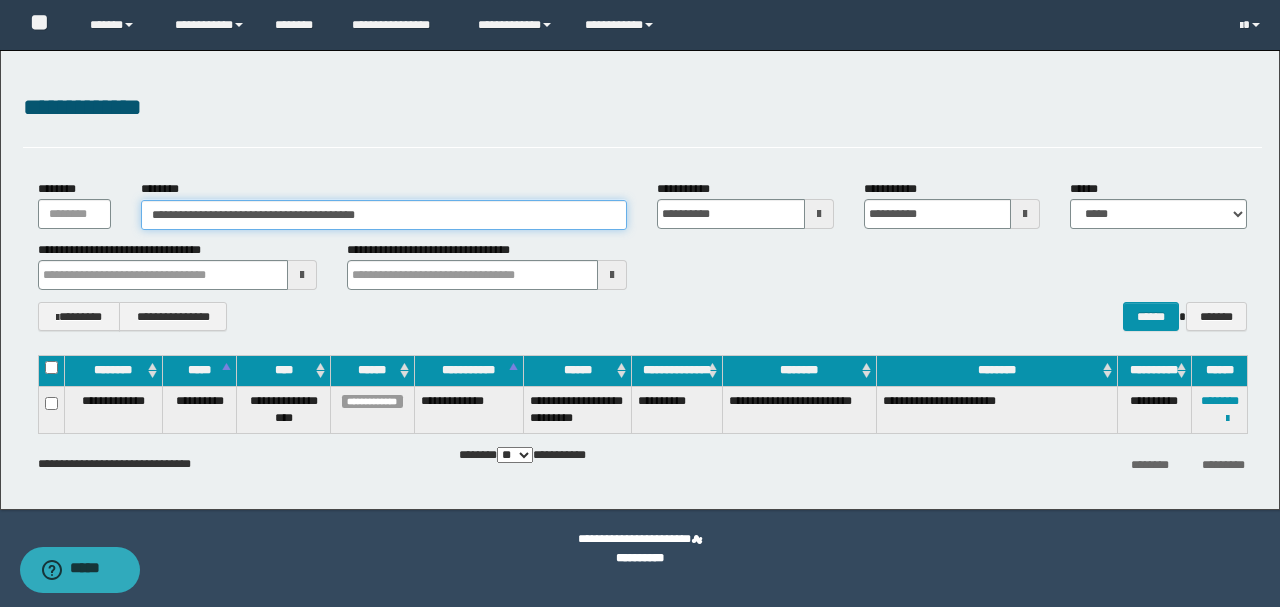 drag, startPoint x: 437, startPoint y: 224, endPoint x: 40, endPoint y: 223, distance: 397.00125 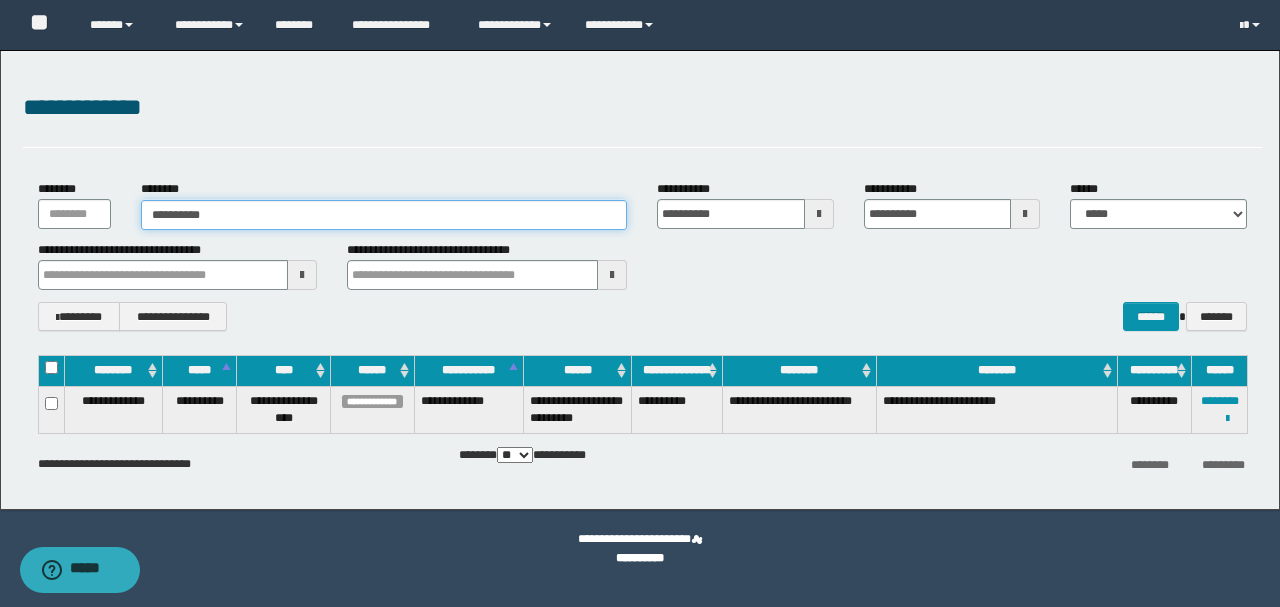 type on "**********" 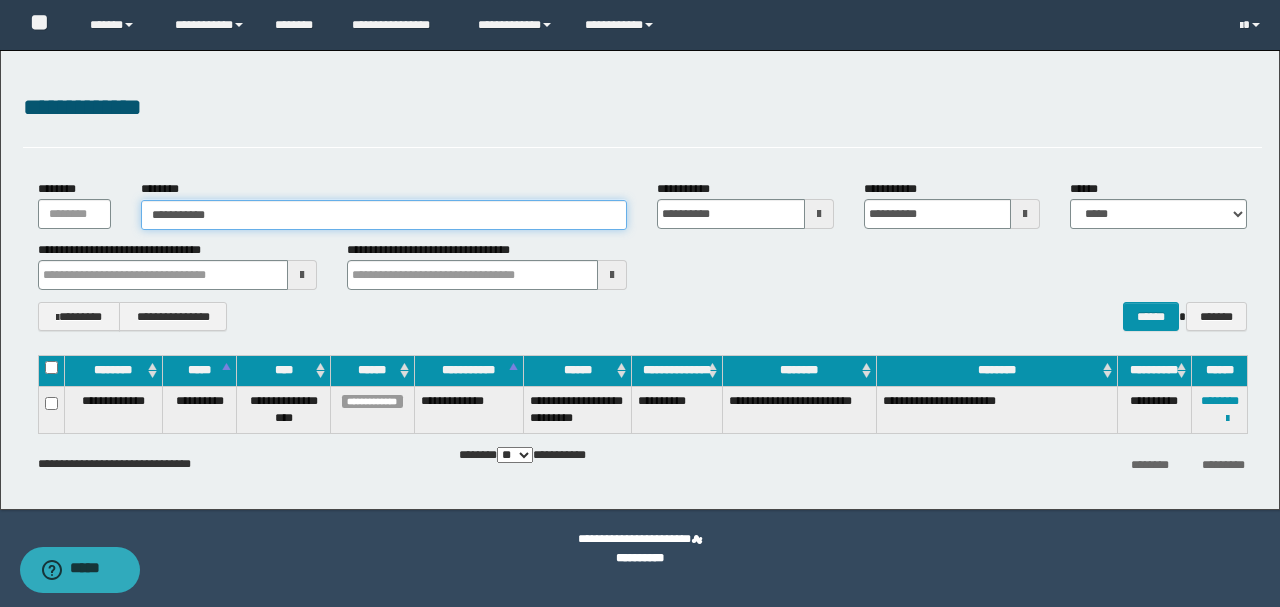 type on "**********" 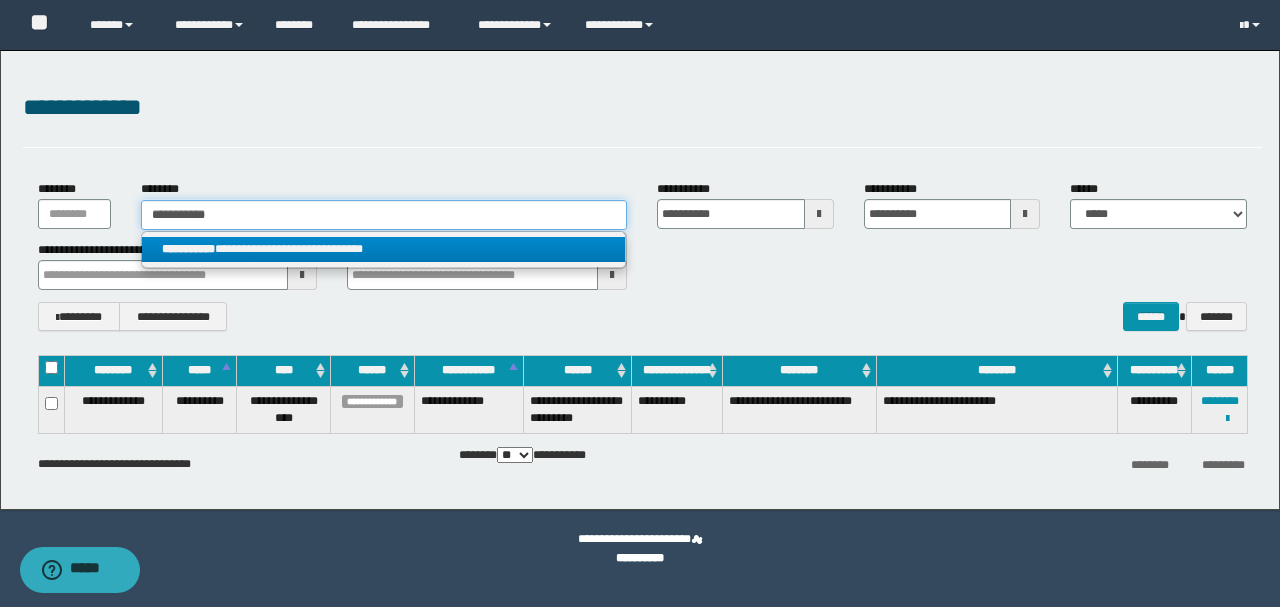 type on "**********" 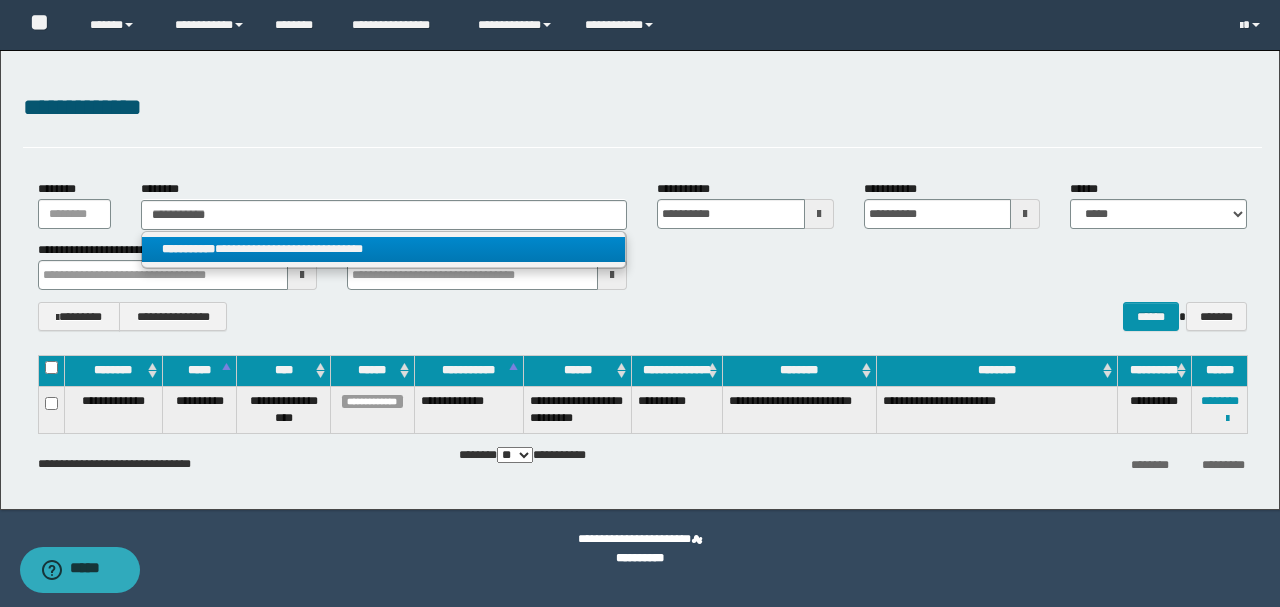 click on "**********" at bounding box center (384, 249) 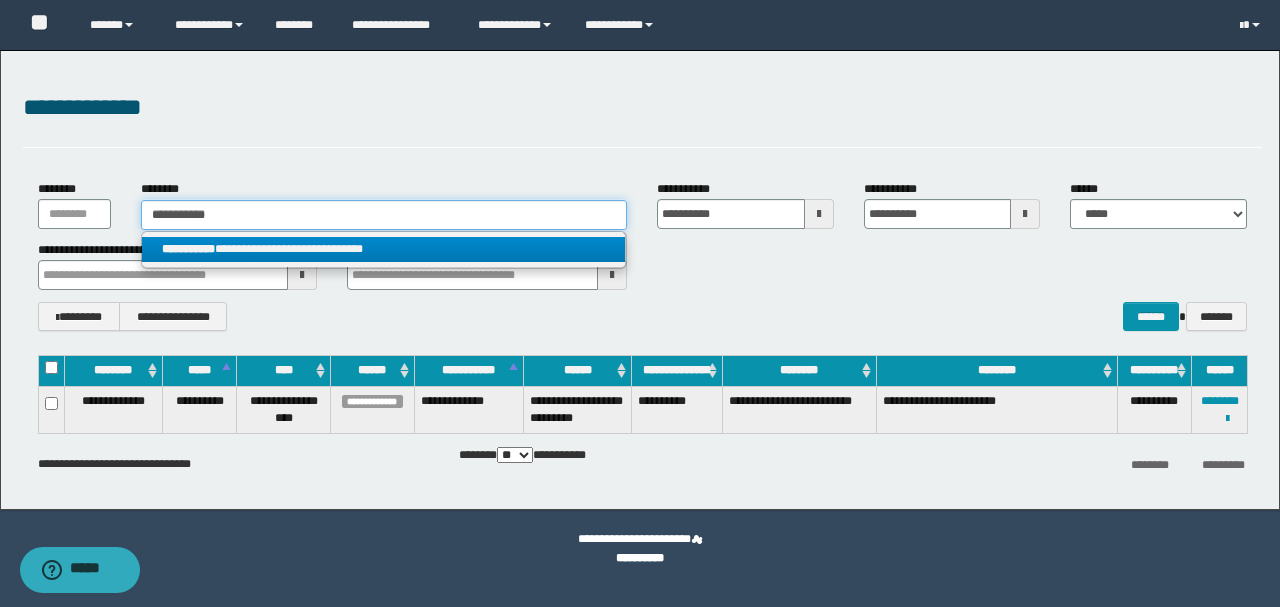 type 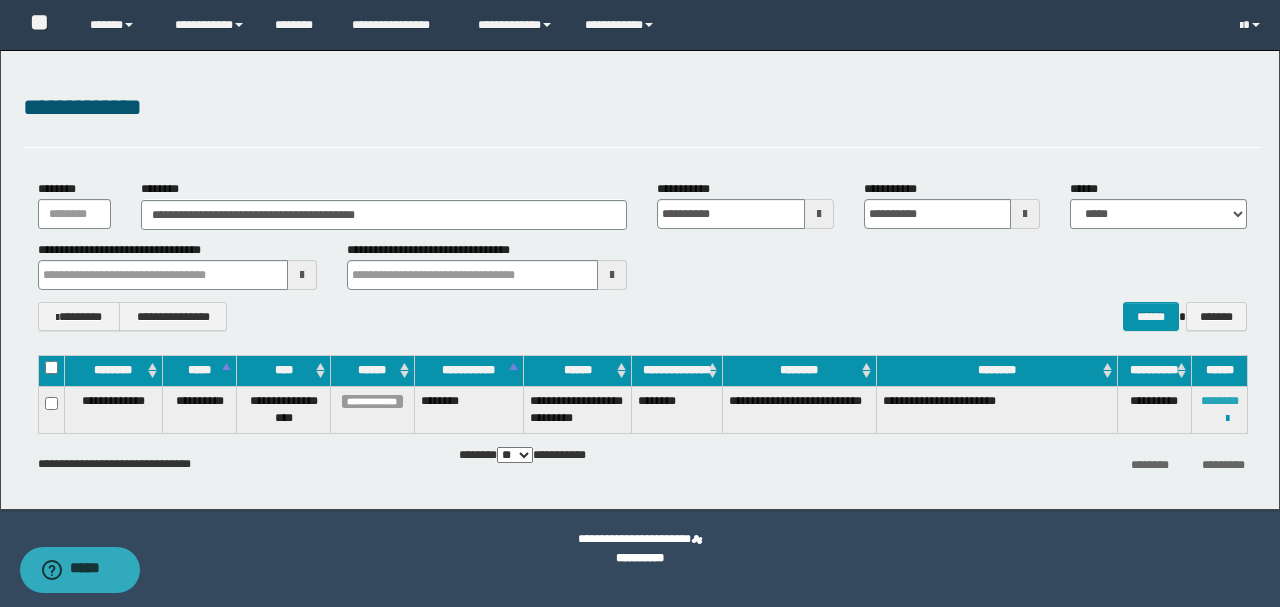 click on "********" at bounding box center (1220, 401) 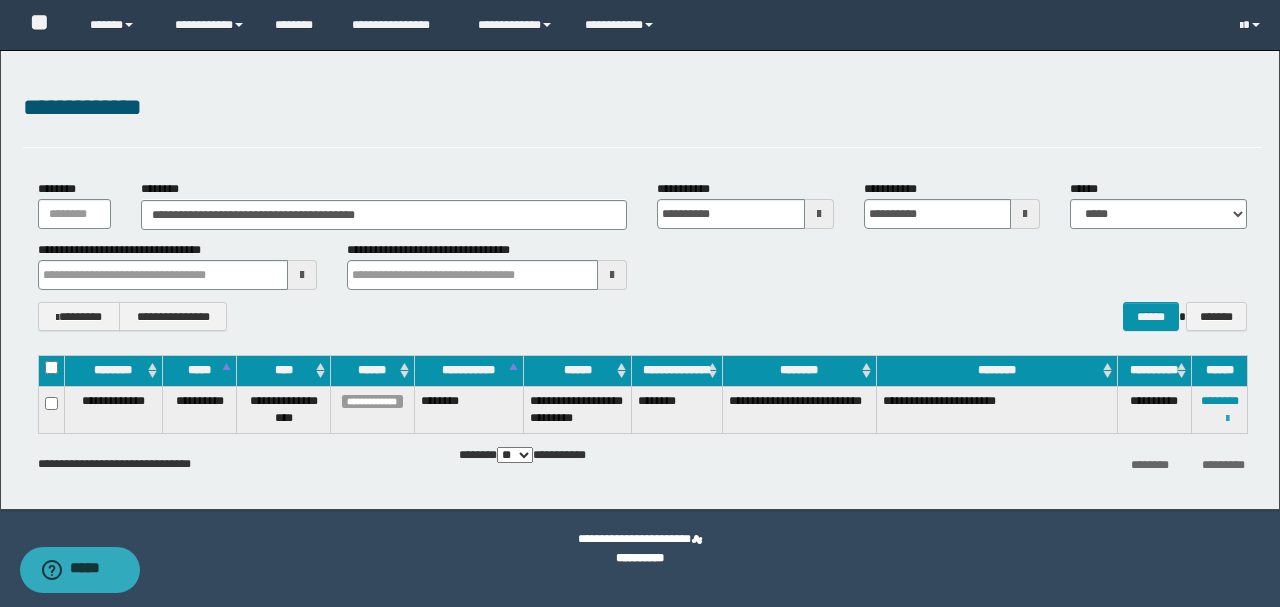 click at bounding box center (1227, 419) 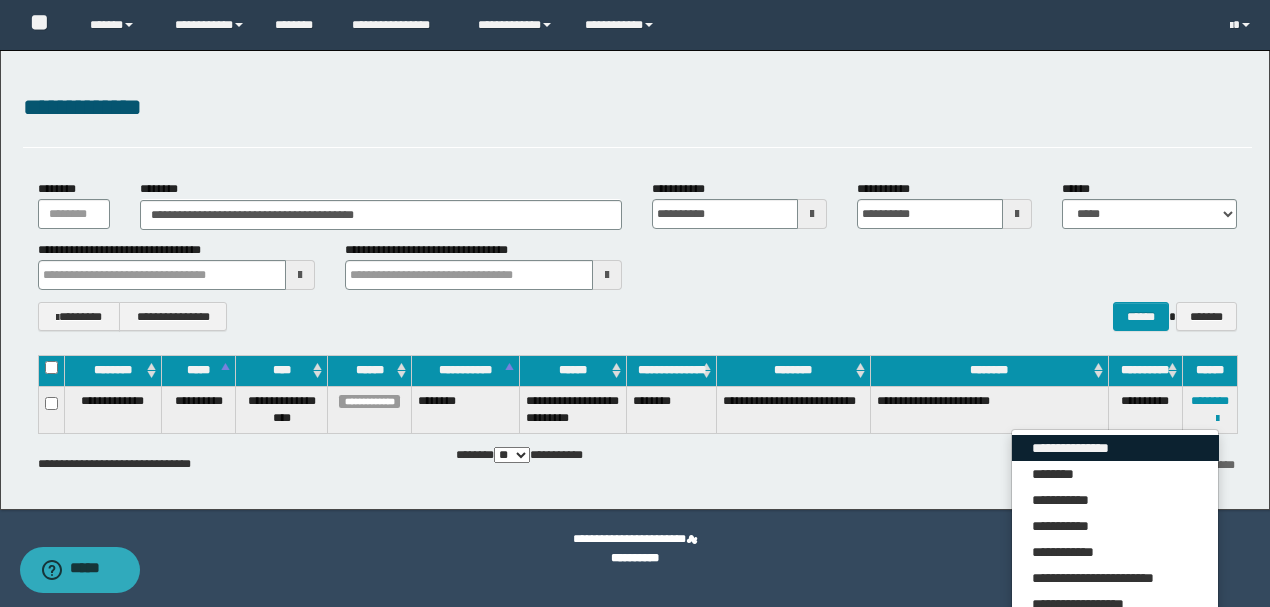 click on "**********" at bounding box center [1115, 448] 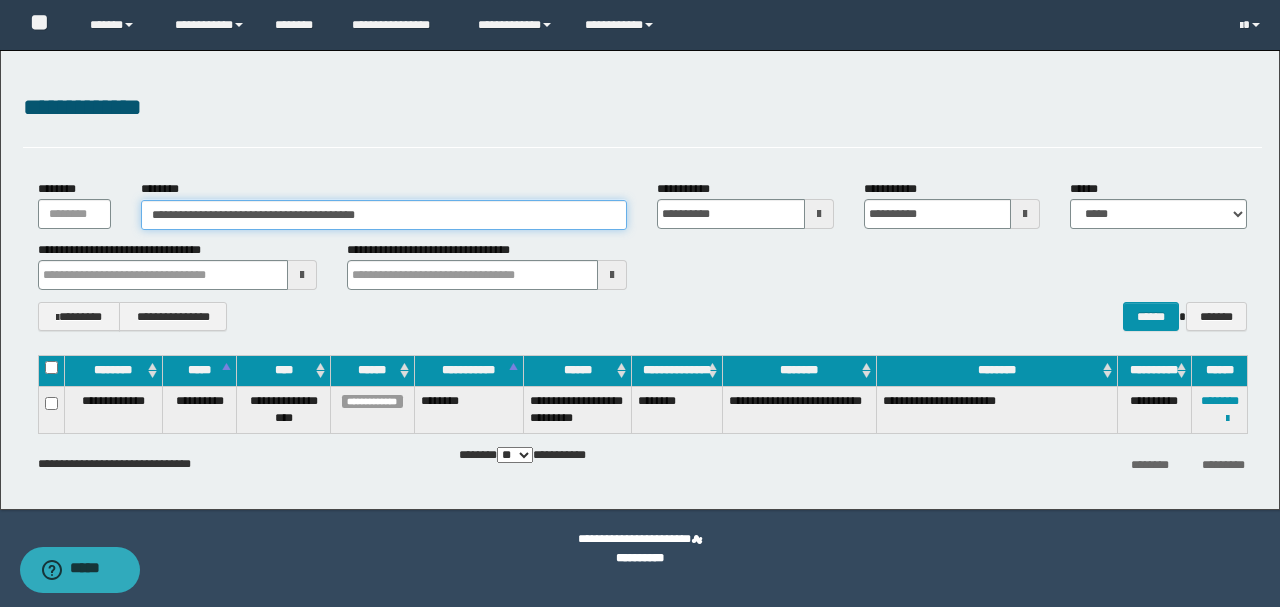drag, startPoint x: 507, startPoint y: 214, endPoint x: 11, endPoint y: 183, distance: 496.9678 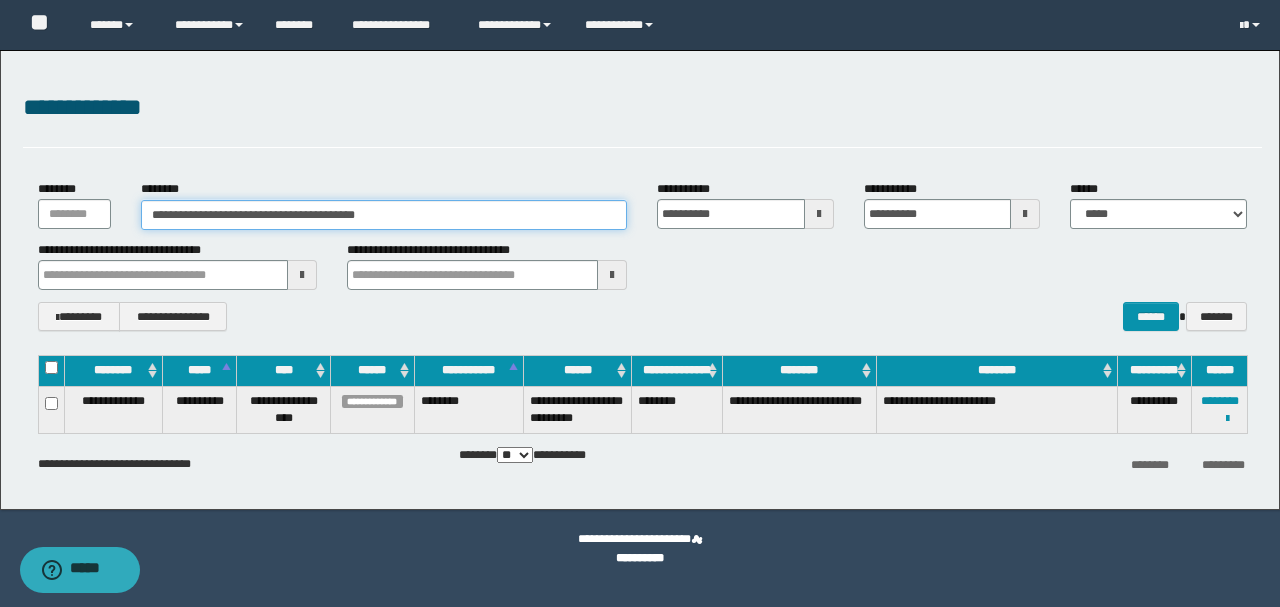 click on "**********" at bounding box center [642, 255] 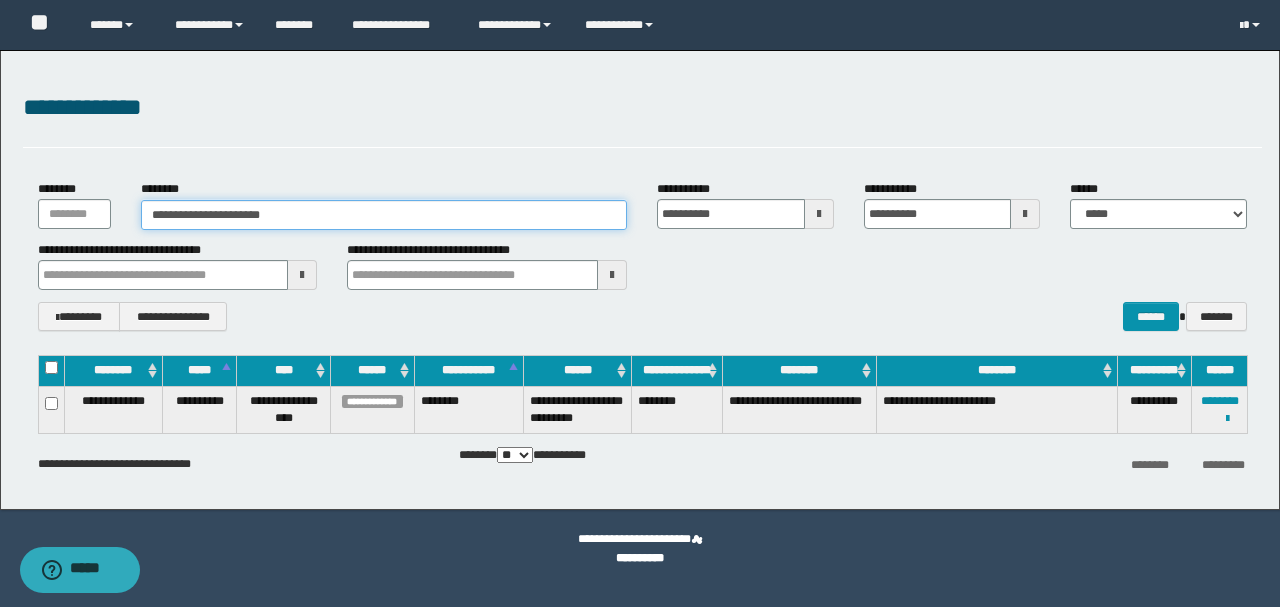 type on "**********" 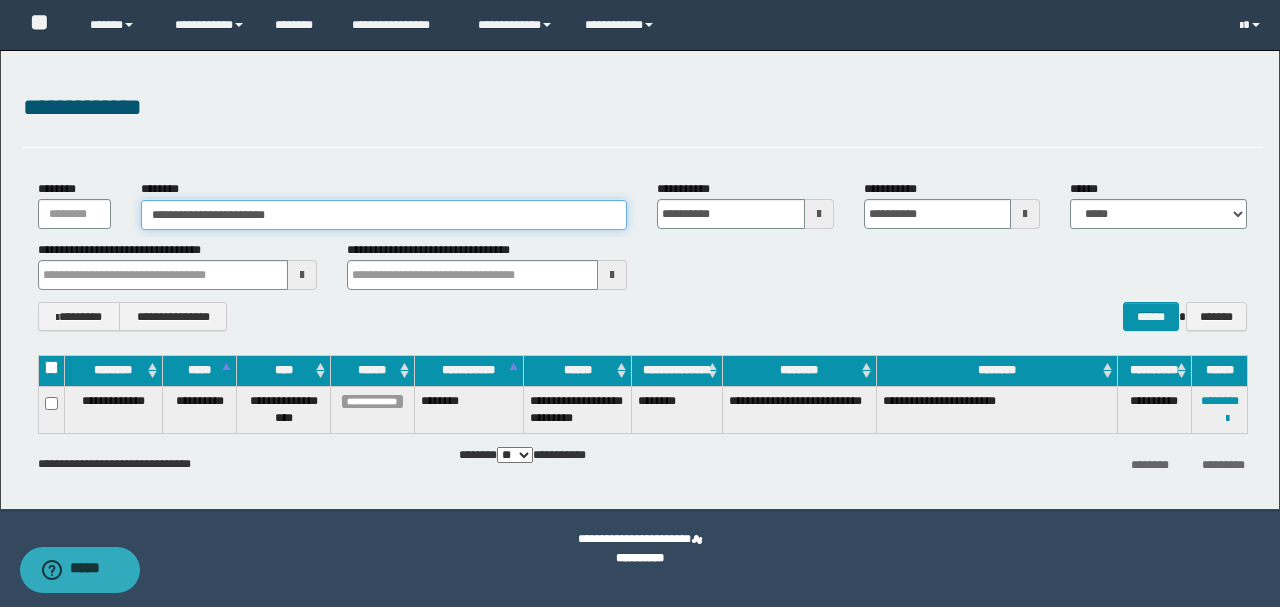 type on "**********" 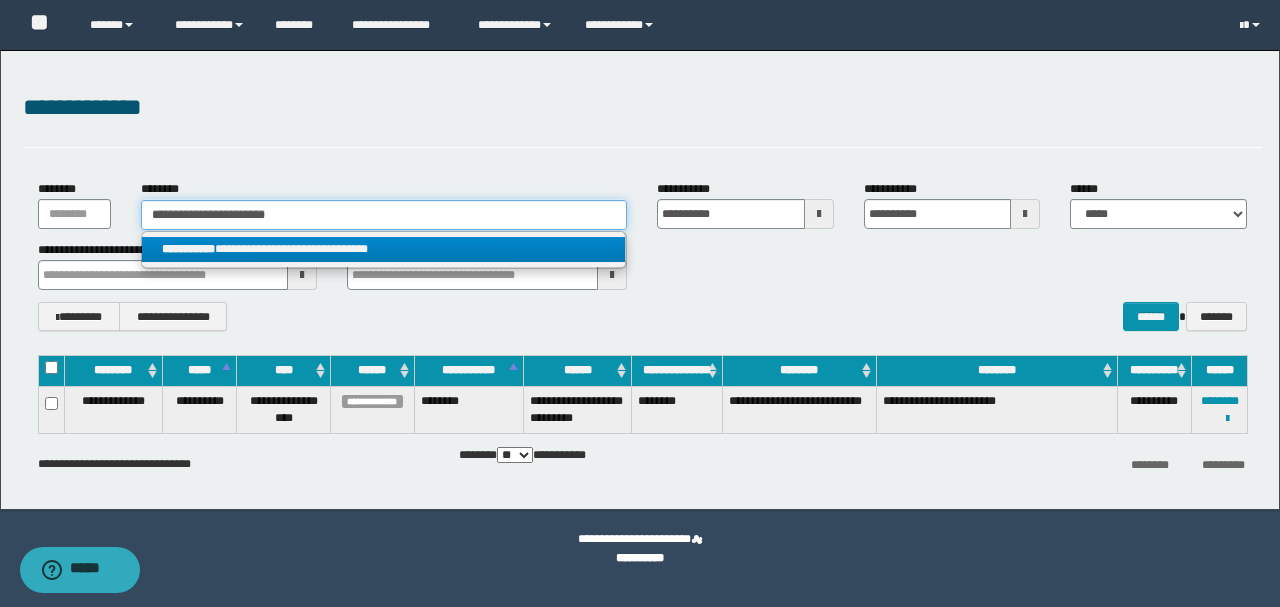 type on "**********" 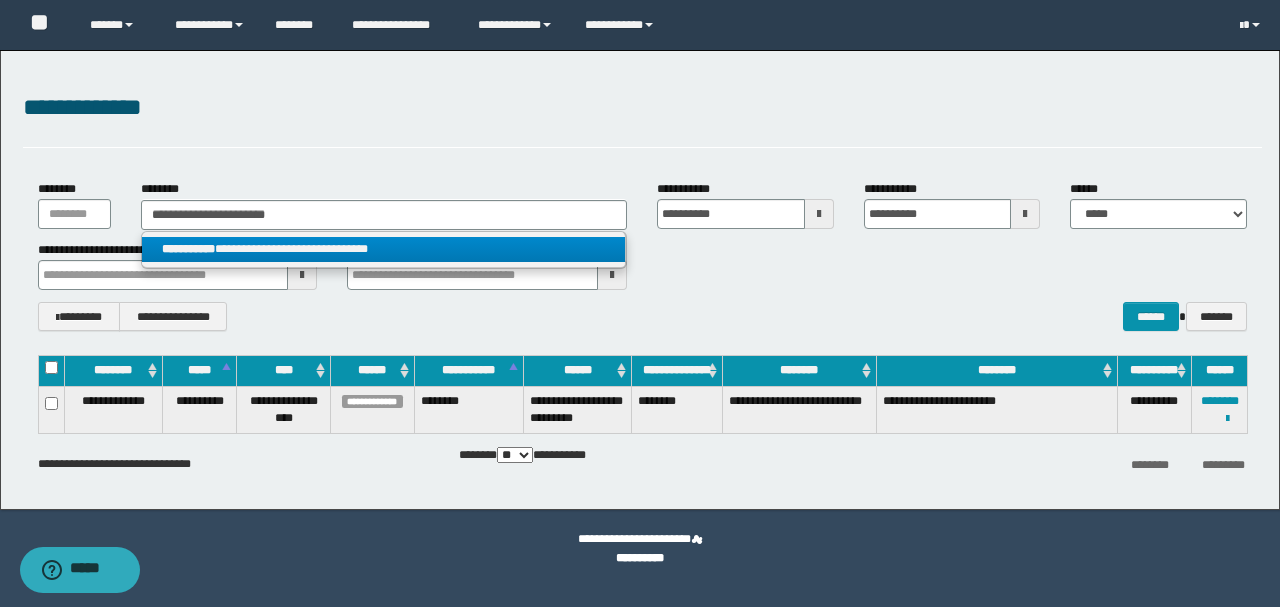 click on "**********" at bounding box center (384, 249) 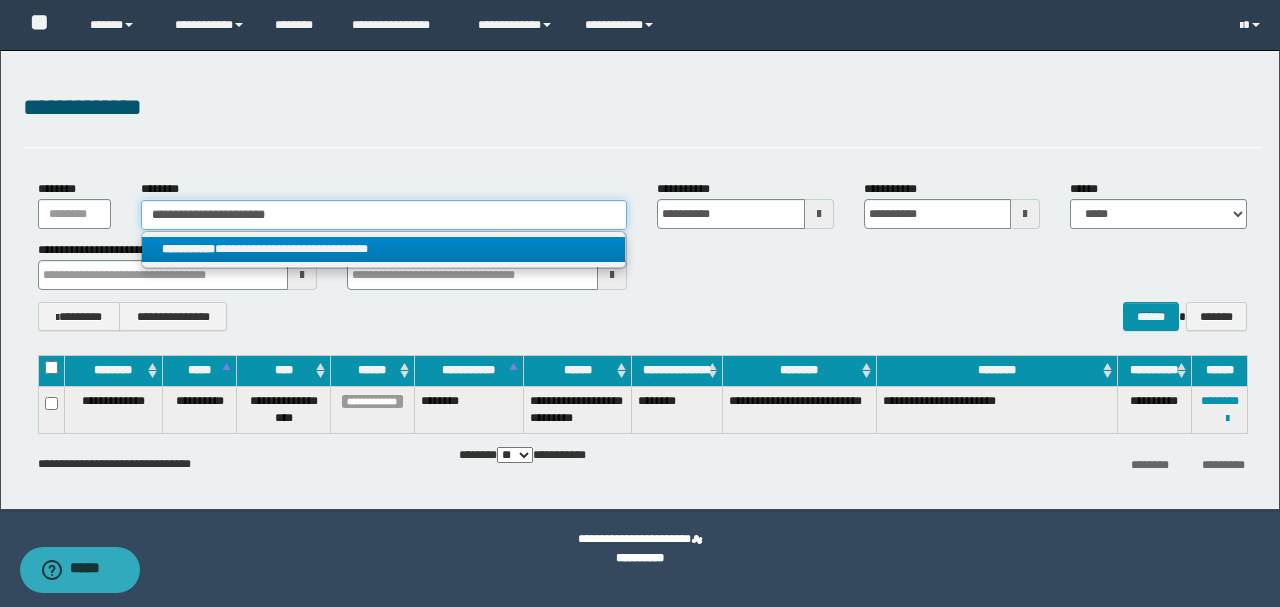 type 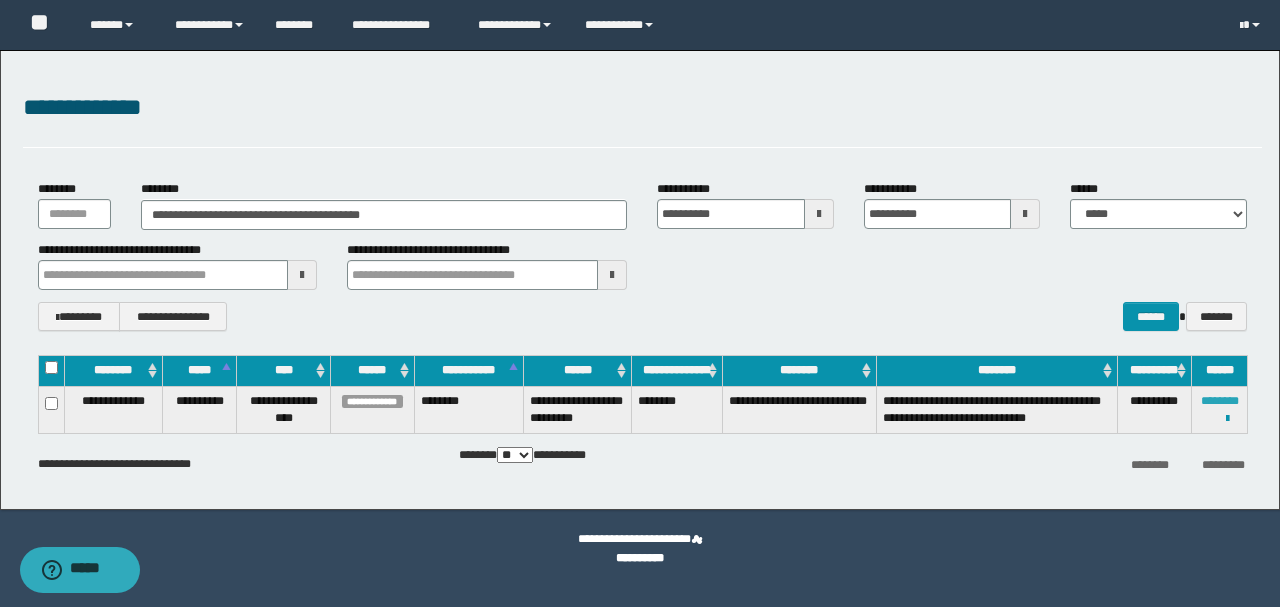 click on "********" at bounding box center [1220, 401] 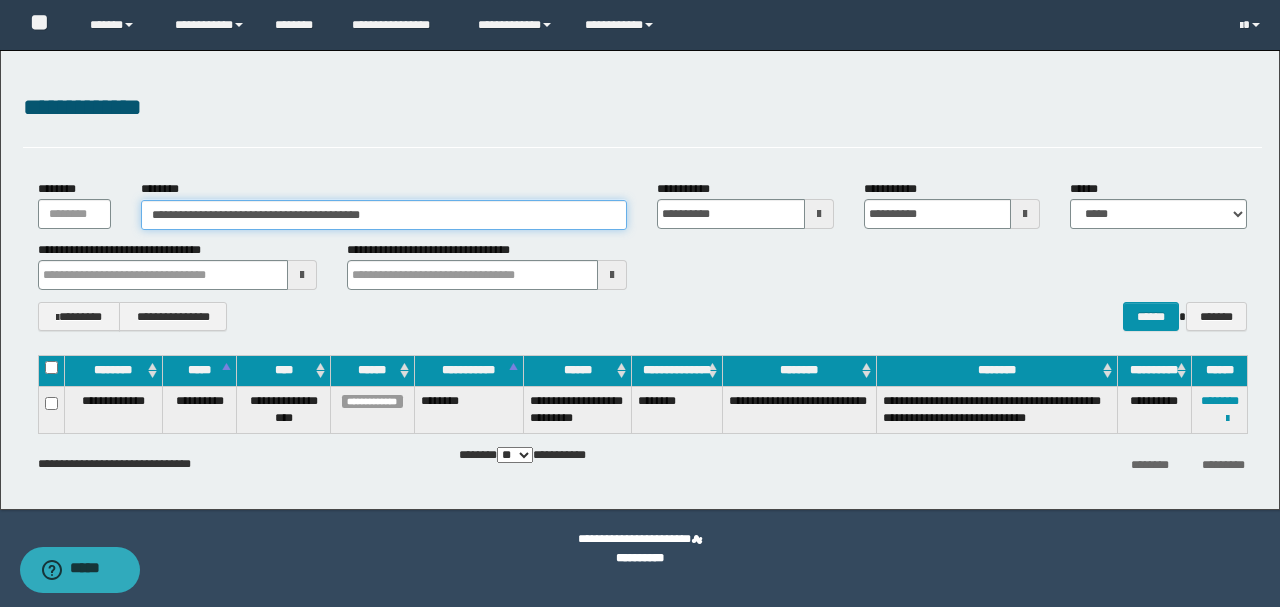 drag, startPoint x: 58, startPoint y: 204, endPoint x: 1, endPoint y: 204, distance: 57 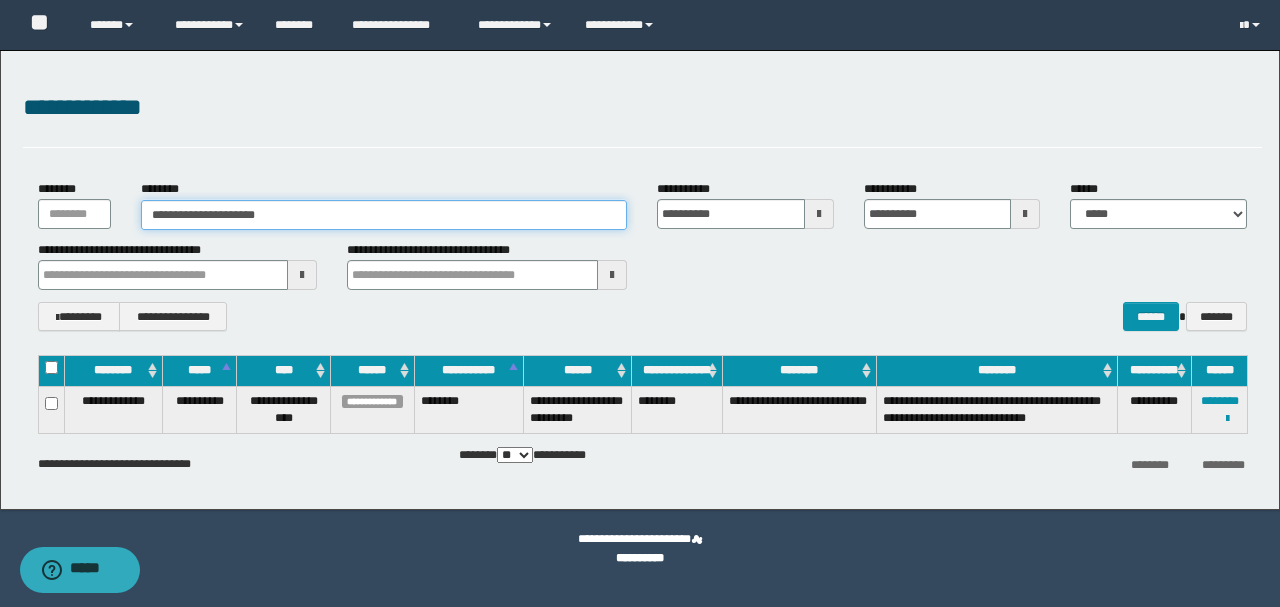 type on "**********" 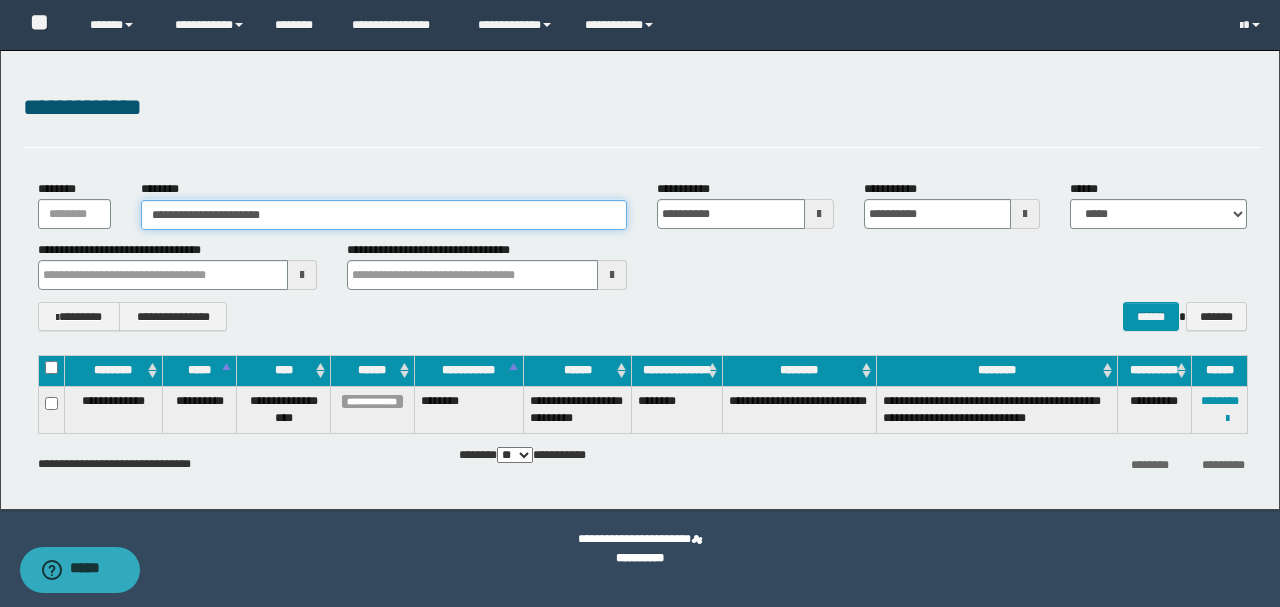 type on "**********" 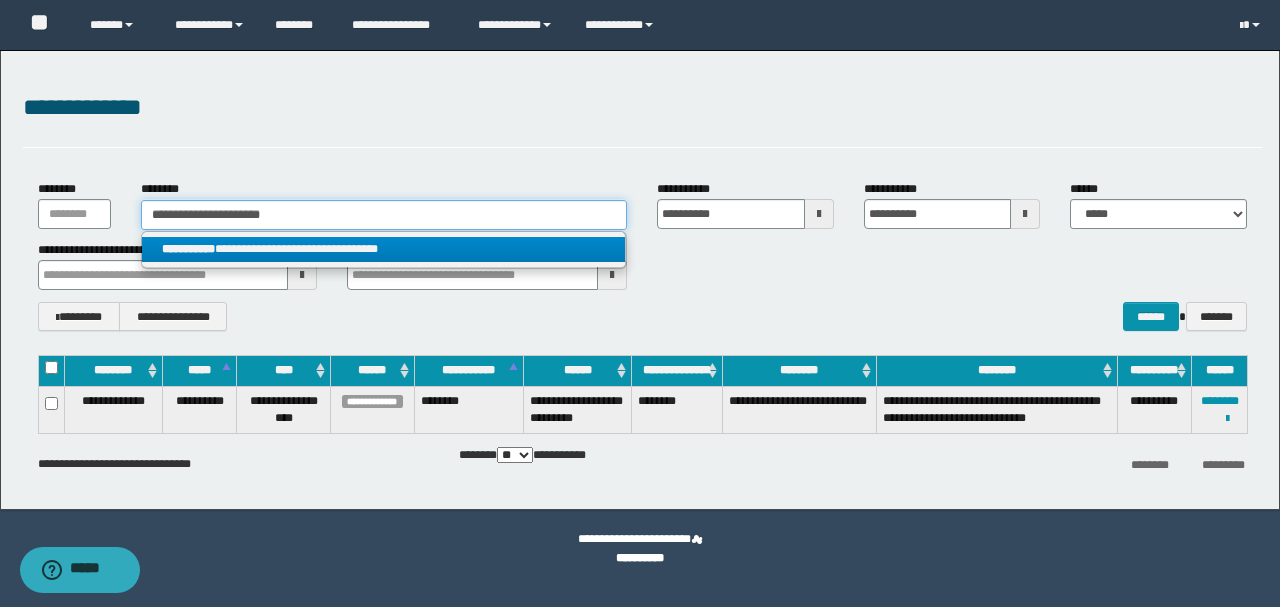 type on "**********" 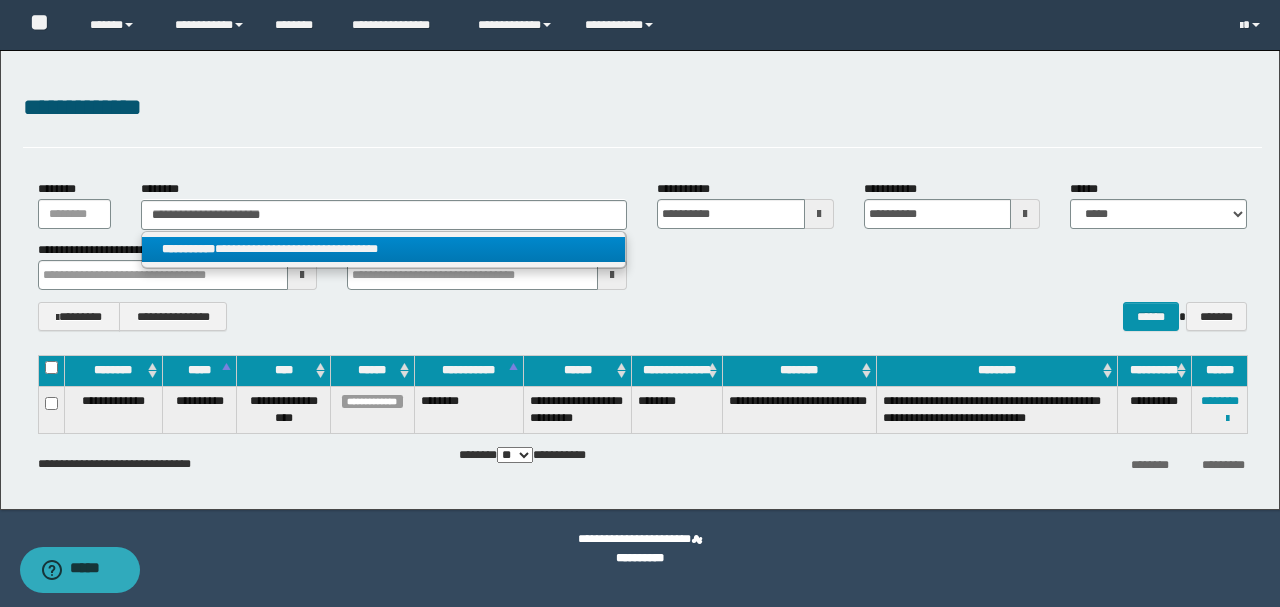 click on "**********" at bounding box center (384, 249) 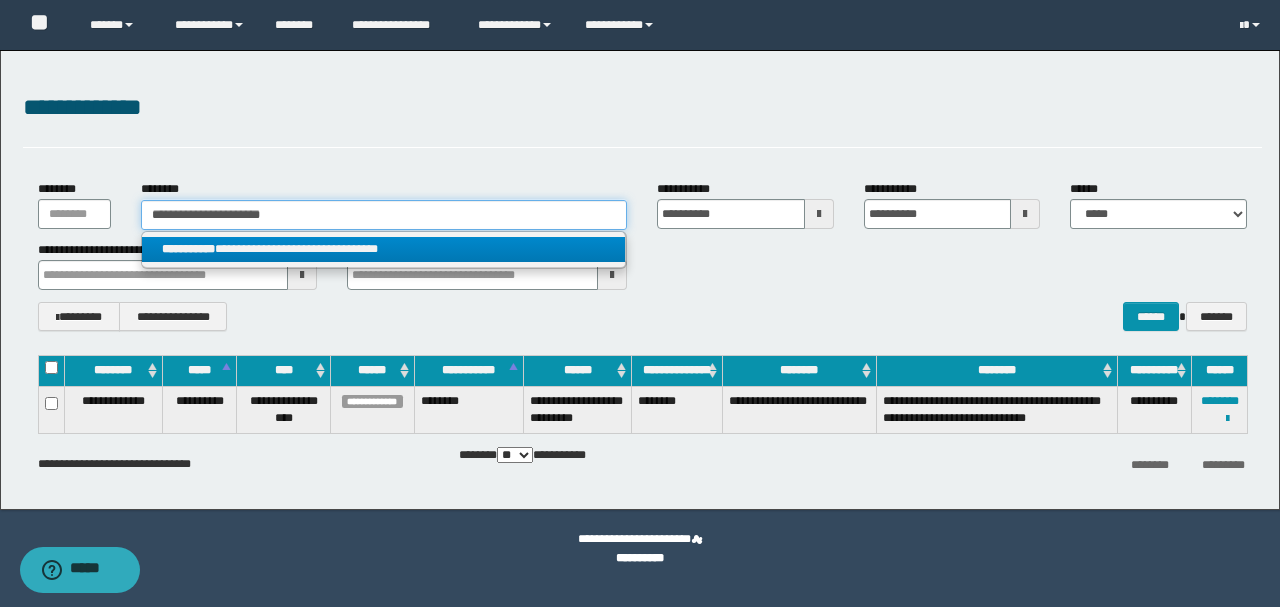 type 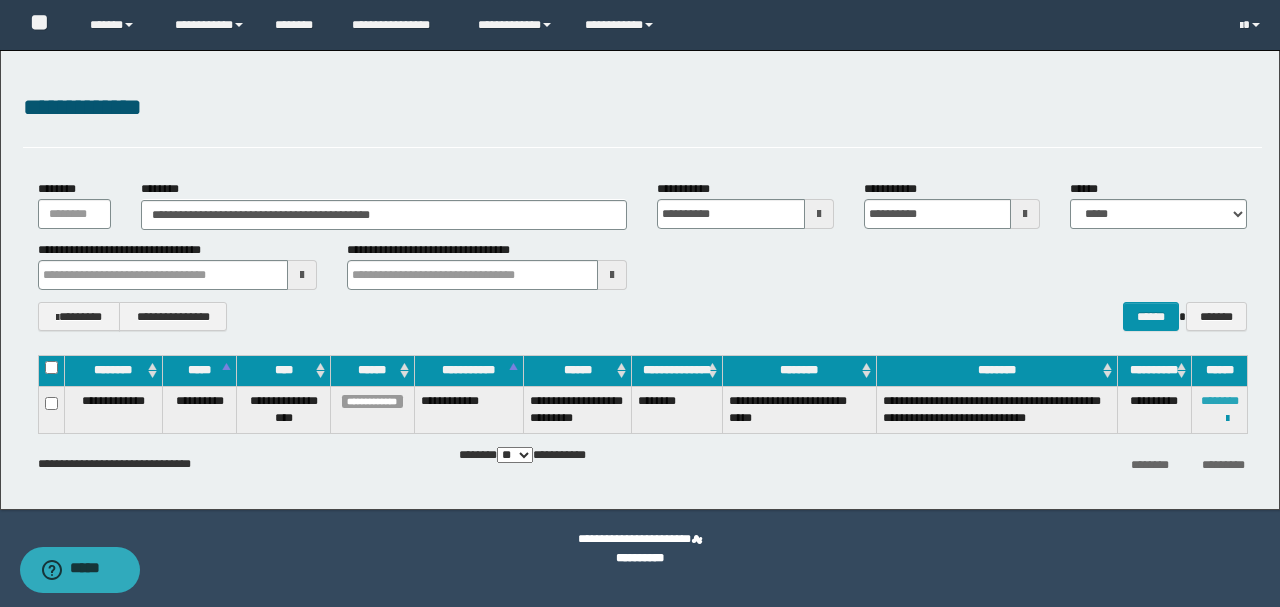 click on "********" at bounding box center [1220, 401] 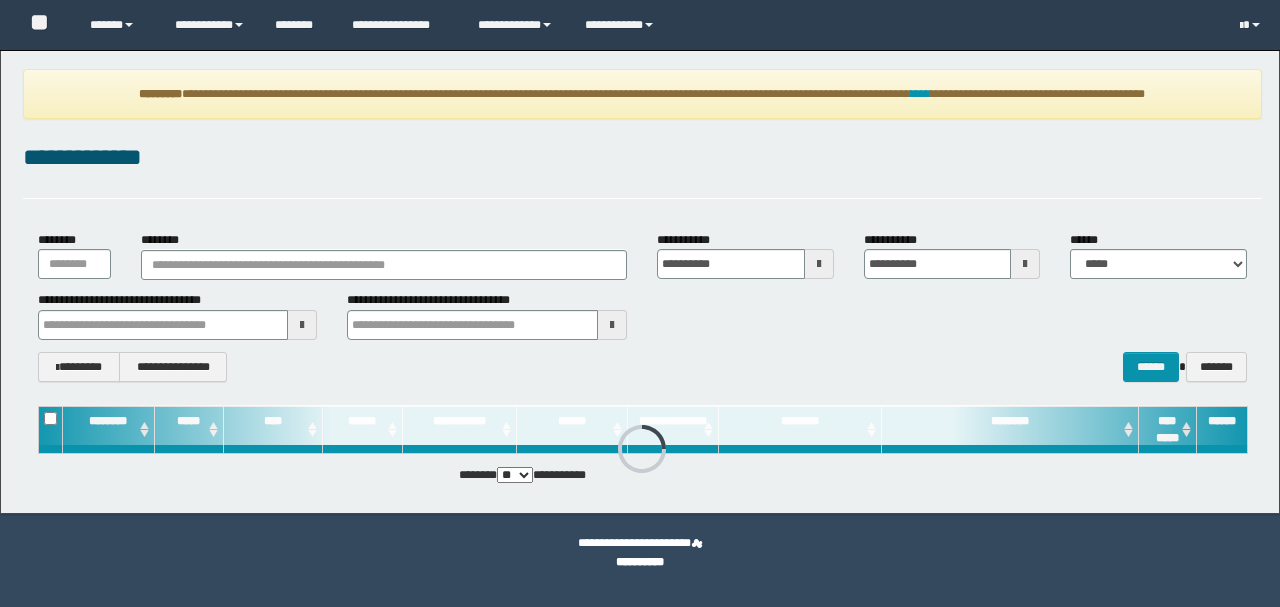 scroll, scrollTop: 0, scrollLeft: 0, axis: both 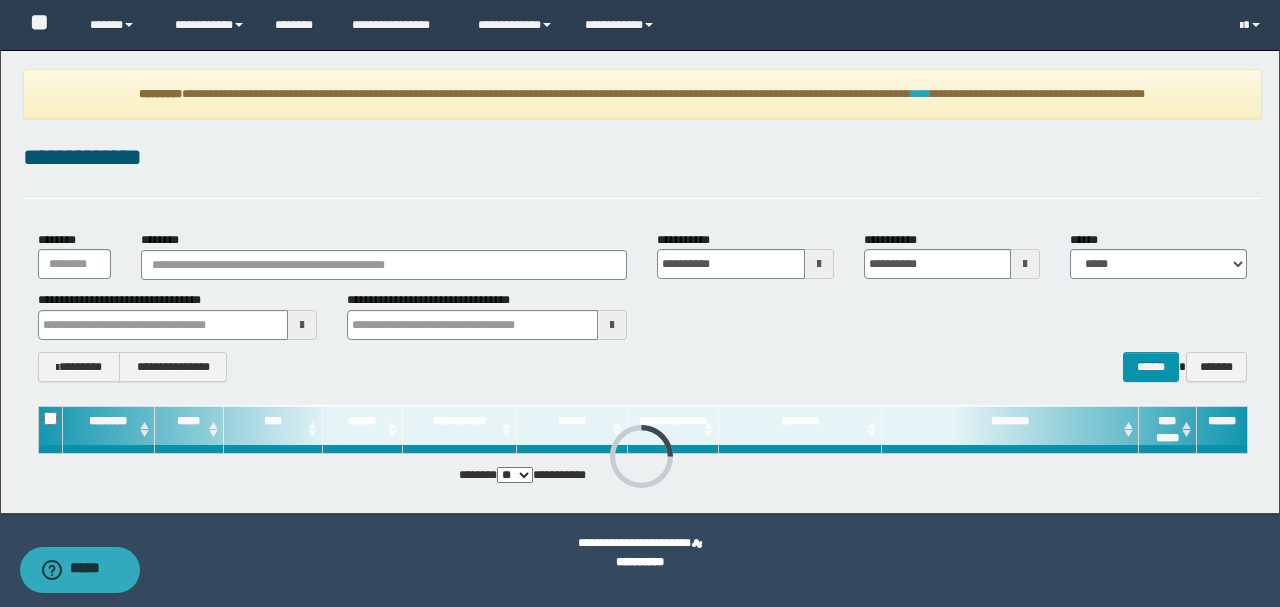 click on "****" at bounding box center [921, 94] 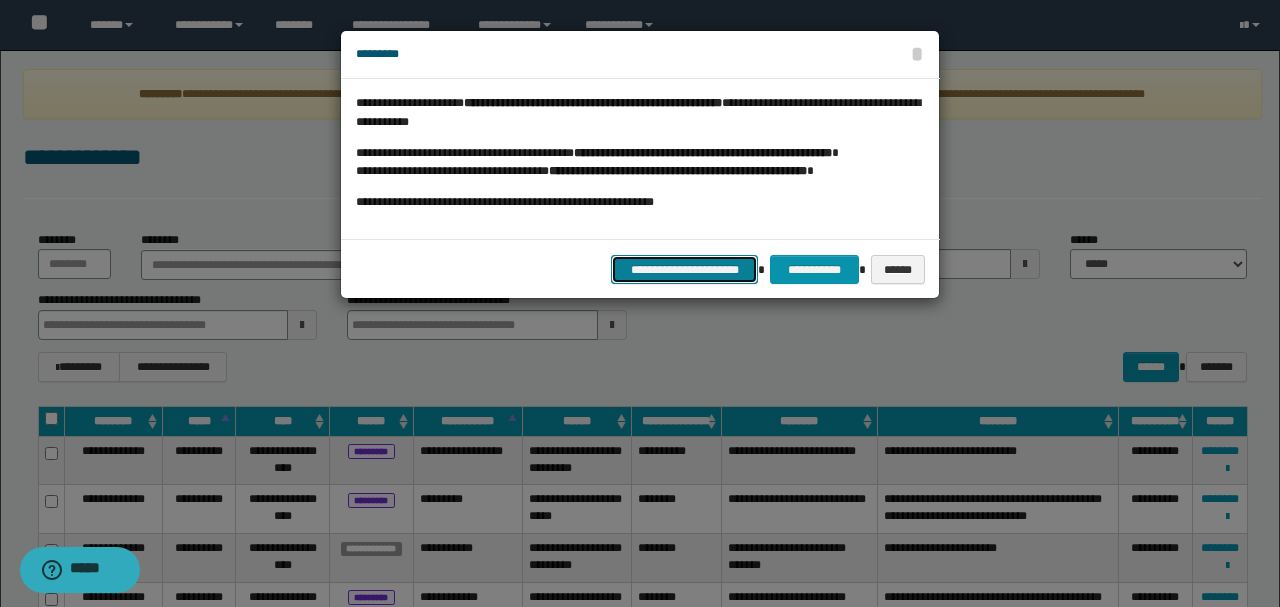 click on "**********" at bounding box center [685, 269] 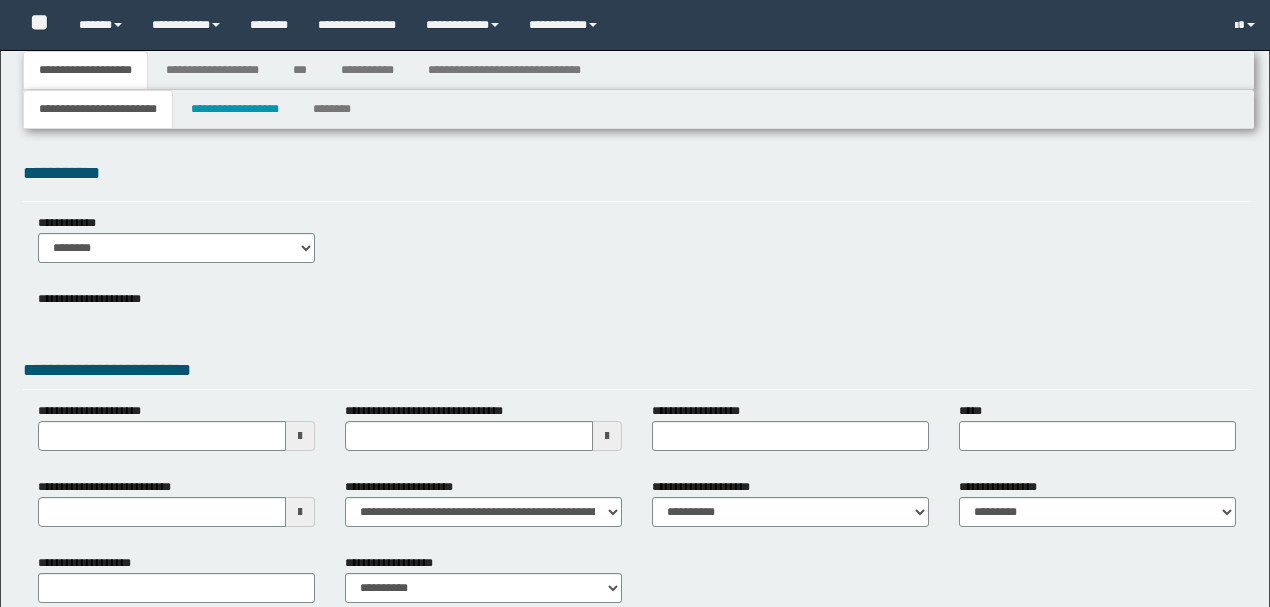 type 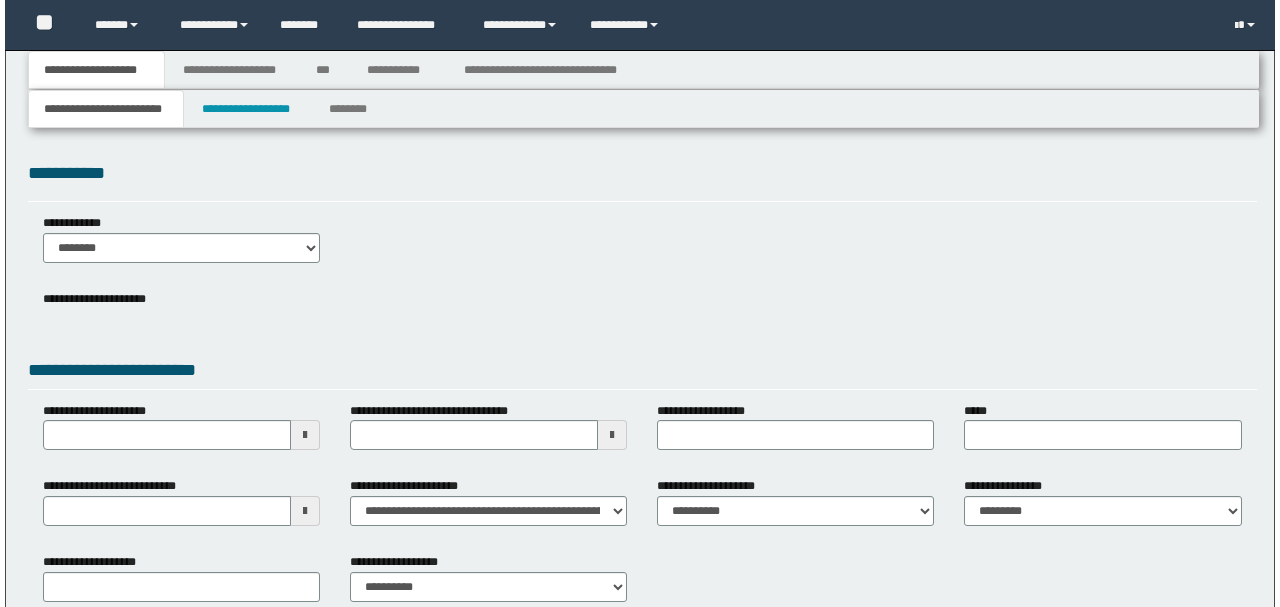 scroll, scrollTop: 0, scrollLeft: 0, axis: both 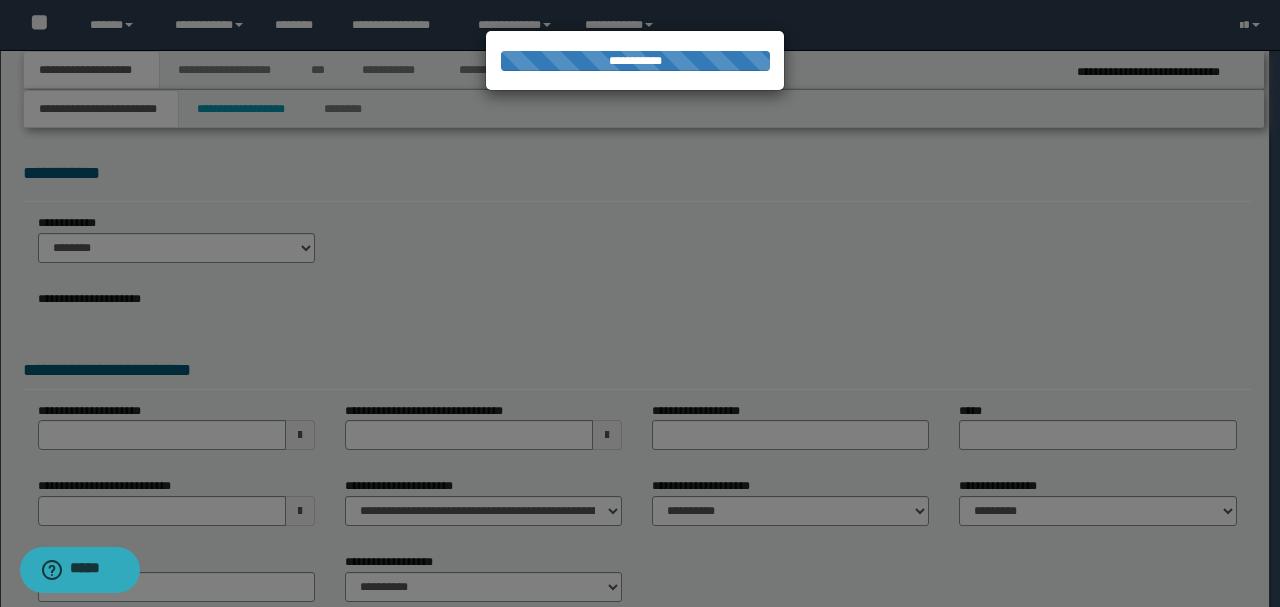 type on "**********" 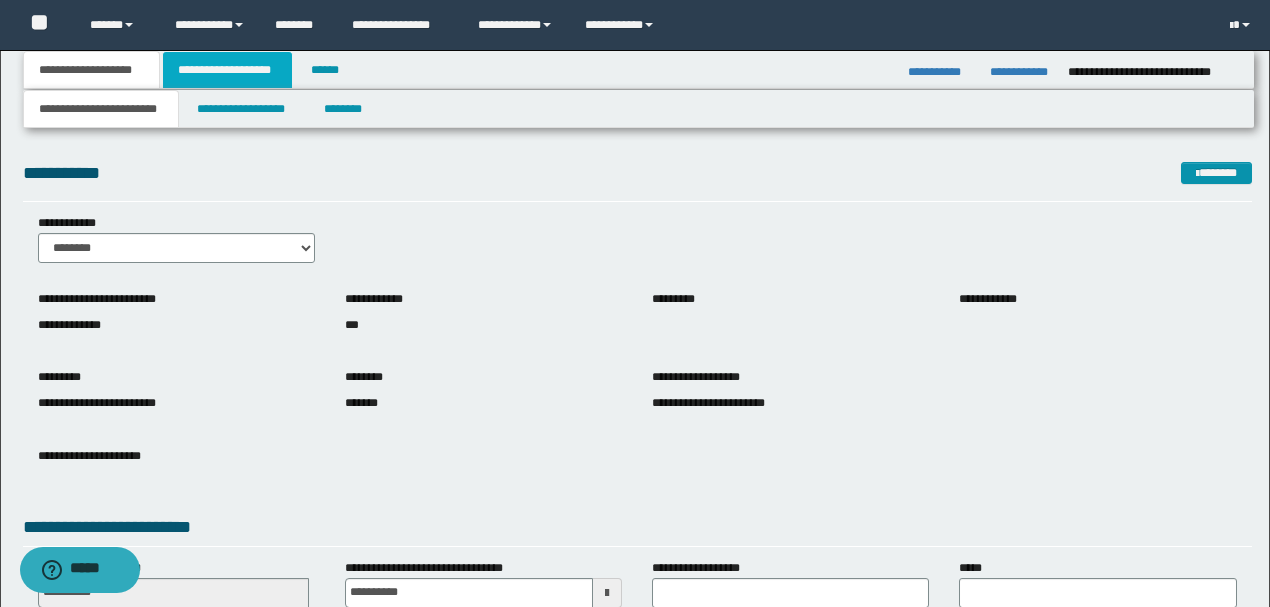 click on "**********" at bounding box center [227, 70] 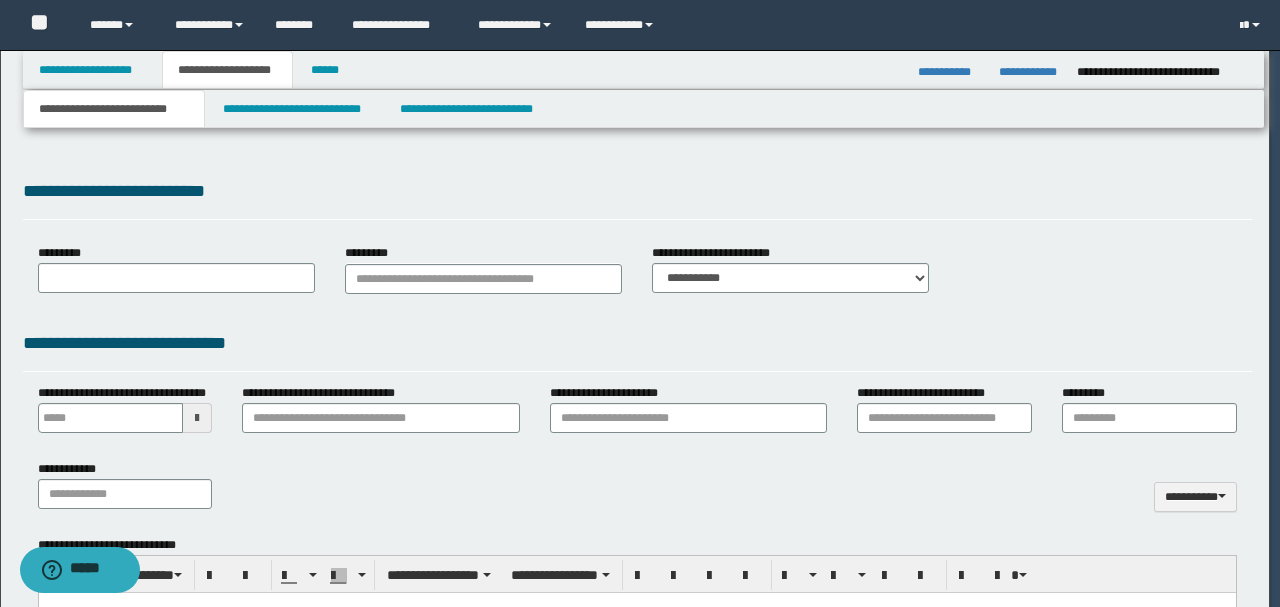 type 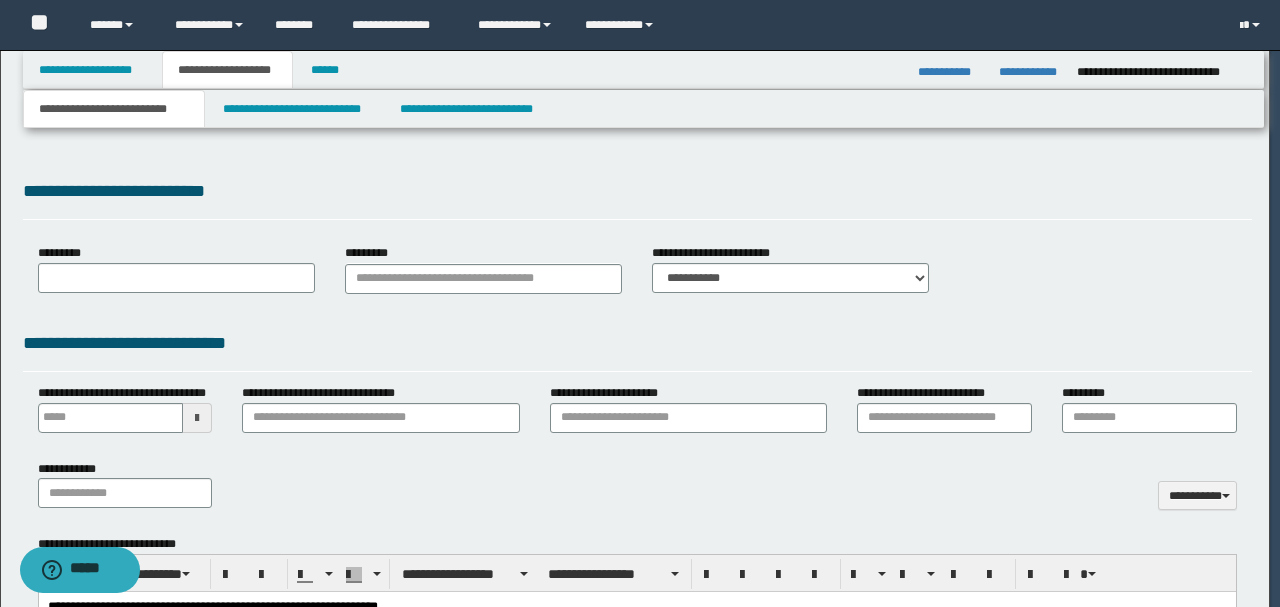 select on "*" 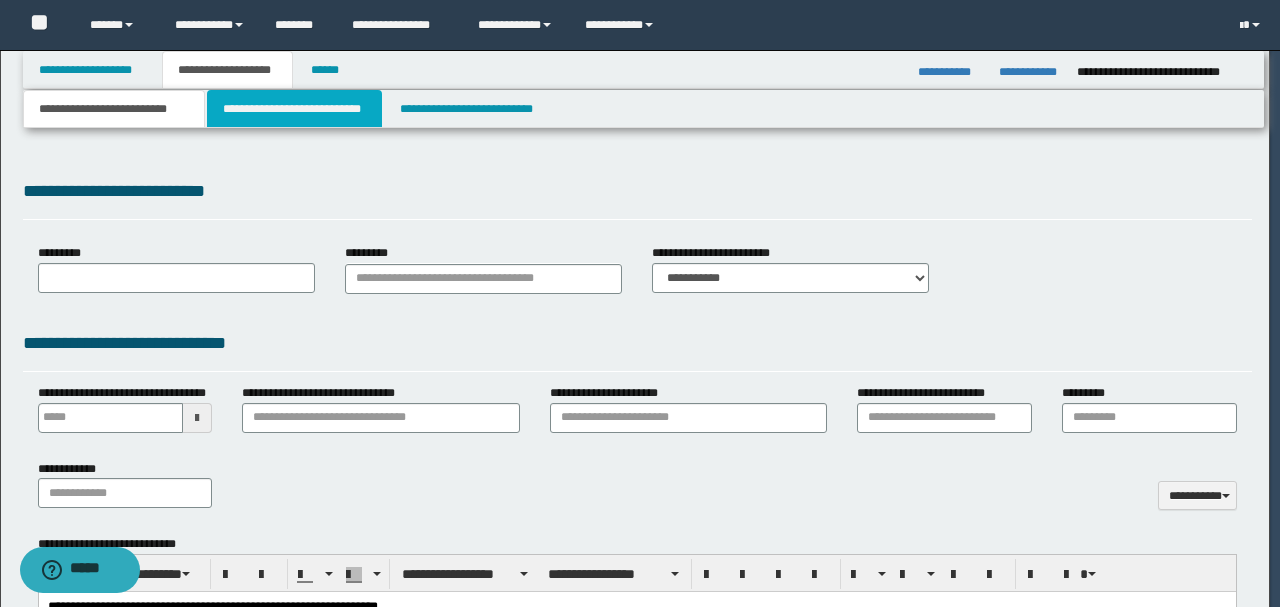 click on "**********" at bounding box center (294, 109) 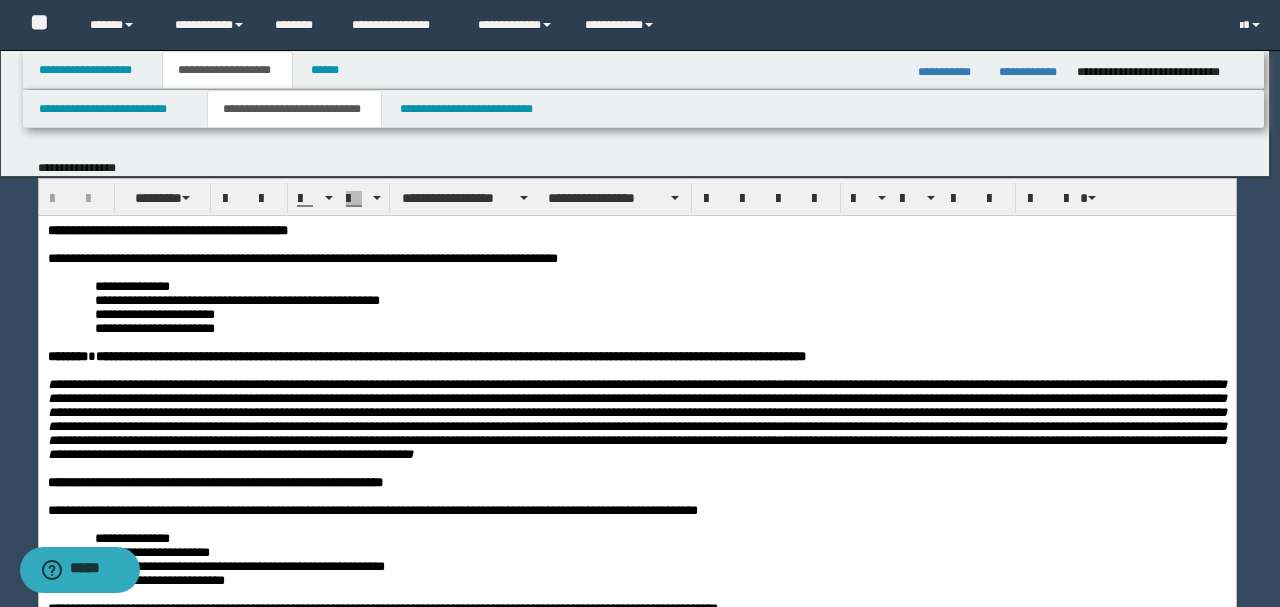 scroll, scrollTop: 0, scrollLeft: 0, axis: both 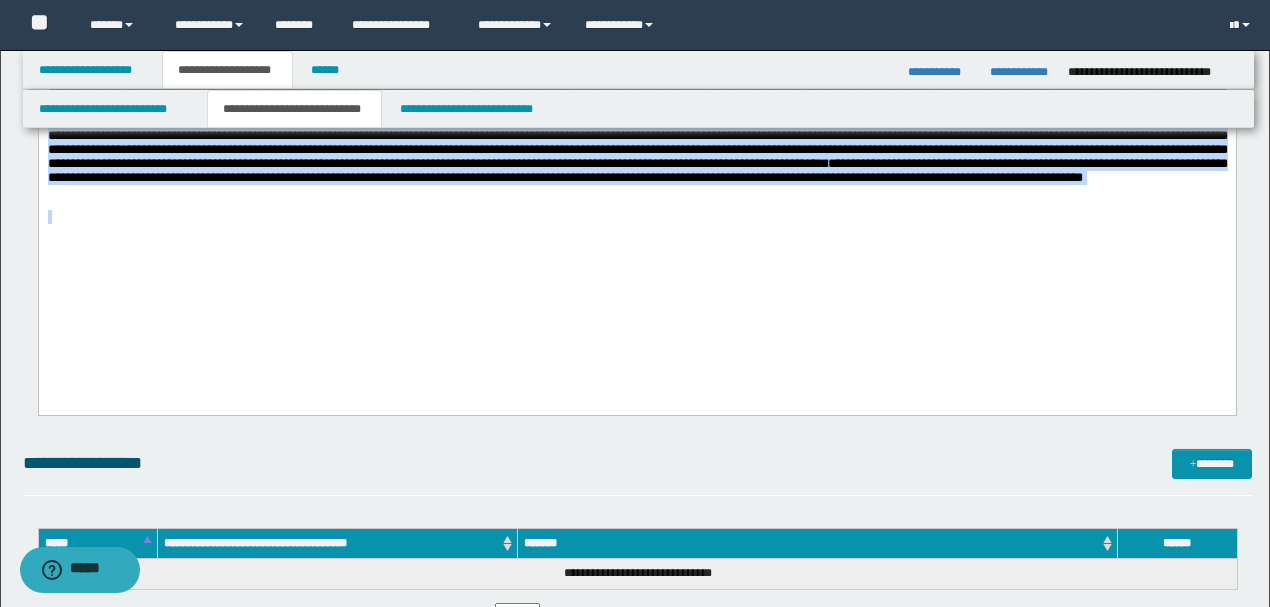 drag, startPoint x: 706, startPoint y: 269, endPoint x: 0, endPoint y: 148, distance: 716.29395 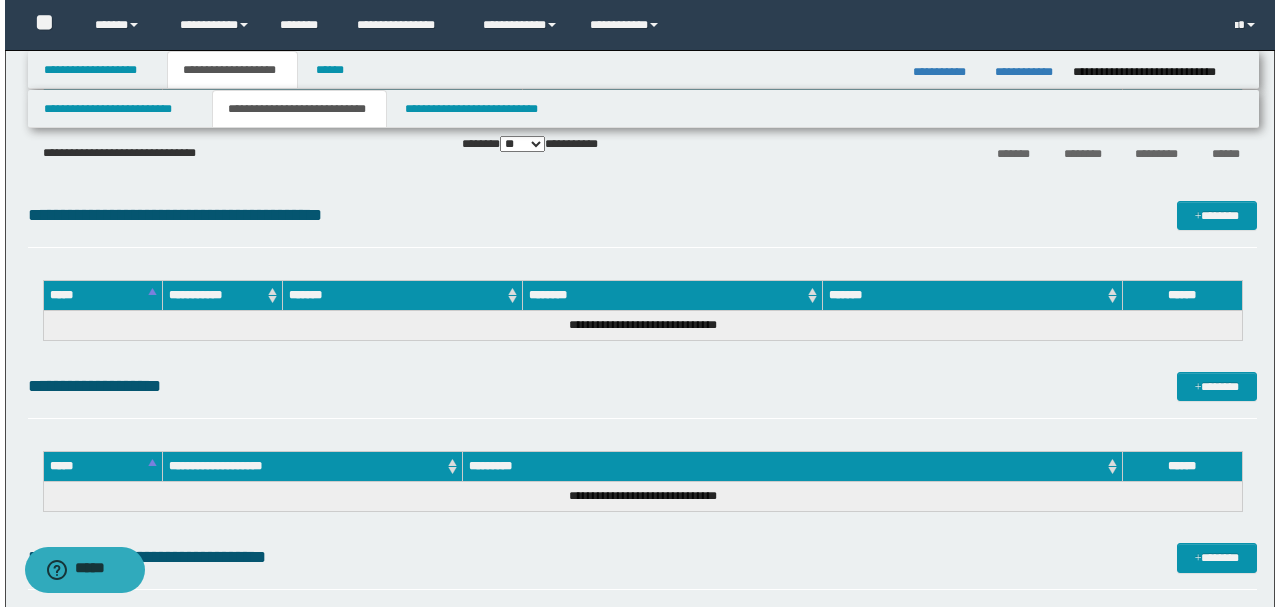 scroll, scrollTop: 2600, scrollLeft: 0, axis: vertical 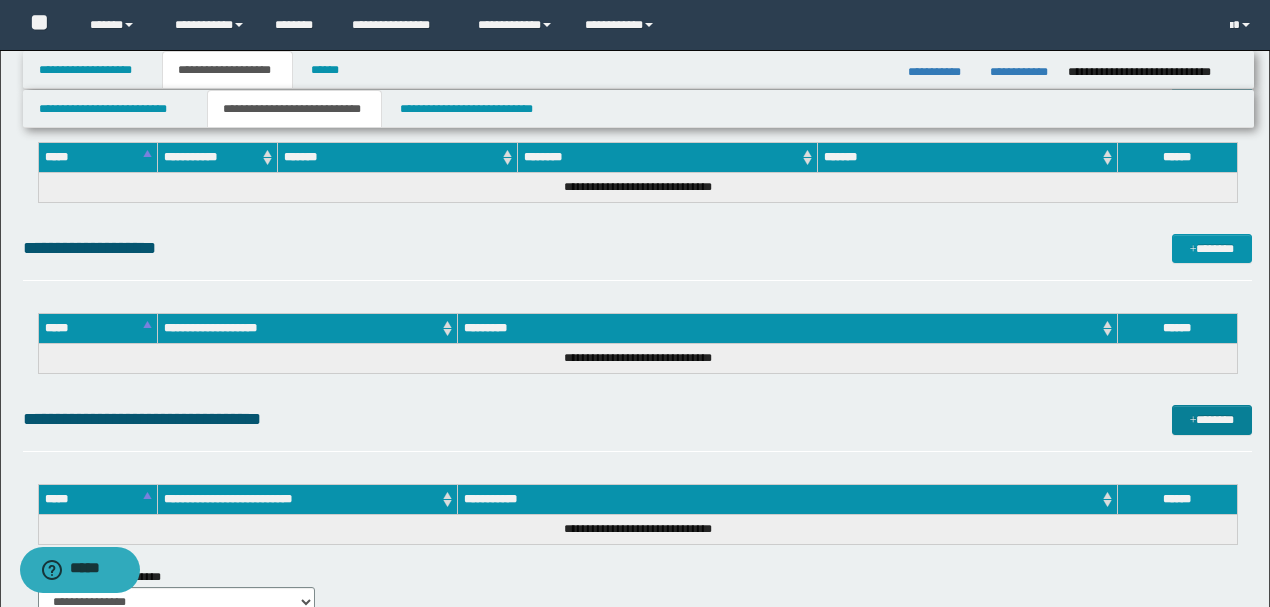 click on "*******" at bounding box center [1211, 419] 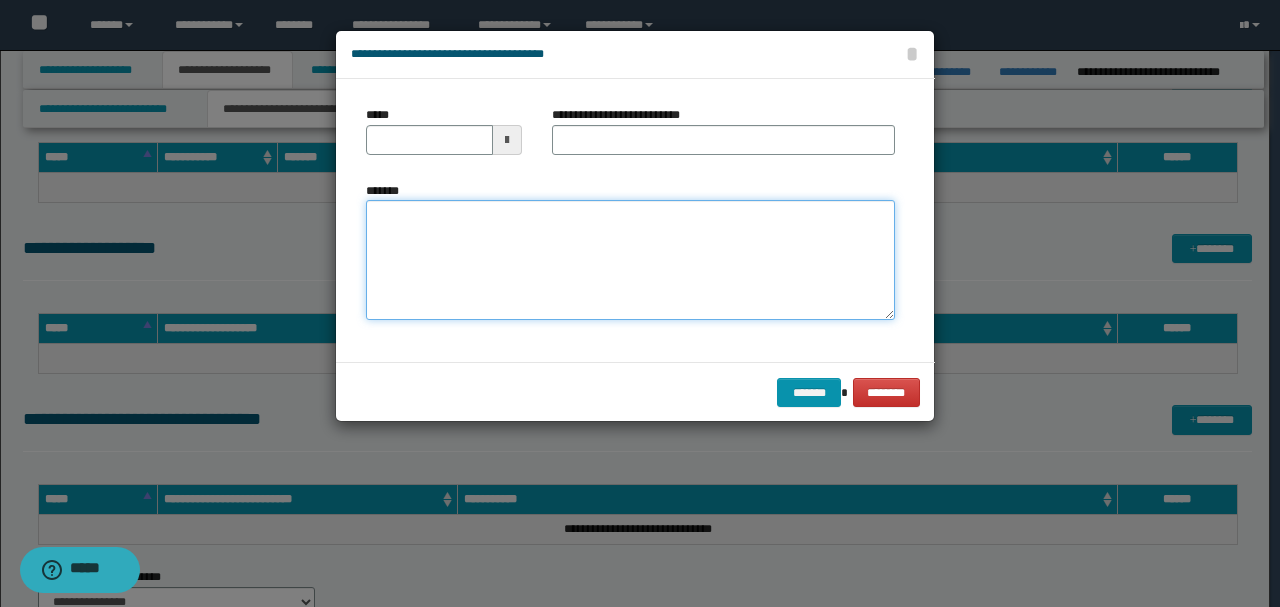 click on "*******" at bounding box center (630, 260) 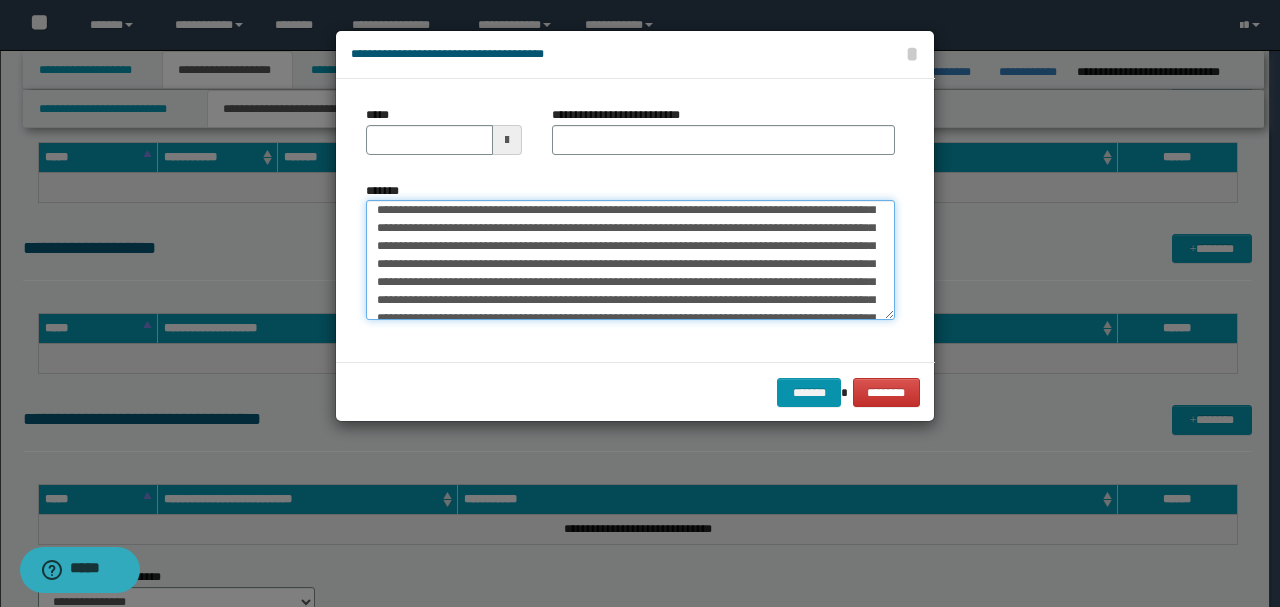 scroll, scrollTop: 0, scrollLeft: 0, axis: both 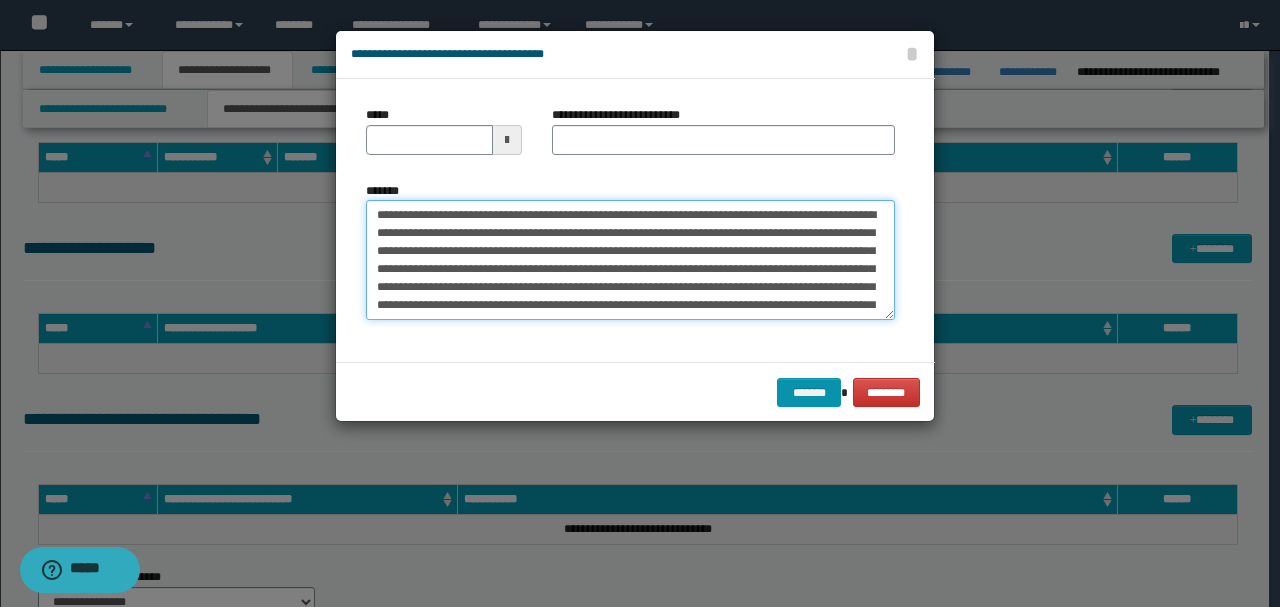 drag, startPoint x: 442, startPoint y: 212, endPoint x: 215, endPoint y: 198, distance: 227.4313 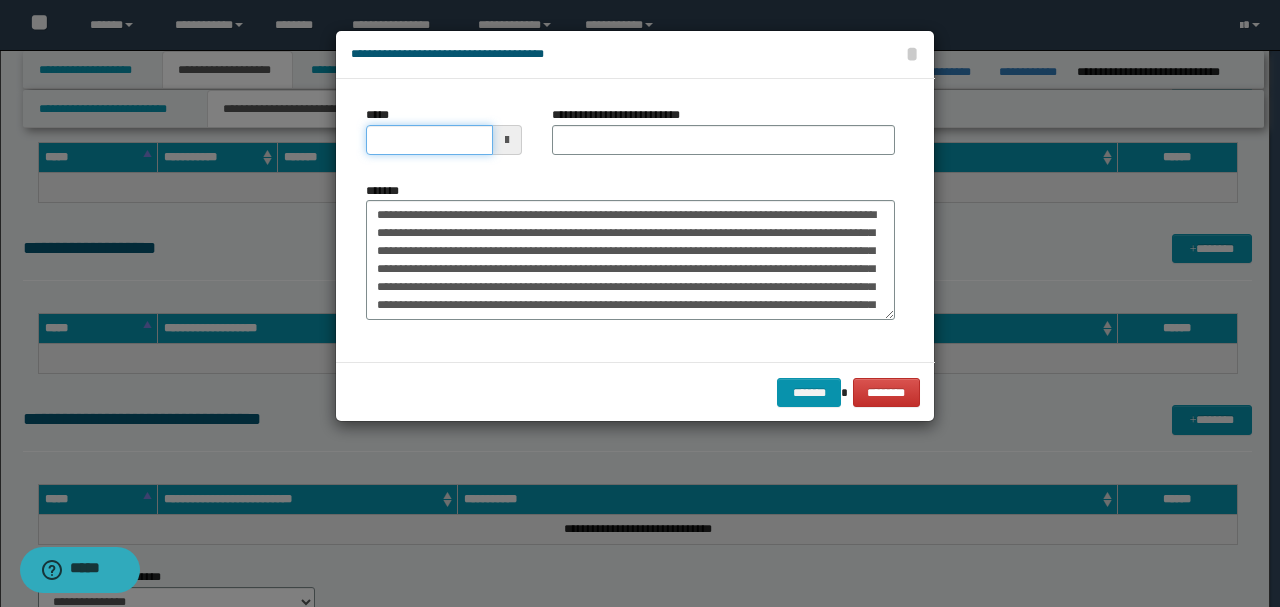 click on "*****" at bounding box center (429, 140) 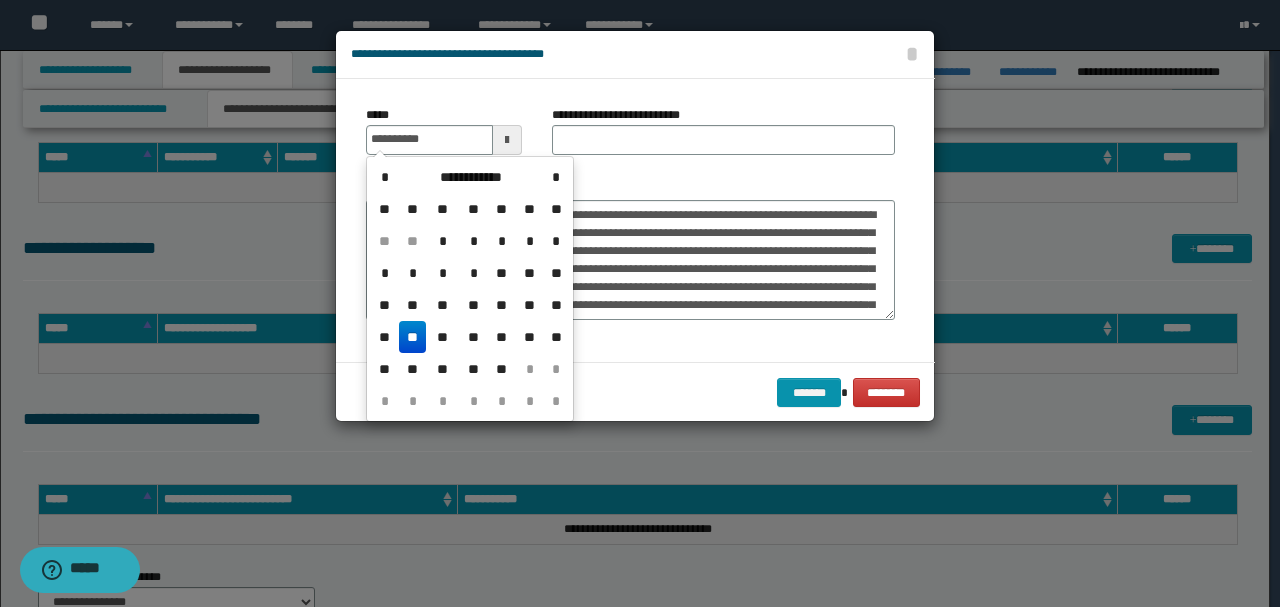 type on "**********" 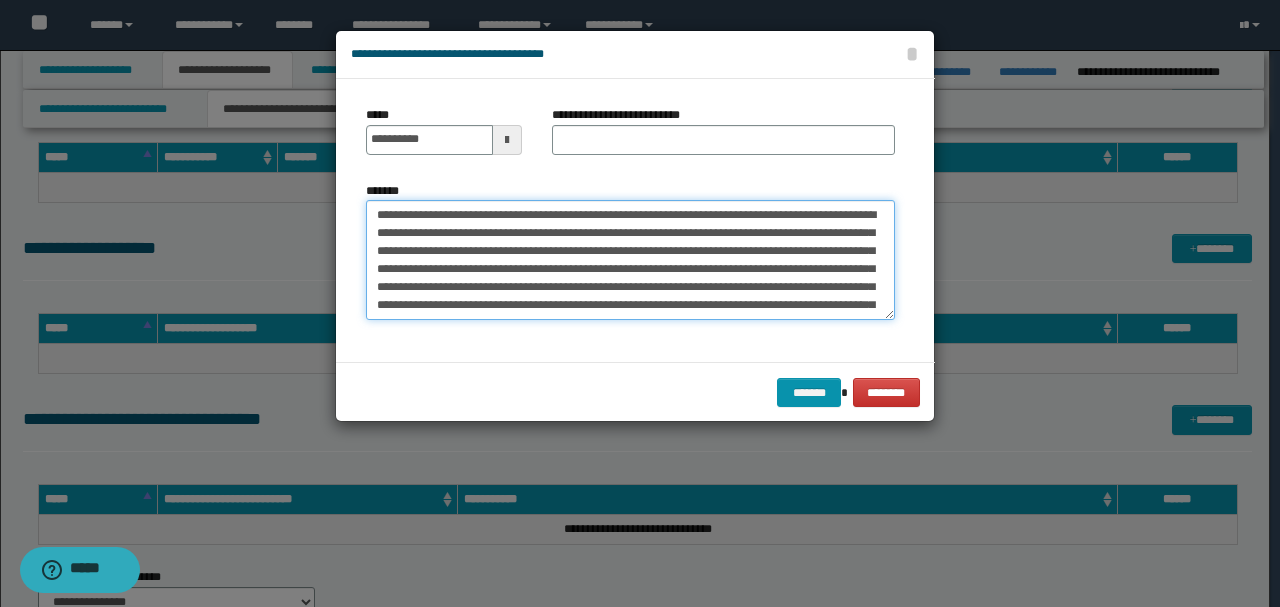 drag, startPoint x: 617, startPoint y: 230, endPoint x: 202, endPoint y: 183, distance: 417.65295 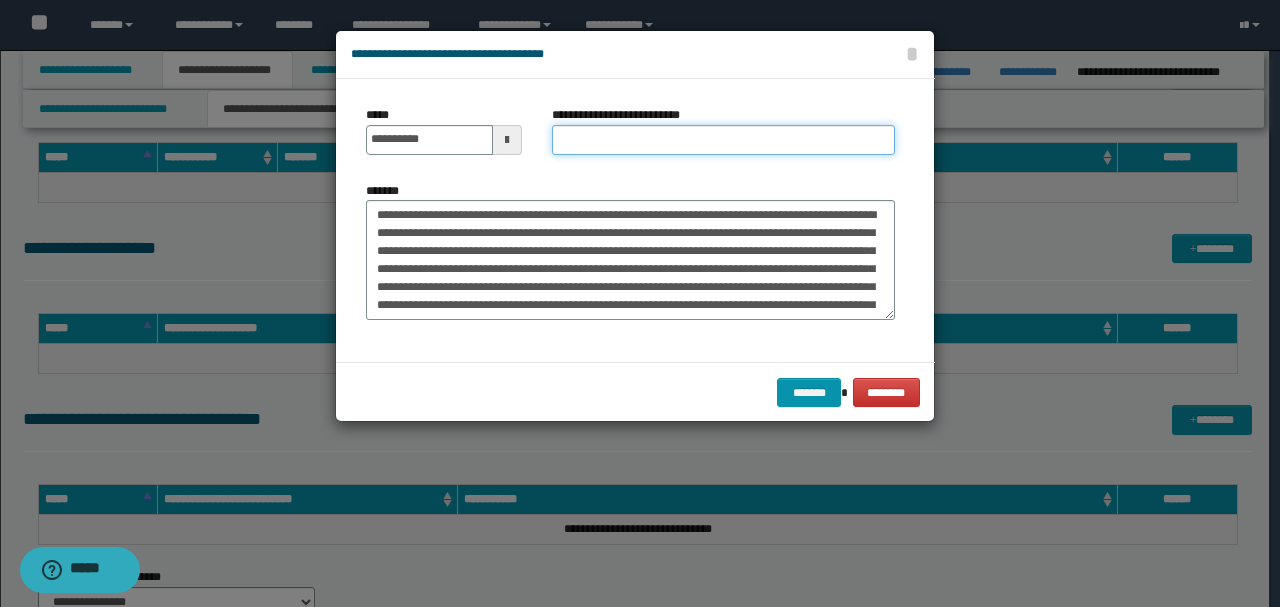 click on "**********" at bounding box center (723, 140) 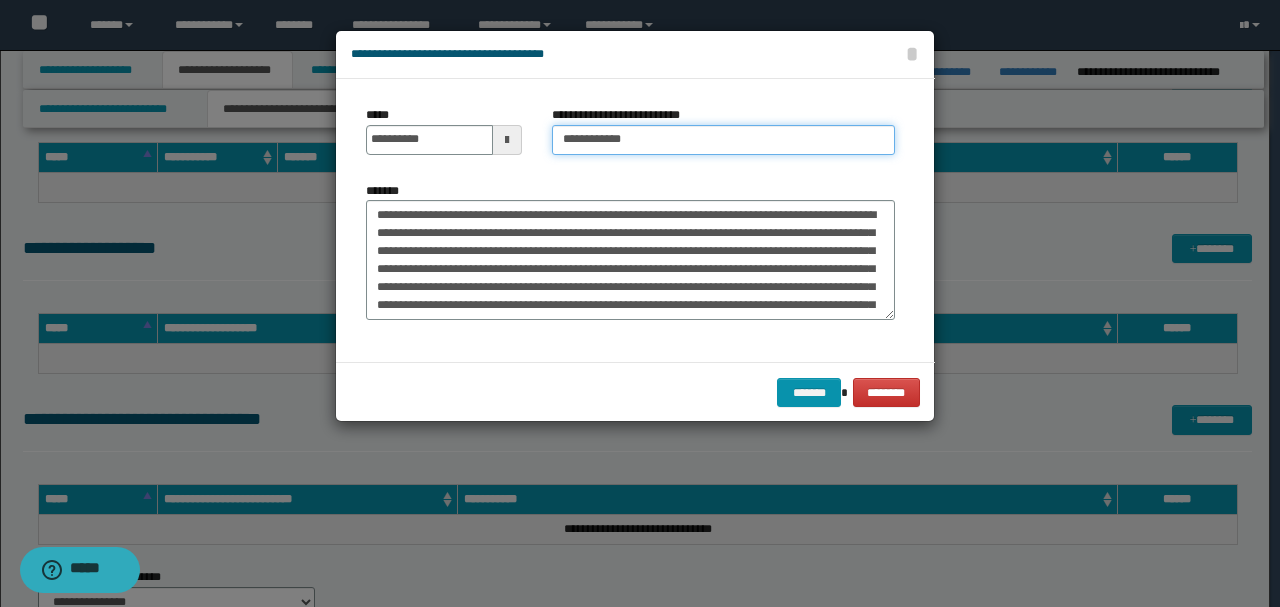 type 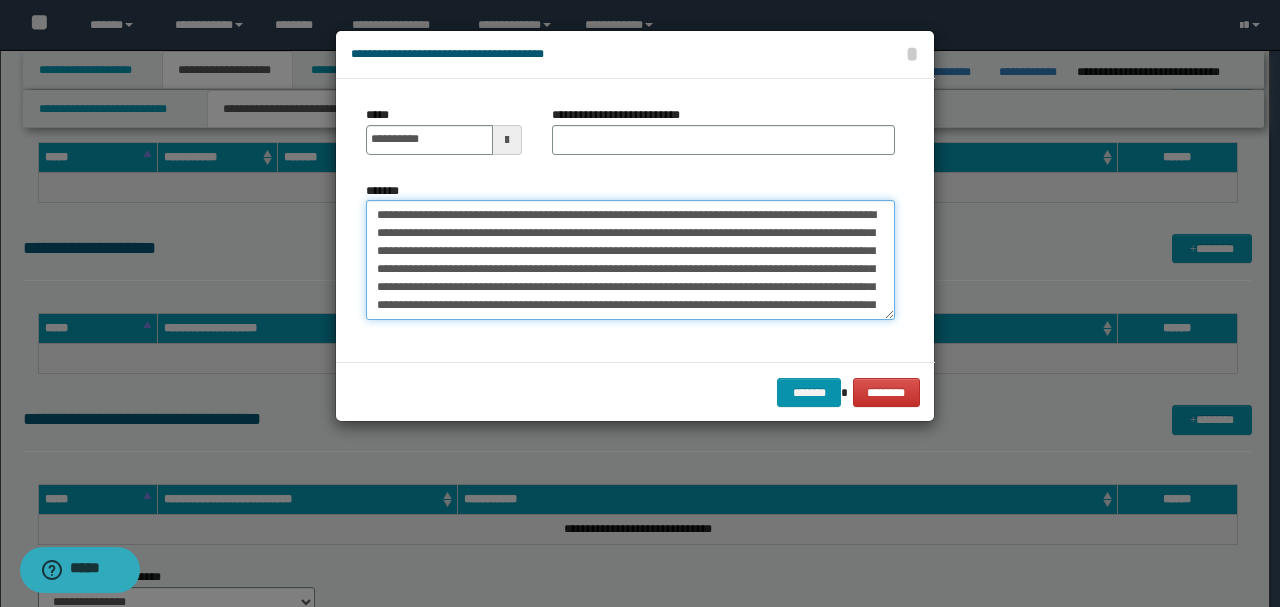 type on "**********" 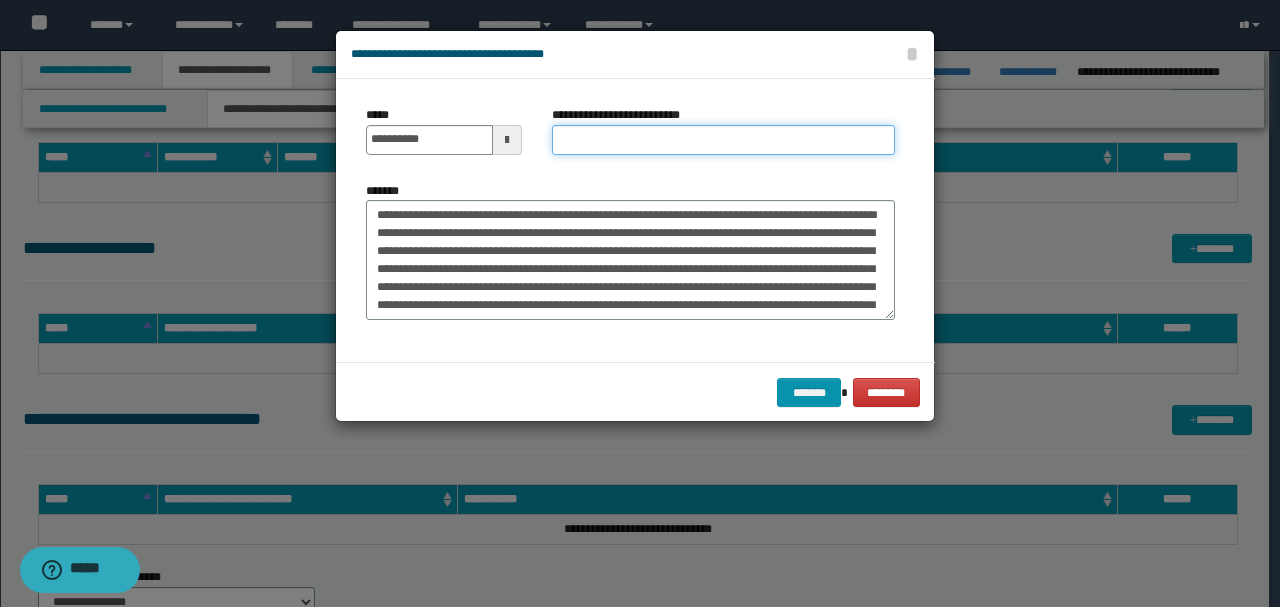 paste on "**********" 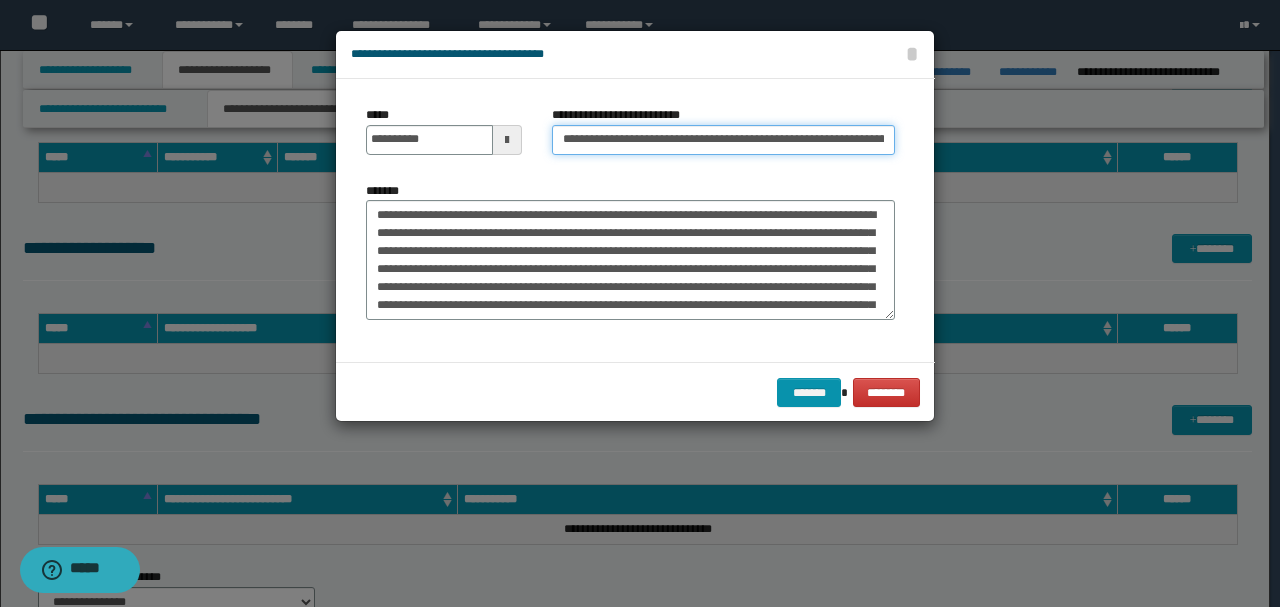 scroll, scrollTop: 0, scrollLeft: 408, axis: horizontal 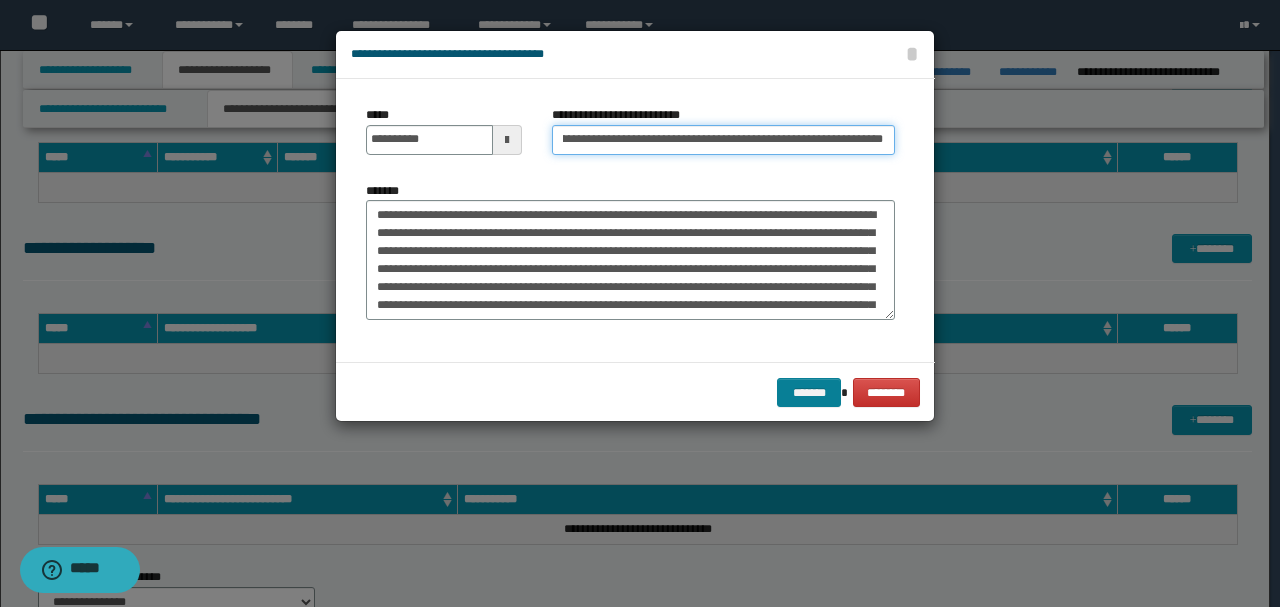 type on "**********" 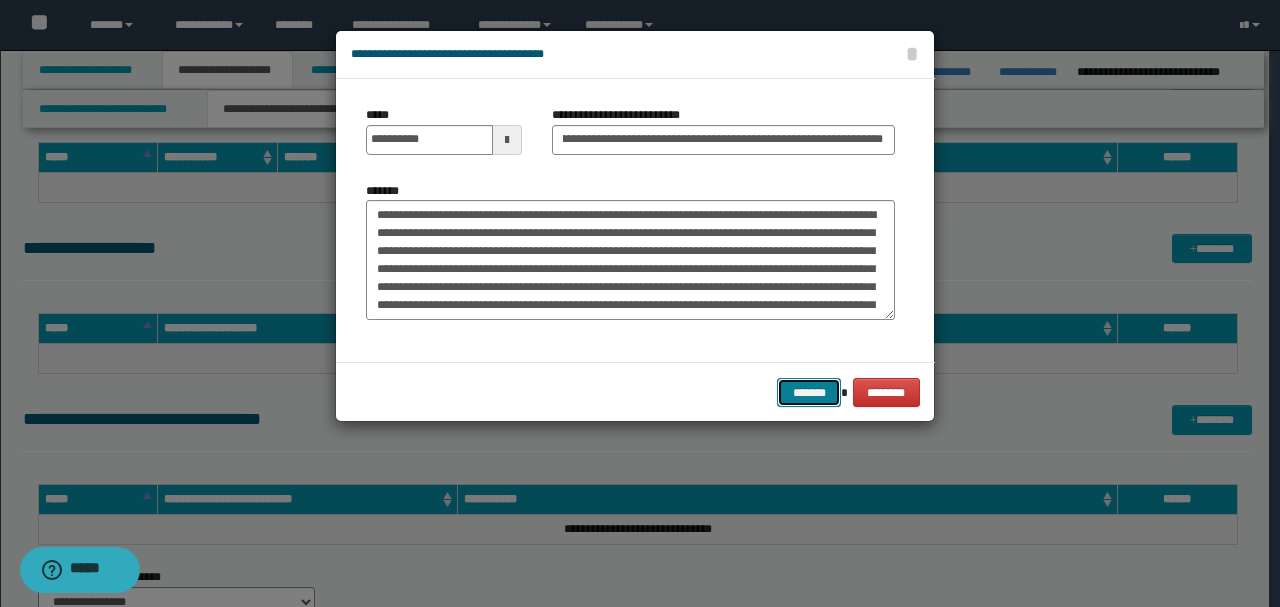 click on "*******" at bounding box center [809, 392] 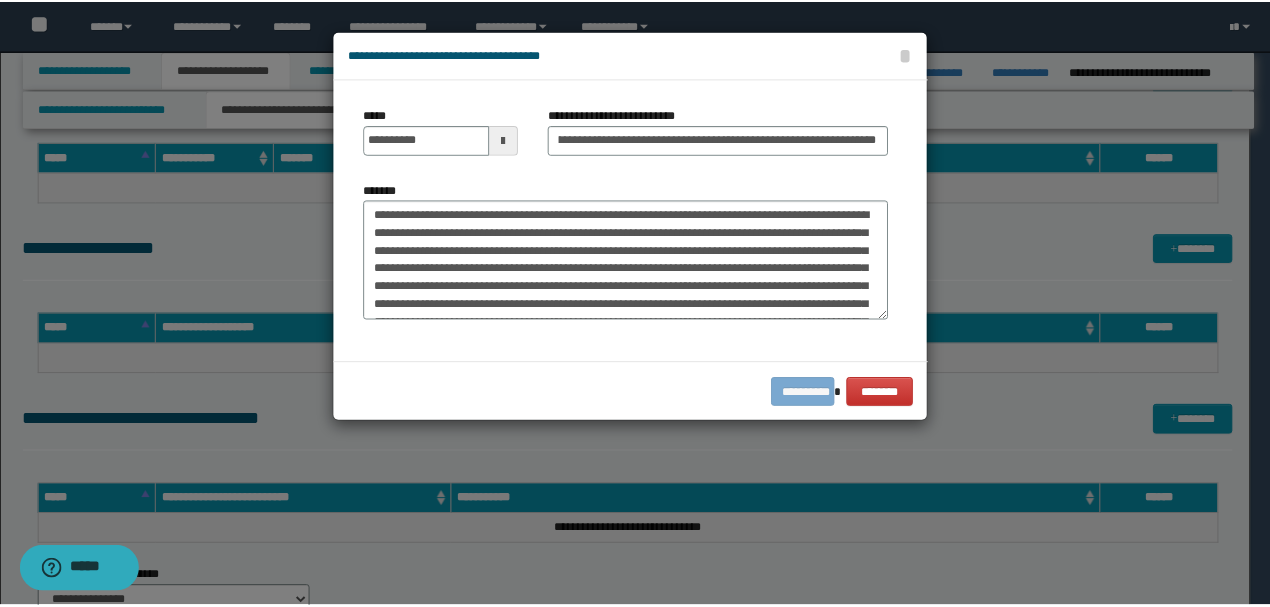 scroll, scrollTop: 0, scrollLeft: 0, axis: both 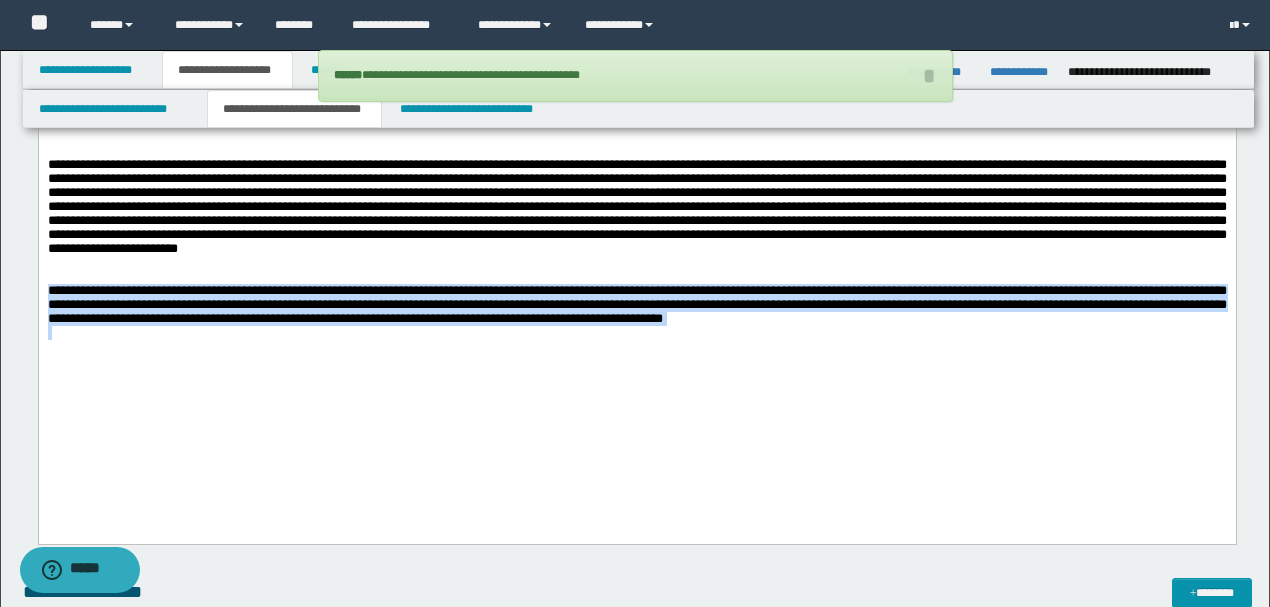drag, startPoint x: 1006, startPoint y: 387, endPoint x: 184, endPoint y: 363, distance: 822.3503 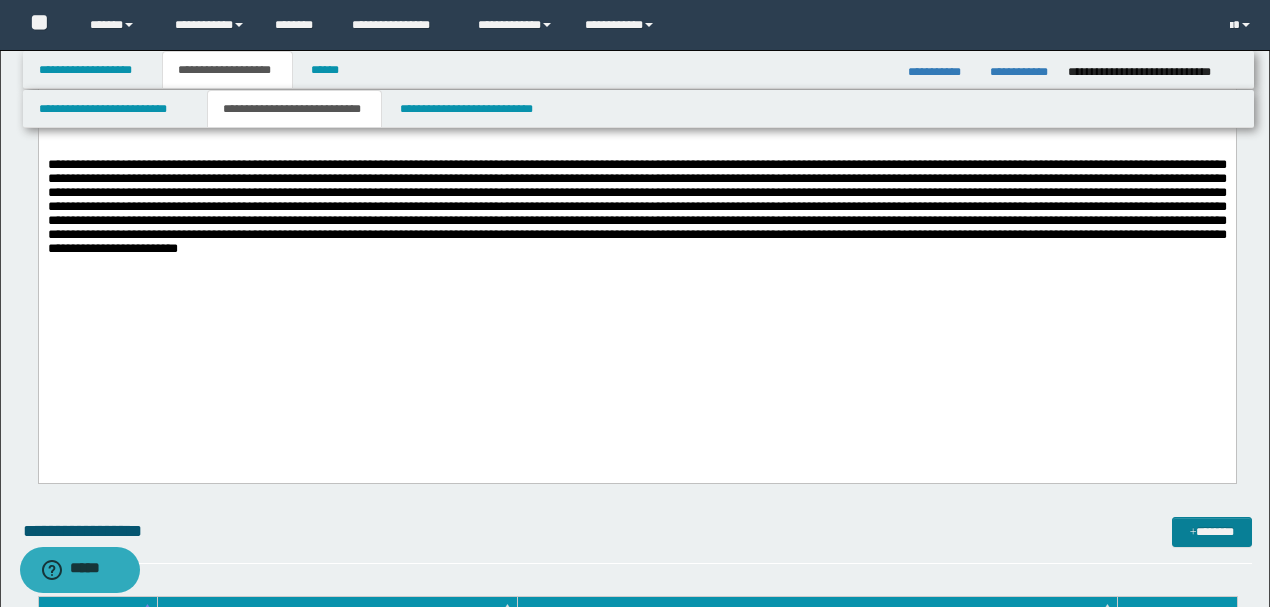 click on "*******" at bounding box center [1211, 531] 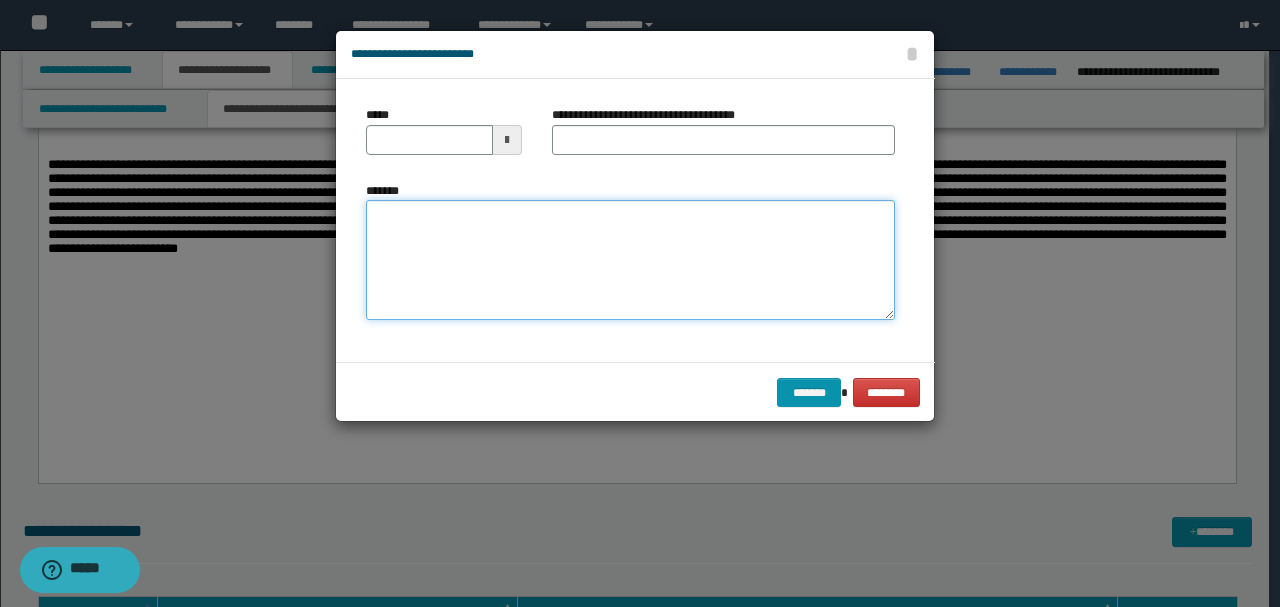 drag, startPoint x: 506, startPoint y: 251, endPoint x: 492, endPoint y: 225, distance: 29.529646 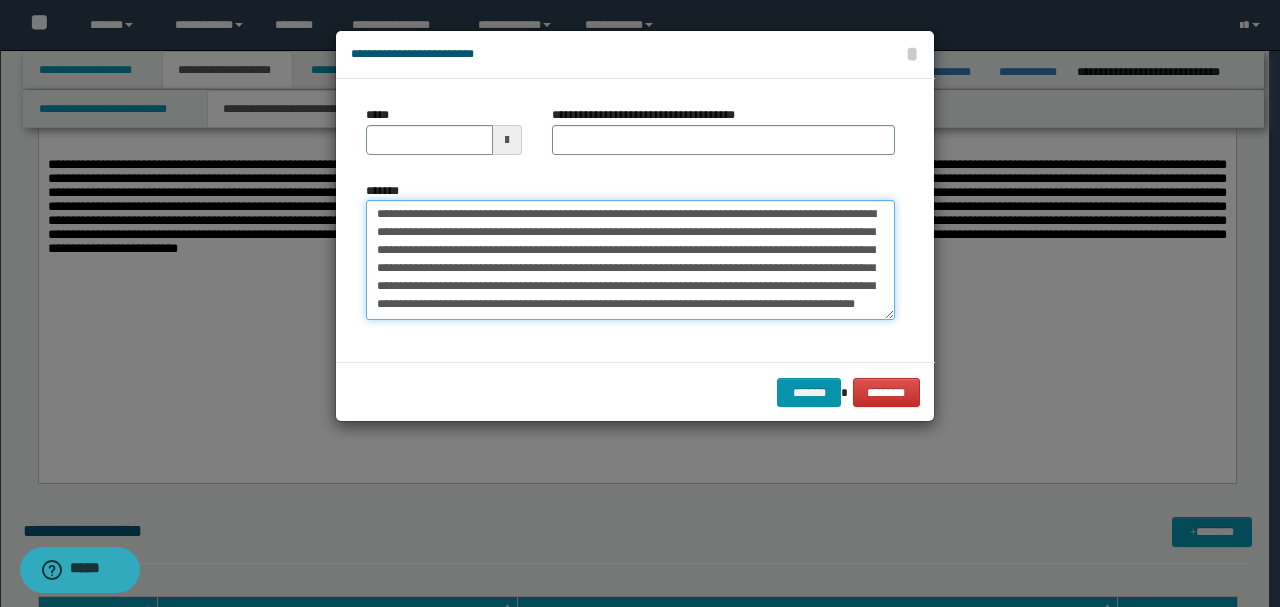 scroll, scrollTop: 0, scrollLeft: 0, axis: both 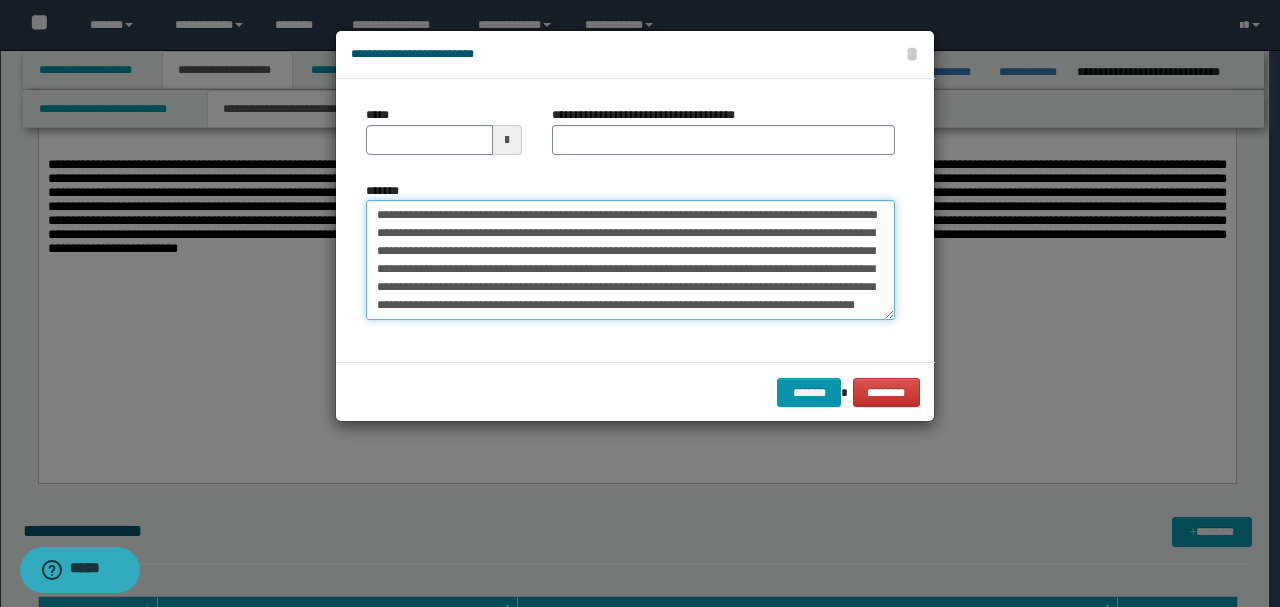 type 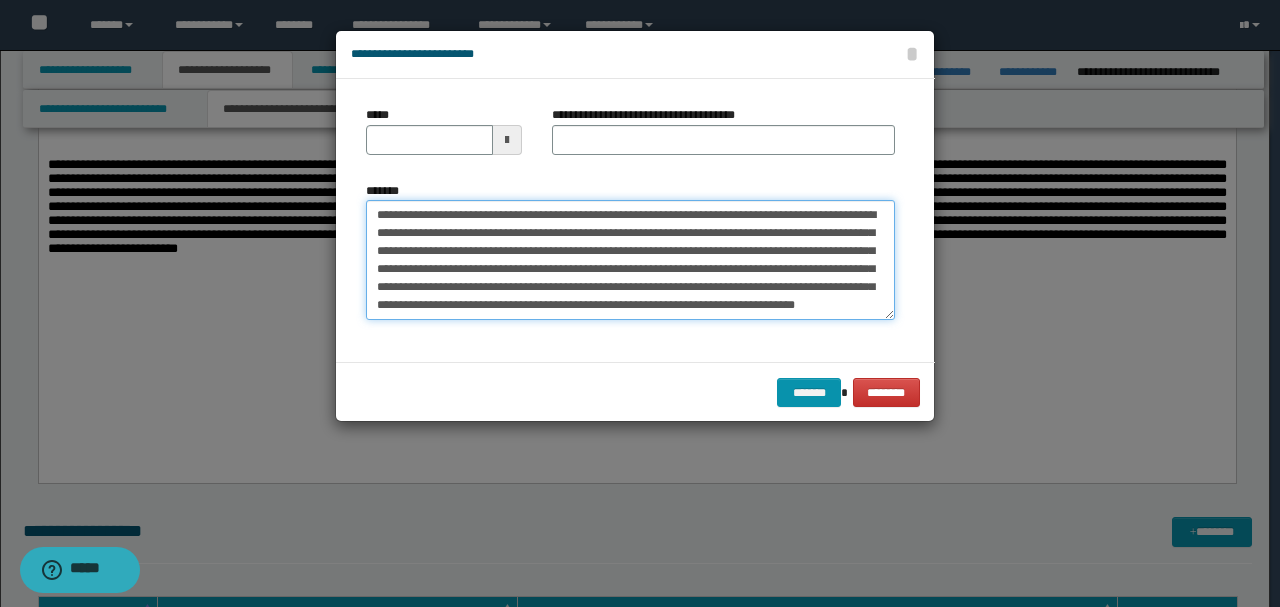 type 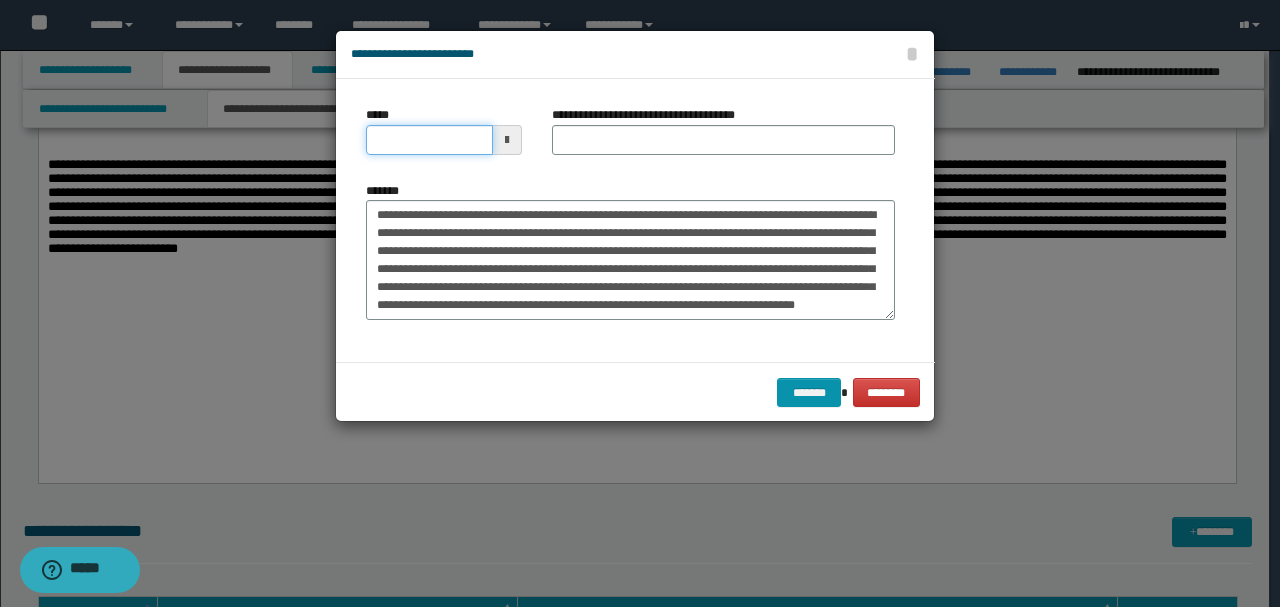 click on "*****" at bounding box center (429, 140) 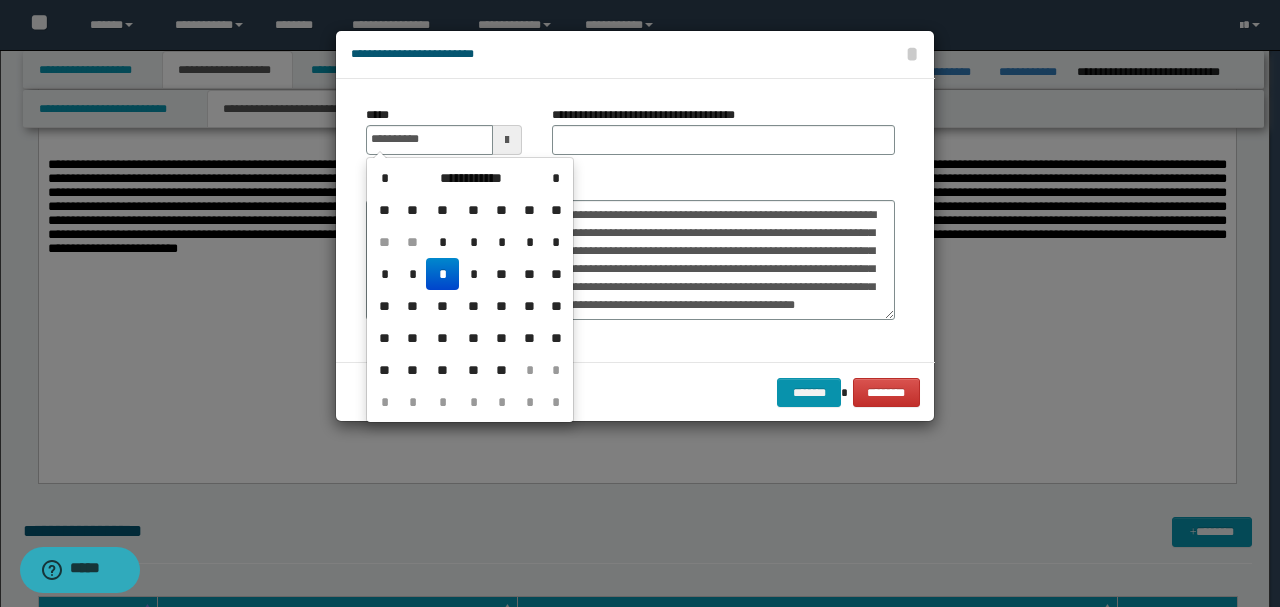type on "**********" 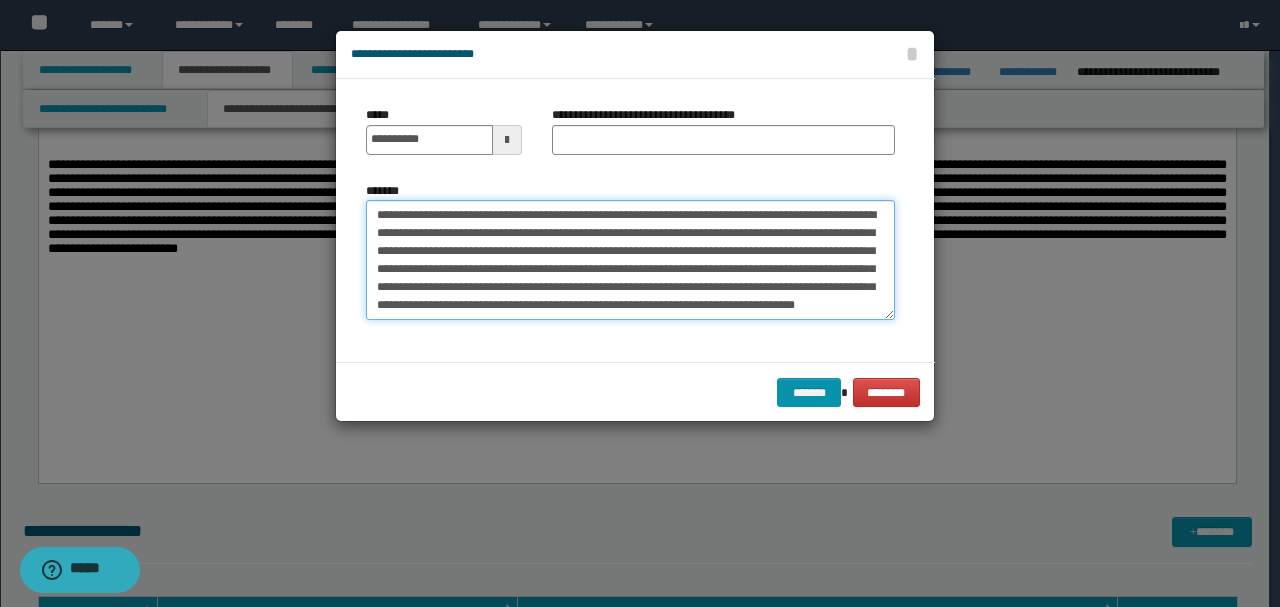 drag, startPoint x: 354, startPoint y: 210, endPoint x: 169, endPoint y: 194, distance: 185.6906 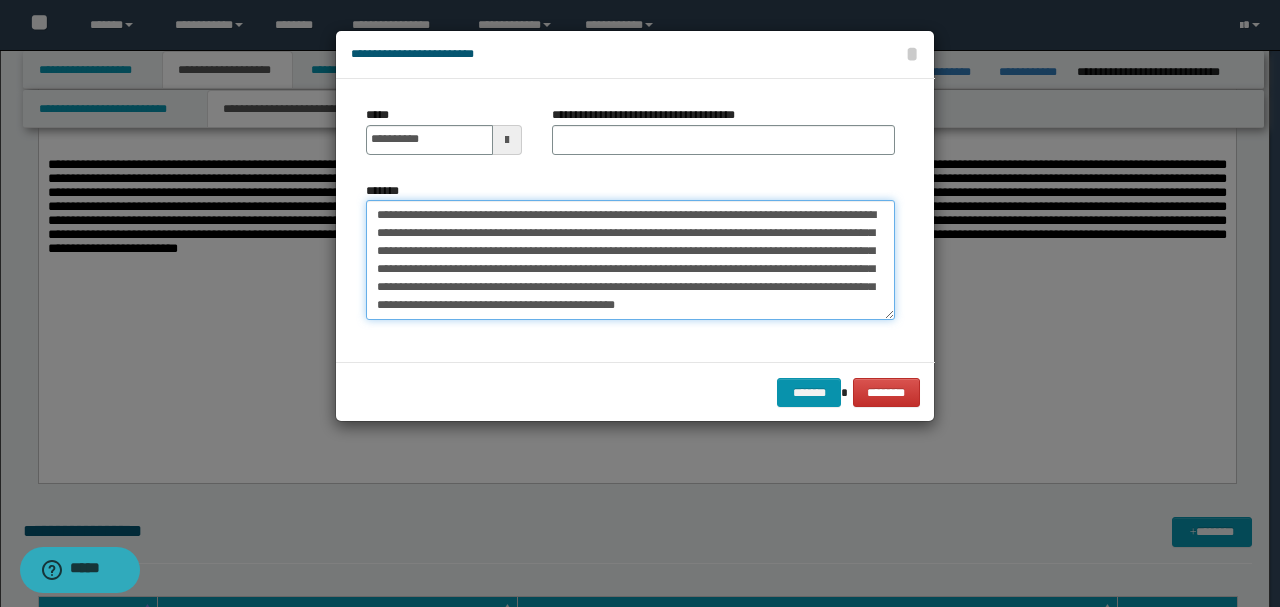 type on "**********" 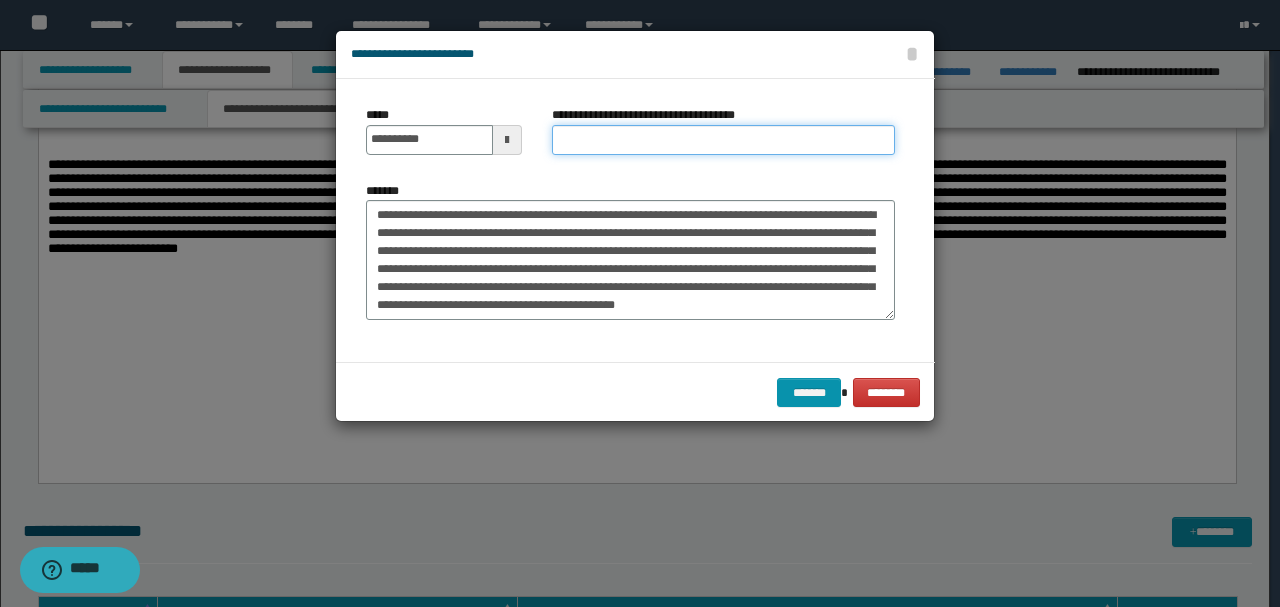 click on "**********" at bounding box center (723, 140) 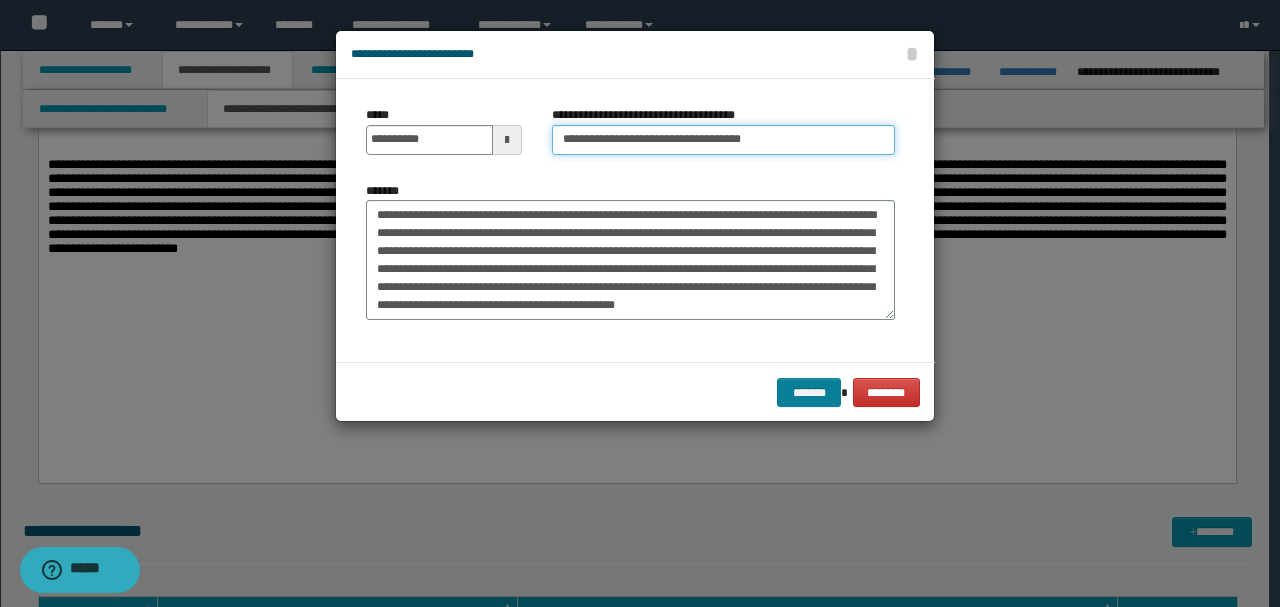 type on "**********" 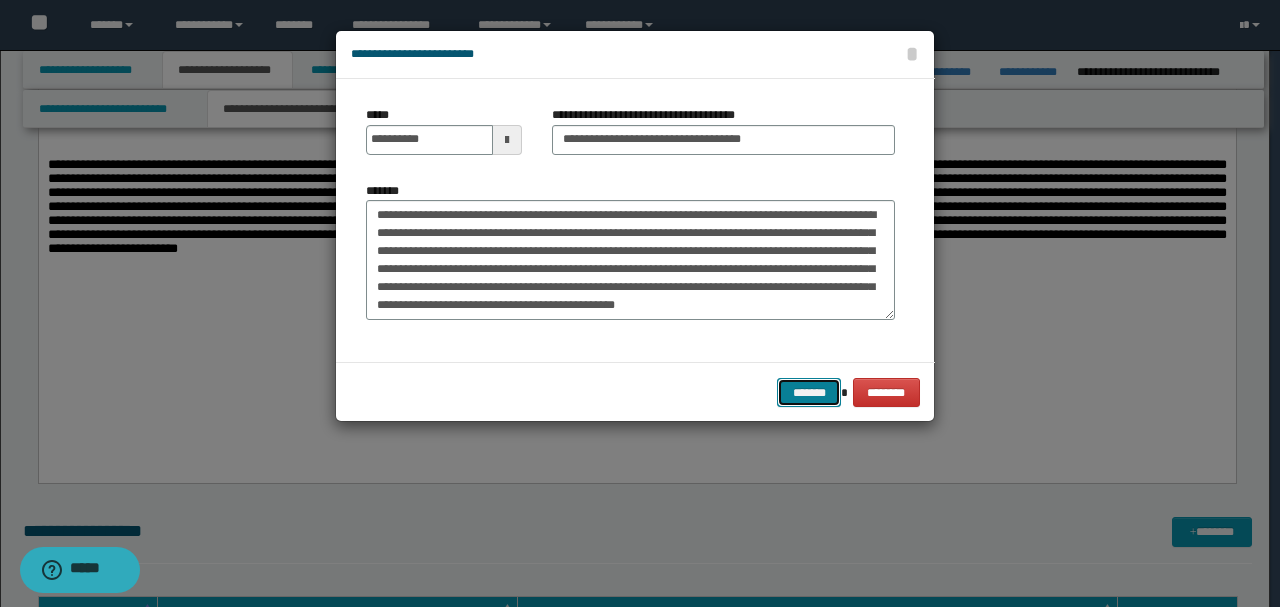 click on "*******" at bounding box center (809, 392) 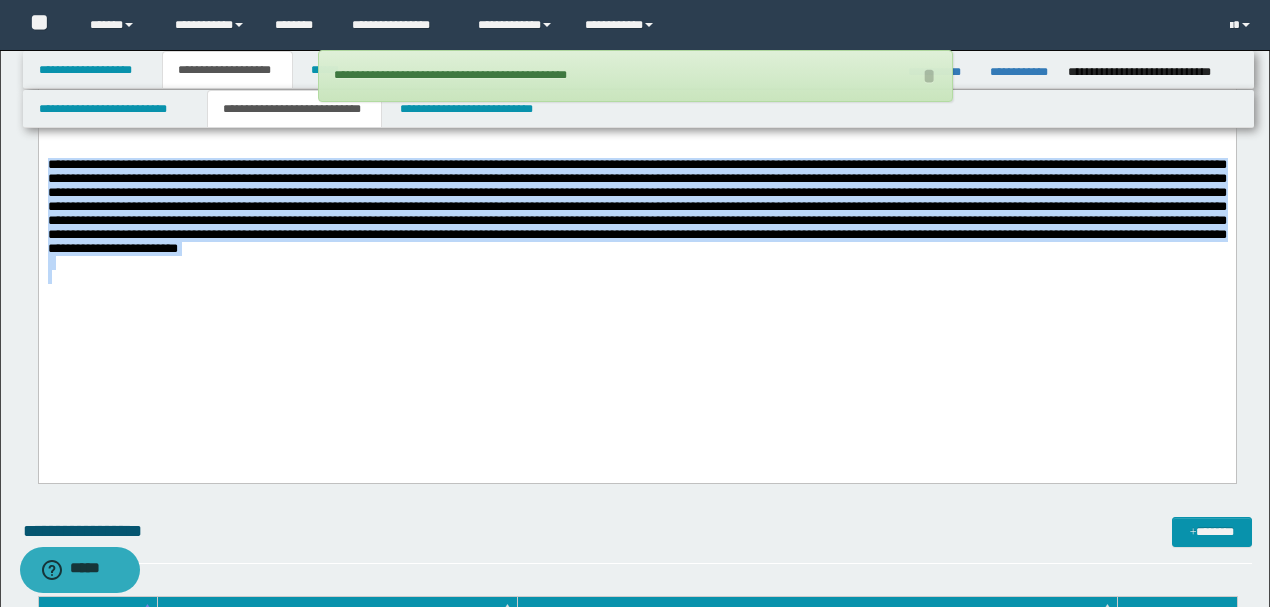 drag, startPoint x: 222, startPoint y: 257, endPoint x: 0, endPoint y: 208, distance: 227.34335 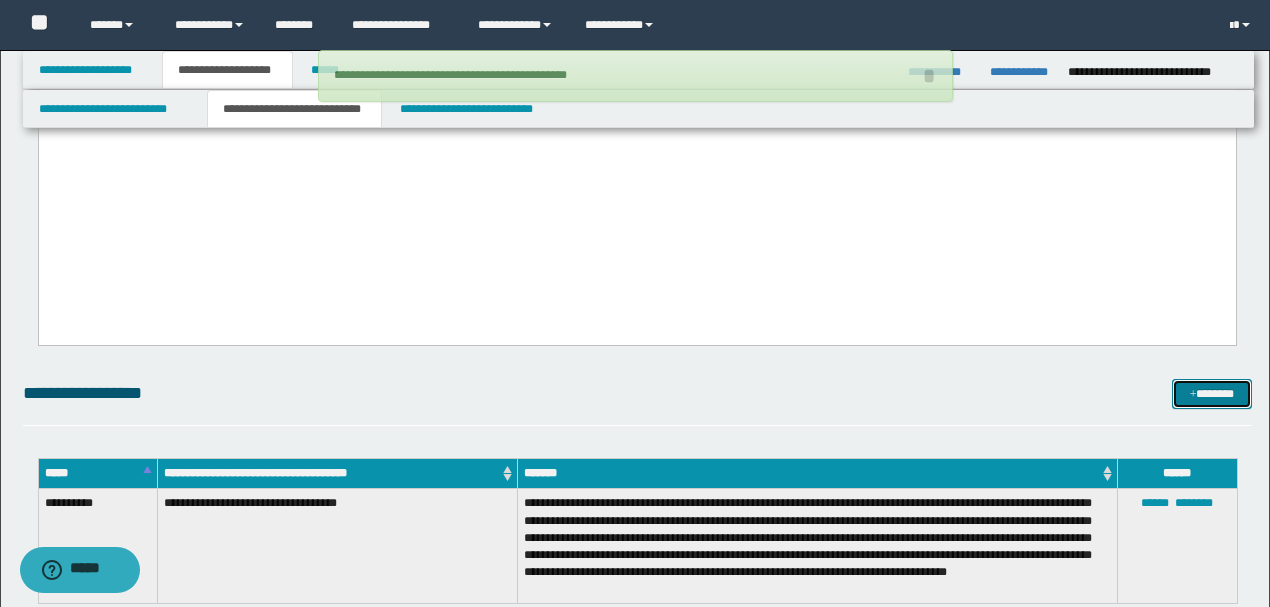 click on "*******" at bounding box center [1211, 393] 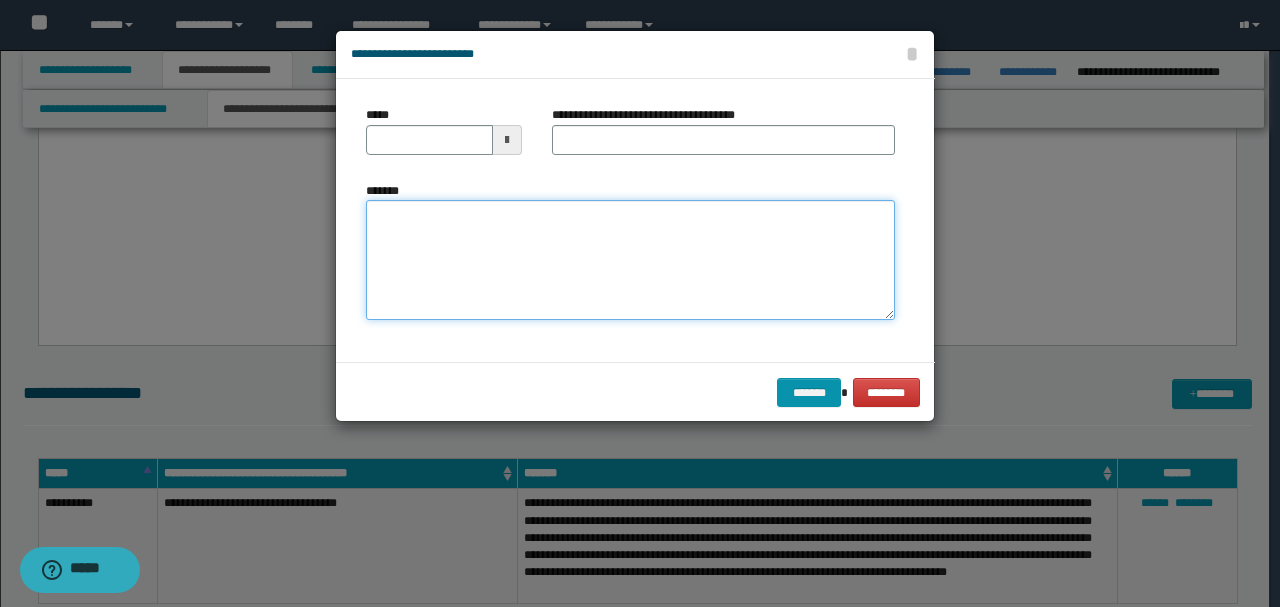 click on "*******" at bounding box center [630, 259] 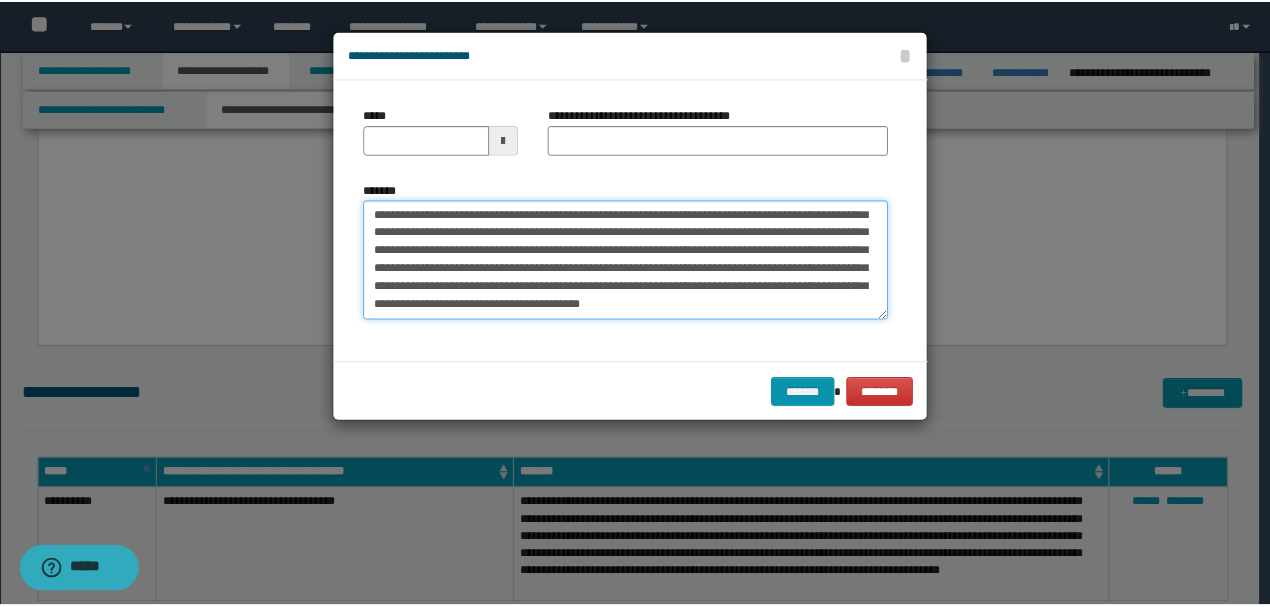 scroll, scrollTop: 0, scrollLeft: 0, axis: both 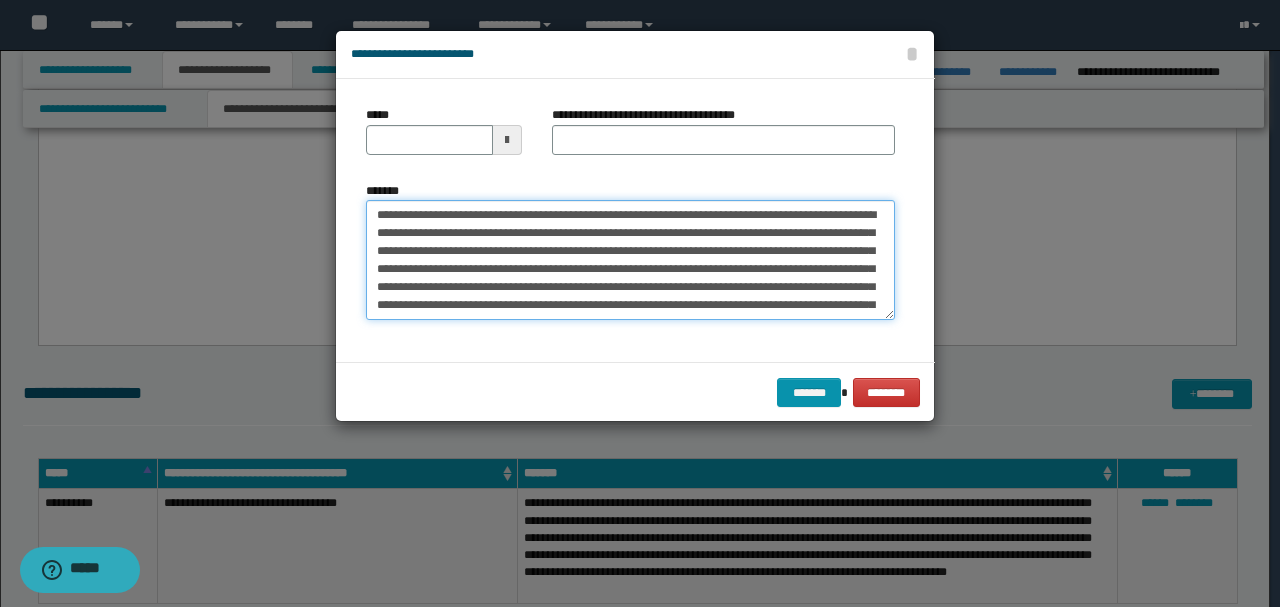drag, startPoint x: 442, startPoint y: 215, endPoint x: 174, endPoint y: 204, distance: 268.22565 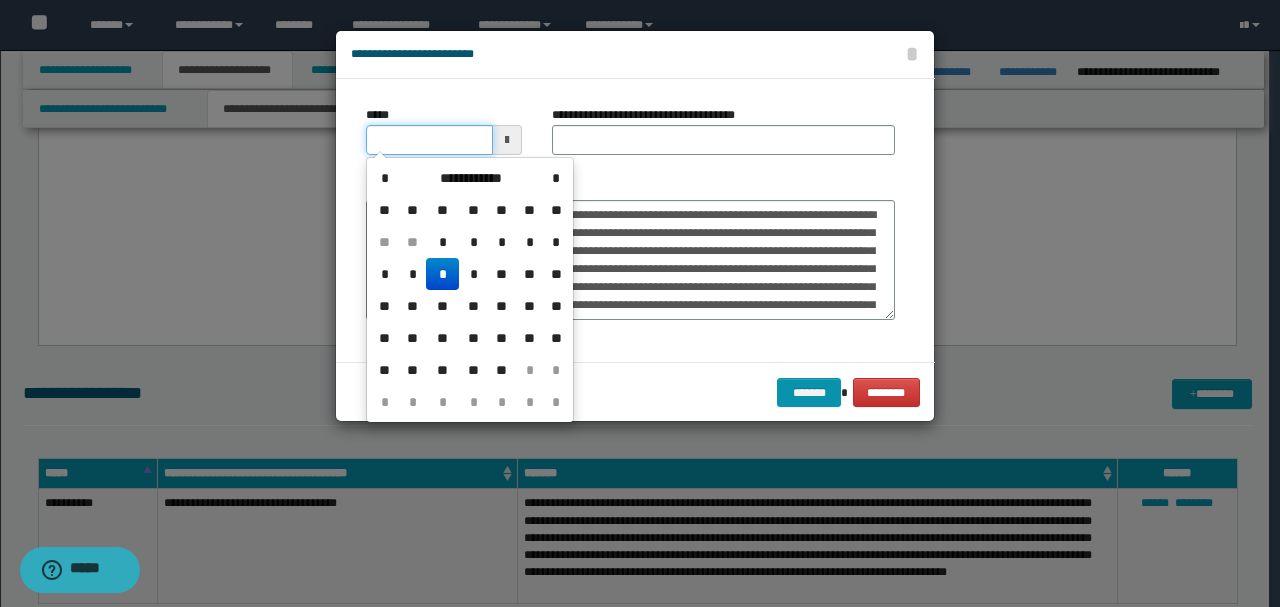 click on "*****" at bounding box center (429, 140) 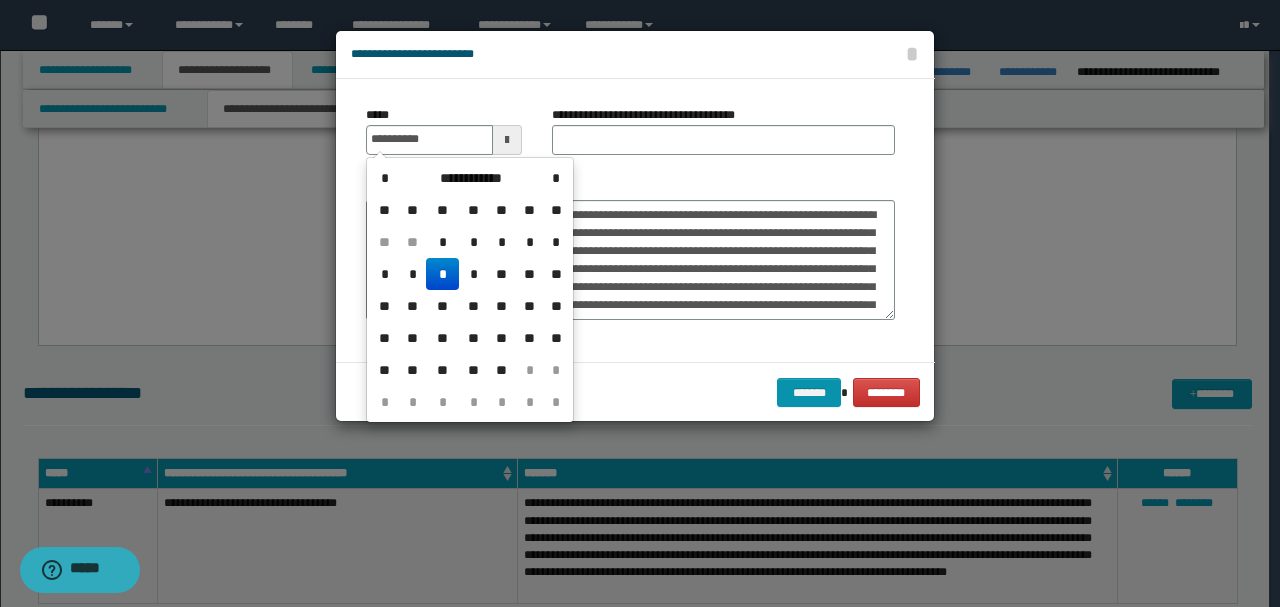 type on "**********" 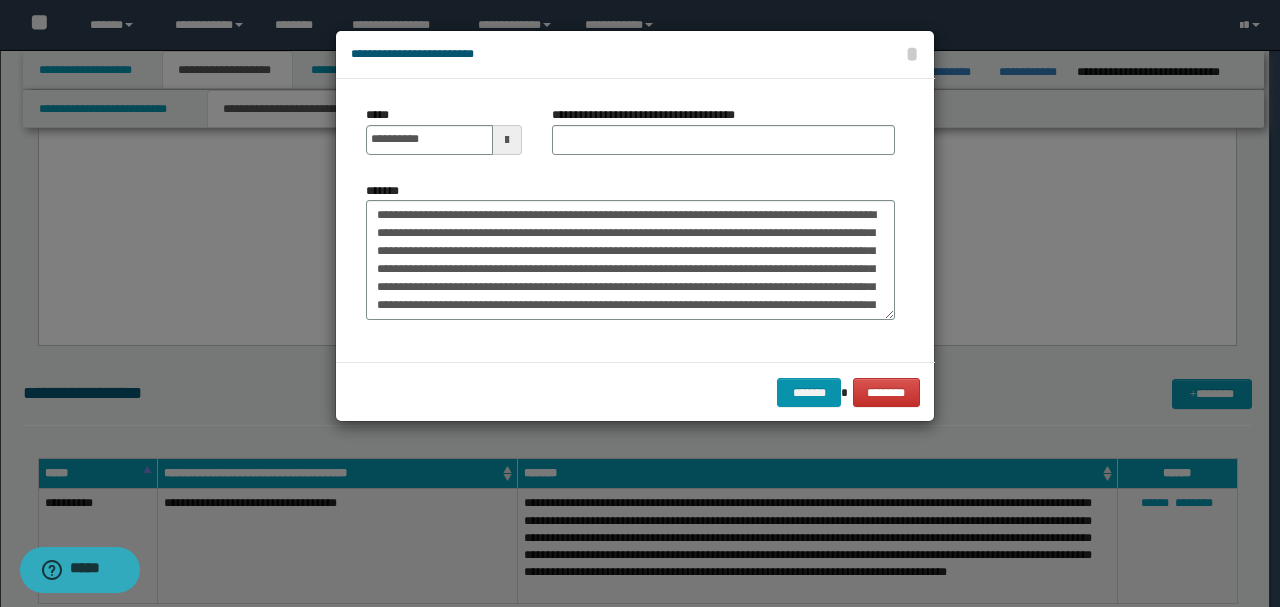 click at bounding box center (640, 303) 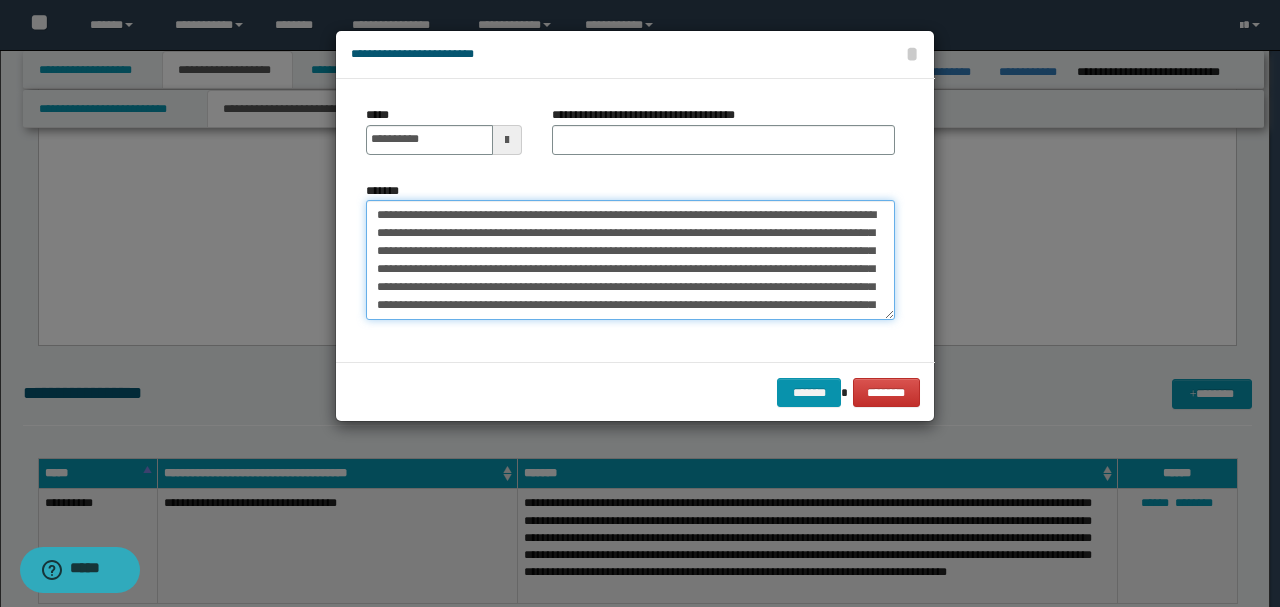 drag, startPoint x: 527, startPoint y: 215, endPoint x: 308, endPoint y: 204, distance: 219.27608 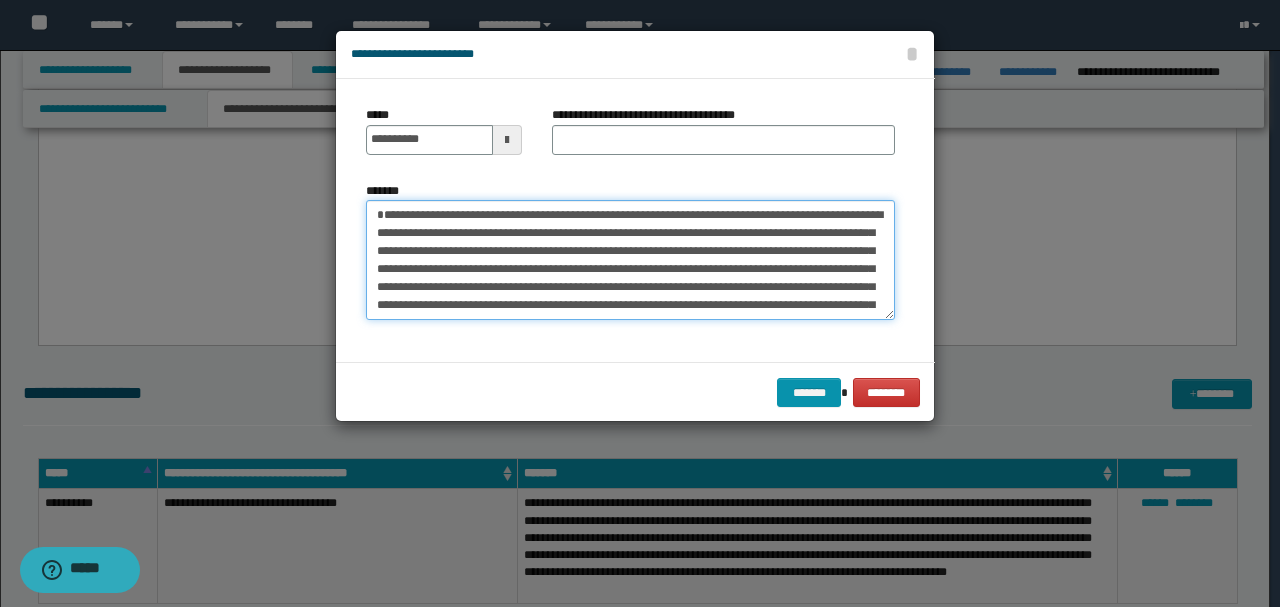 type on "**********" 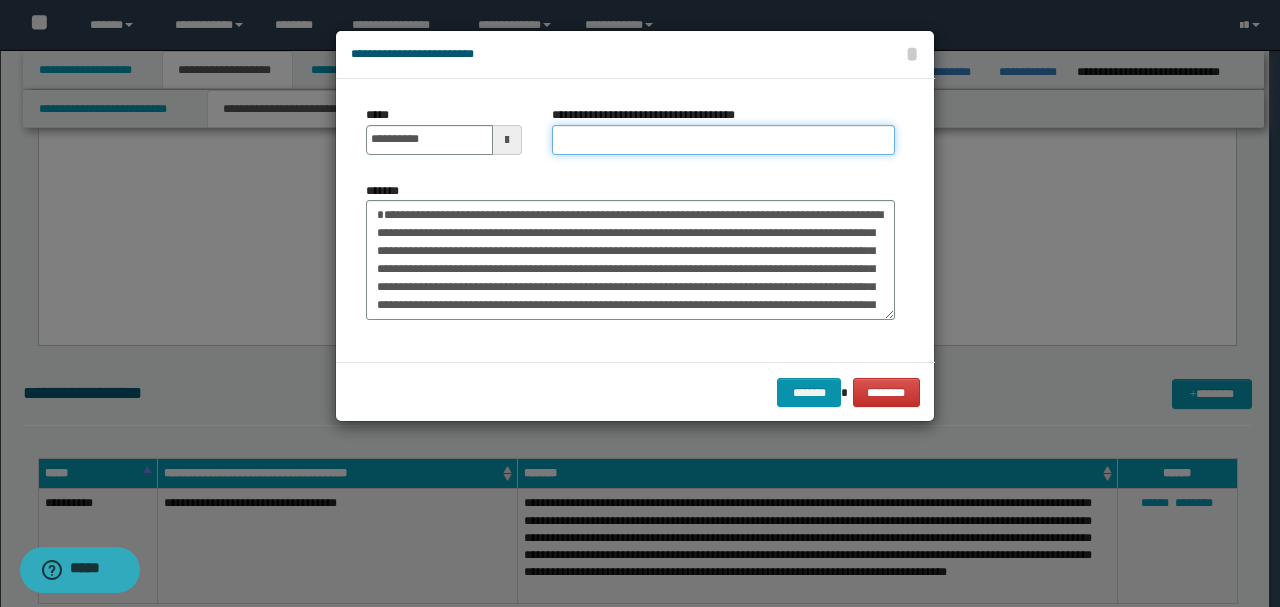 click on "**********" at bounding box center (723, 140) 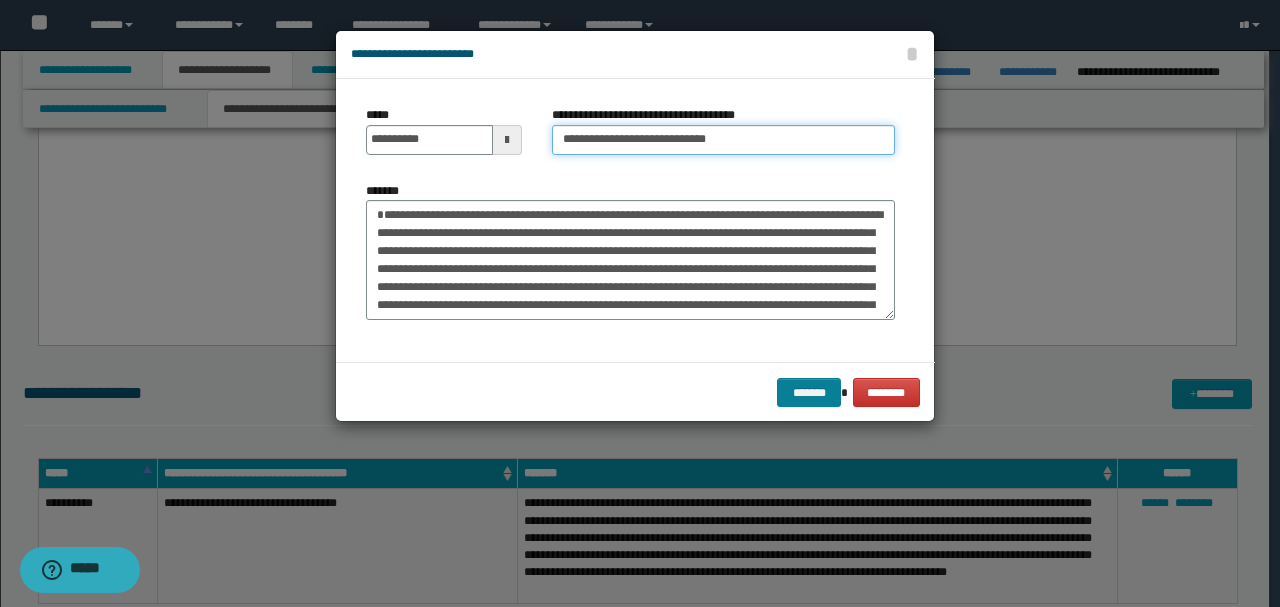 type on "**********" 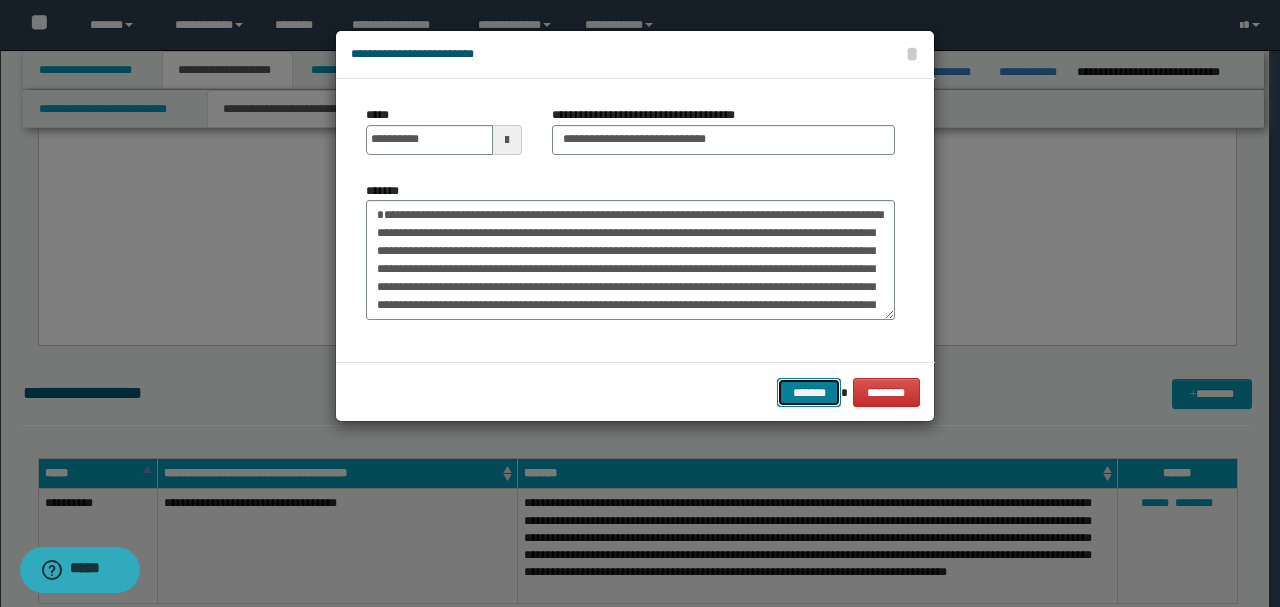 click on "*******" at bounding box center (809, 392) 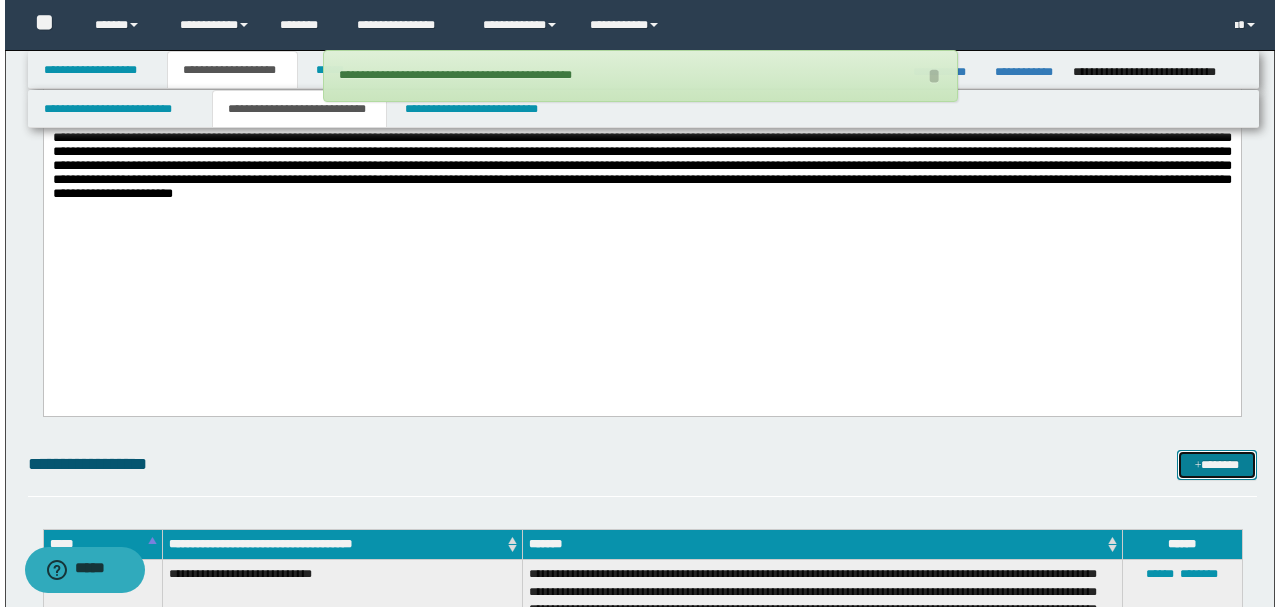 scroll, scrollTop: 1666, scrollLeft: 0, axis: vertical 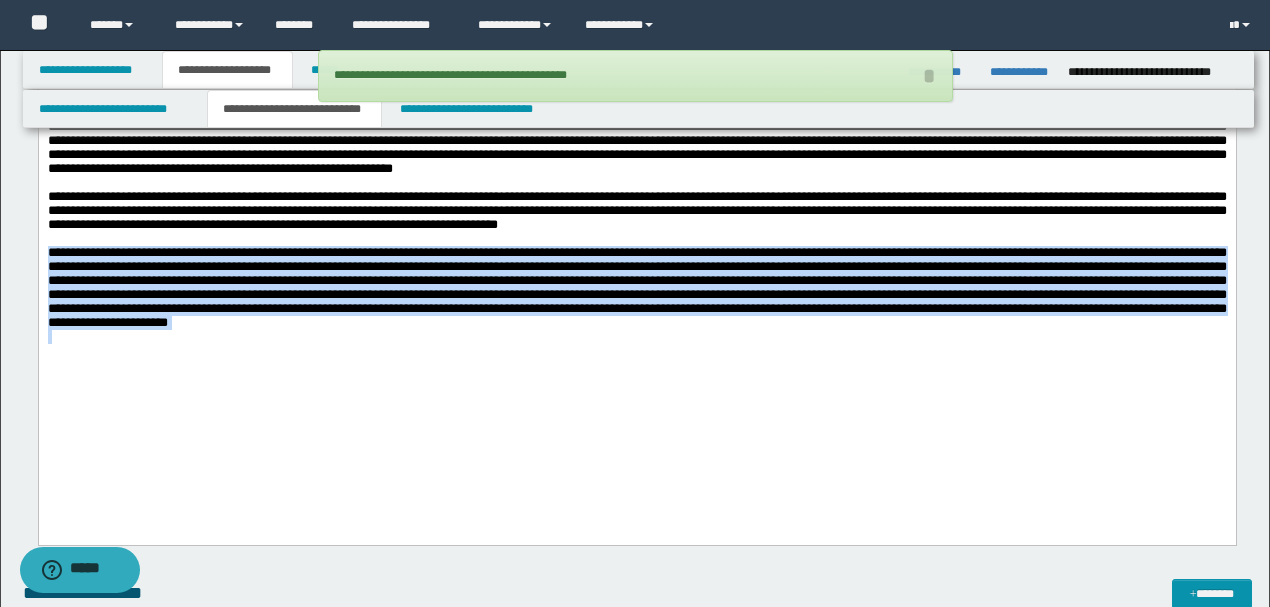 drag, startPoint x: 1011, startPoint y: 380, endPoint x: 2, endPoint y: 285, distance: 1013.4624 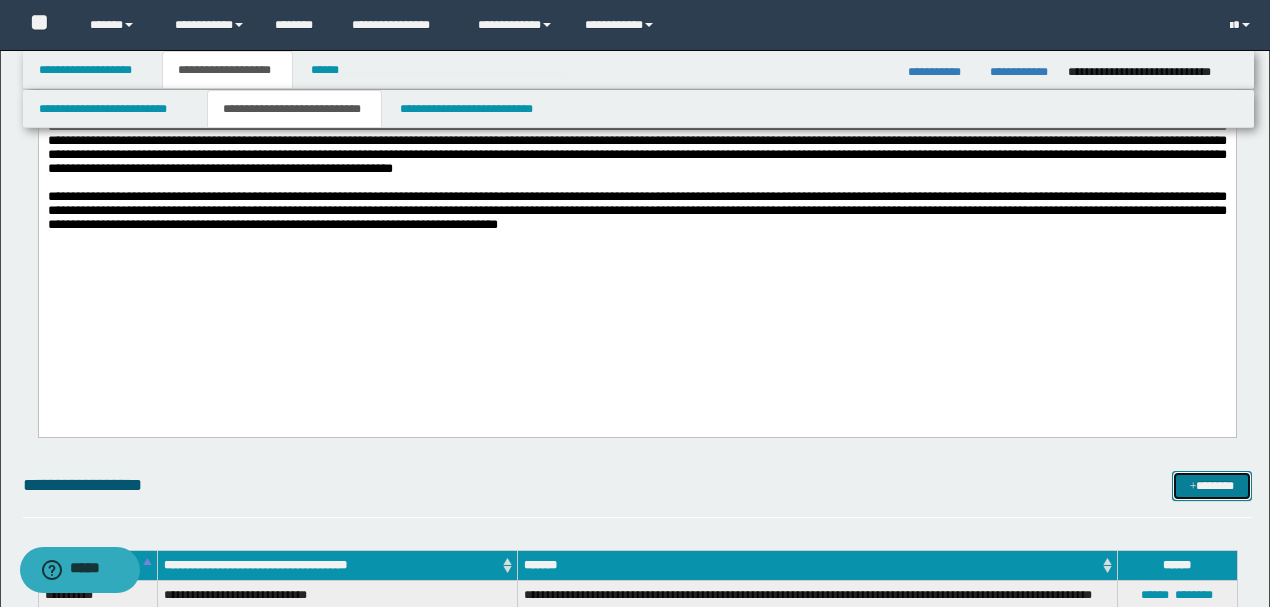 click on "*******" at bounding box center [1211, 485] 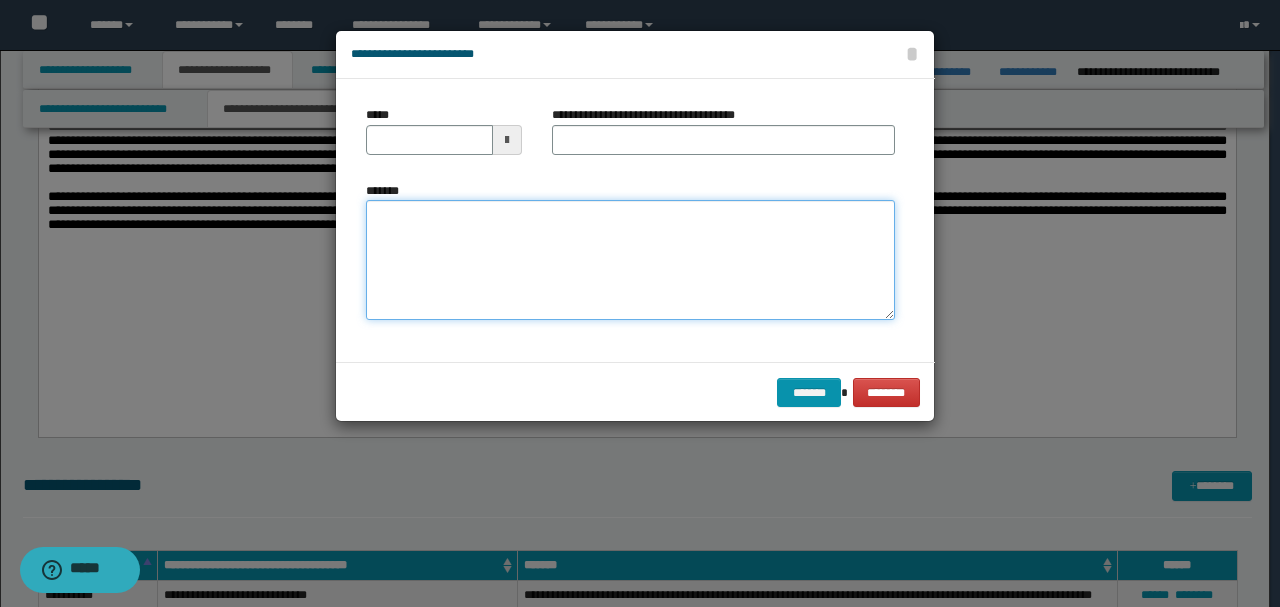 click on "*******" at bounding box center (630, 259) 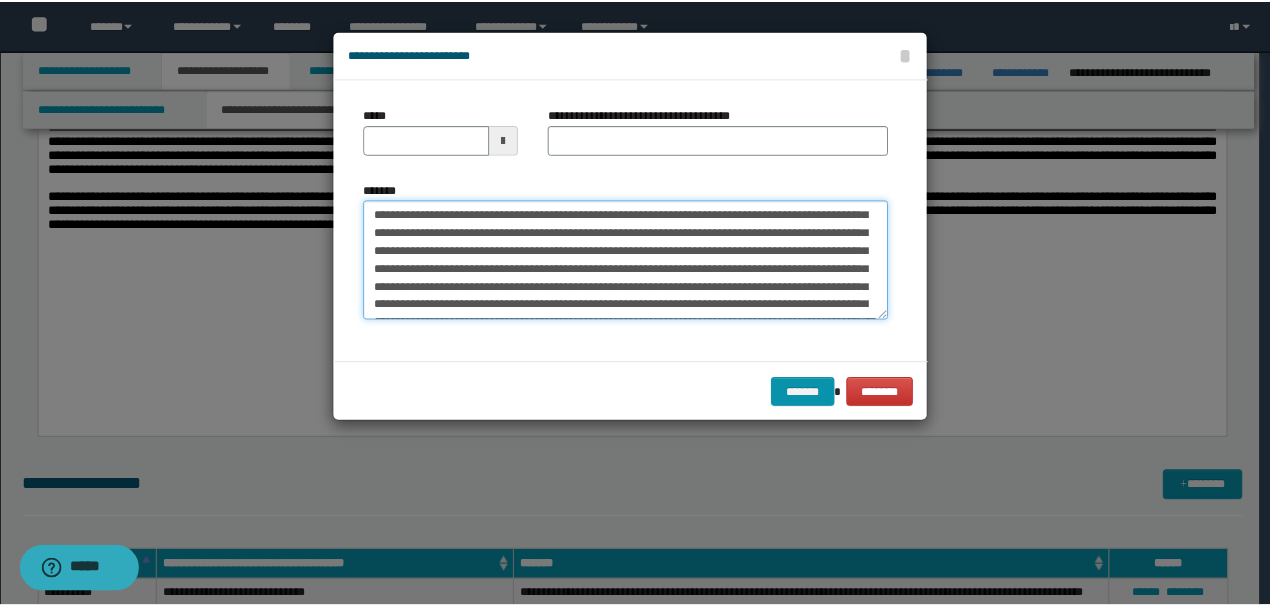 scroll, scrollTop: 0, scrollLeft: 0, axis: both 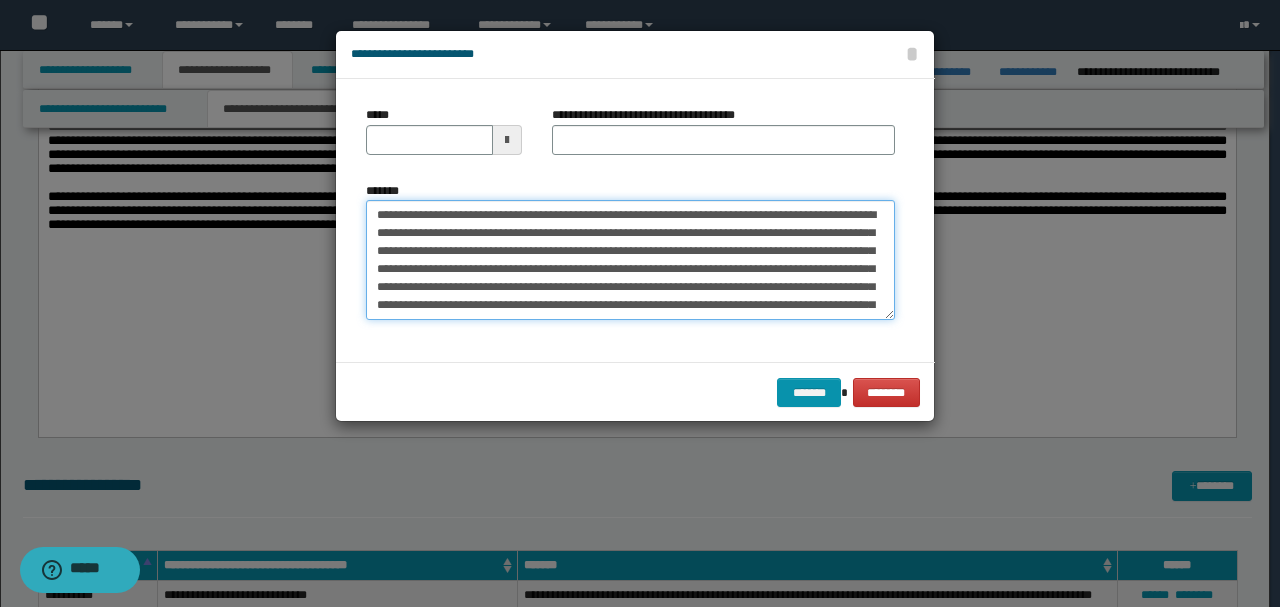 drag, startPoint x: 442, startPoint y: 209, endPoint x: 333, endPoint y: 203, distance: 109.165016 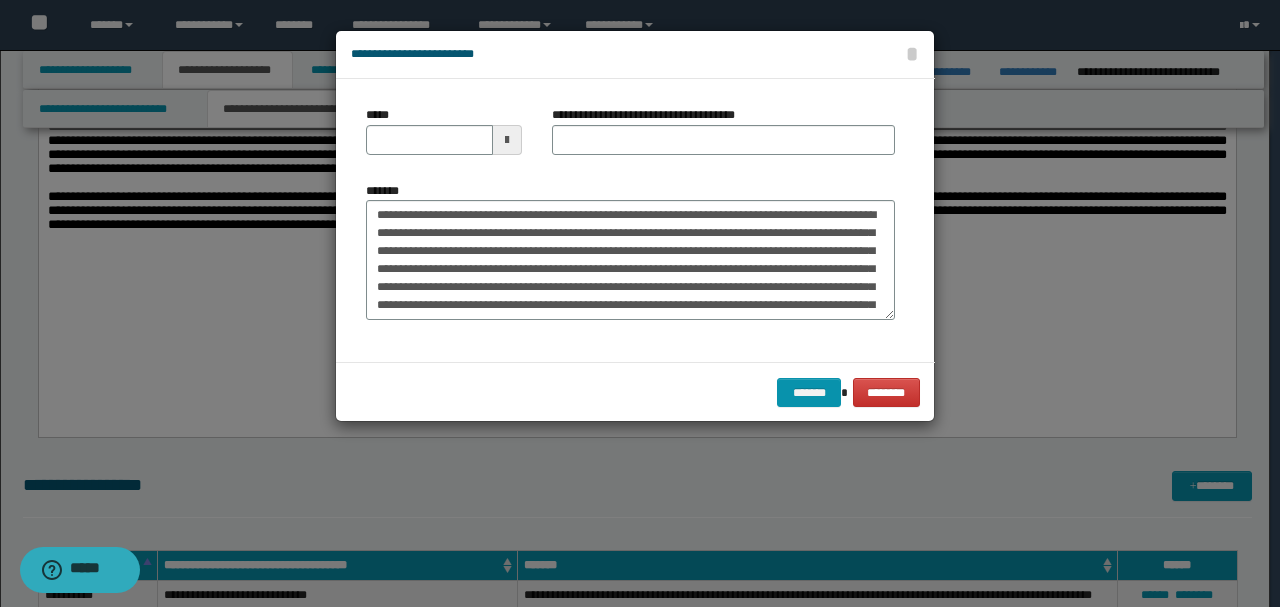 click on "*****" at bounding box center (444, 130) 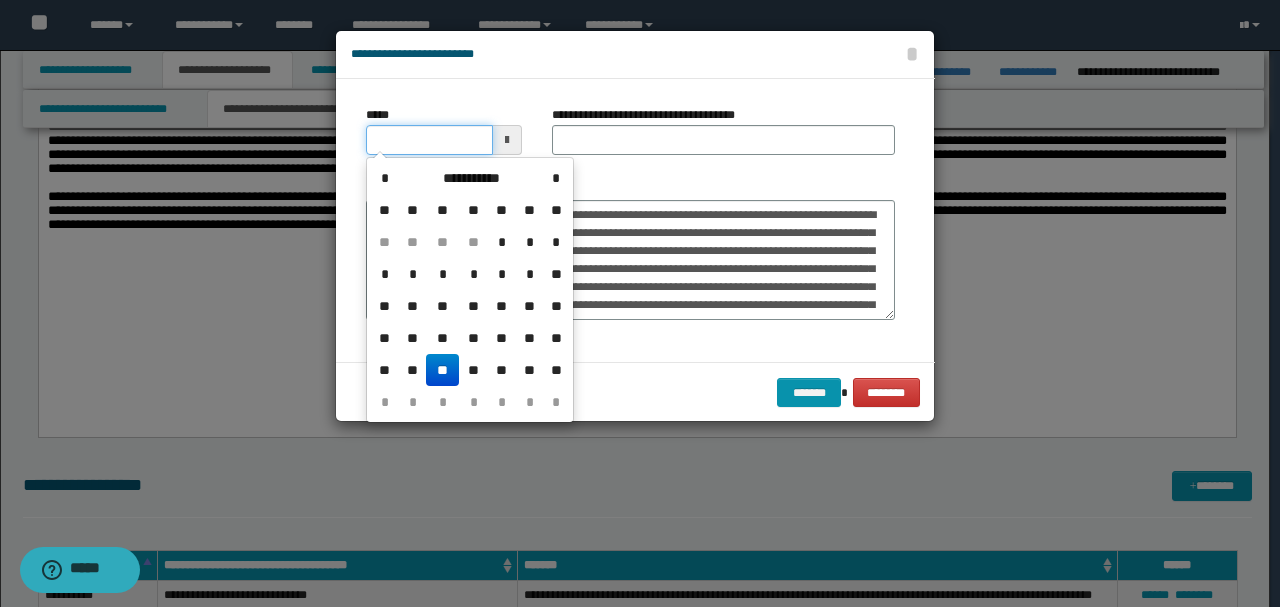 click on "*****" at bounding box center [429, 140] 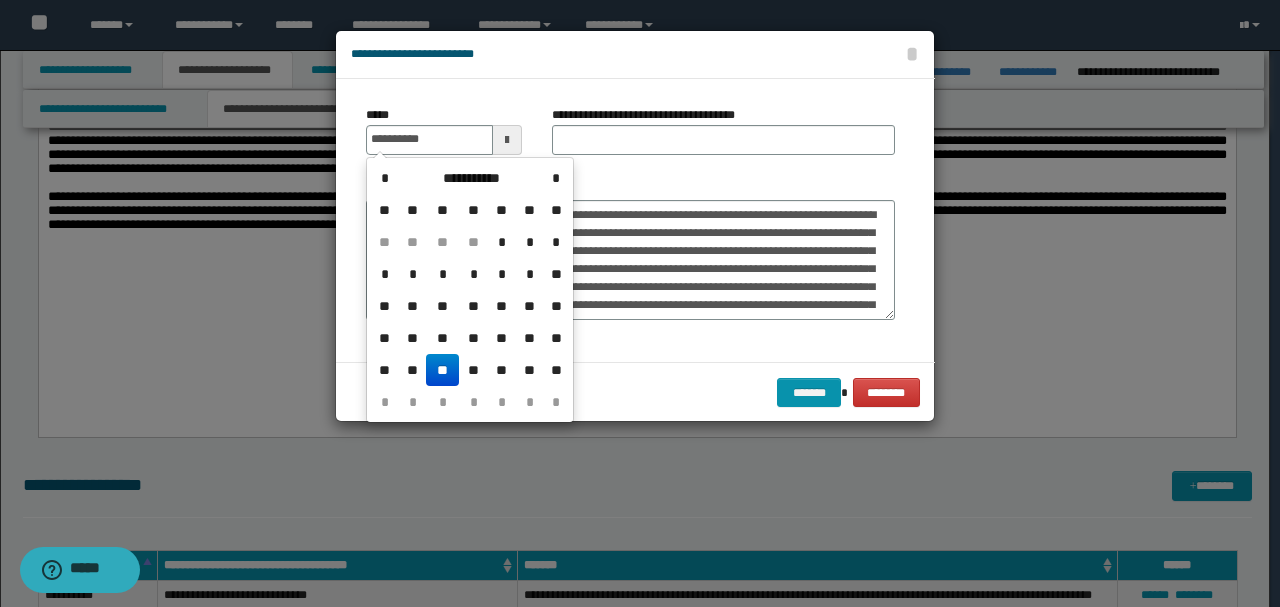 type on "**********" 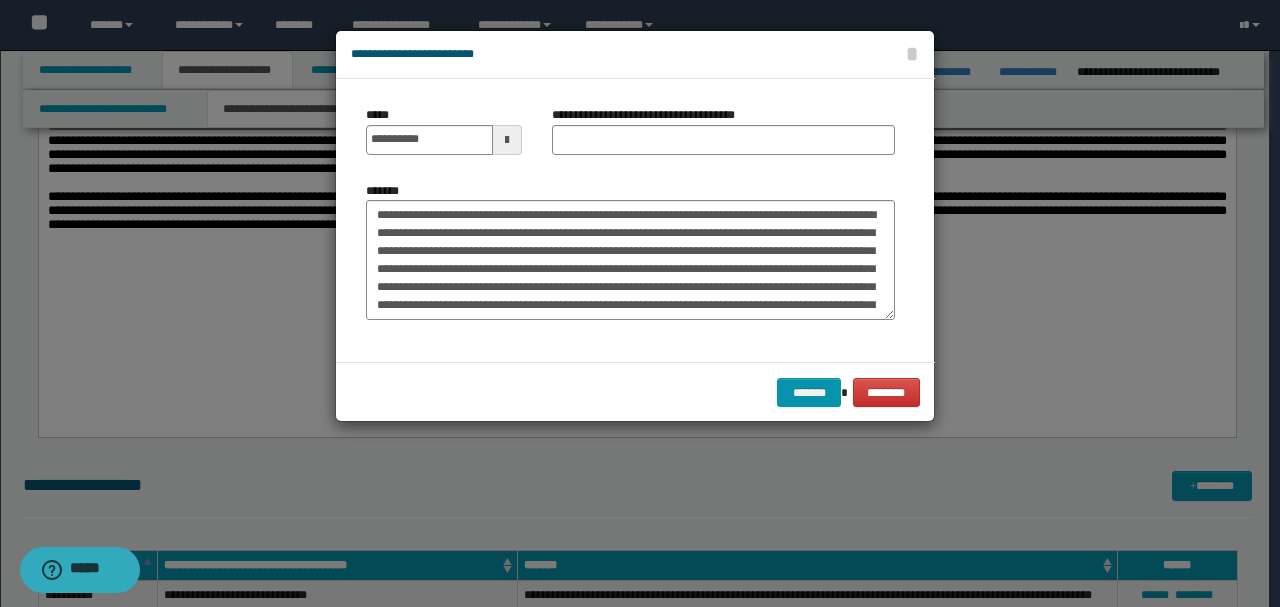 click on "**********" at bounding box center (723, 138) 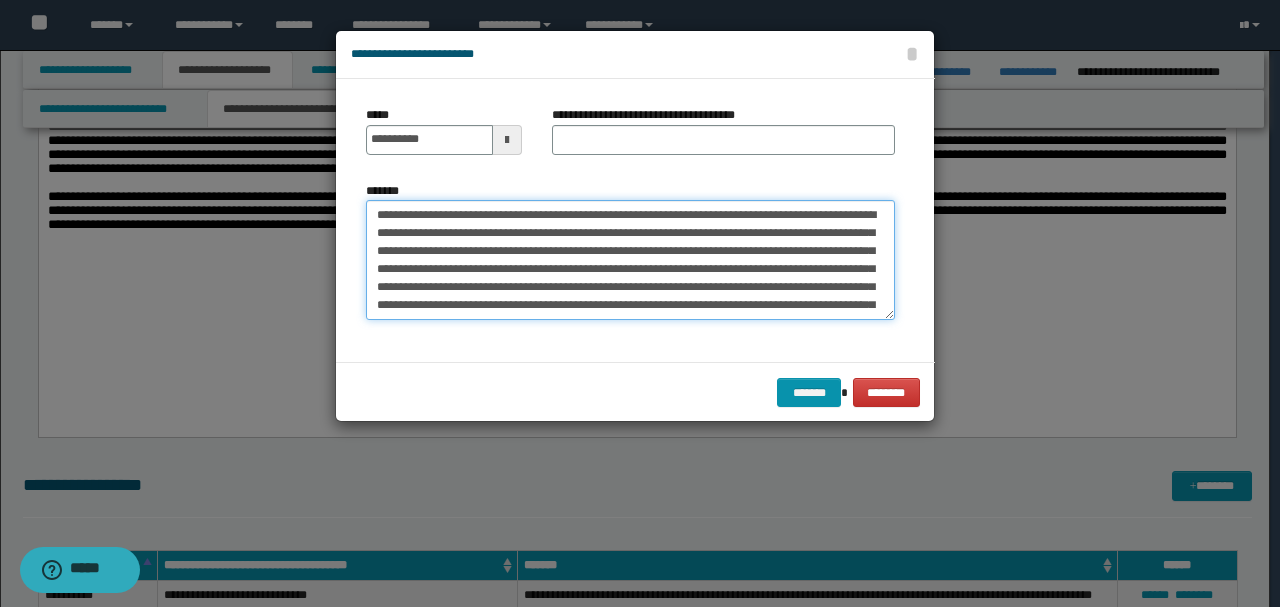 drag, startPoint x: 531, startPoint y: 206, endPoint x: 1279, endPoint y: 287, distance: 752.3729 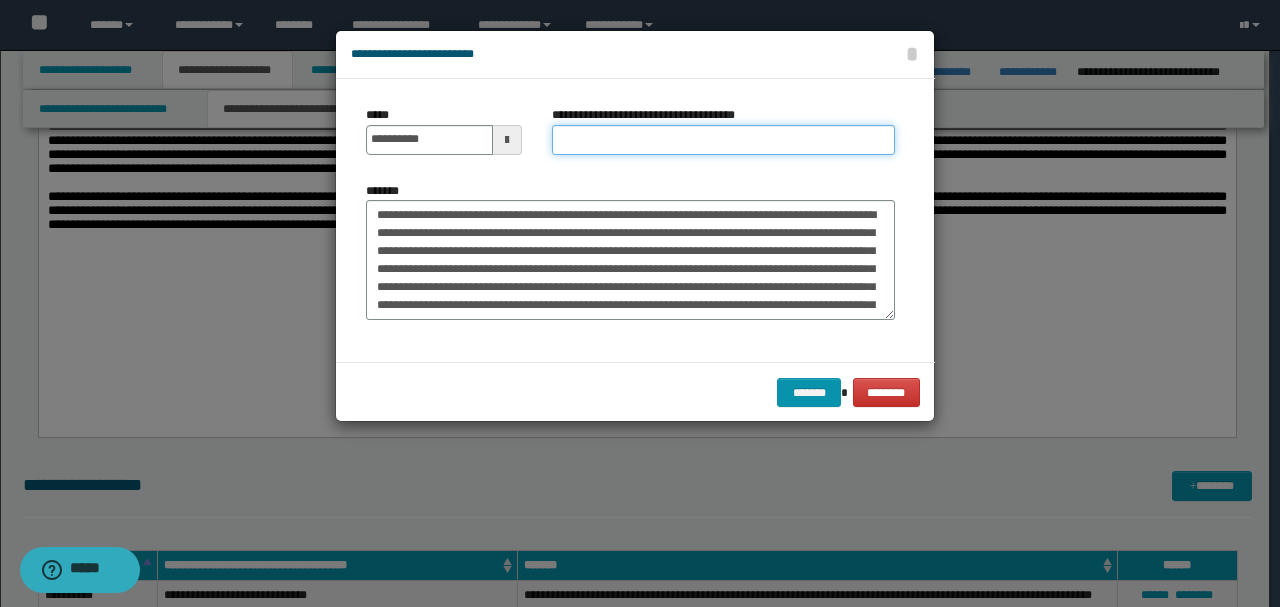 click on "**********" at bounding box center (723, 140) 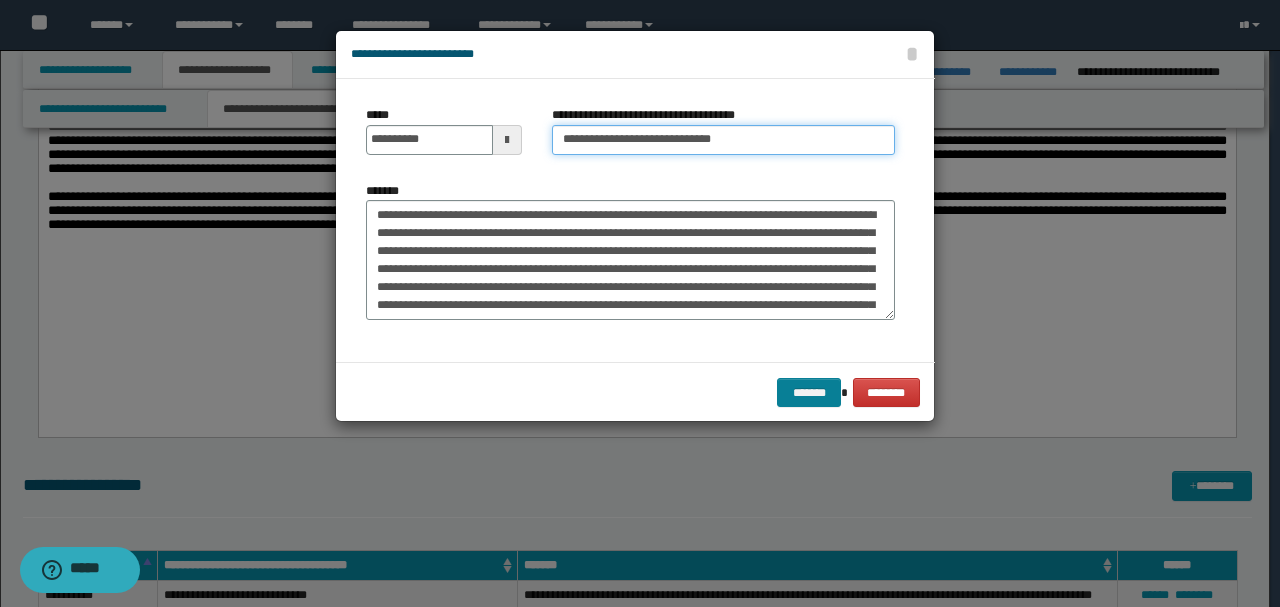 type on "**********" 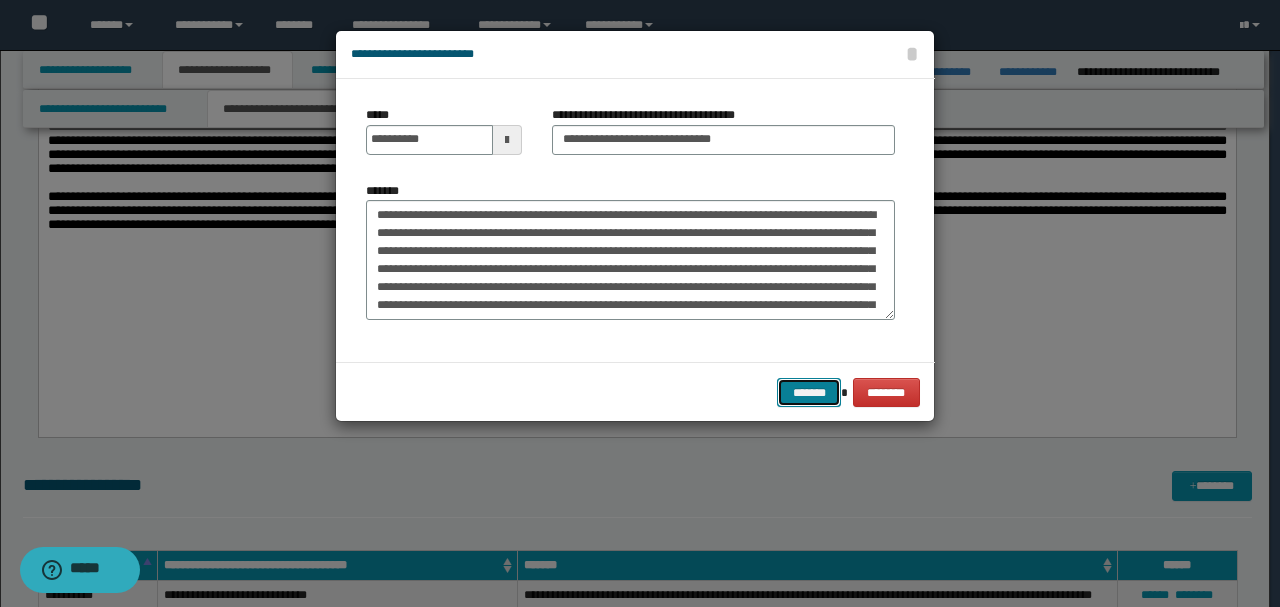 click on "*******" at bounding box center (809, 392) 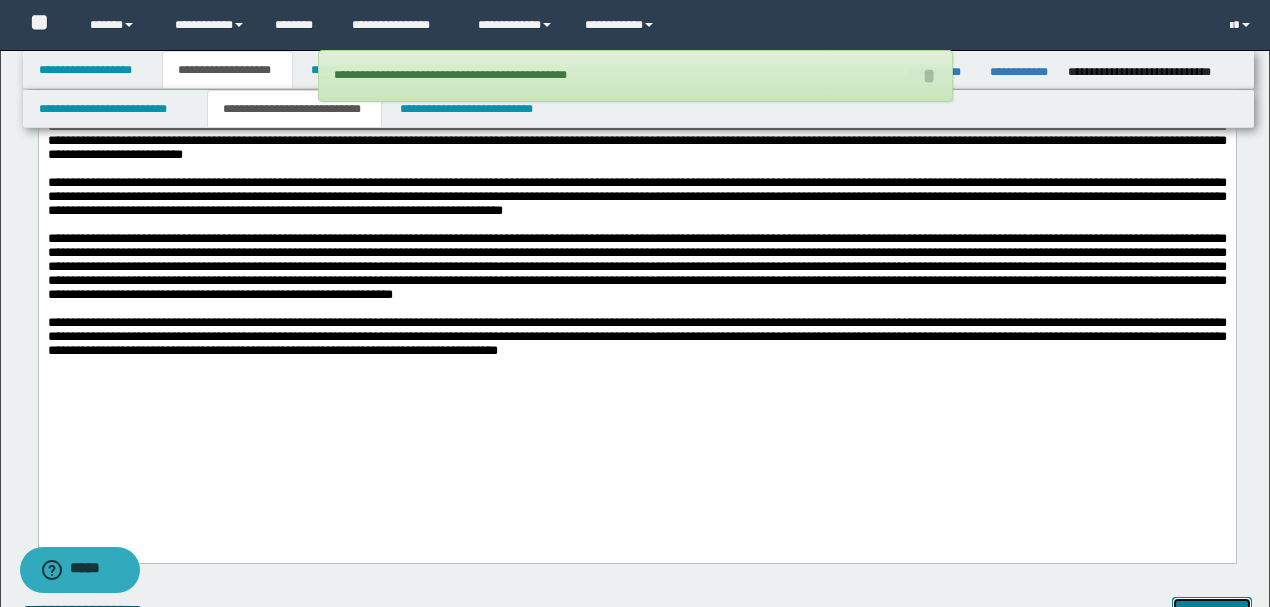 scroll, scrollTop: 1533, scrollLeft: 0, axis: vertical 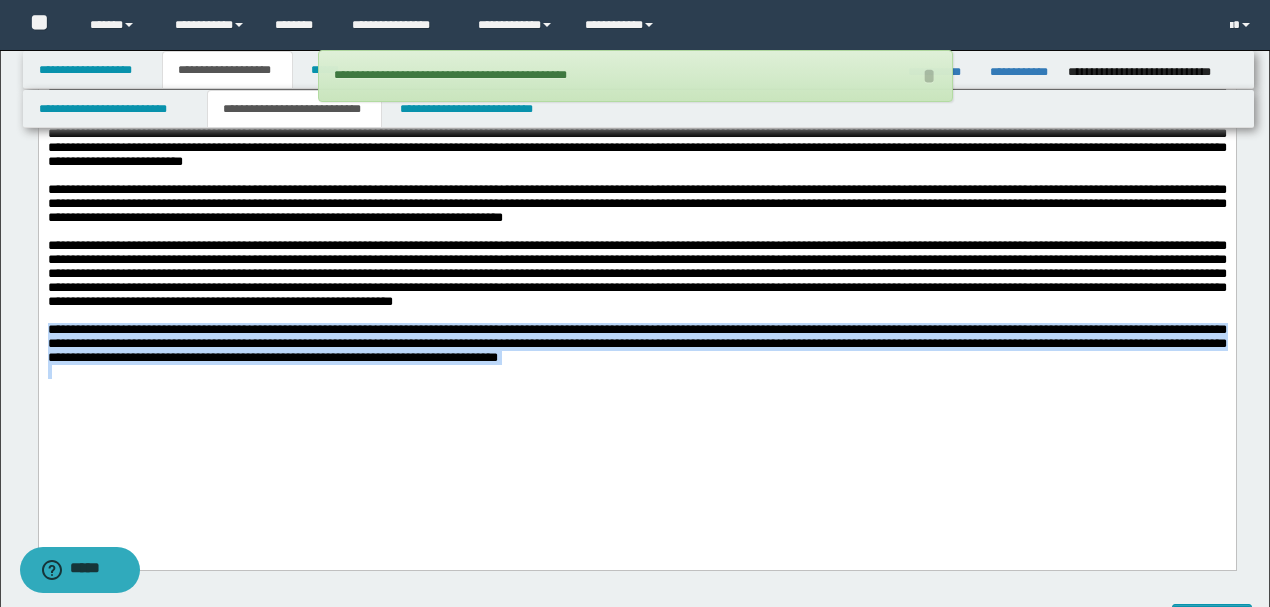 drag, startPoint x: 974, startPoint y: 403, endPoint x: 38, endPoint y: 413, distance: 936.0534 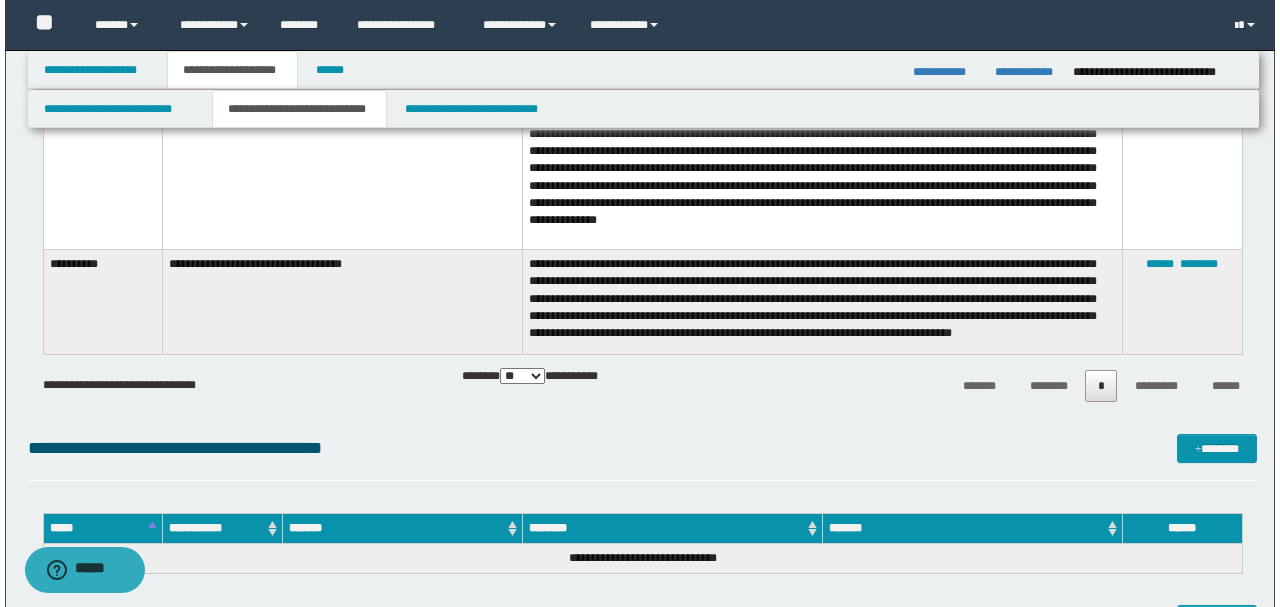 scroll, scrollTop: 2666, scrollLeft: 0, axis: vertical 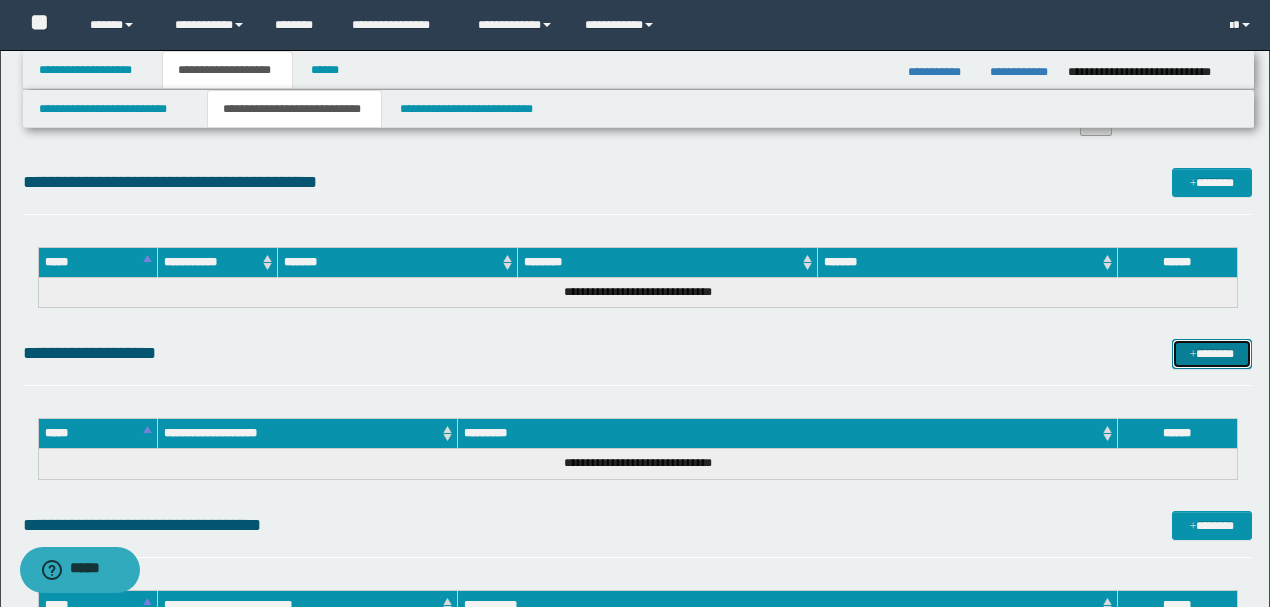 click on "*******" at bounding box center (1211, 353) 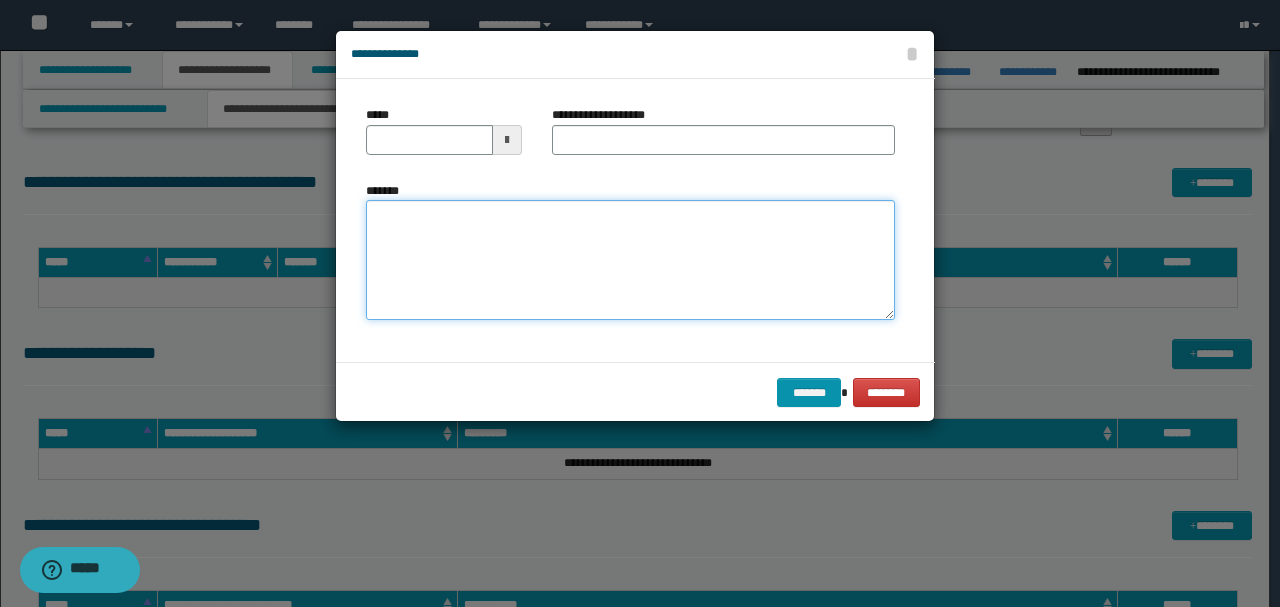 paste on "**********" 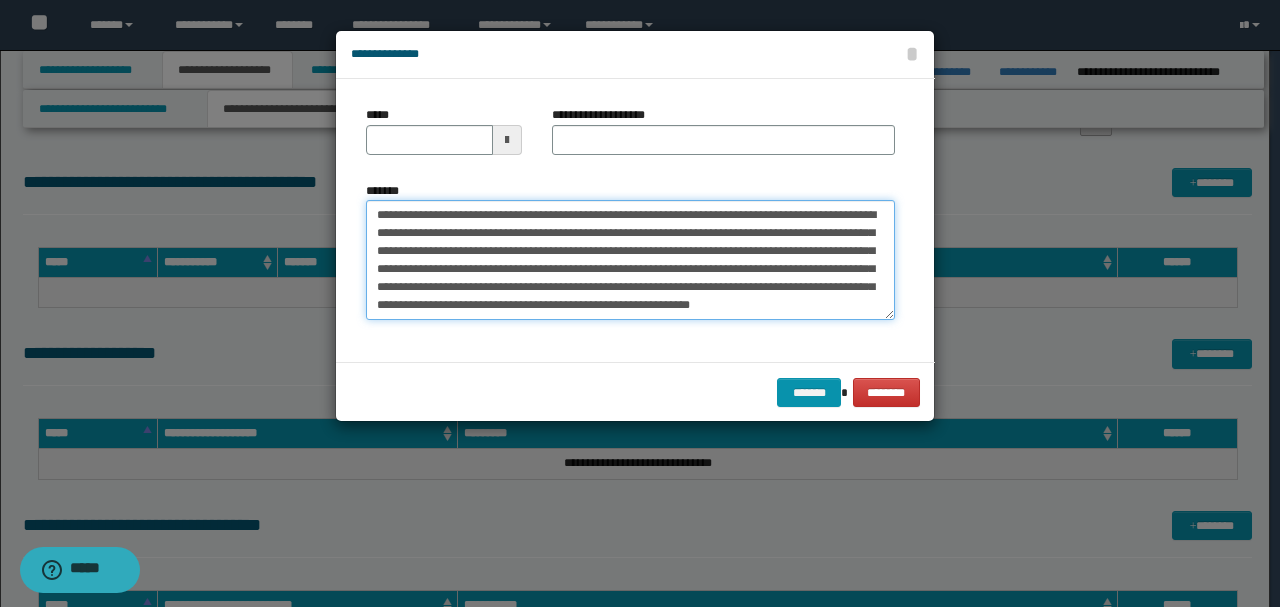 click on "**********" at bounding box center (630, 260) 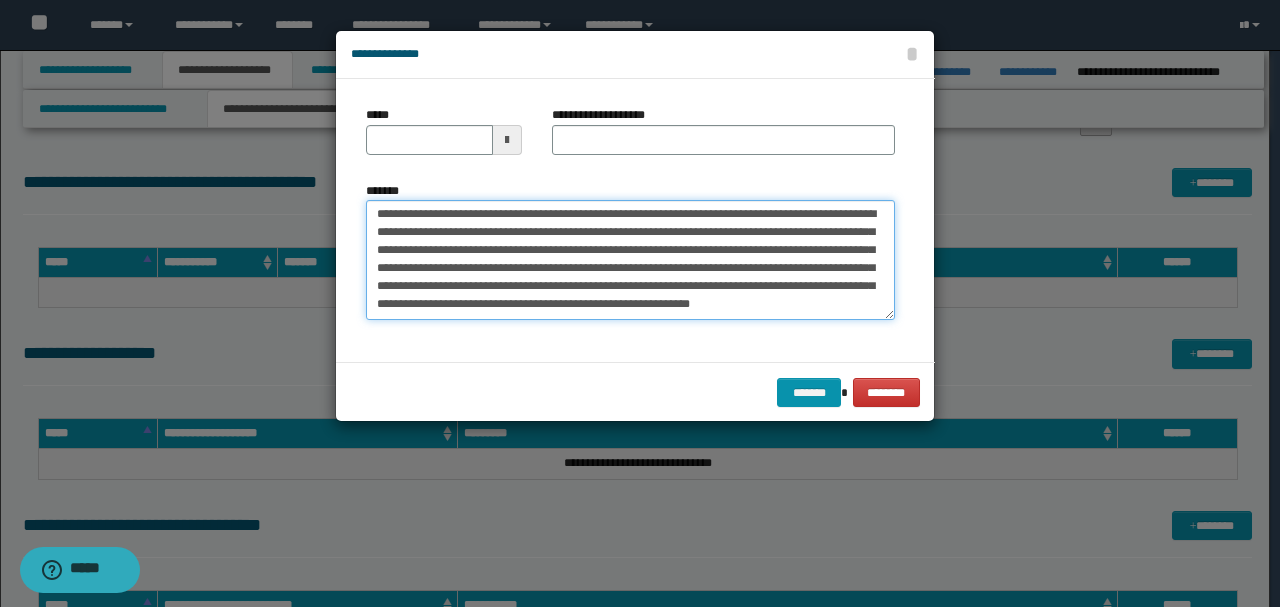scroll, scrollTop: 0, scrollLeft: 0, axis: both 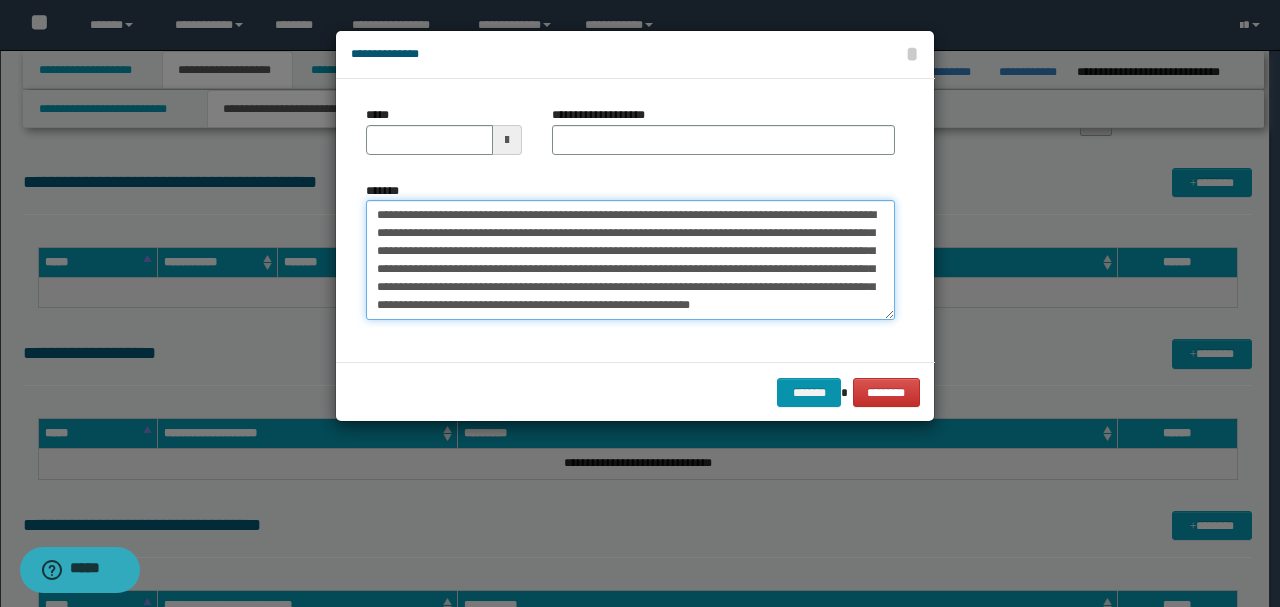 drag, startPoint x: 440, startPoint y: 214, endPoint x: 248, endPoint y: 199, distance: 192.58505 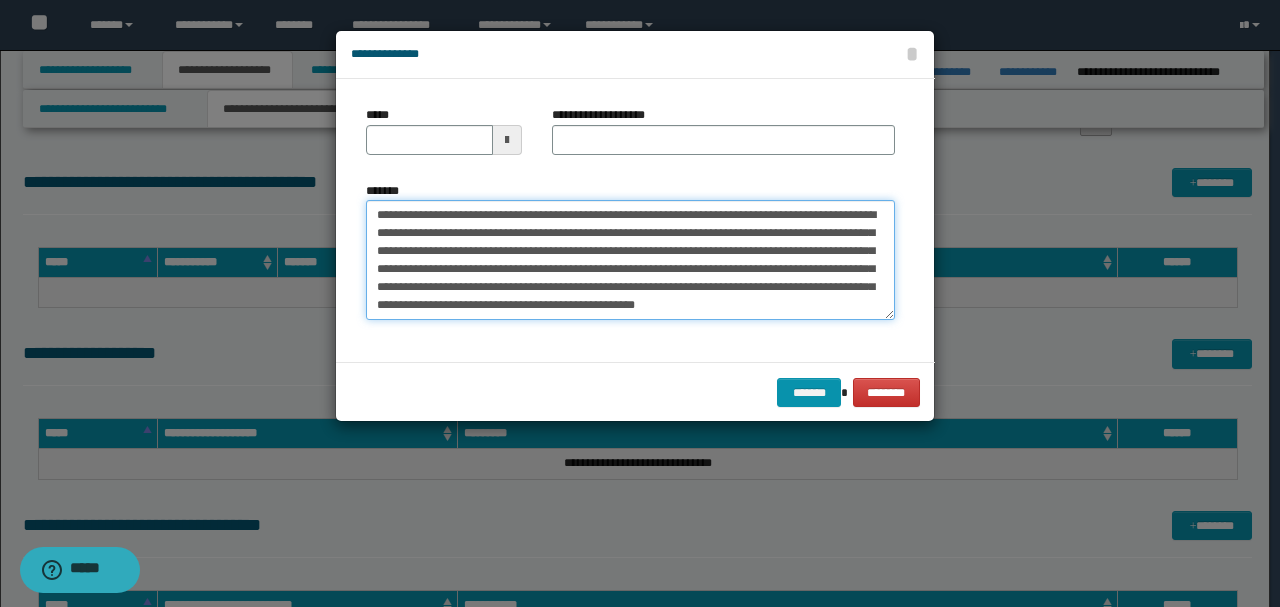 type 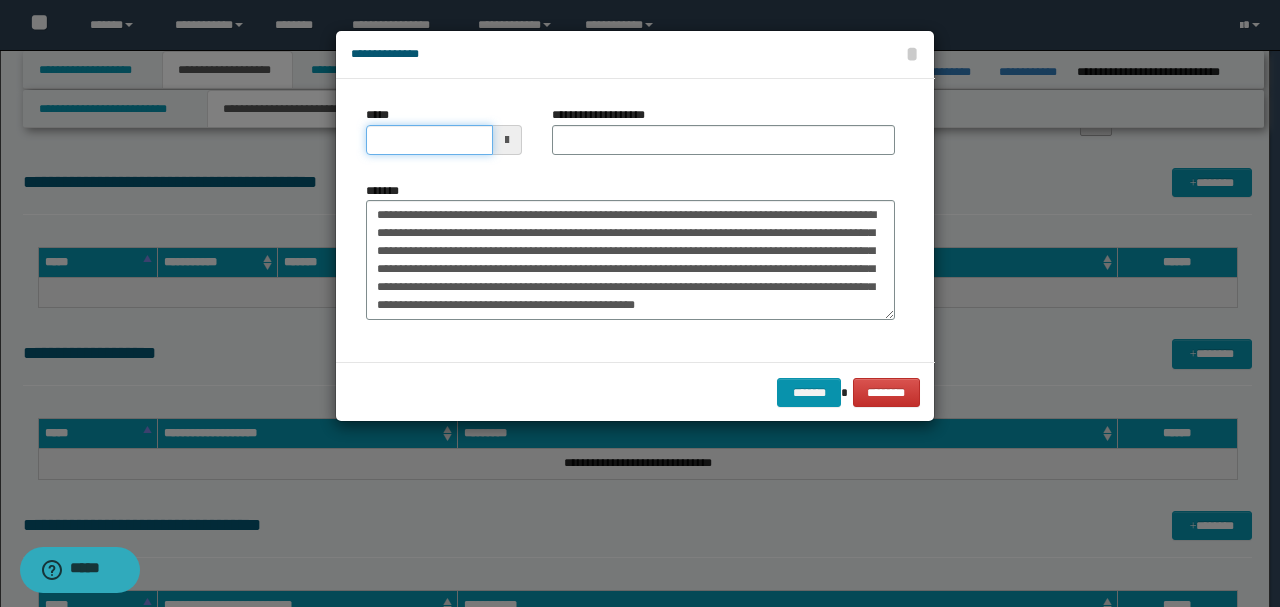 click on "*****" at bounding box center [429, 140] 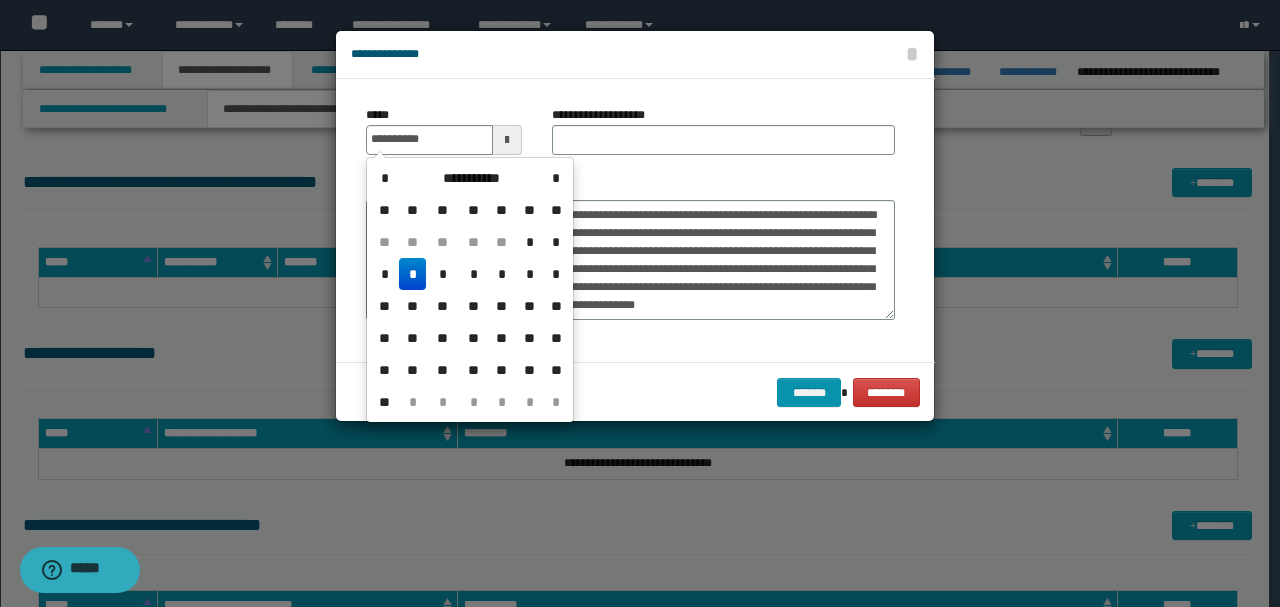 type on "**********" 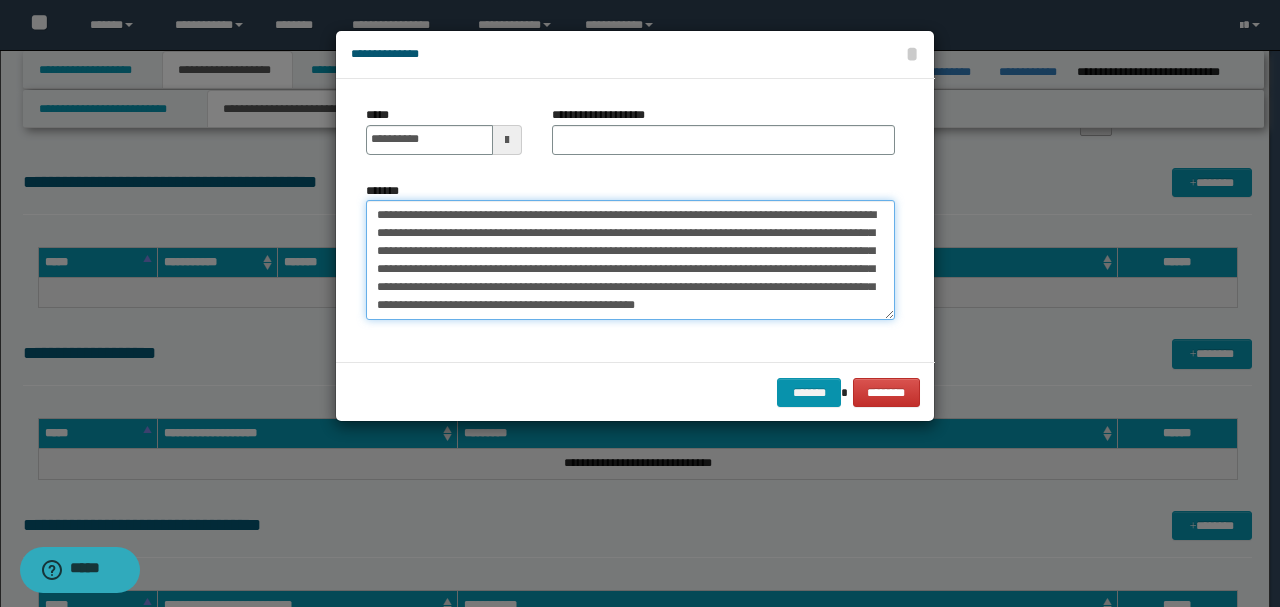 drag, startPoint x: 555, startPoint y: 207, endPoint x: 240, endPoint y: 218, distance: 315.19202 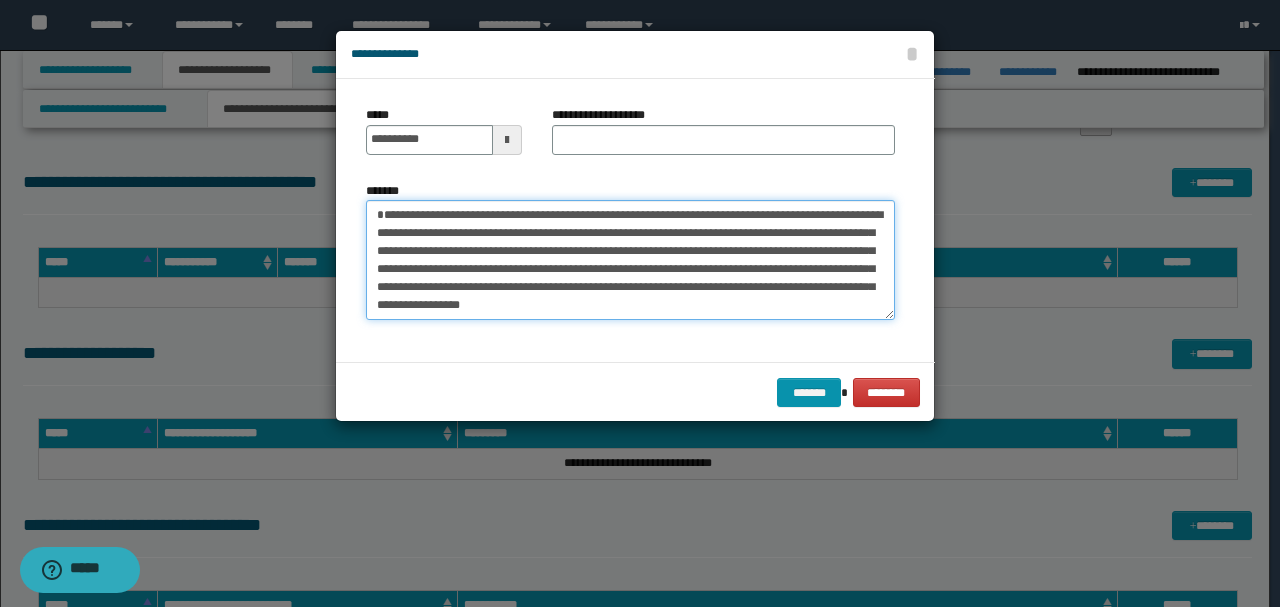 type on "**********" 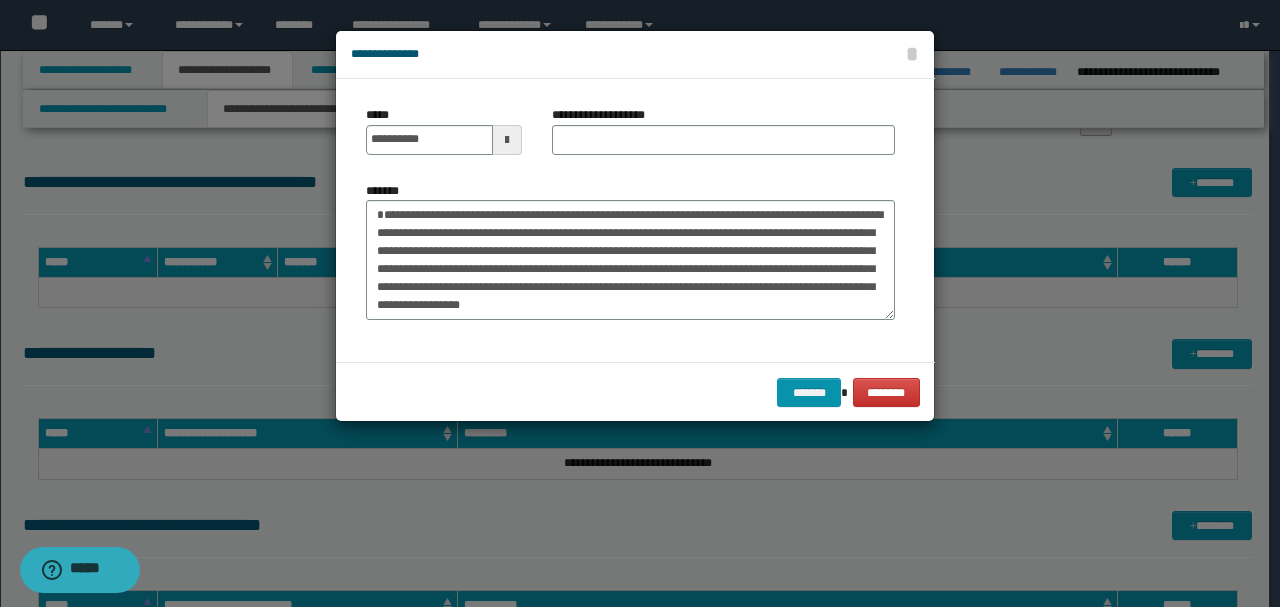 click on "**********" at bounding box center [723, 130] 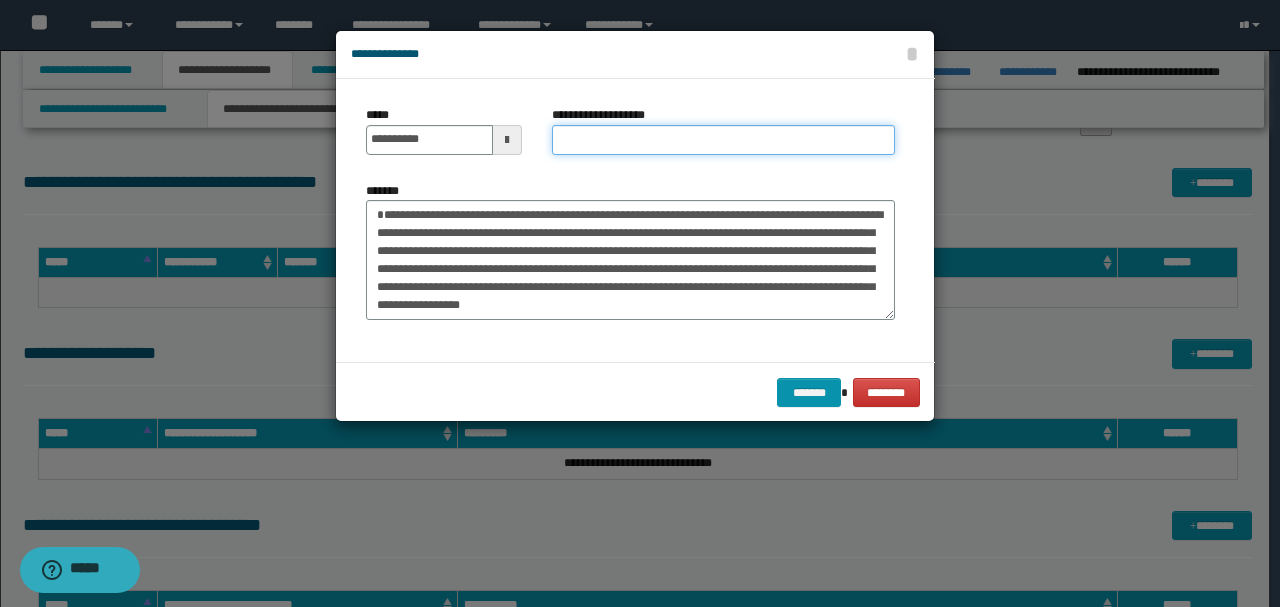 click on "**********" at bounding box center [723, 140] 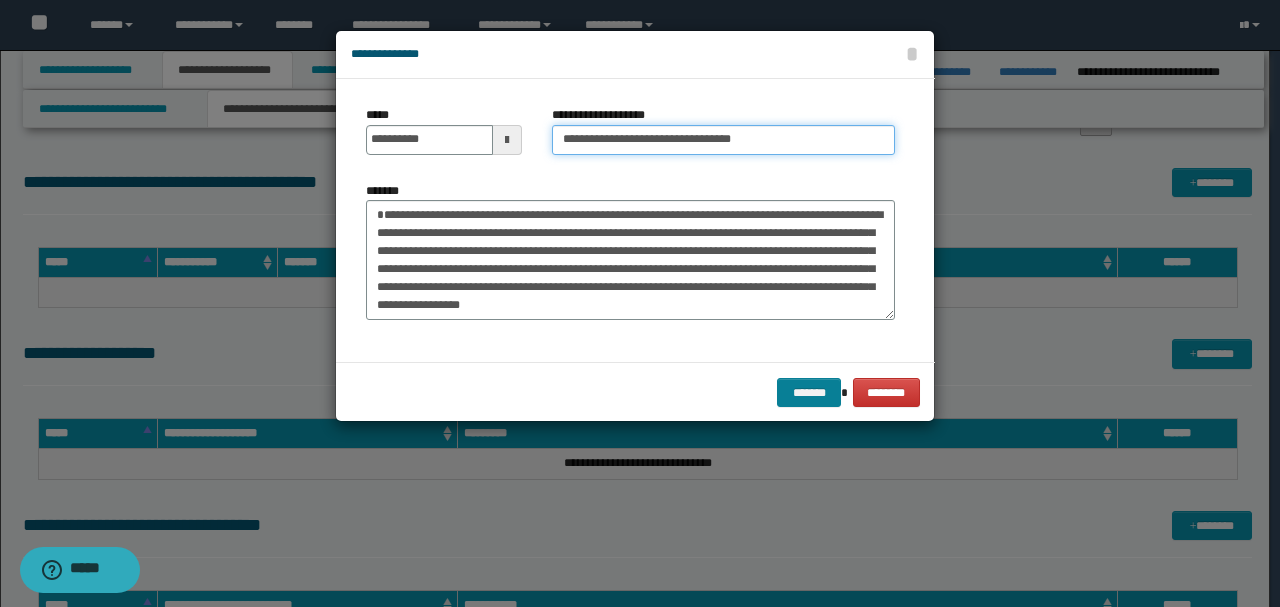 type on "**********" 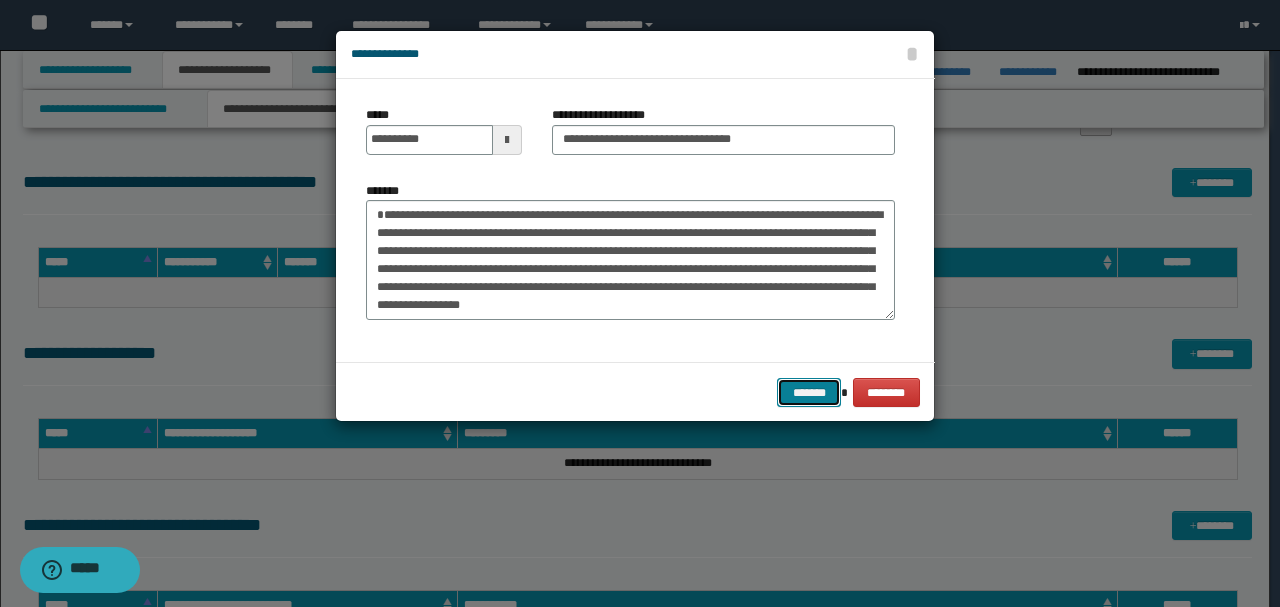 click on "*******" at bounding box center (809, 392) 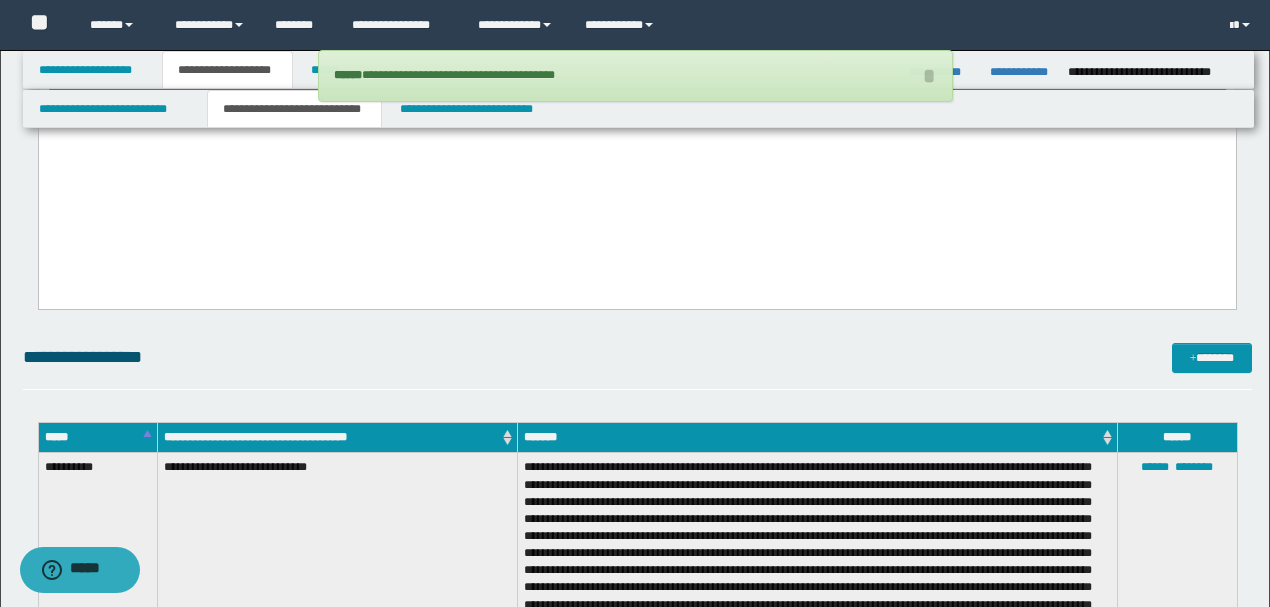 scroll, scrollTop: 1466, scrollLeft: 0, axis: vertical 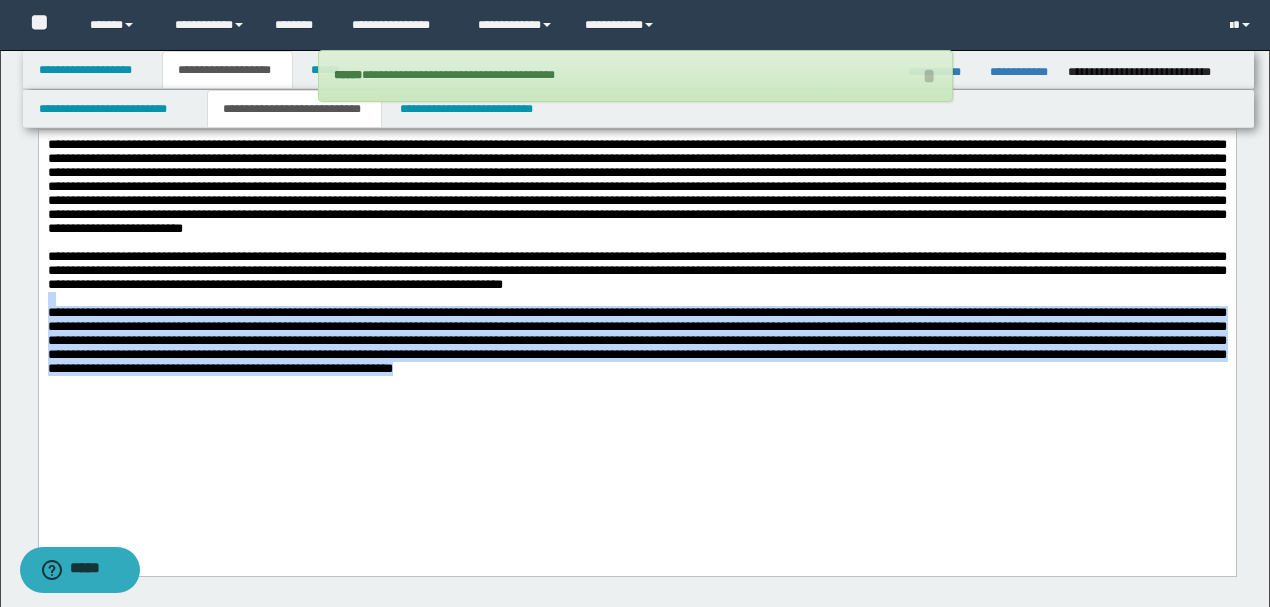 drag, startPoint x: 208, startPoint y: 376, endPoint x: 65, endPoint y: 440, distance: 156.66844 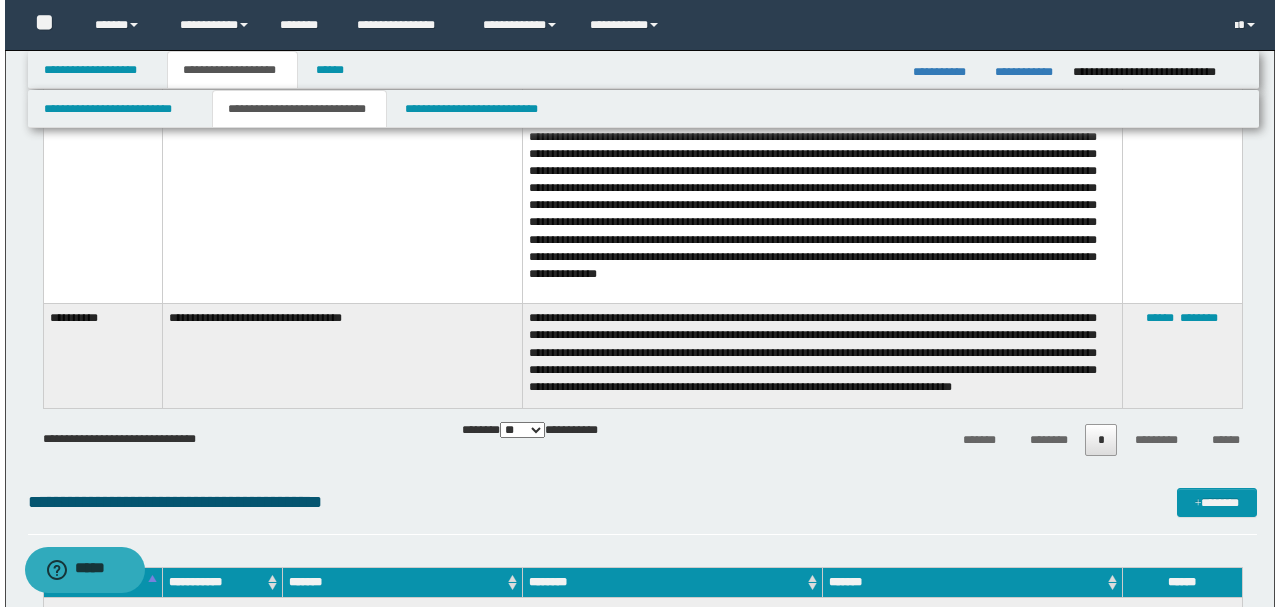 scroll, scrollTop: 2533, scrollLeft: 0, axis: vertical 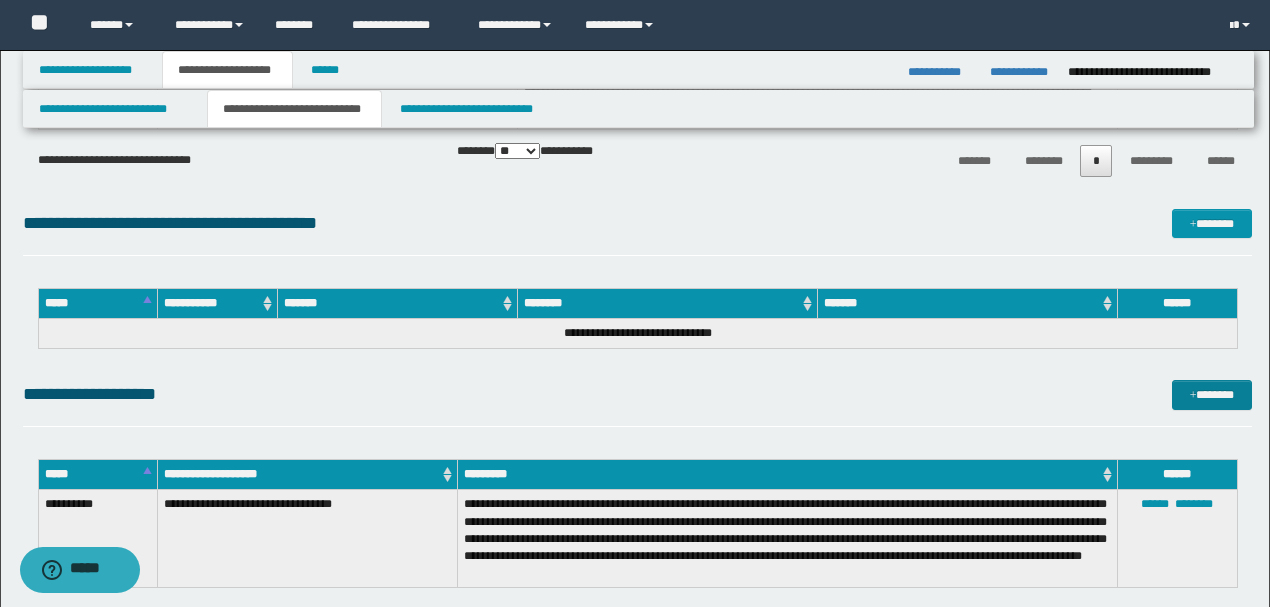 click on "*******" at bounding box center [1211, 394] 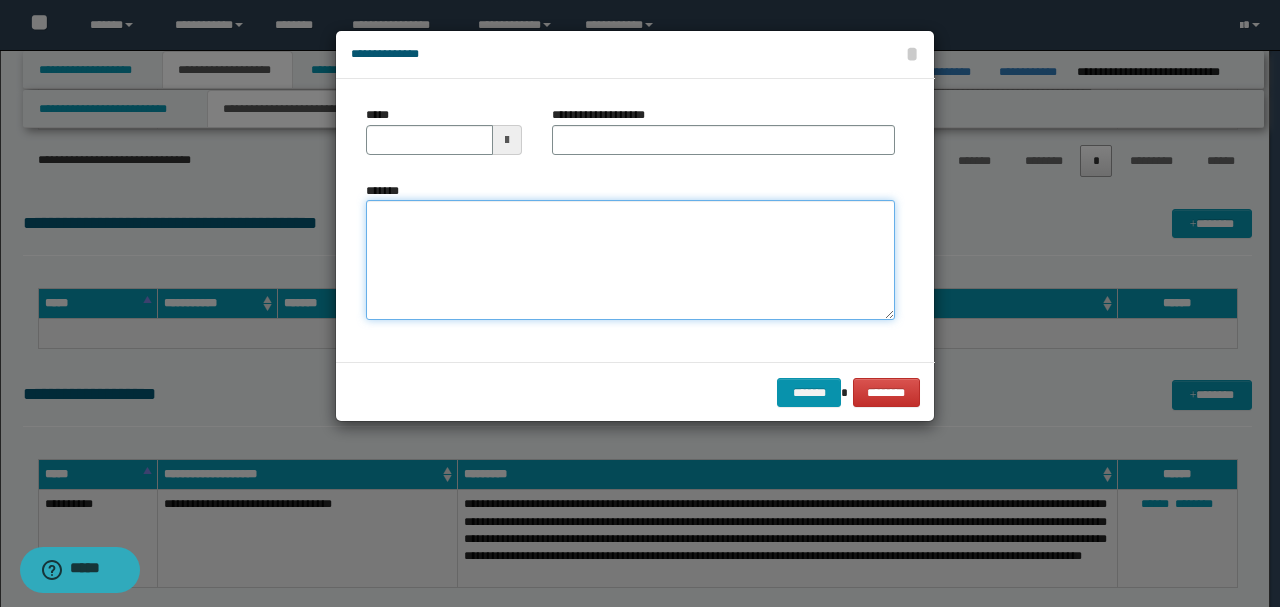drag, startPoint x: 534, startPoint y: 242, endPoint x: 526, endPoint y: 229, distance: 15.264338 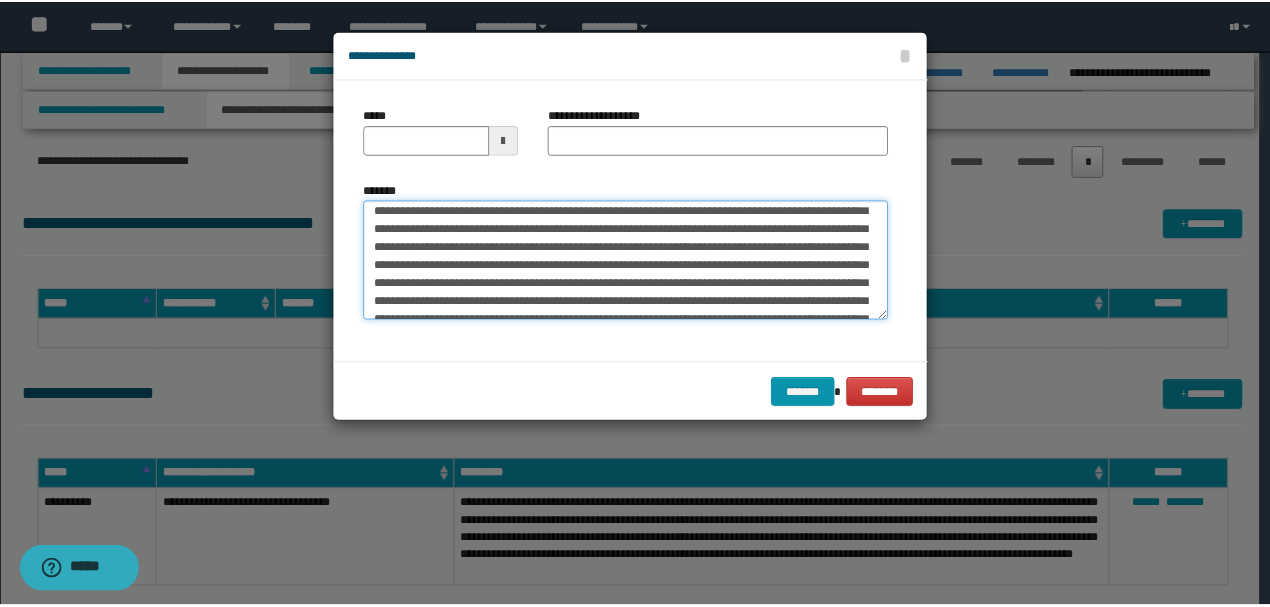 scroll, scrollTop: 0, scrollLeft: 0, axis: both 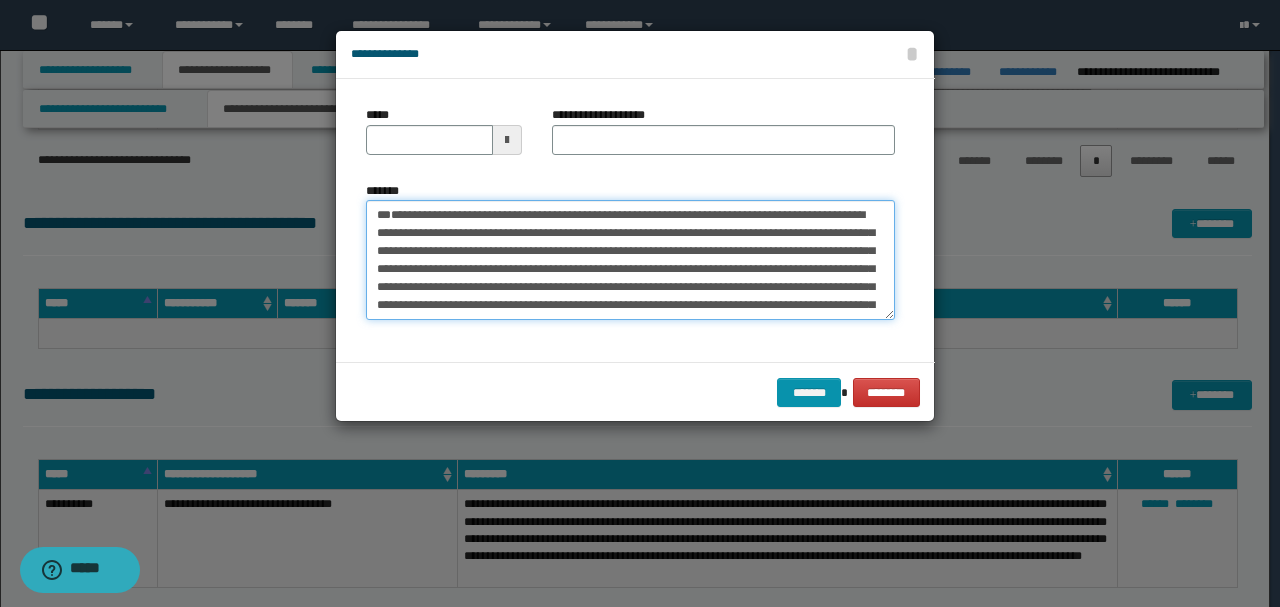 drag, startPoint x: 442, startPoint y: 246, endPoint x: 270, endPoint y: 158, distance: 193.20456 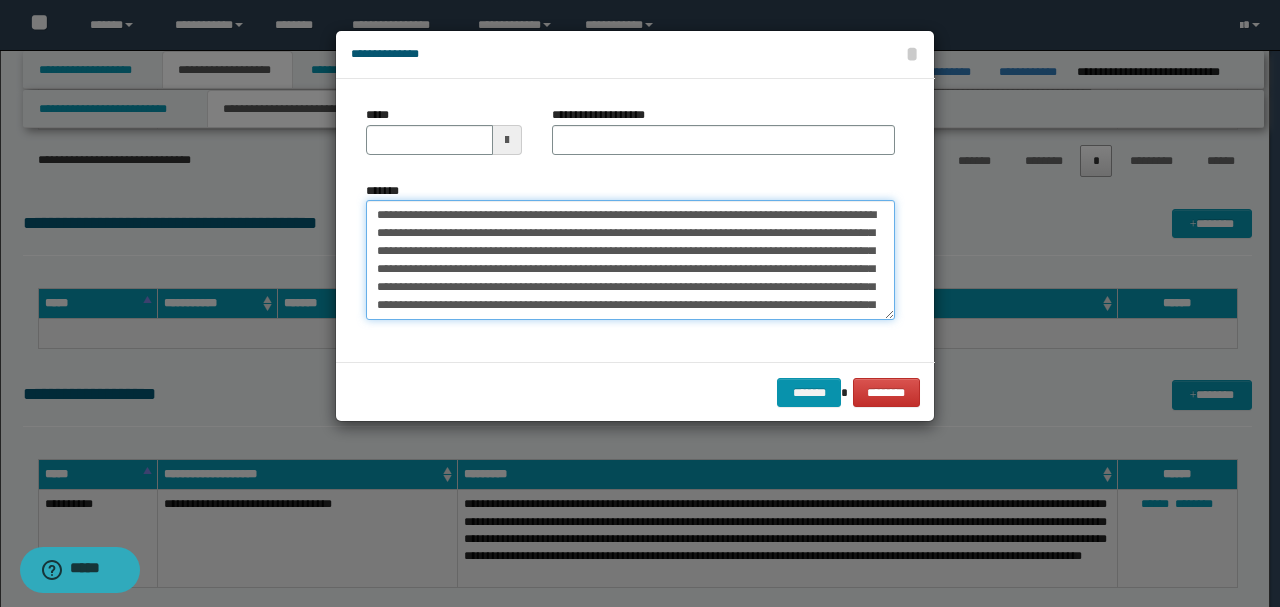 type 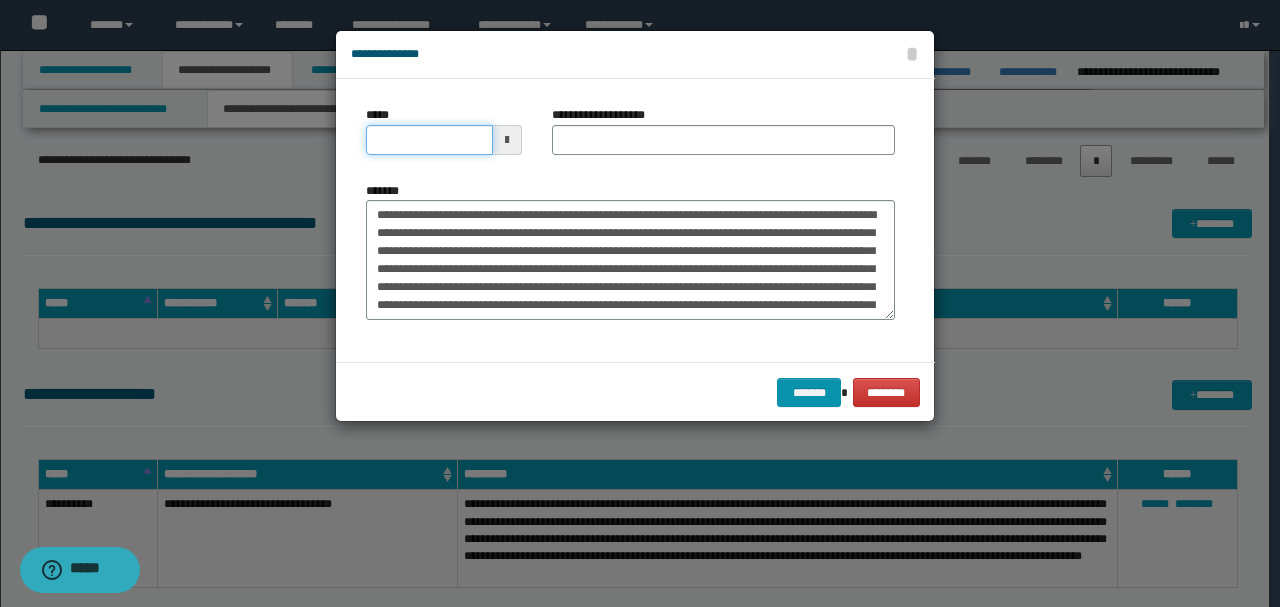 click on "*****" at bounding box center [429, 140] 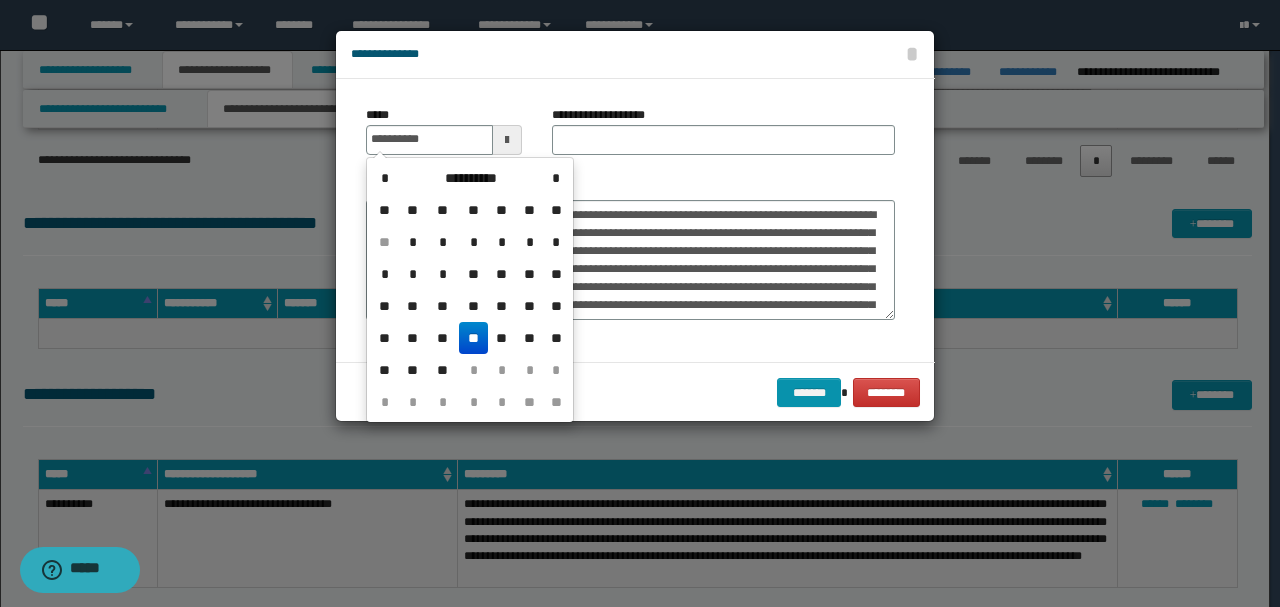 type on "**********" 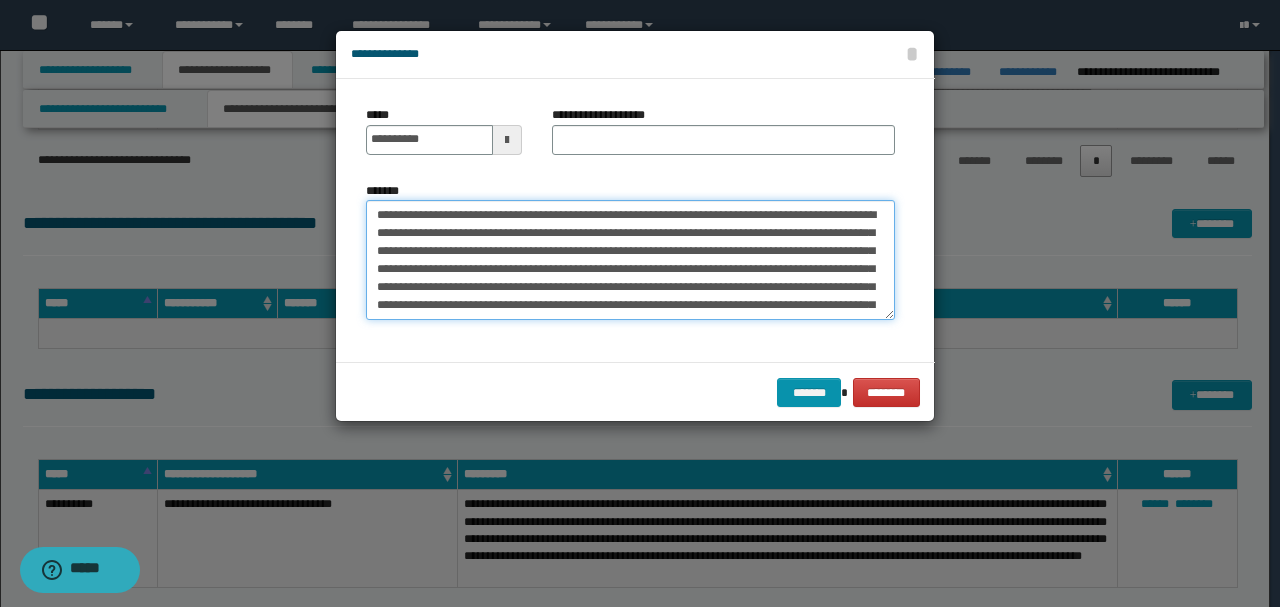 drag, startPoint x: 670, startPoint y: 209, endPoint x: 306, endPoint y: 197, distance: 364.19775 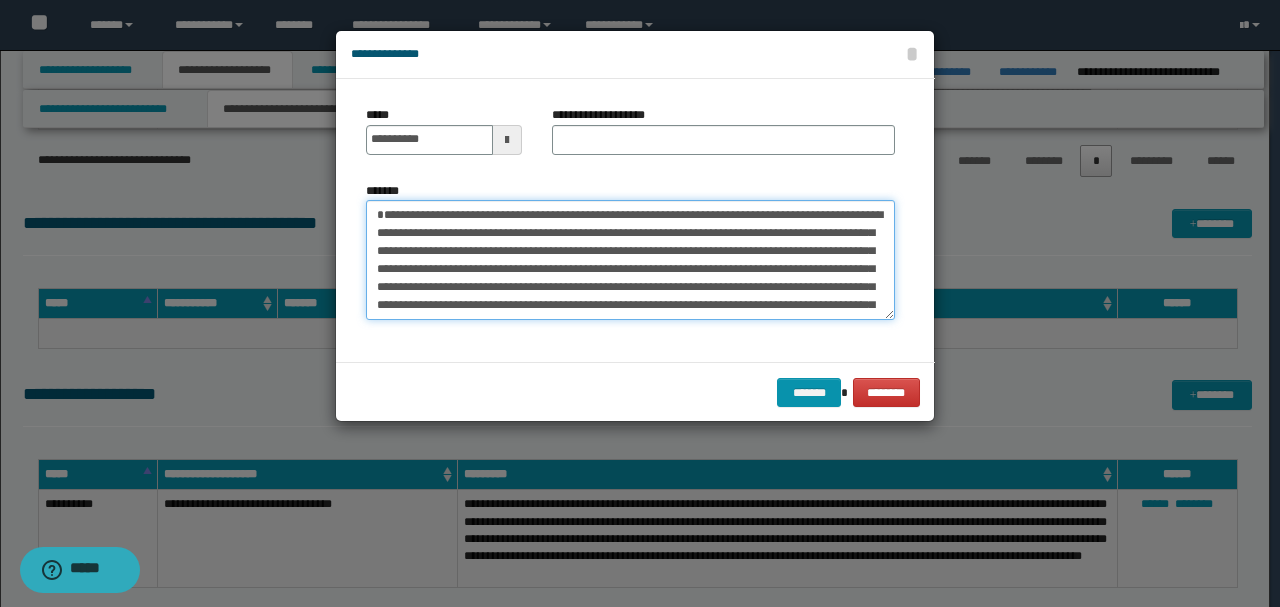 type on "**********" 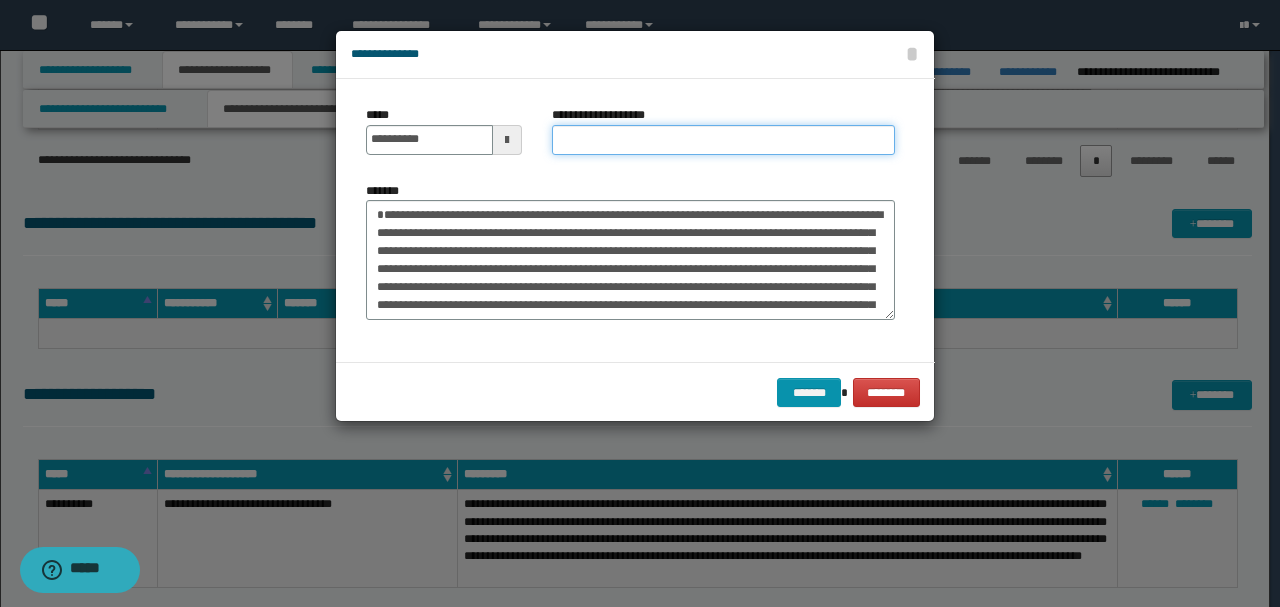 paste on "**********" 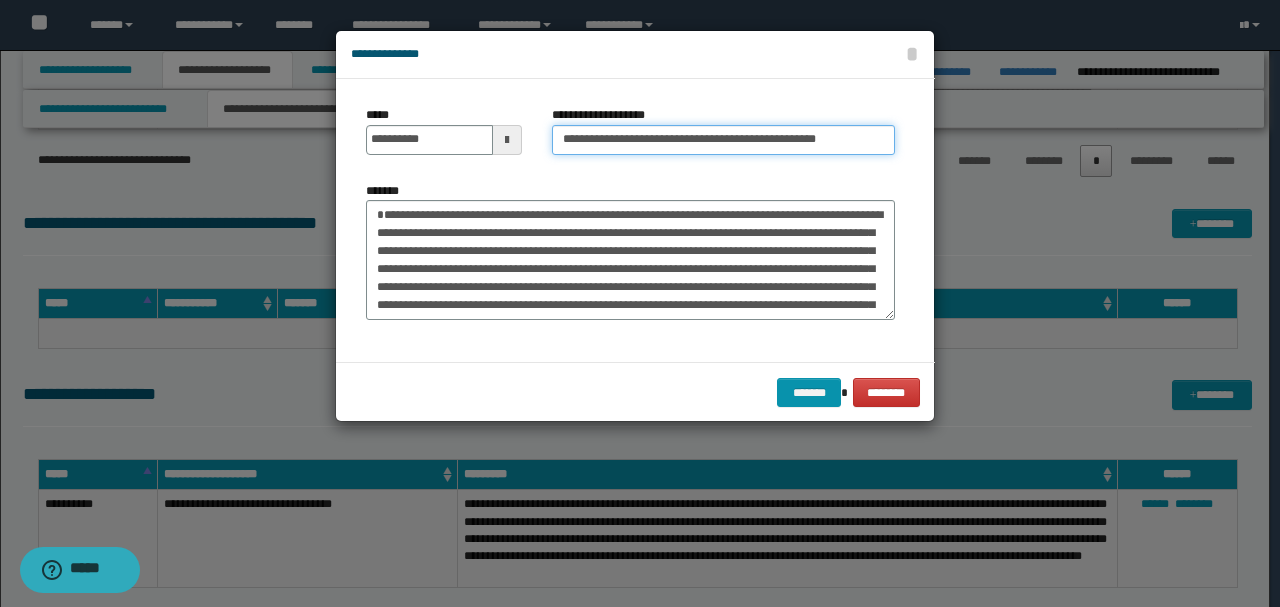 click on "**********" at bounding box center (723, 140) 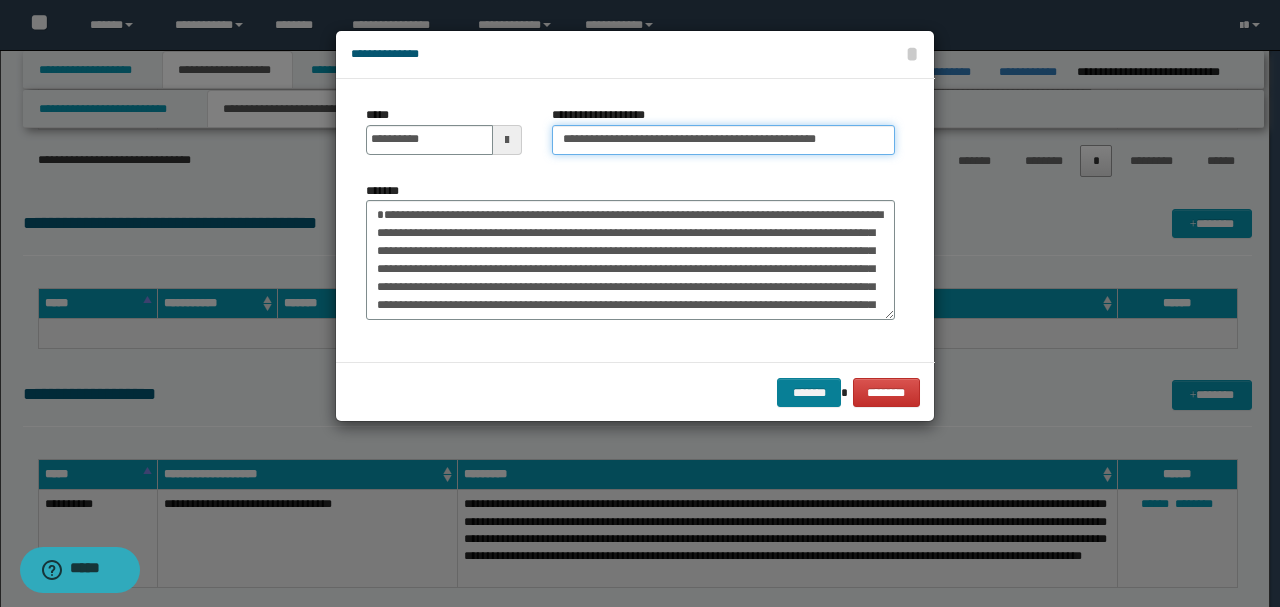 type on "**********" 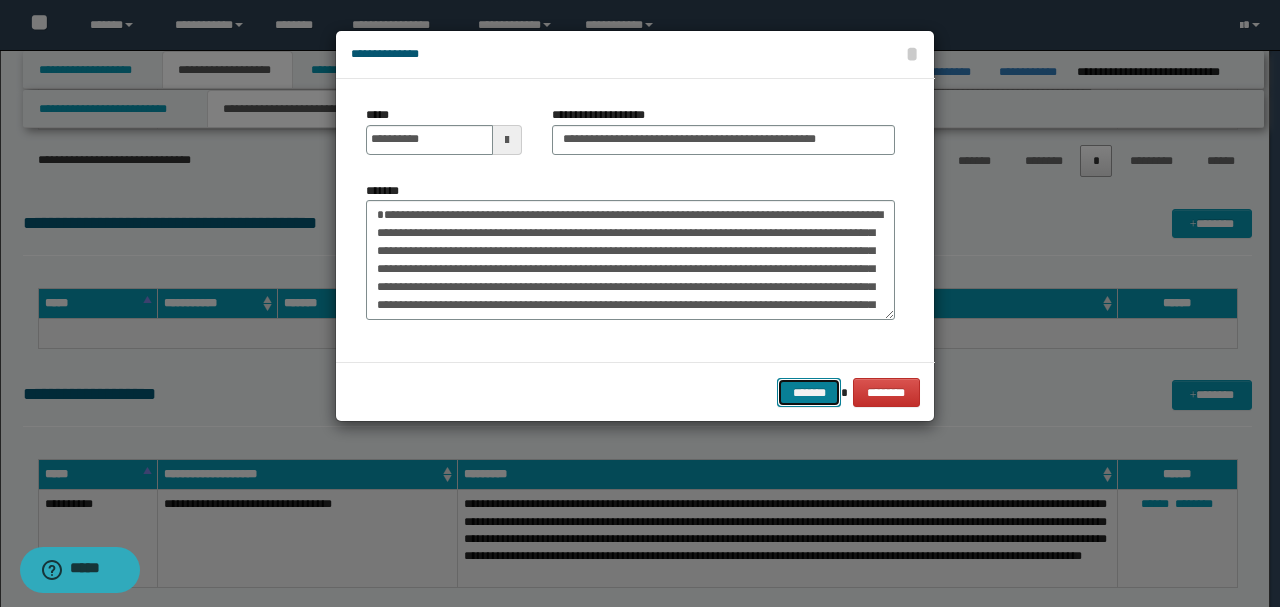 drag, startPoint x: 792, startPoint y: 392, endPoint x: 1012, endPoint y: 420, distance: 221.77466 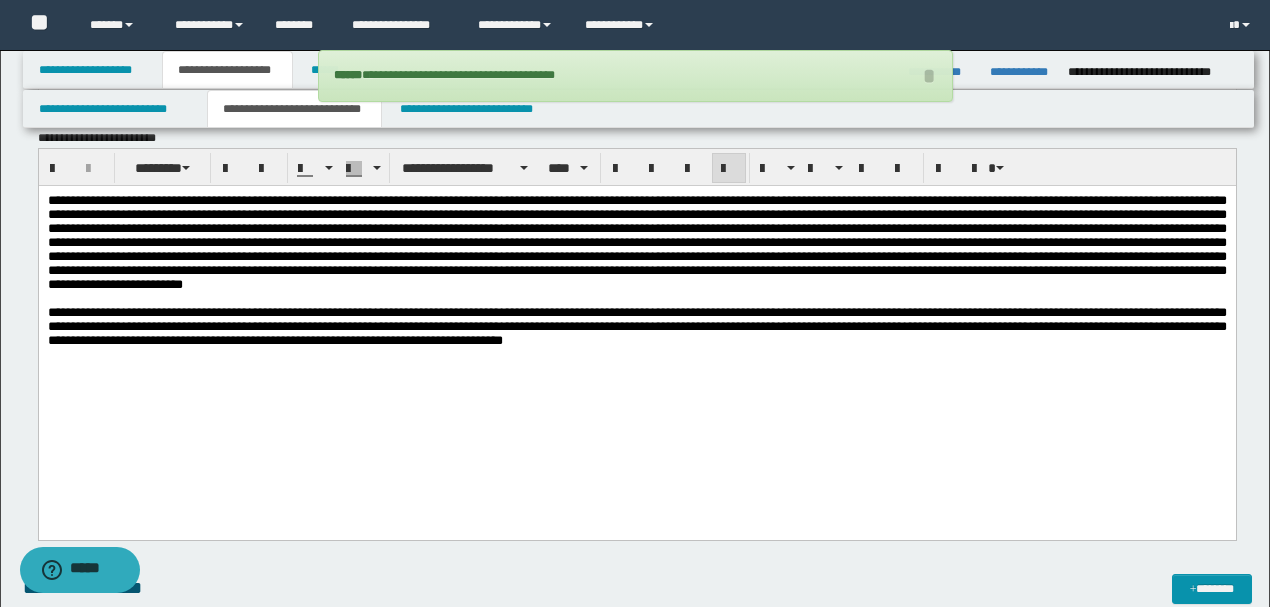 scroll, scrollTop: 1333, scrollLeft: 0, axis: vertical 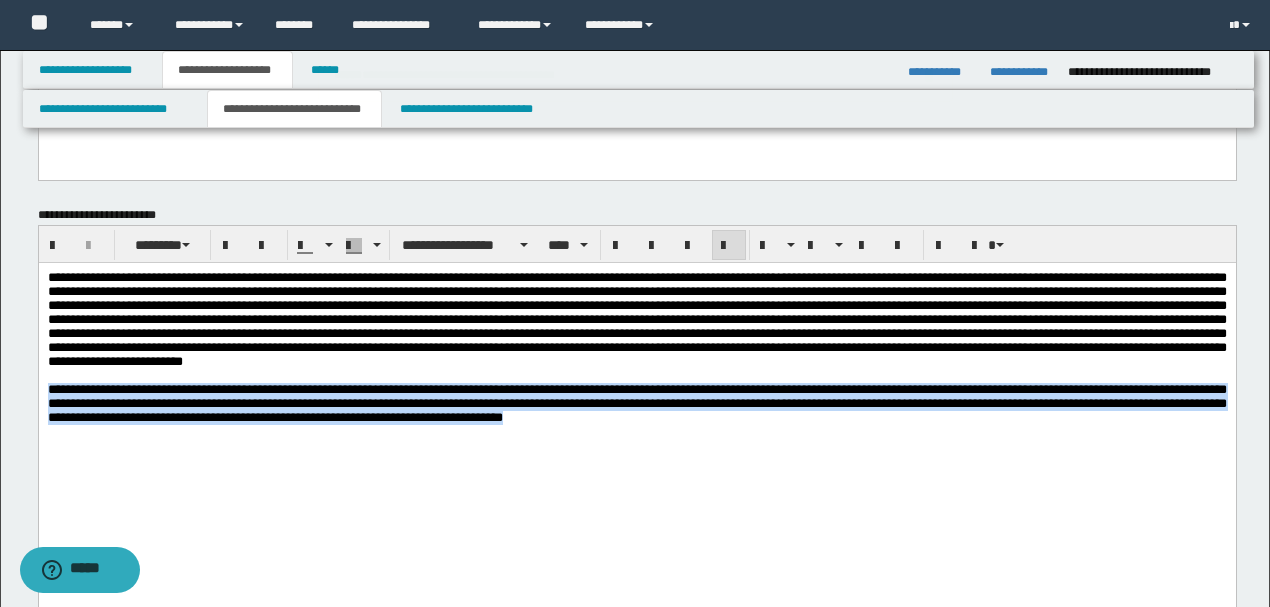 drag, startPoint x: 880, startPoint y: 435, endPoint x: 0, endPoint y: 400, distance: 880.69574 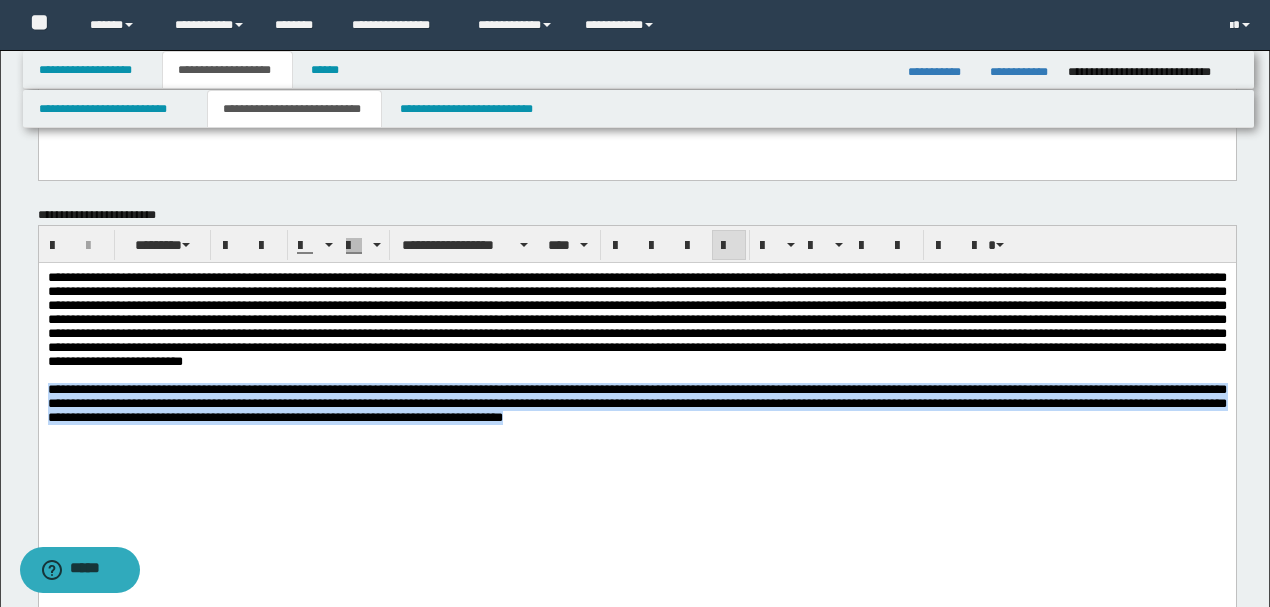 type 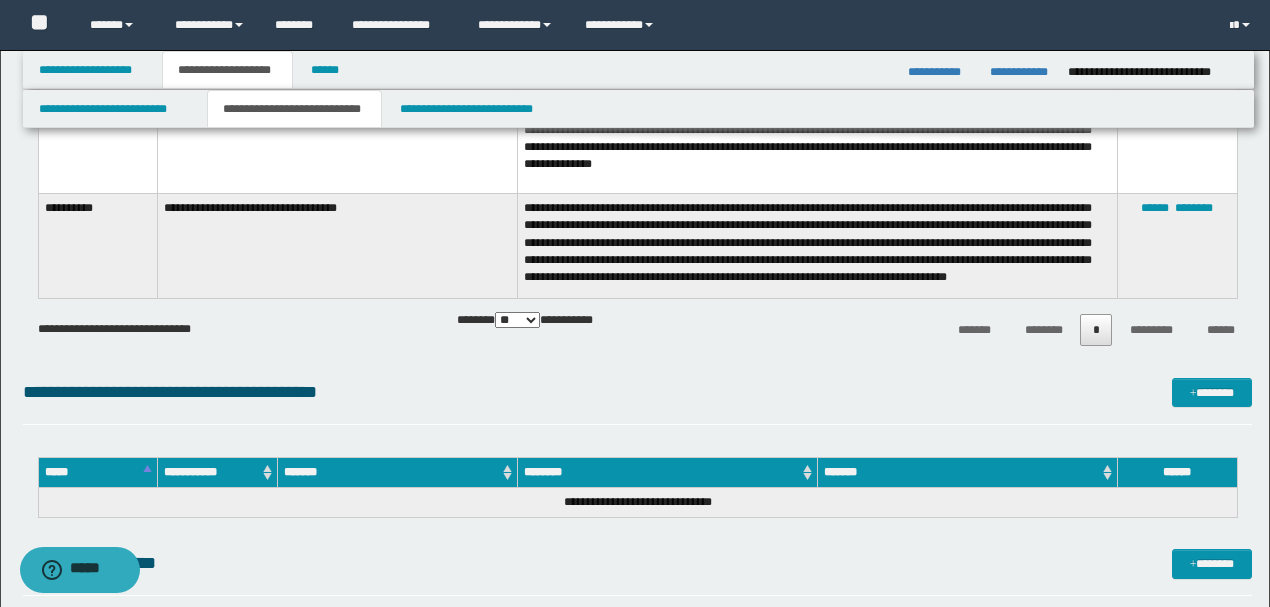 scroll, scrollTop: 2466, scrollLeft: 0, axis: vertical 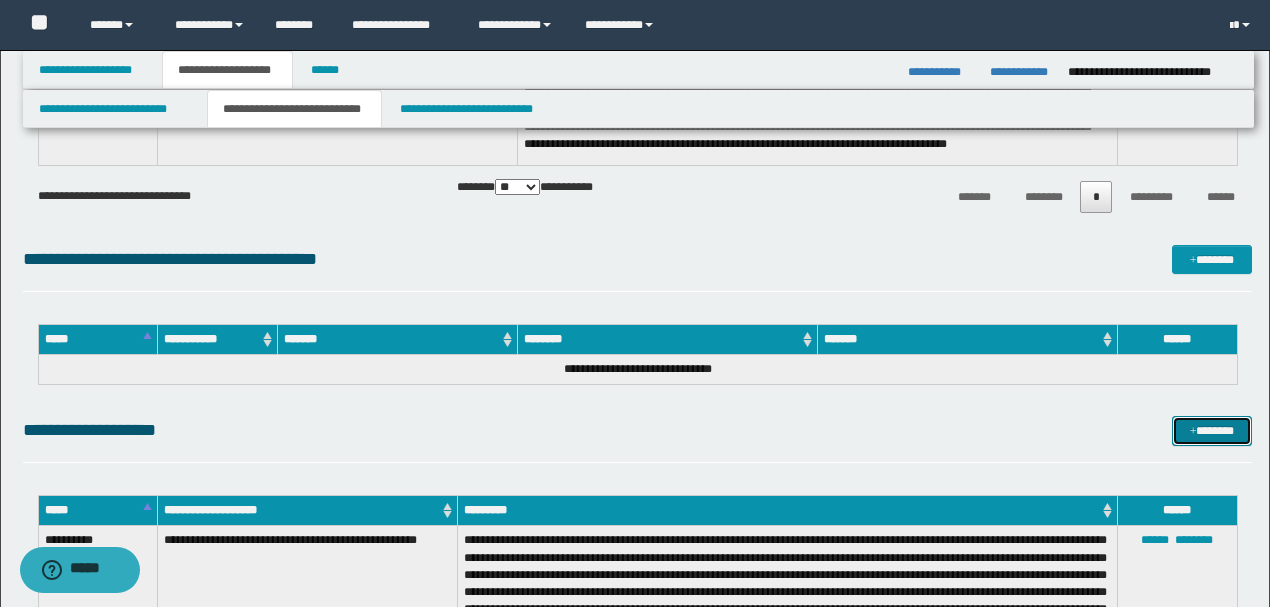 click on "*******" at bounding box center [1211, 430] 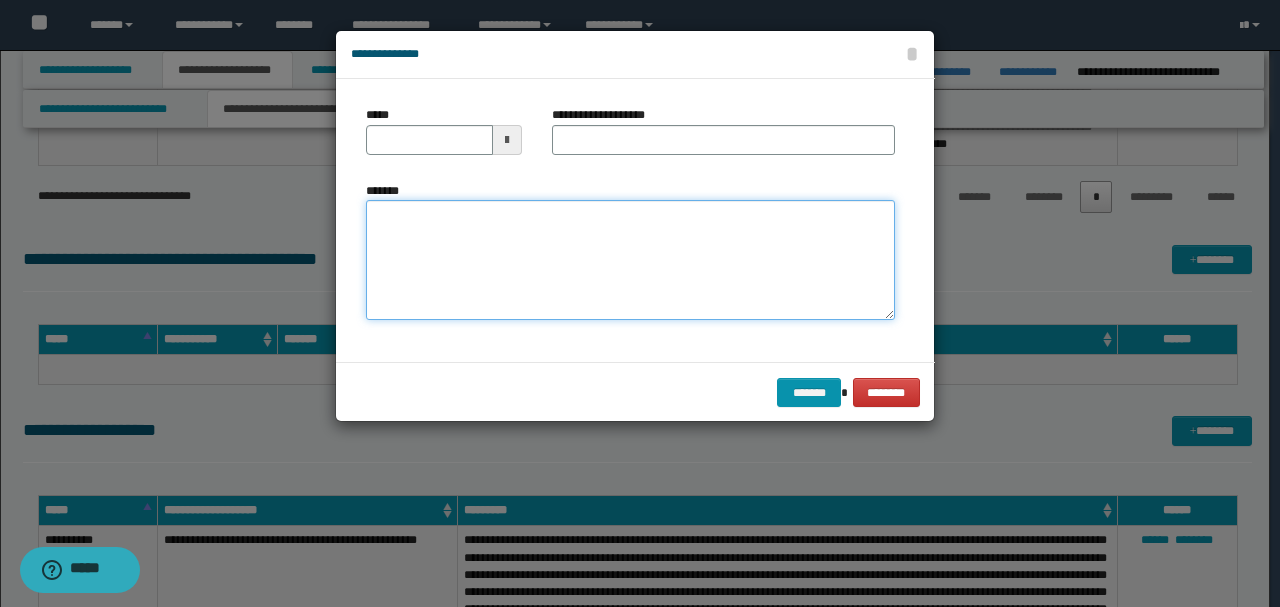 click on "*******" at bounding box center (630, 259) 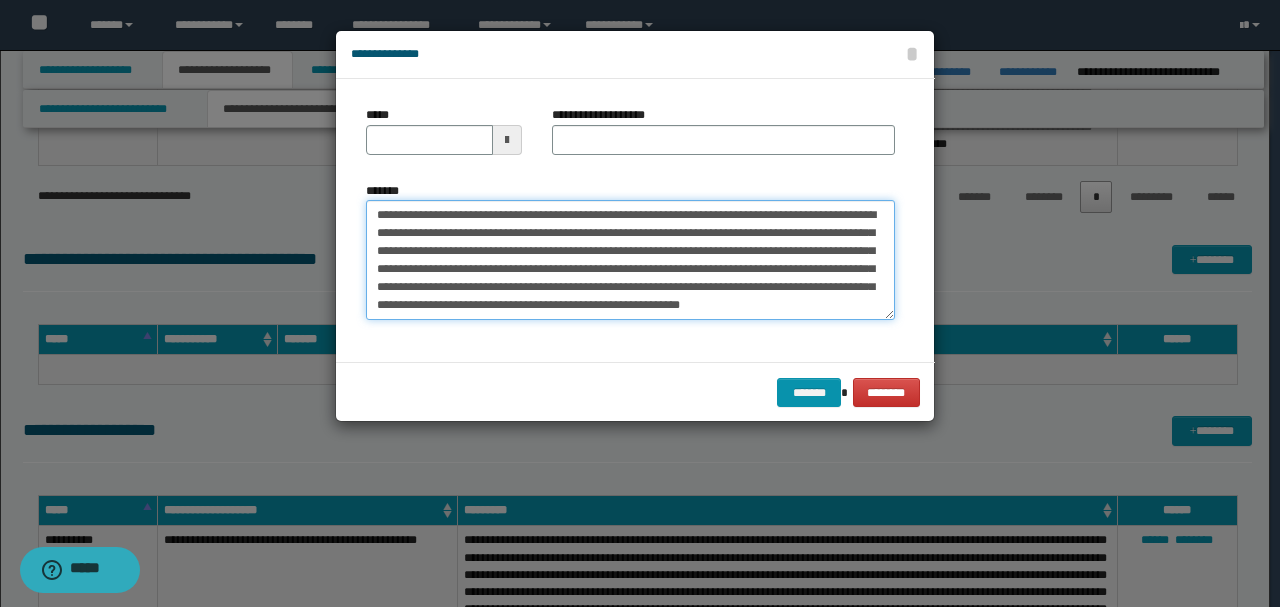 drag, startPoint x: 440, startPoint y: 207, endPoint x: 215, endPoint y: 200, distance: 225.10886 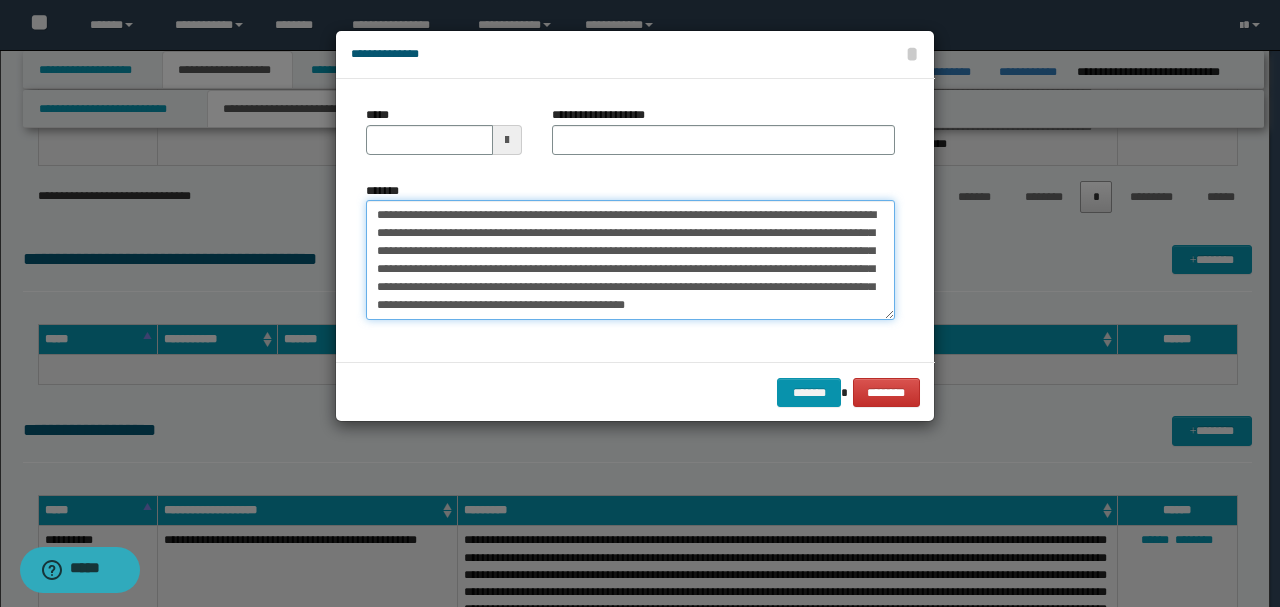 type 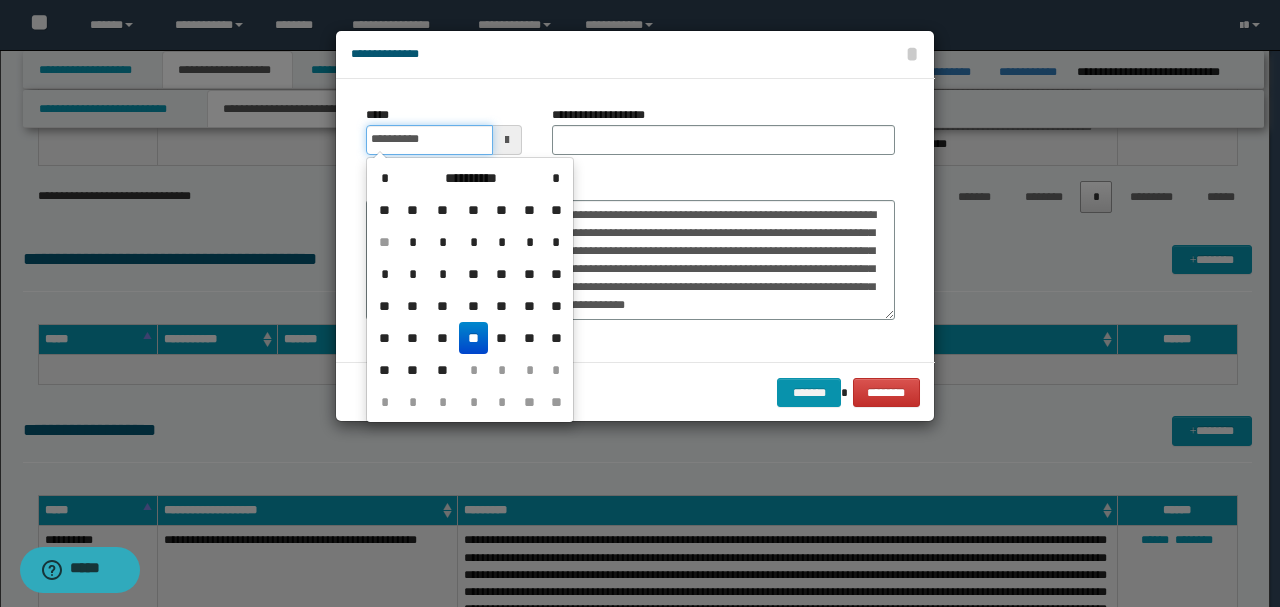 click on "**********" at bounding box center (429, 140) 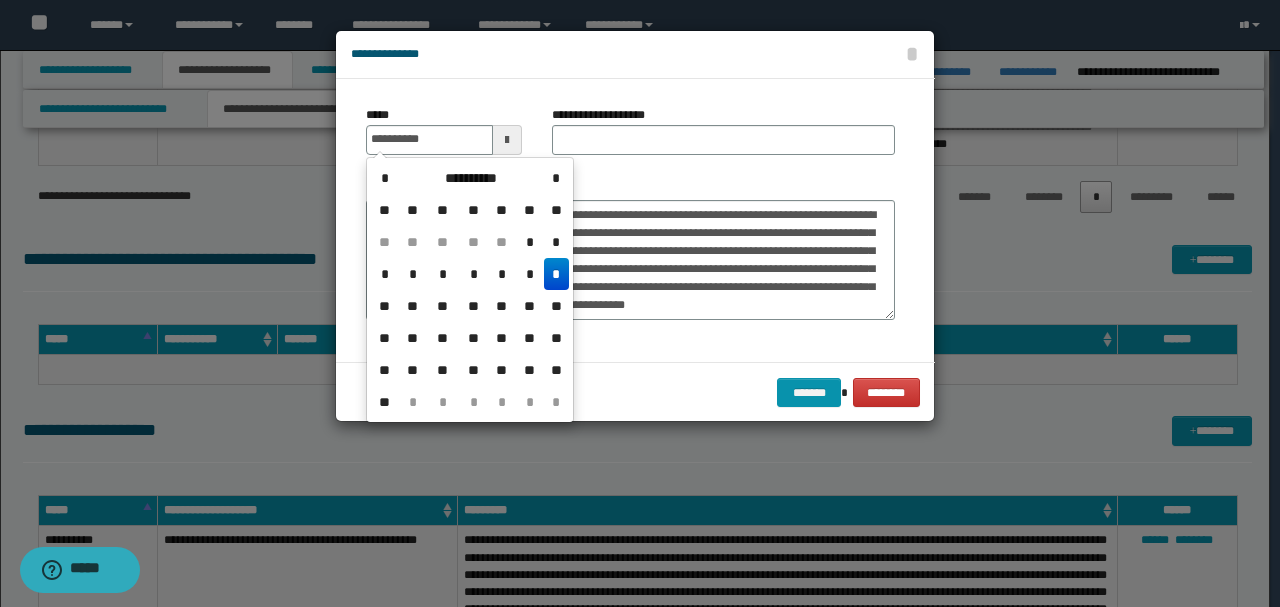 type on "**********" 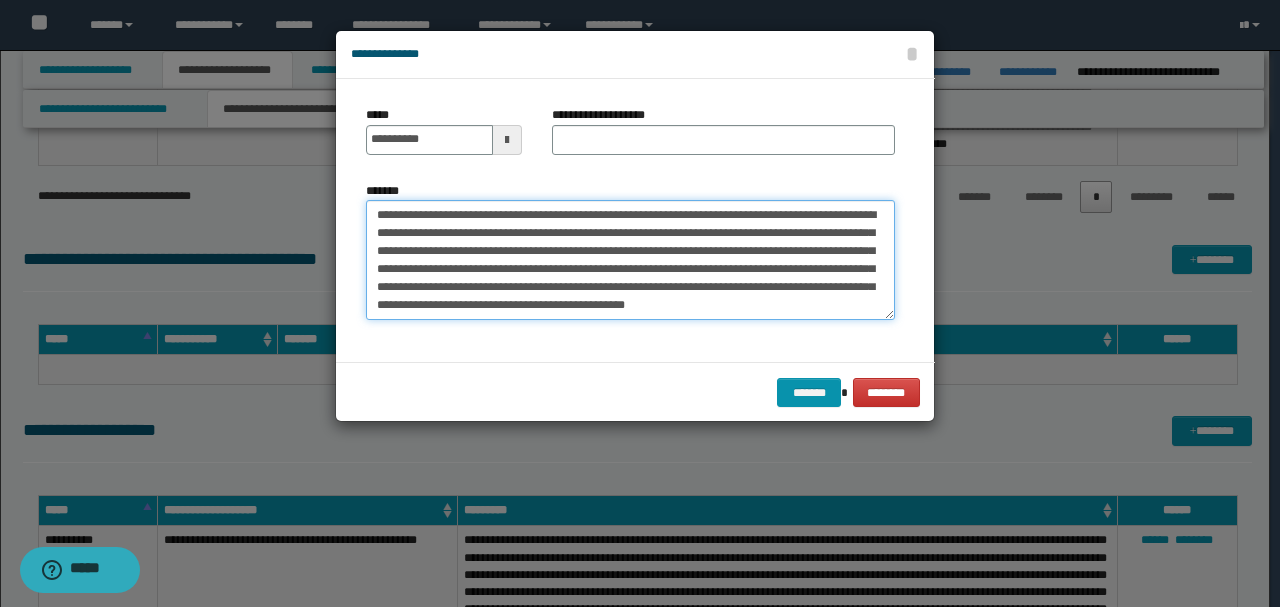 drag, startPoint x: 604, startPoint y: 212, endPoint x: 230, endPoint y: 202, distance: 374.13367 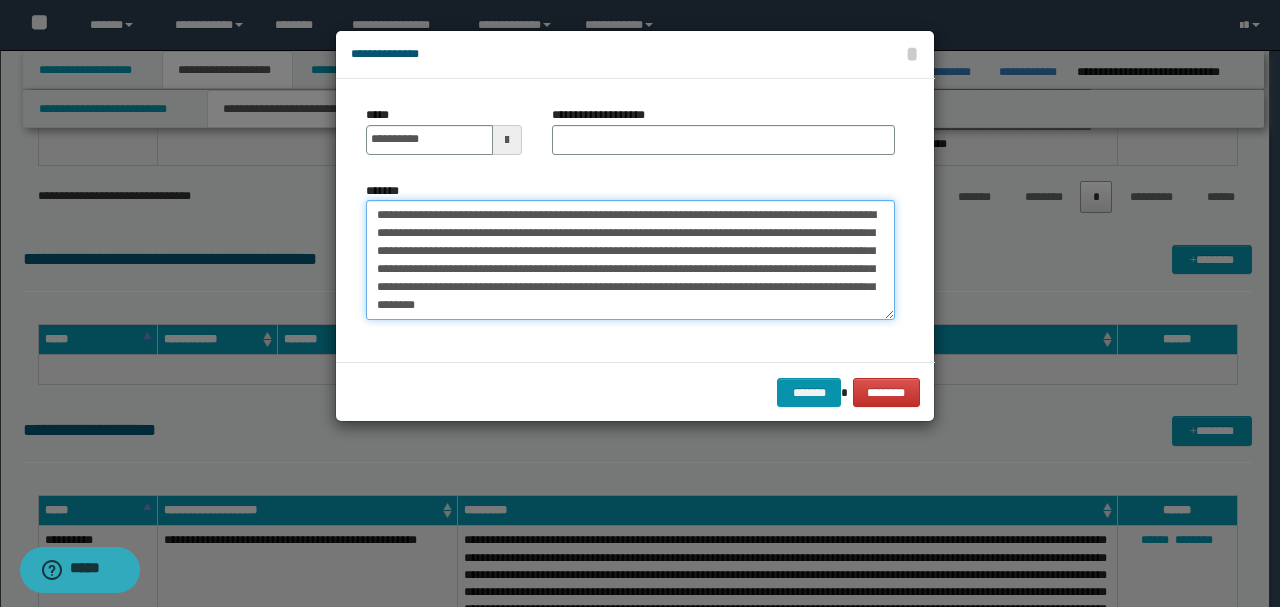 type on "**********" 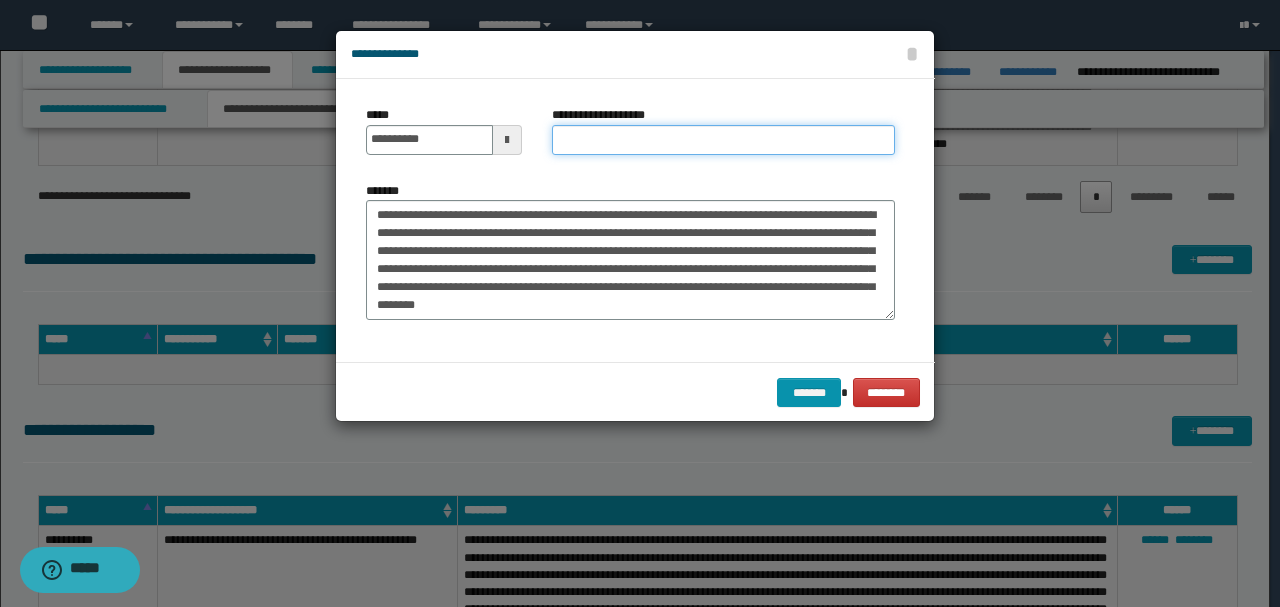 click on "**********" at bounding box center [723, 140] 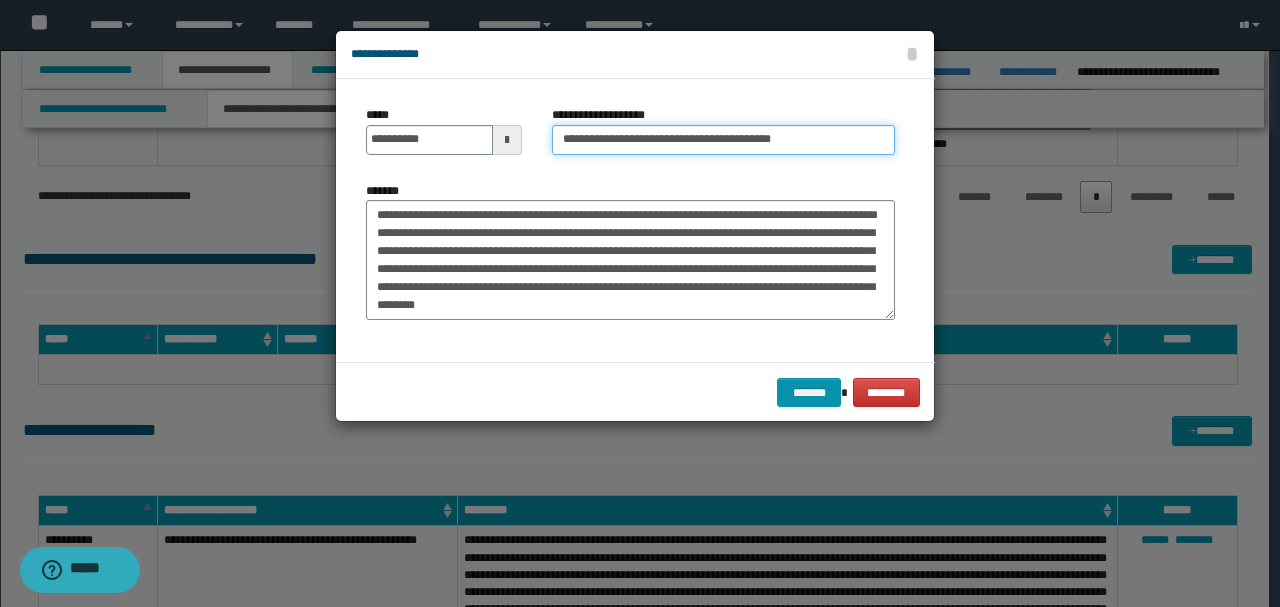 click on "**********" at bounding box center (723, 140) 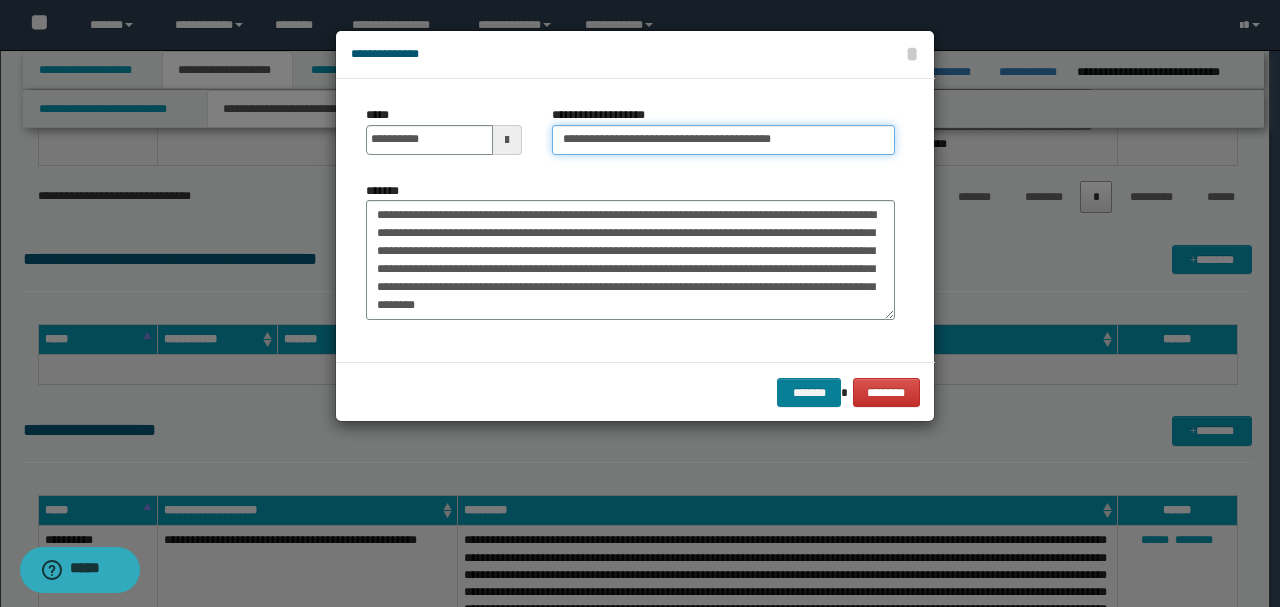type on "**********" 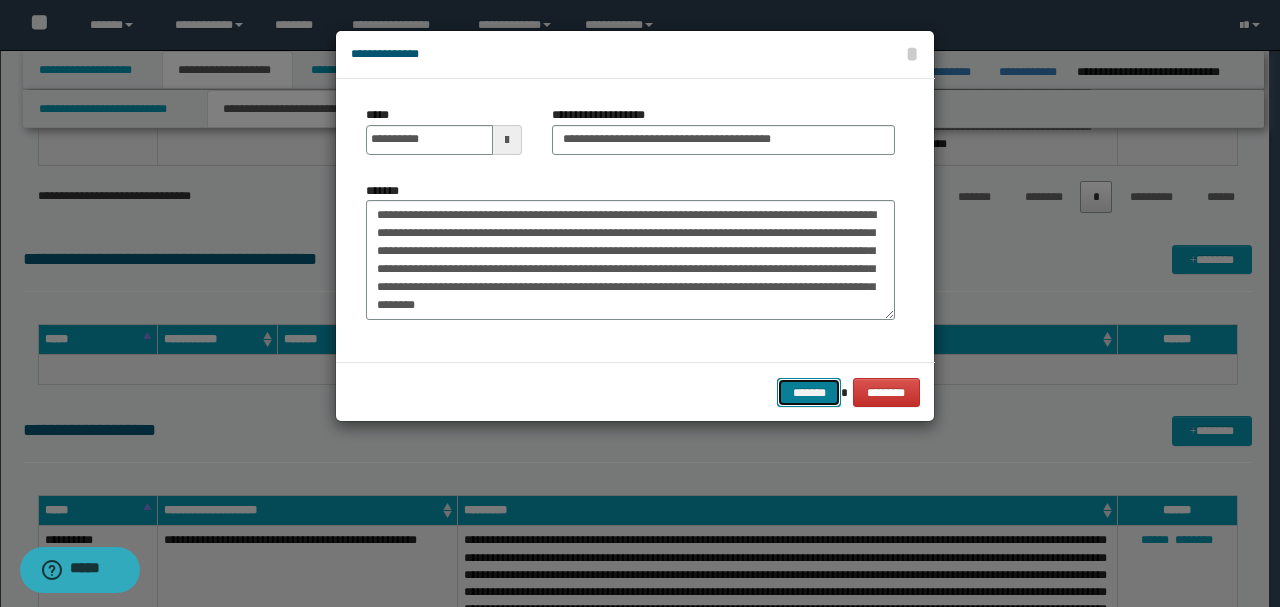 click on "*******" at bounding box center (809, 392) 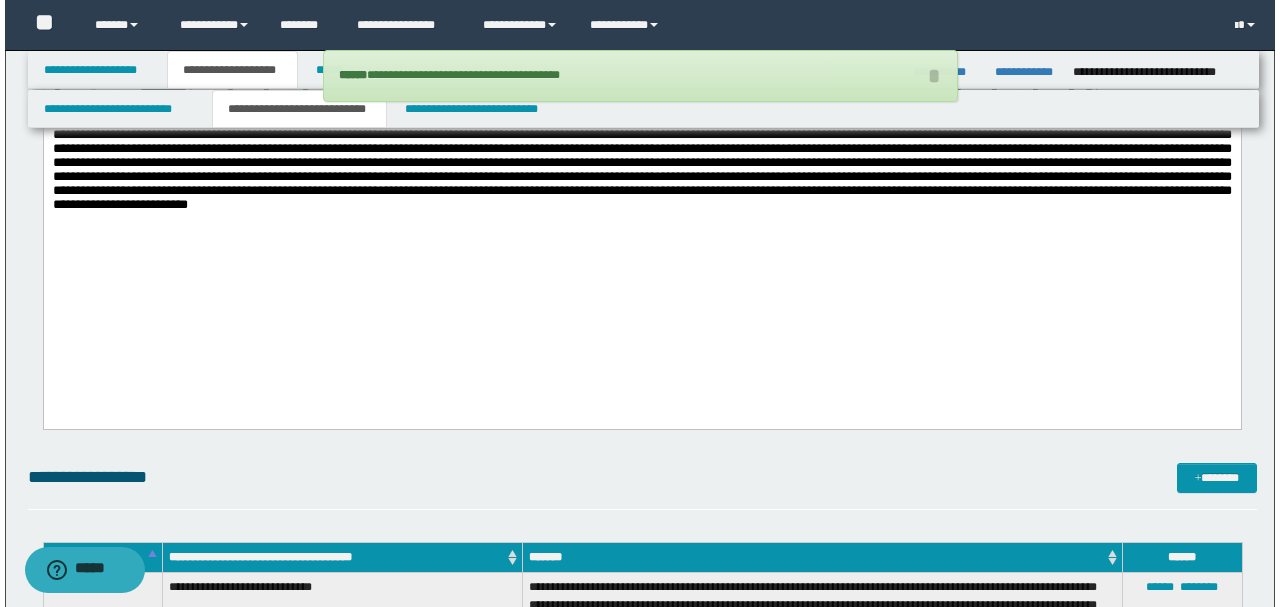 scroll, scrollTop: 1266, scrollLeft: 0, axis: vertical 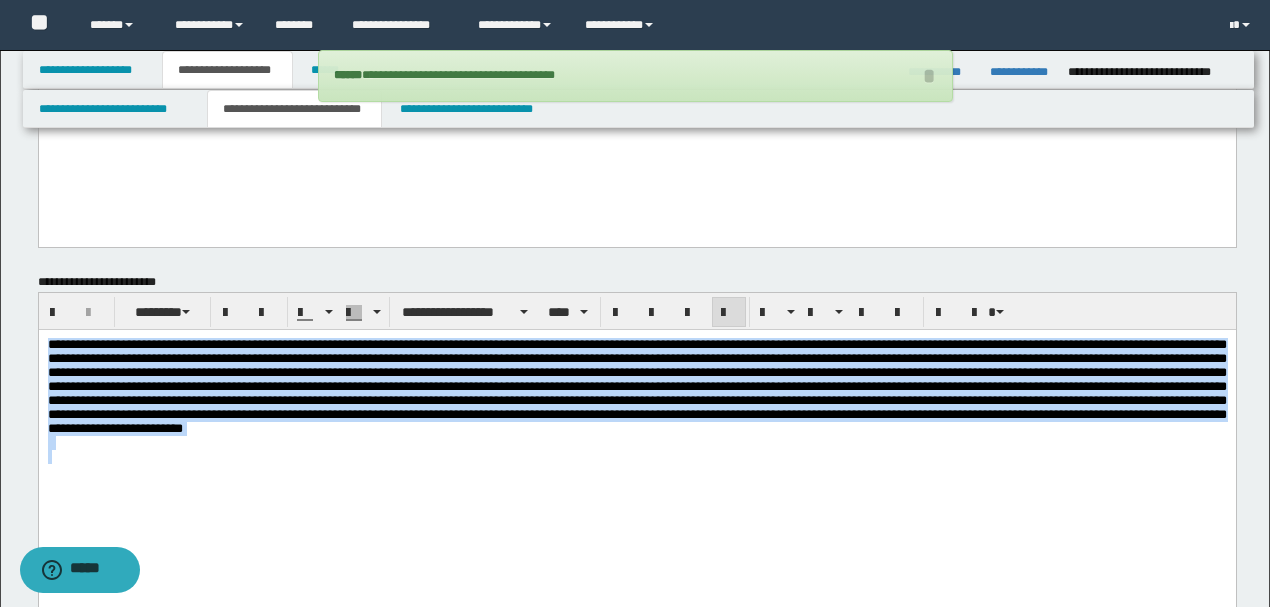 drag, startPoint x: 960, startPoint y: 472, endPoint x: 70, endPoint y: 627, distance: 903.39636 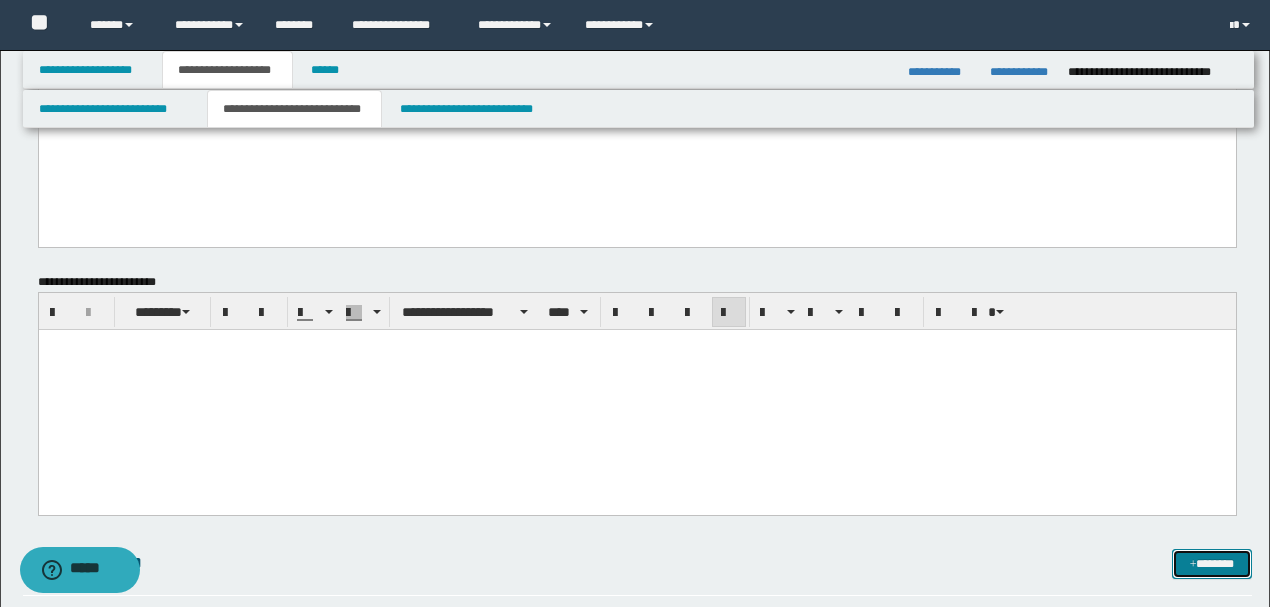 click on "*******" at bounding box center (1211, 563) 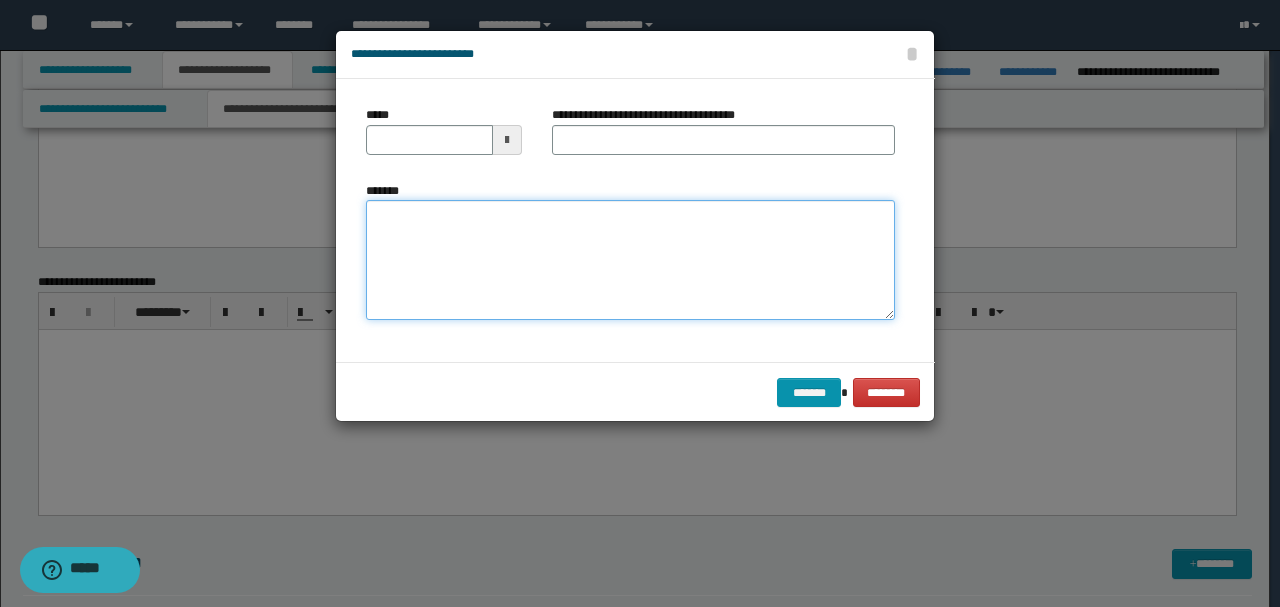 click on "*******" at bounding box center [630, 259] 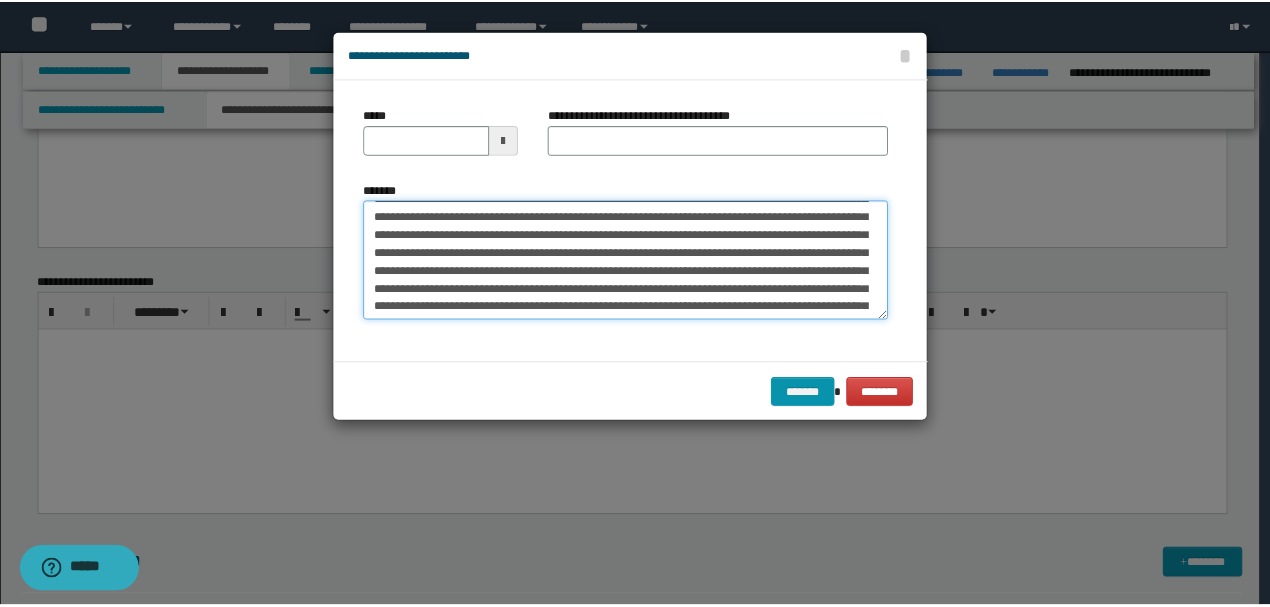scroll, scrollTop: 0, scrollLeft: 0, axis: both 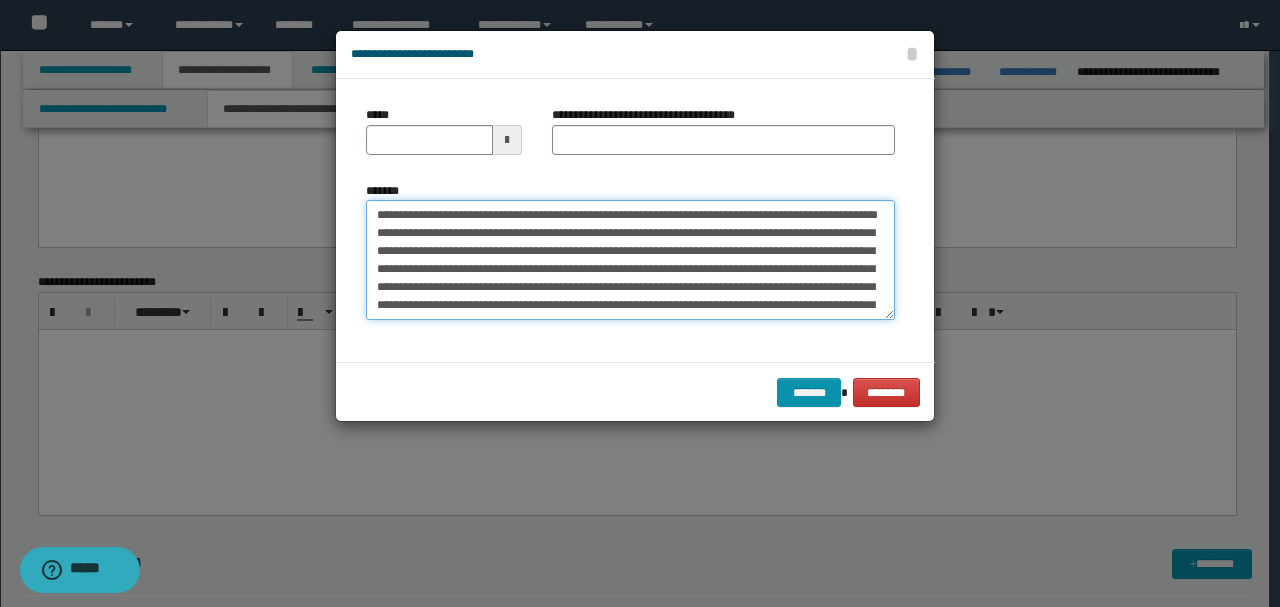 drag, startPoint x: 446, startPoint y: 212, endPoint x: 271, endPoint y: 200, distance: 175.41095 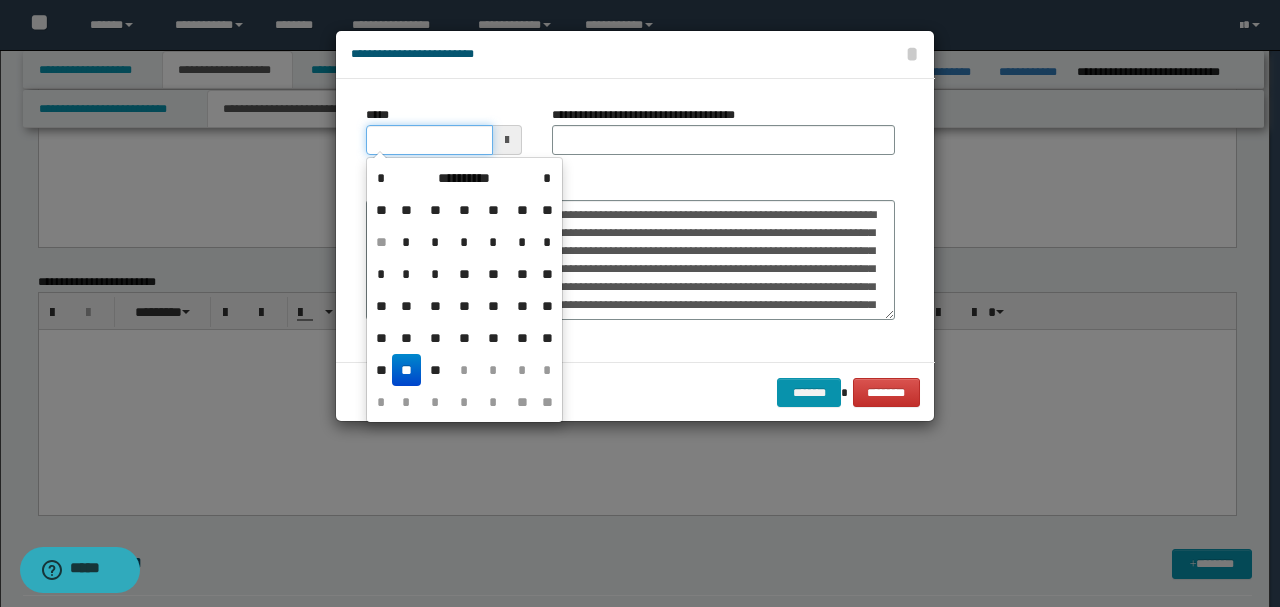 click on "*****" at bounding box center (429, 140) 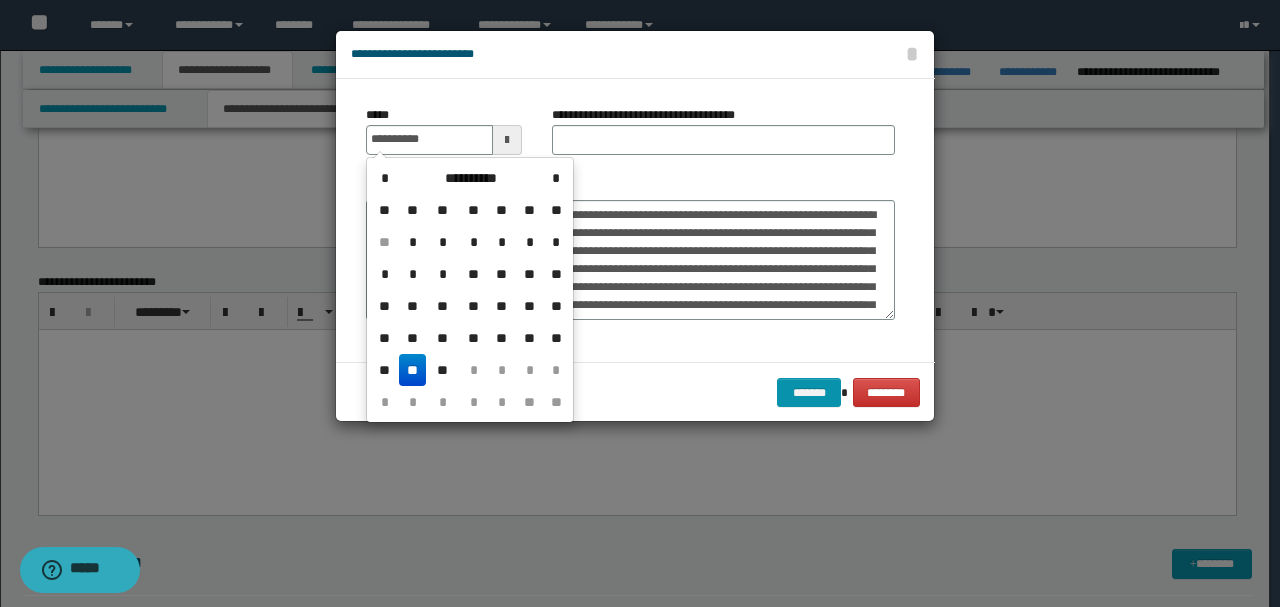 type on "**********" 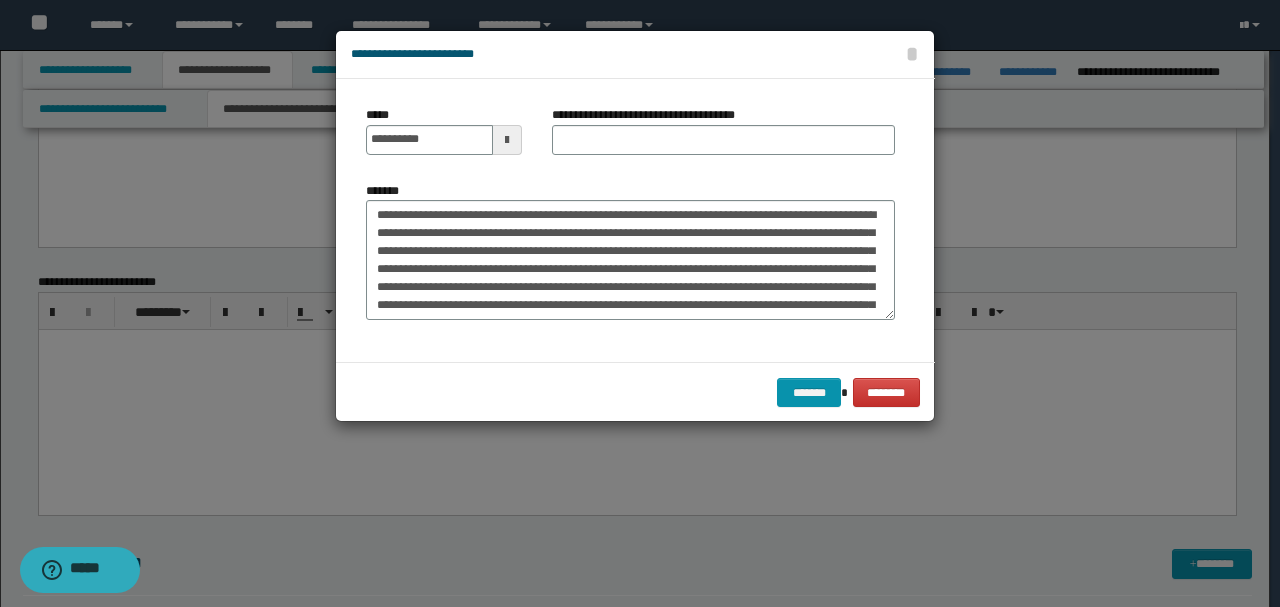 drag, startPoint x: 699, startPoint y: 163, endPoint x: 574, endPoint y: 218, distance: 136.565 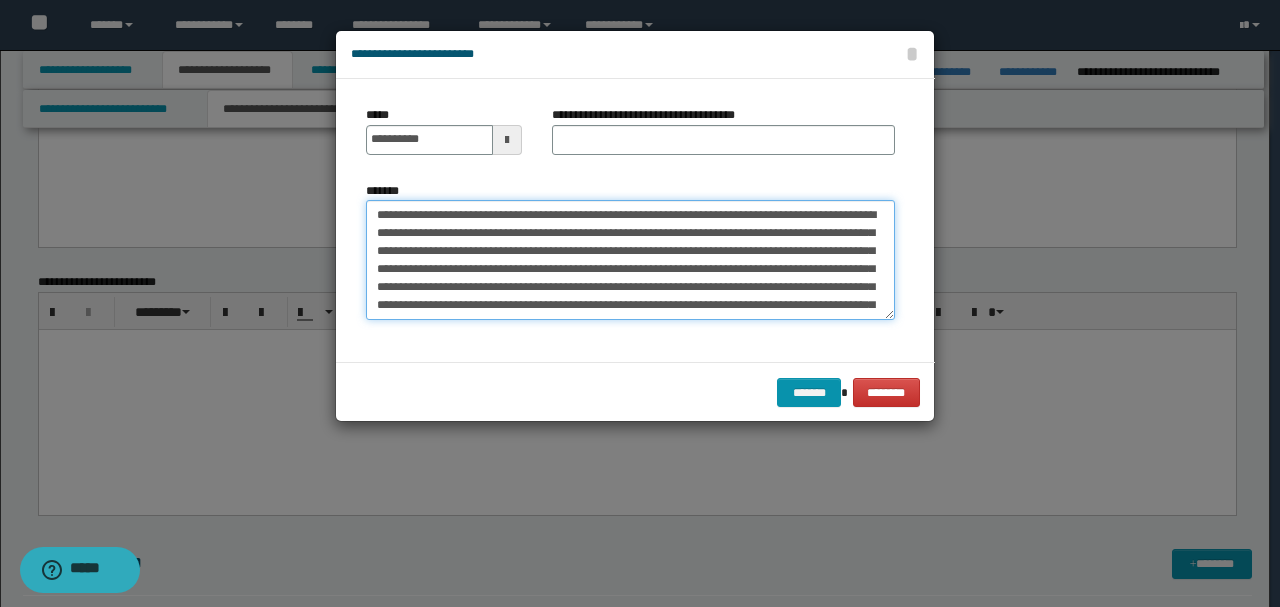 drag, startPoint x: 572, startPoint y: 202, endPoint x: 256, endPoint y: 190, distance: 316.22775 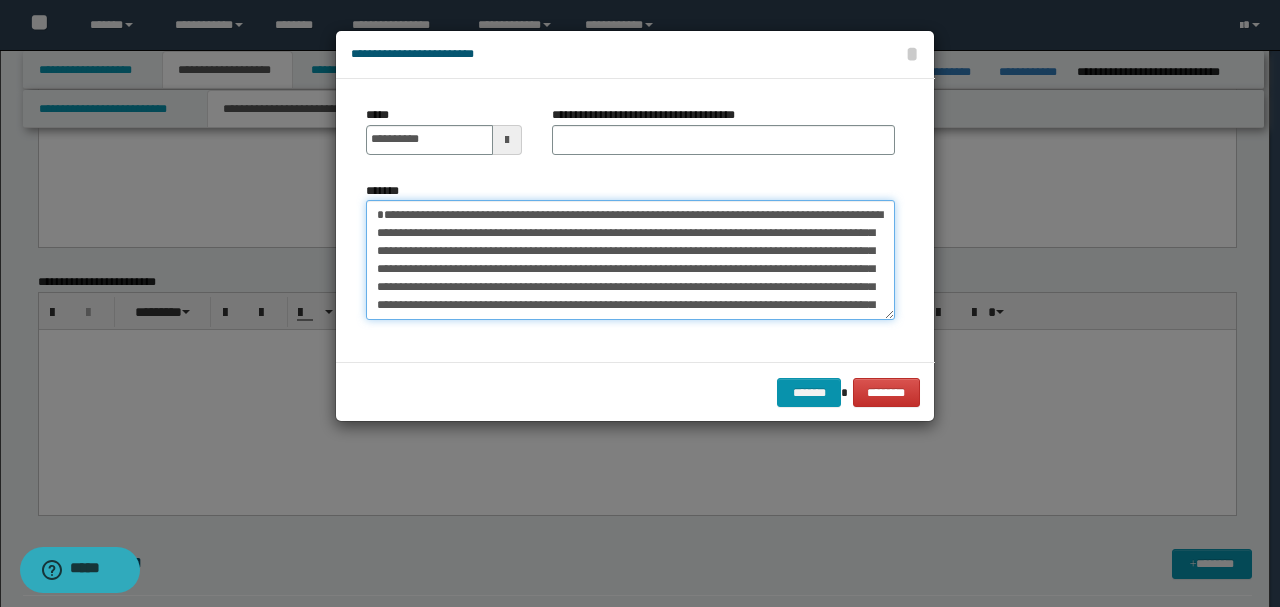 type on "**********" 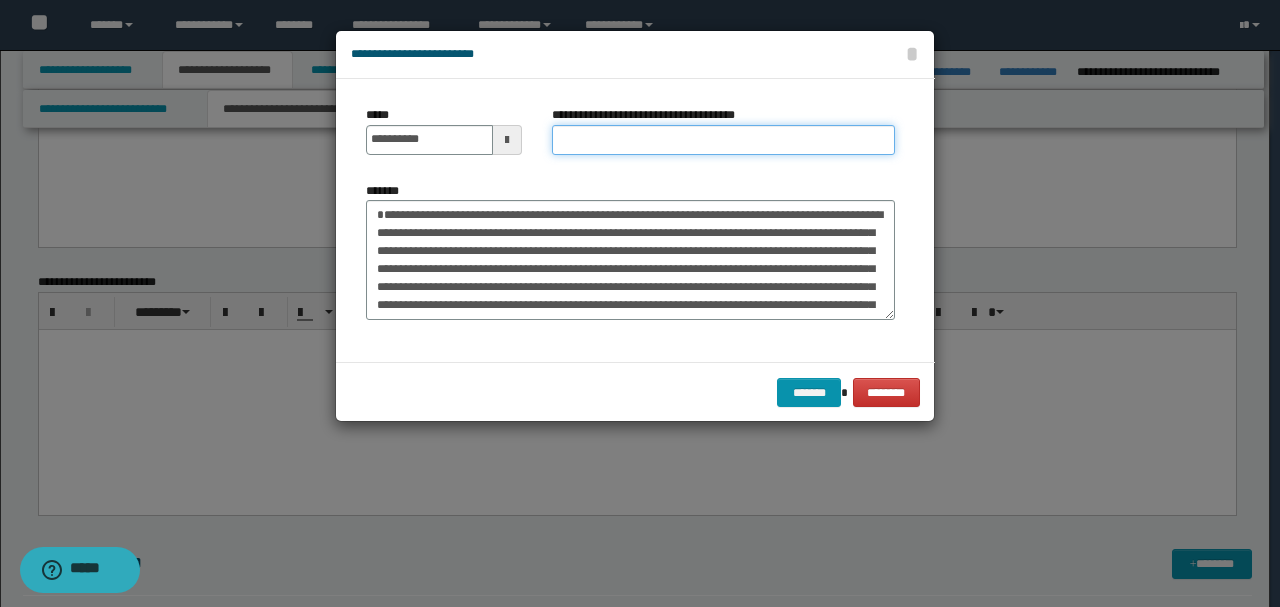 click on "**********" at bounding box center [723, 140] 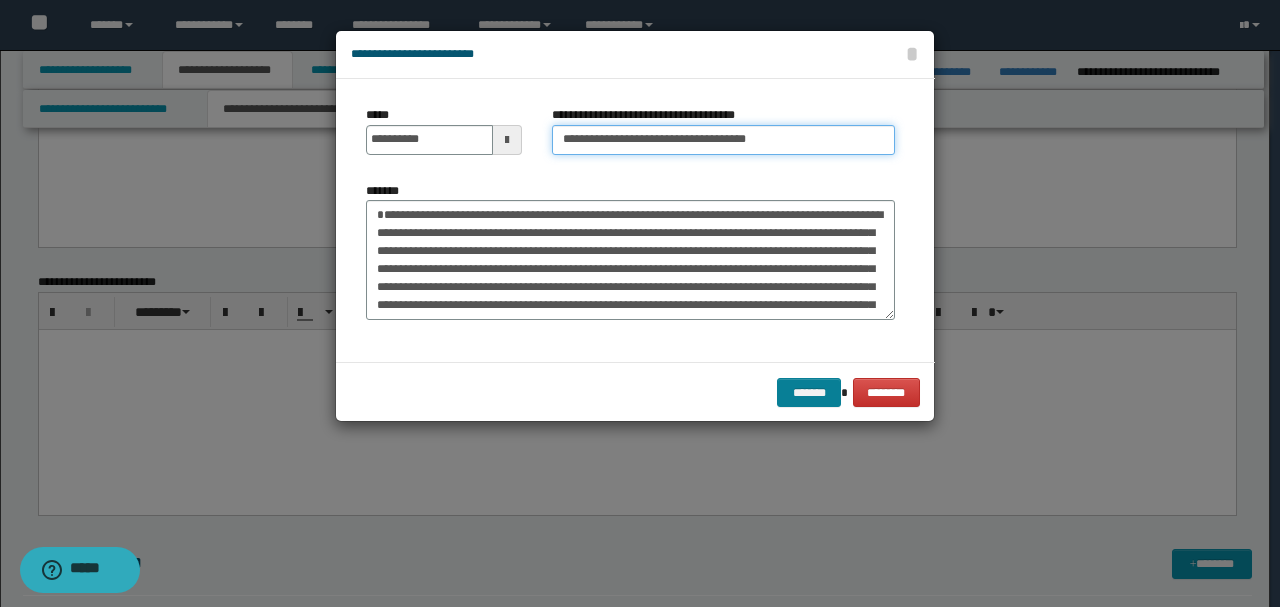 type on "**********" 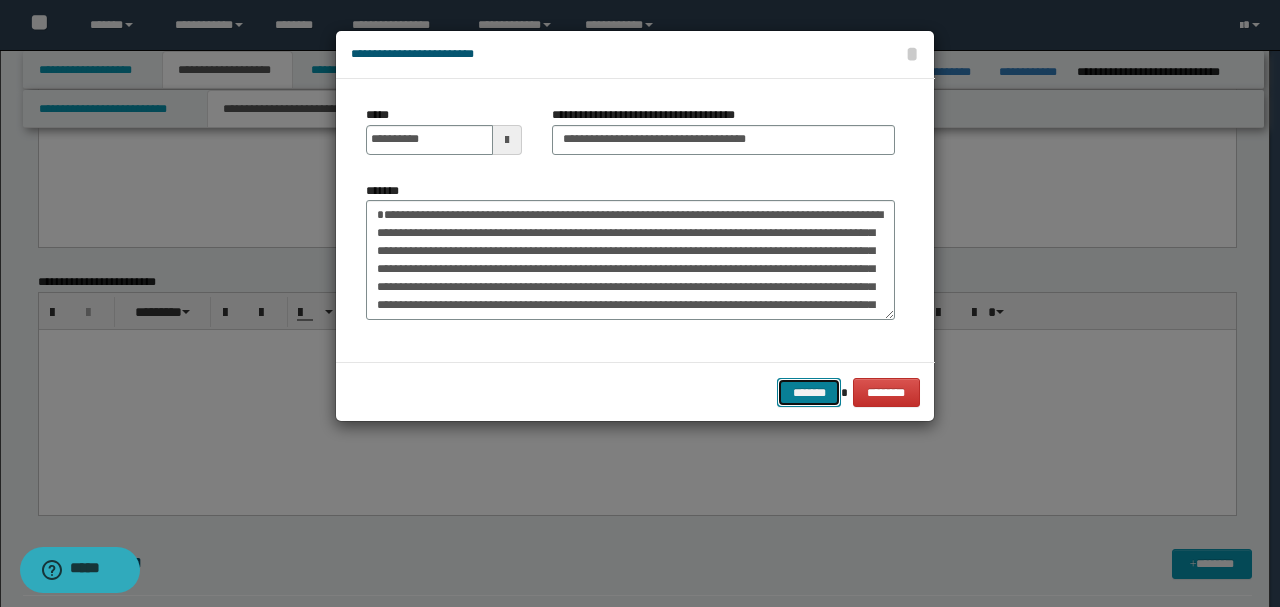 click on "*******" at bounding box center [809, 392] 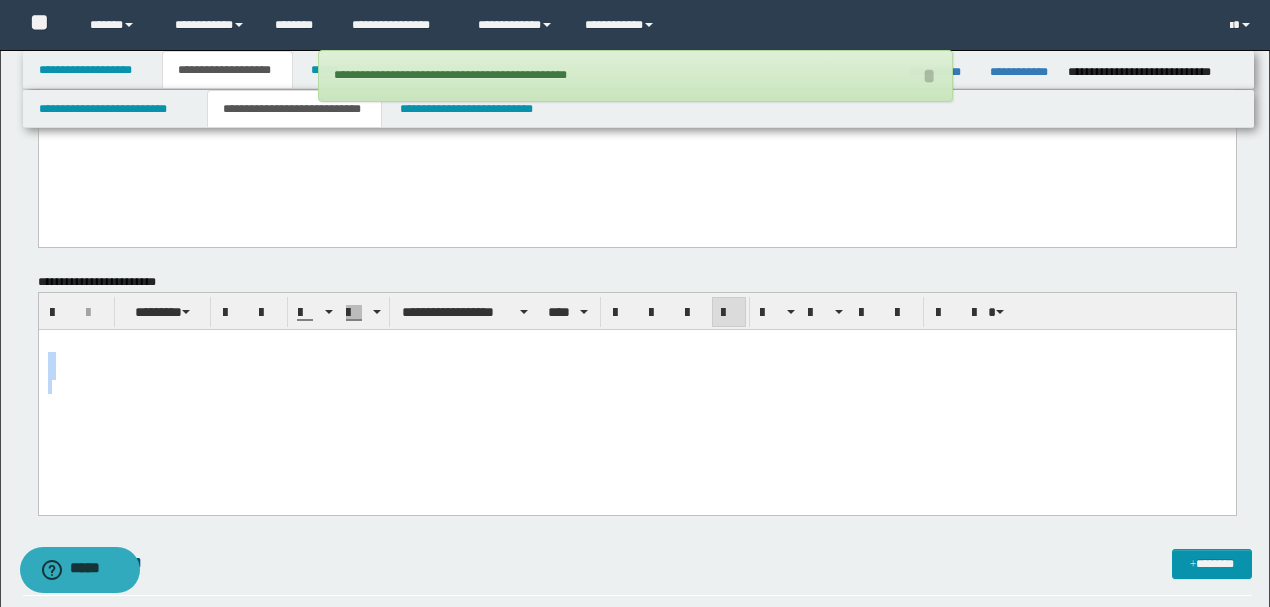 drag, startPoint x: 398, startPoint y: 338, endPoint x: 478, endPoint y: 429, distance: 121.16518 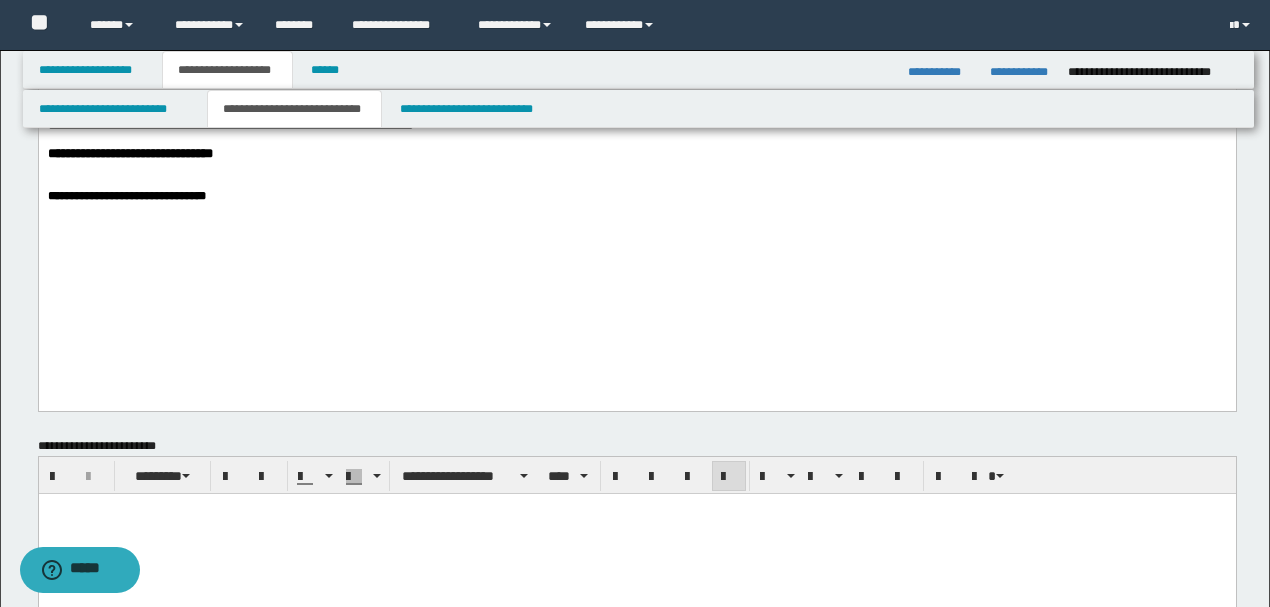 scroll, scrollTop: 866, scrollLeft: 0, axis: vertical 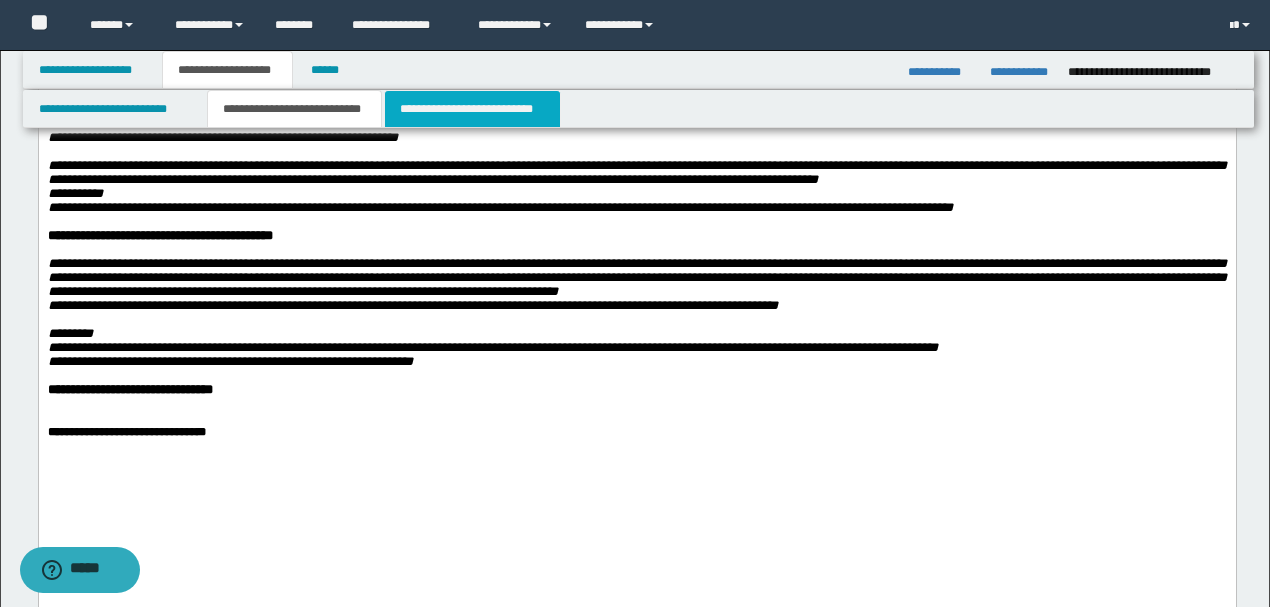 click on "**********" at bounding box center [472, 109] 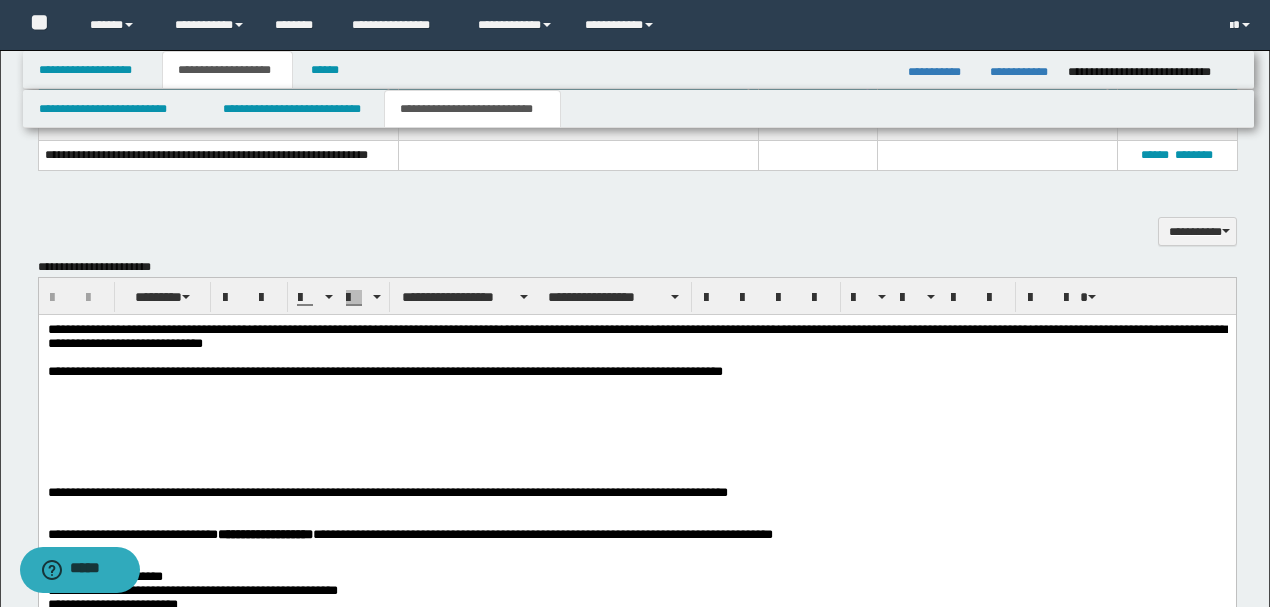 scroll, scrollTop: 600, scrollLeft: 0, axis: vertical 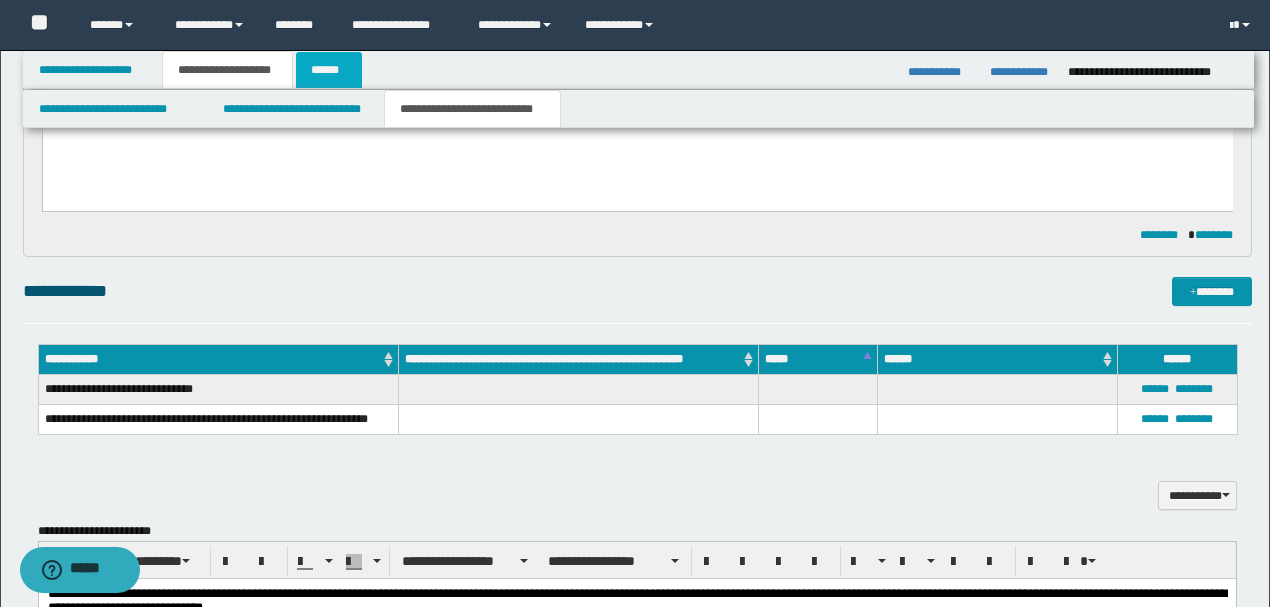 click on "******" at bounding box center (329, 70) 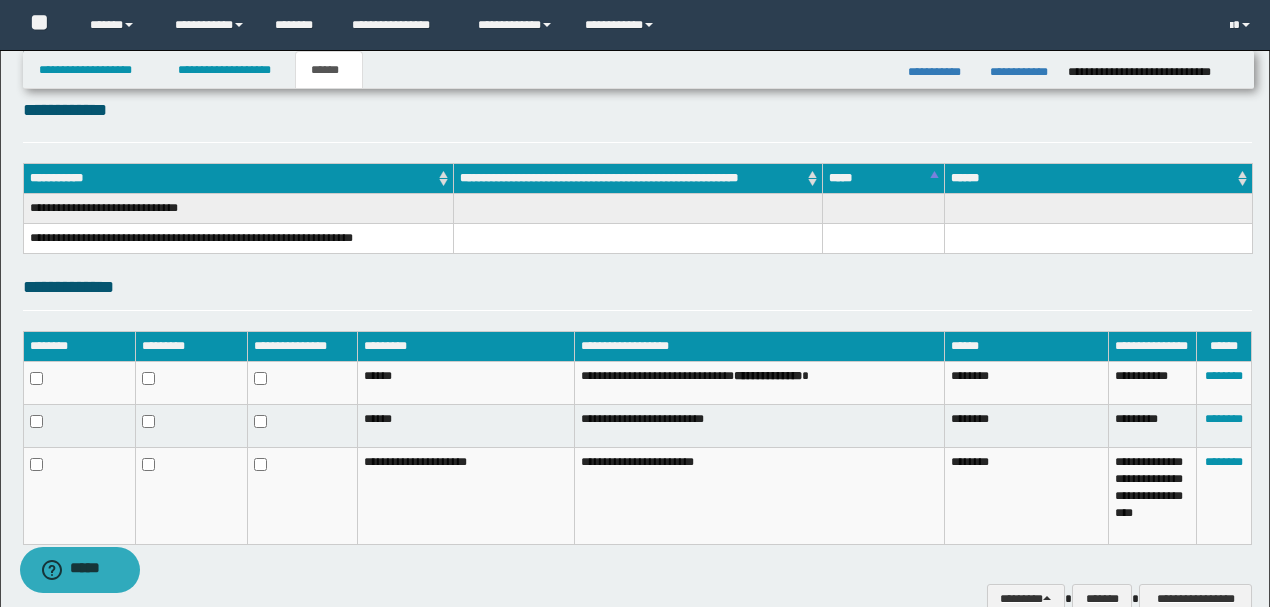 scroll, scrollTop: 266, scrollLeft: 0, axis: vertical 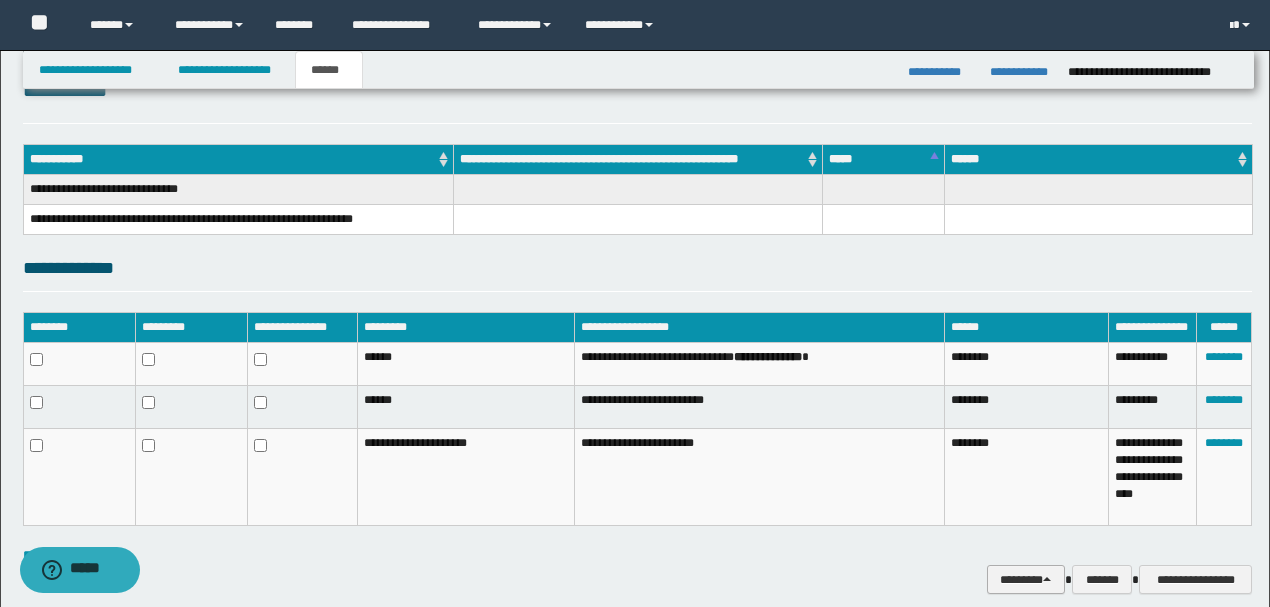 click on "********" at bounding box center (1026, 579) 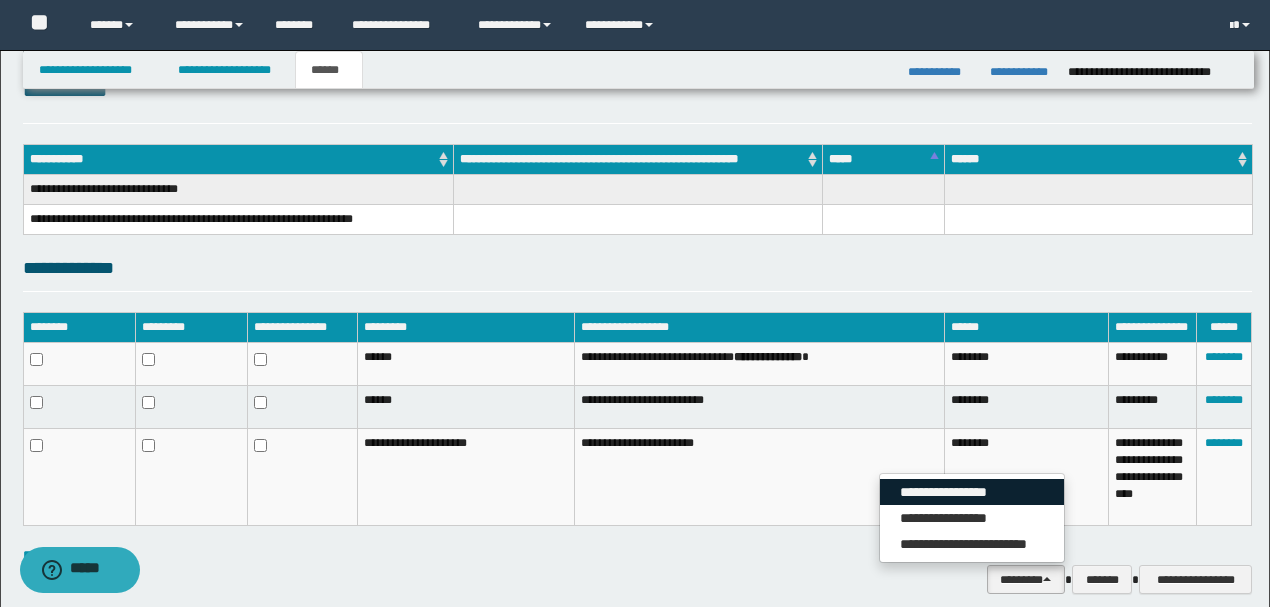 click on "**********" at bounding box center (972, 492) 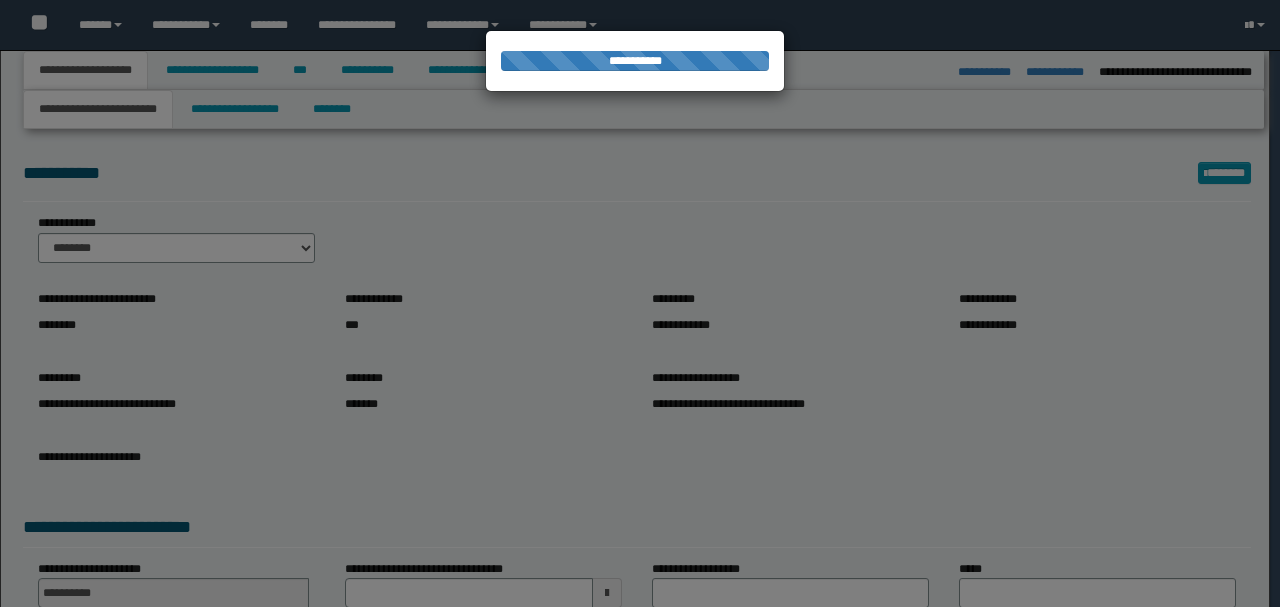 select on "*" 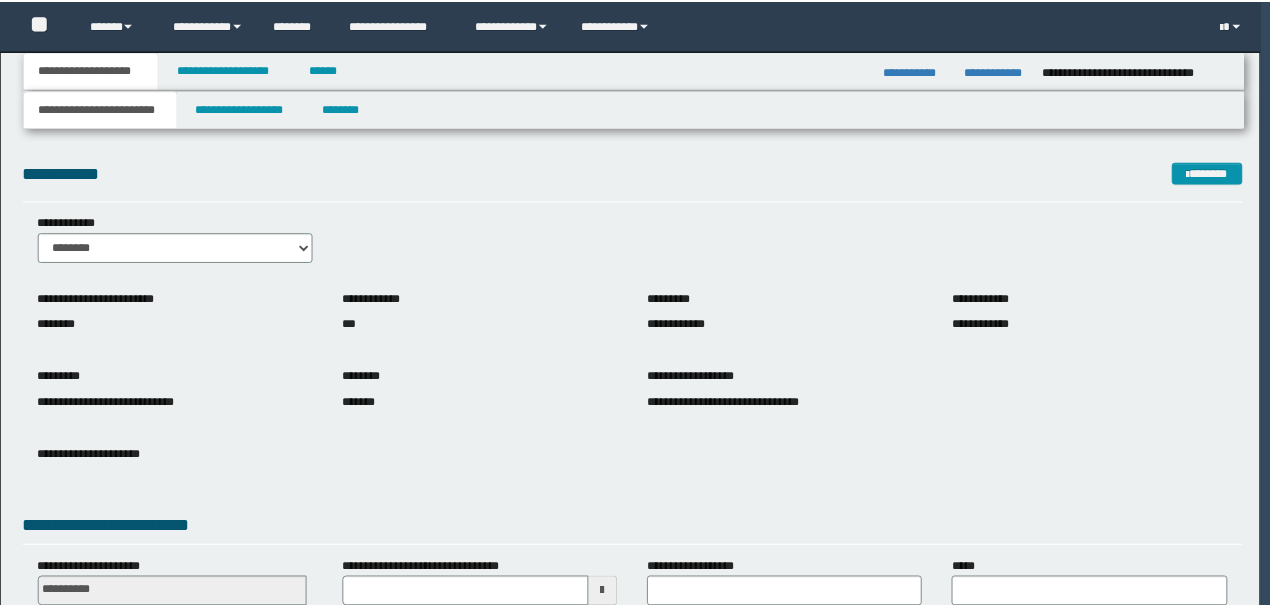 scroll, scrollTop: 0, scrollLeft: 0, axis: both 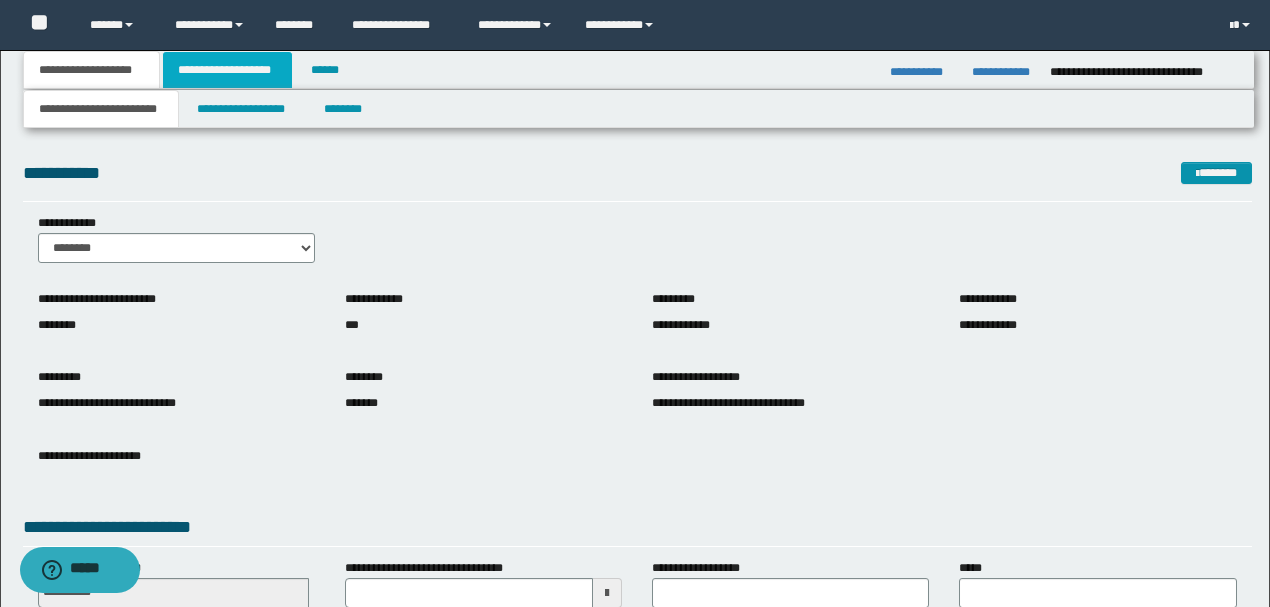 click on "**********" at bounding box center [227, 70] 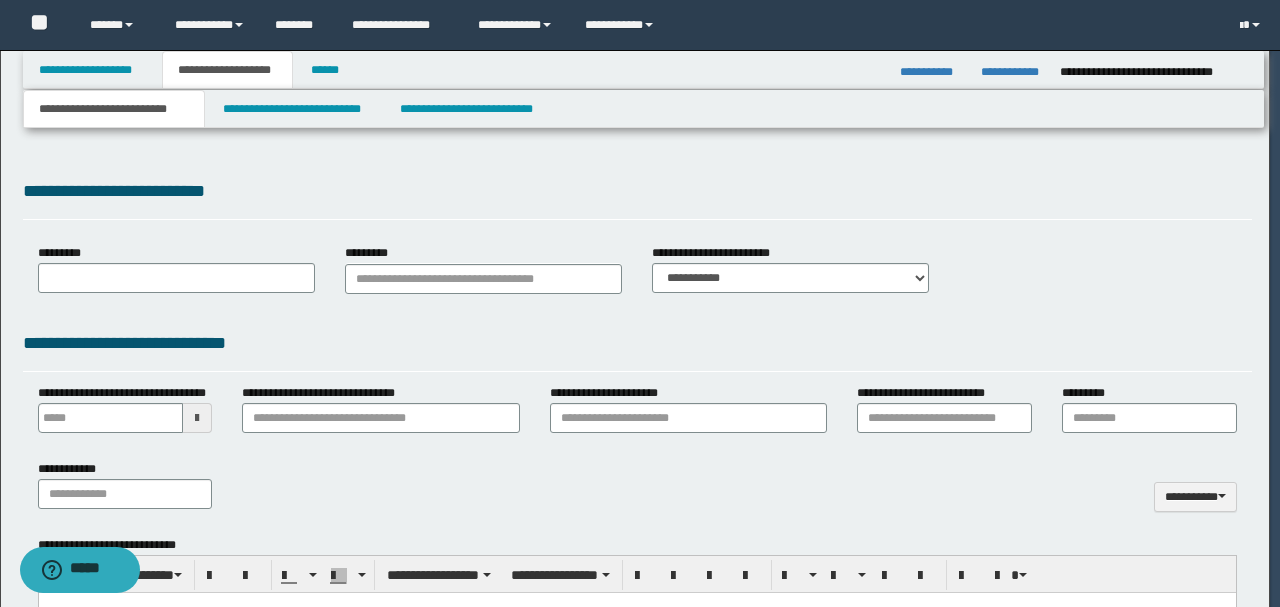 type 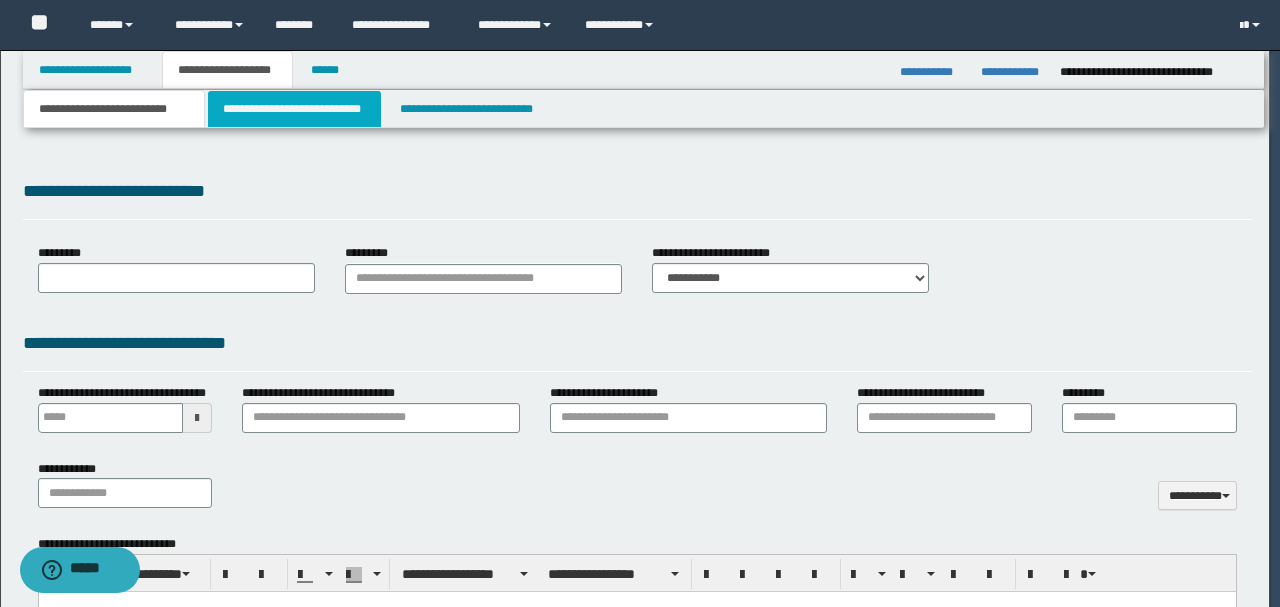 scroll, scrollTop: 0, scrollLeft: 0, axis: both 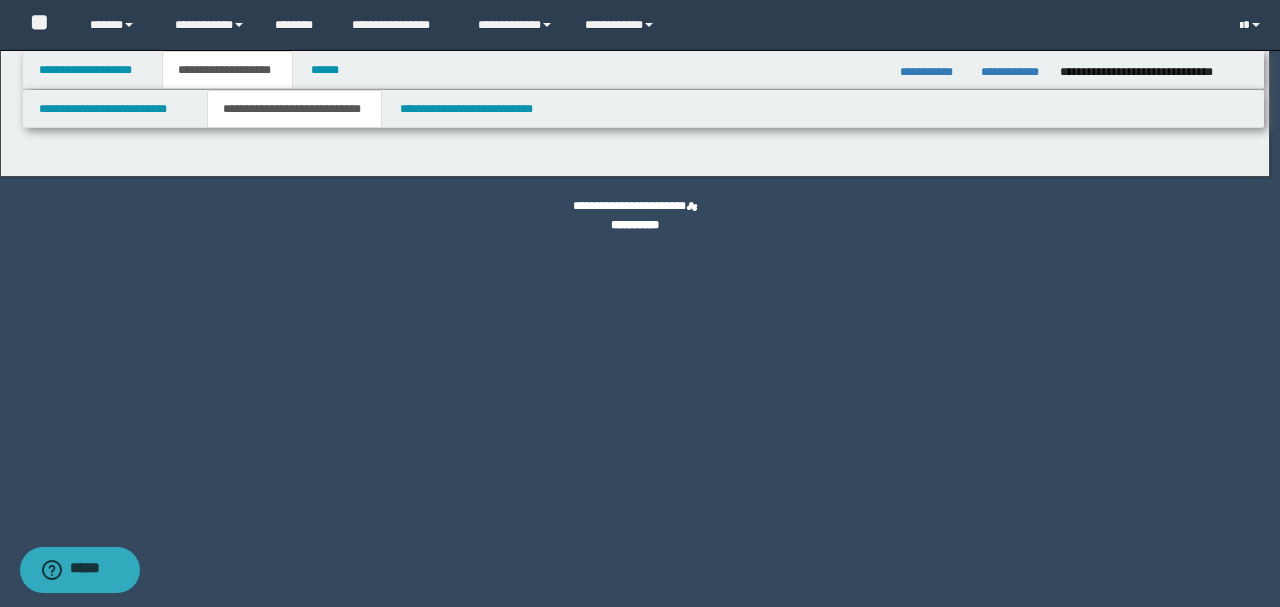 select on "*" 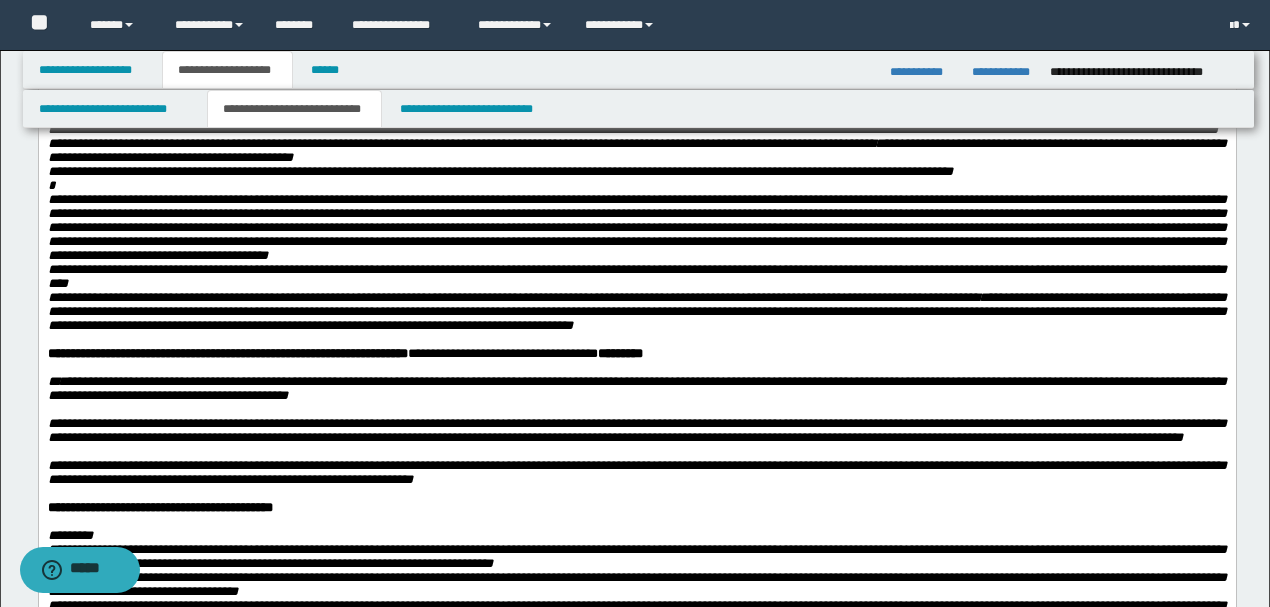 scroll, scrollTop: 1333, scrollLeft: 0, axis: vertical 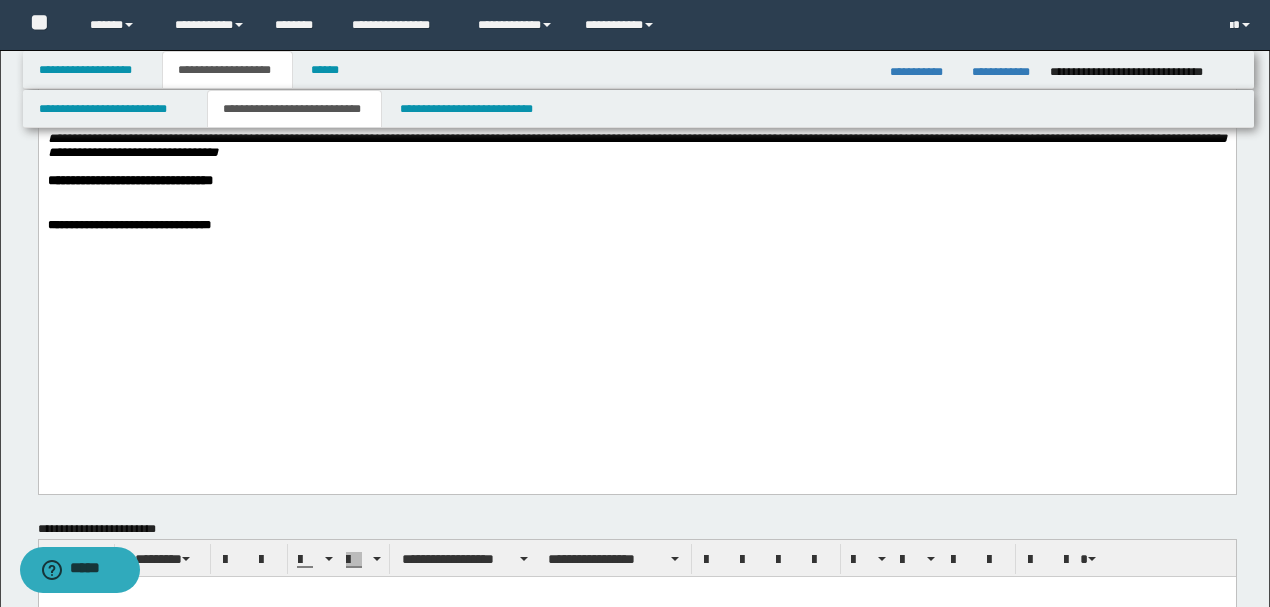 click at bounding box center (636, 167) 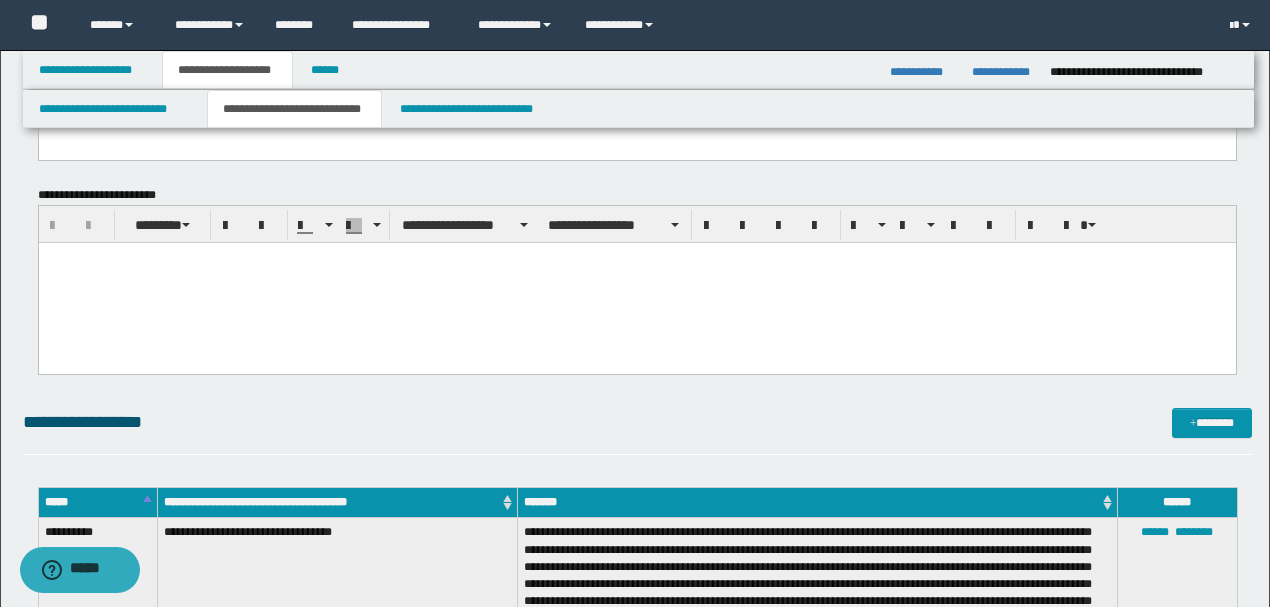 scroll, scrollTop: 1733, scrollLeft: 0, axis: vertical 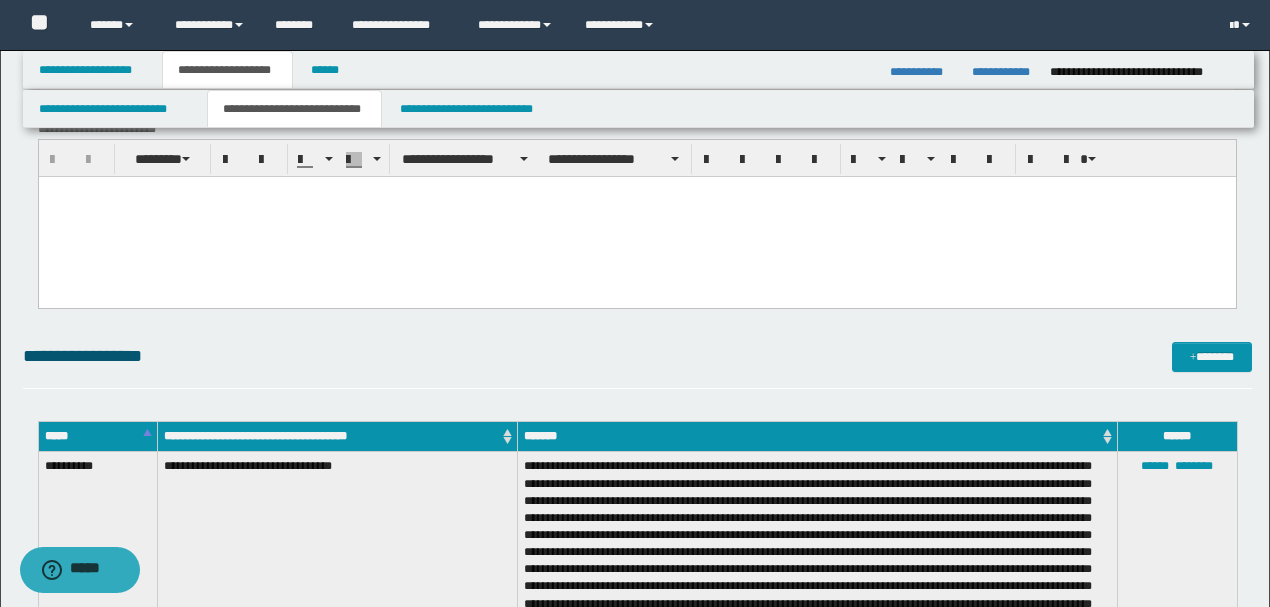 click at bounding box center (636, 217) 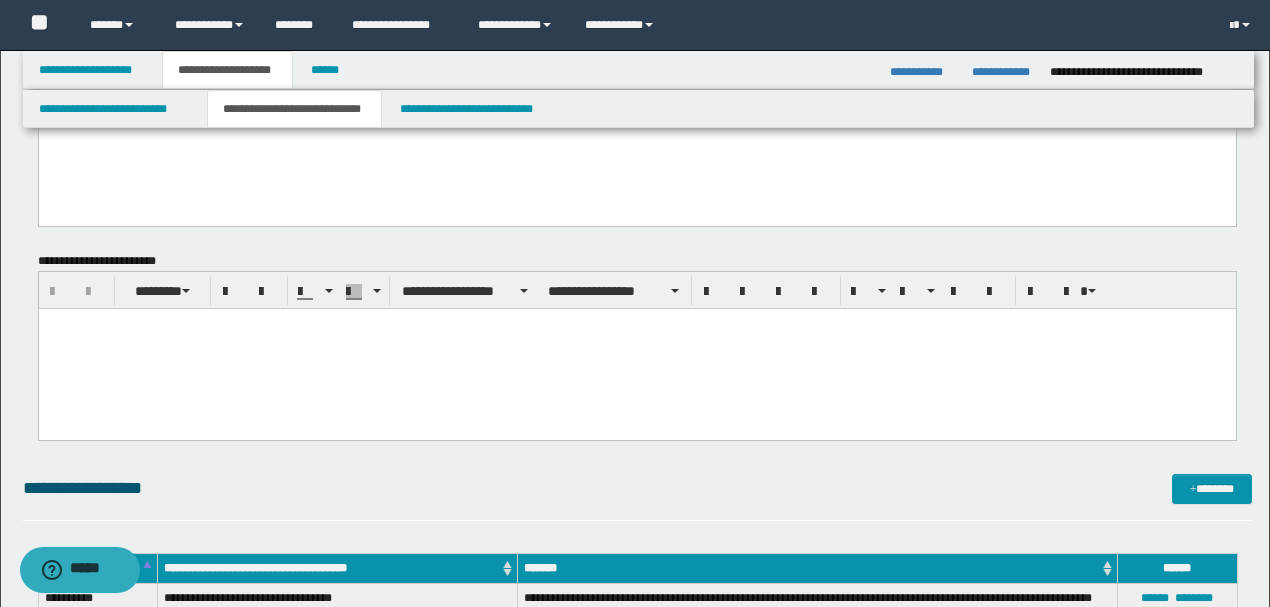 scroll, scrollTop: 1400, scrollLeft: 0, axis: vertical 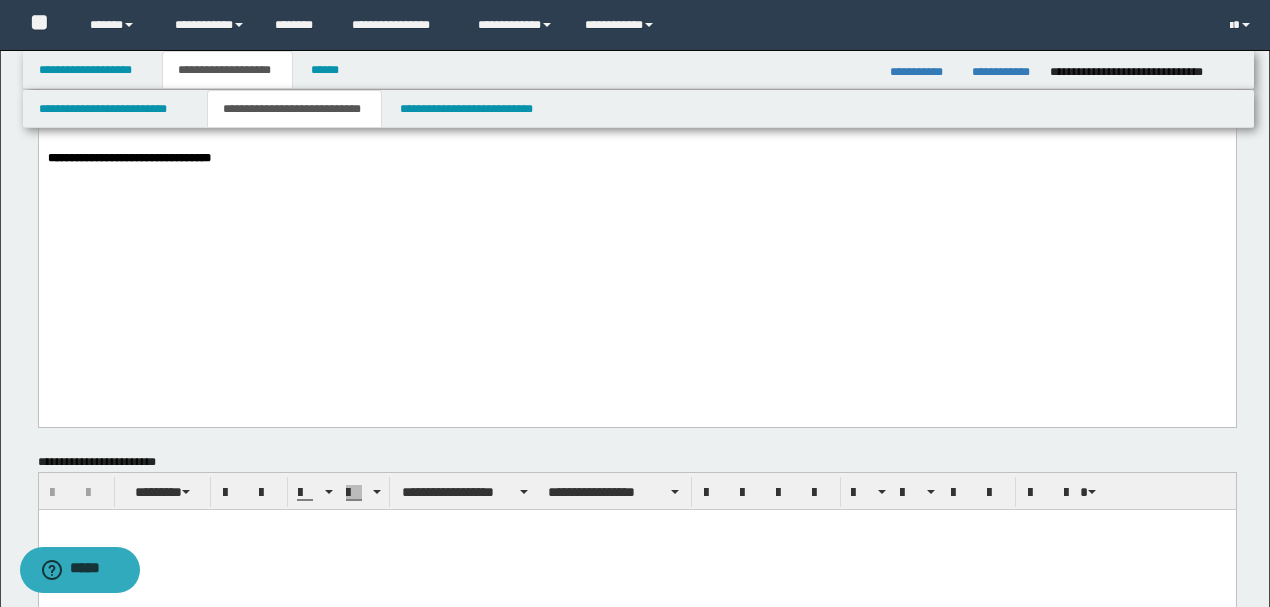 click on "**********" at bounding box center (636, 158) 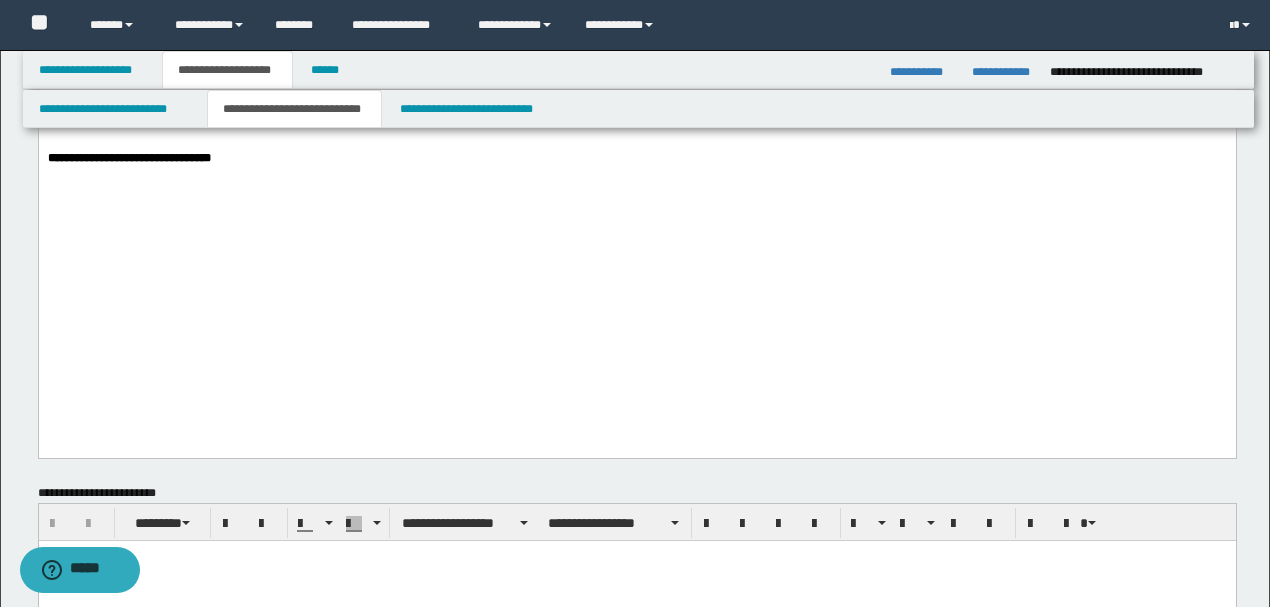 type 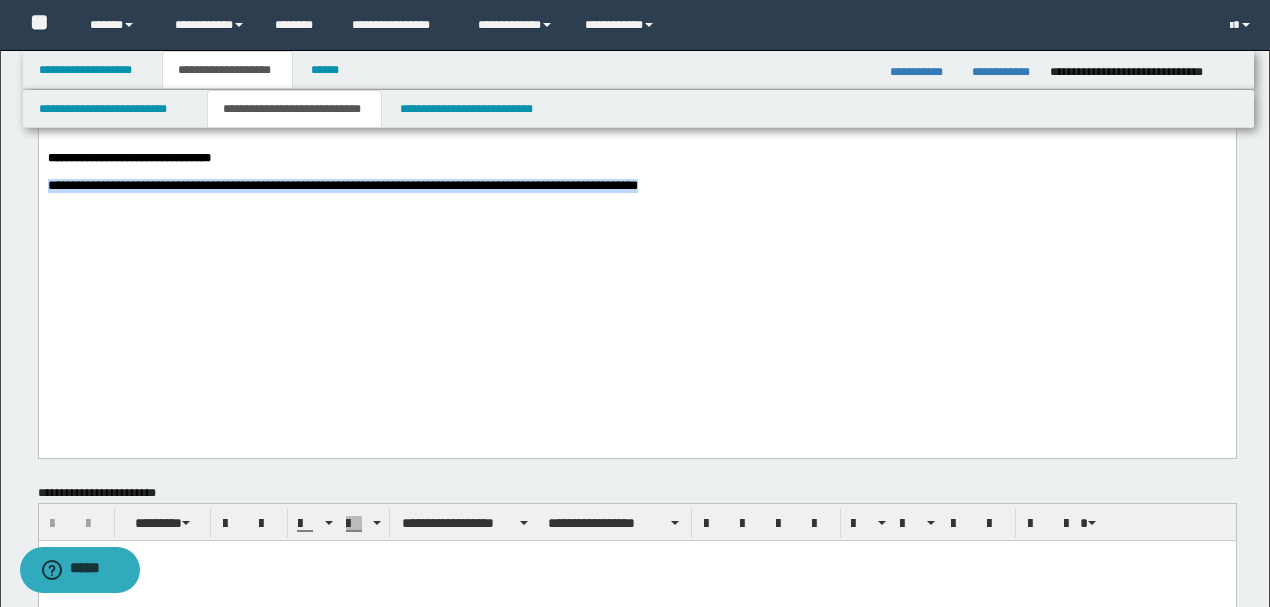 drag, startPoint x: 896, startPoint y: 356, endPoint x: 2, endPoint y: 356, distance: 894 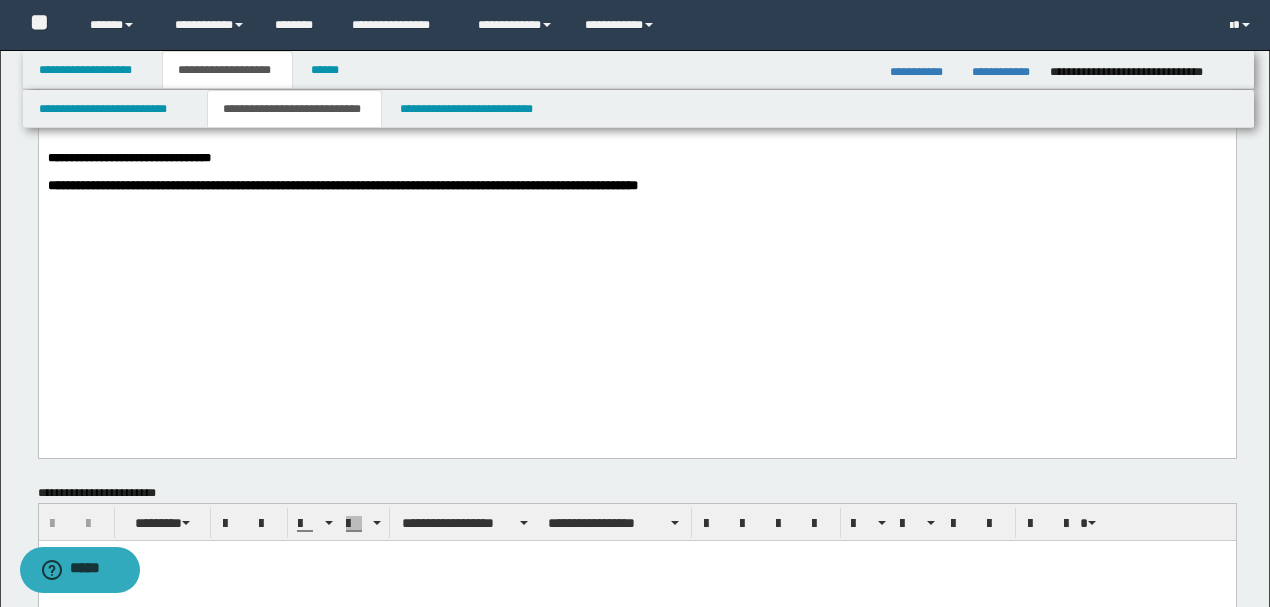 click on "**********" at bounding box center [636, -467] 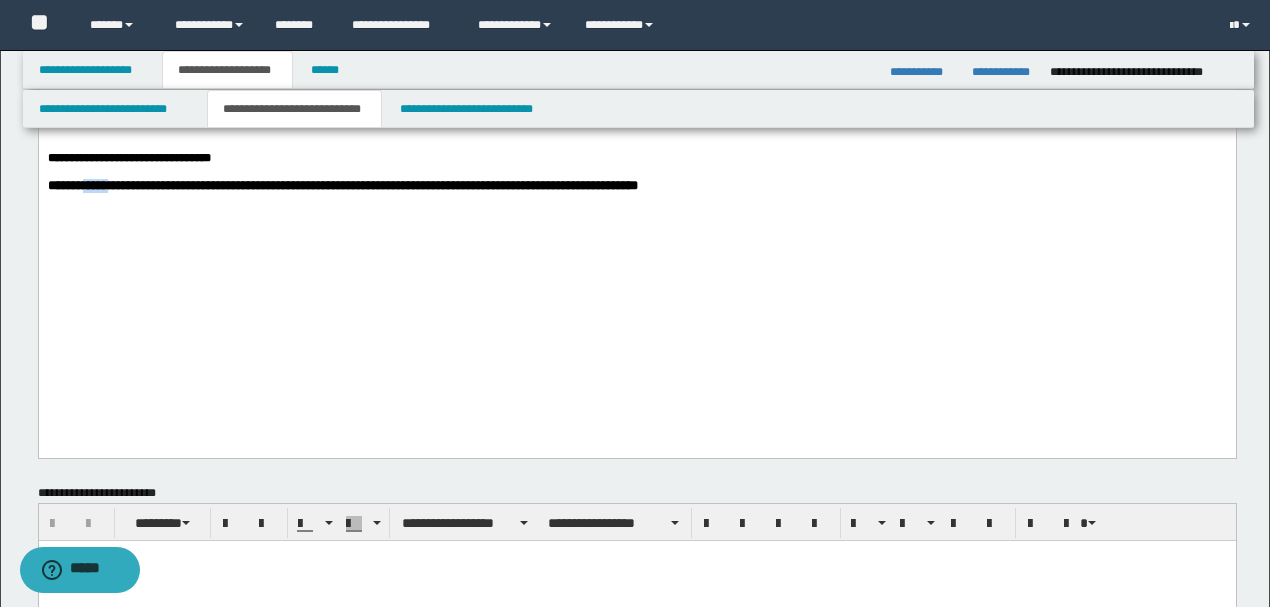 drag, startPoint x: 114, startPoint y: 340, endPoint x: 83, endPoint y: 338, distance: 31.06445 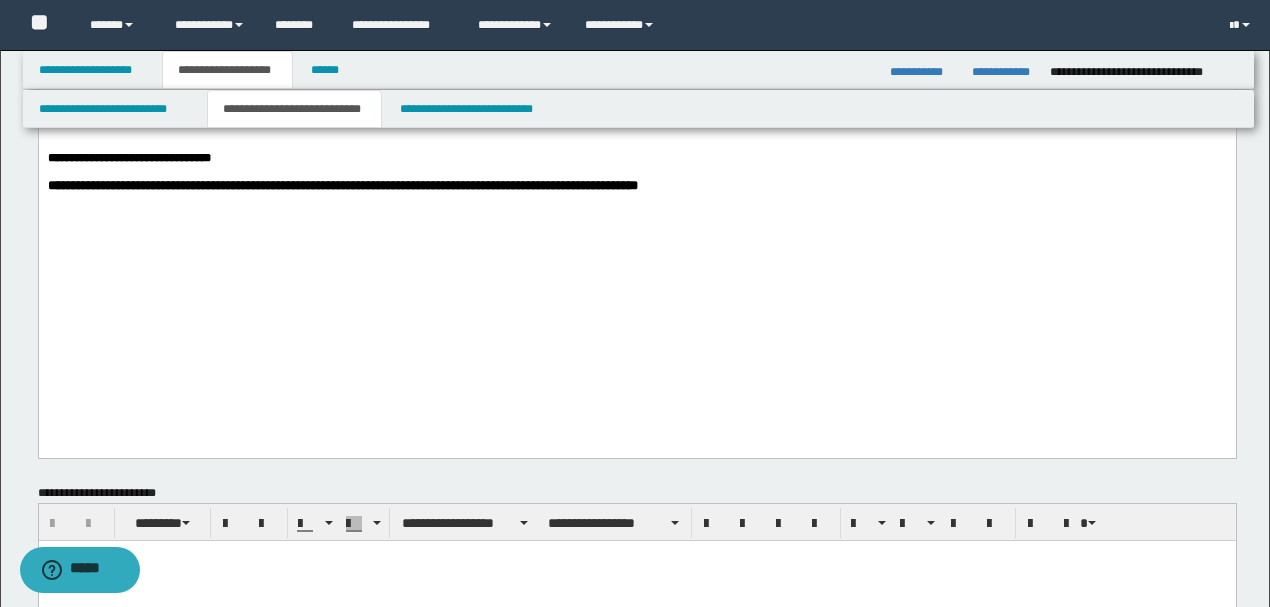 click on "**********" at bounding box center [342, 185] 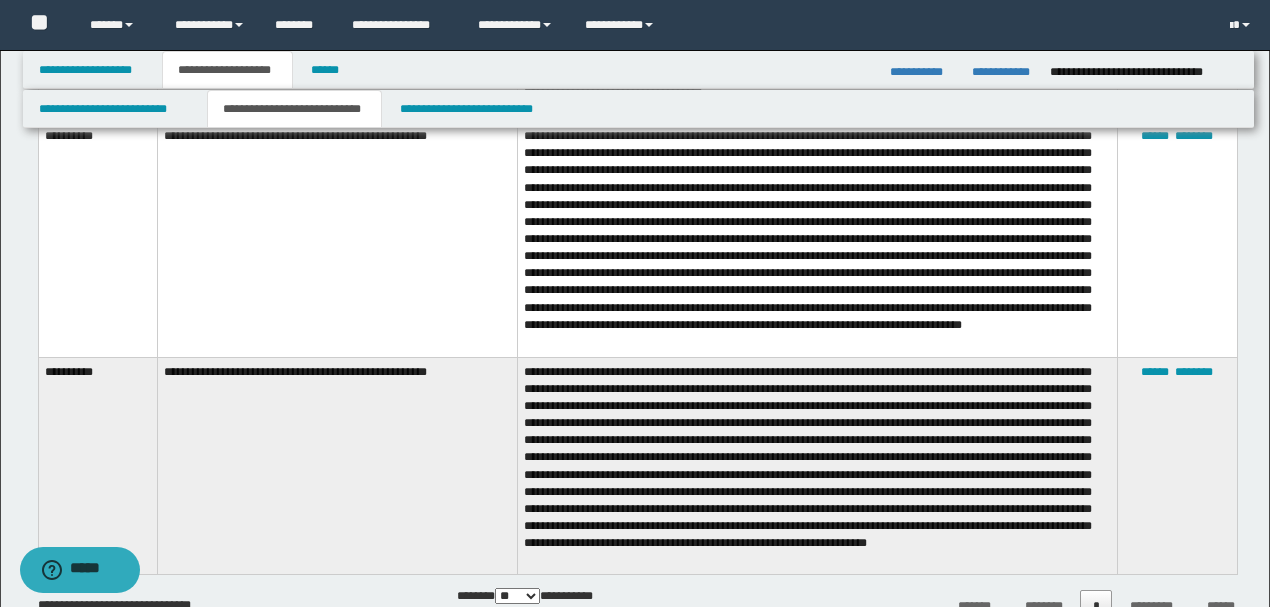 scroll, scrollTop: 2333, scrollLeft: 0, axis: vertical 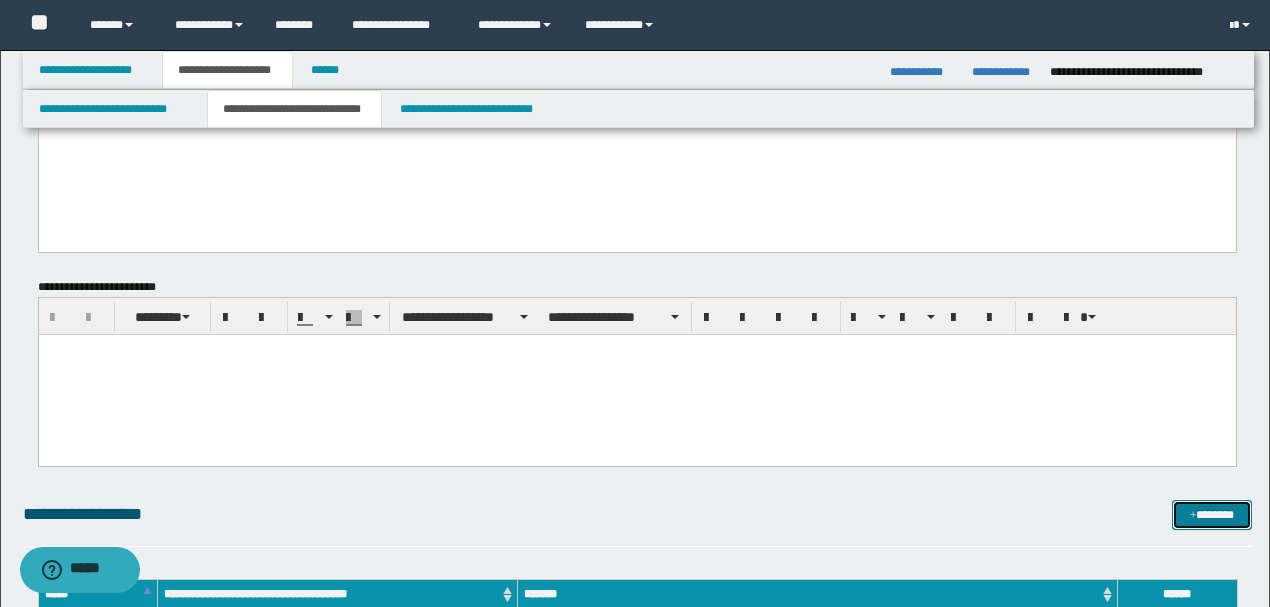 click on "*******" at bounding box center (1211, 514) 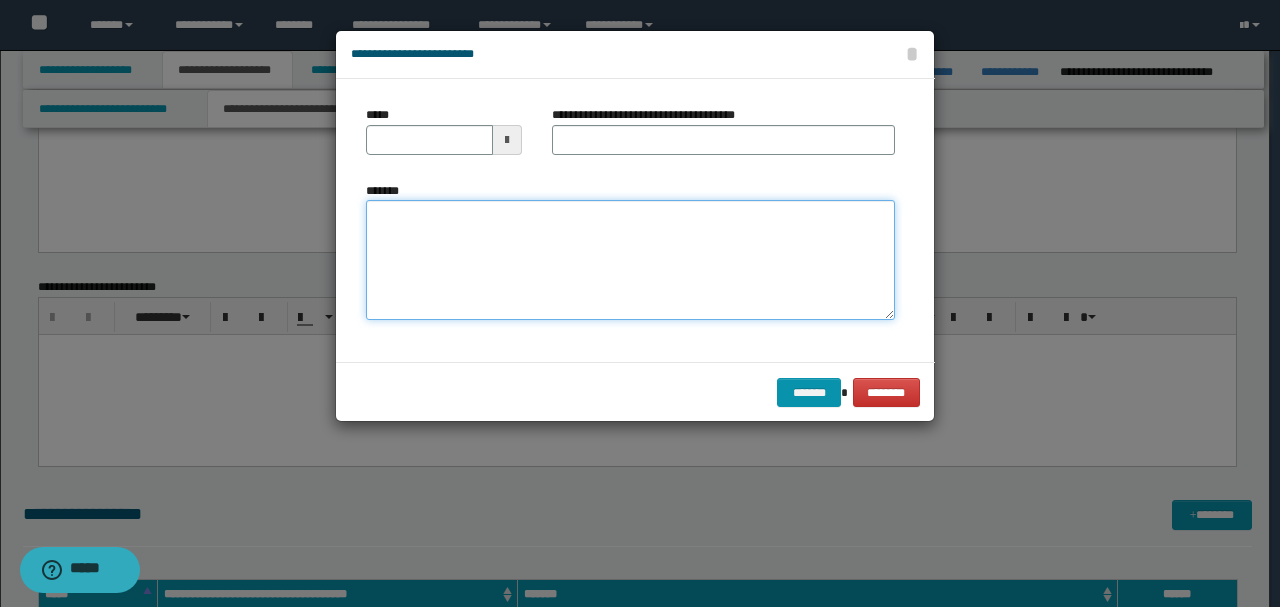 drag, startPoint x: 580, startPoint y: 261, endPoint x: 561, endPoint y: 232, distance: 34.669872 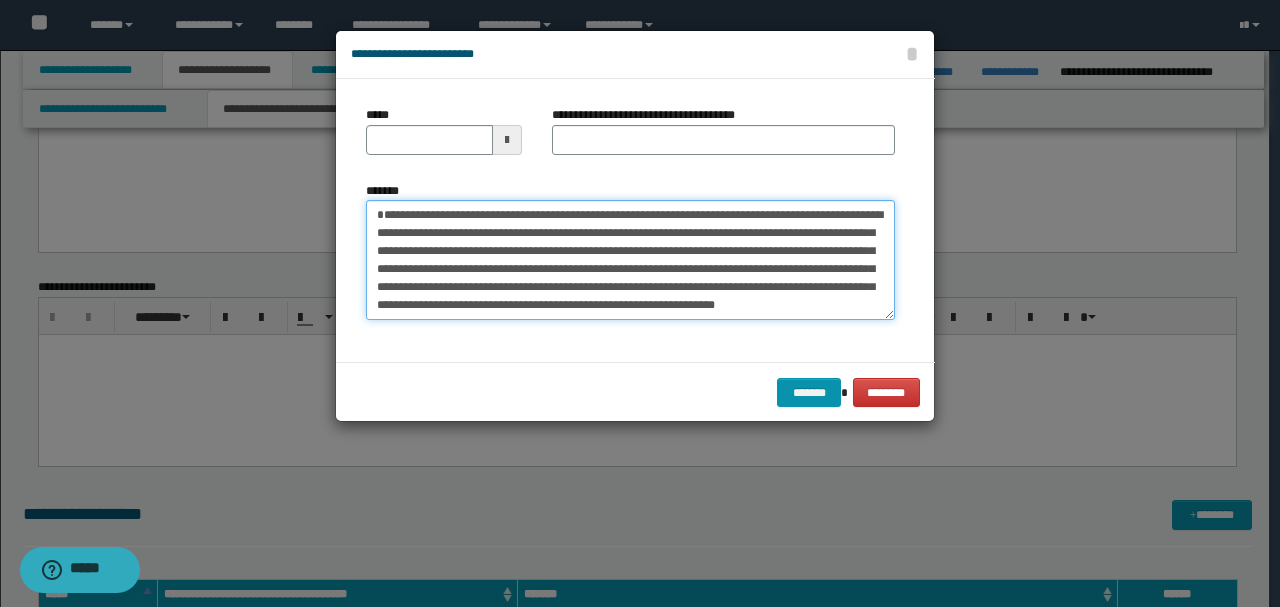 scroll, scrollTop: 48, scrollLeft: 0, axis: vertical 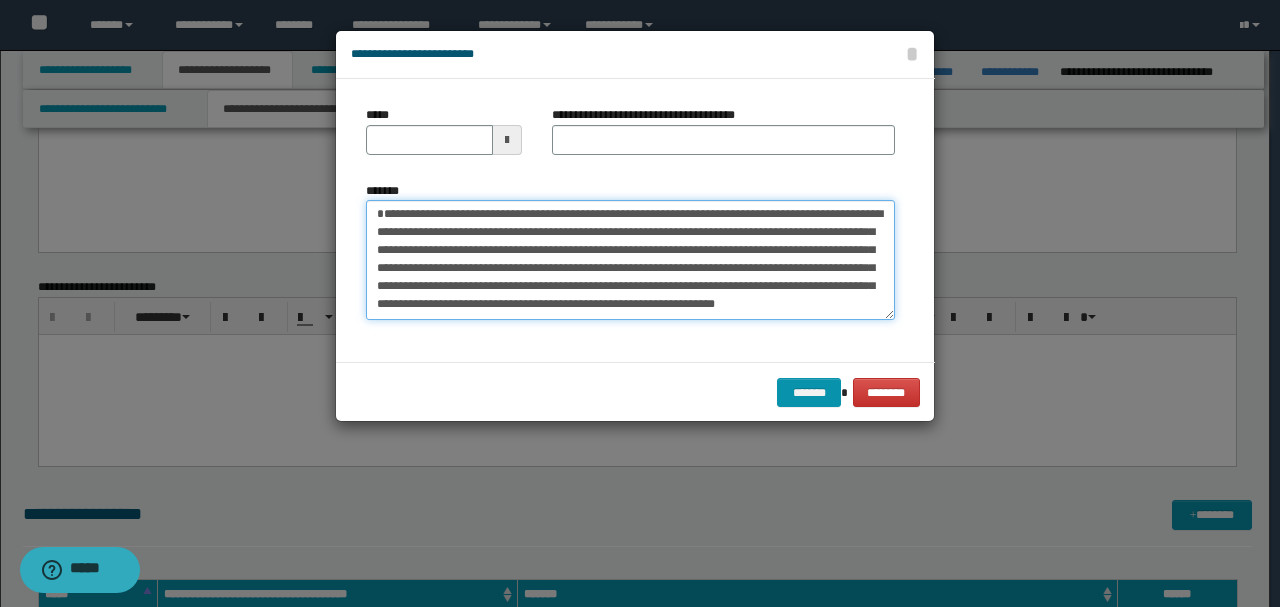 type on "**********" 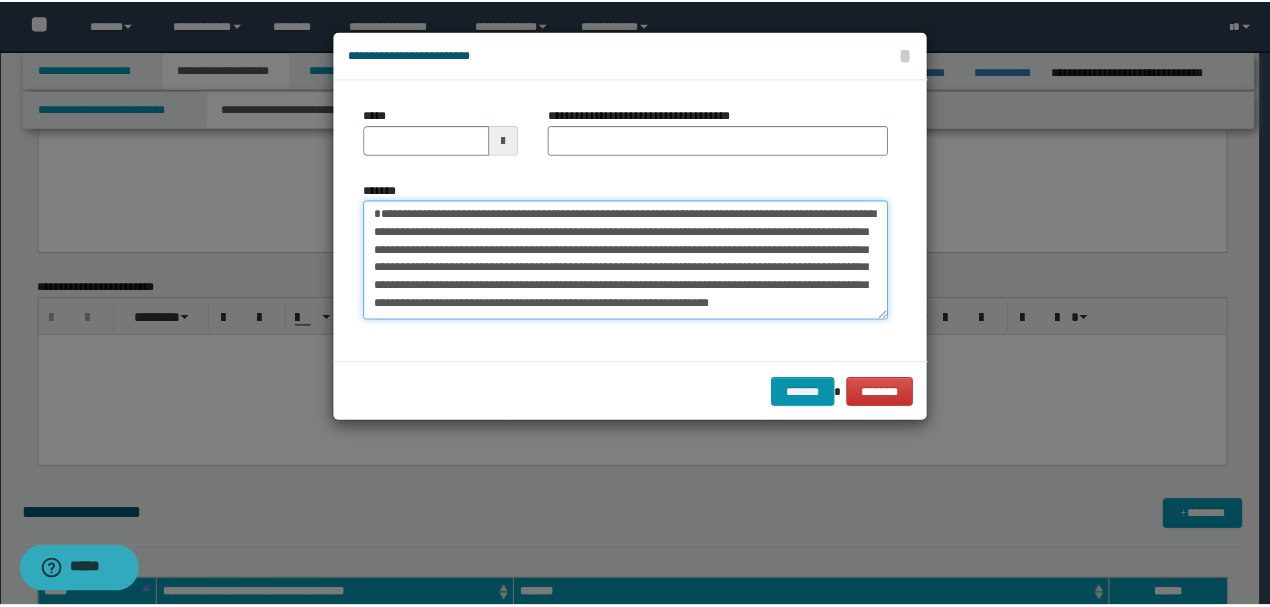 scroll, scrollTop: 0, scrollLeft: 0, axis: both 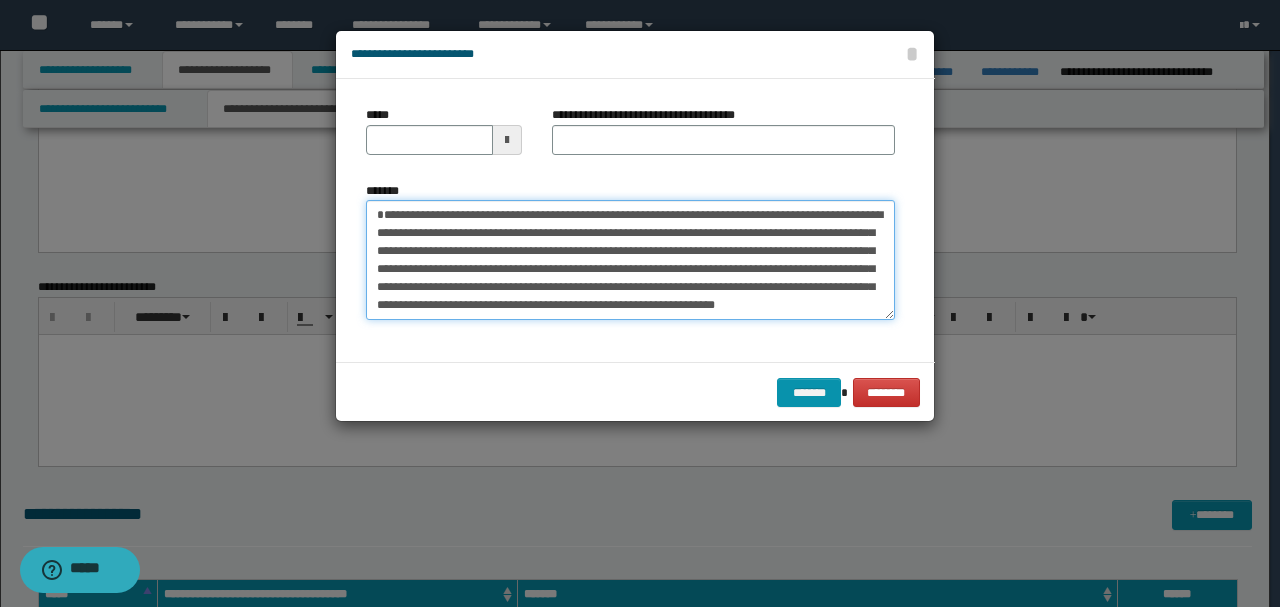 drag, startPoint x: 442, startPoint y: 234, endPoint x: 224, endPoint y: 166, distance: 228.35936 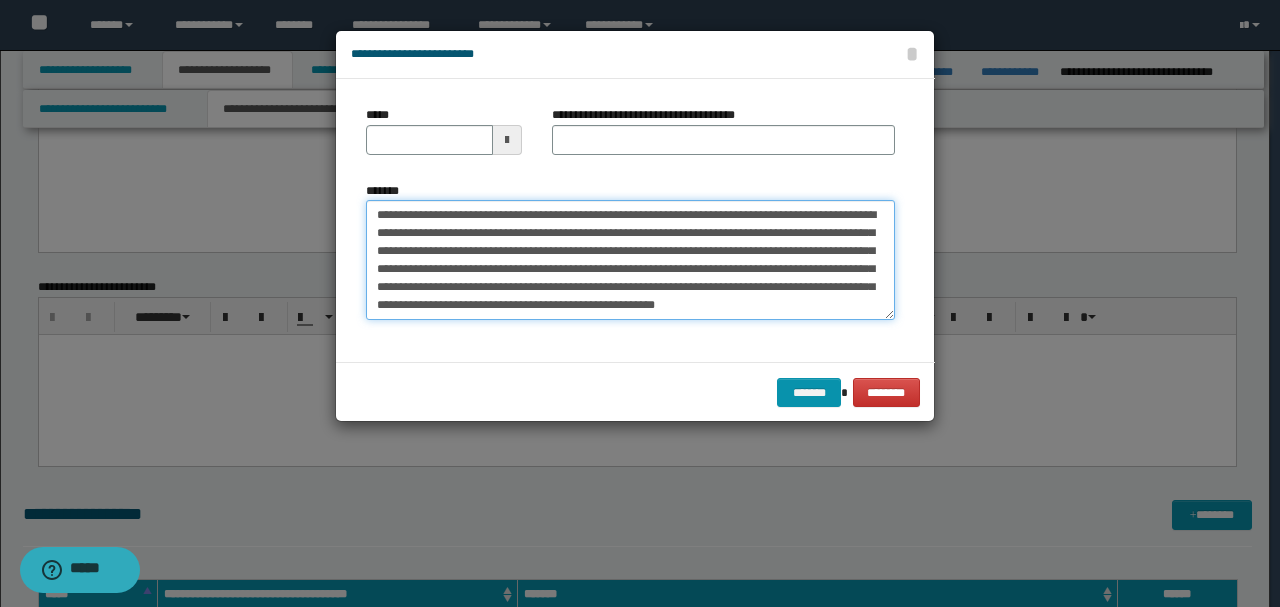 type 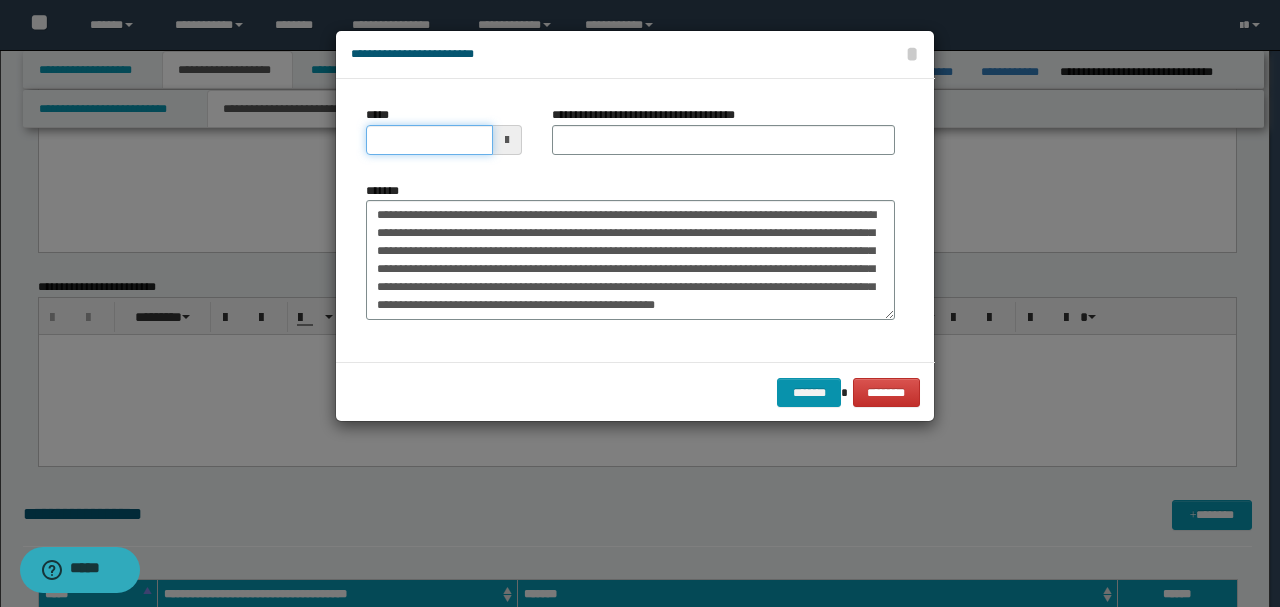 click on "*****" at bounding box center [429, 140] 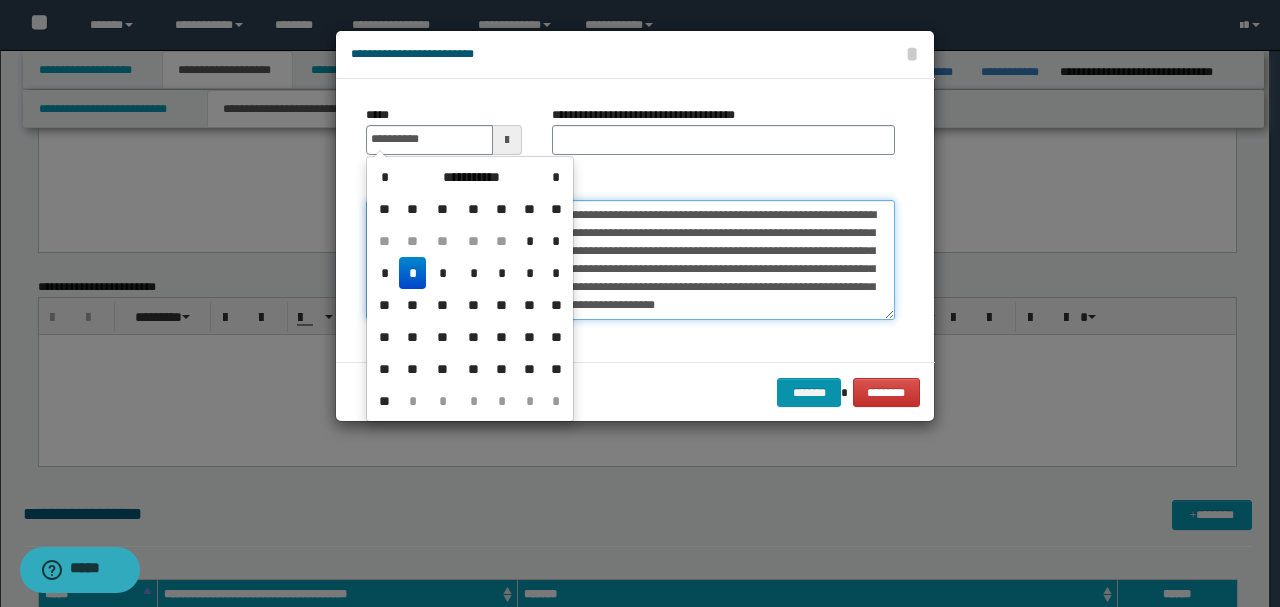 type on "**********" 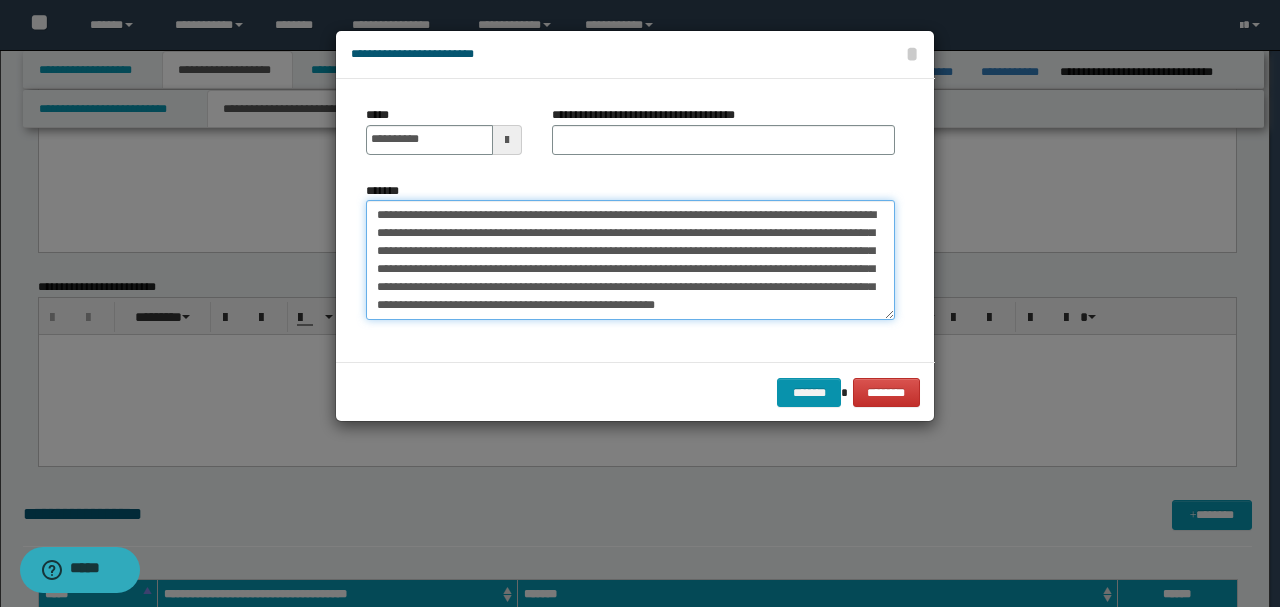 drag, startPoint x: 552, startPoint y: 210, endPoint x: 272, endPoint y: 209, distance: 280.0018 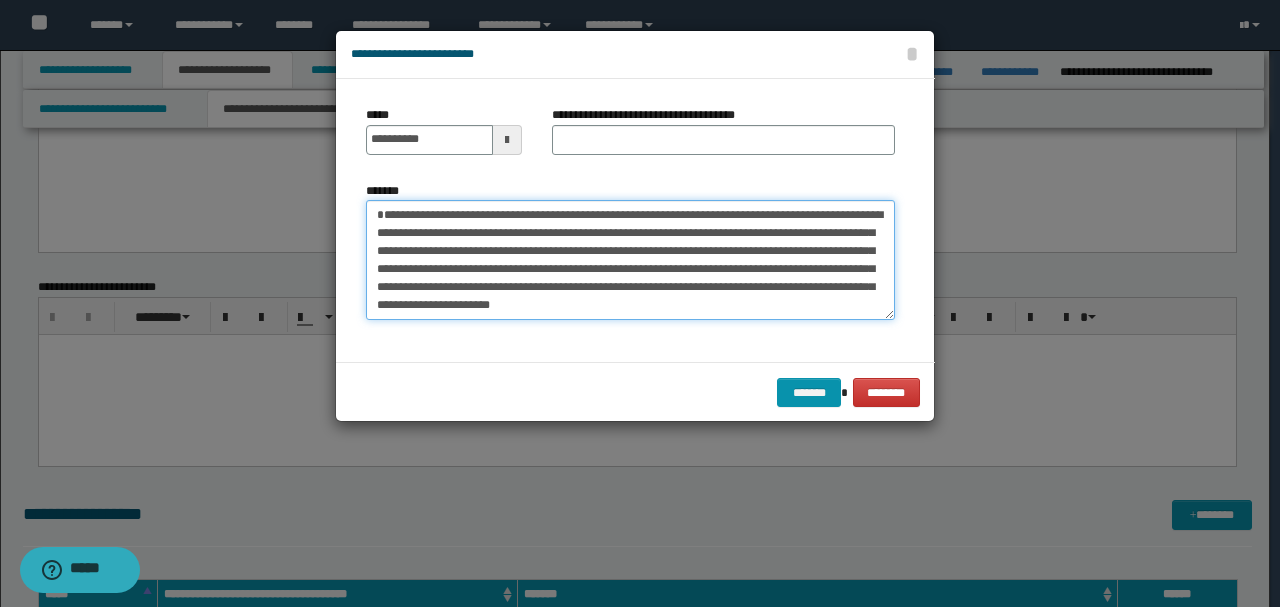 type on "**********" 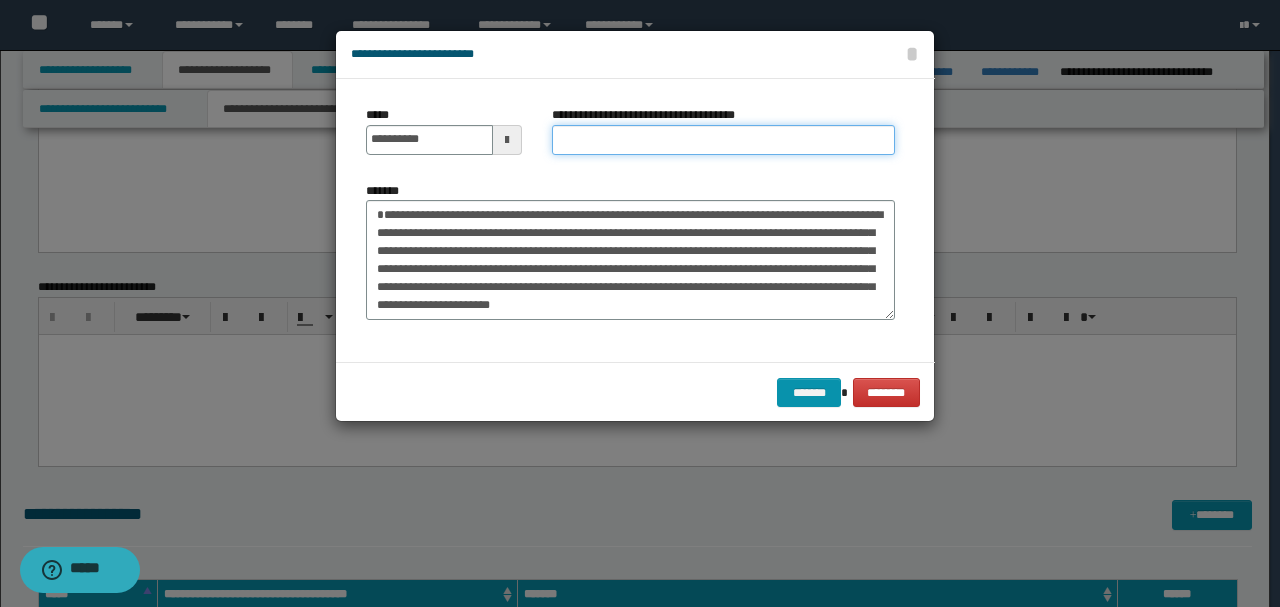 click on "**********" at bounding box center (723, 140) 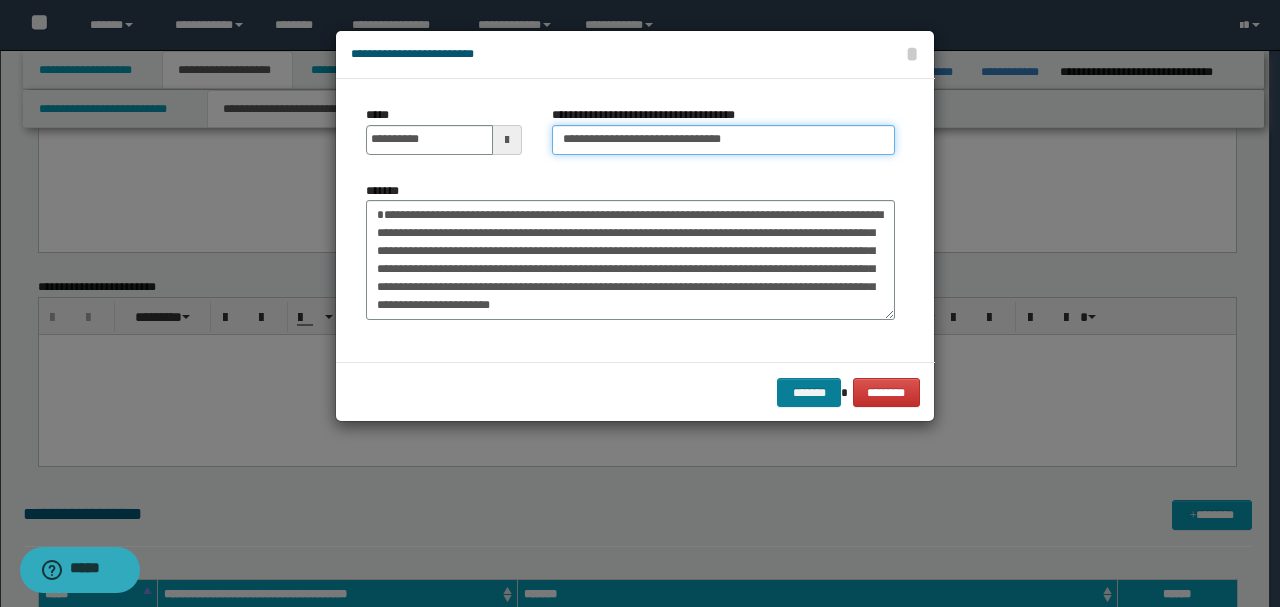 type on "**********" 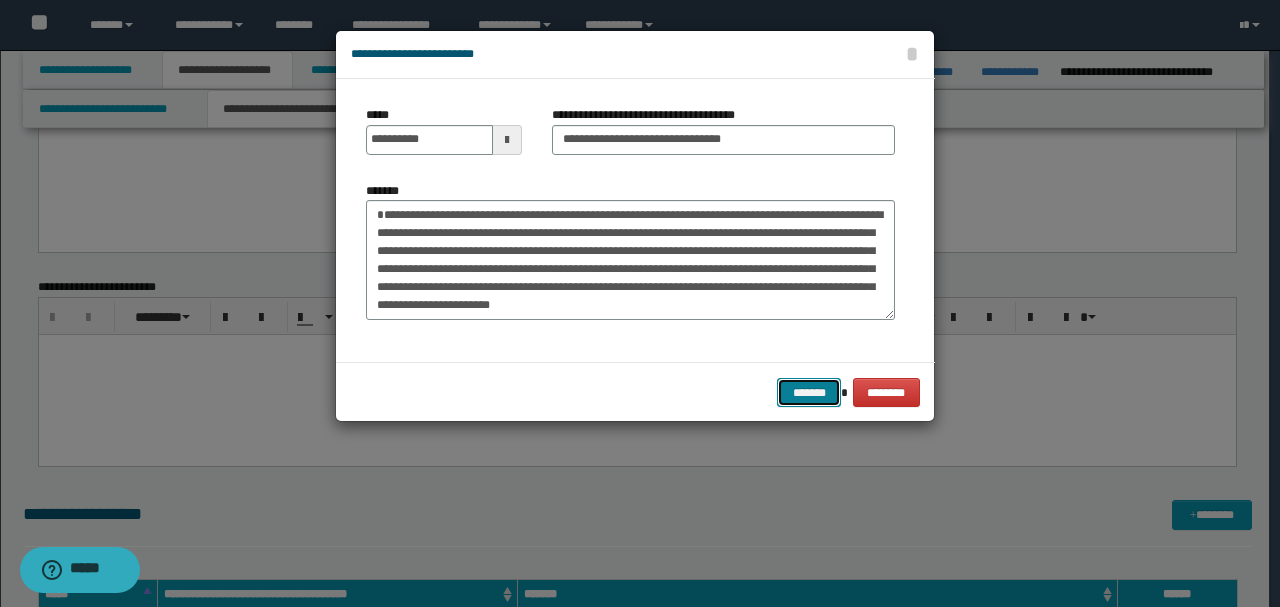 click on "*******" at bounding box center (809, 392) 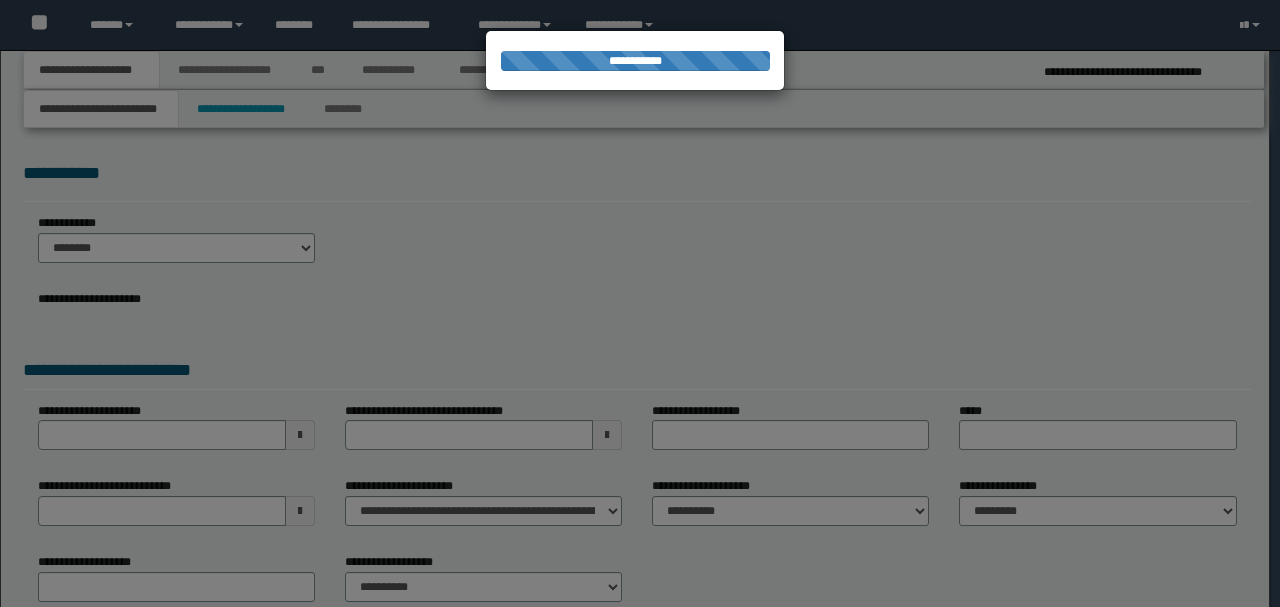 scroll, scrollTop: 0, scrollLeft: 0, axis: both 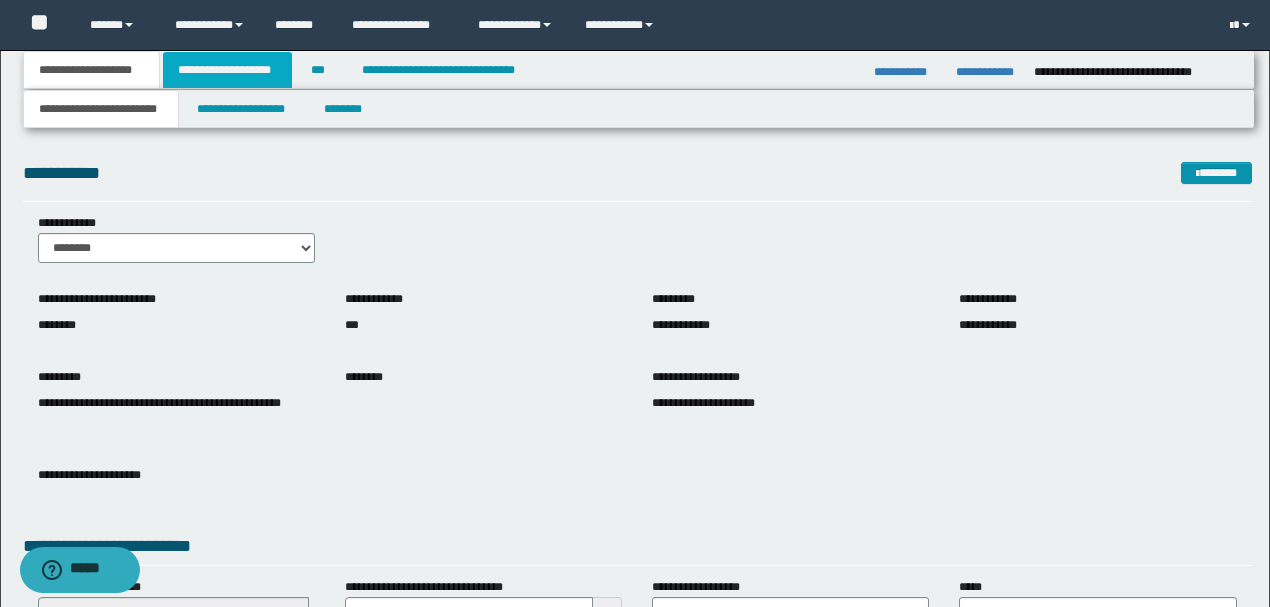 click on "**********" at bounding box center (227, 70) 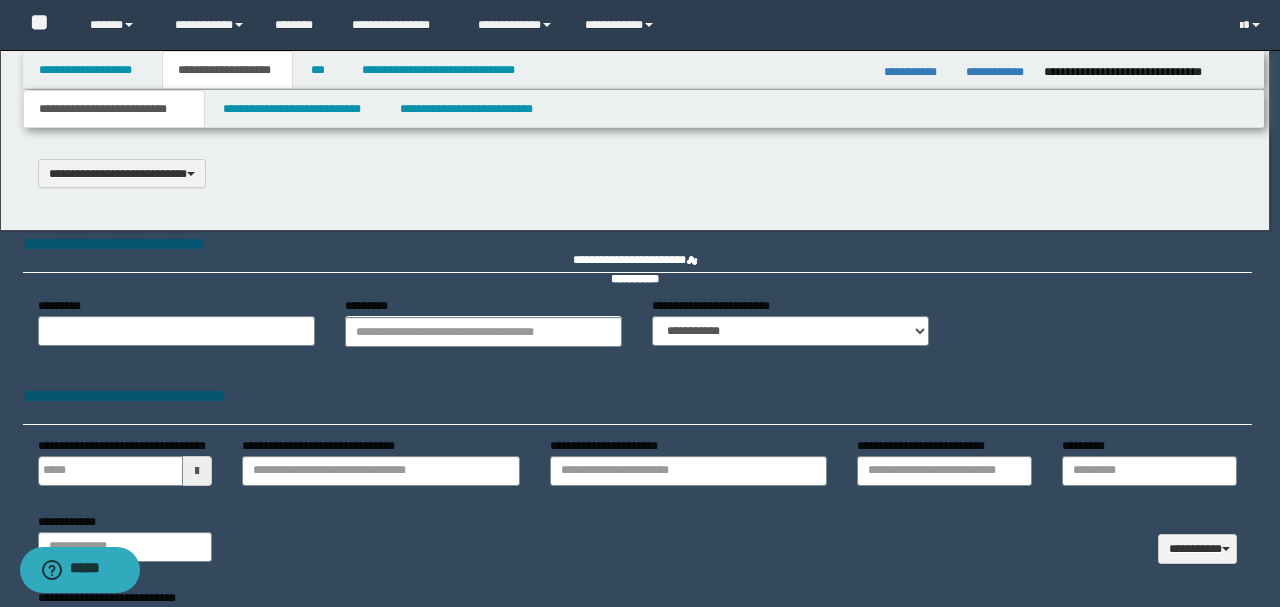 select on "*" 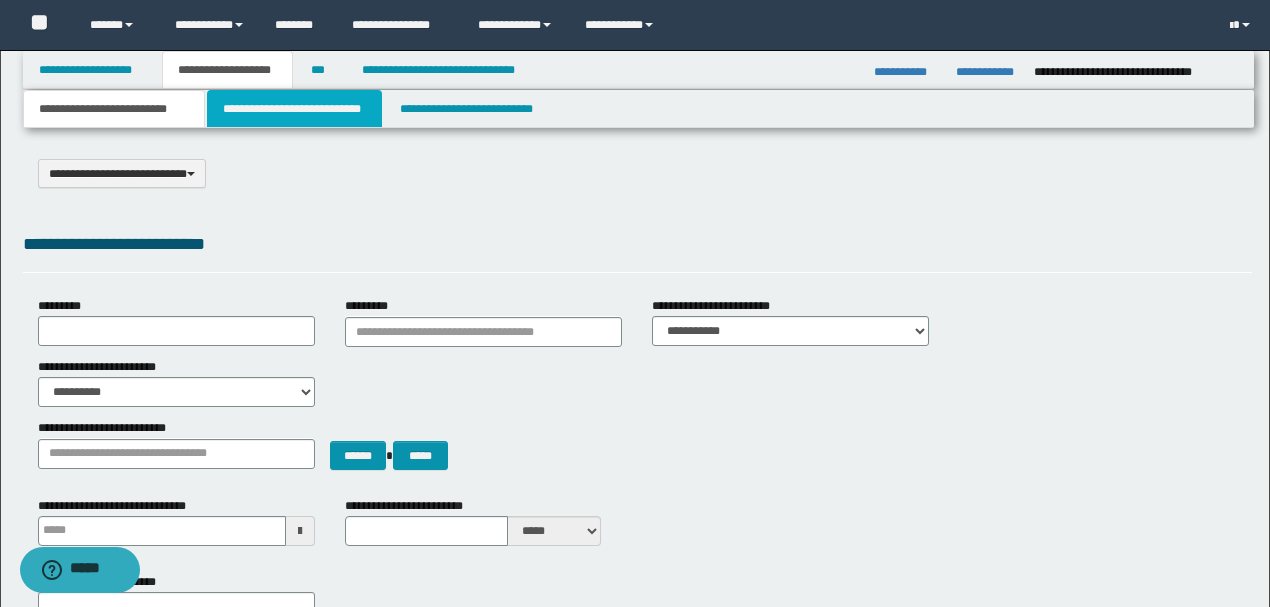 click on "**********" at bounding box center (294, 109) 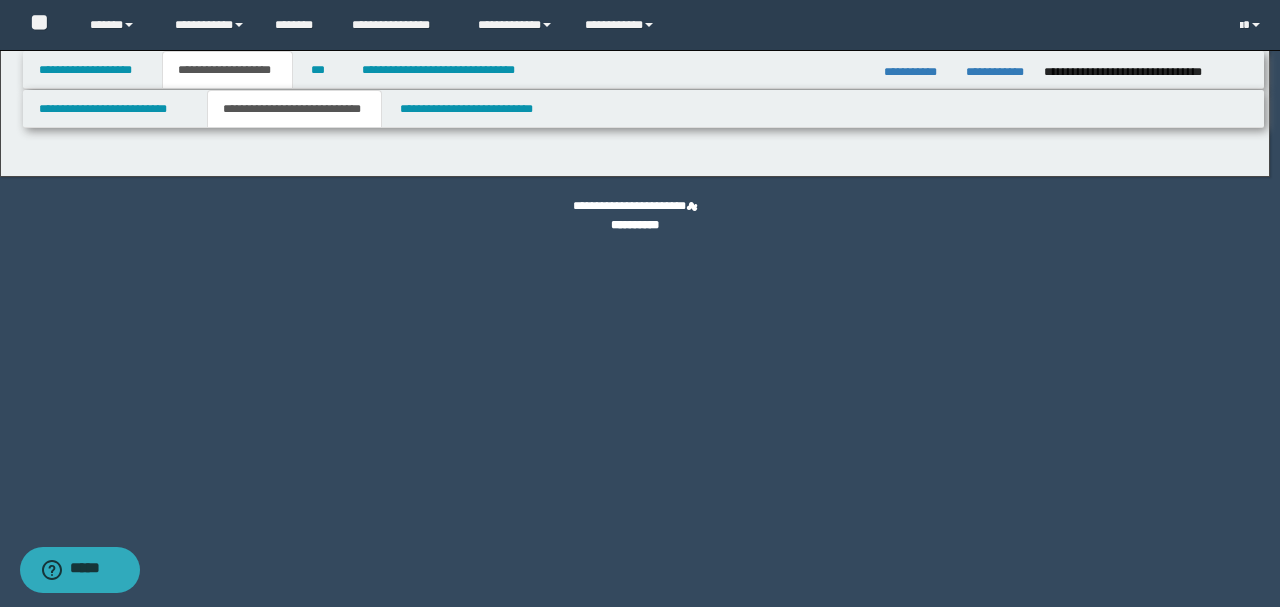 select on "*" 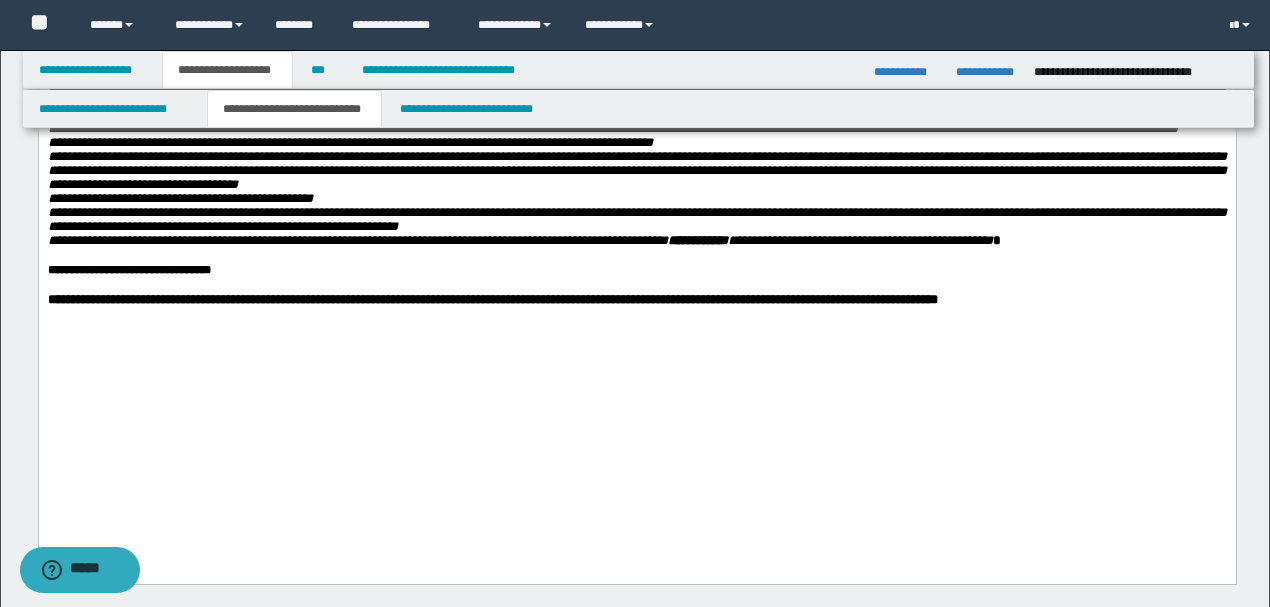 scroll, scrollTop: 1333, scrollLeft: 0, axis: vertical 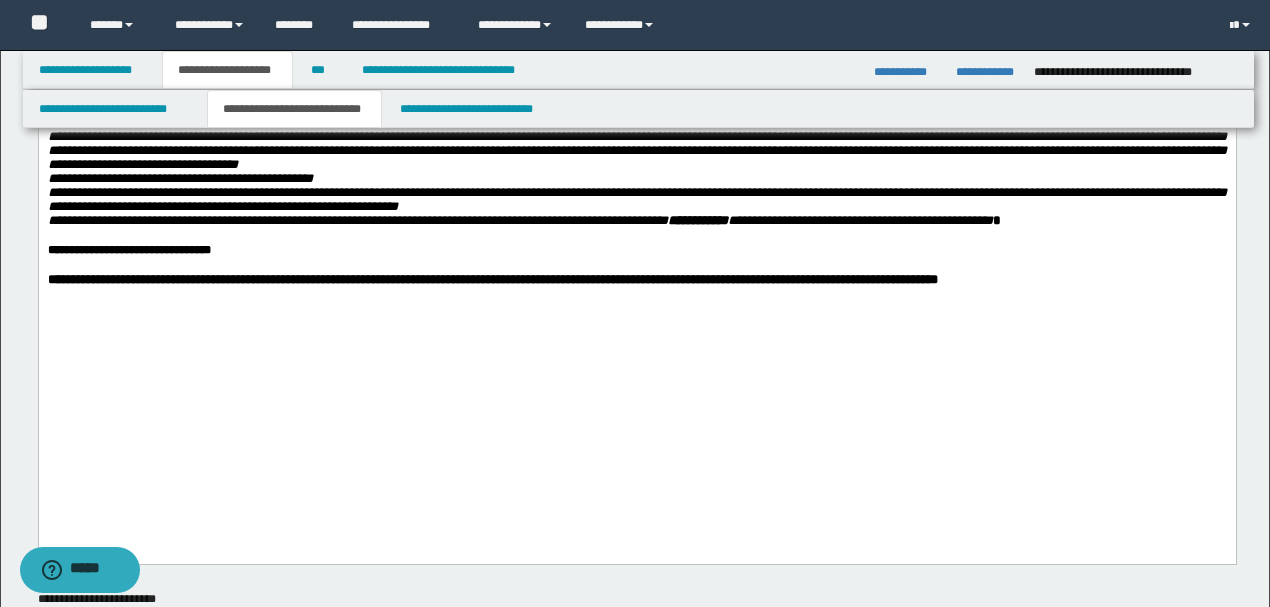 click on "**********" at bounding box center (636, 279) 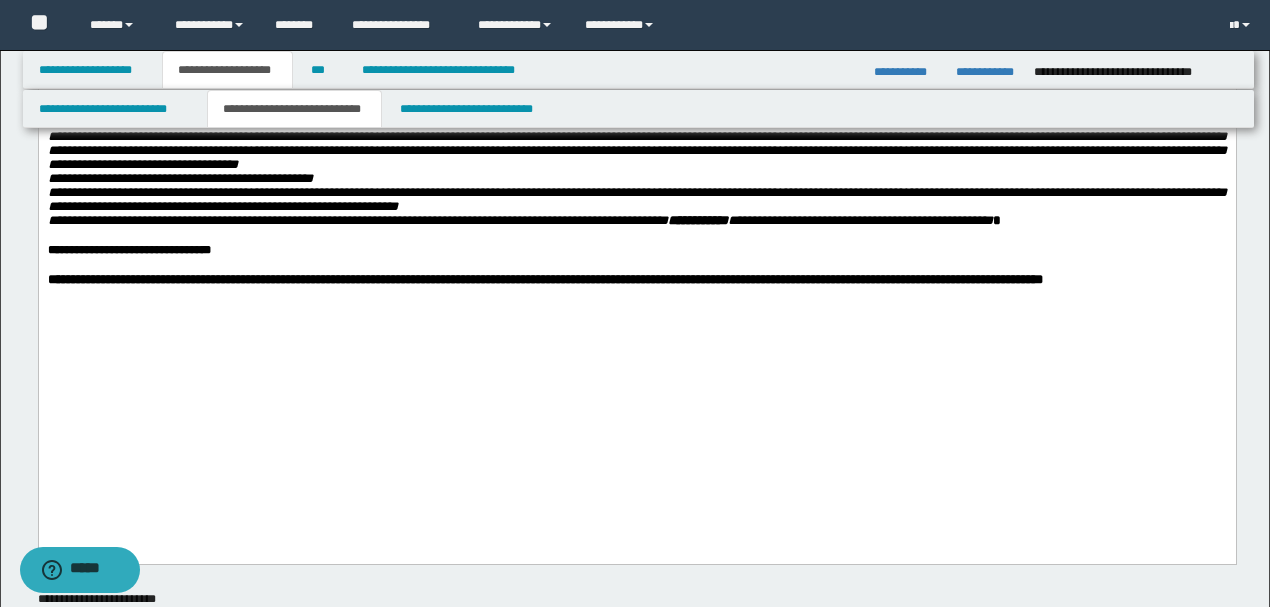 click on "**********" at bounding box center (636, -386) 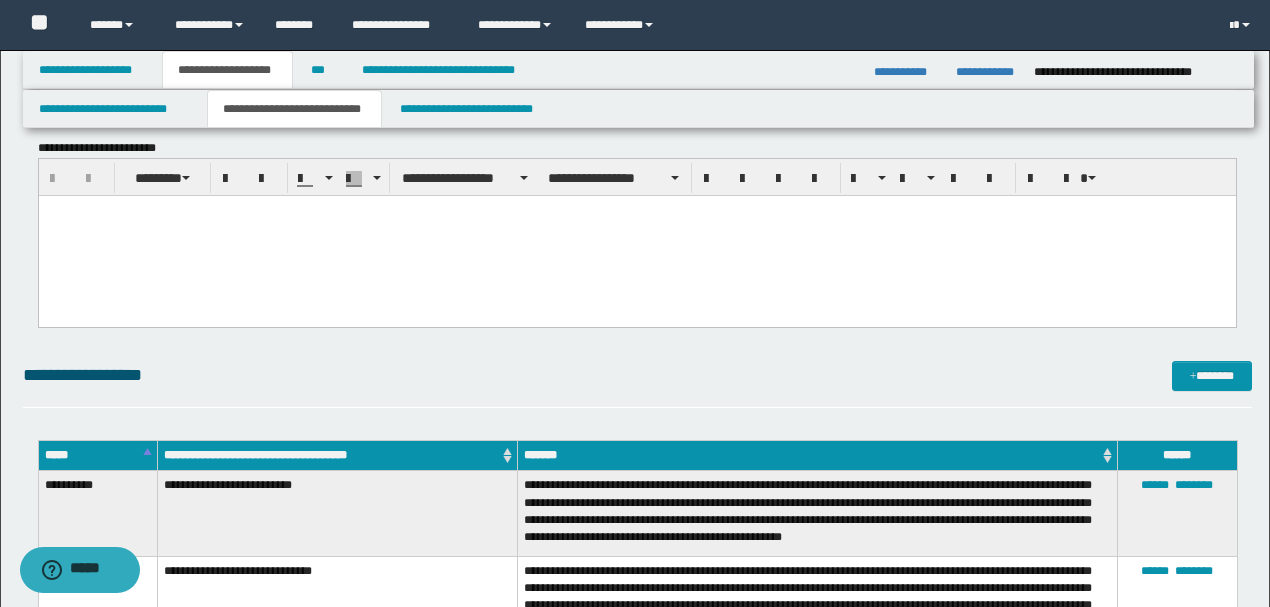 scroll, scrollTop: 1933, scrollLeft: 0, axis: vertical 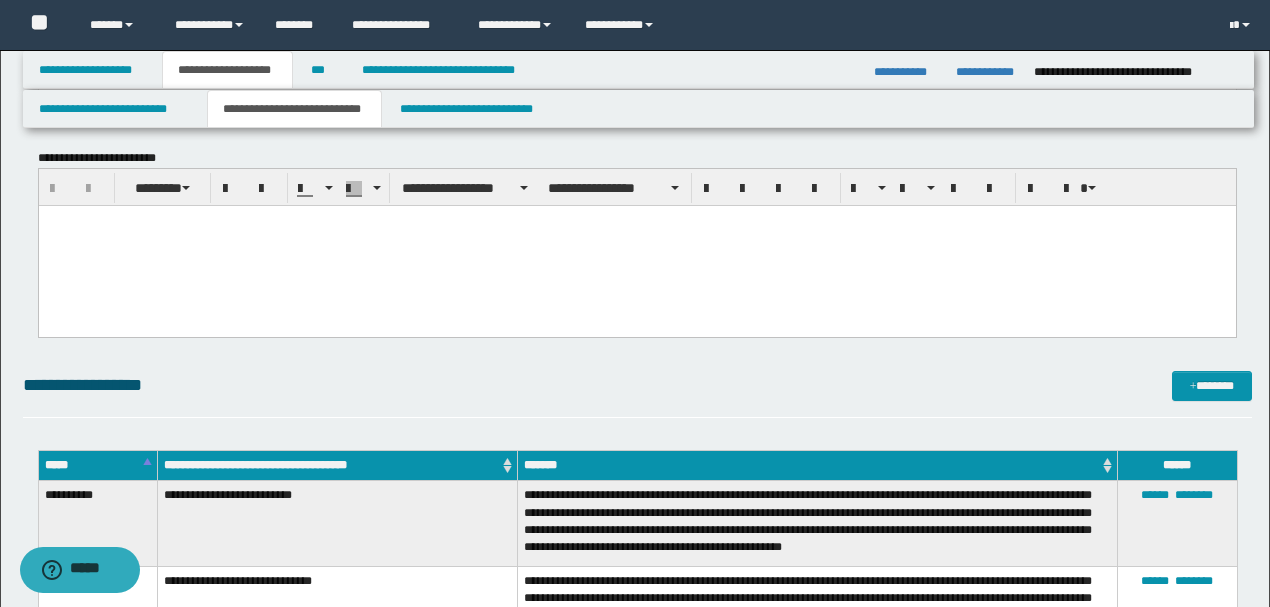click at bounding box center (636, 246) 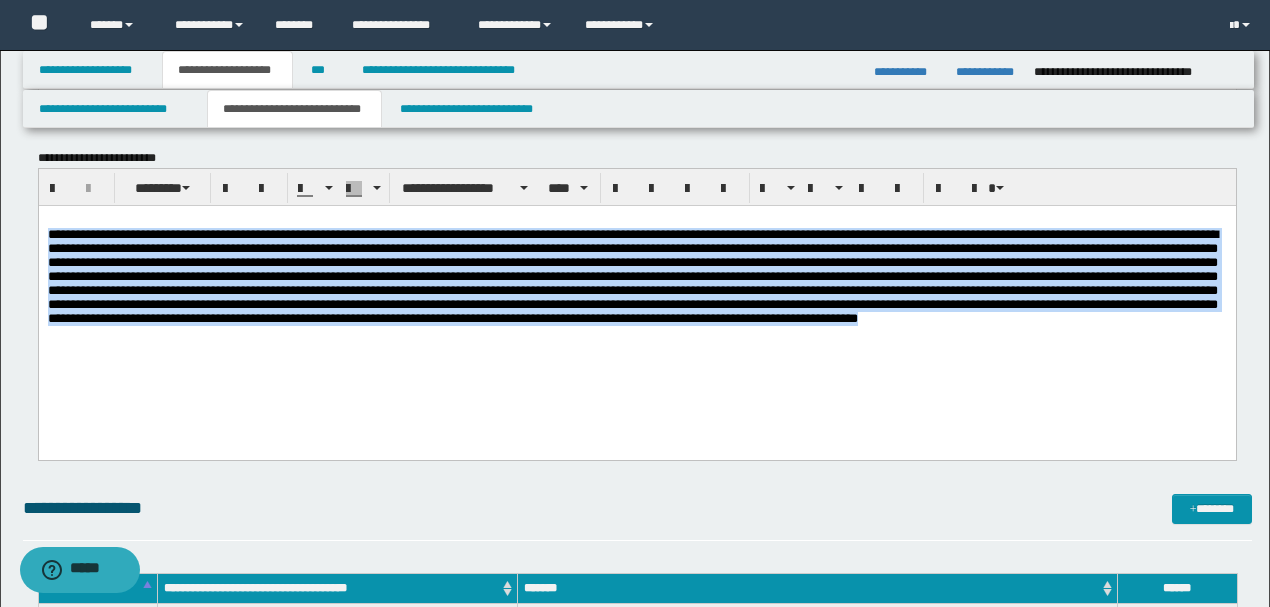 drag, startPoint x: 760, startPoint y: 389, endPoint x: 0, endPoint y: 238, distance: 774.85547 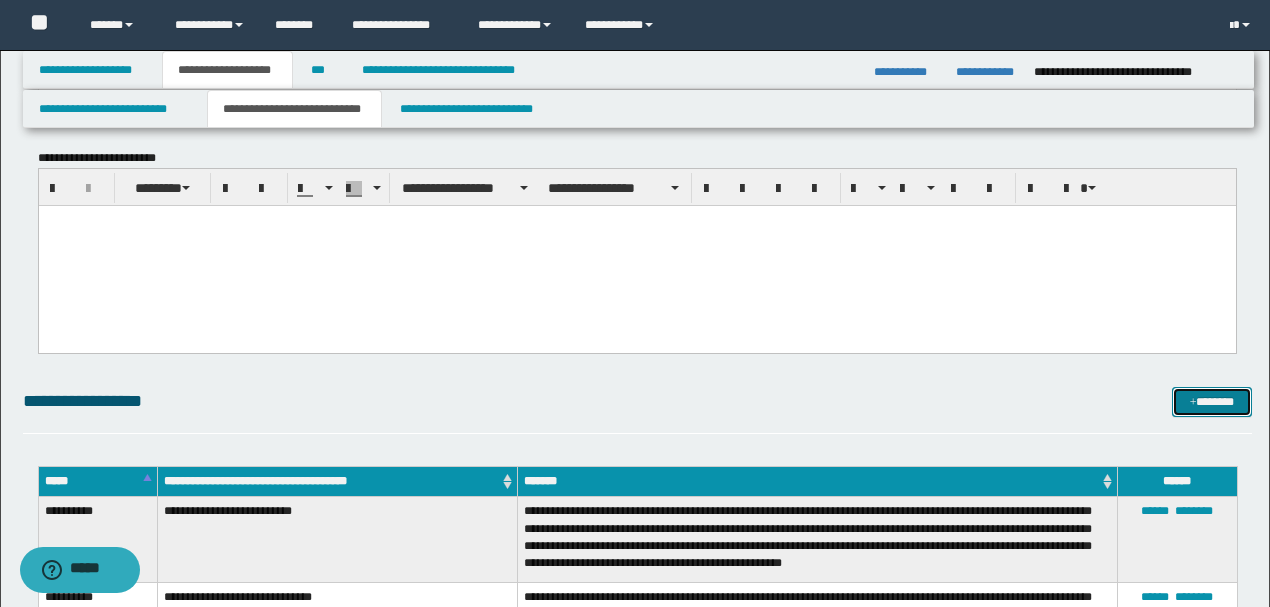 click on "*******" at bounding box center [1211, 401] 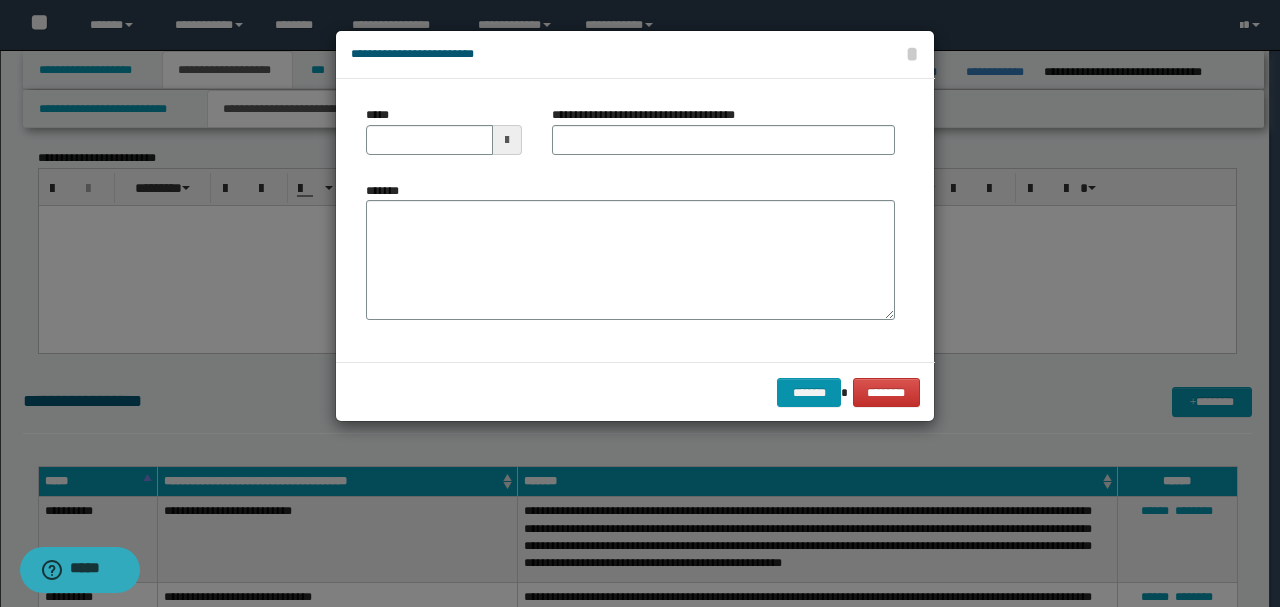 click on "**********" at bounding box center [635, 220] 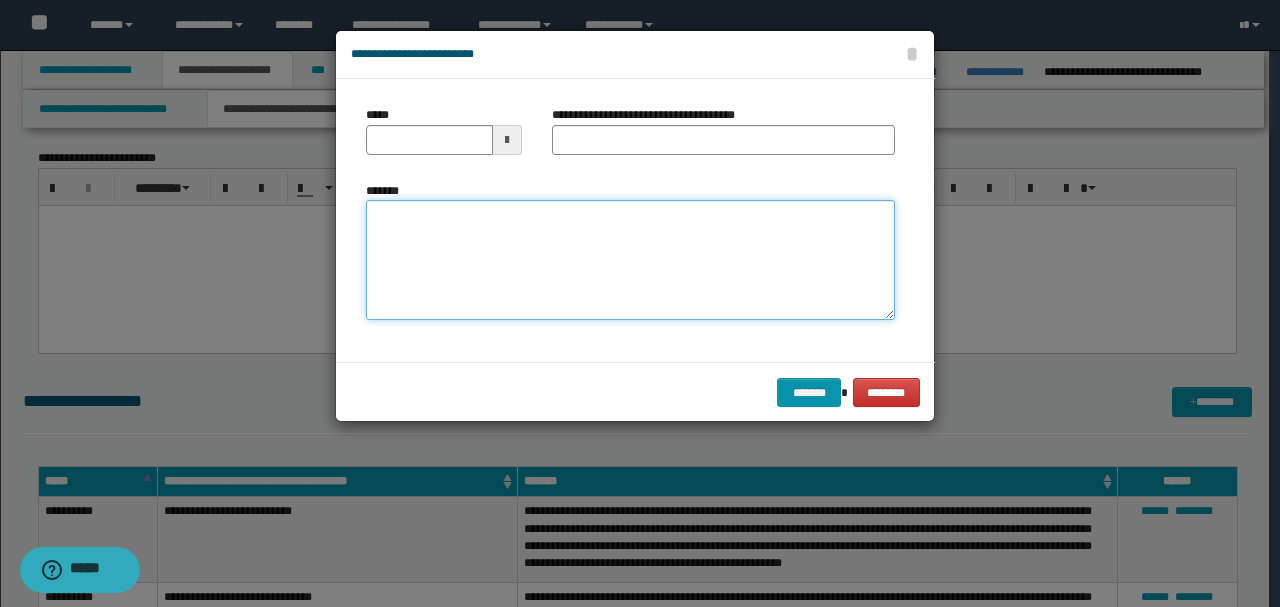 click on "*******" at bounding box center (630, 260) 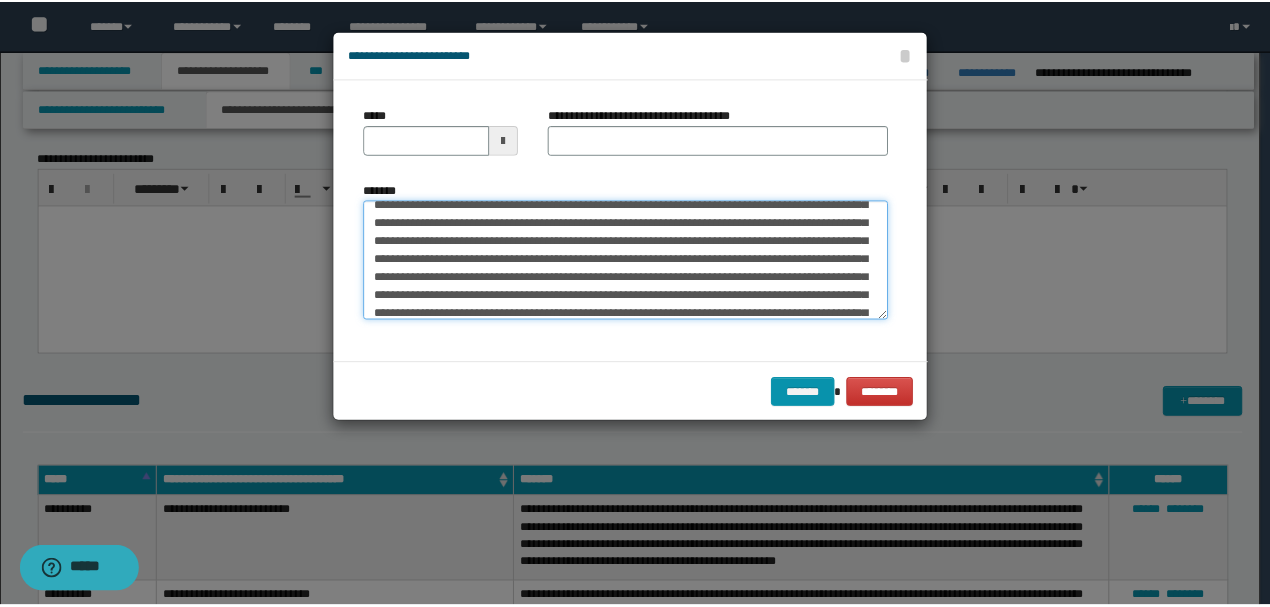 scroll, scrollTop: 0, scrollLeft: 0, axis: both 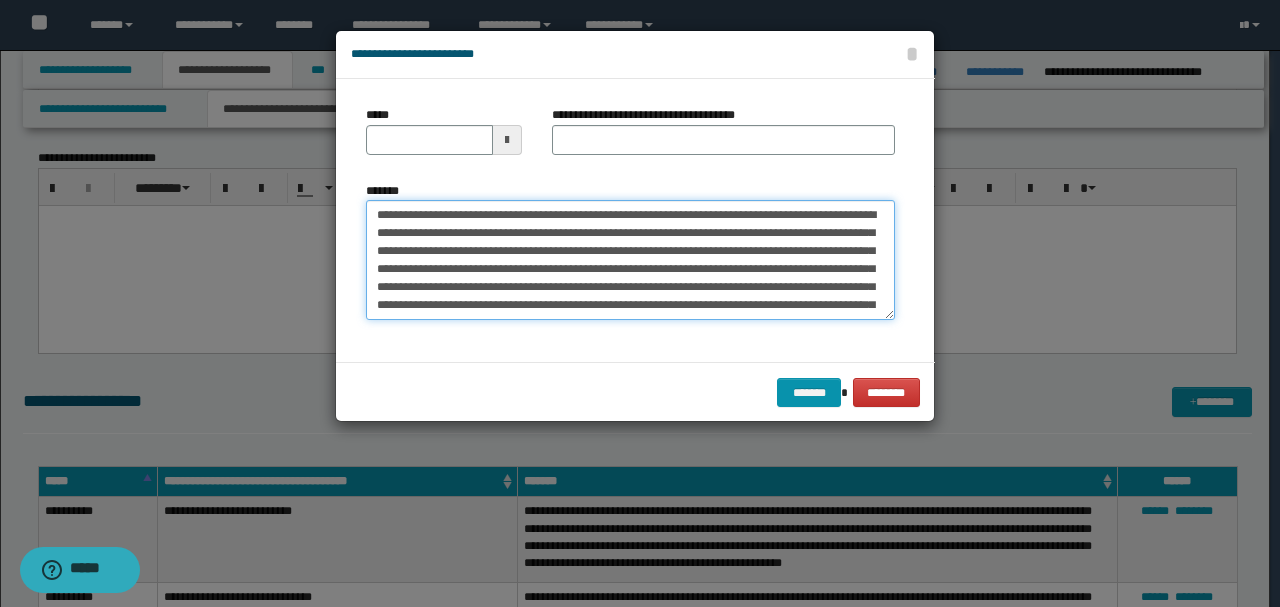 drag, startPoint x: 444, startPoint y: 210, endPoint x: 319, endPoint y: 193, distance: 126.1507 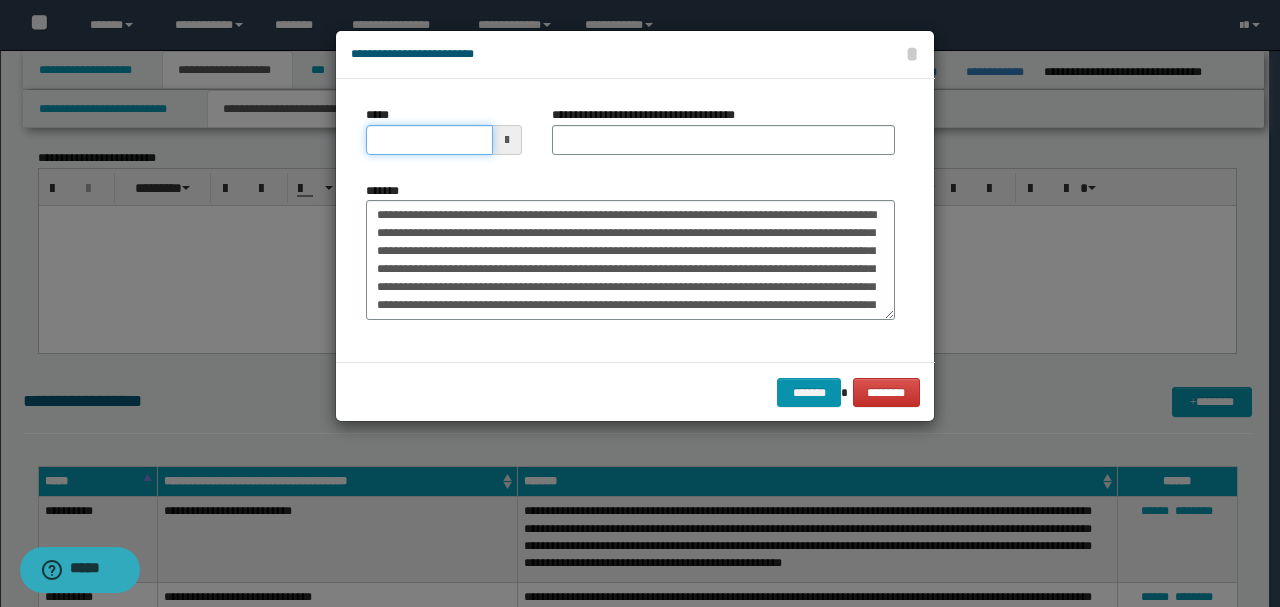 click on "*****" at bounding box center (429, 140) 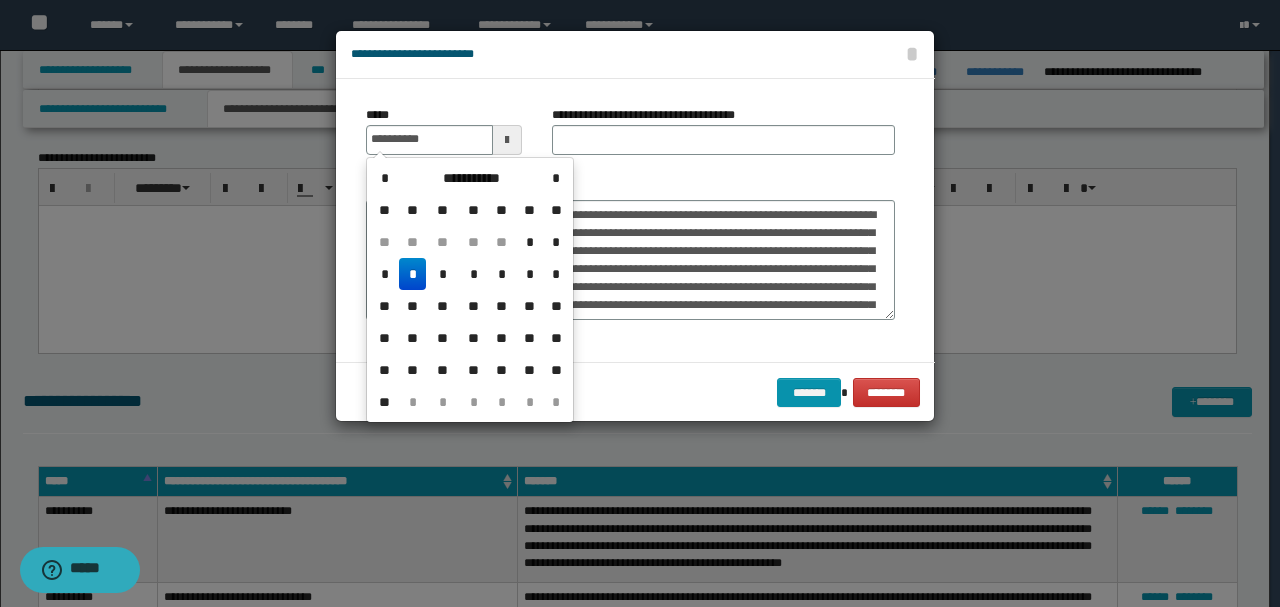type on "**********" 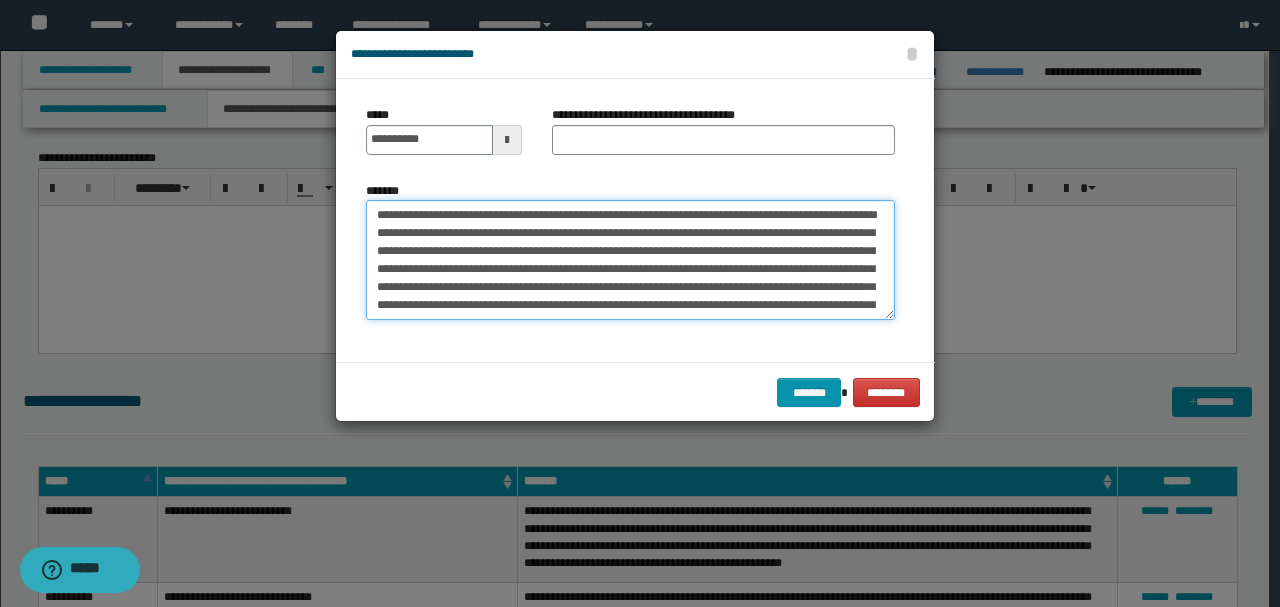 drag, startPoint x: 539, startPoint y: 212, endPoint x: 254, endPoint y: 208, distance: 285.02808 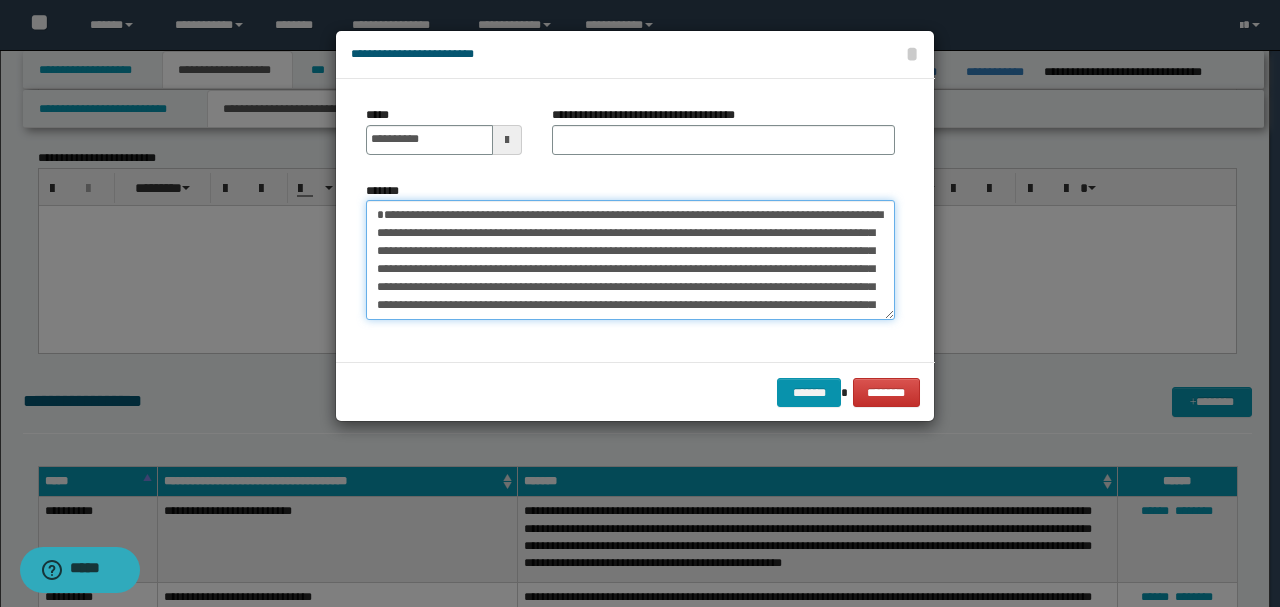 type on "**********" 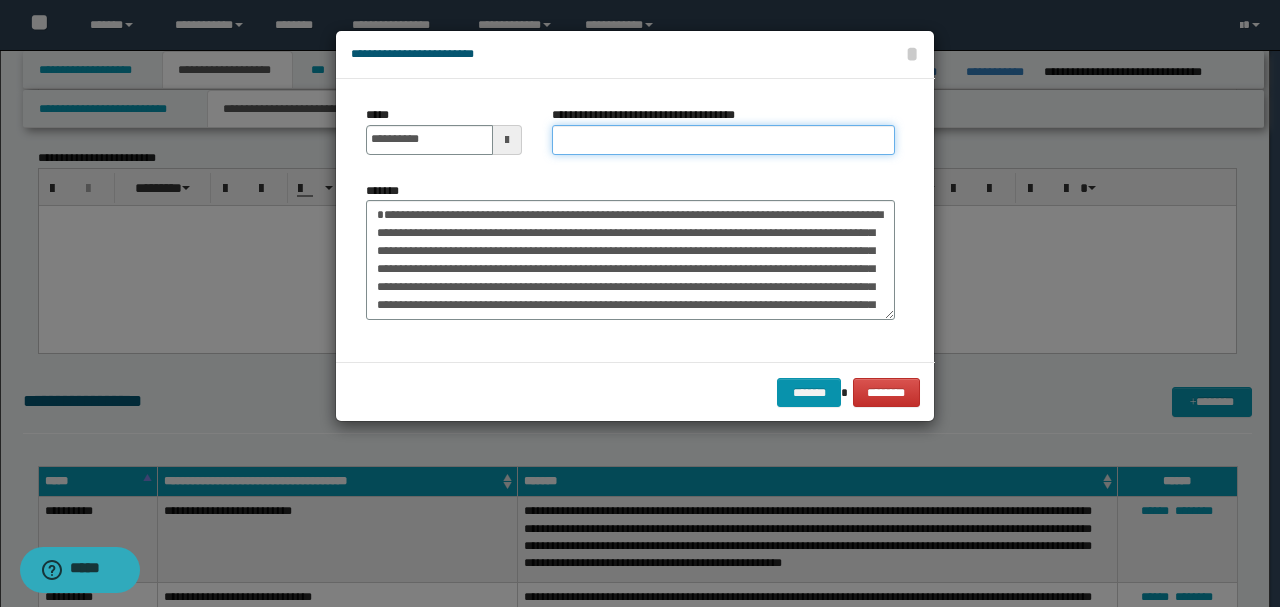 paste on "**********" 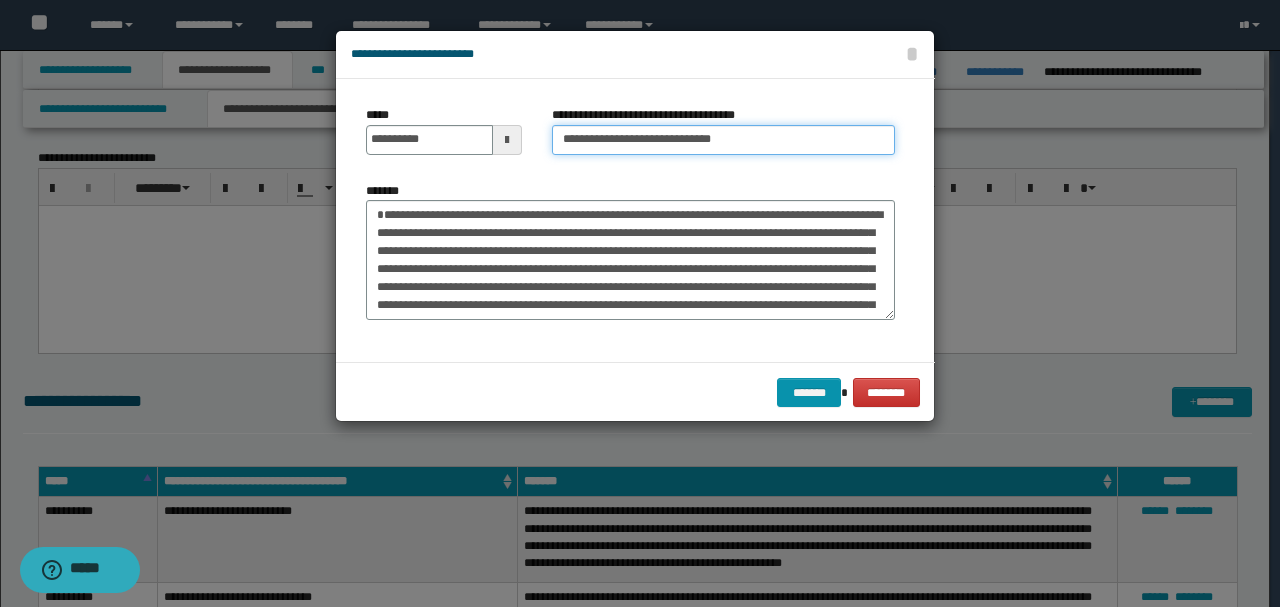 click on "**********" at bounding box center (723, 140) 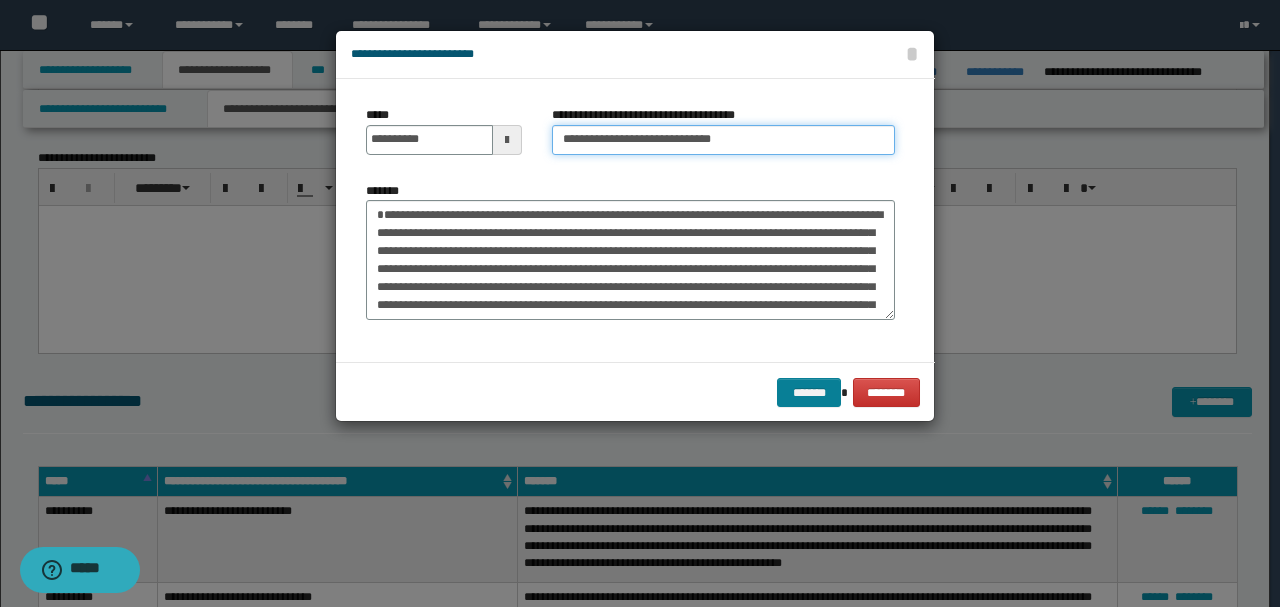 type on "**********" 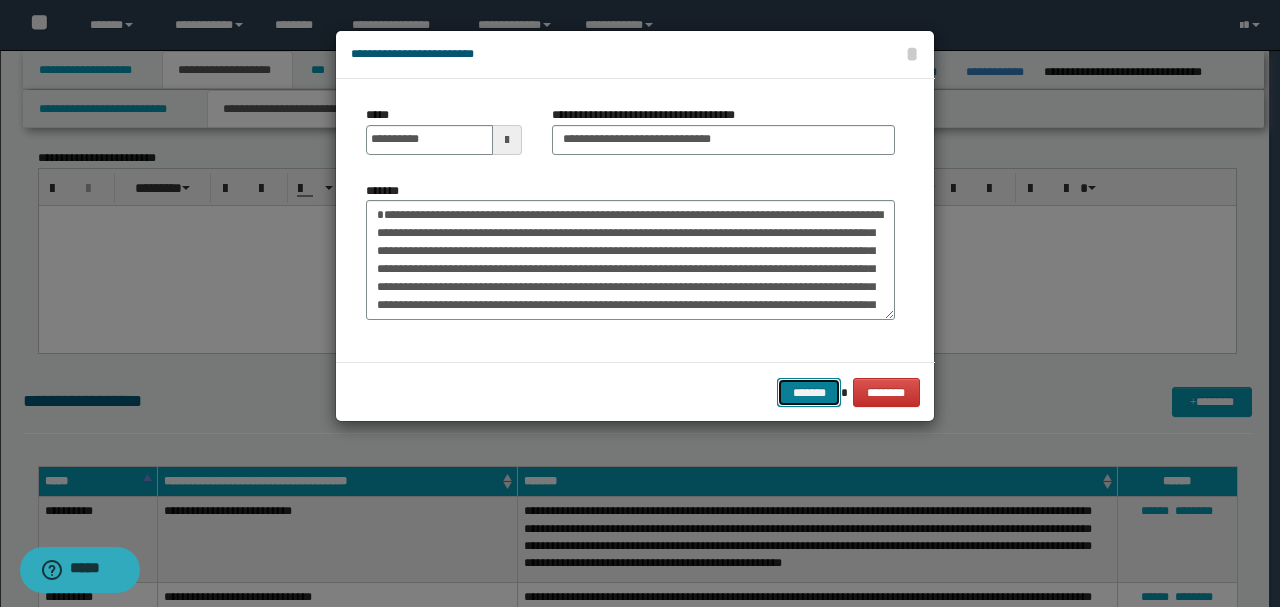 click on "*******" at bounding box center [809, 392] 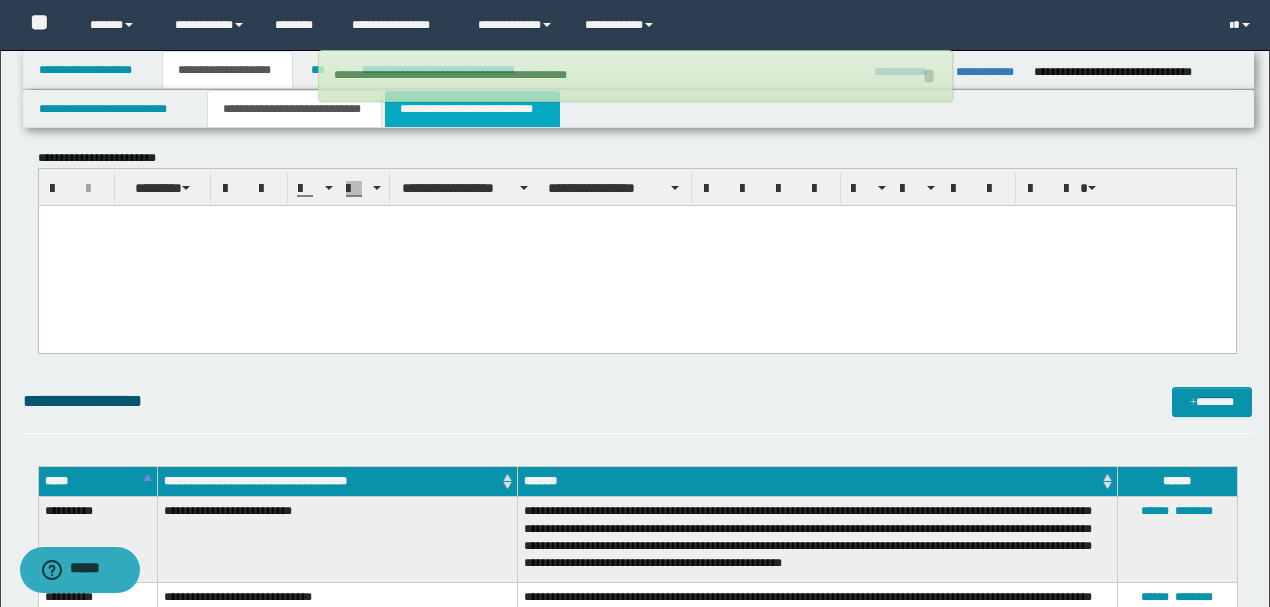 click on "**********" at bounding box center [472, 109] 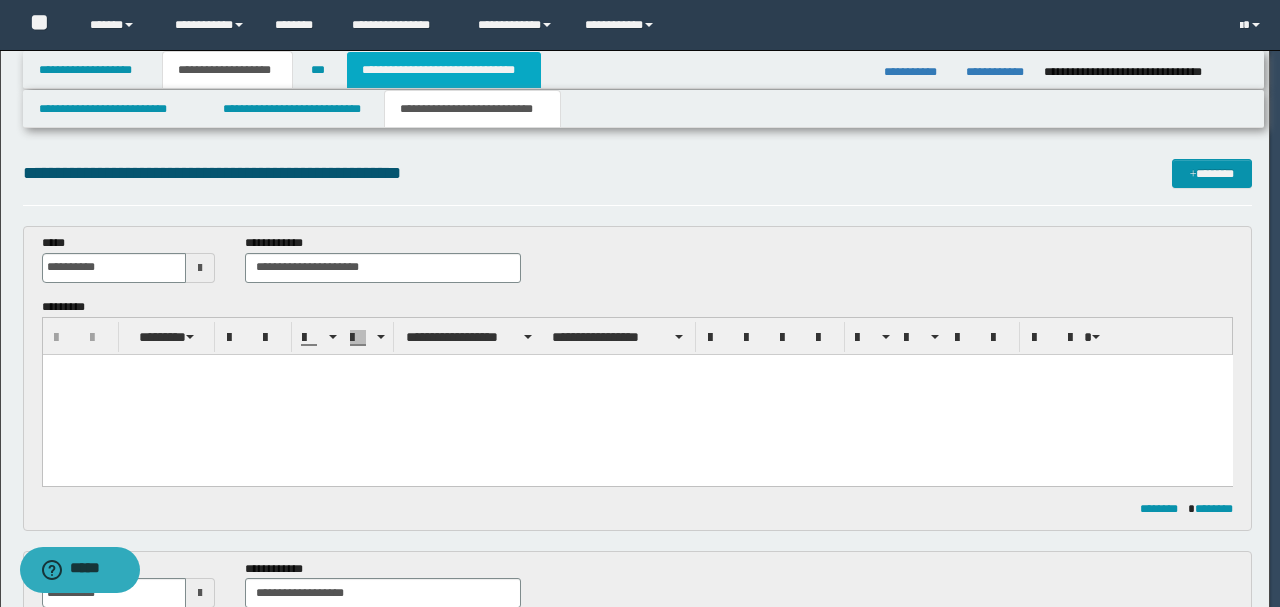 scroll, scrollTop: 0, scrollLeft: 0, axis: both 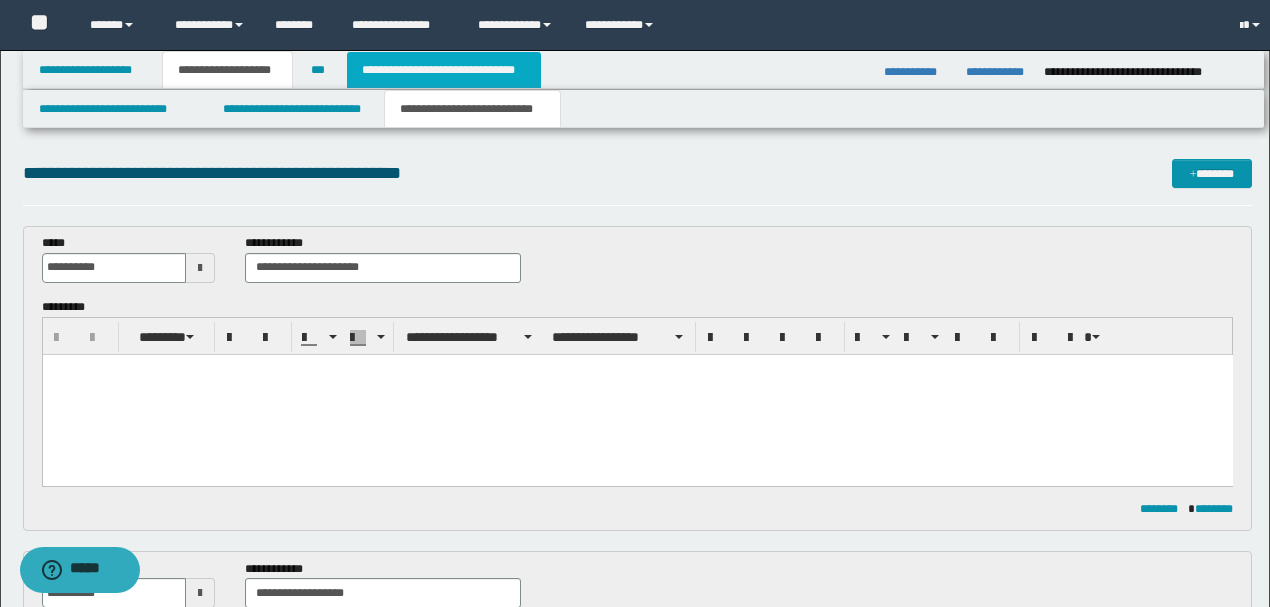 click on "**********" at bounding box center (444, 70) 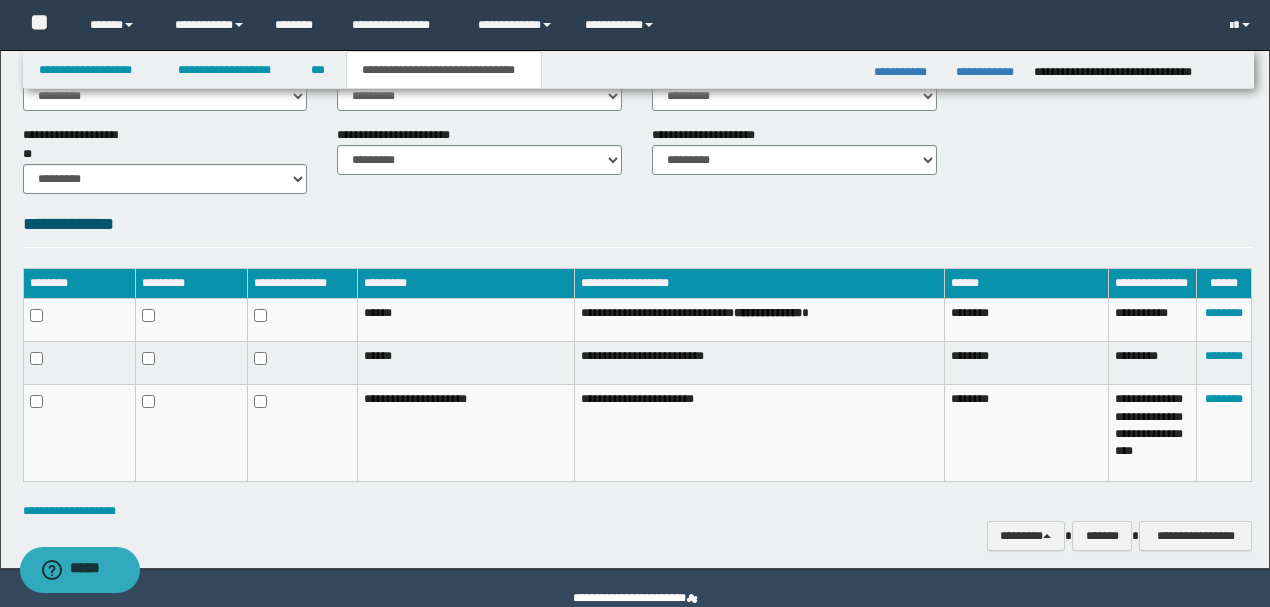 scroll, scrollTop: 881, scrollLeft: 0, axis: vertical 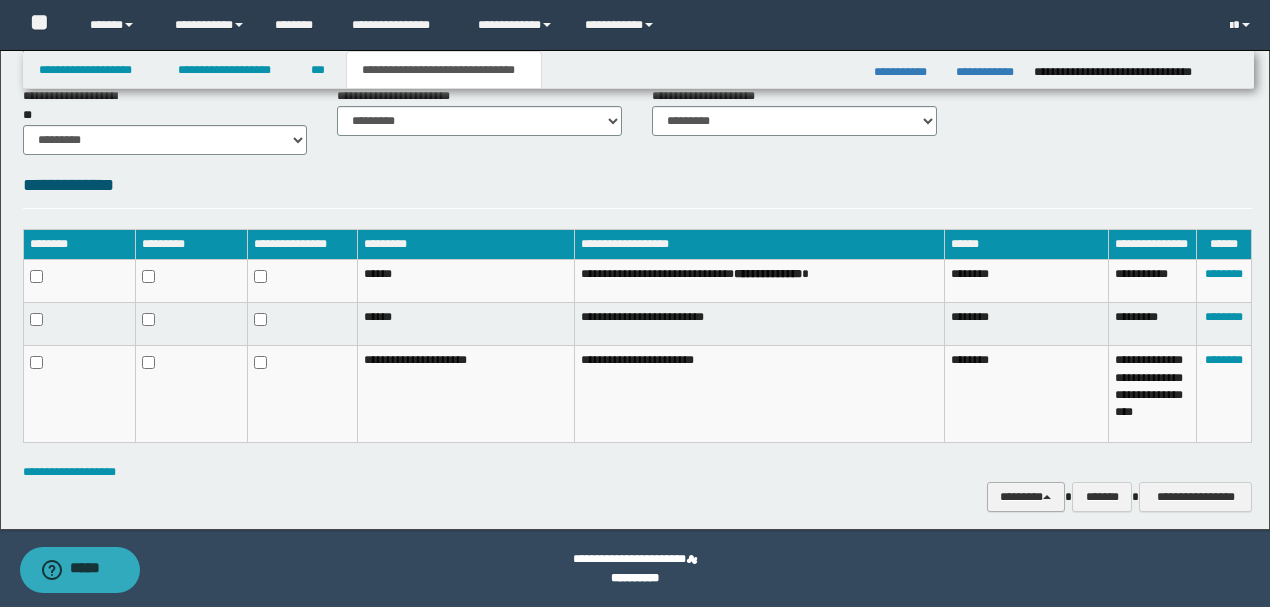 click on "********" at bounding box center (1026, 496) 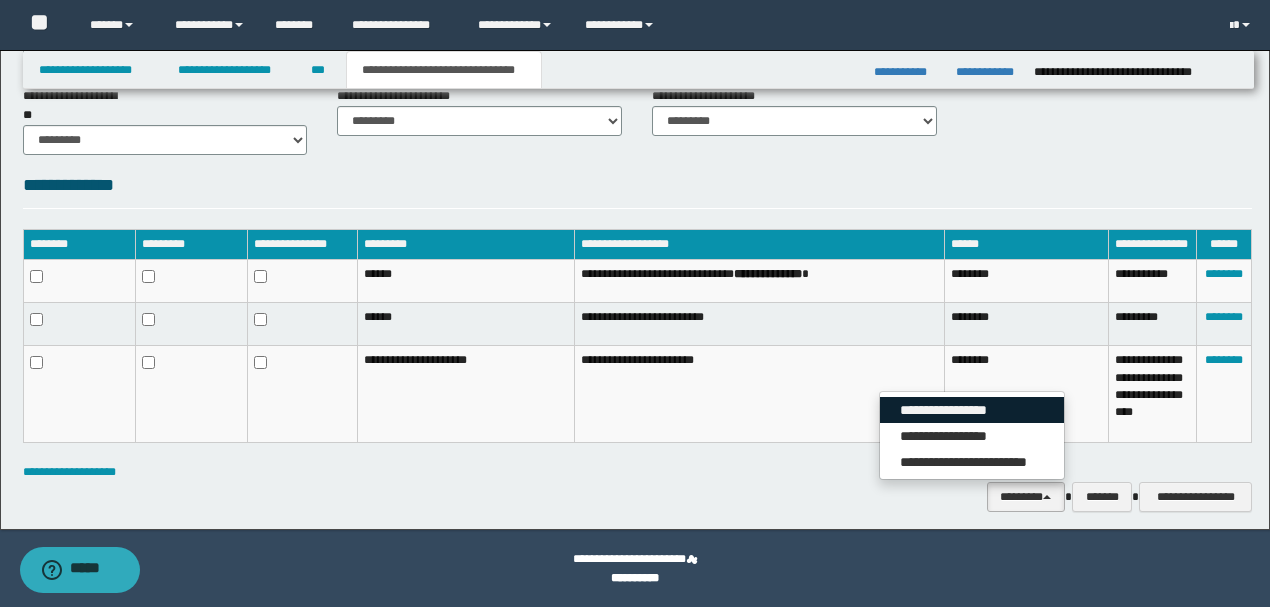 click on "**********" at bounding box center (972, 410) 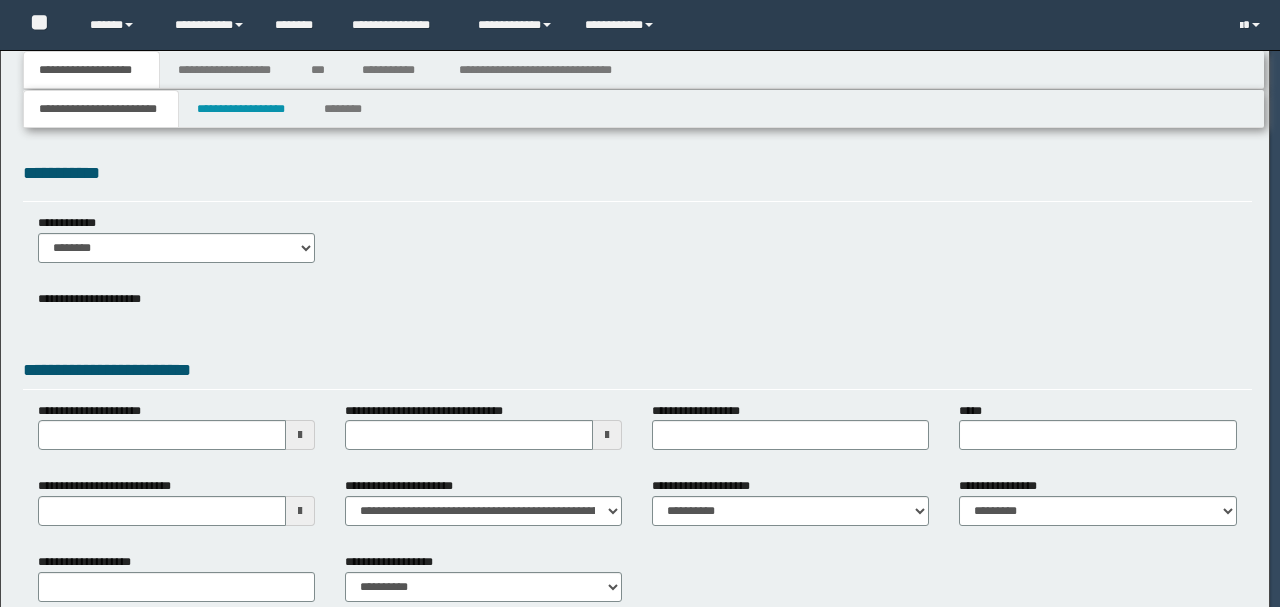 scroll, scrollTop: 0, scrollLeft: 0, axis: both 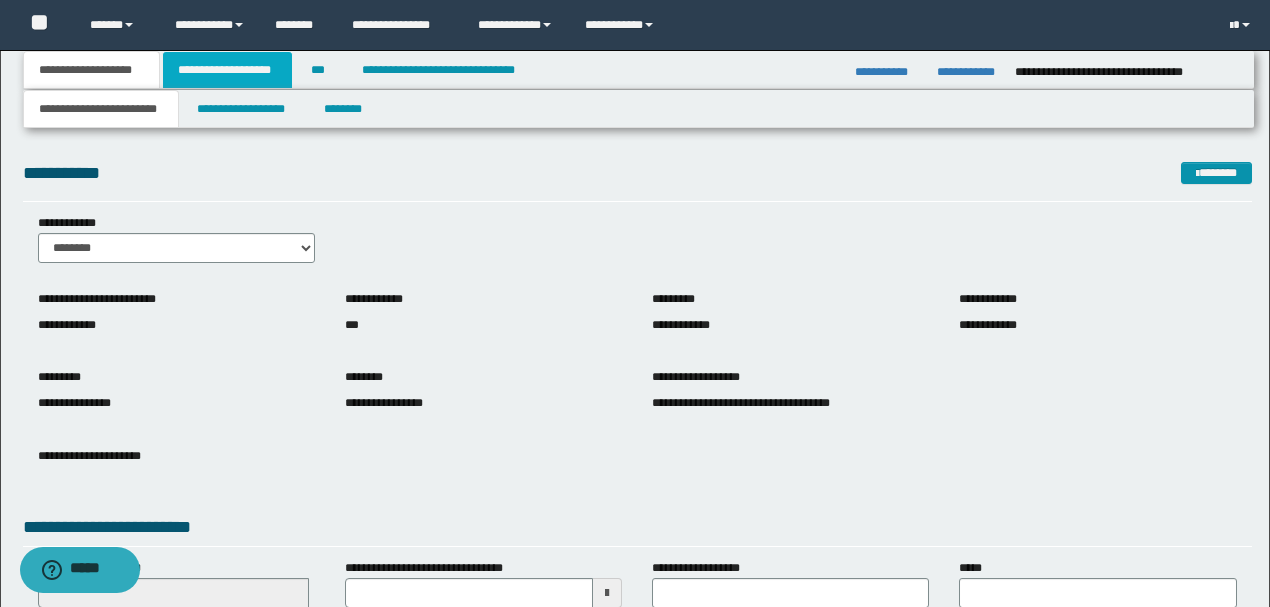 click on "**********" at bounding box center [227, 70] 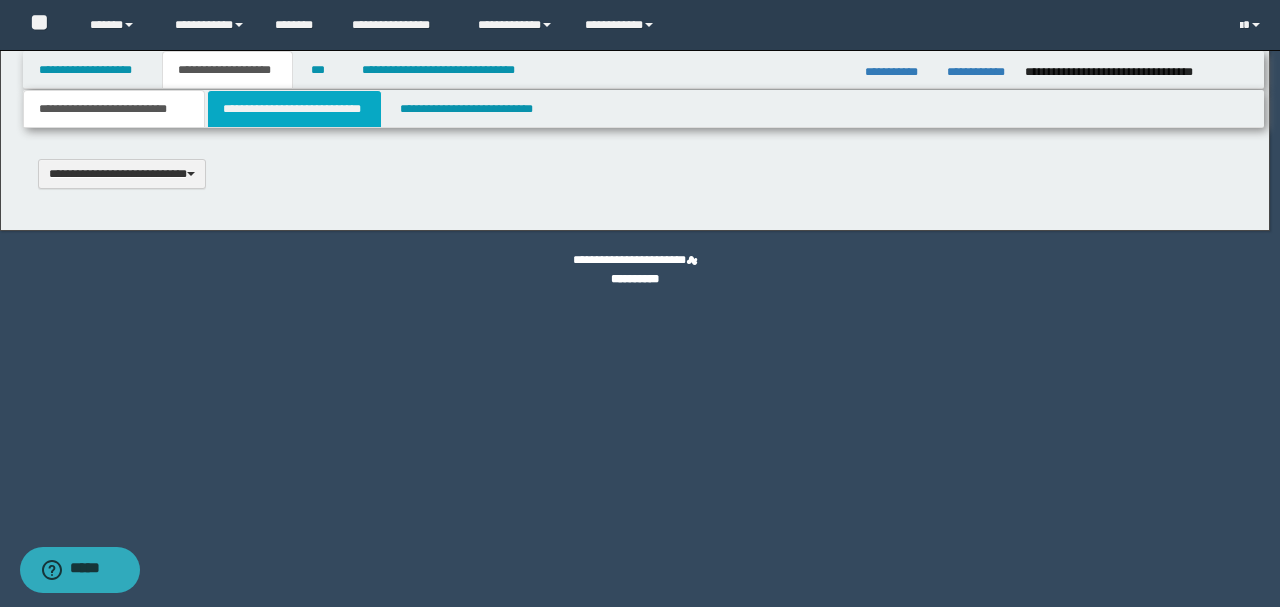 type 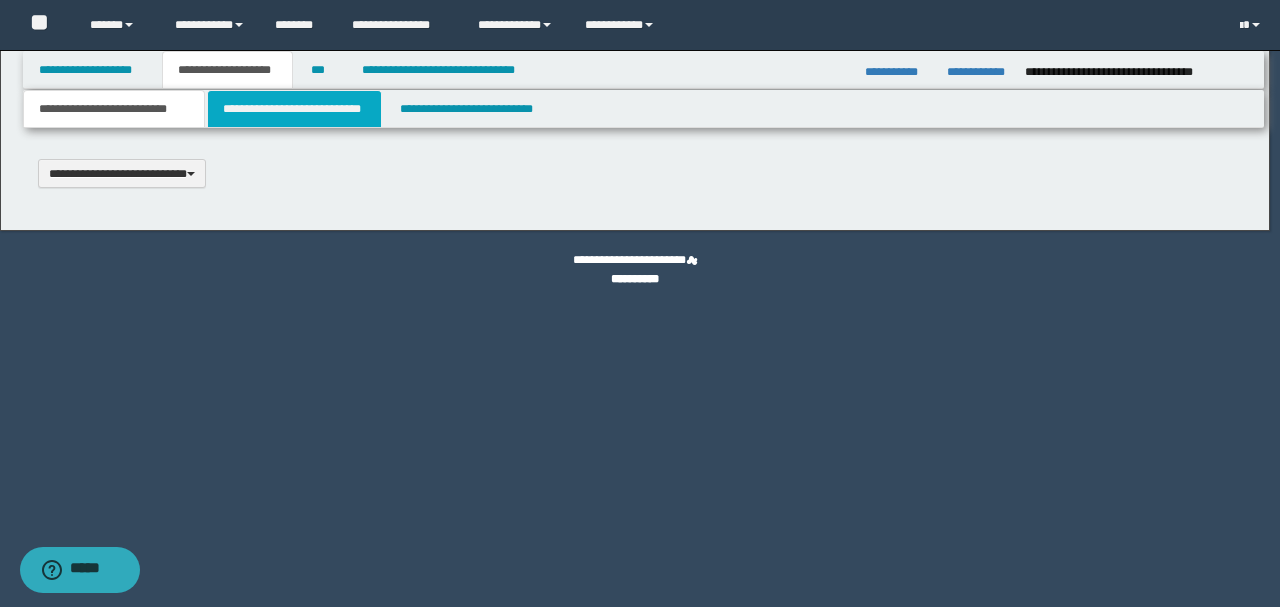 select on "*" 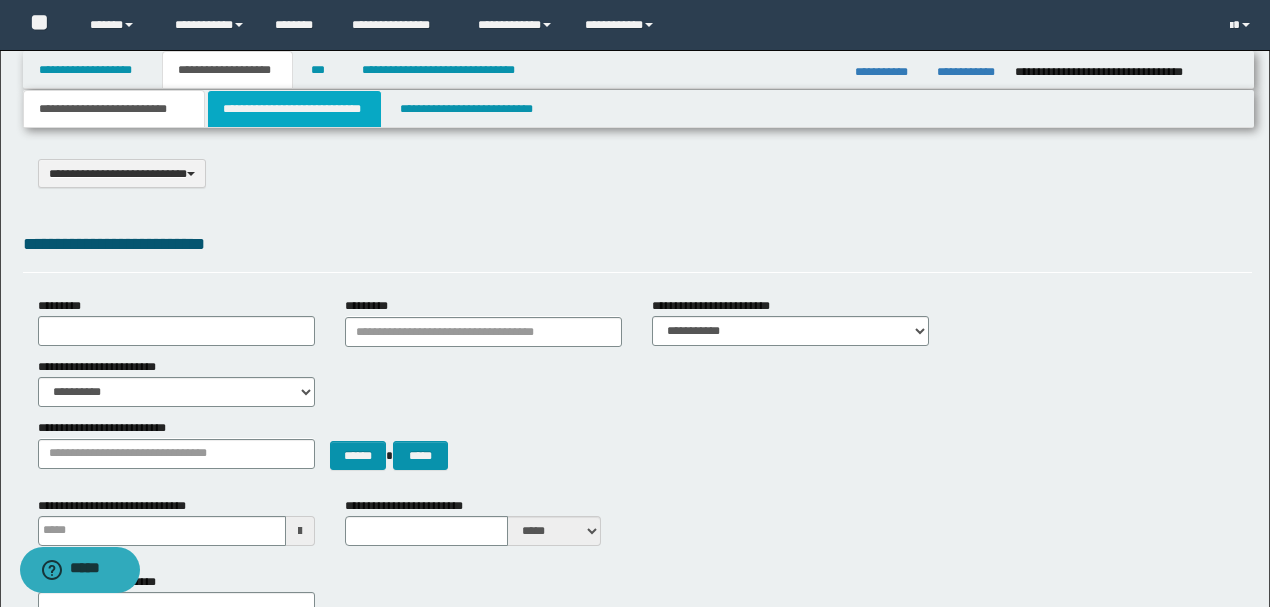 click on "**********" at bounding box center (294, 109) 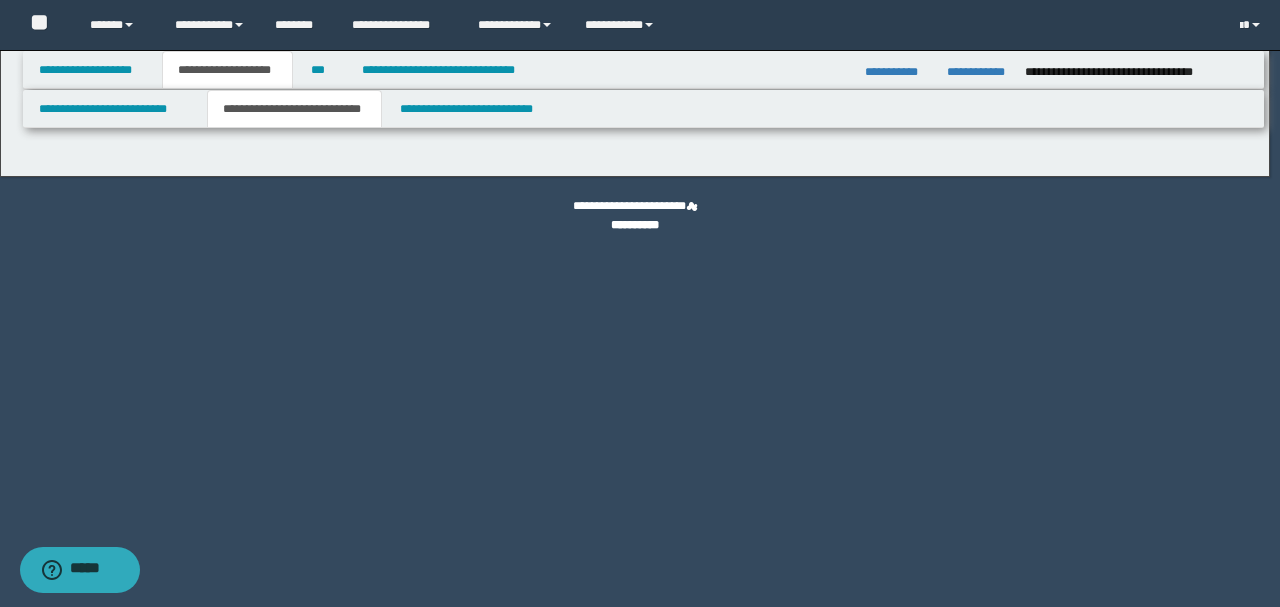 select on "*" 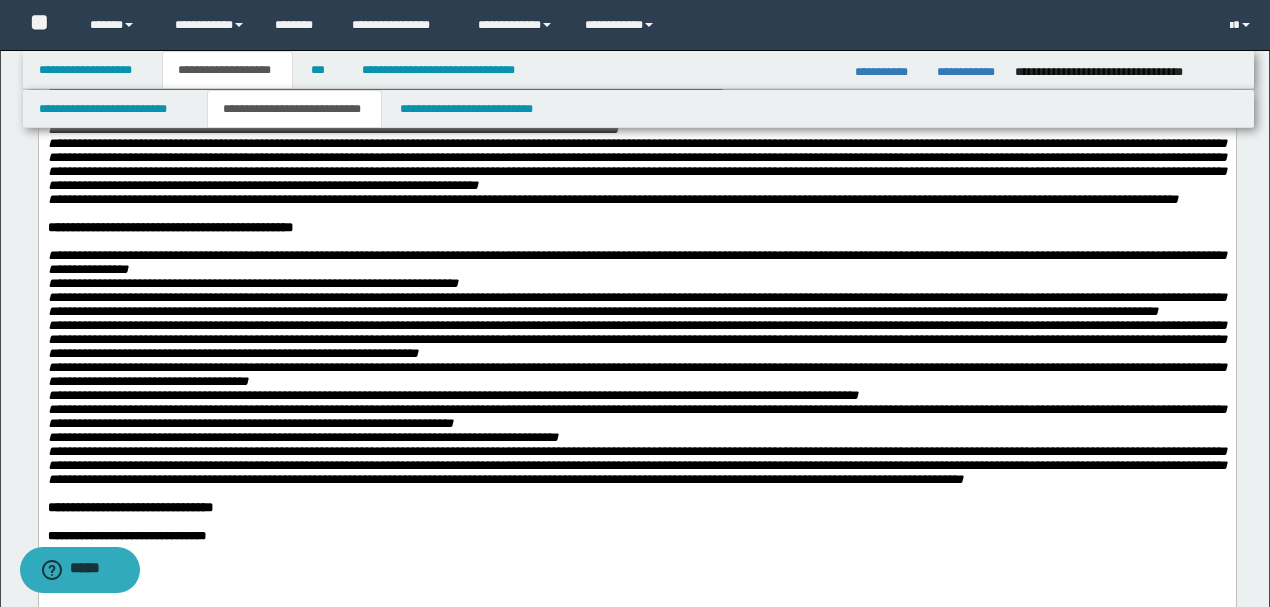 scroll, scrollTop: 2133, scrollLeft: 0, axis: vertical 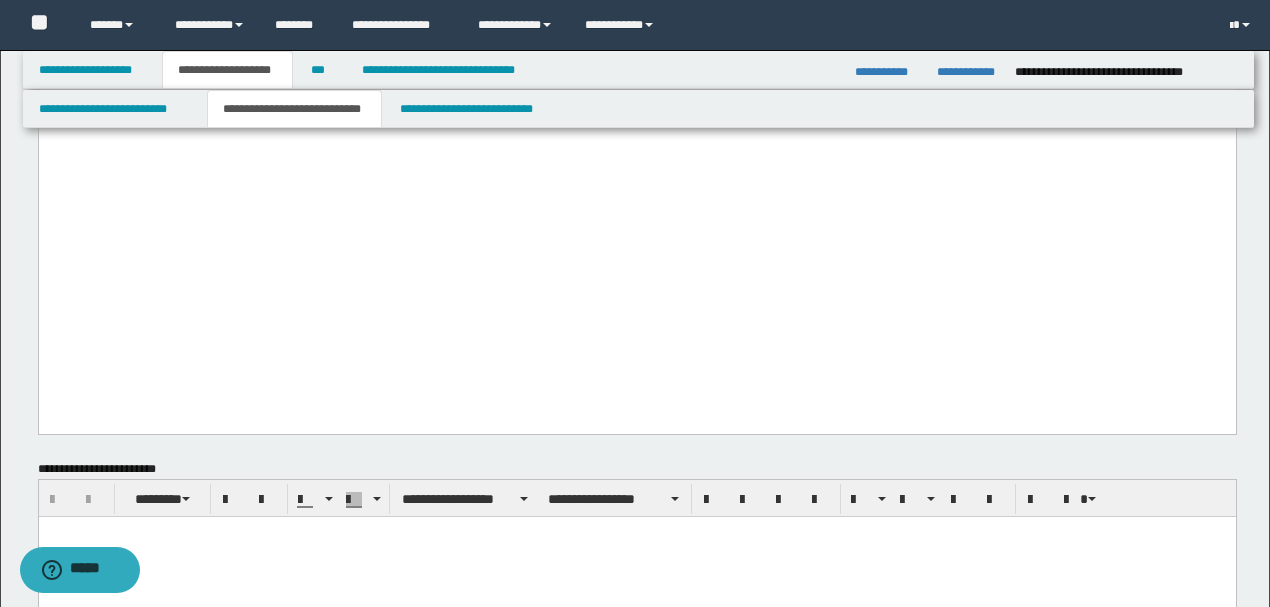 click on "**********" at bounding box center (126, 3) 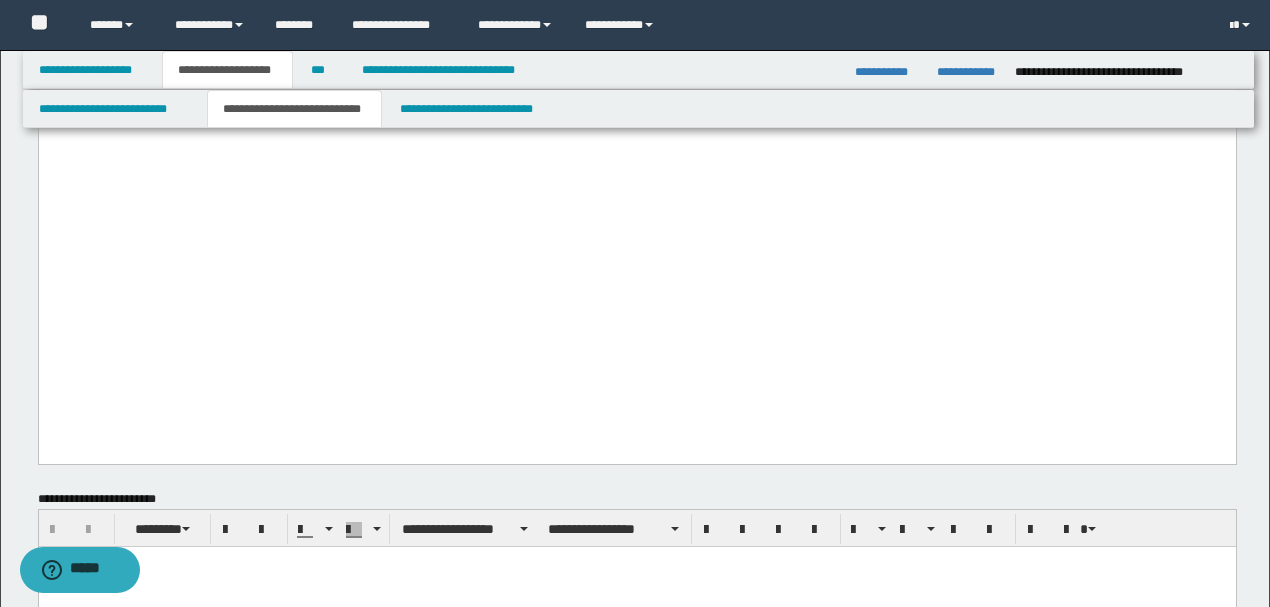 paste 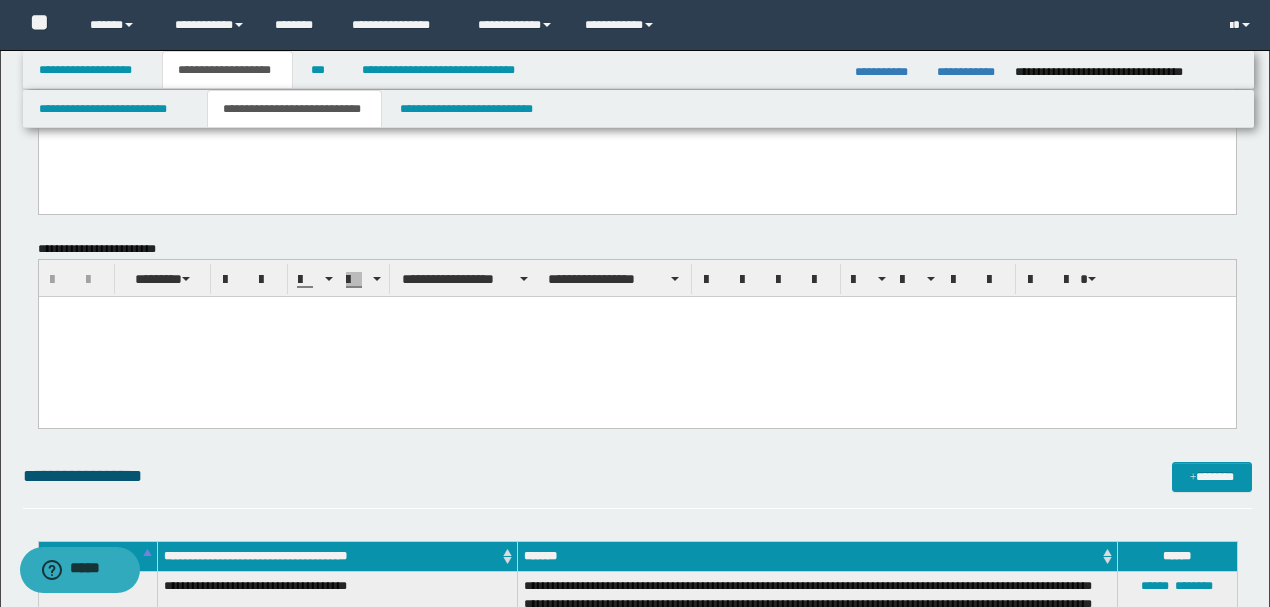 scroll, scrollTop: 2600, scrollLeft: 0, axis: vertical 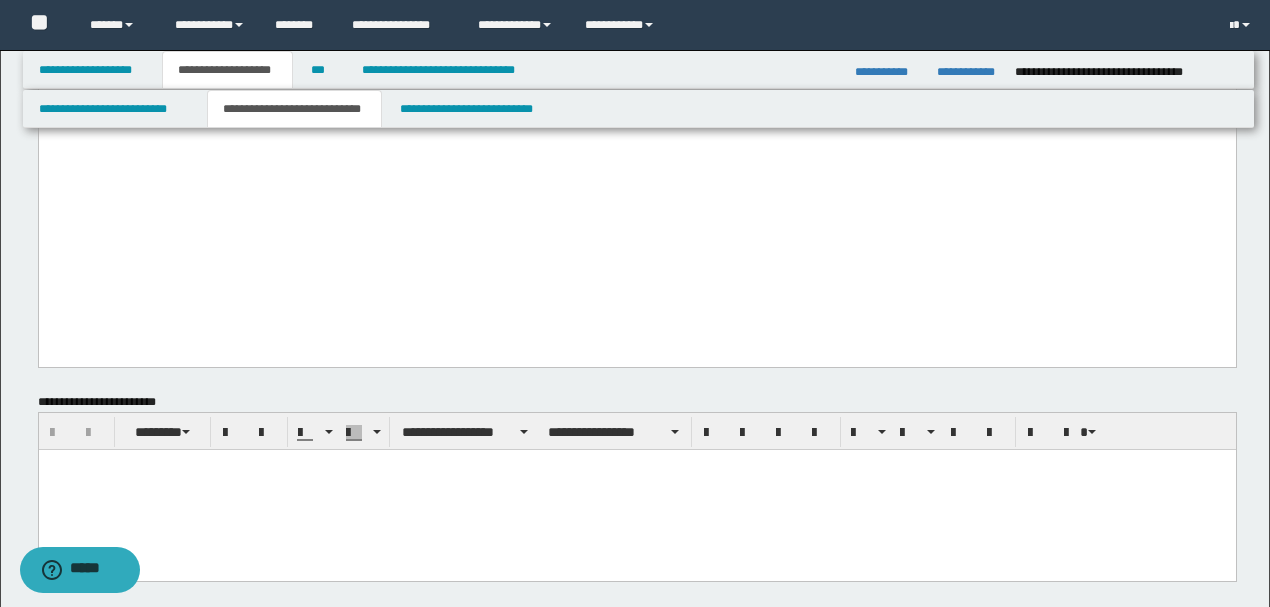 click on "**********" at bounding box center [637, 486] 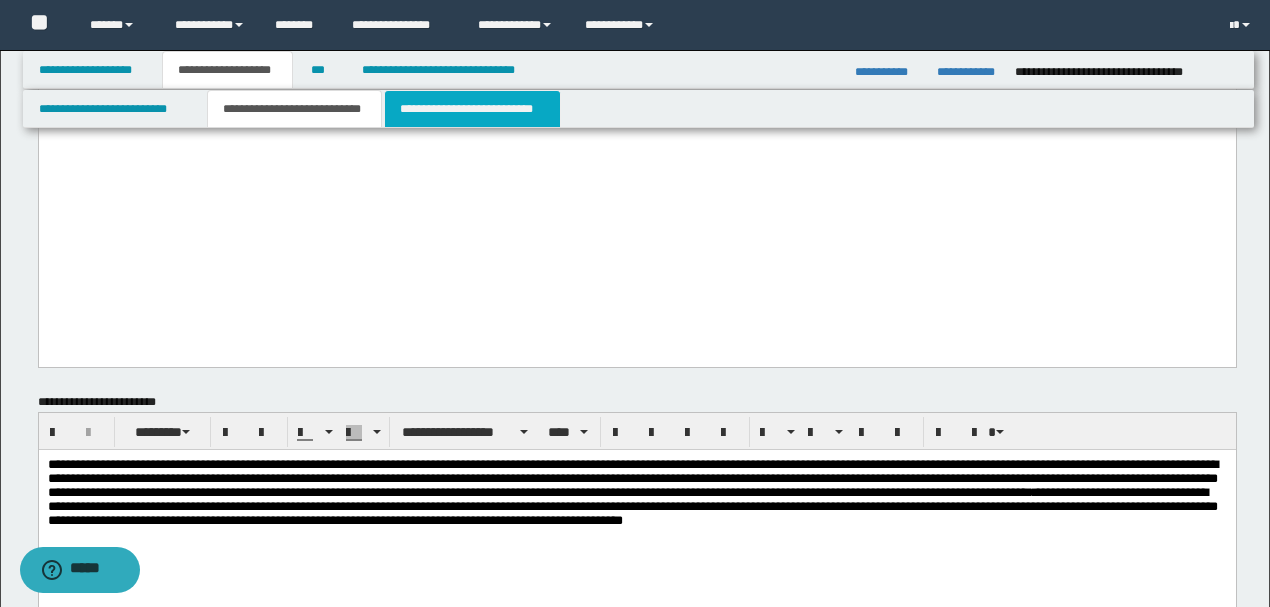 click on "**********" at bounding box center (472, 109) 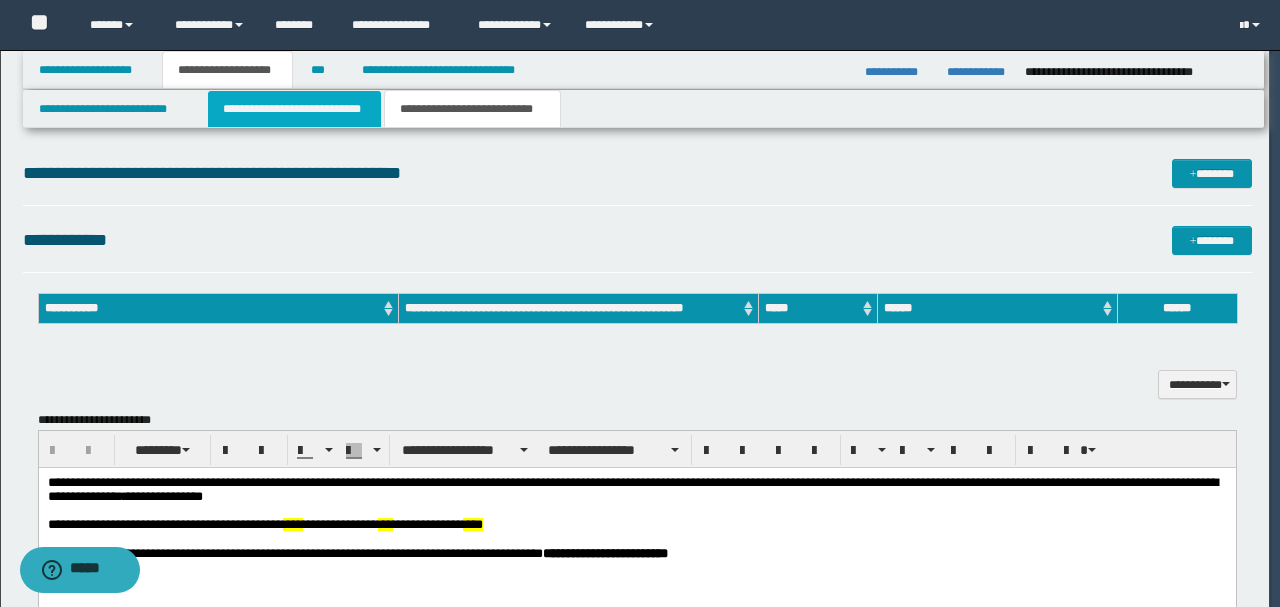 scroll, scrollTop: 0, scrollLeft: 0, axis: both 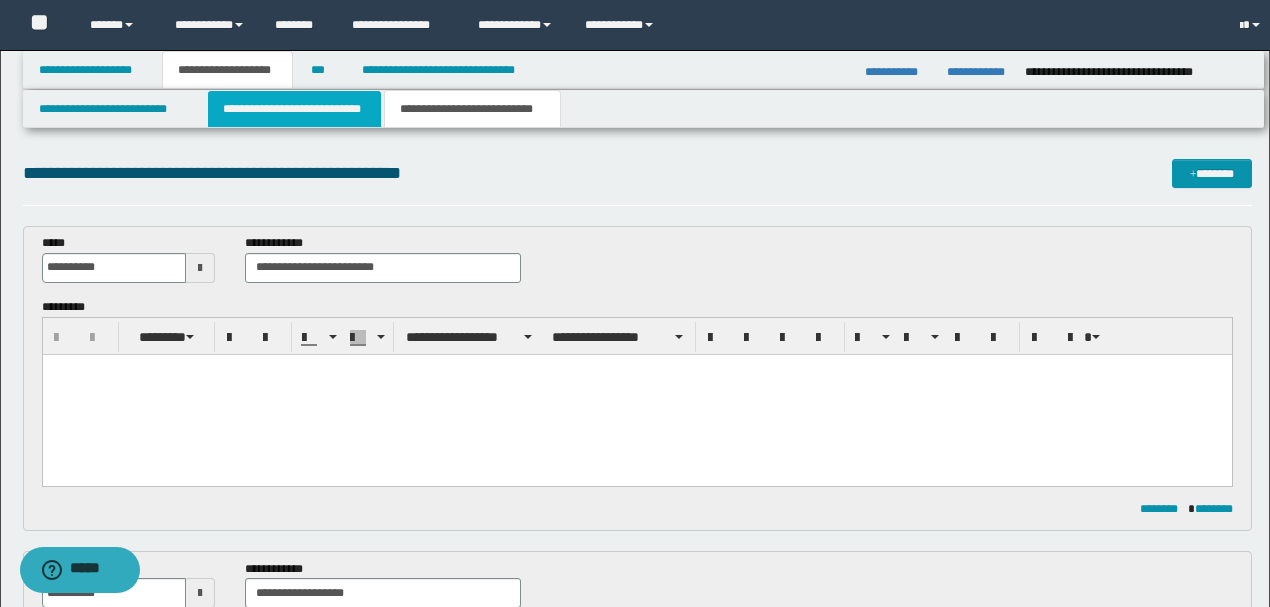 click on "**********" at bounding box center (294, 109) 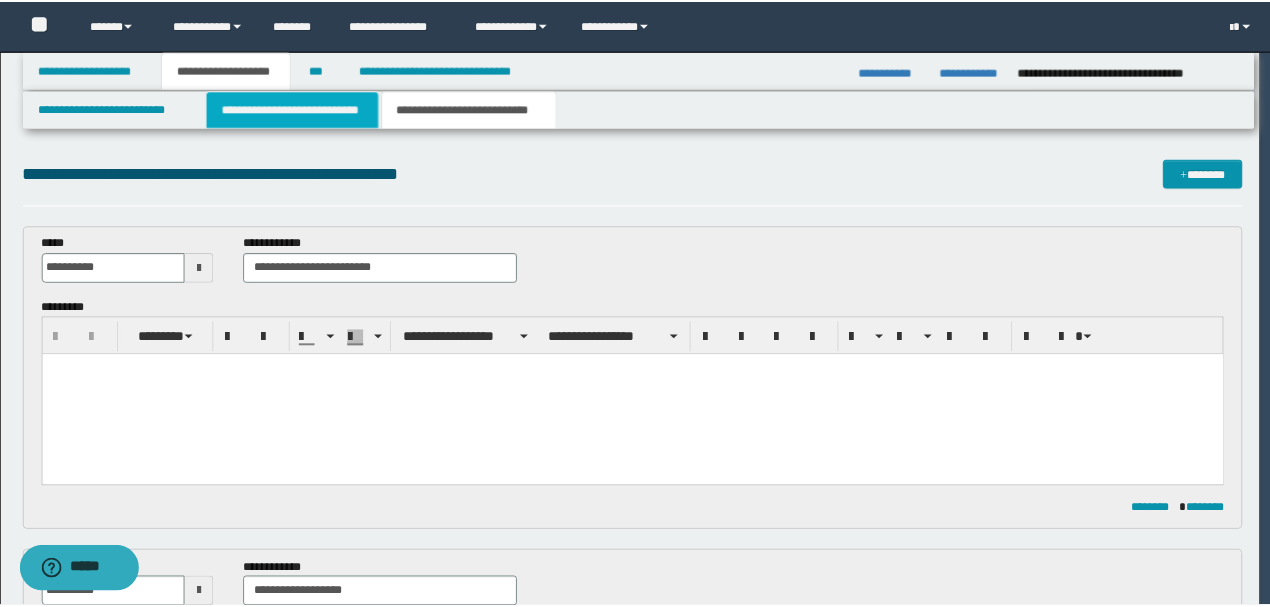 scroll, scrollTop: 0, scrollLeft: 0, axis: both 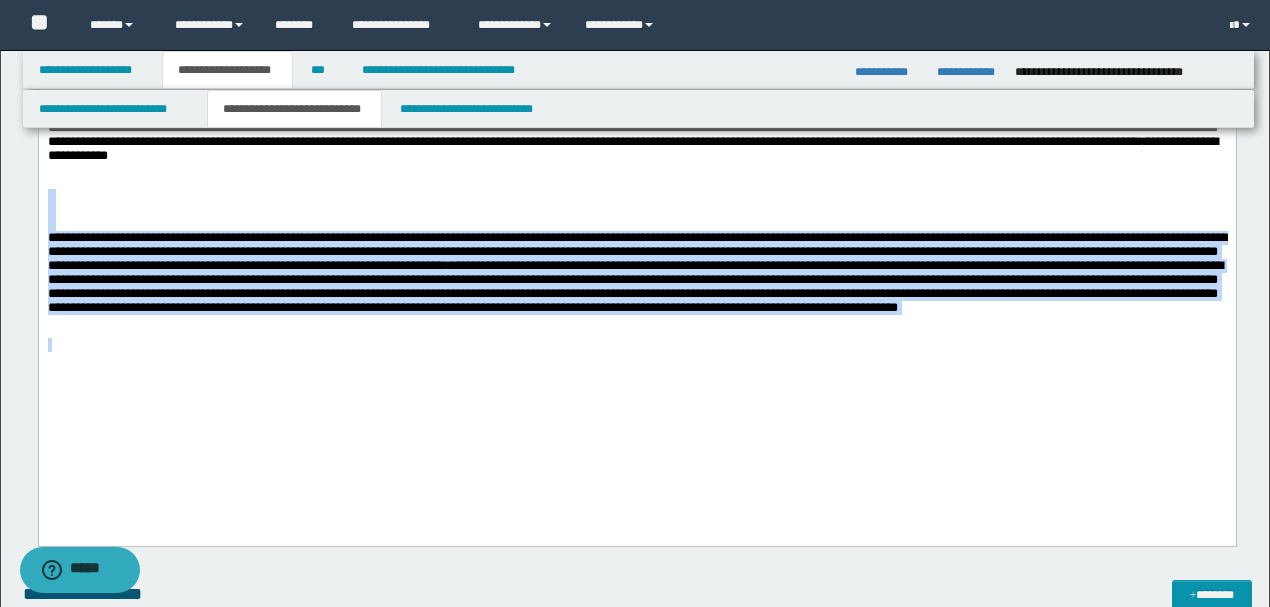 drag, startPoint x: 907, startPoint y: 436, endPoint x: 0, endPoint y: 284, distance: 919.6483 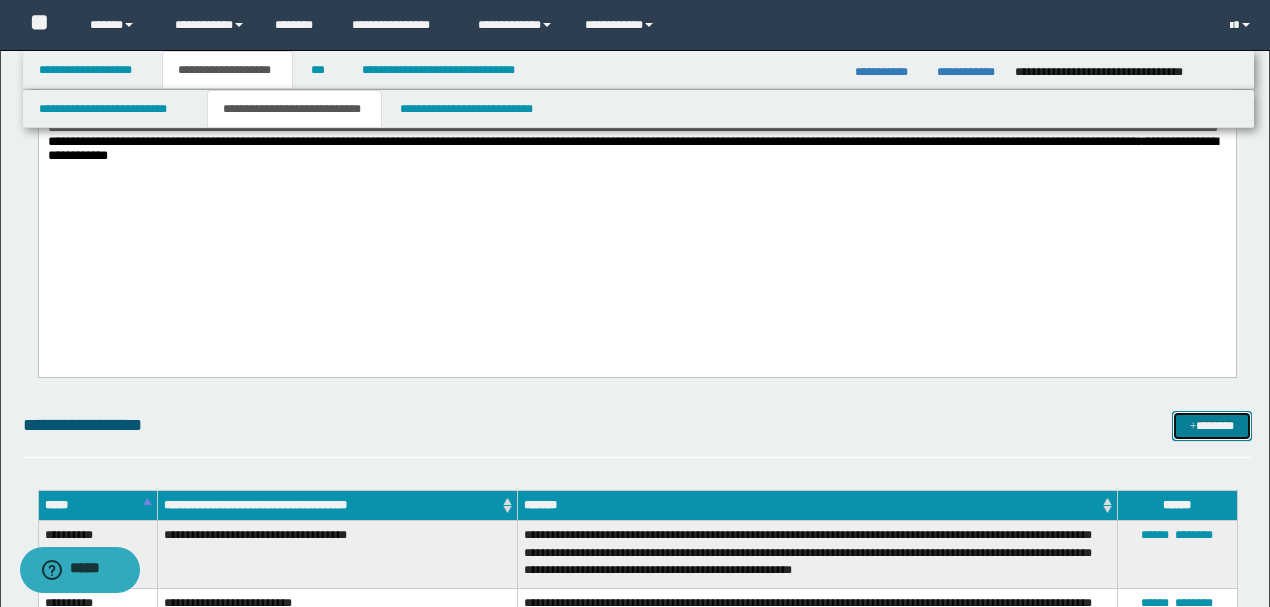 click at bounding box center [1193, 427] 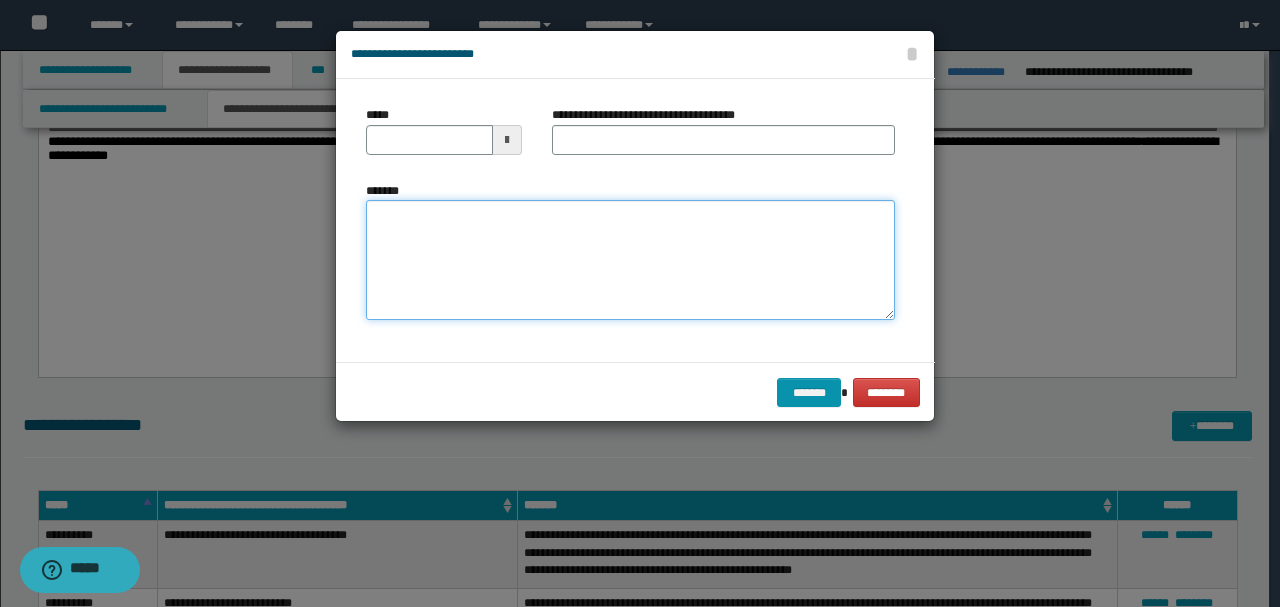 paste on "**********" 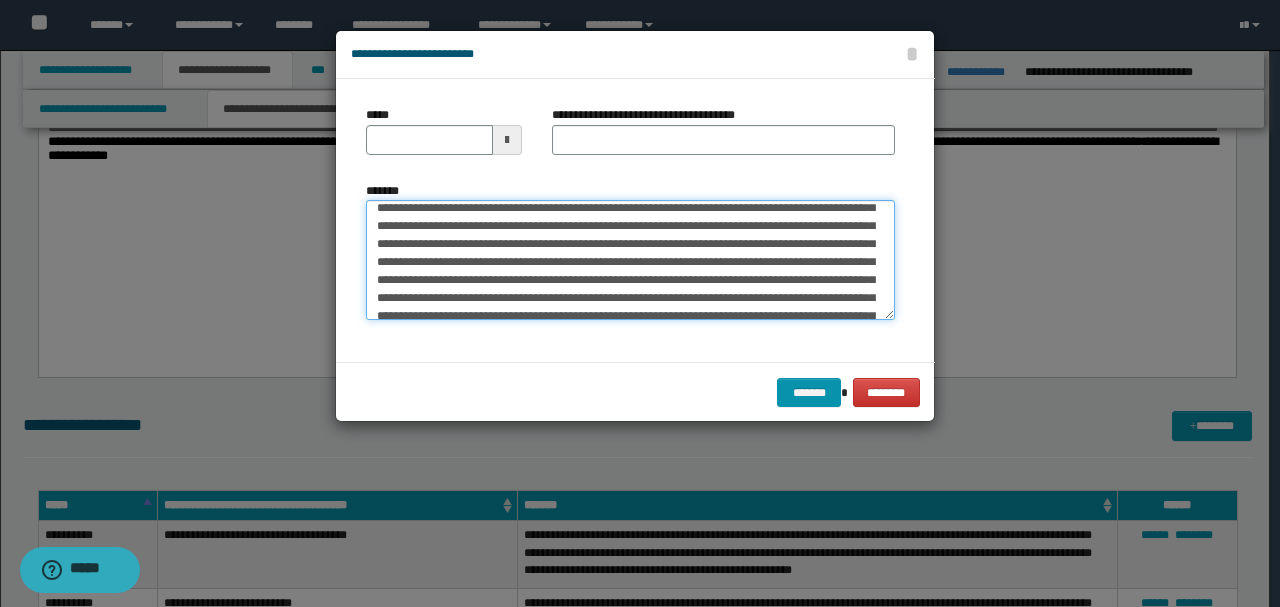 scroll, scrollTop: 66, scrollLeft: 0, axis: vertical 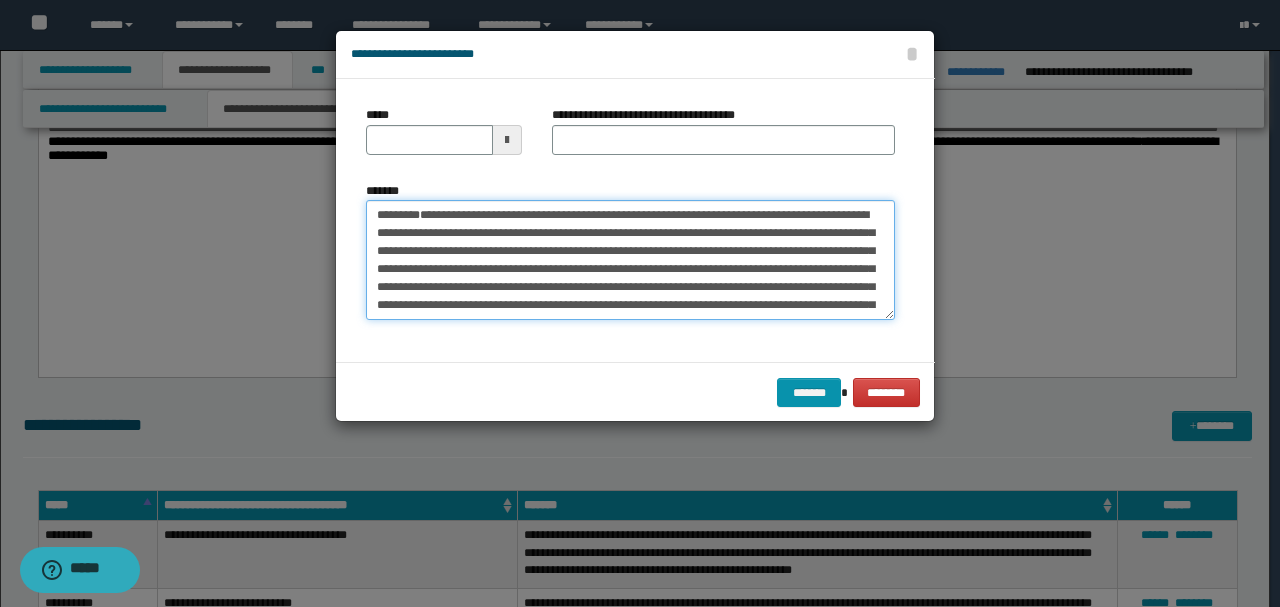 drag, startPoint x: 444, startPoint y: 256, endPoint x: 279, endPoint y: 136, distance: 204.02206 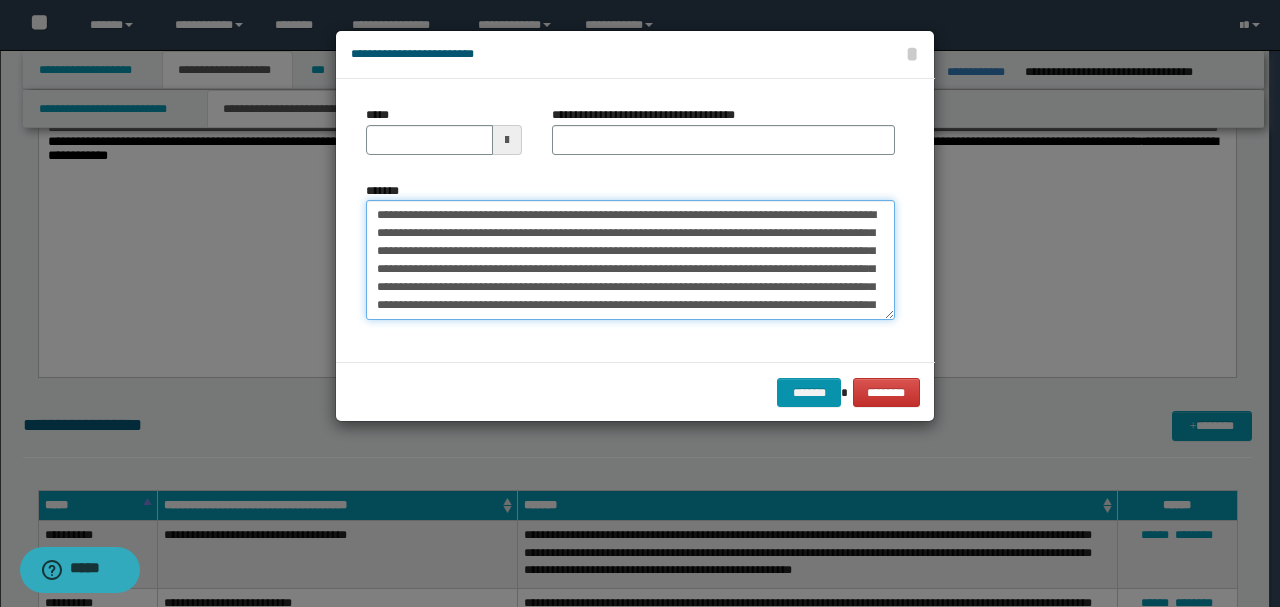 type 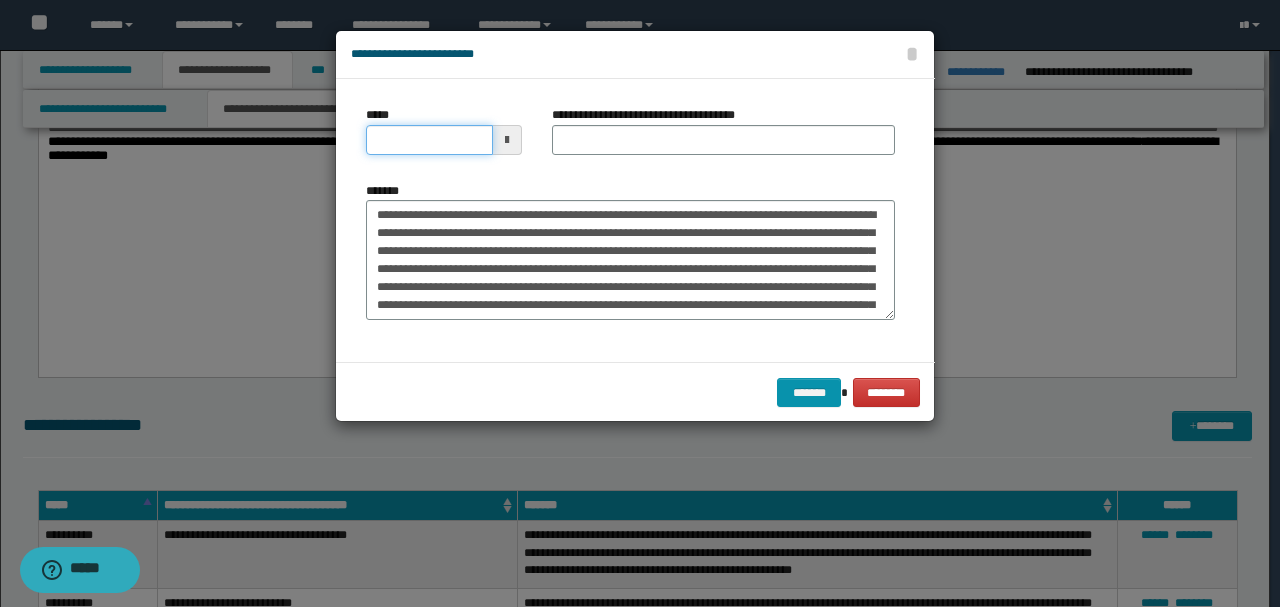 click on "*****" at bounding box center [429, 140] 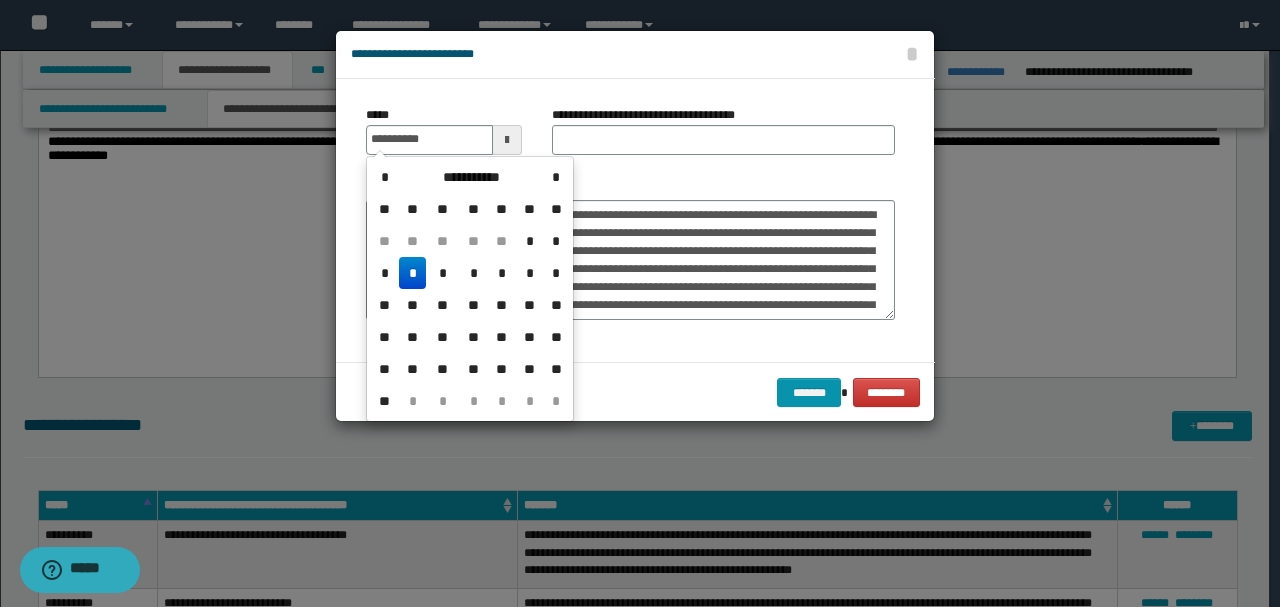 type on "**********" 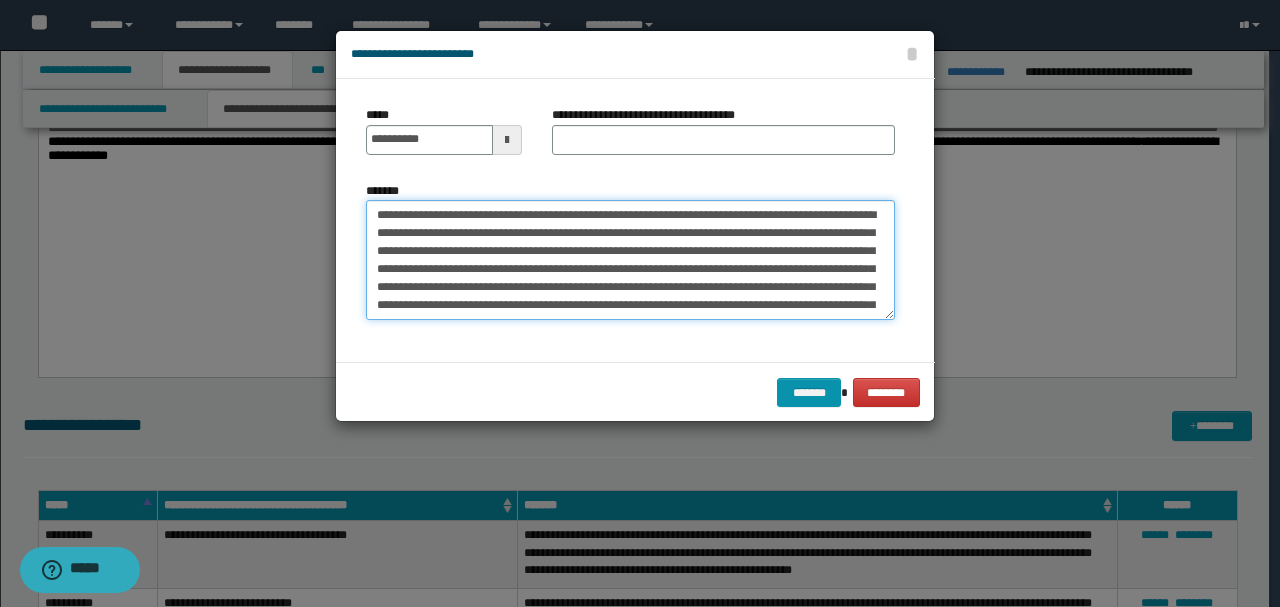 drag, startPoint x: 564, startPoint y: 207, endPoint x: 194, endPoint y: 185, distance: 370.65347 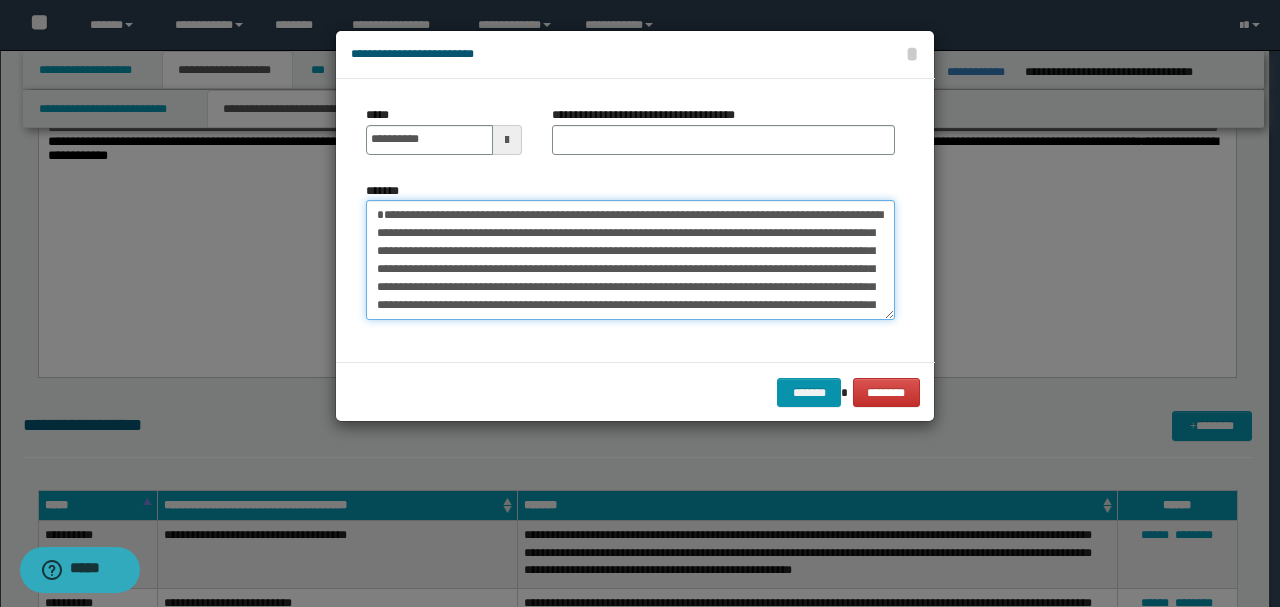 type on "**********" 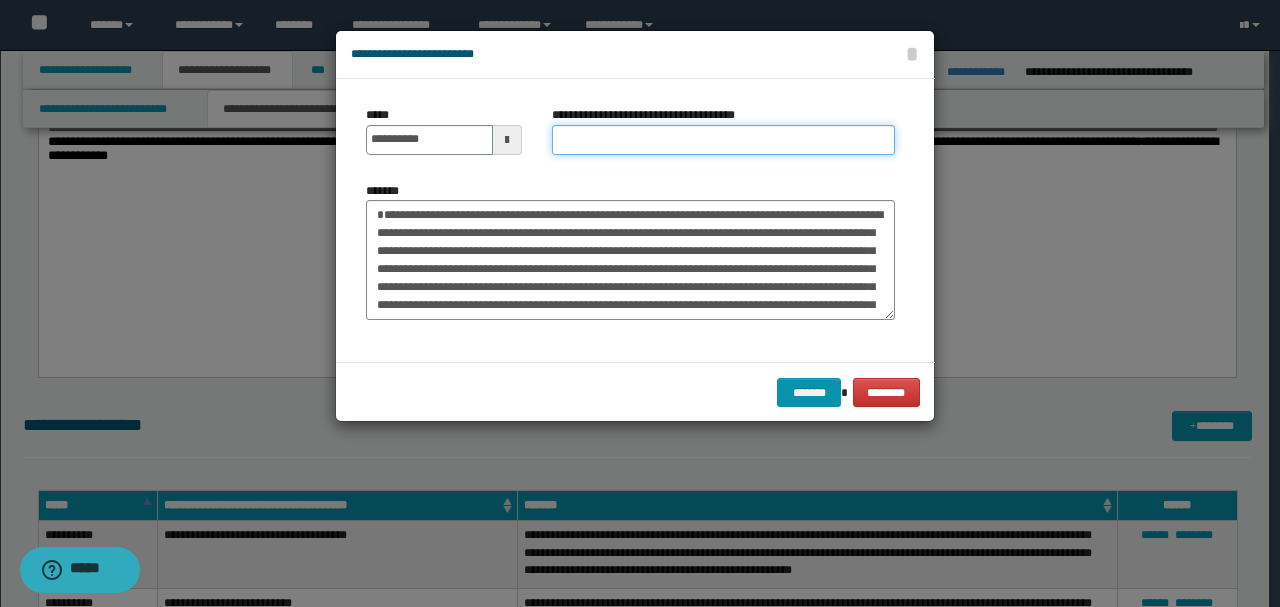 paste on "**********" 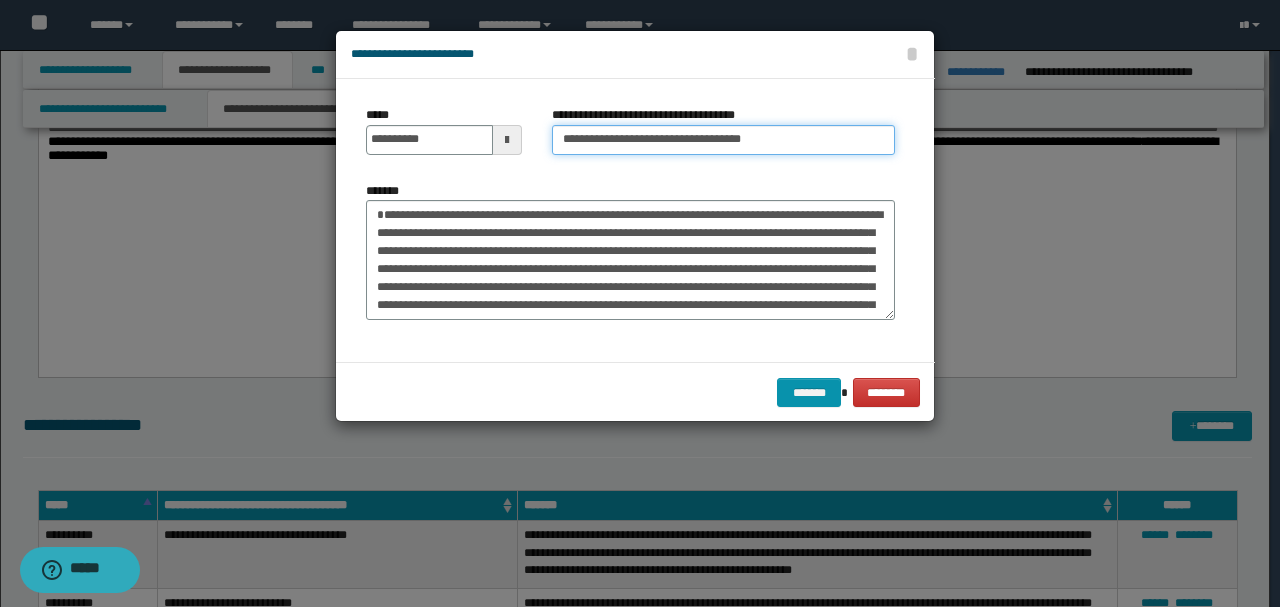 click on "**********" at bounding box center (723, 140) 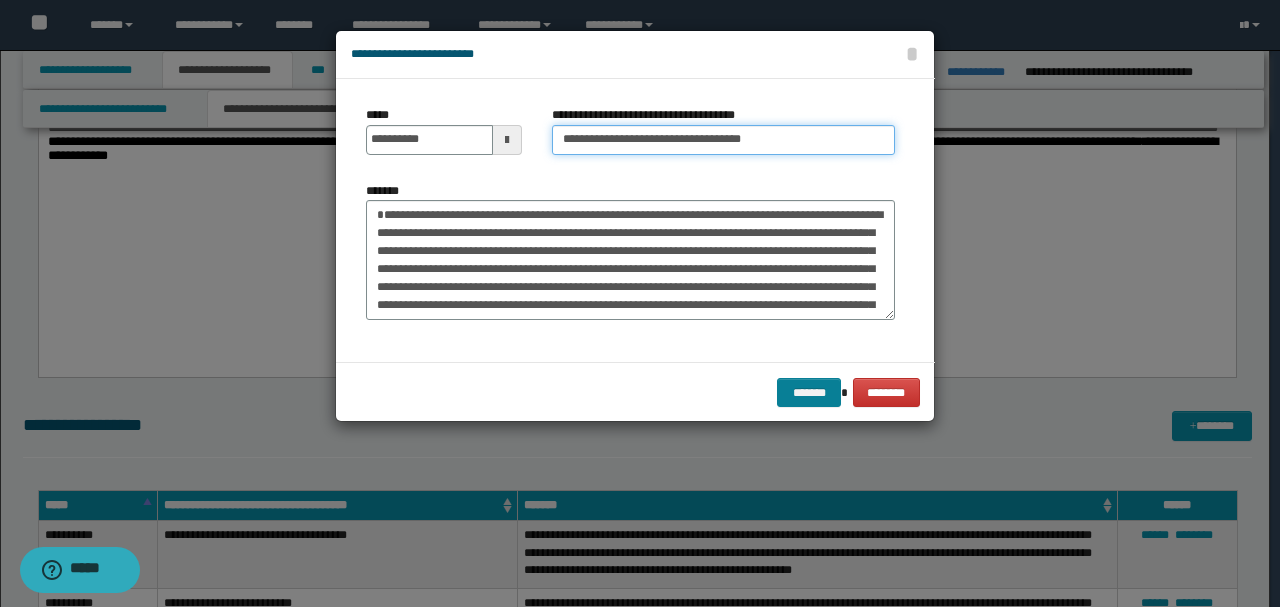 type on "**********" 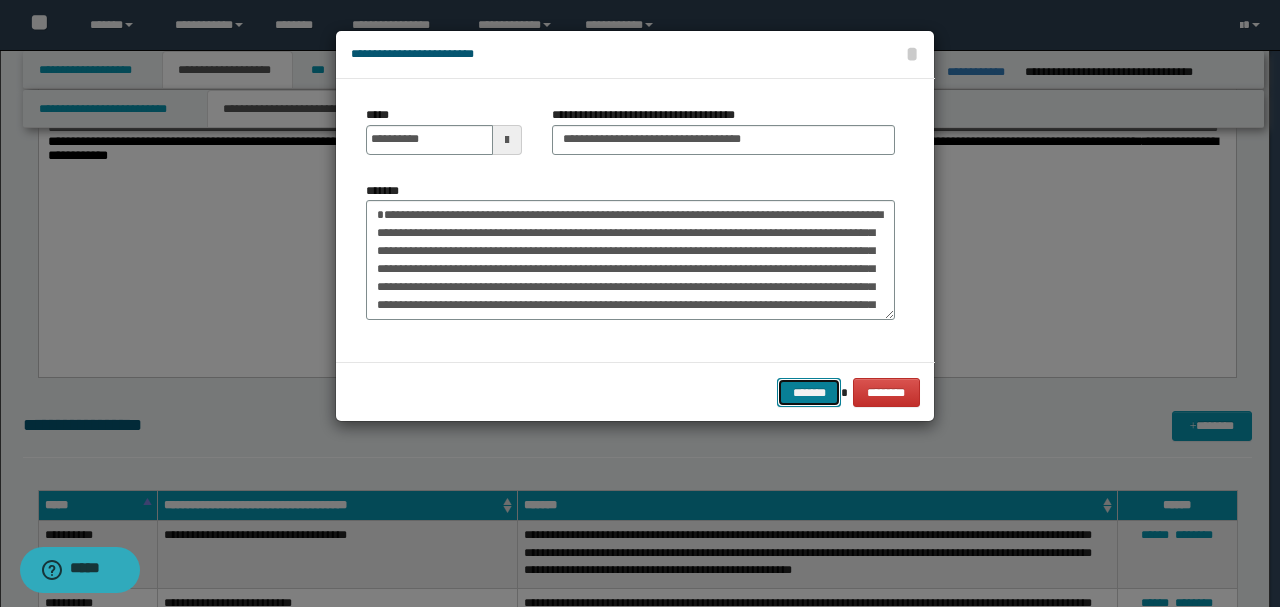 click on "*******" at bounding box center [809, 392] 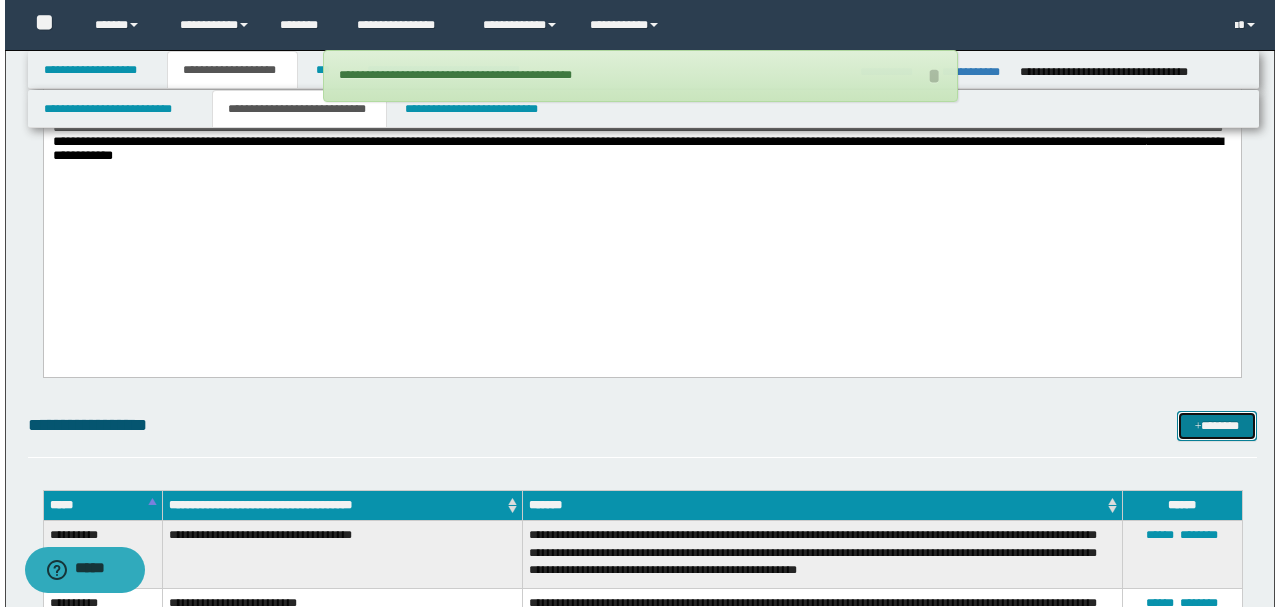scroll, scrollTop: 3266, scrollLeft: 0, axis: vertical 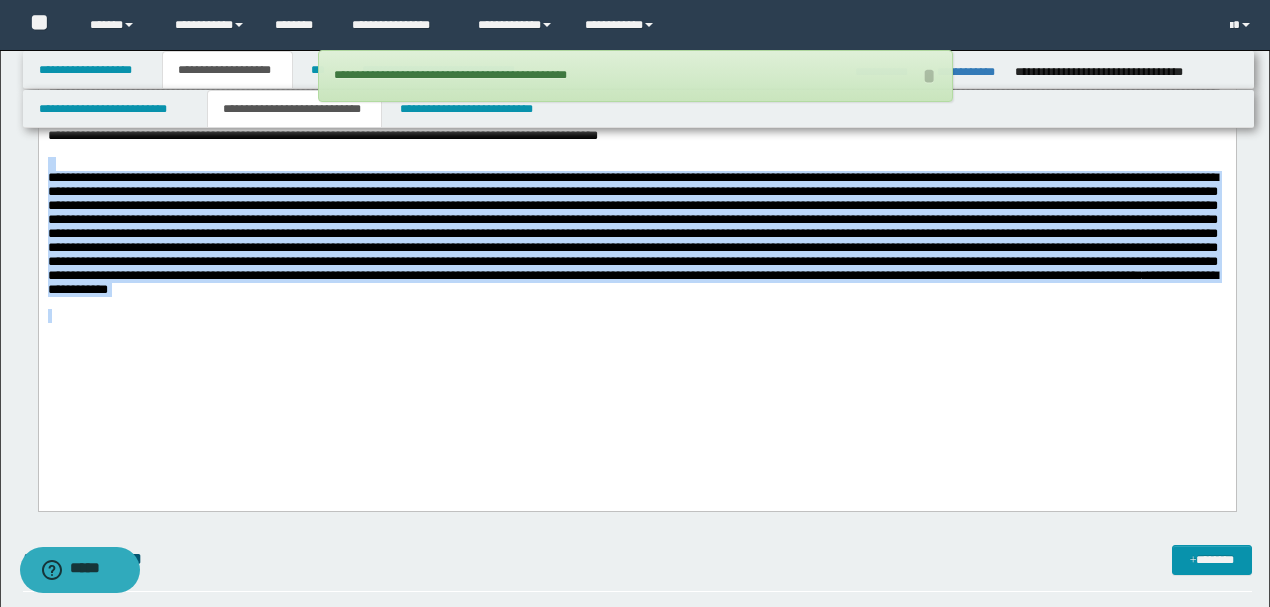 drag, startPoint x: 932, startPoint y: 390, endPoint x: 0, endPoint y: 241, distance: 943.83527 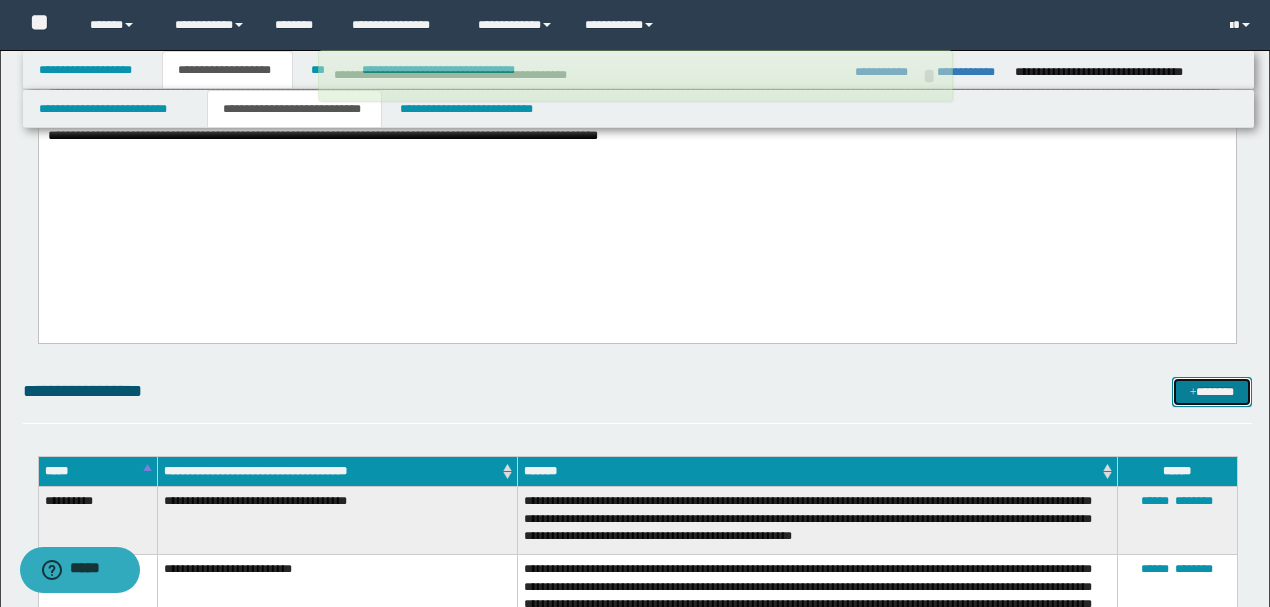 click on "*******" at bounding box center [1211, 391] 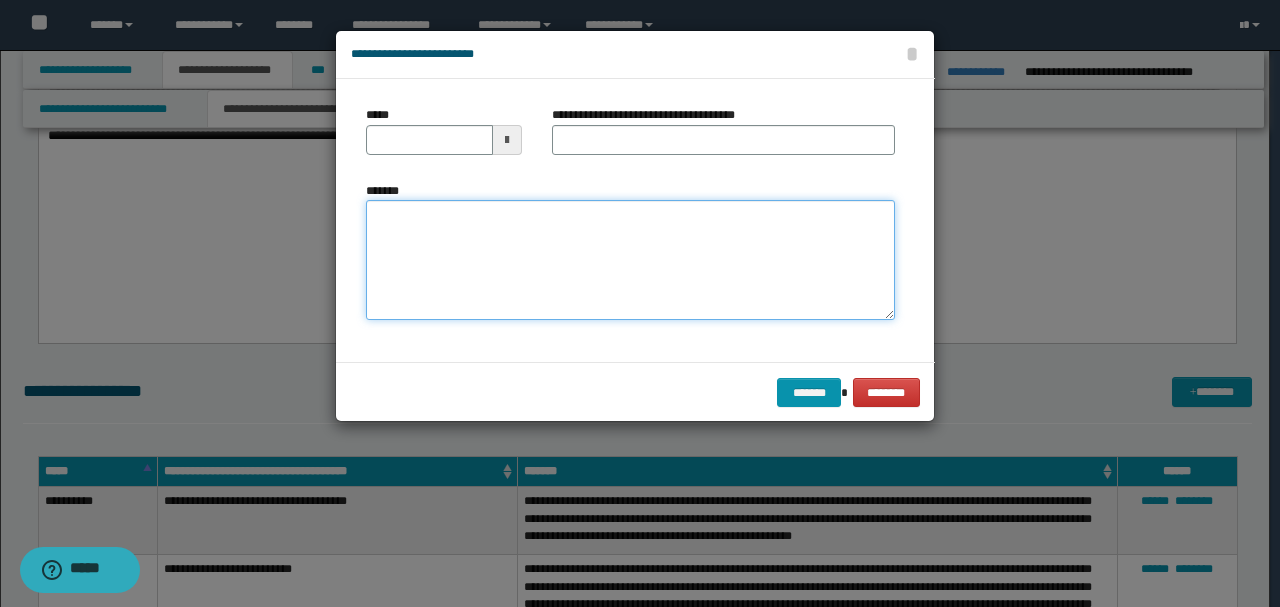 paste on "**********" 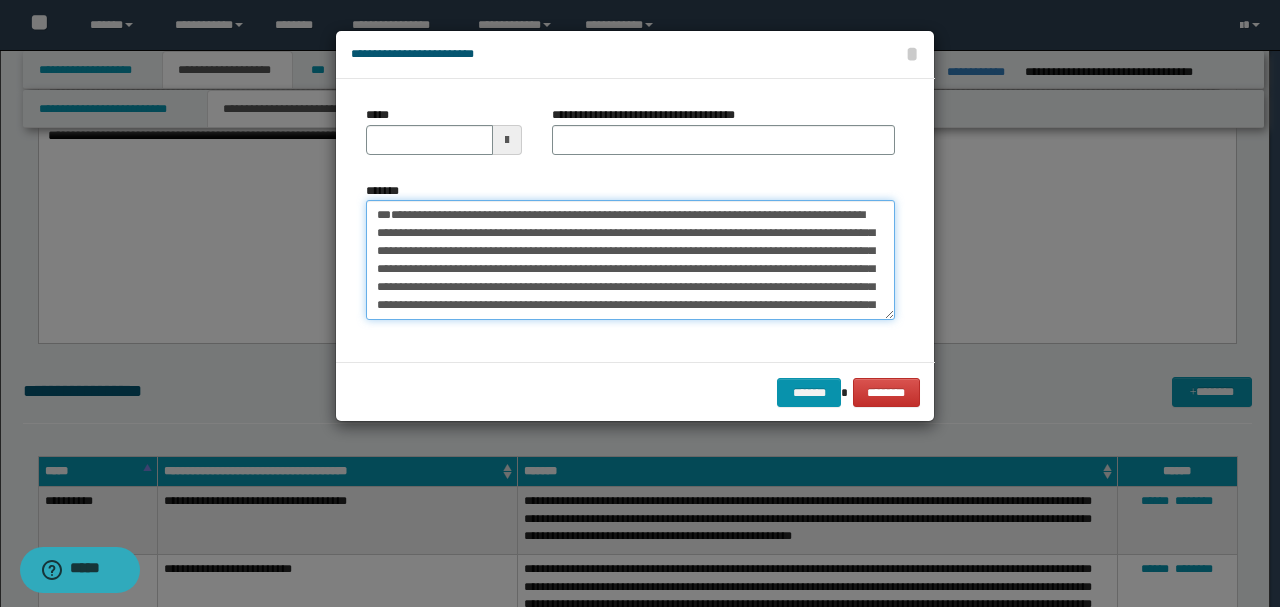 click on "*******" at bounding box center (630, 259) 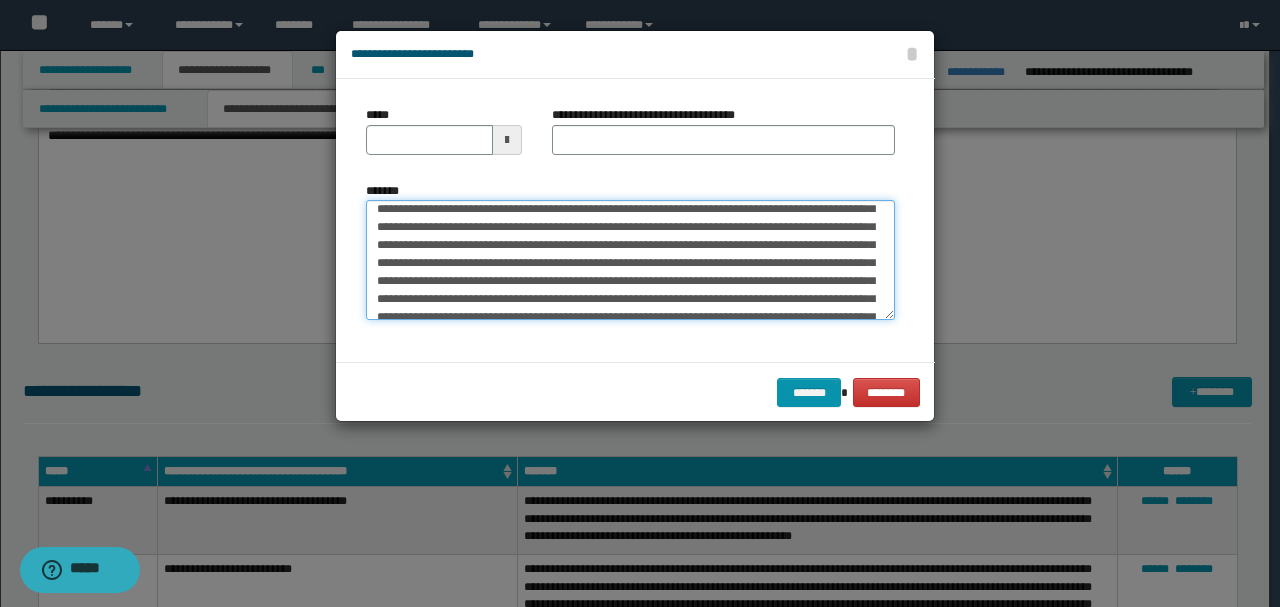 scroll, scrollTop: 0, scrollLeft: 0, axis: both 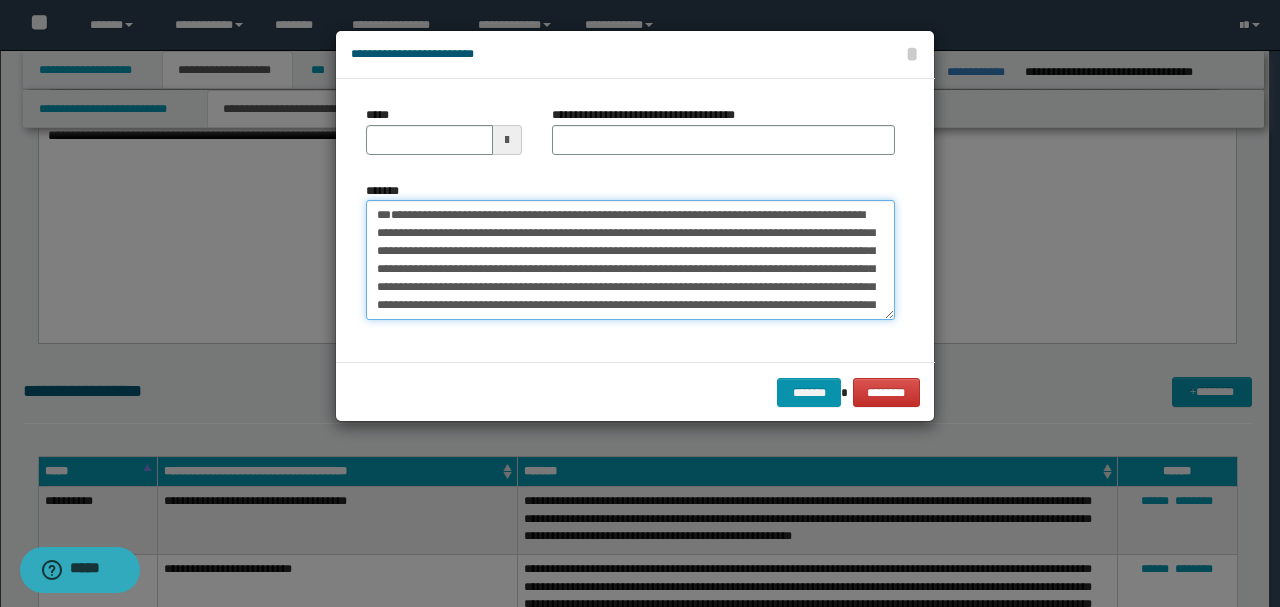 drag, startPoint x: 443, startPoint y: 253, endPoint x: 350, endPoint y: 155, distance: 135.10367 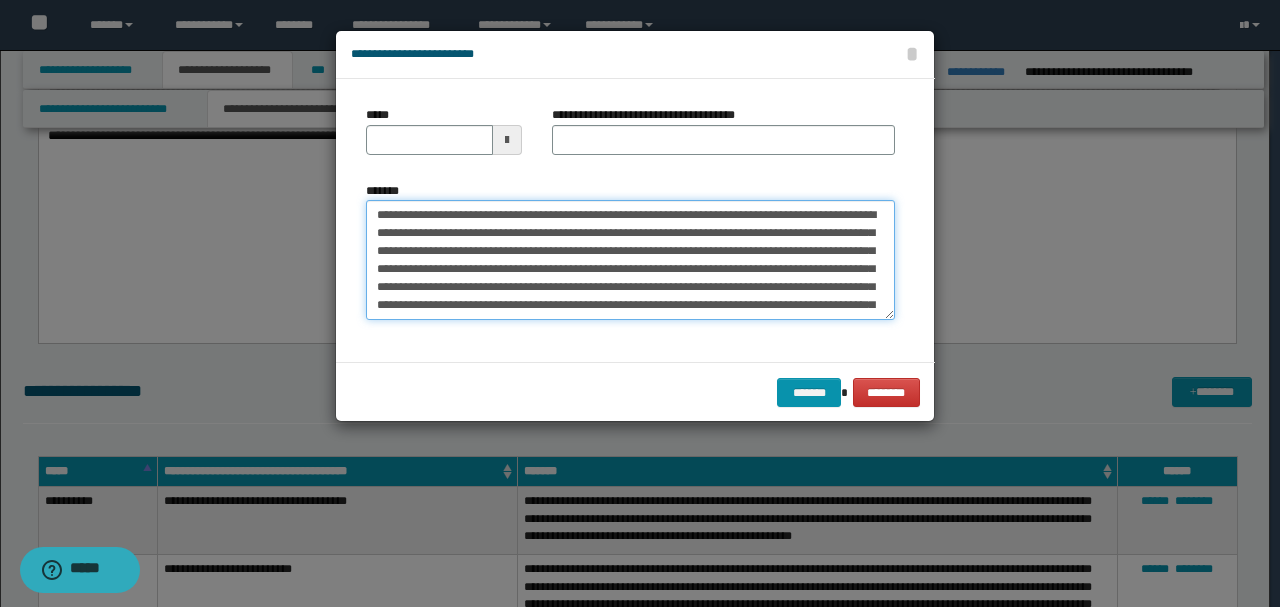 type 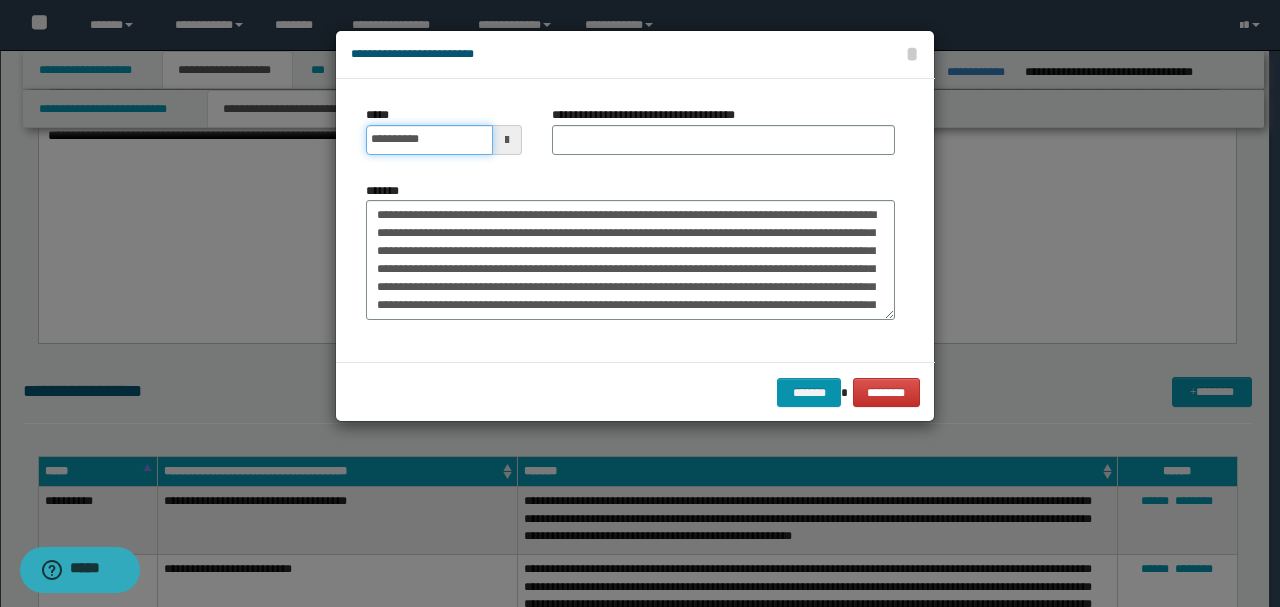 click on "**********" at bounding box center [429, 140] 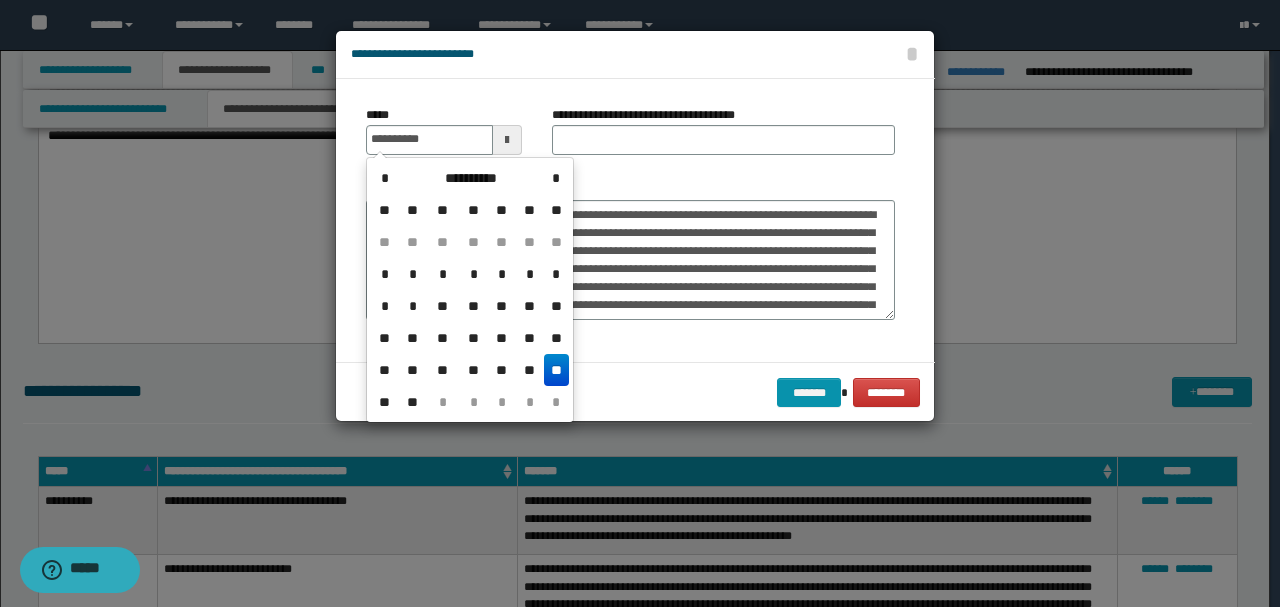 type on "**********" 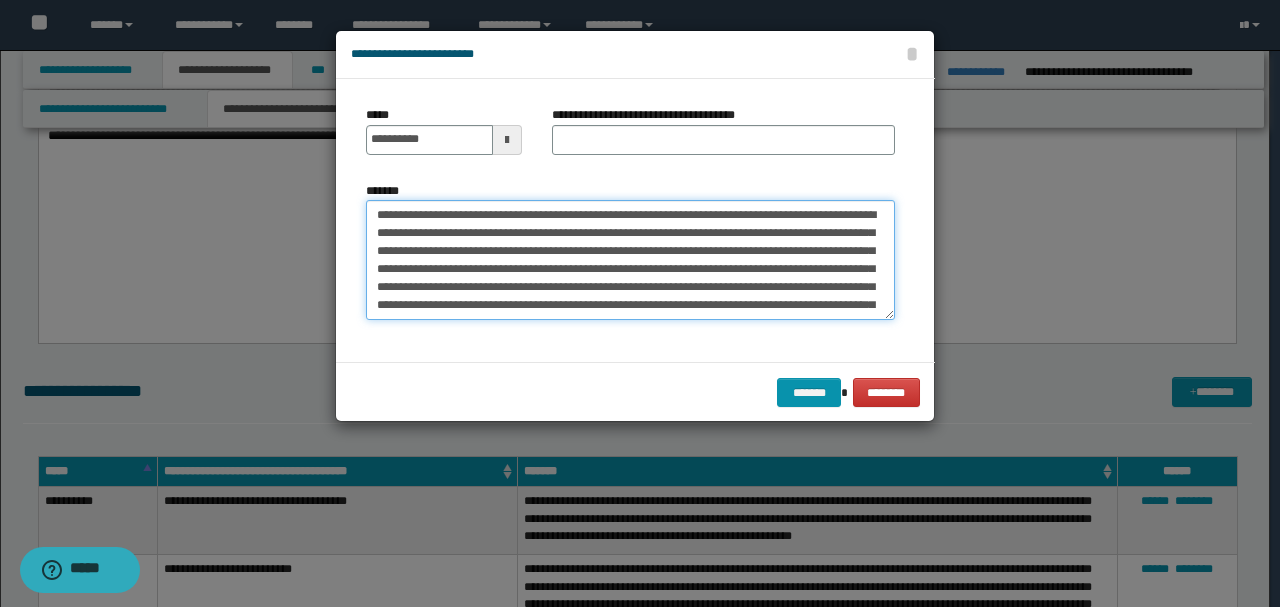 drag, startPoint x: 535, startPoint y: 208, endPoint x: 210, endPoint y: 199, distance: 325.1246 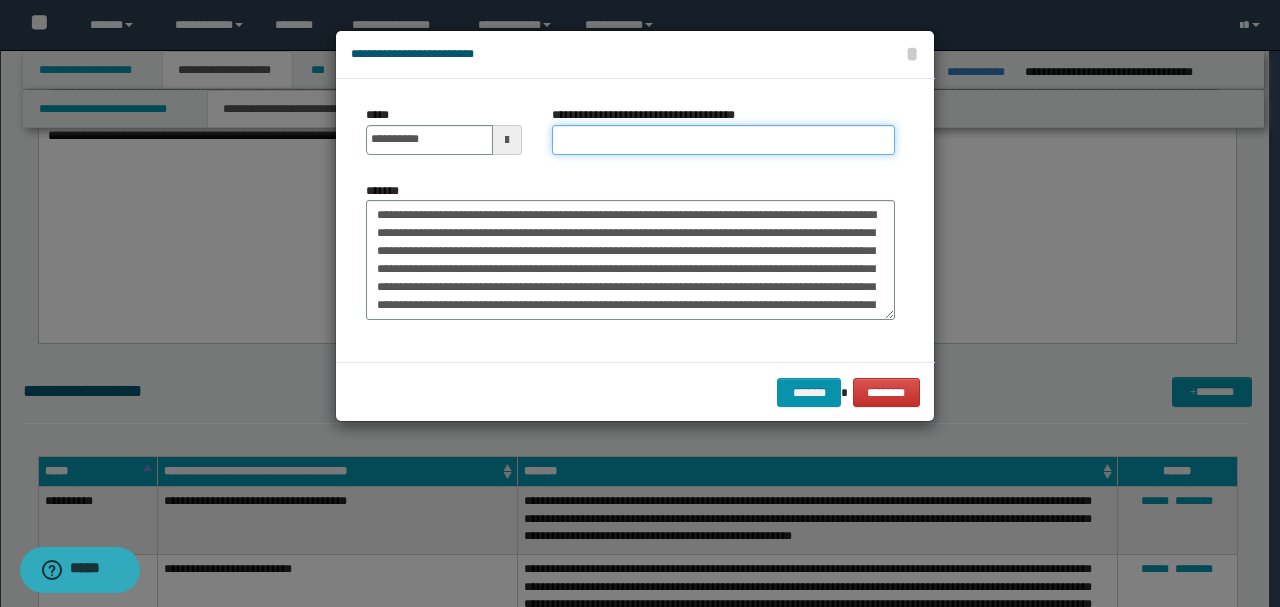 paste on "**********" 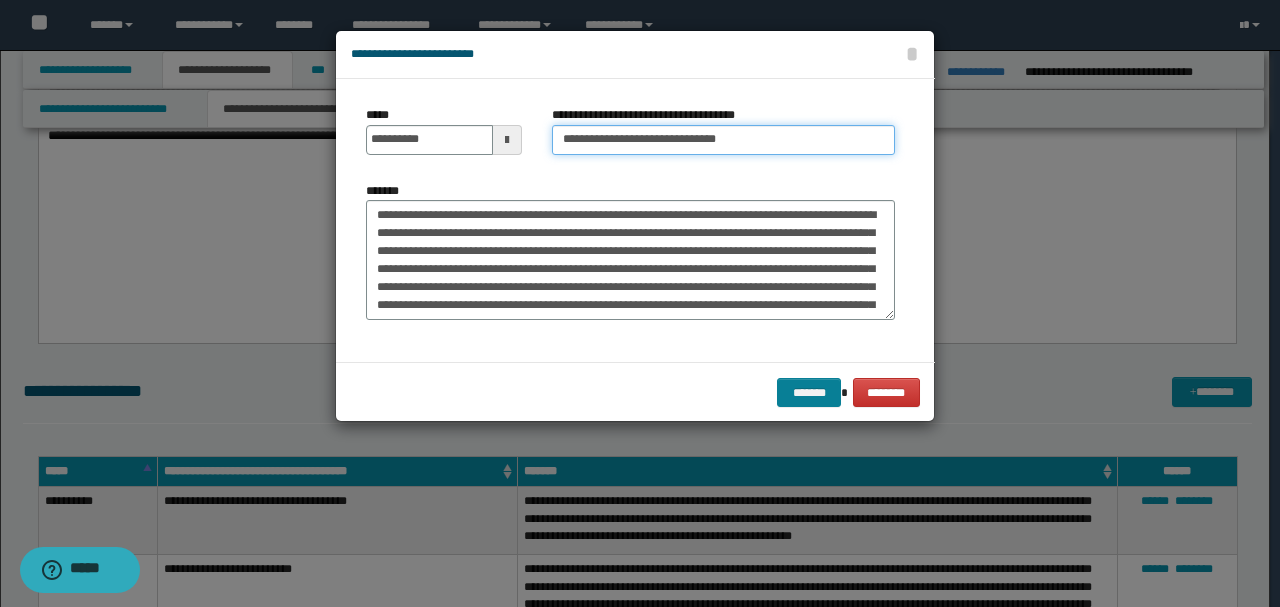 type on "**********" 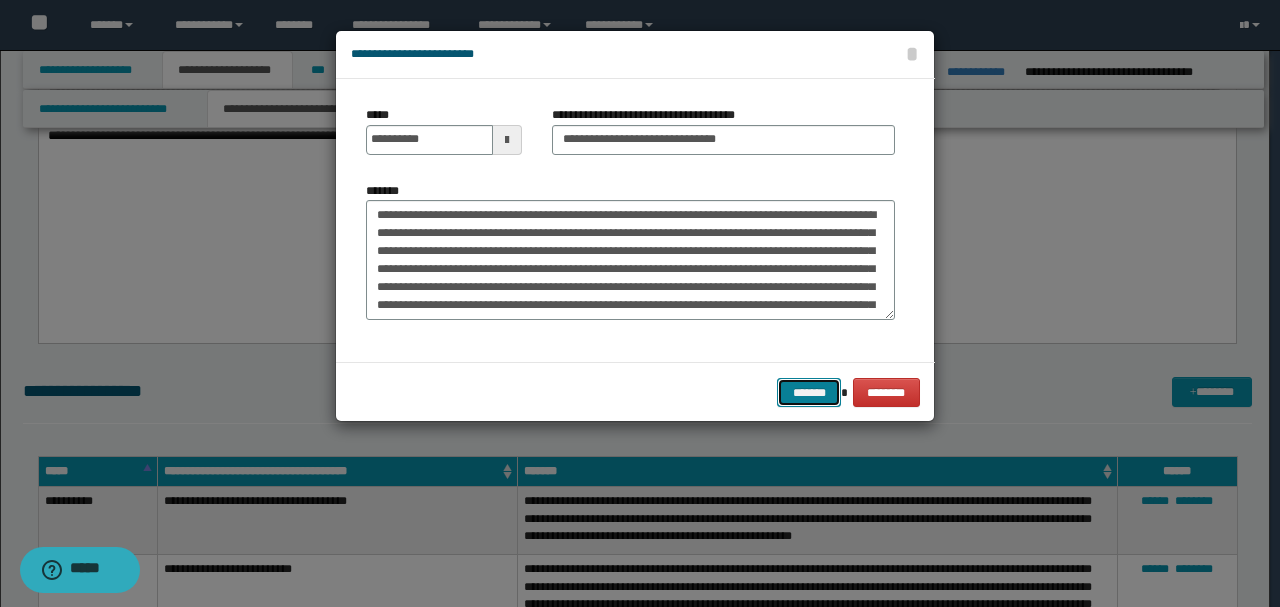 click on "*******" at bounding box center (809, 392) 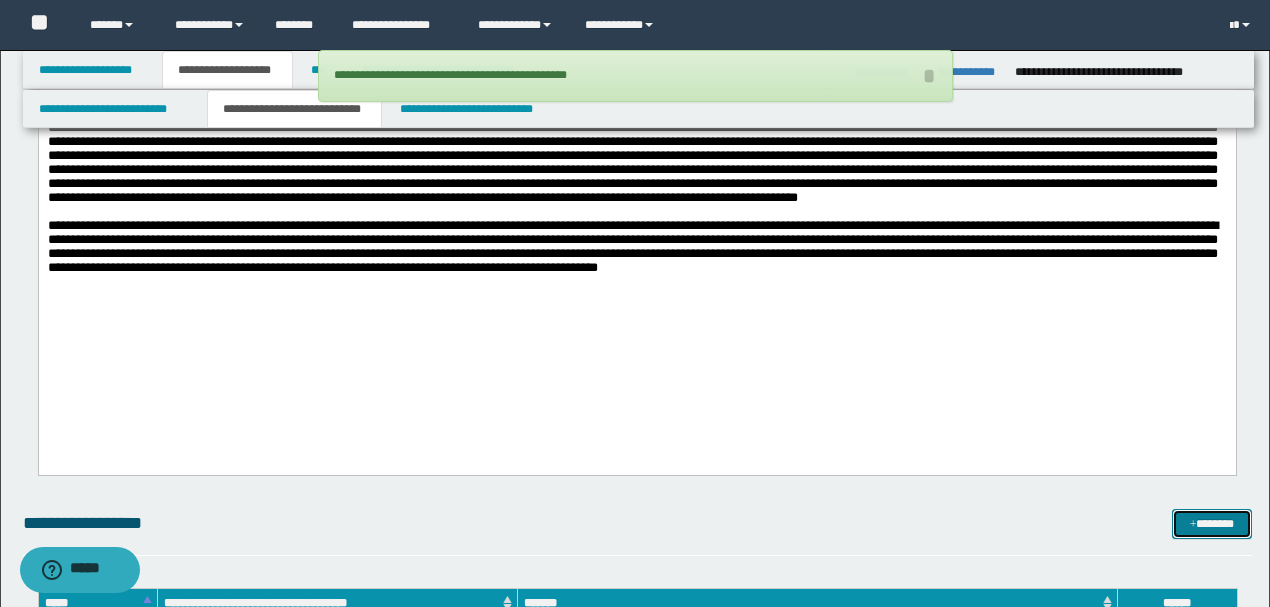 scroll, scrollTop: 3133, scrollLeft: 0, axis: vertical 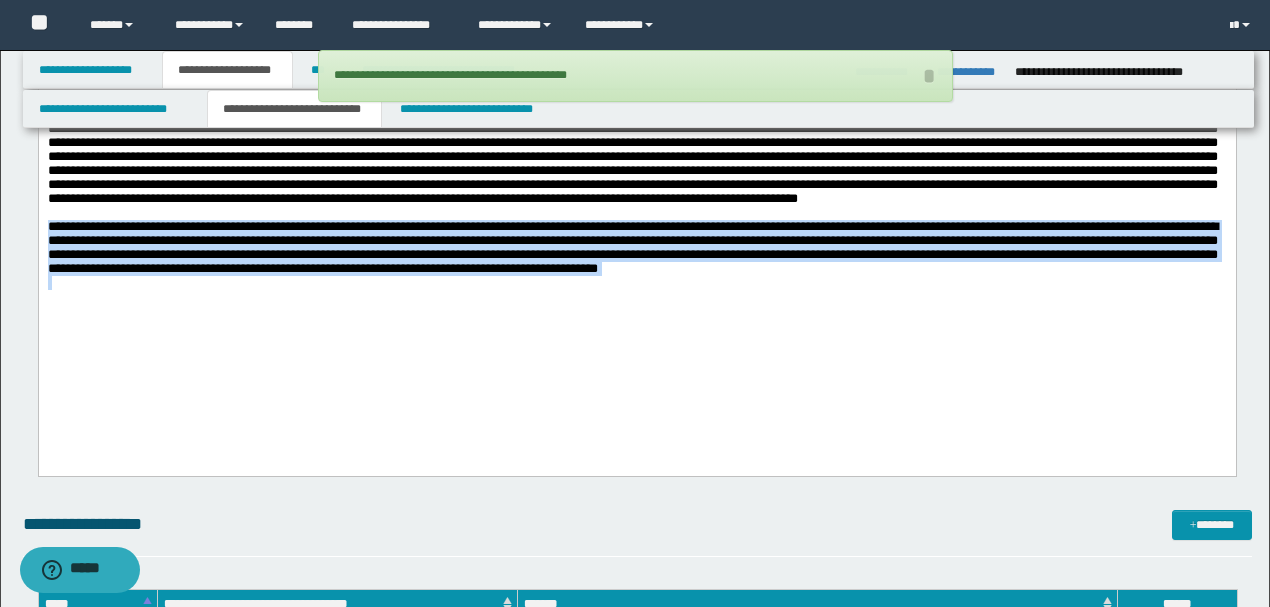 drag, startPoint x: 1055, startPoint y: 357, endPoint x: 0, endPoint y: 304, distance: 1056.3304 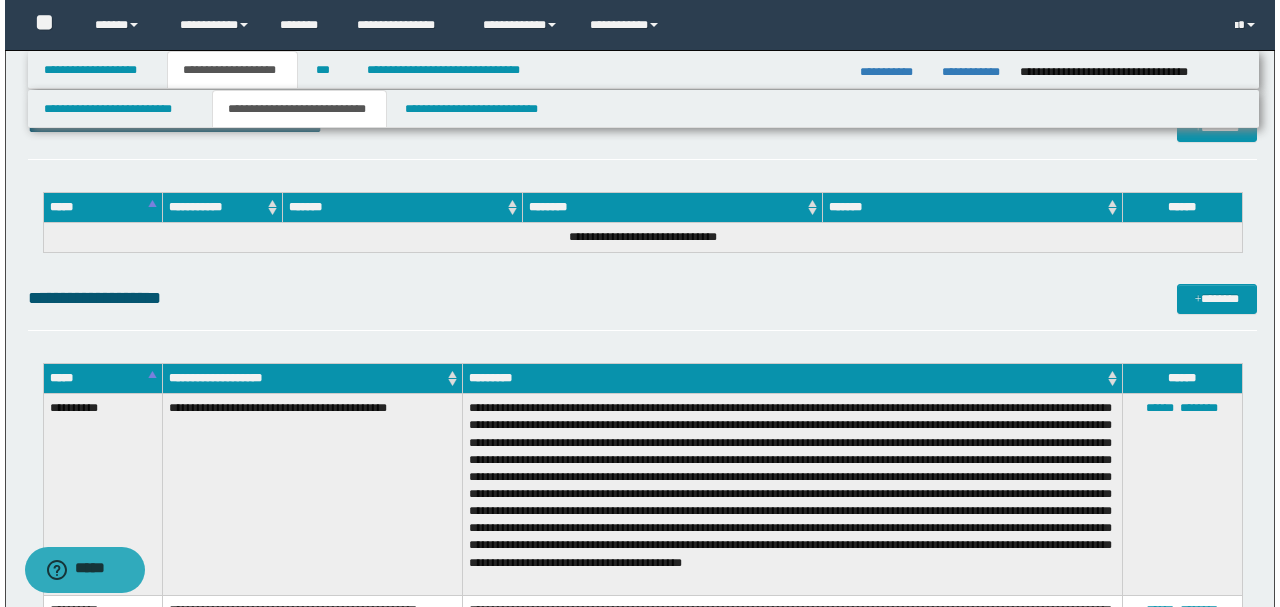 scroll, scrollTop: 5466, scrollLeft: 0, axis: vertical 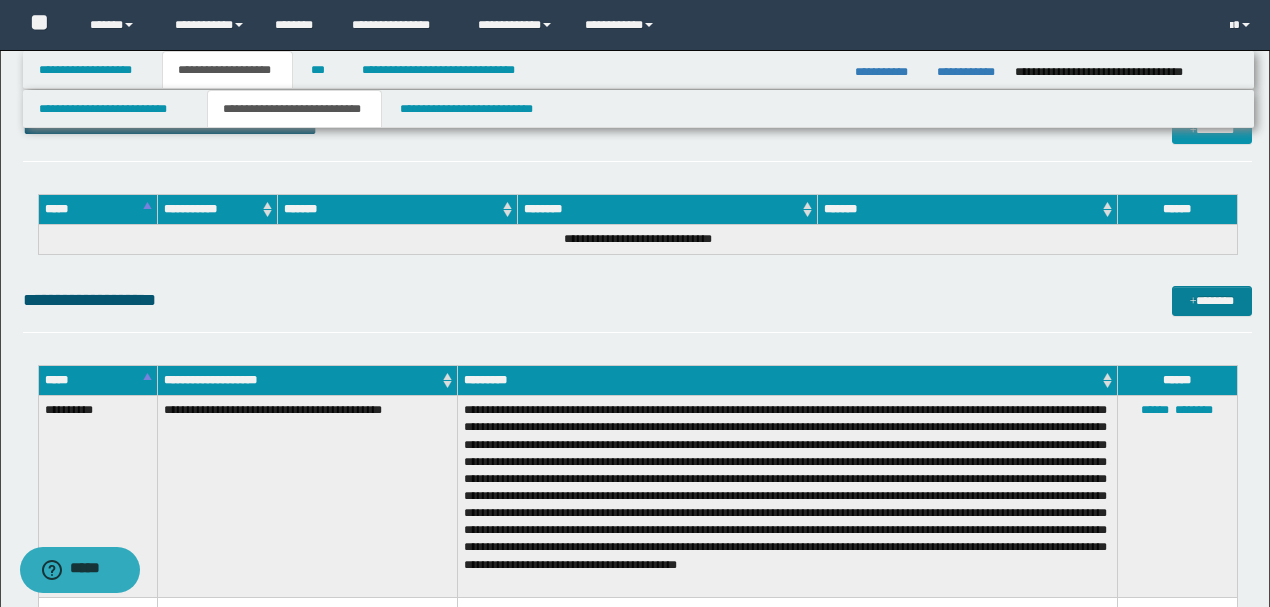 click at bounding box center (1193, 302) 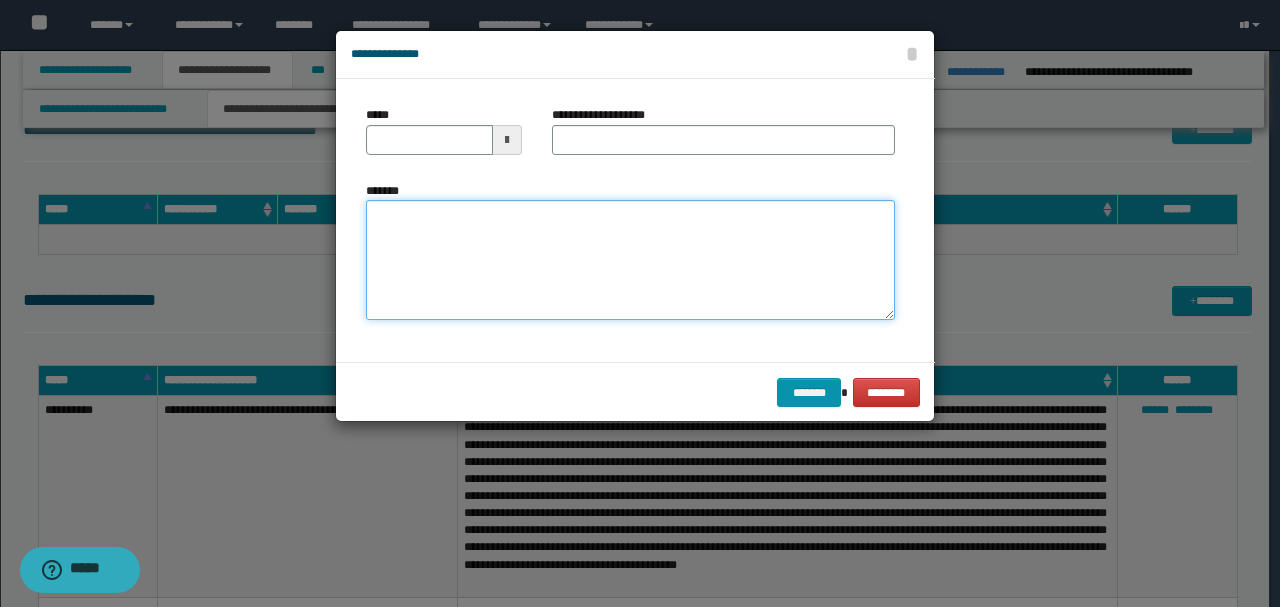 paste on "**********" 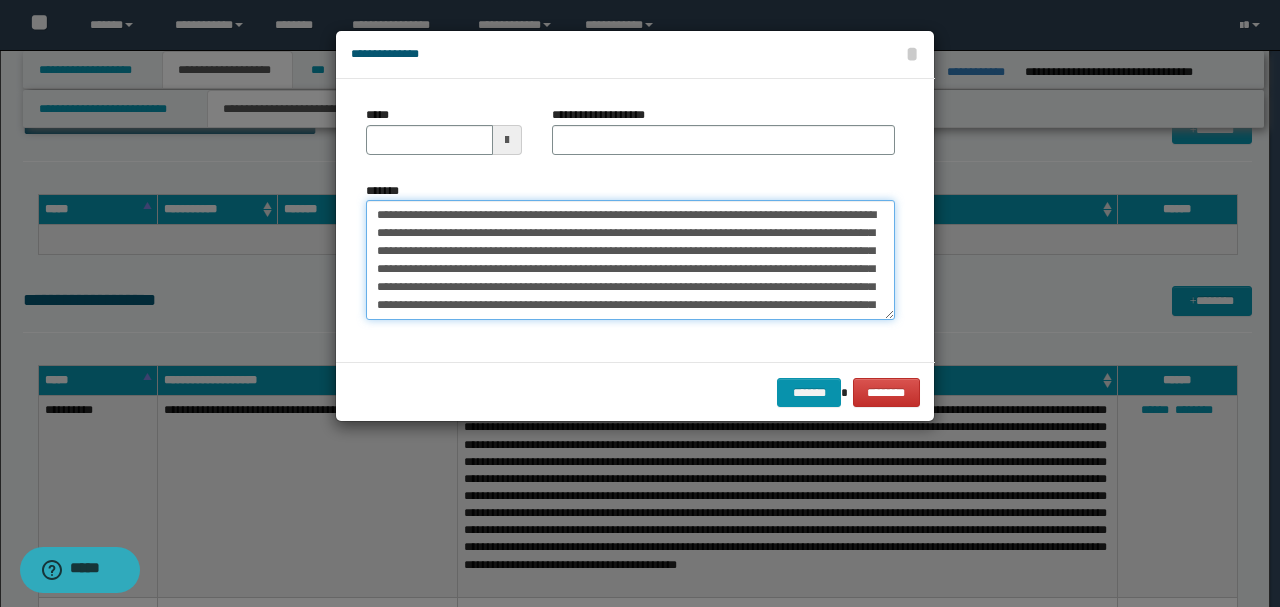 click on "**********" at bounding box center (630, 260) 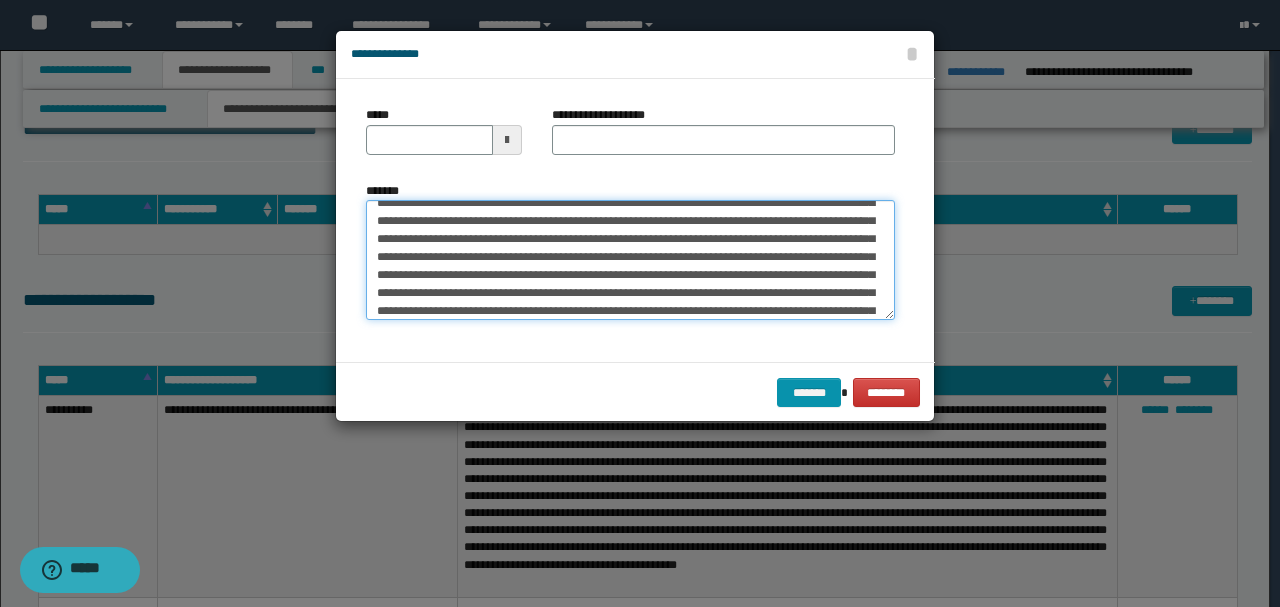 scroll, scrollTop: 0, scrollLeft: 0, axis: both 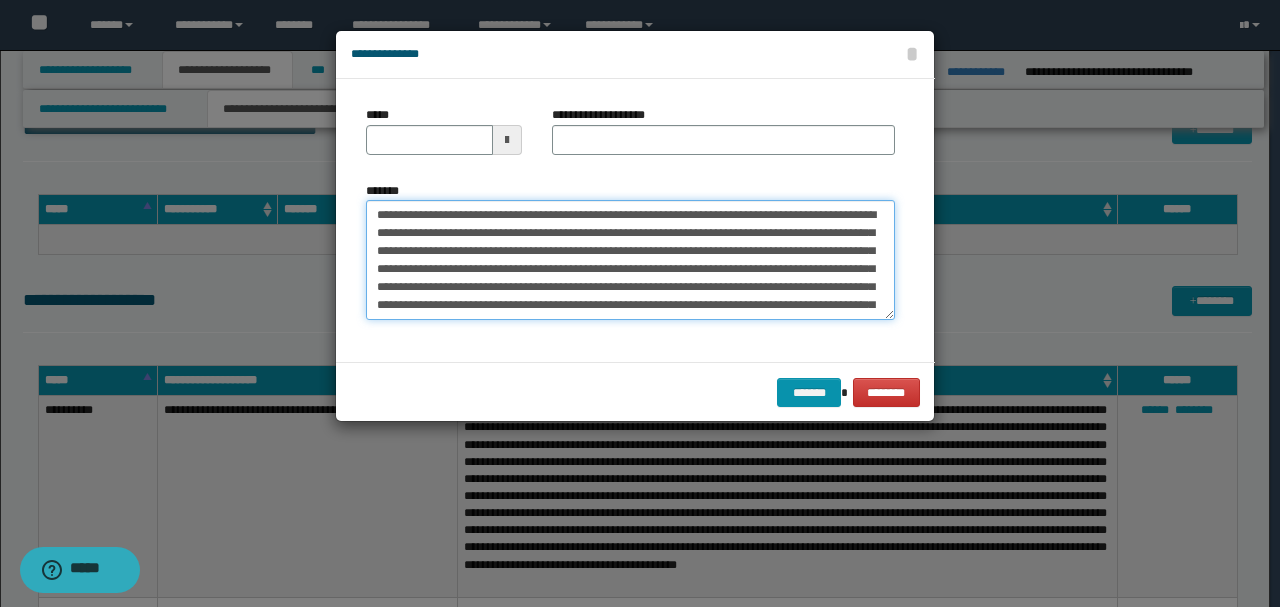 click on "**********" at bounding box center [630, 259] 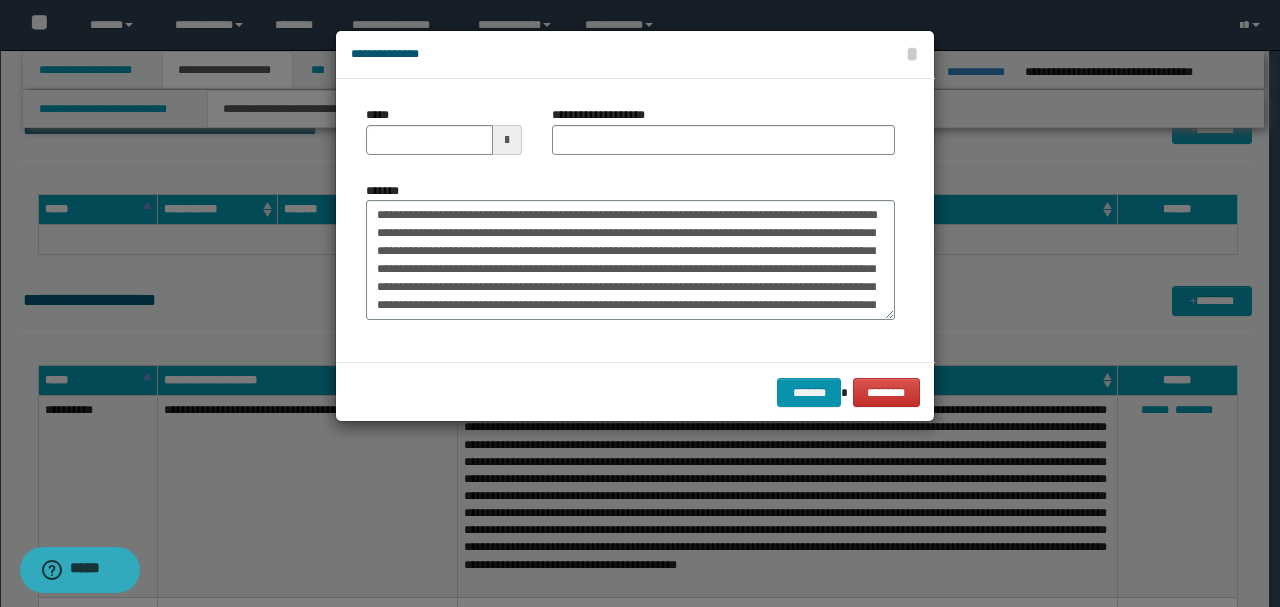 click on "*****" at bounding box center [444, 138] 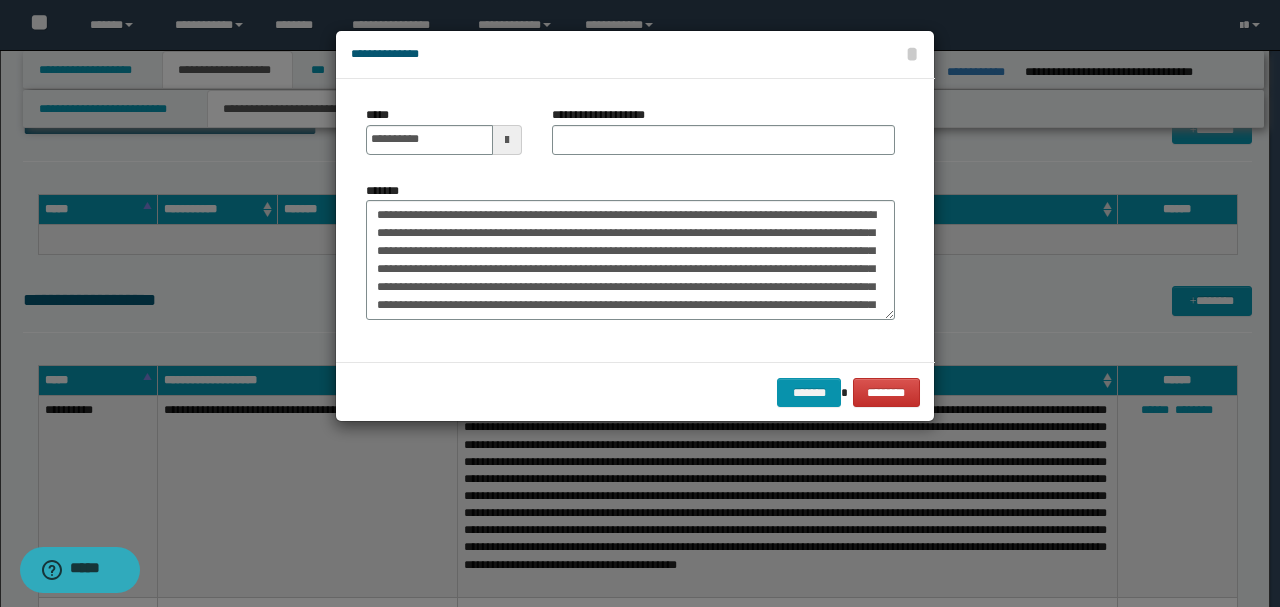 click on "**********" at bounding box center [630, 220] 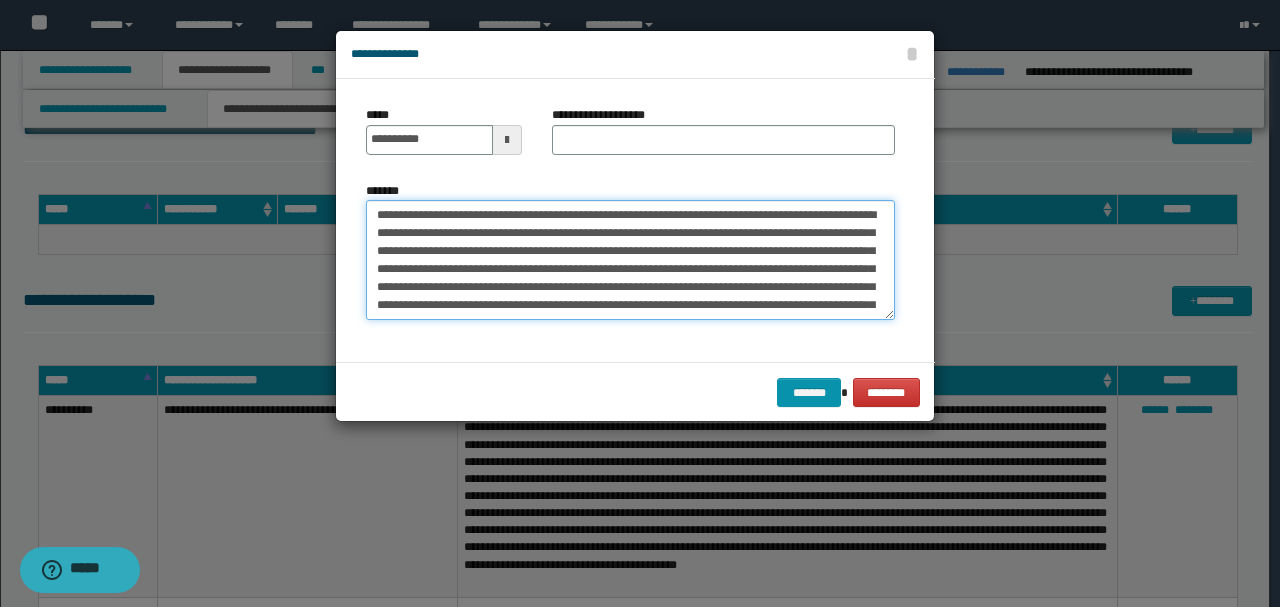 drag, startPoint x: 729, startPoint y: 212, endPoint x: 264, endPoint y: 201, distance: 465.1301 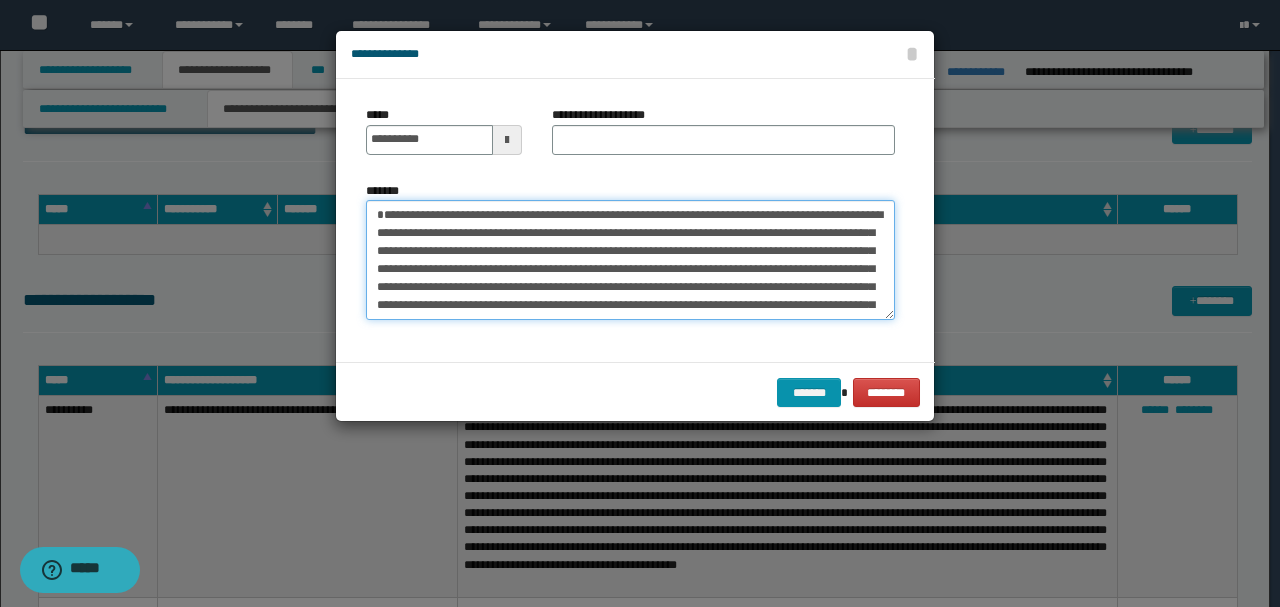 type on "**********" 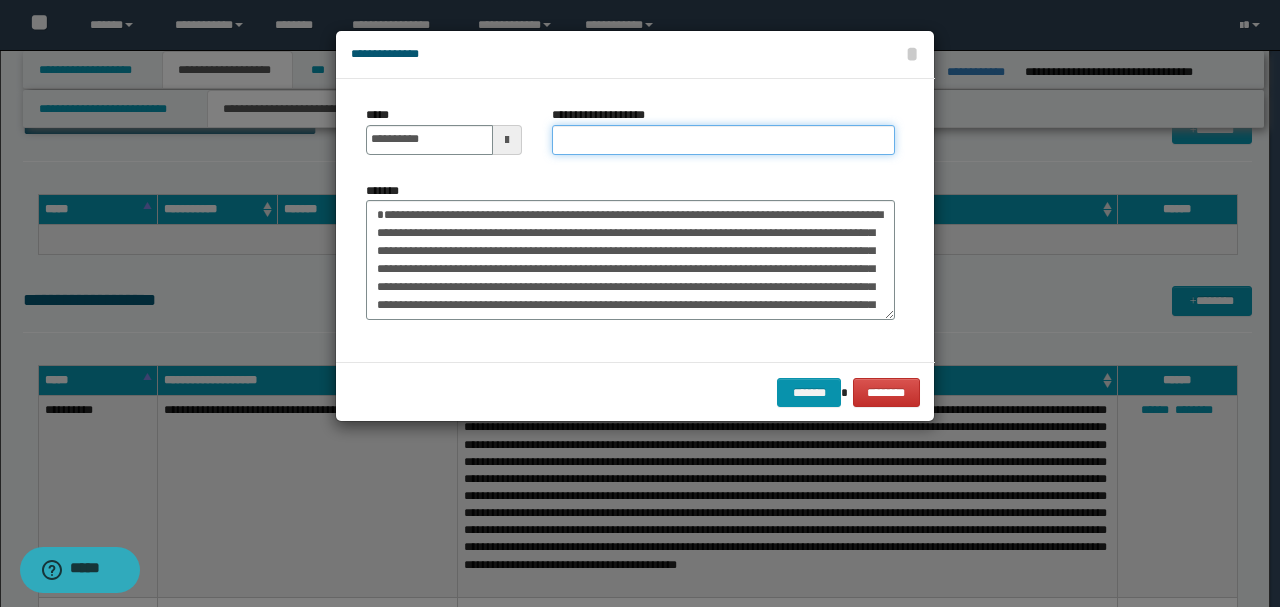 paste on "**********" 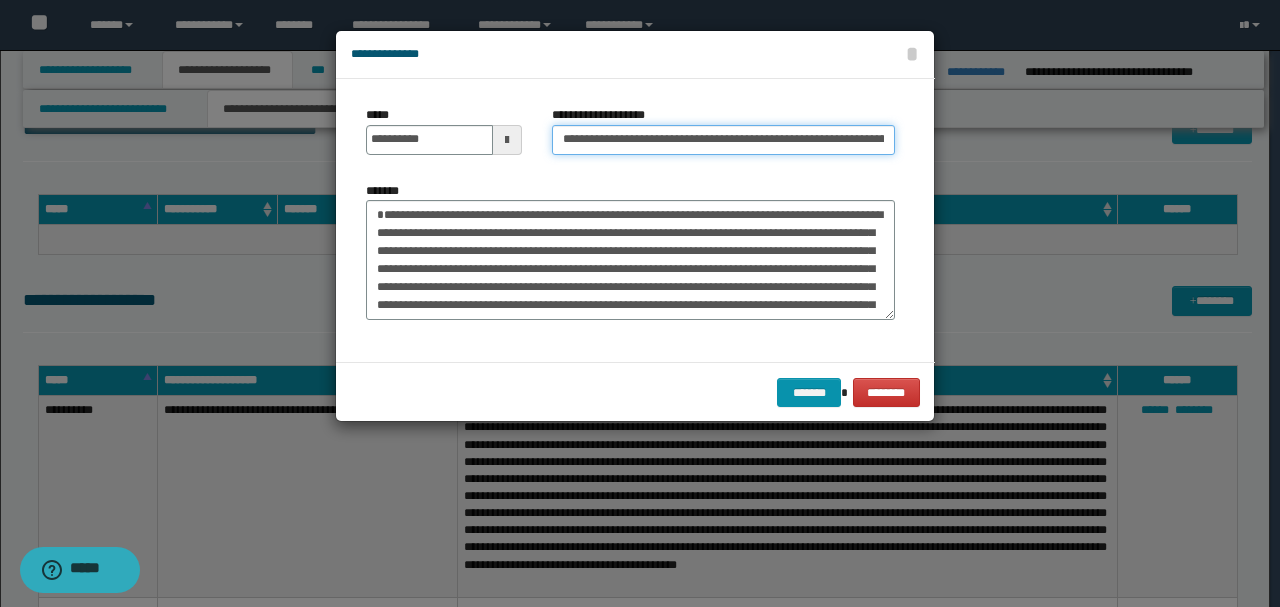 click on "**********" at bounding box center (723, 140) 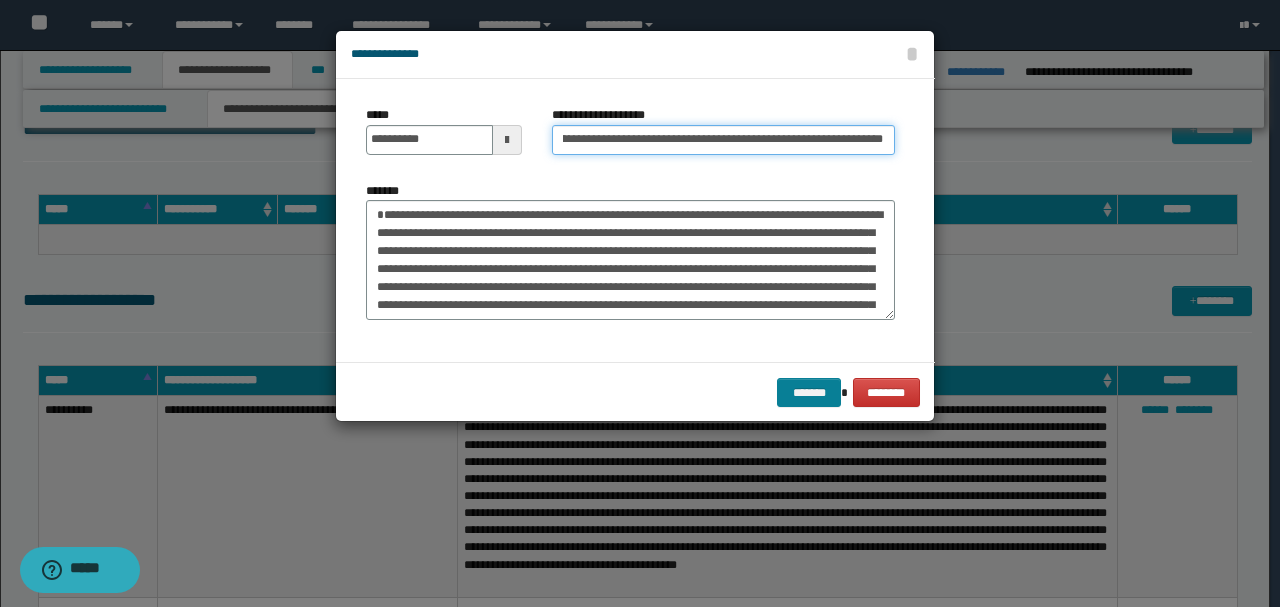 type on "**********" 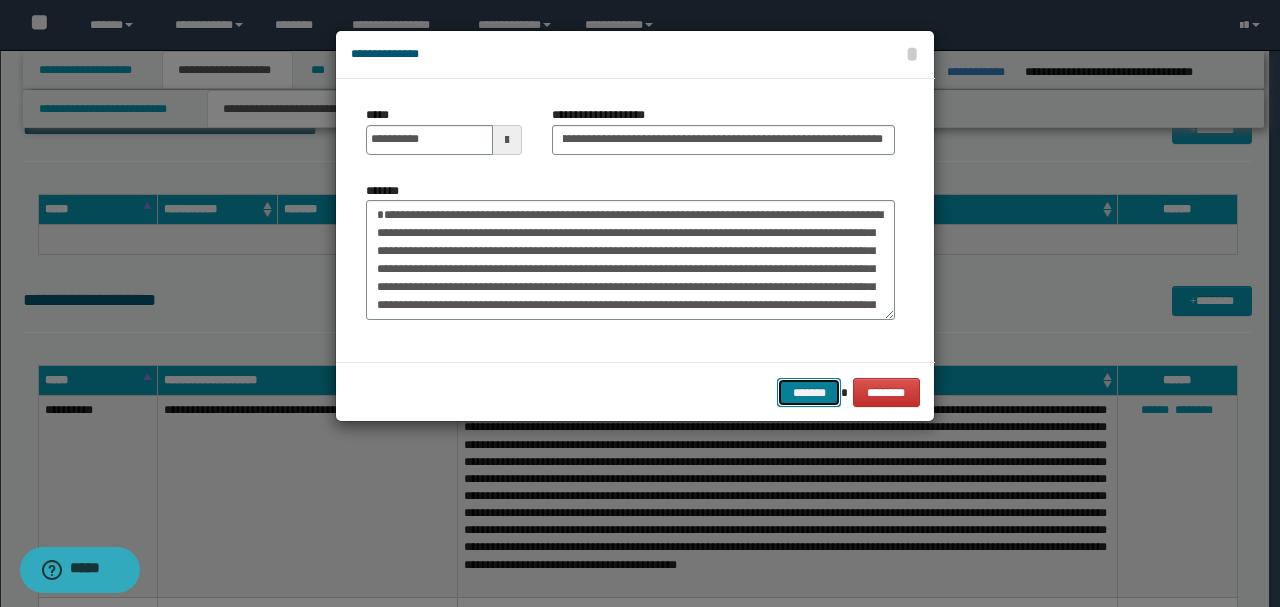 click on "*******" at bounding box center (809, 392) 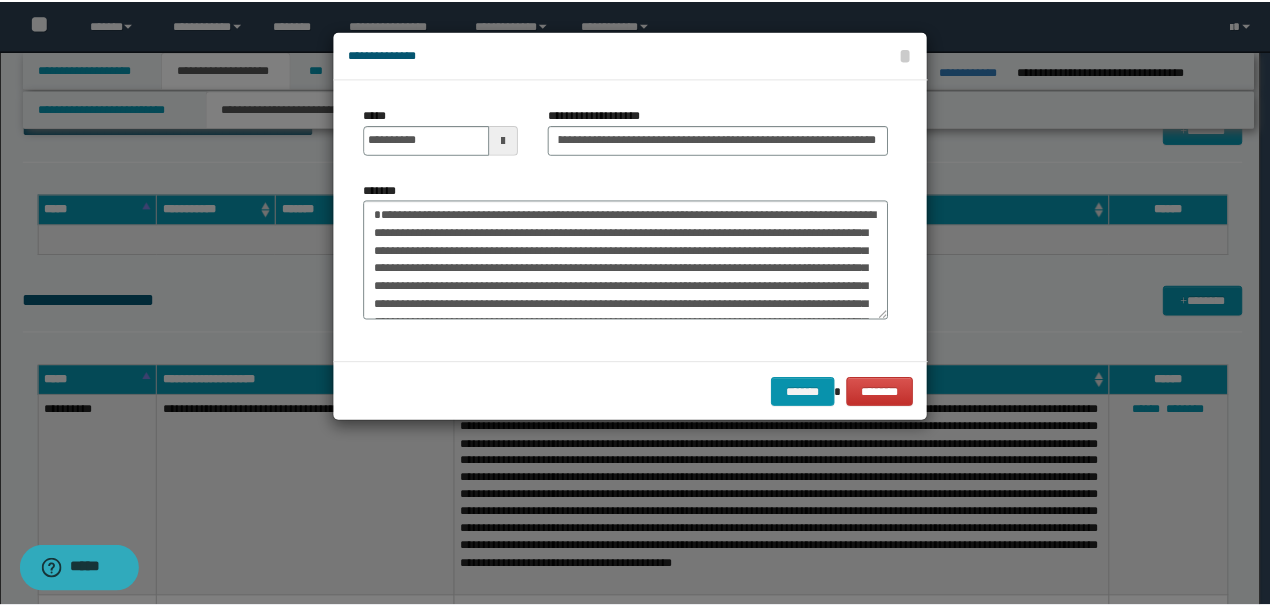 scroll, scrollTop: 0, scrollLeft: 0, axis: both 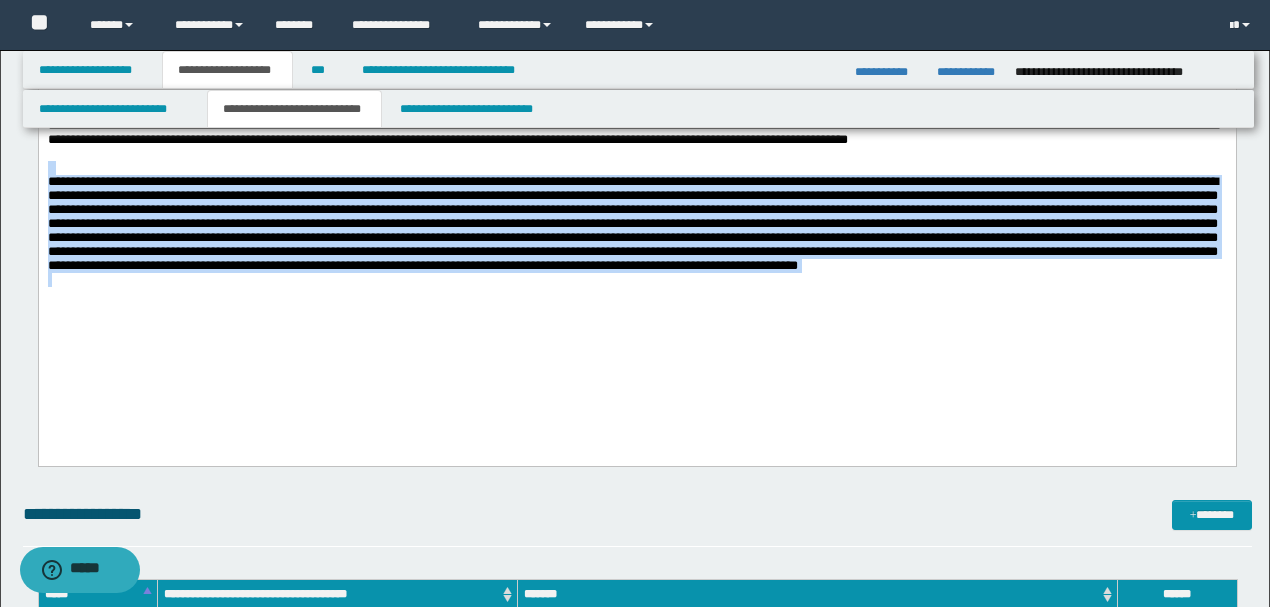 drag, startPoint x: 521, startPoint y: 344, endPoint x: 0, endPoint y: 218, distance: 536.0196 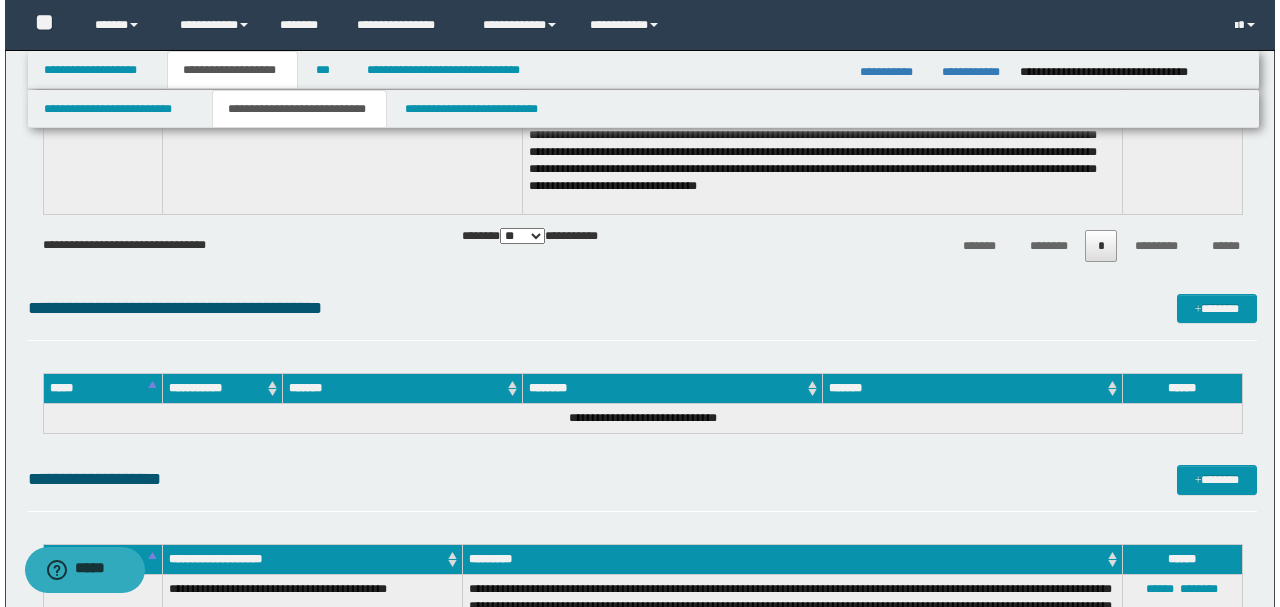 scroll, scrollTop: 5266, scrollLeft: 0, axis: vertical 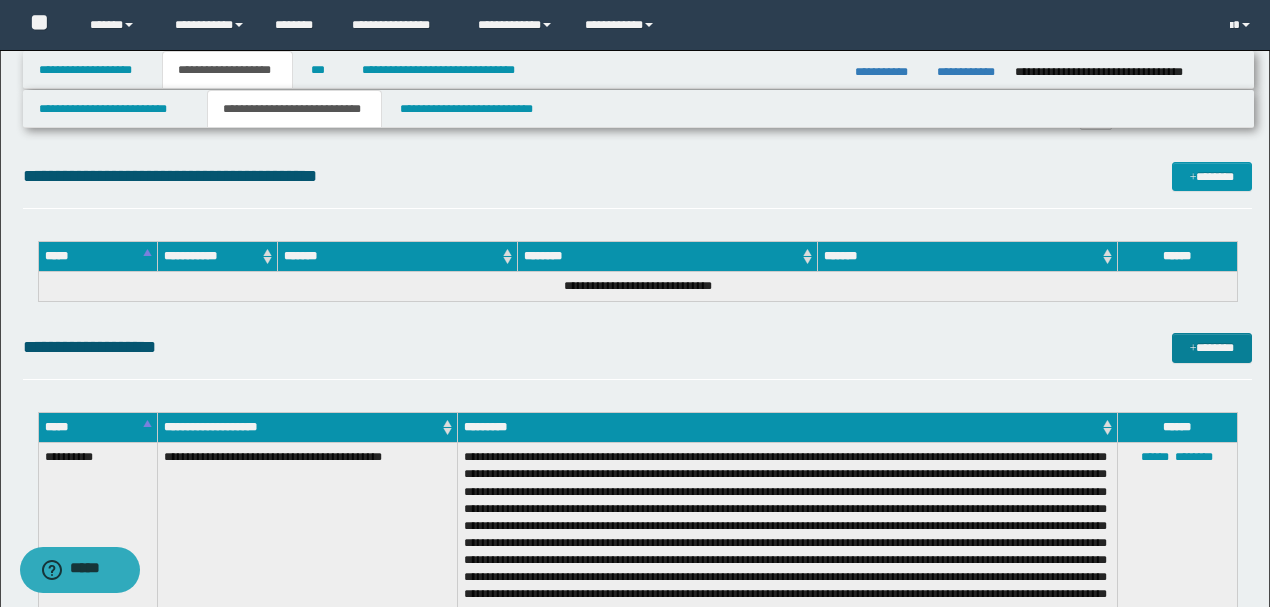click at bounding box center (1193, 349) 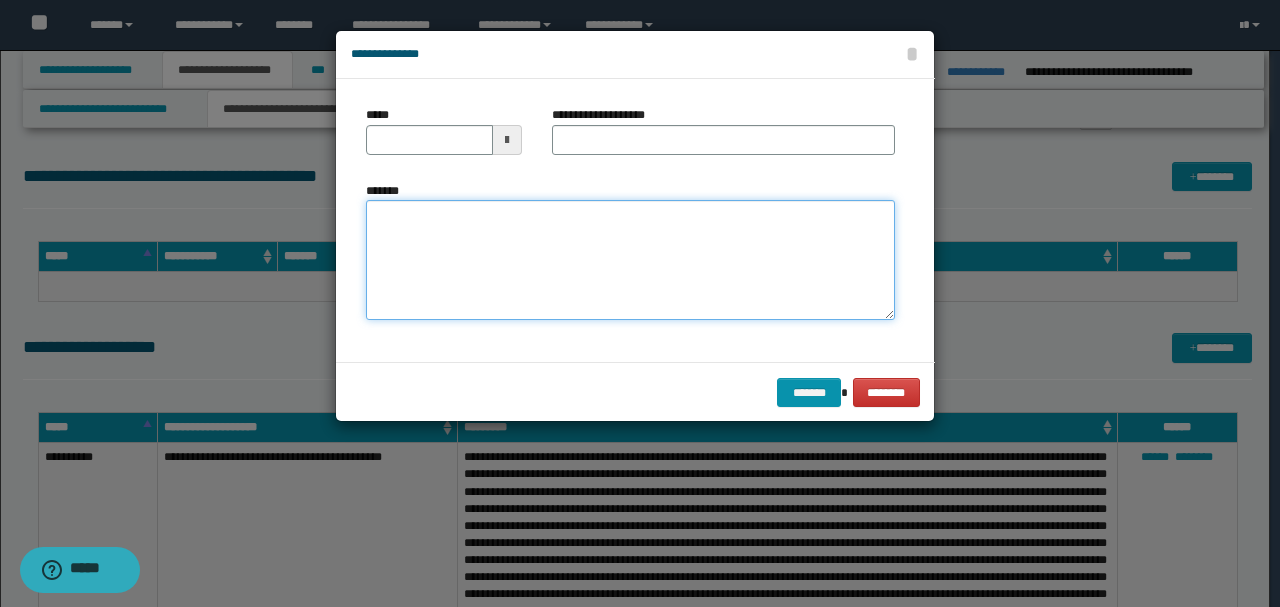 paste on "**********" 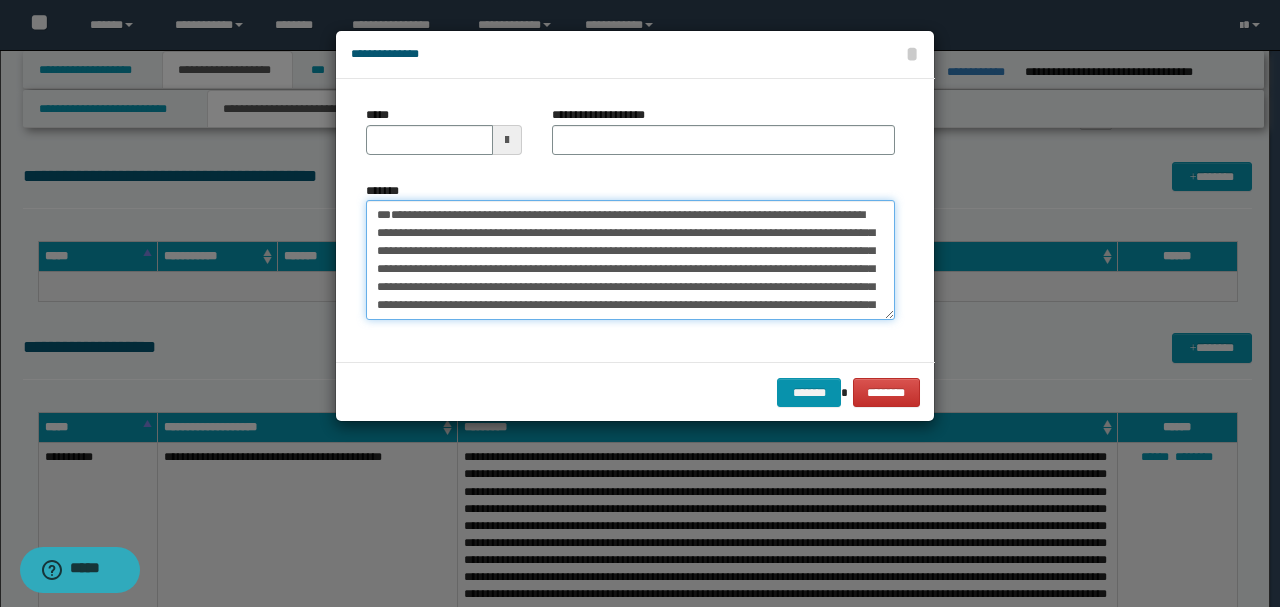 click on "*******" at bounding box center (630, 259) 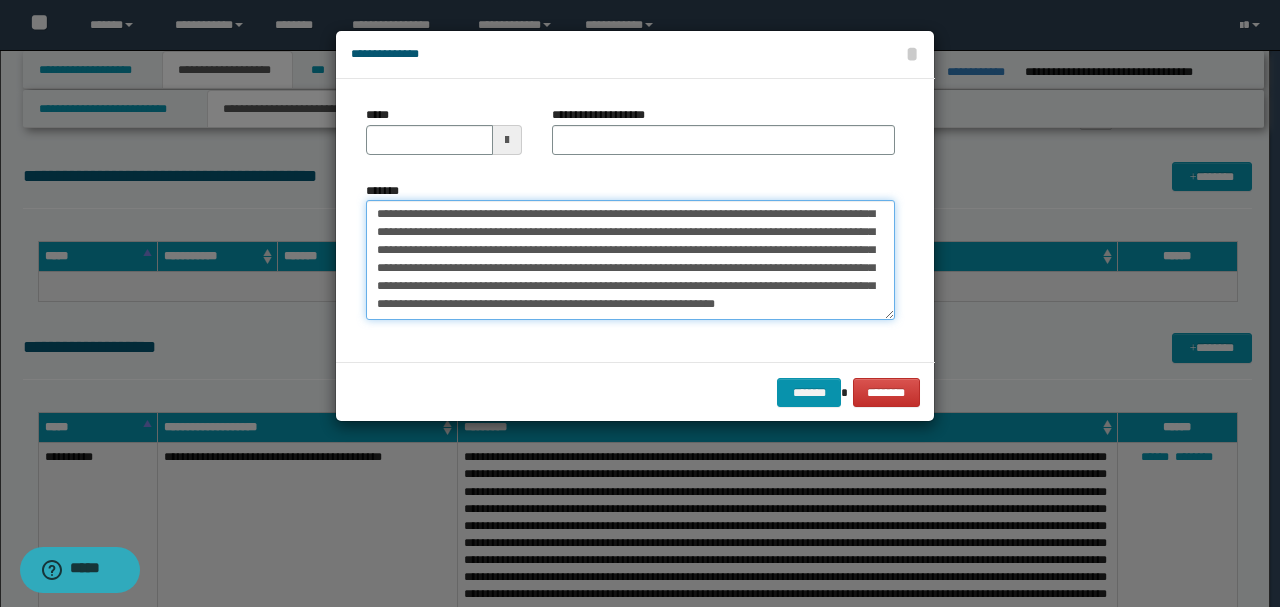 scroll, scrollTop: 0, scrollLeft: 0, axis: both 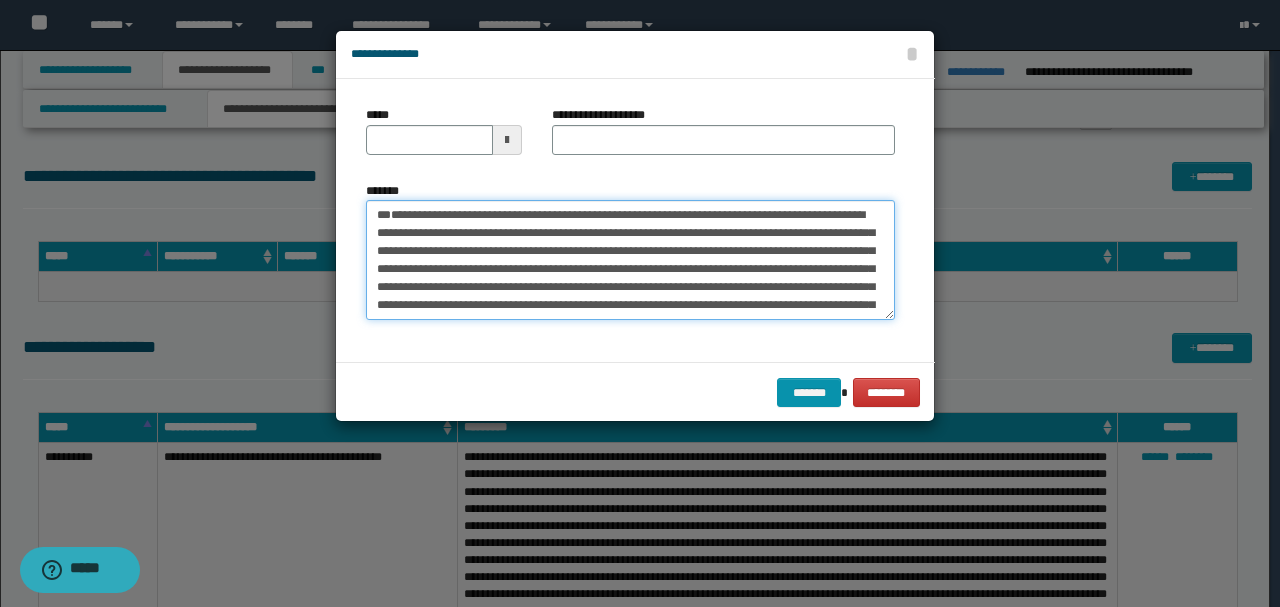 drag, startPoint x: 446, startPoint y: 246, endPoint x: 291, endPoint y: 162, distance: 176.29805 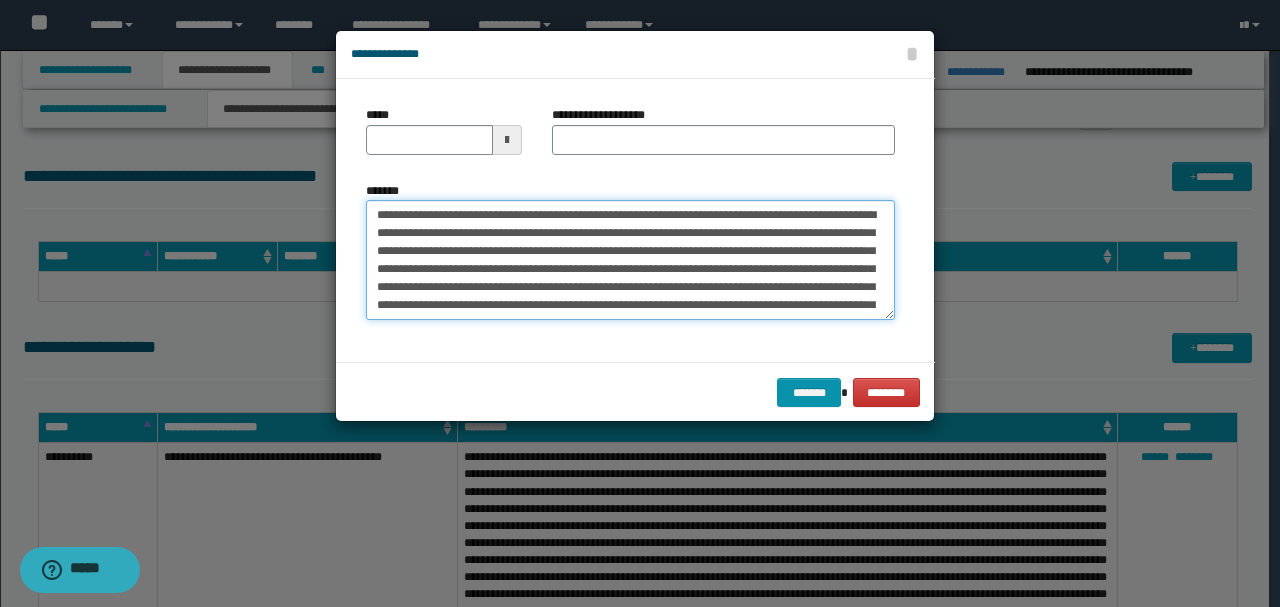 type 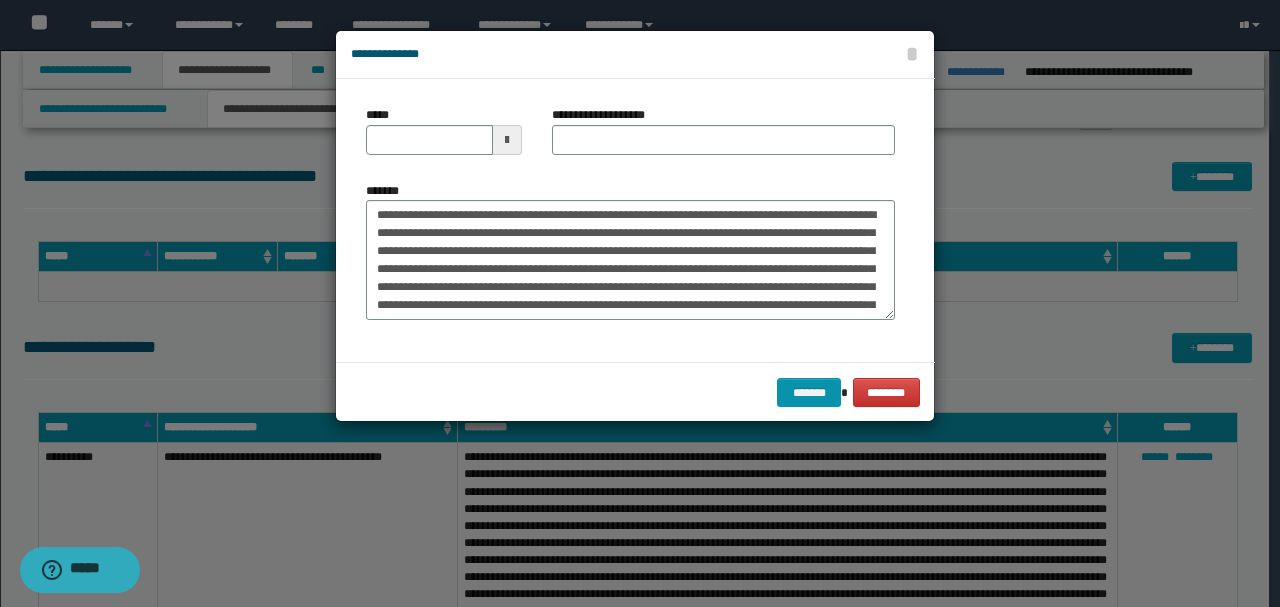 click on "*****" at bounding box center [444, 130] 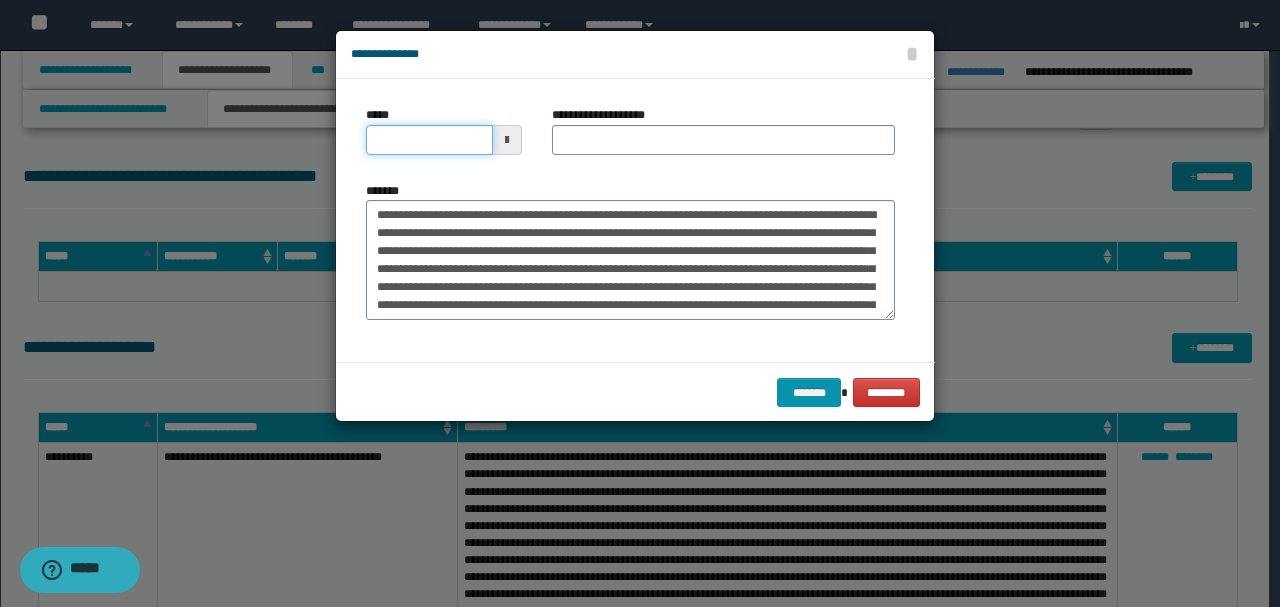 click on "*****" at bounding box center [429, 140] 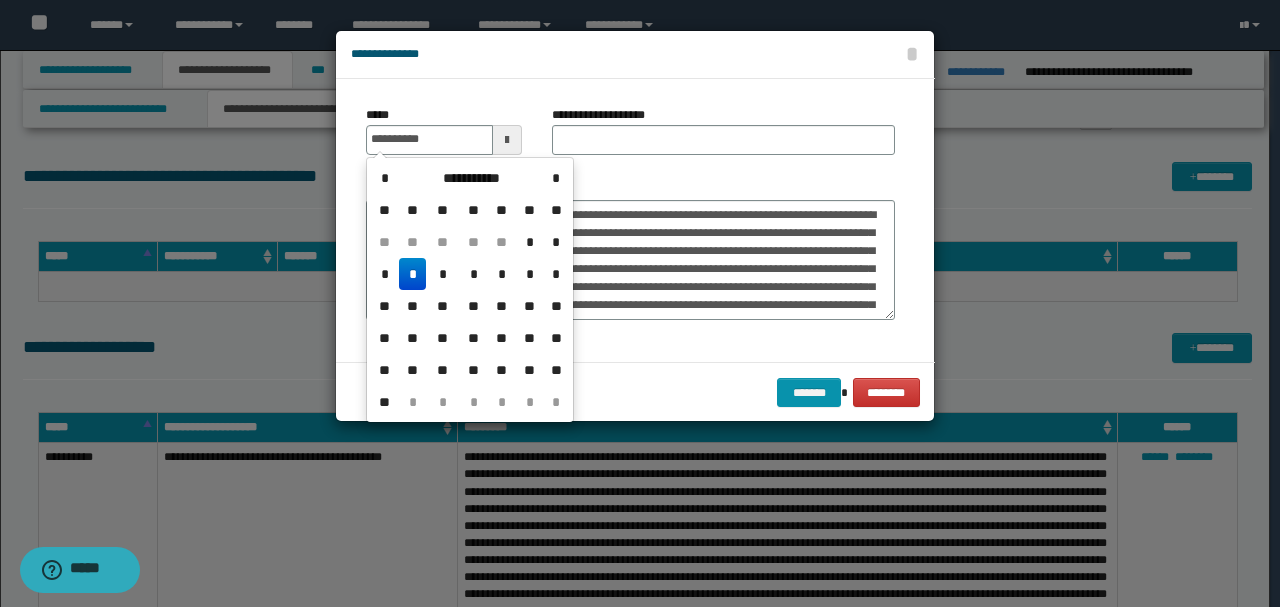 type on "**********" 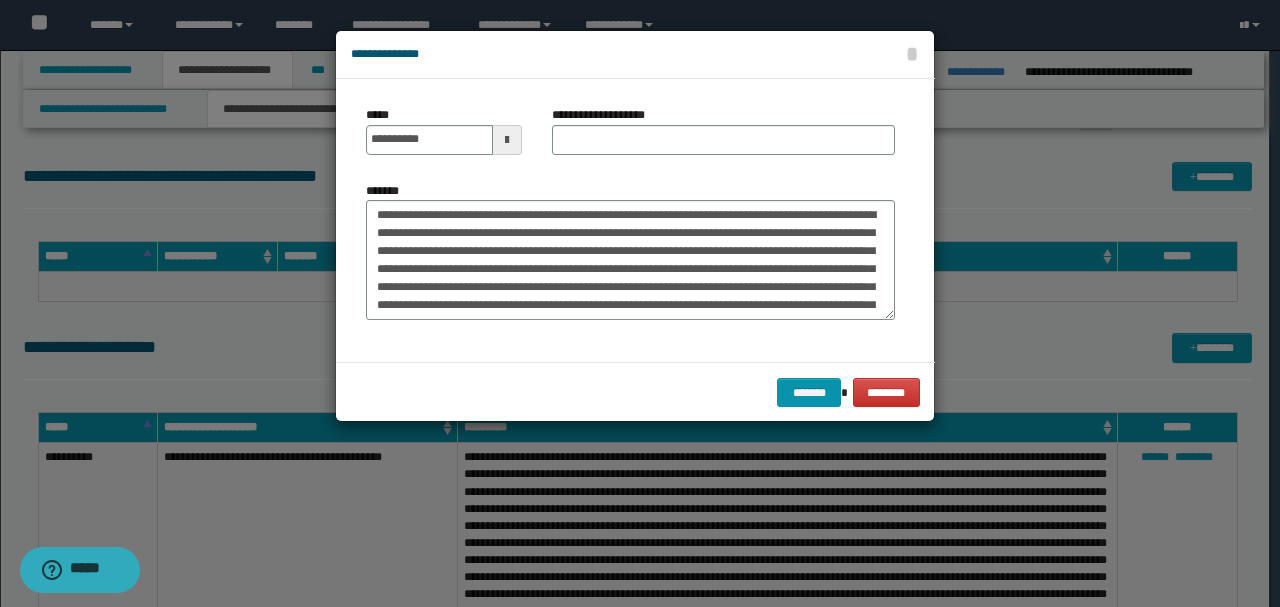 drag, startPoint x: 788, startPoint y: 157, endPoint x: 668, endPoint y: 166, distance: 120.33703 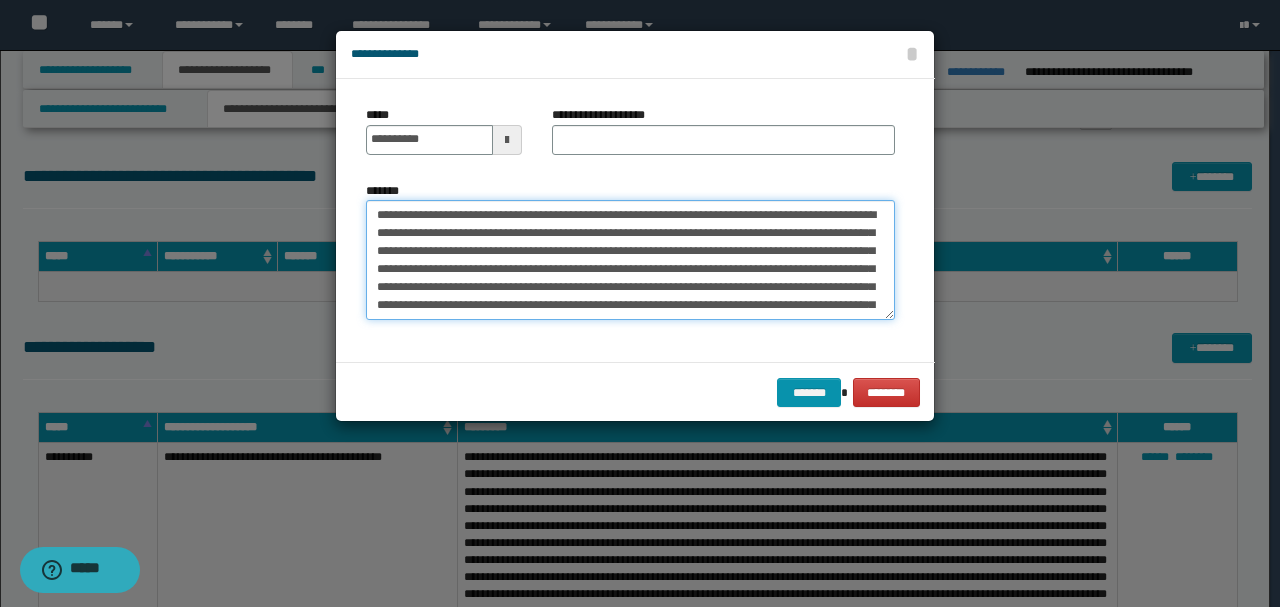 drag, startPoint x: 505, startPoint y: 204, endPoint x: 143, endPoint y: 188, distance: 362.35342 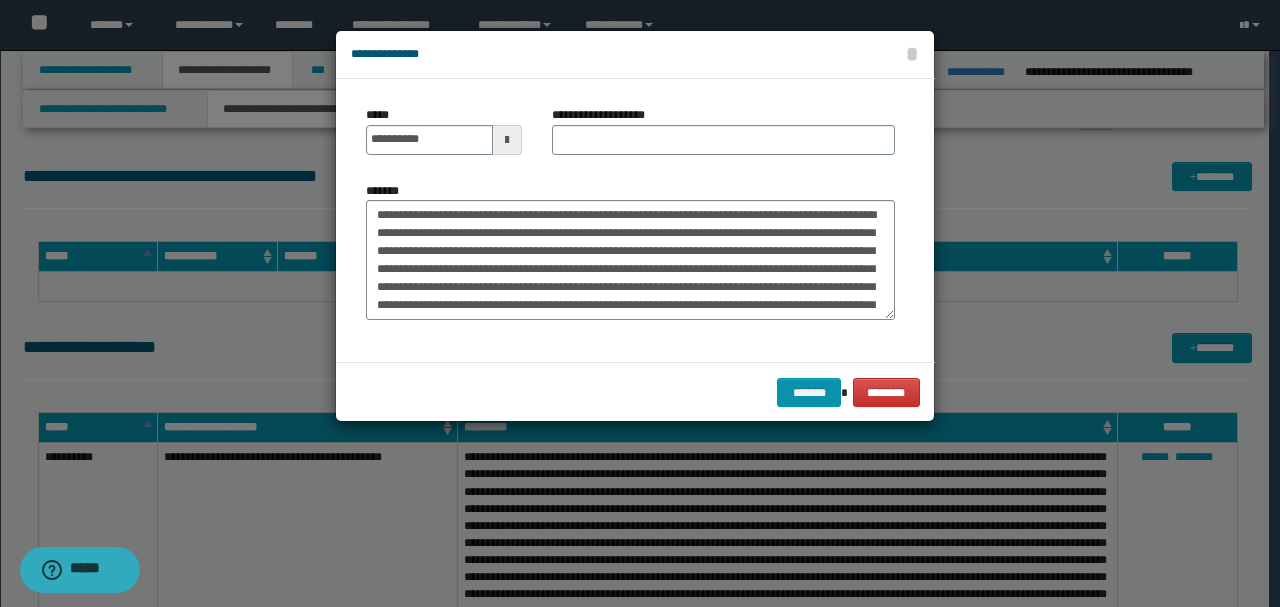 click on "**********" at bounding box center (723, 138) 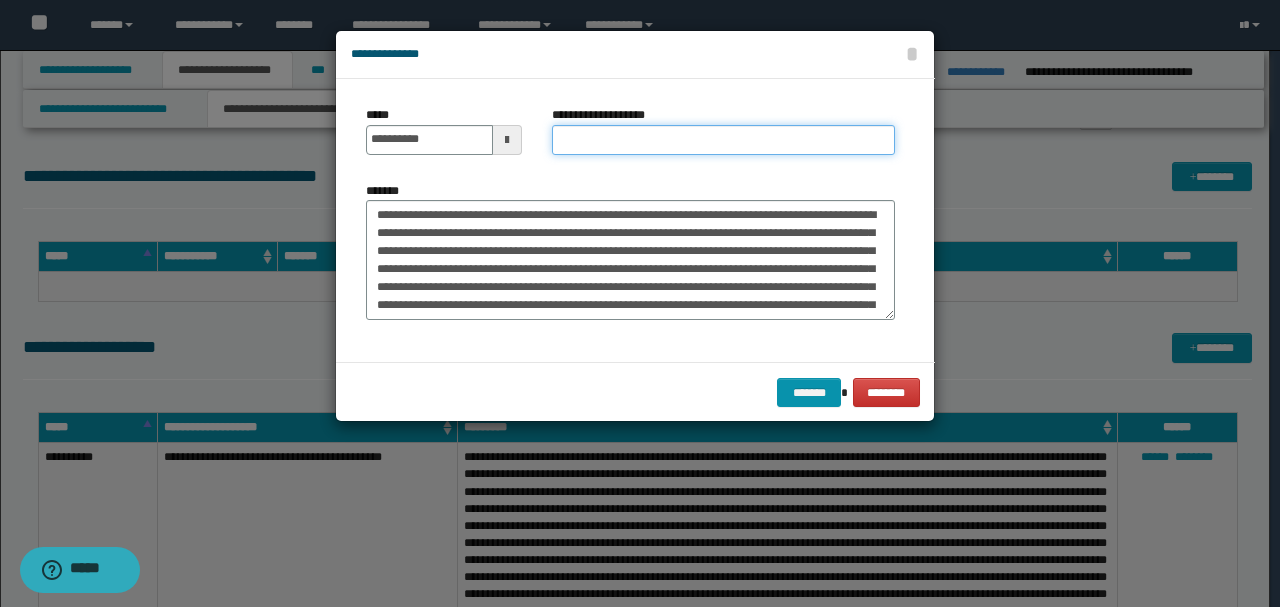 click on "**********" at bounding box center (723, 140) 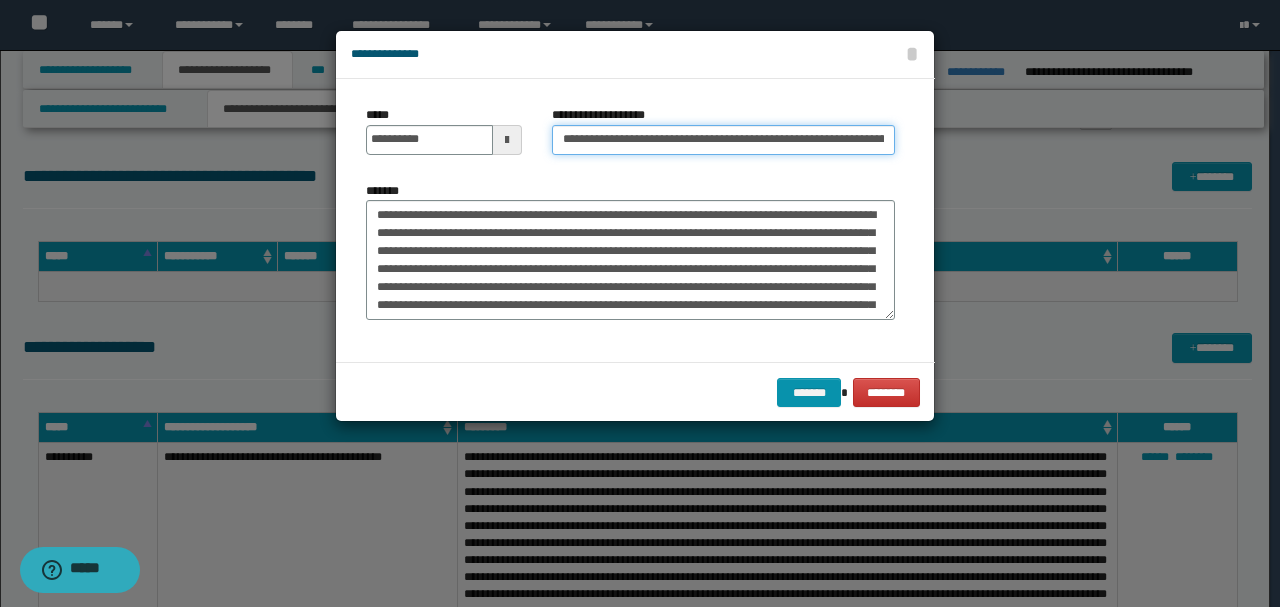 scroll, scrollTop: 0, scrollLeft: 28, axis: horizontal 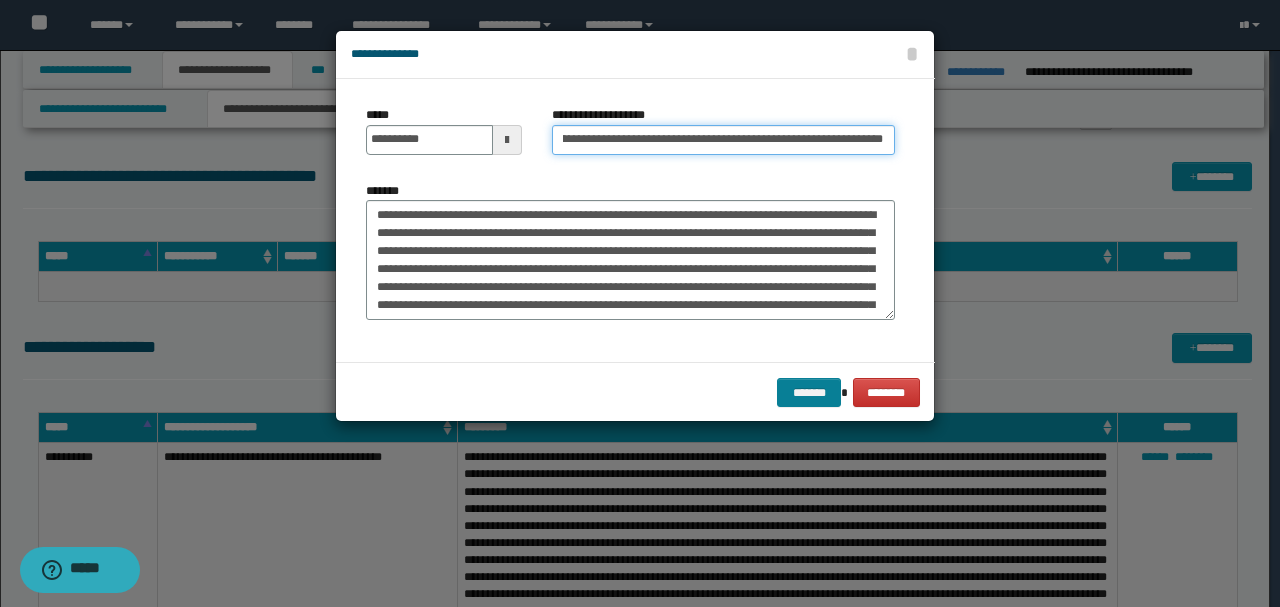 type on "**********" 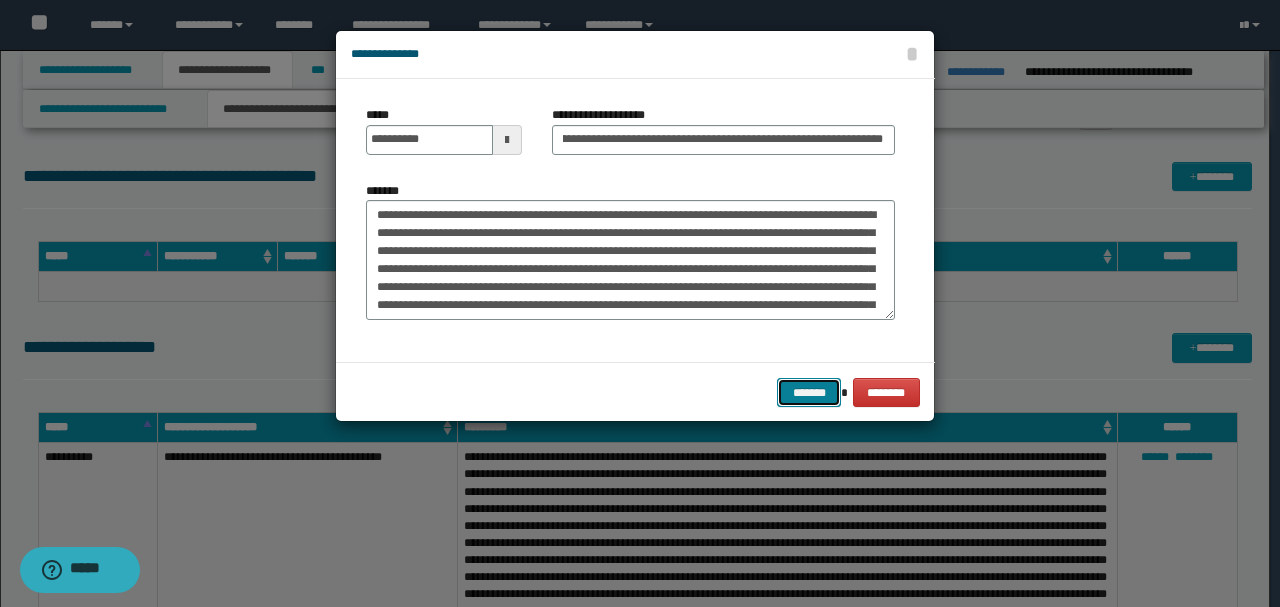 click on "*******" at bounding box center (809, 392) 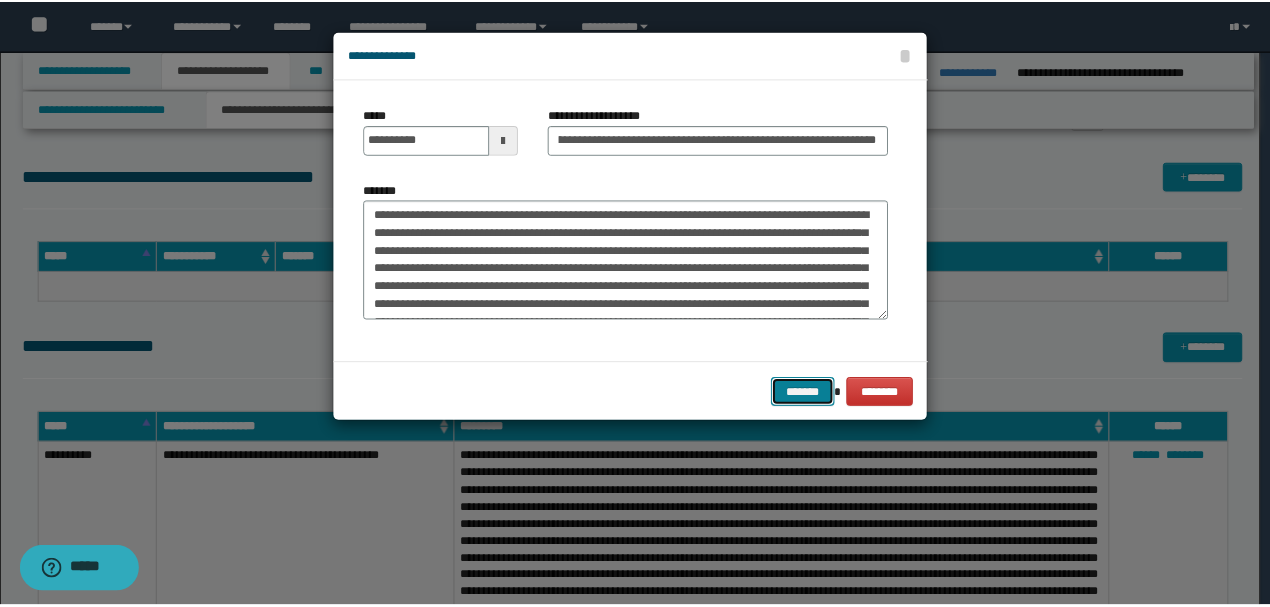 scroll, scrollTop: 0, scrollLeft: 0, axis: both 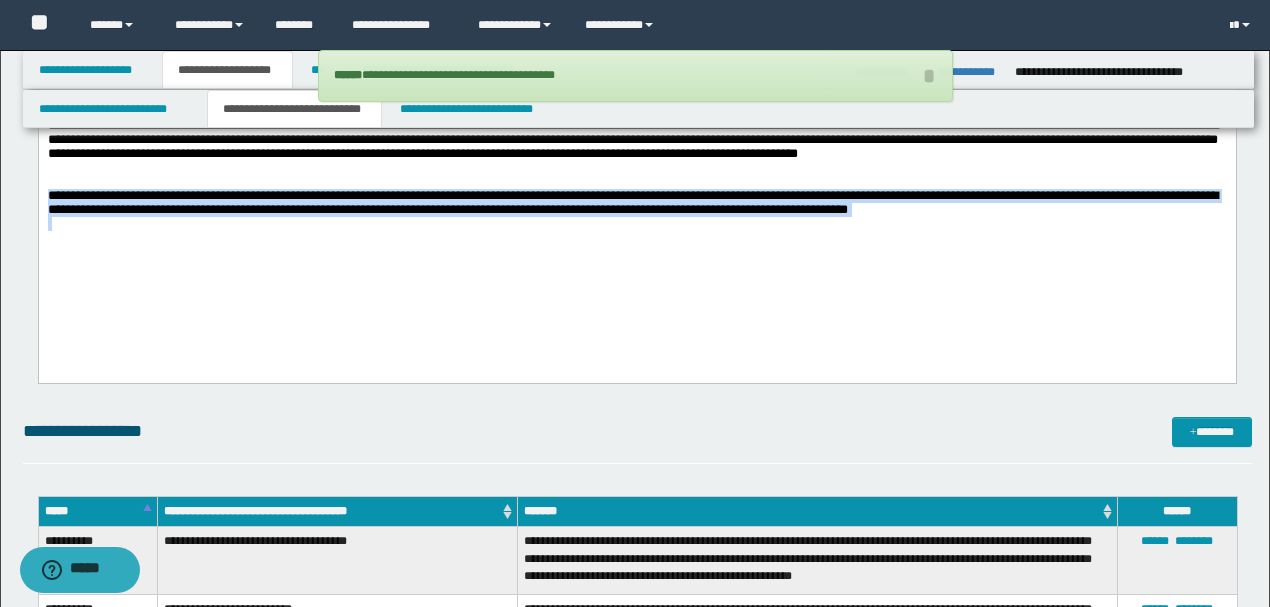 drag, startPoint x: 84, startPoint y: 253, endPoint x: 0, endPoint y: 241, distance: 84.85281 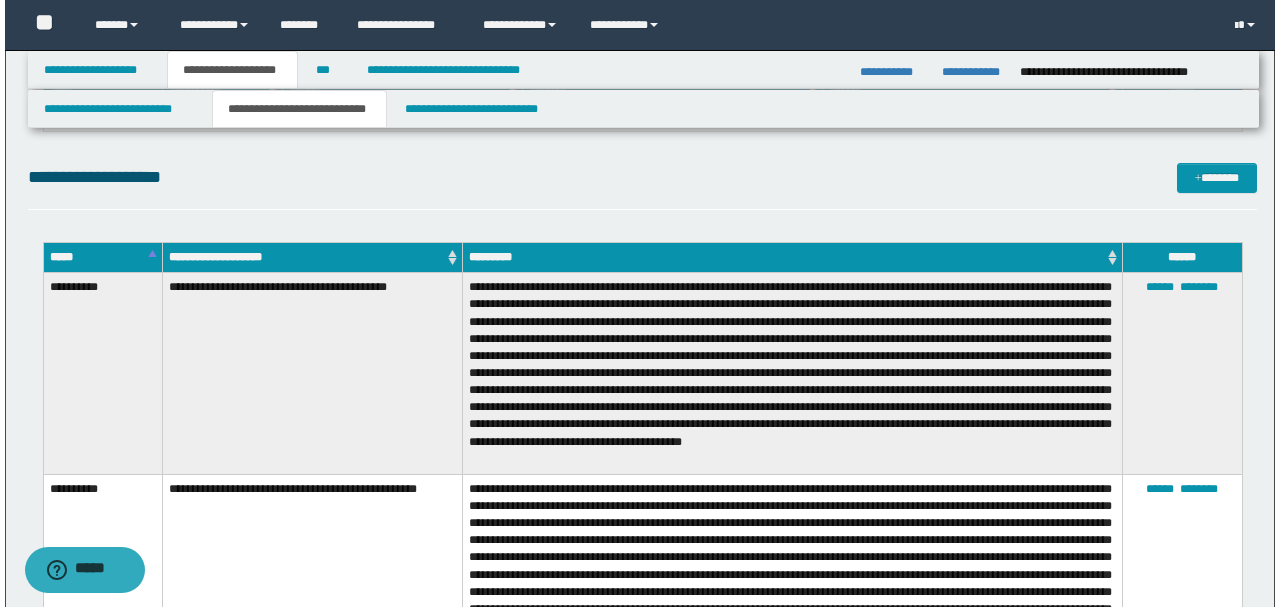 scroll, scrollTop: 5313, scrollLeft: 0, axis: vertical 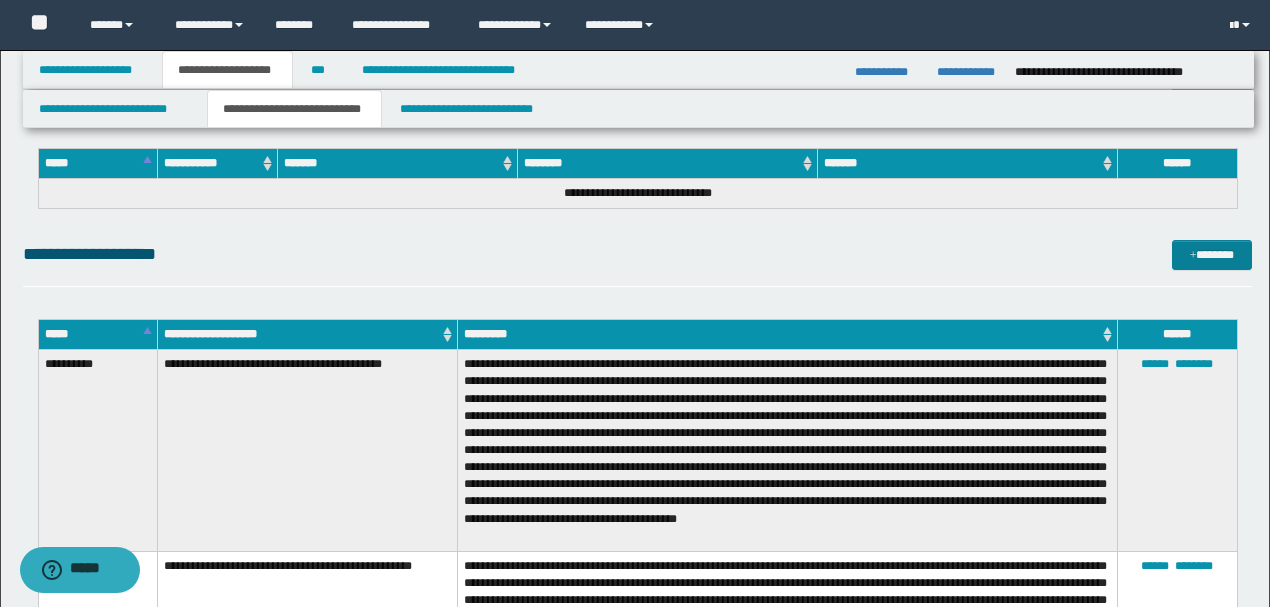 click on "*******" at bounding box center (1211, 254) 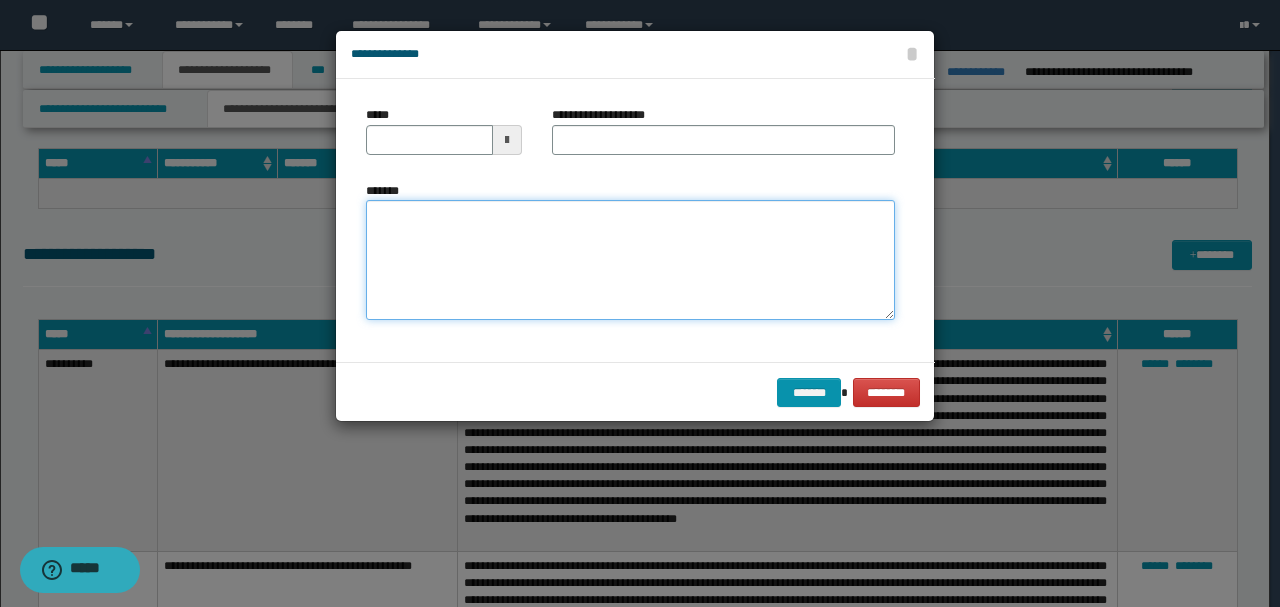 paste on "**********" 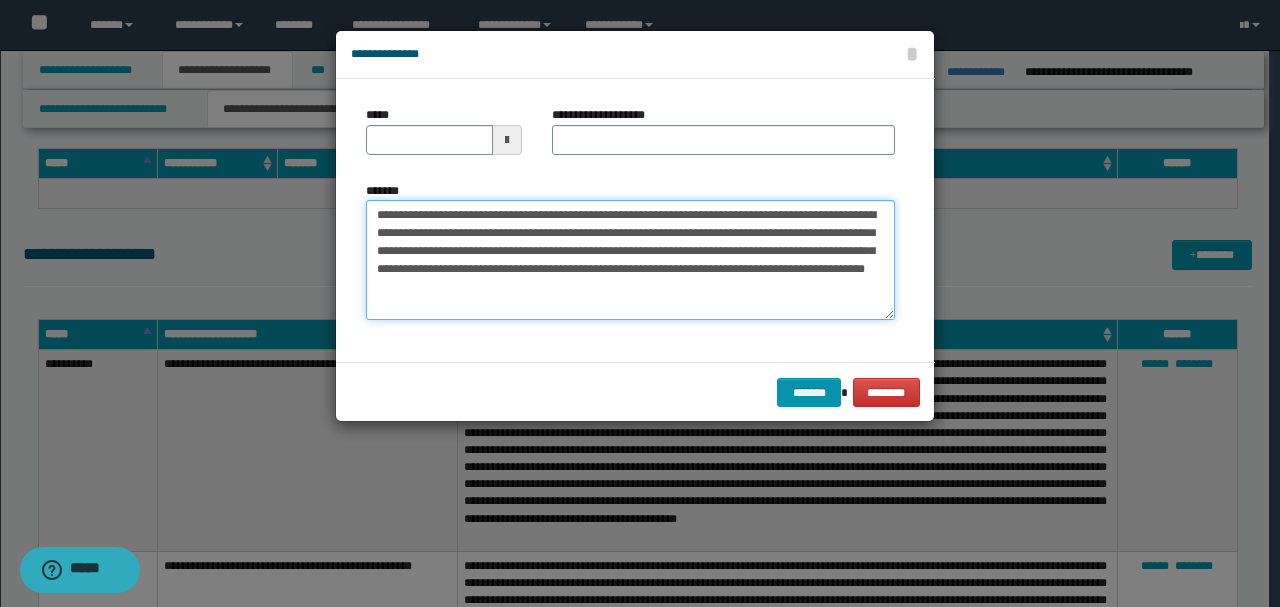 click on "**********" at bounding box center [630, 259] 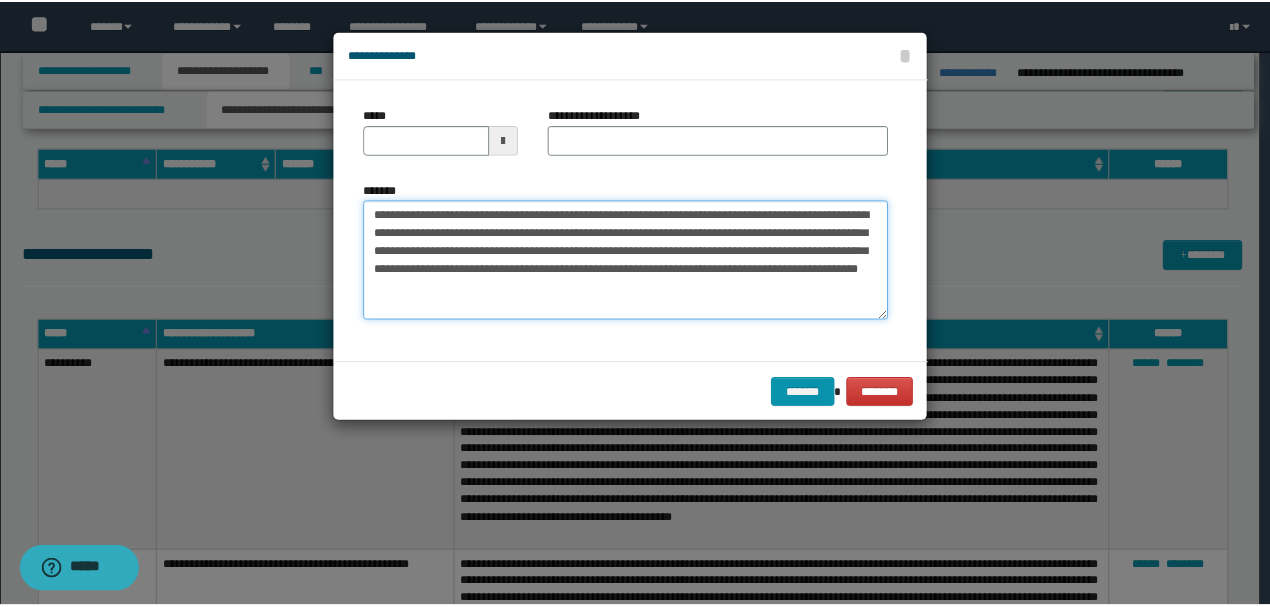 scroll, scrollTop: 0, scrollLeft: 0, axis: both 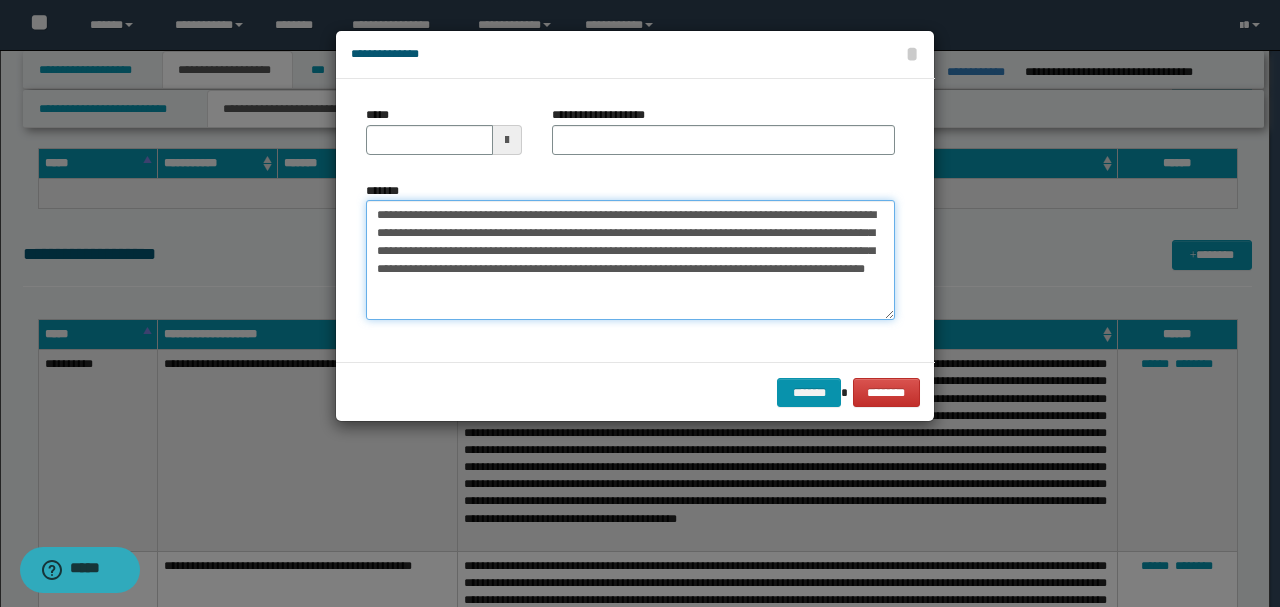 type 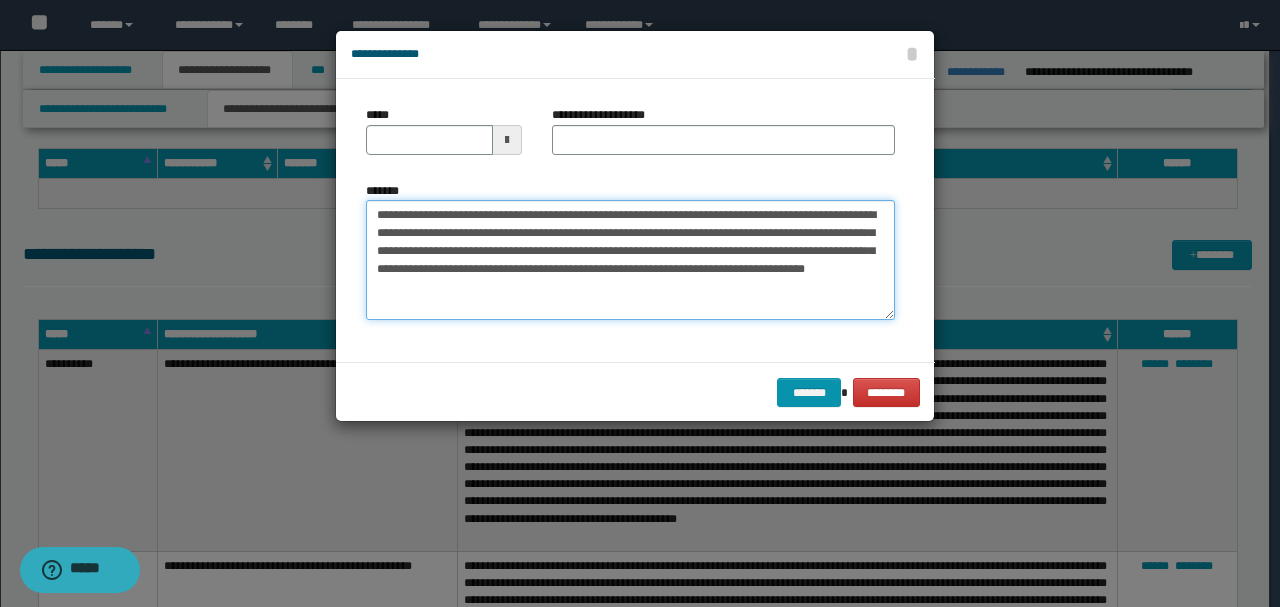 type 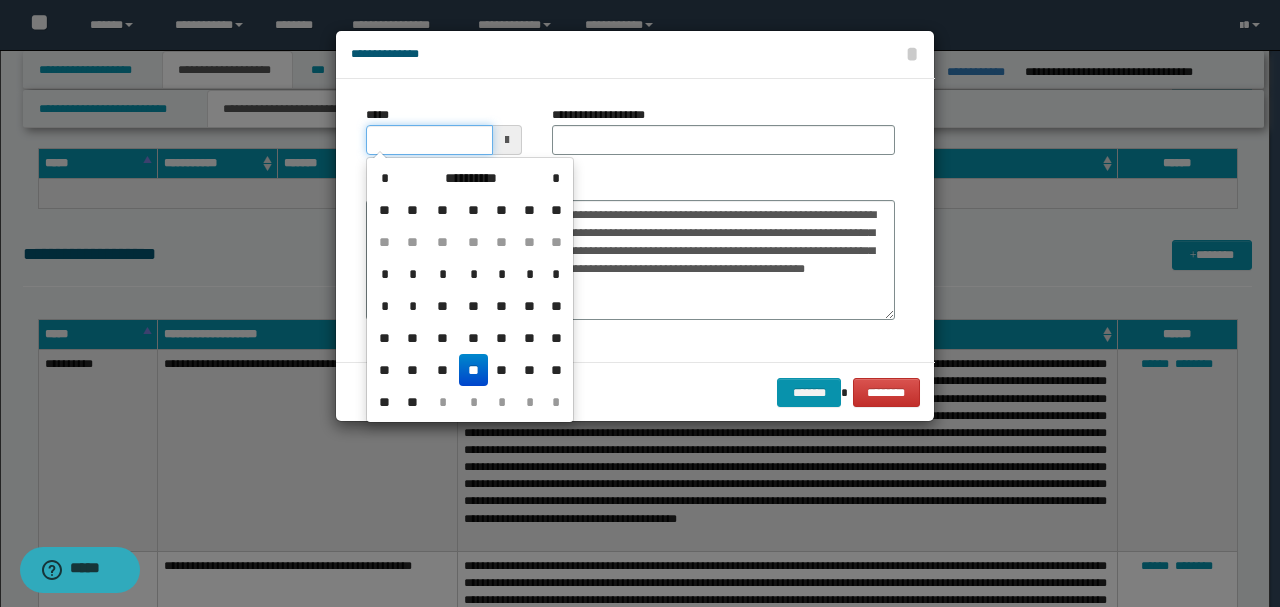 click on "*****" at bounding box center [429, 140] 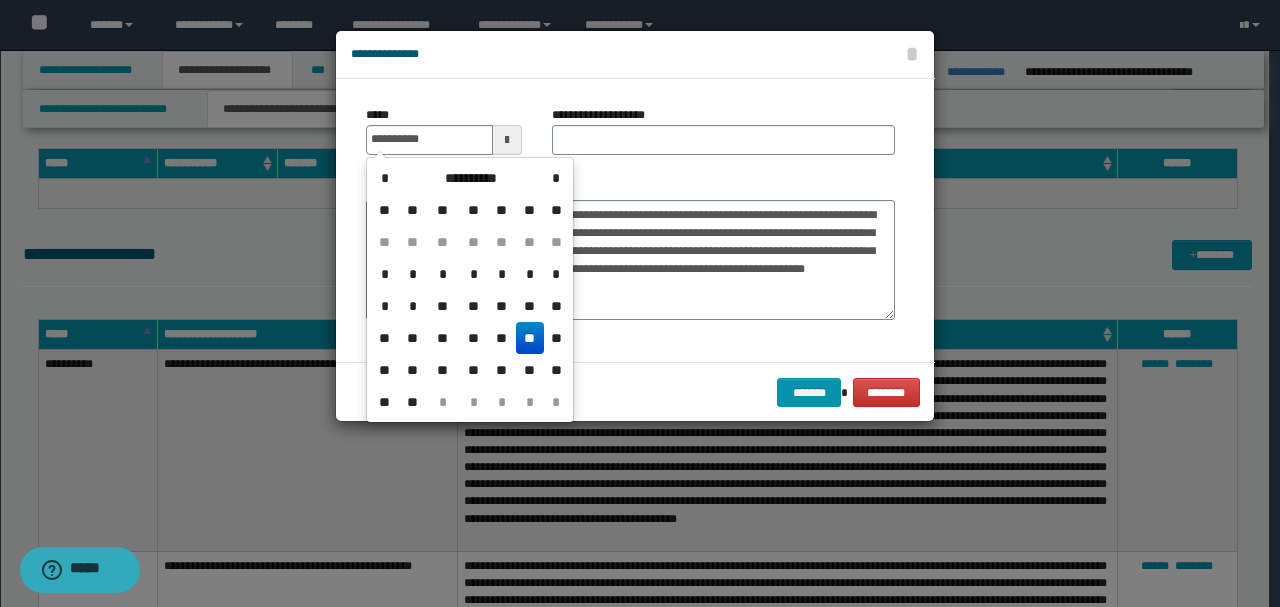 type on "**********" 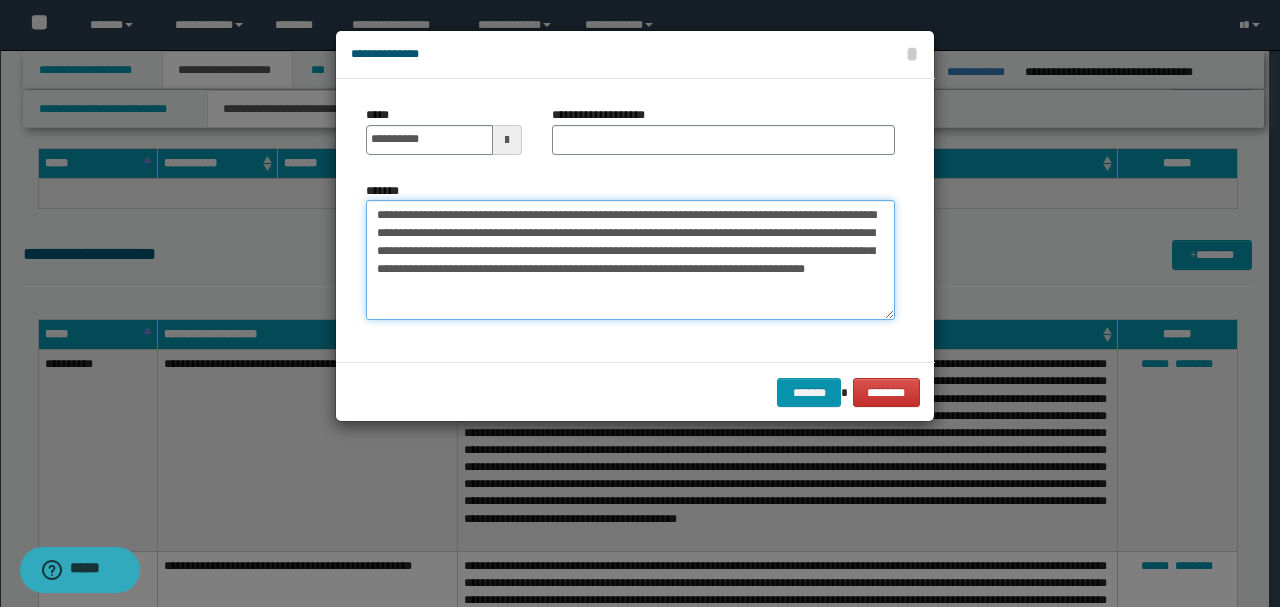 drag, startPoint x: 558, startPoint y: 220, endPoint x: 560, endPoint y: 180, distance: 40.04997 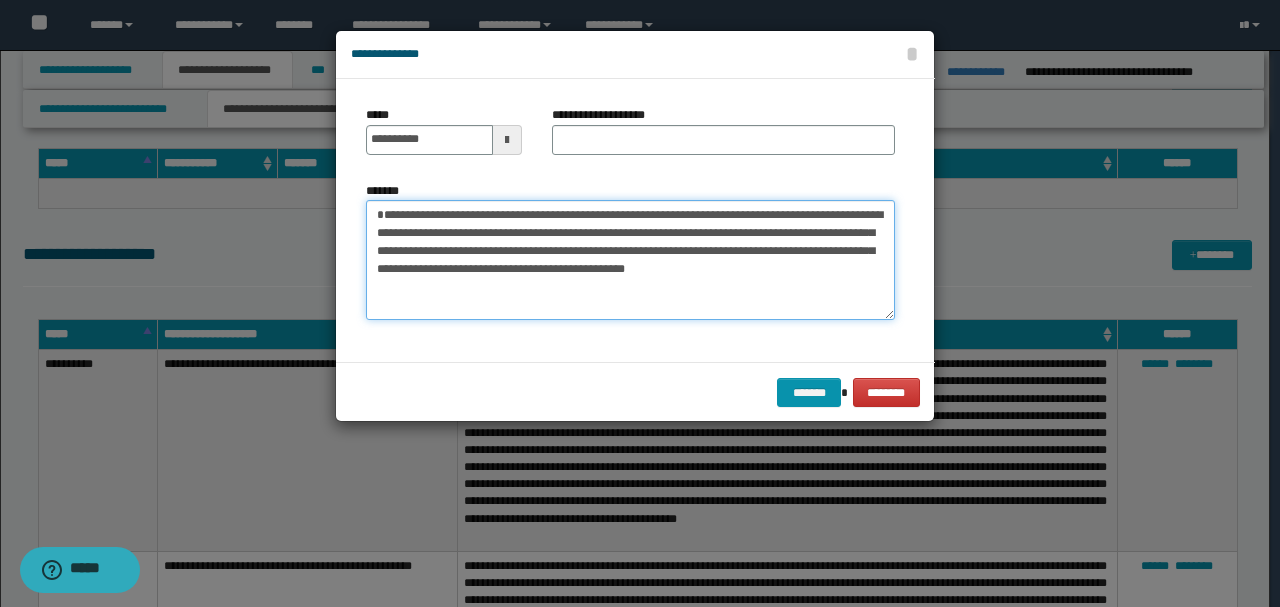 type on "**********" 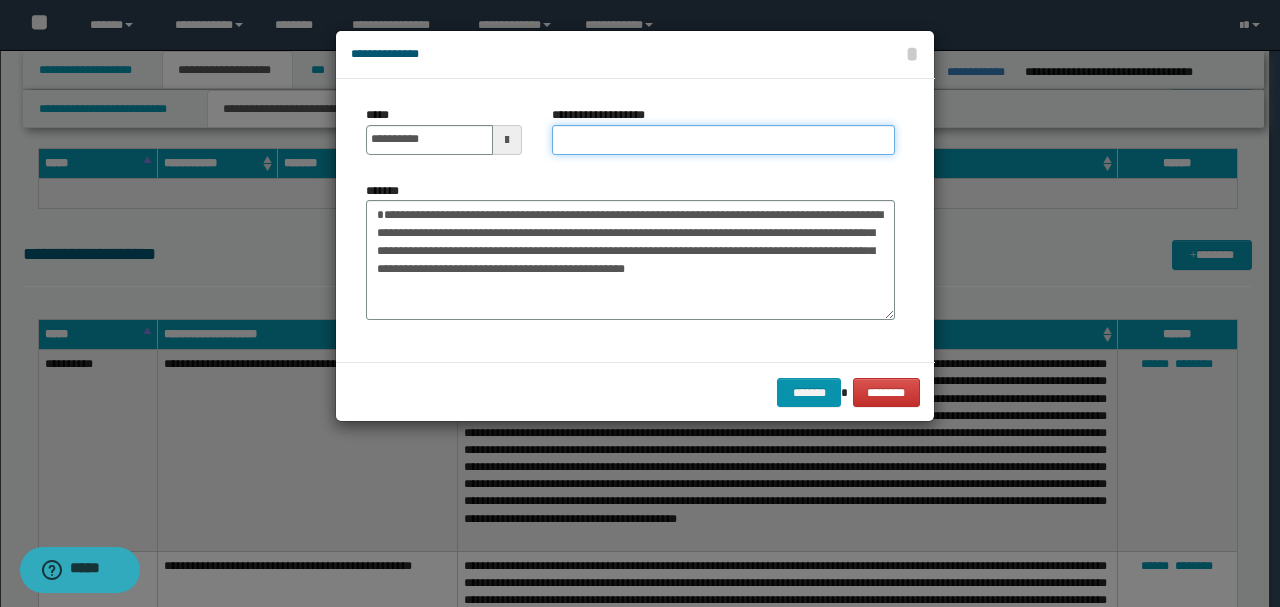 paste on "**********" 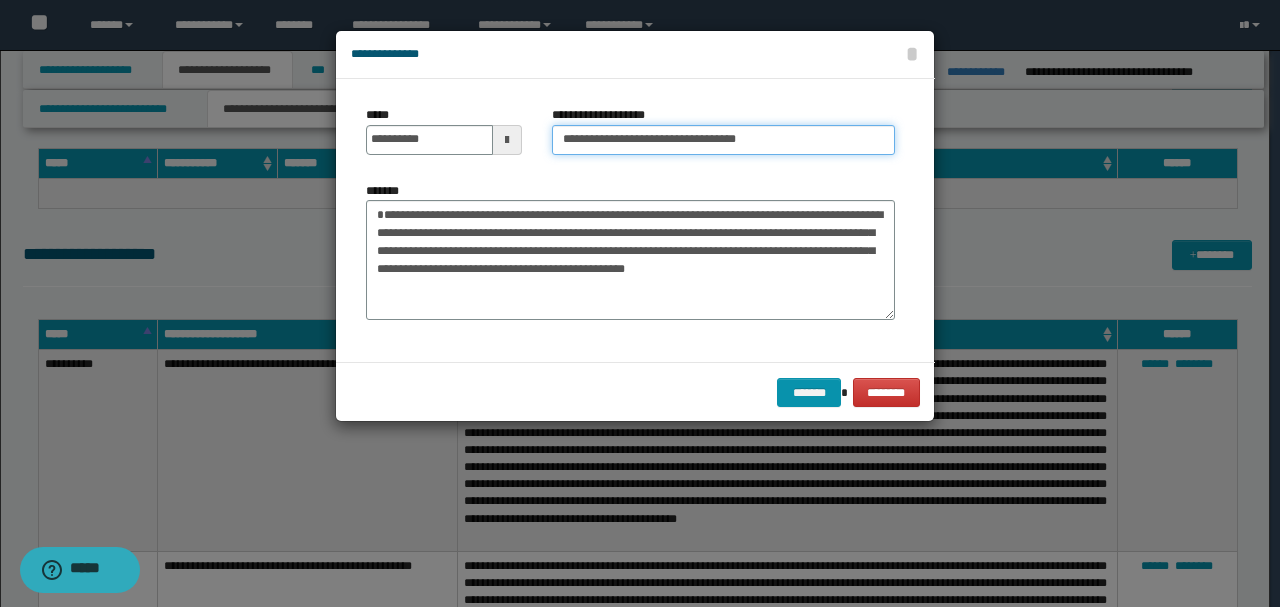click on "**********" at bounding box center [723, 140] 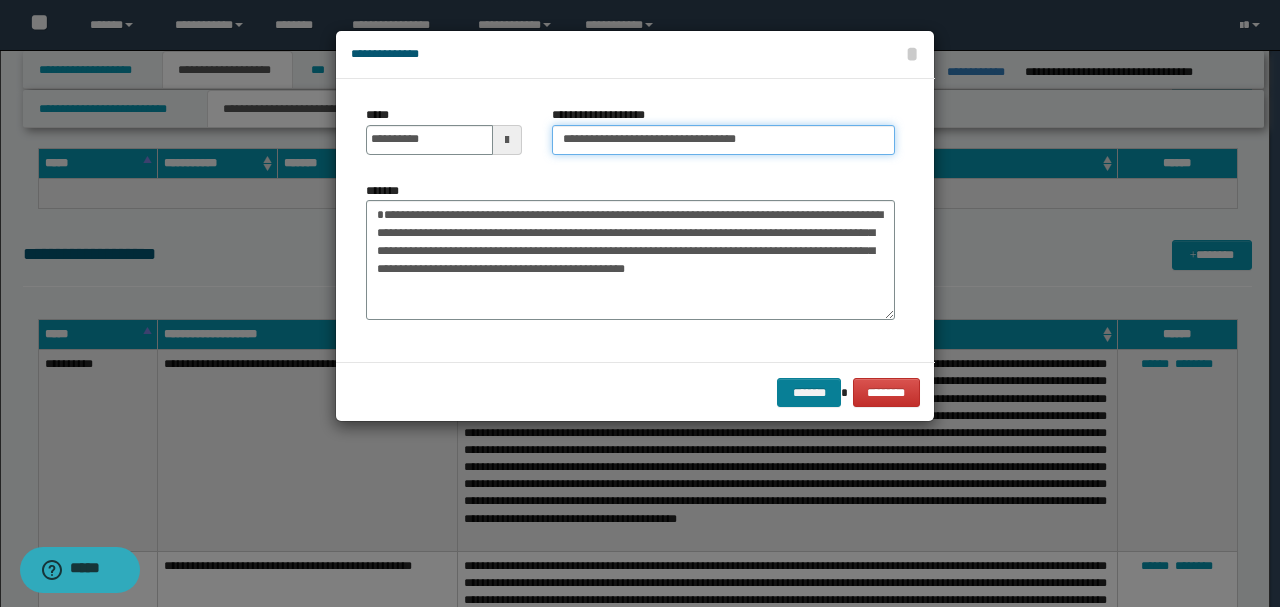 type on "**********" 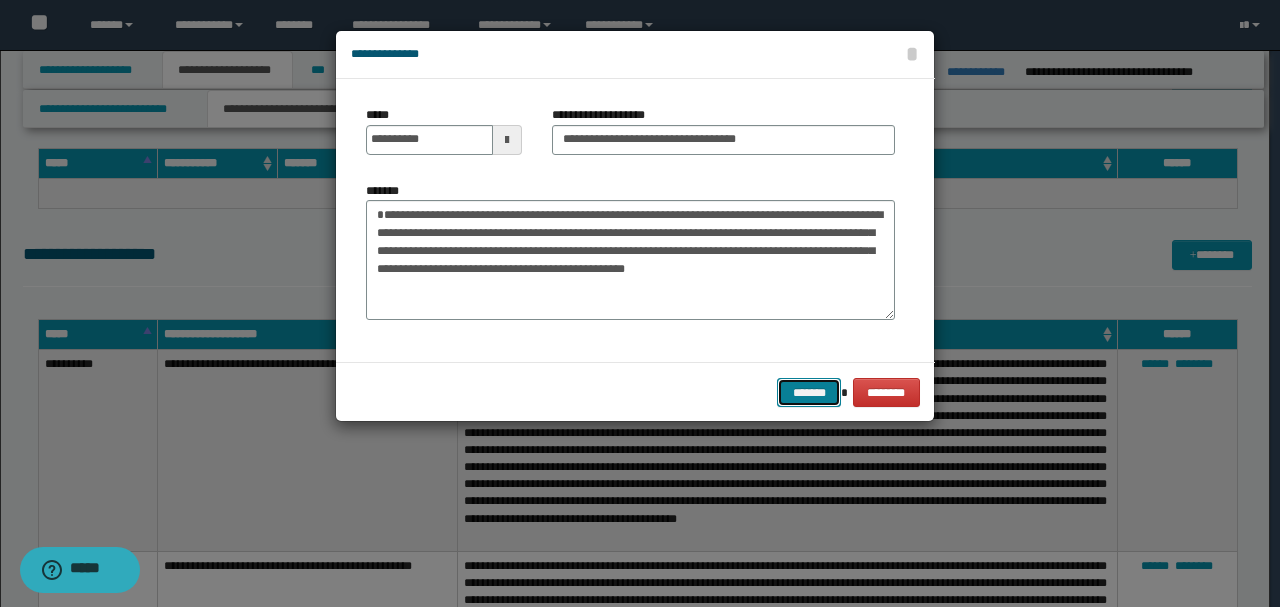 click on "*******" at bounding box center (809, 392) 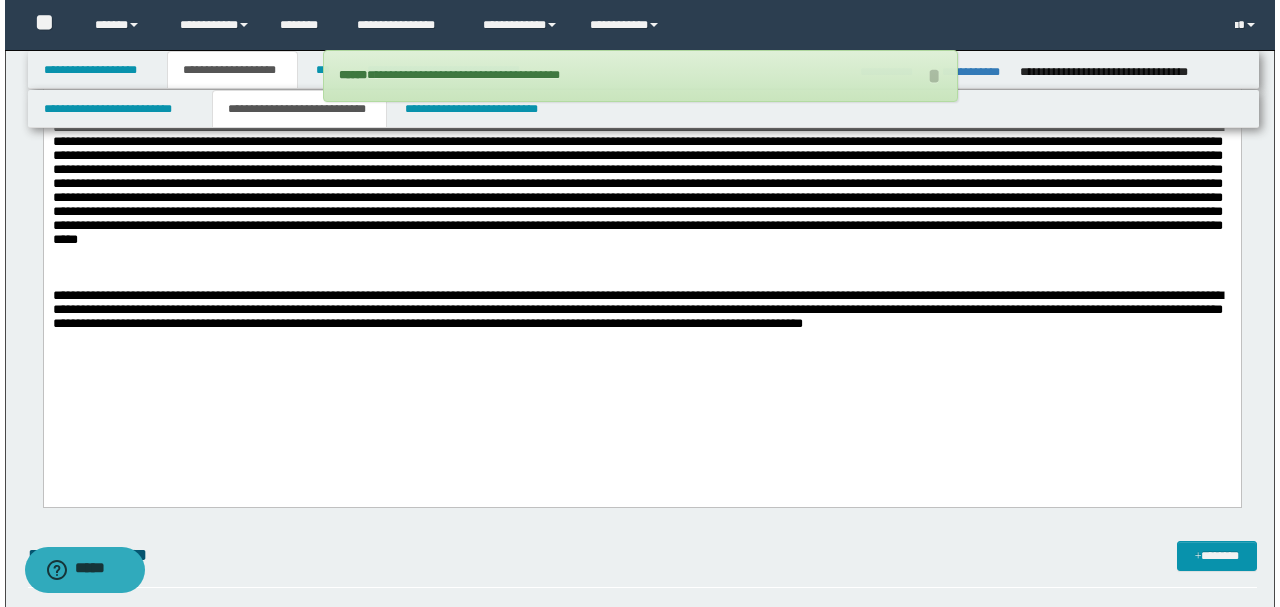 scroll, scrollTop: 2806, scrollLeft: 0, axis: vertical 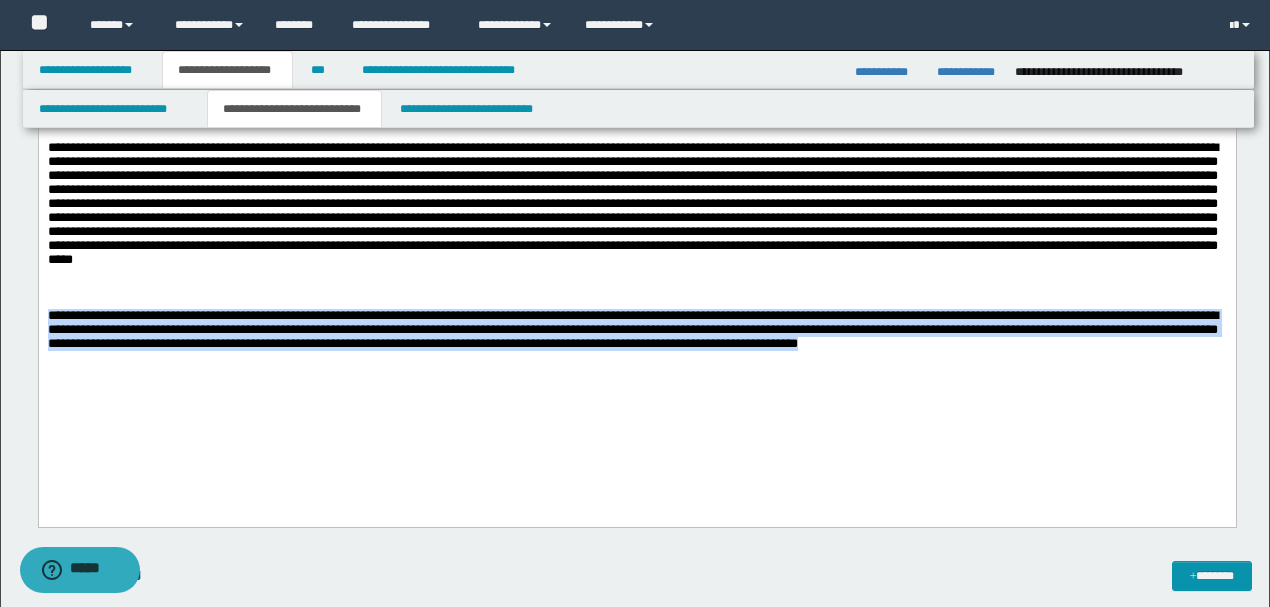 drag, startPoint x: 1185, startPoint y: 387, endPoint x: 247, endPoint y: 341, distance: 939.12726 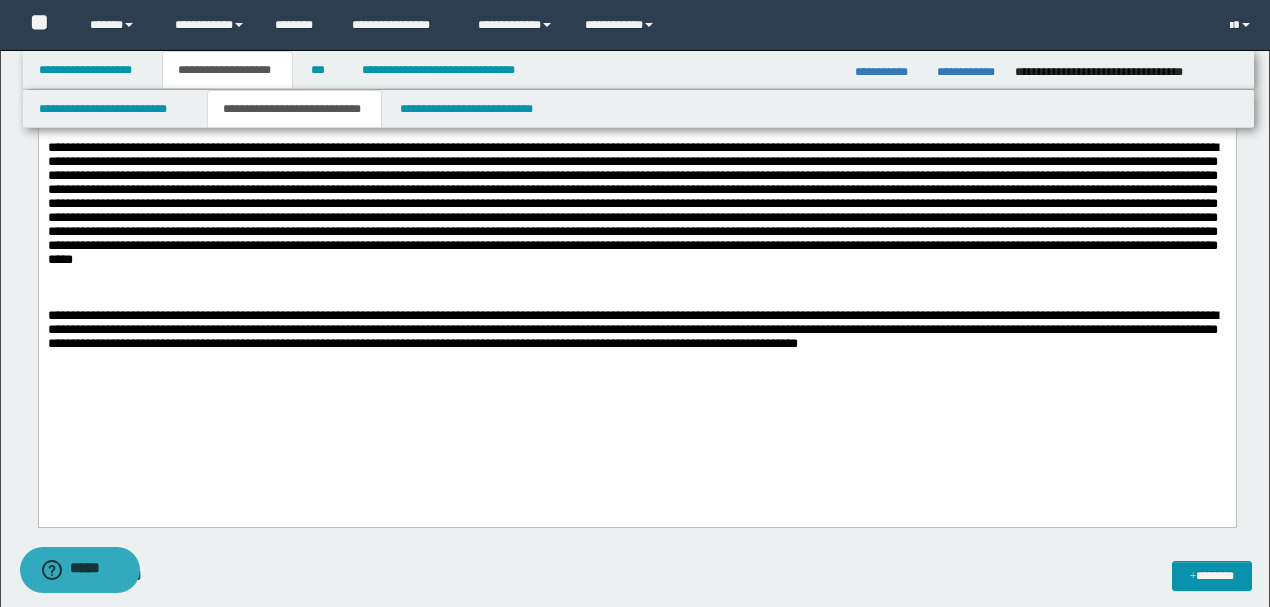 drag, startPoint x: 677, startPoint y: 423, endPoint x: 678, endPoint y: 413, distance: 10.049875 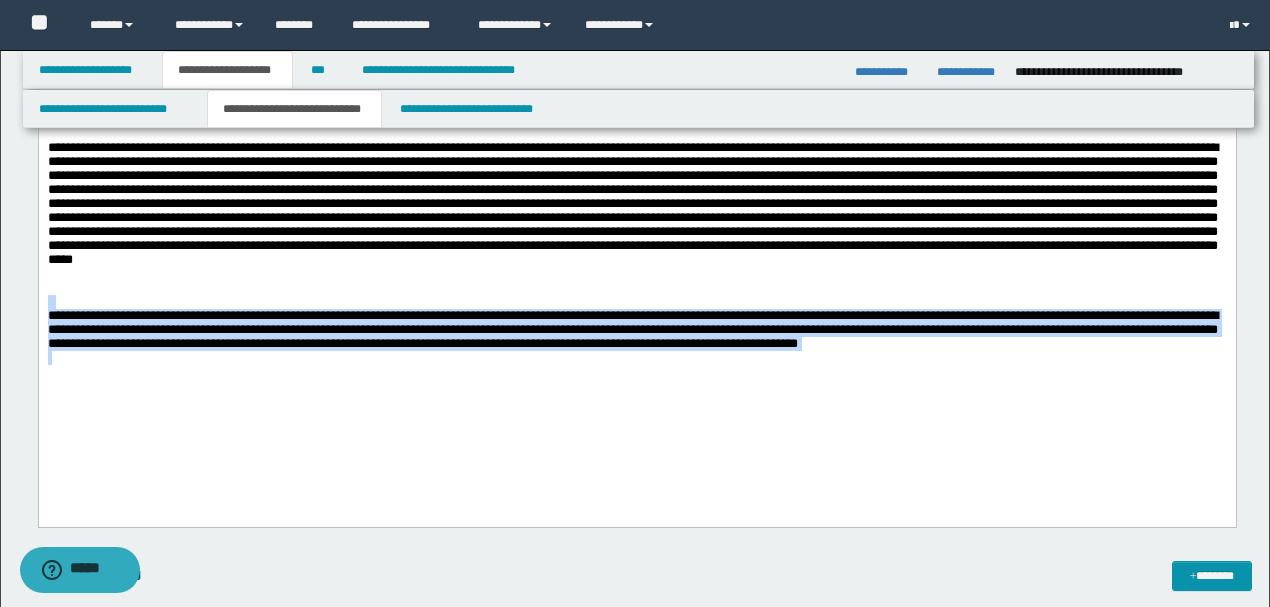 drag, startPoint x: 1218, startPoint y: 389, endPoint x: 60, endPoint y: 215, distance: 1170.9996 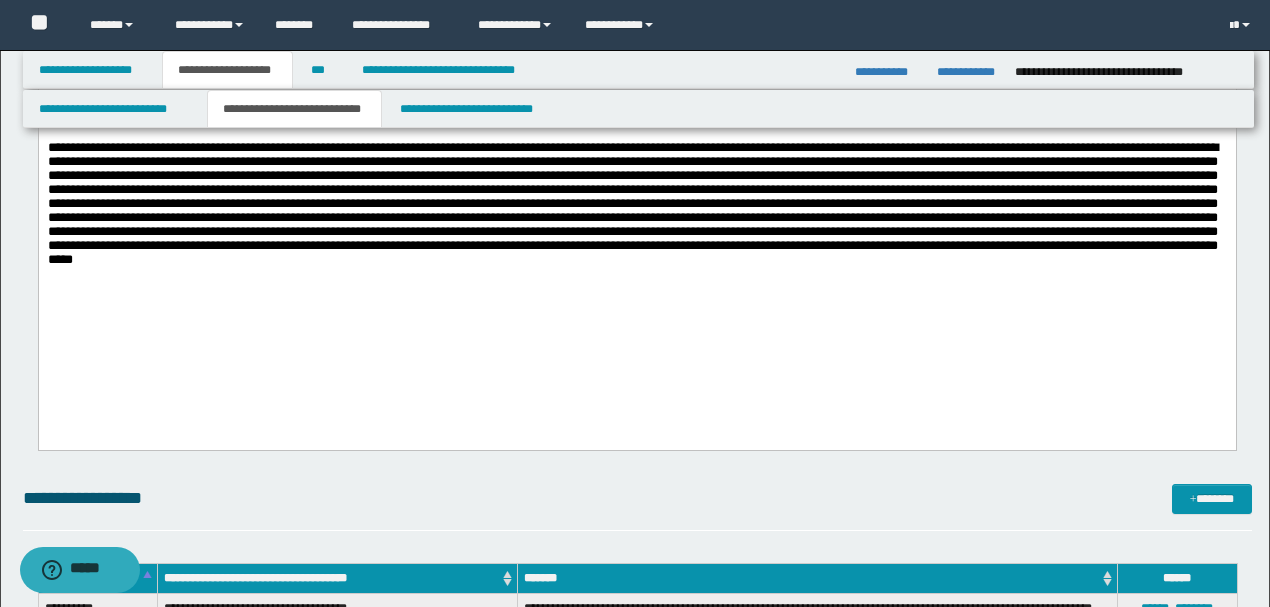 click on "**********" at bounding box center [637, 1588] 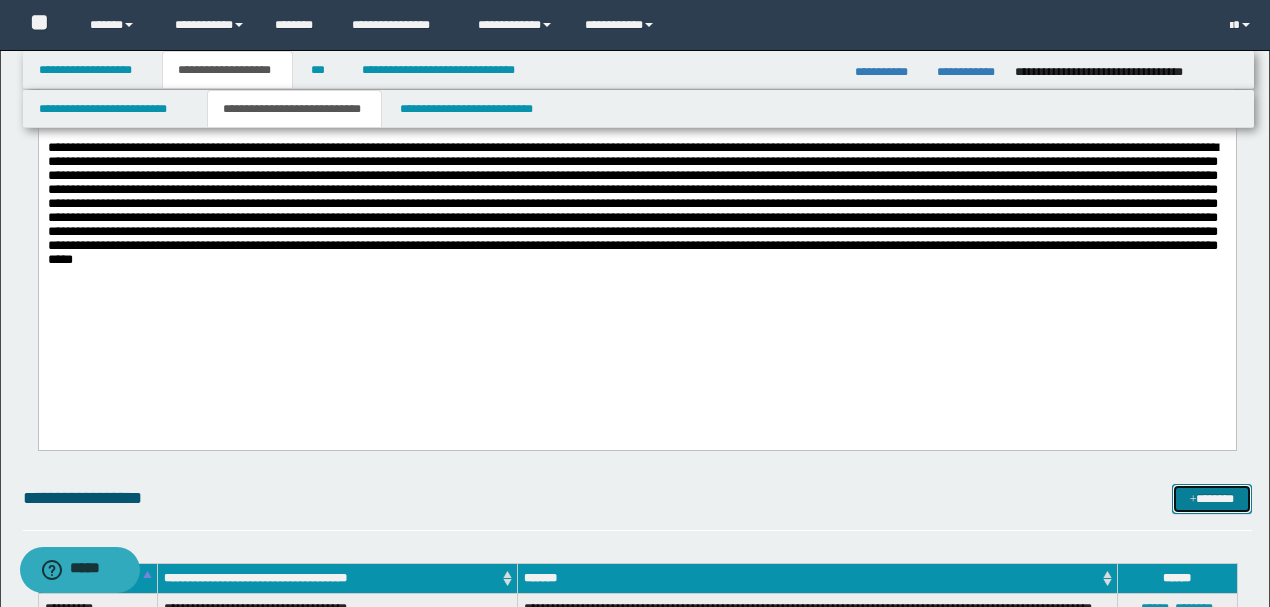 click on "*******" at bounding box center (1211, 498) 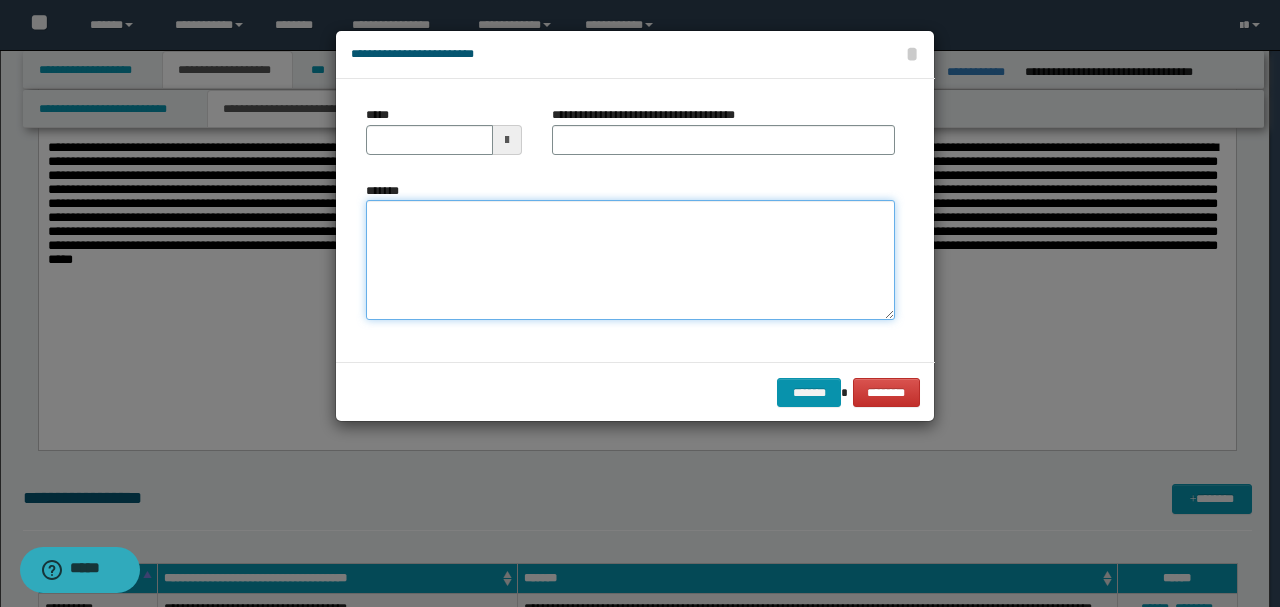 paste on "**********" 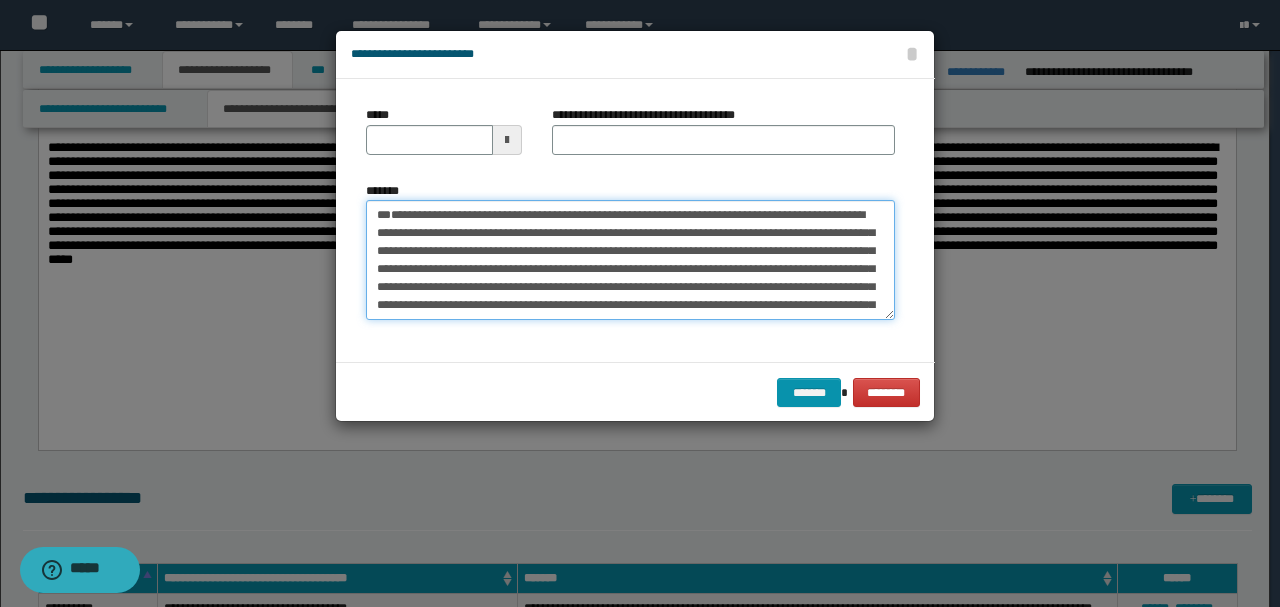 click on "**********" at bounding box center [630, 259] 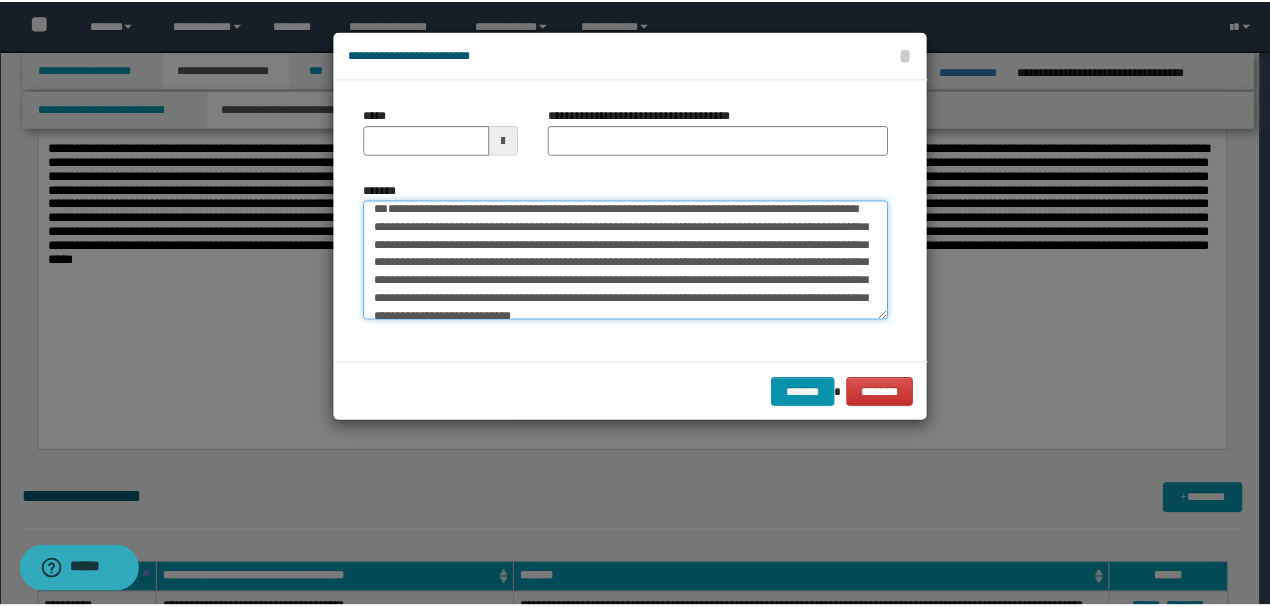 scroll, scrollTop: 0, scrollLeft: 0, axis: both 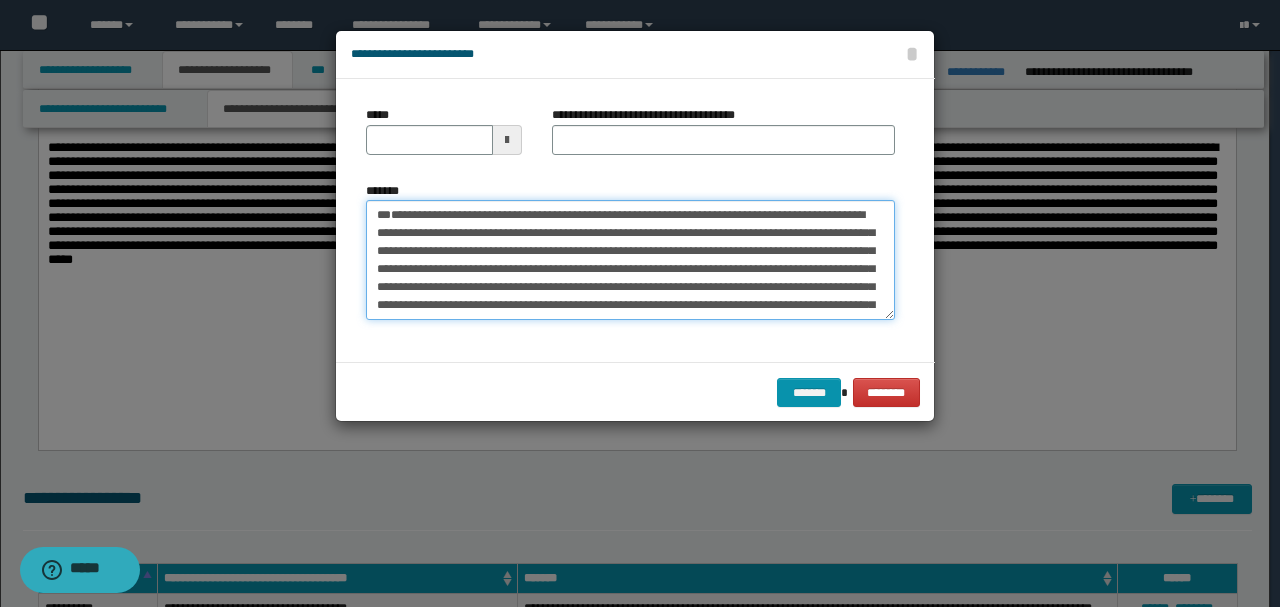 type 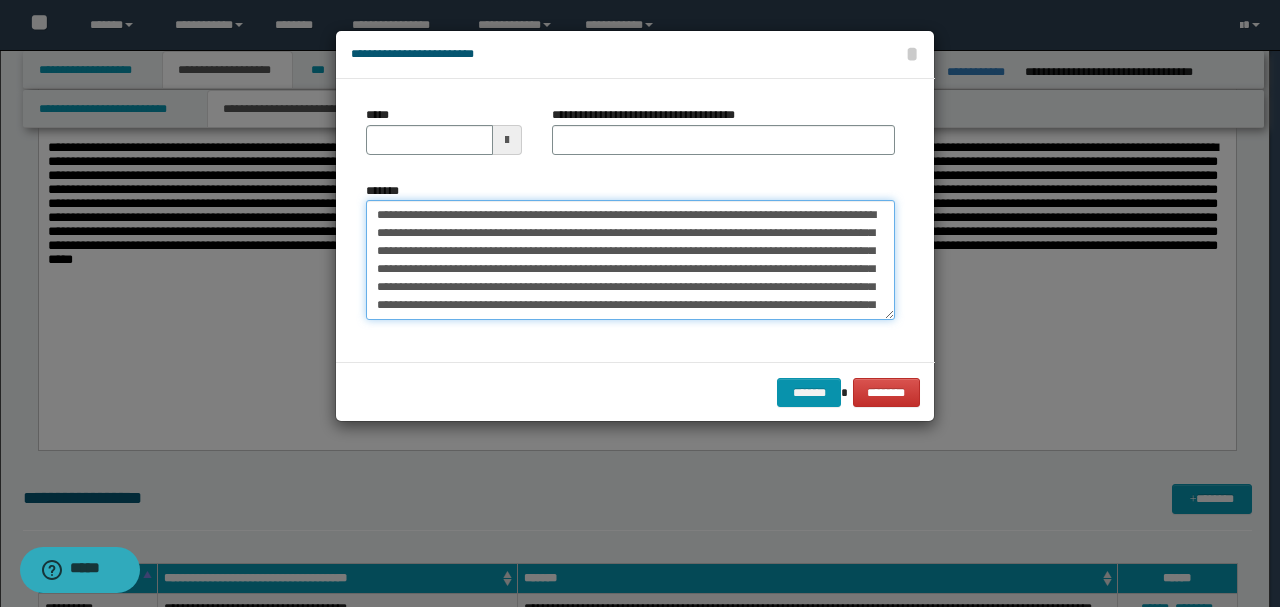 type 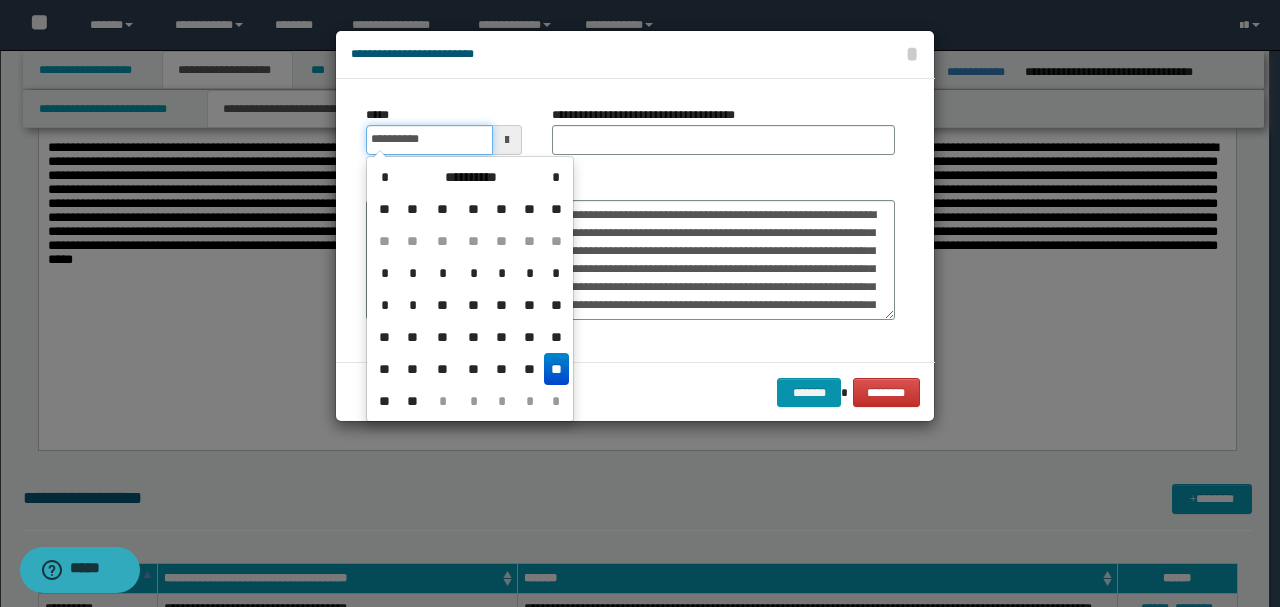 click on "**********" at bounding box center (429, 140) 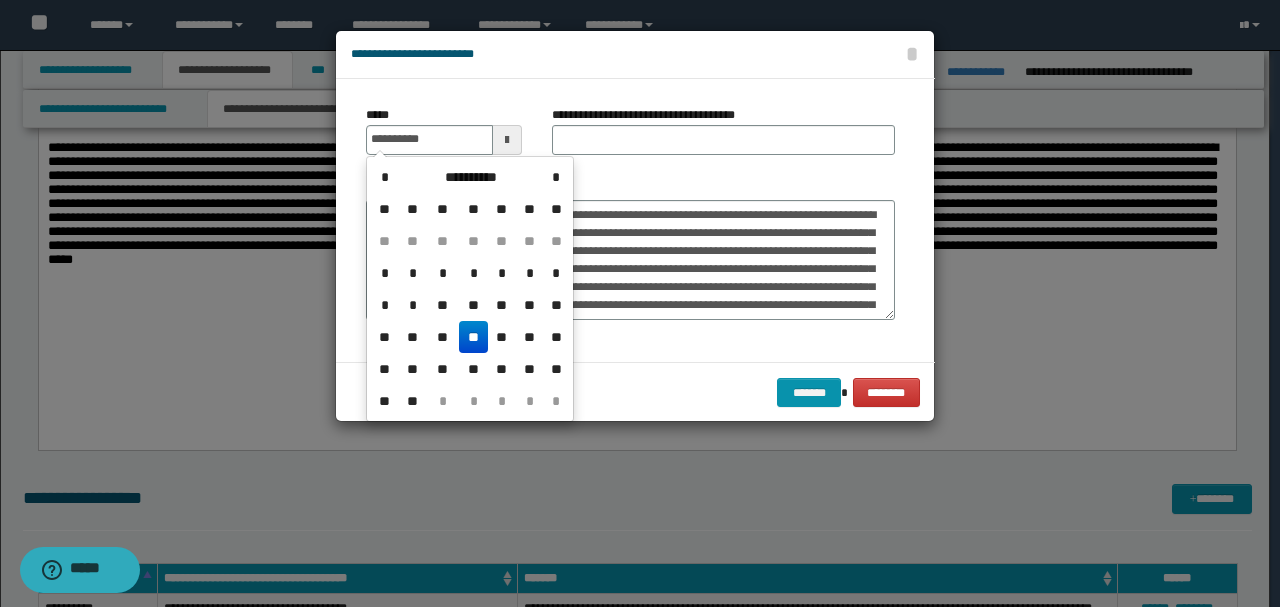 type on "**********" 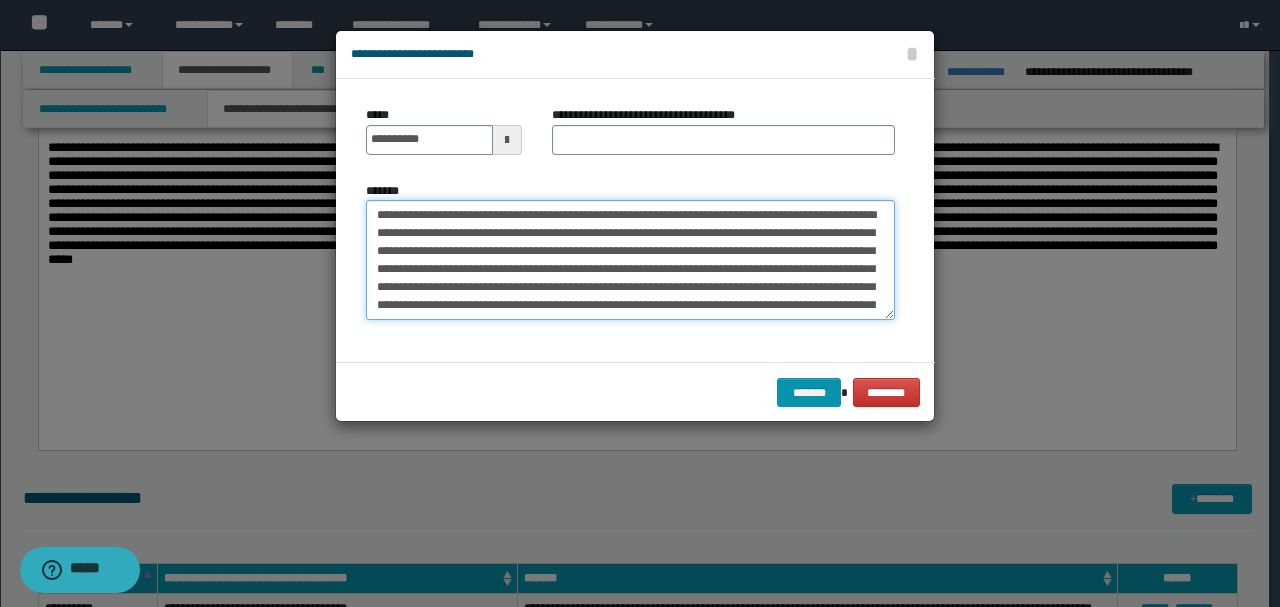 drag, startPoint x: 534, startPoint y: 214, endPoint x: 155, endPoint y: 194, distance: 379.52734 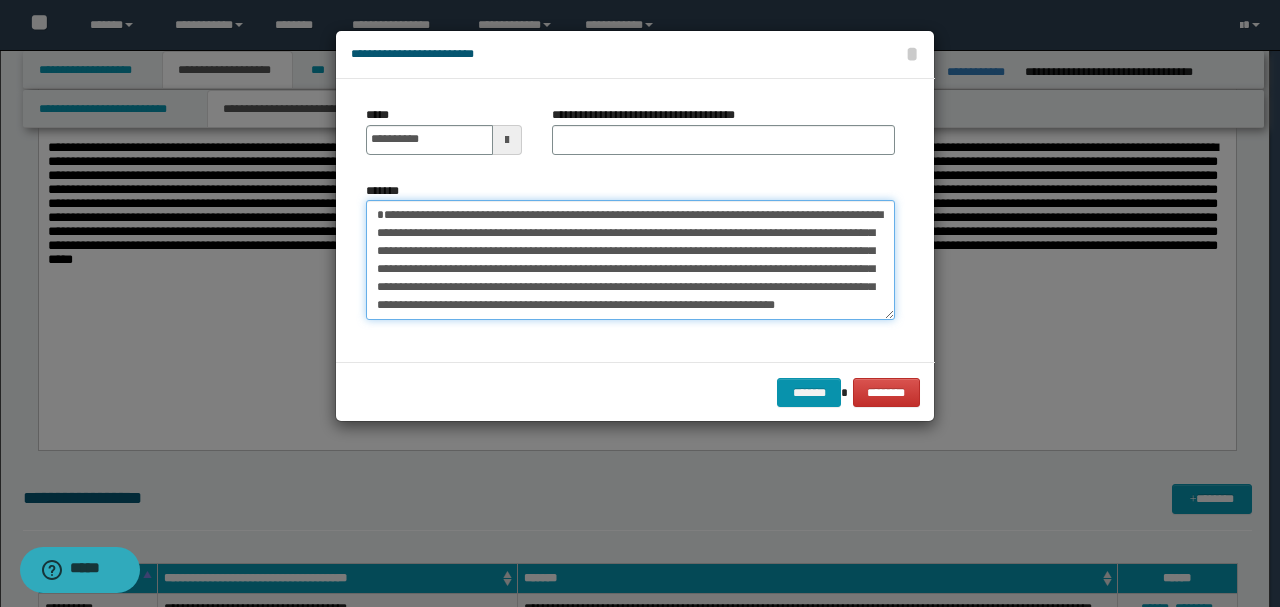 type on "**********" 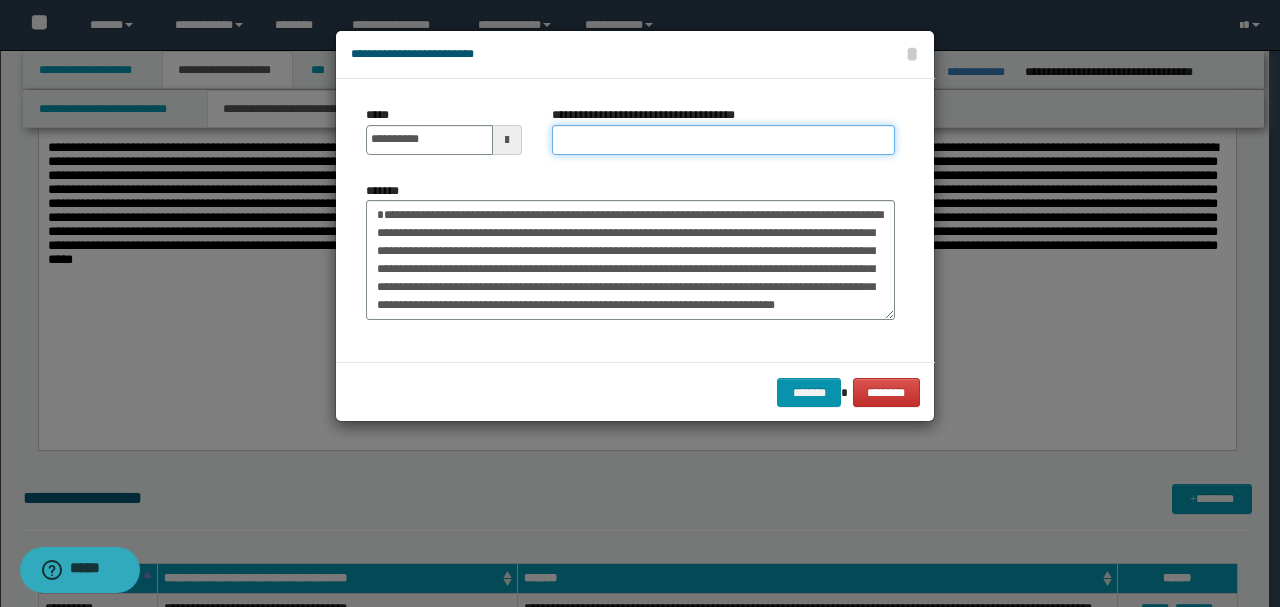 paste on "**********" 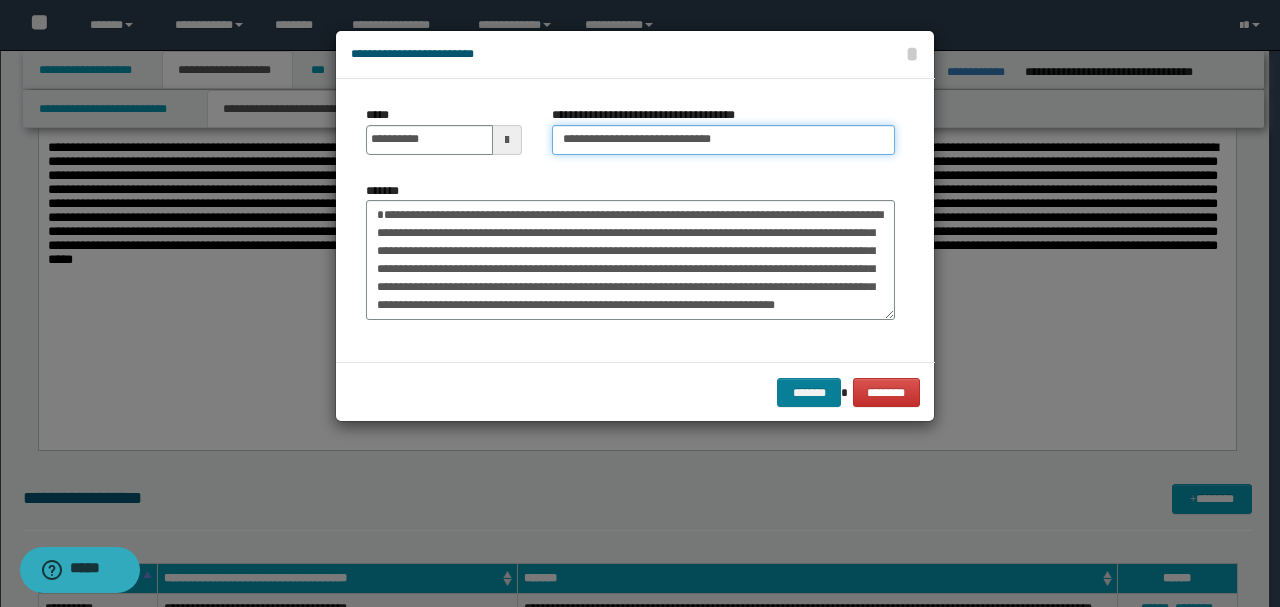 type on "**********" 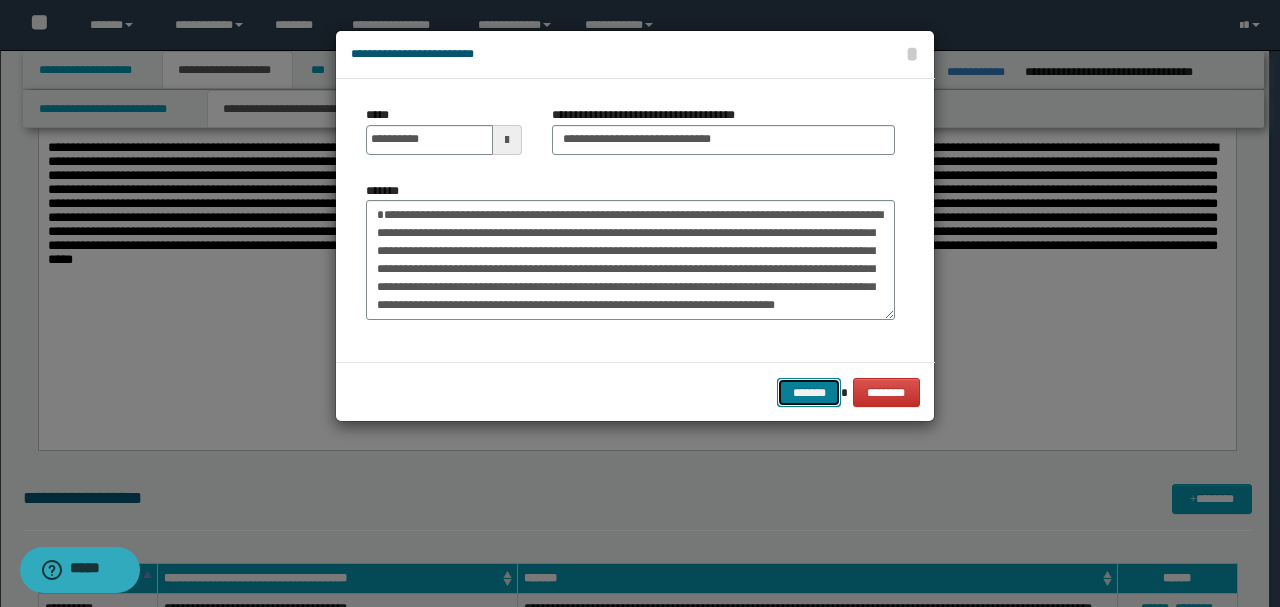 click on "*******" at bounding box center [809, 392] 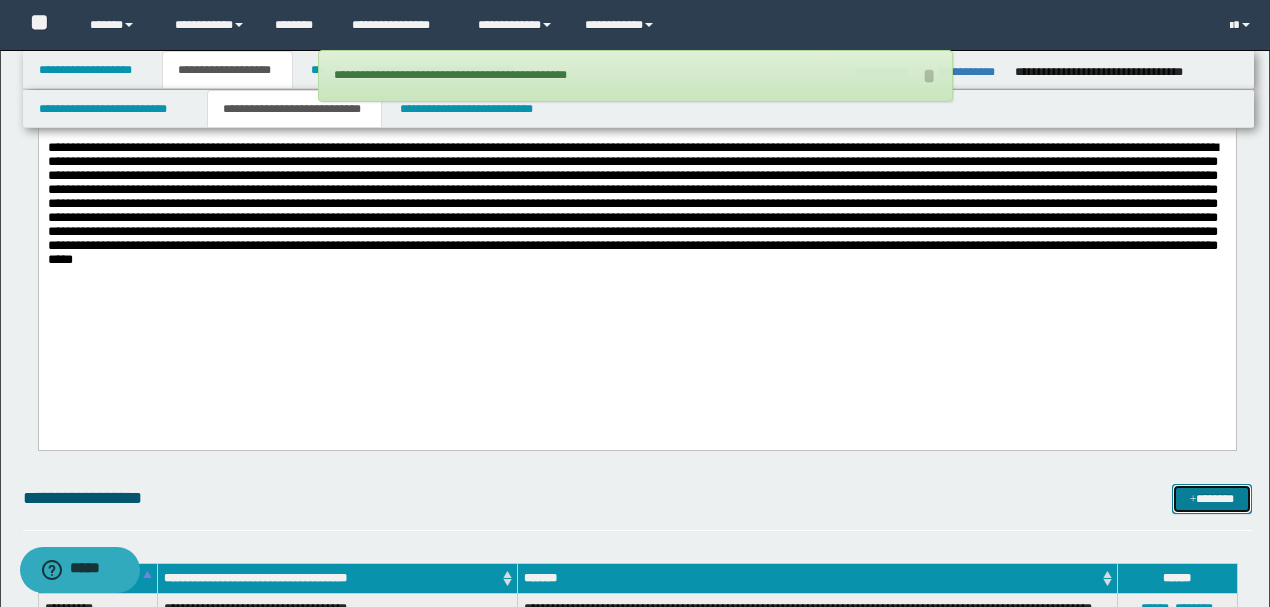 scroll, scrollTop: 2672, scrollLeft: 0, axis: vertical 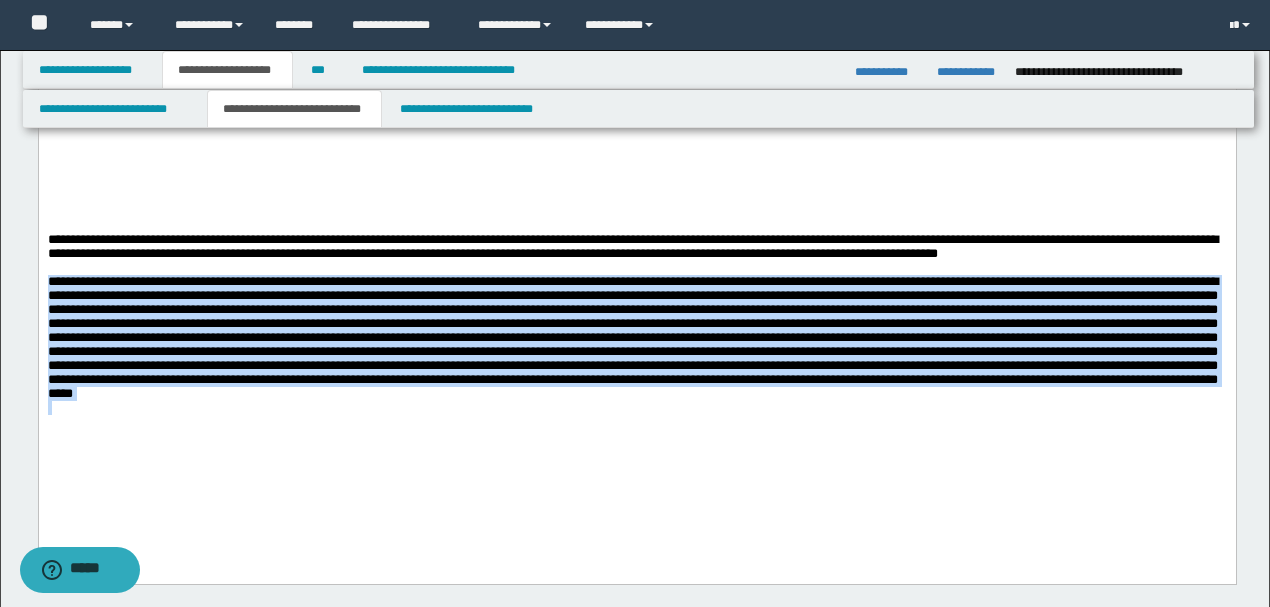 drag, startPoint x: 955, startPoint y: 438, endPoint x: 0, endPoint y: 302, distance: 964.6352 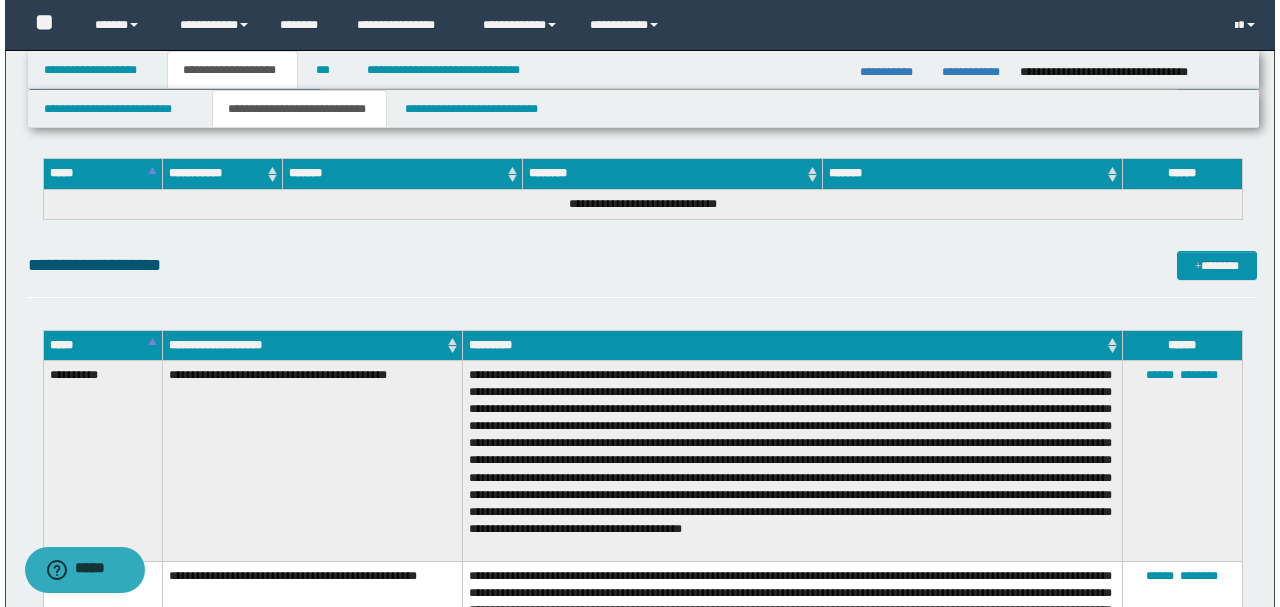 scroll, scrollTop: 5118, scrollLeft: 0, axis: vertical 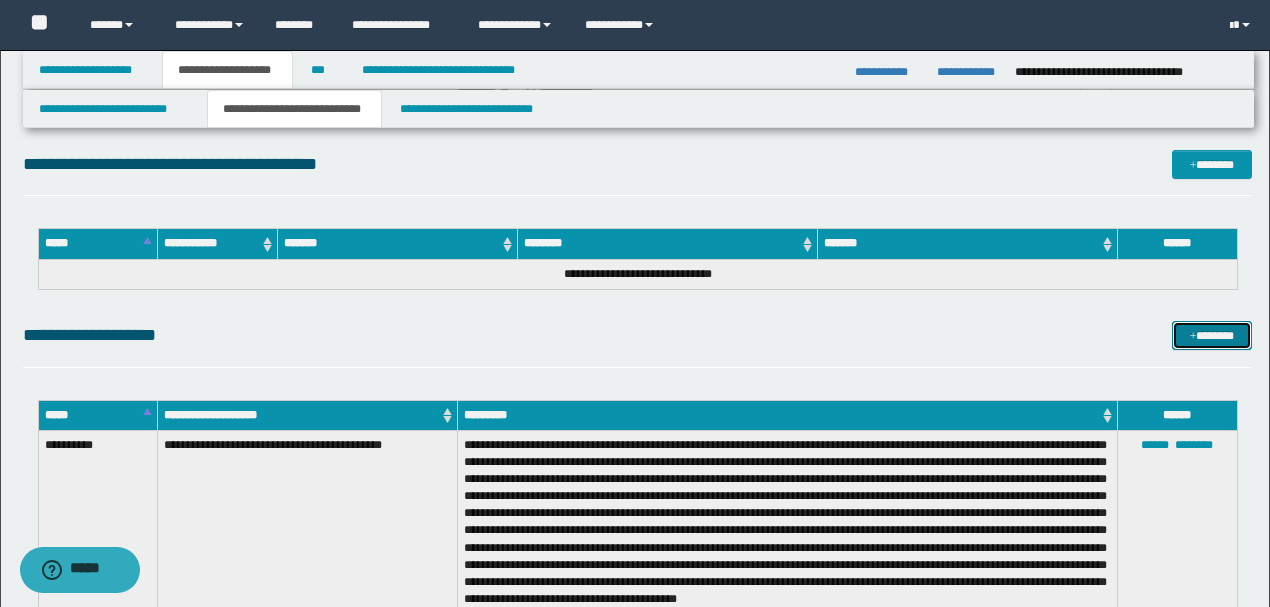 click on "*******" at bounding box center (1211, 335) 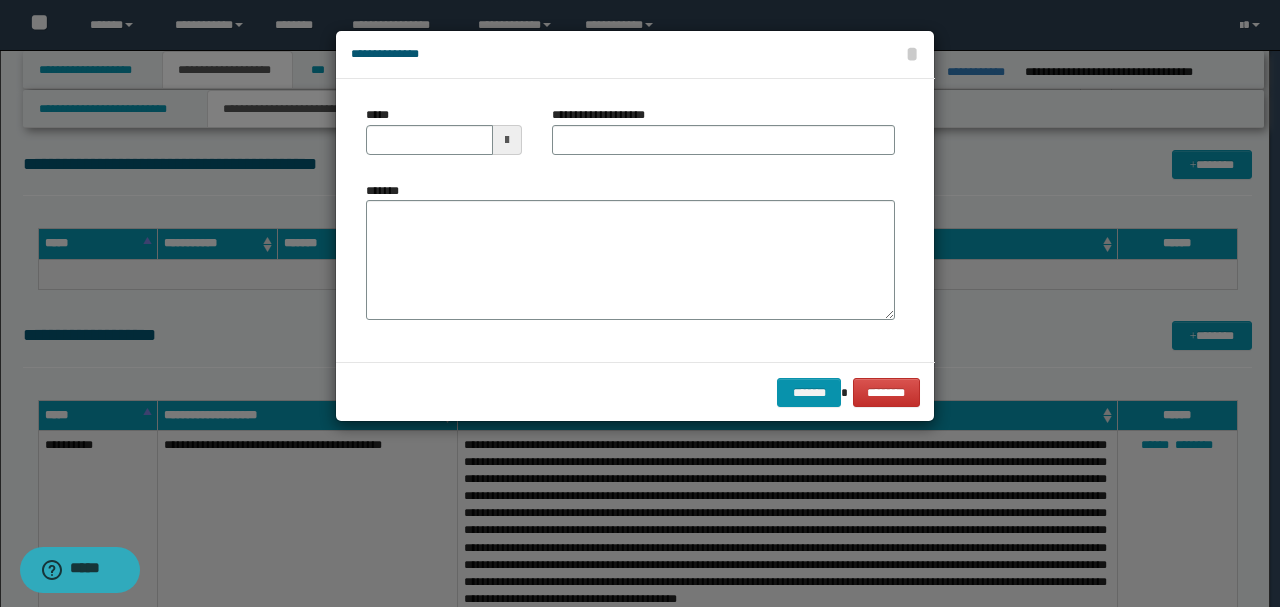 click on "*******" at bounding box center [630, 258] 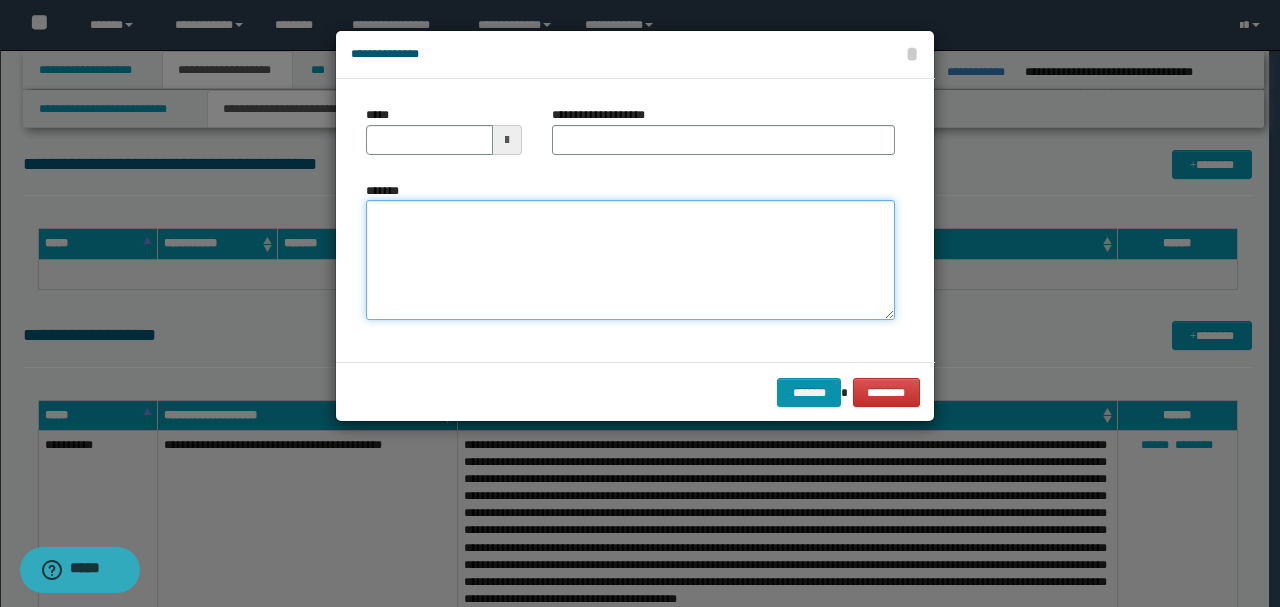 click on "*******" at bounding box center (630, 259) 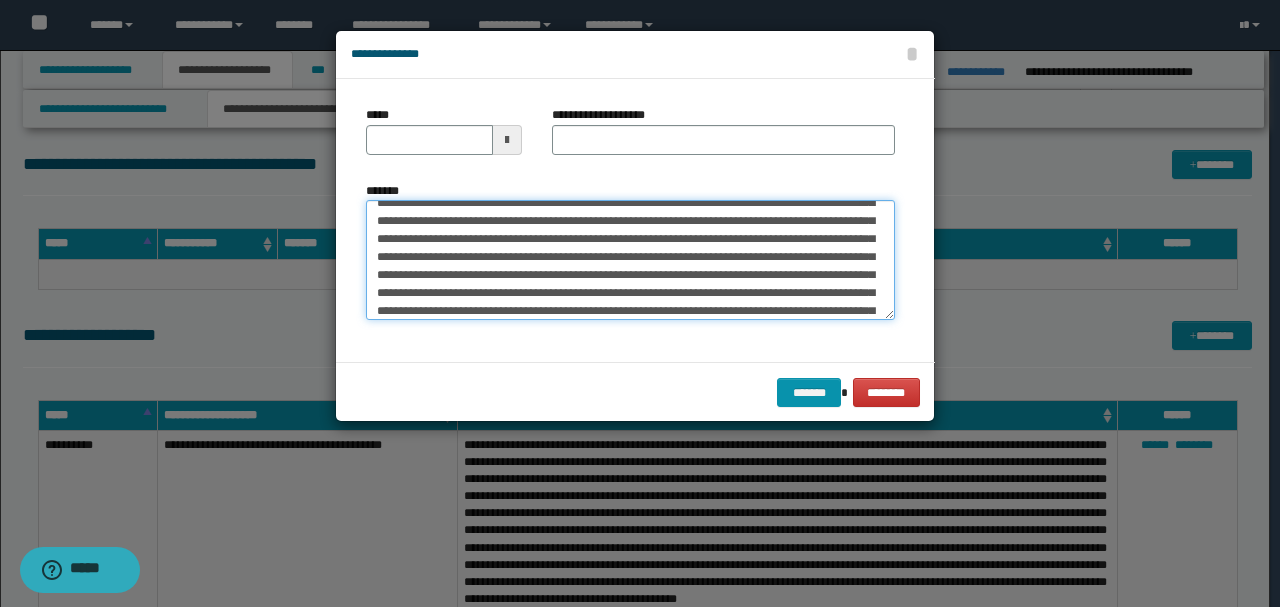 scroll, scrollTop: 0, scrollLeft: 0, axis: both 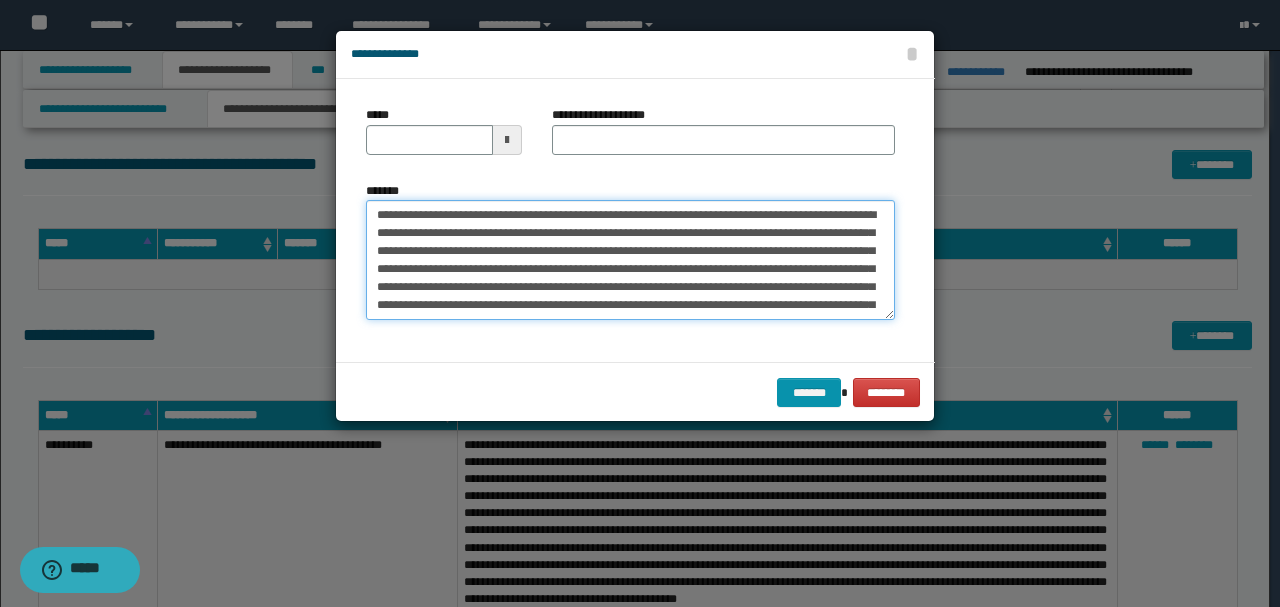drag, startPoint x: 446, startPoint y: 208, endPoint x: 196, endPoint y: 199, distance: 250.16194 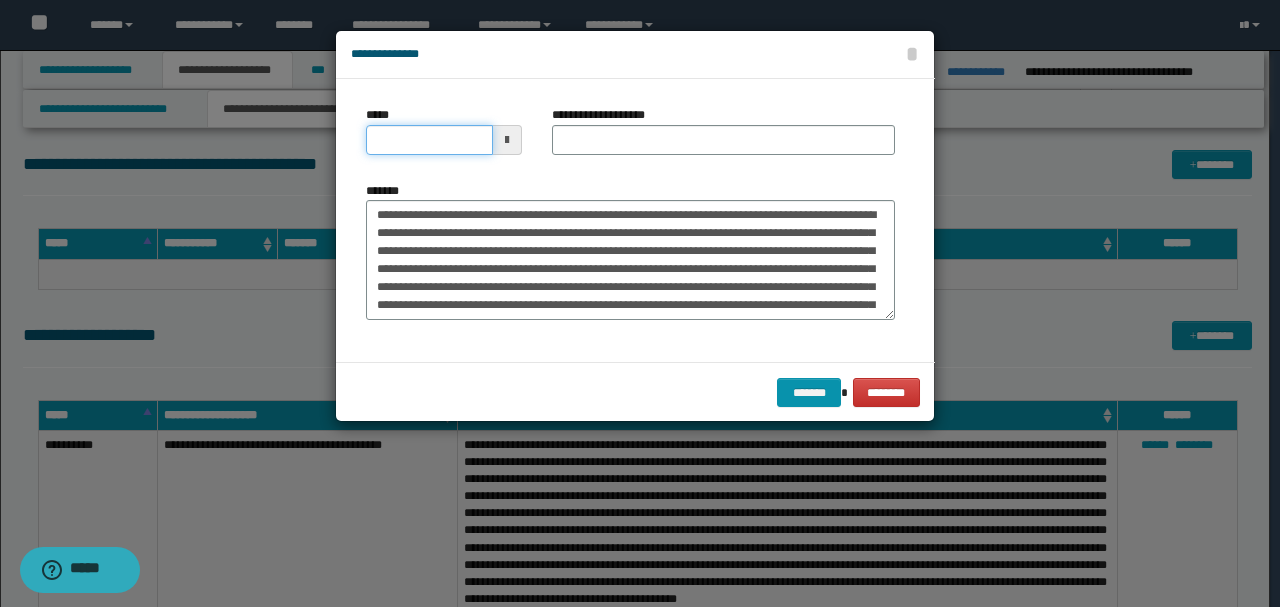 click on "*****" at bounding box center [429, 140] 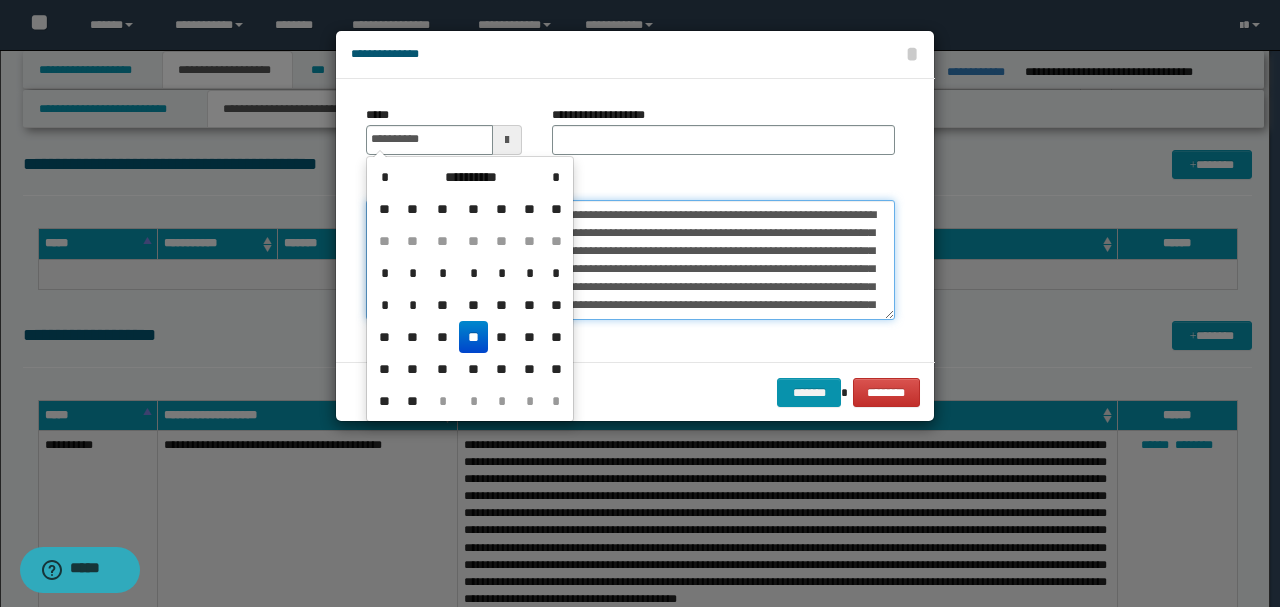 type on "**********" 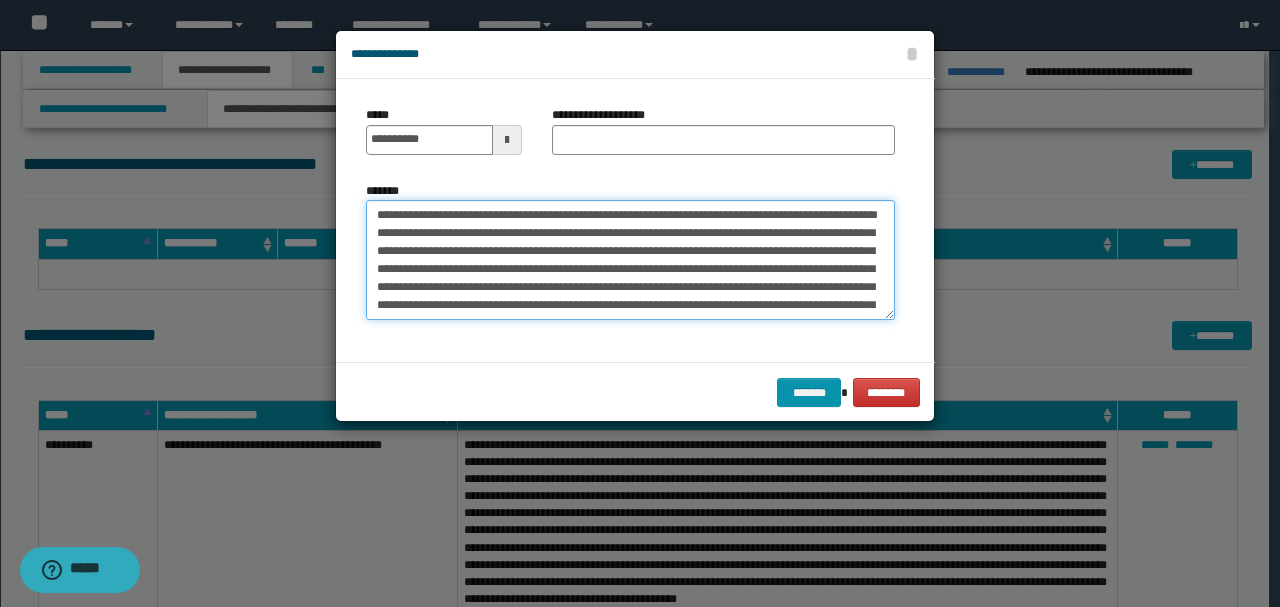 drag, startPoint x: 708, startPoint y: 210, endPoint x: 542, endPoint y: 153, distance: 175.51353 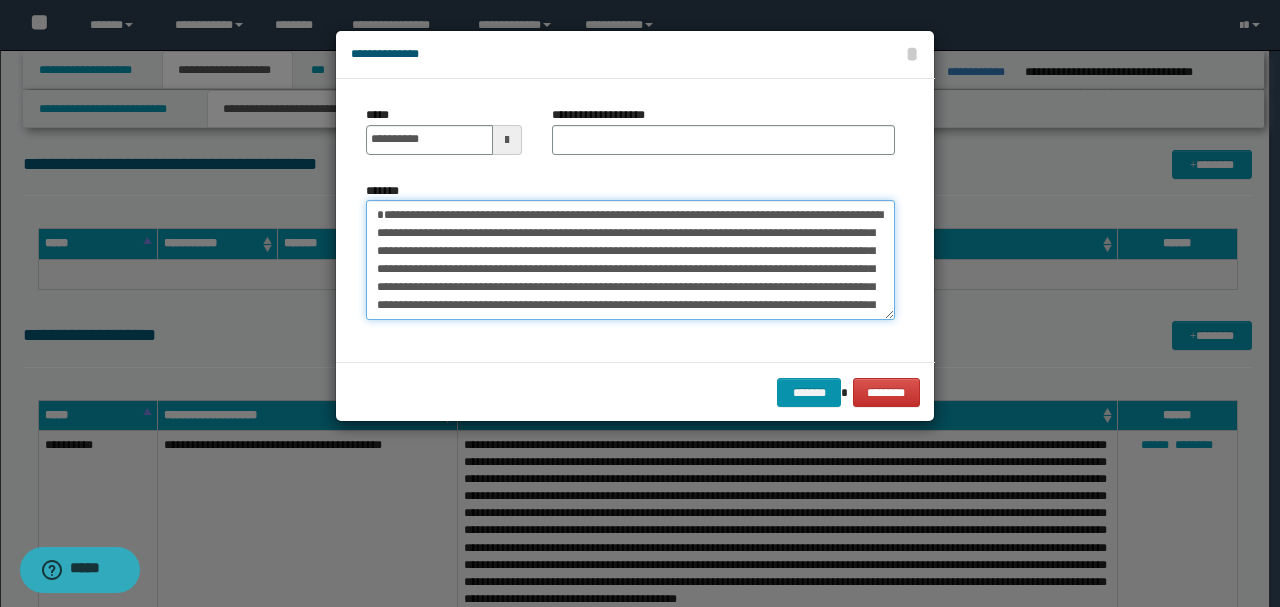 type on "**********" 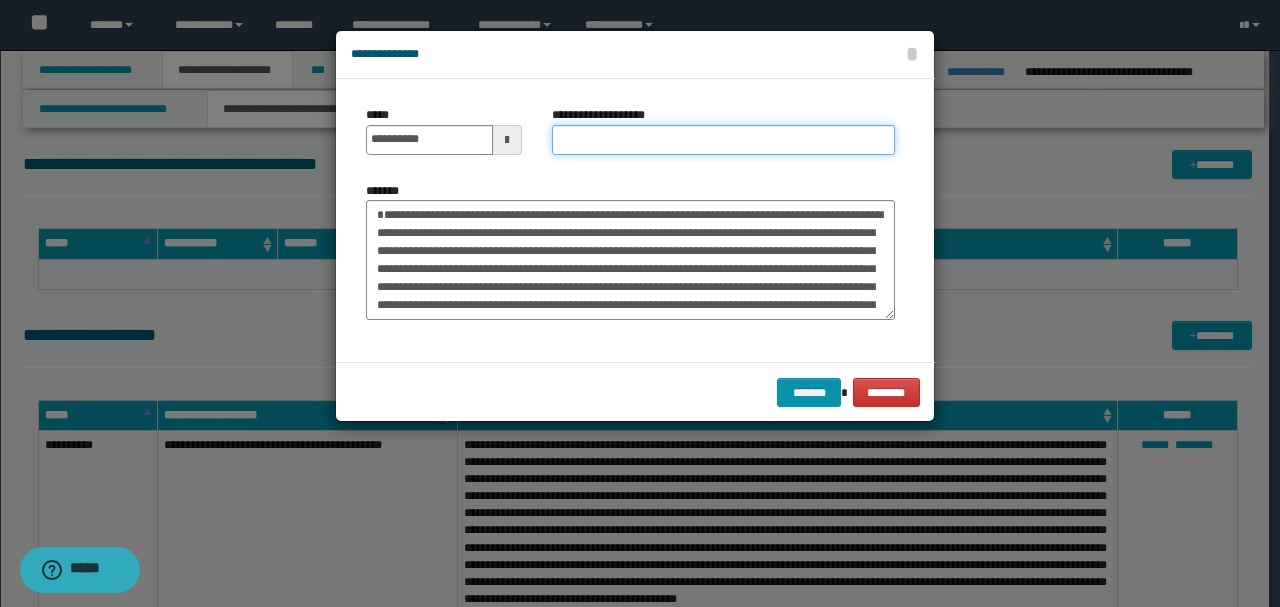 paste on "**********" 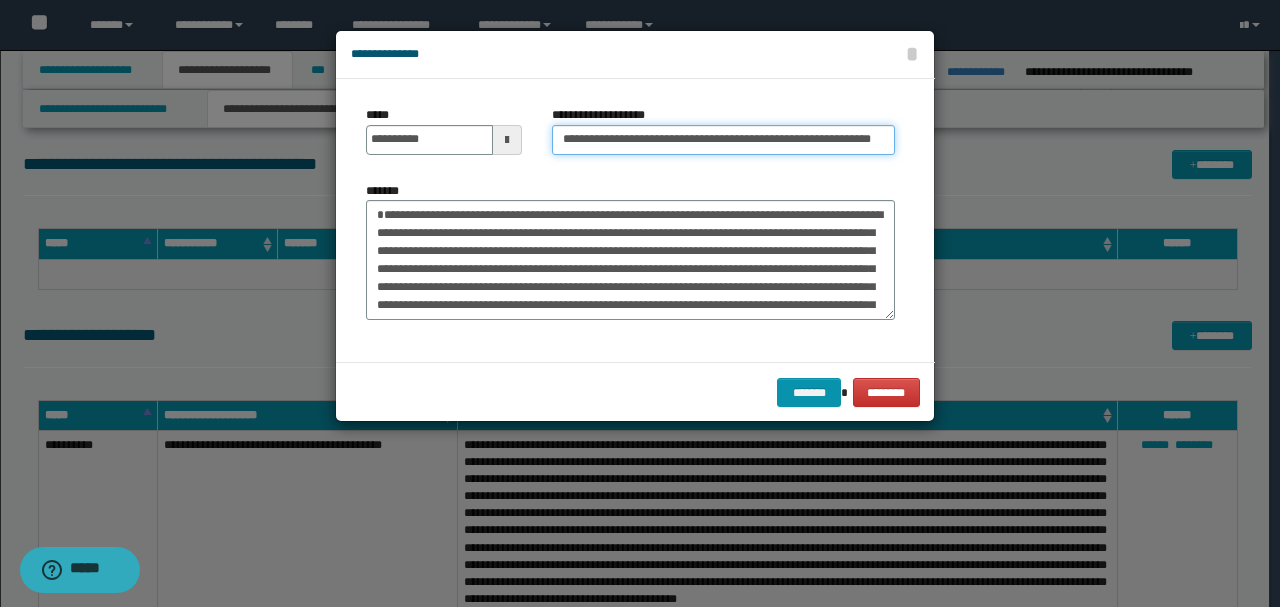 scroll, scrollTop: 0, scrollLeft: 12, axis: horizontal 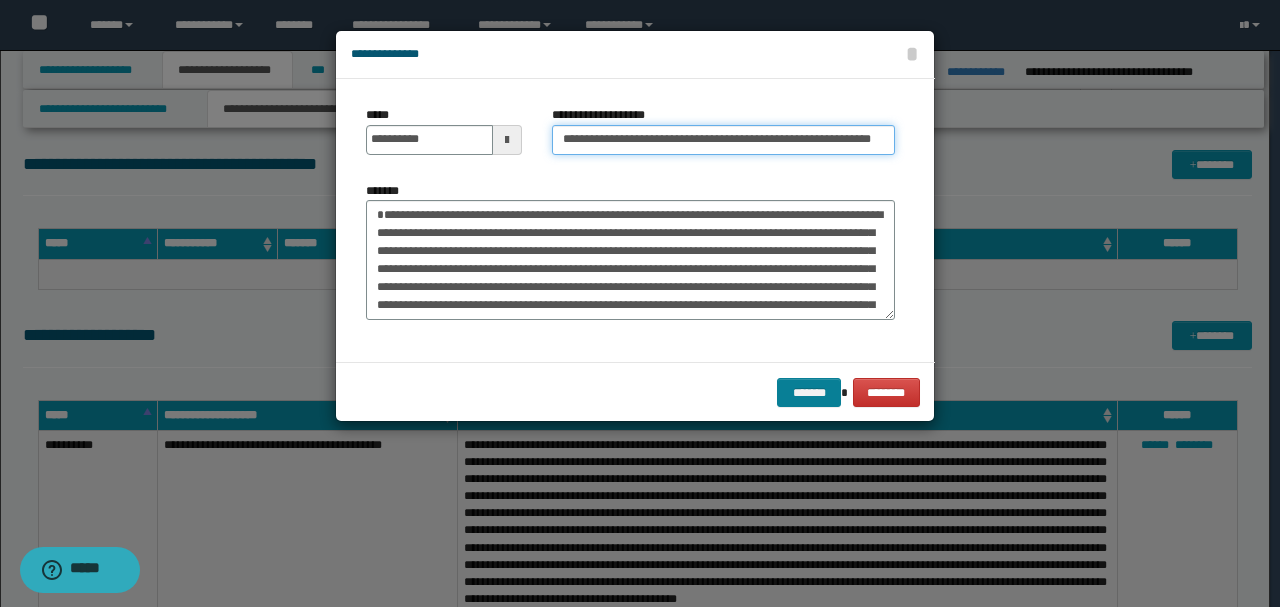 type on "**********" 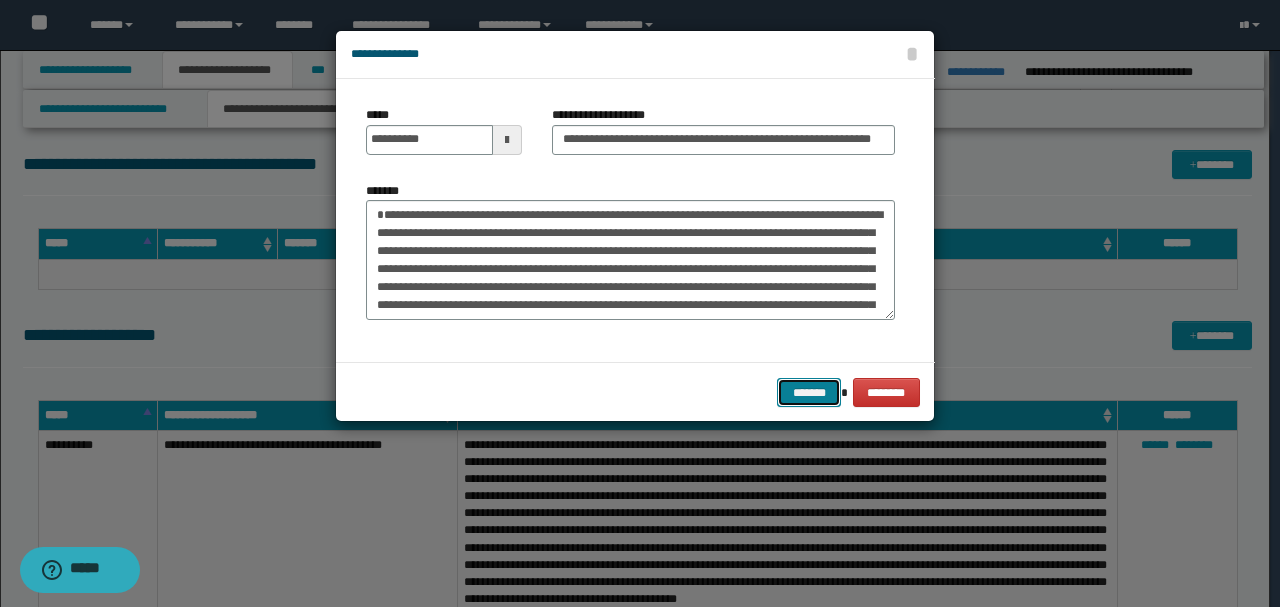 click on "*******" at bounding box center [809, 392] 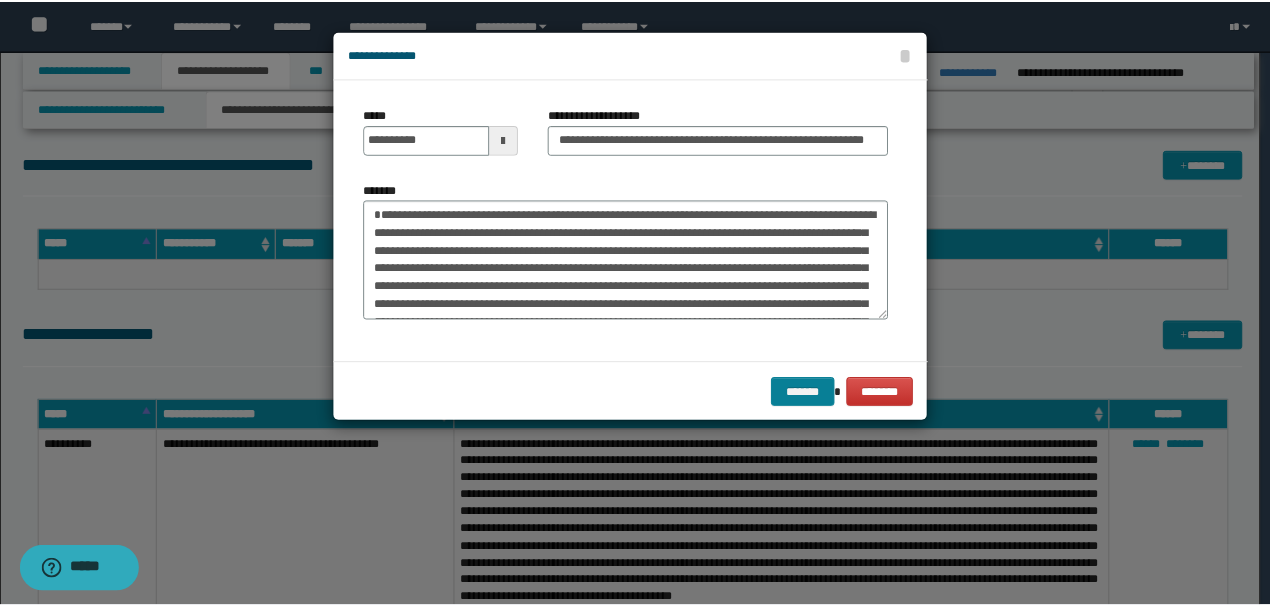 scroll, scrollTop: 0, scrollLeft: 0, axis: both 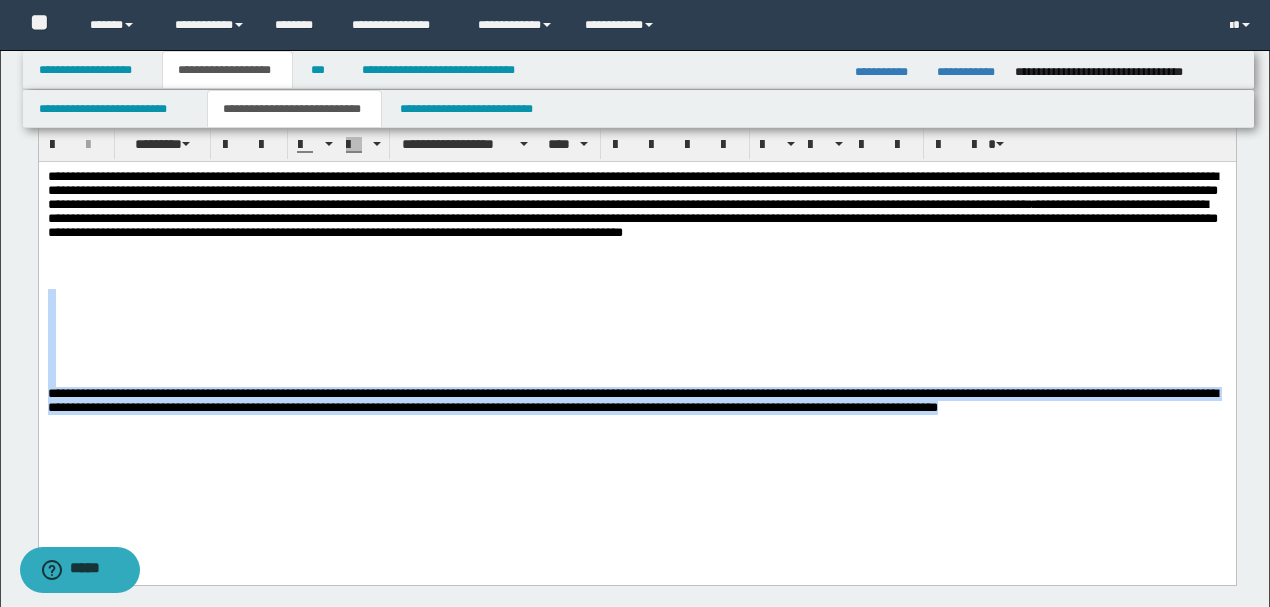 drag, startPoint x: 1145, startPoint y: 424, endPoint x: 0, endPoint y: 304, distance: 1151.271 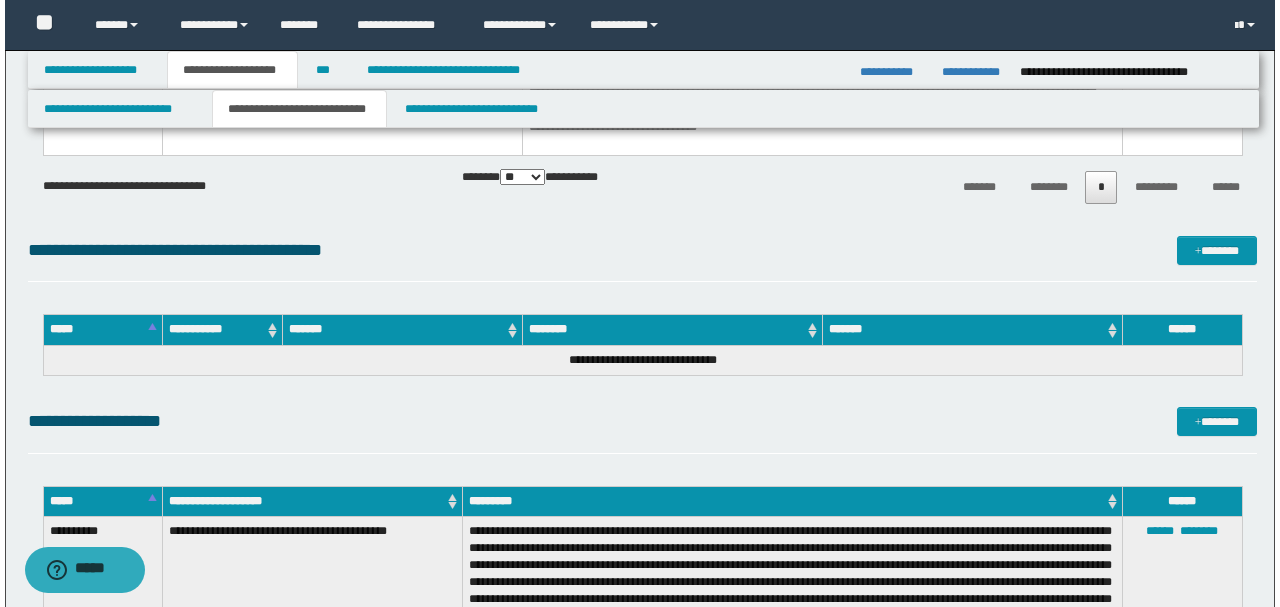 scroll, scrollTop: 5076, scrollLeft: 0, axis: vertical 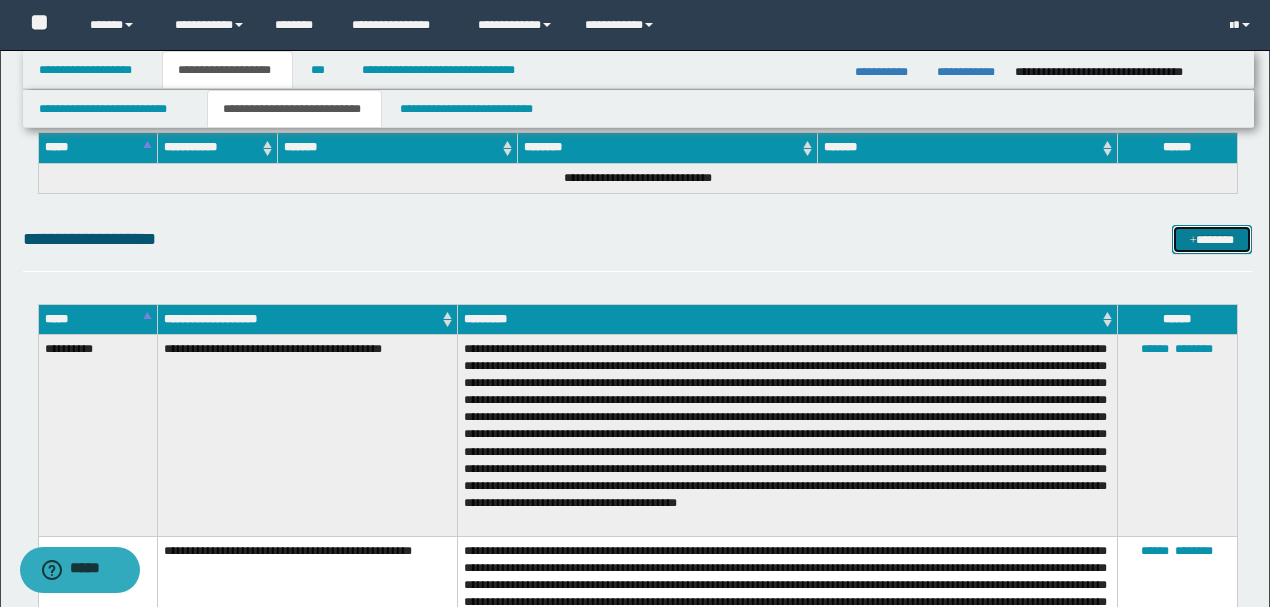click on "*******" at bounding box center (1211, 239) 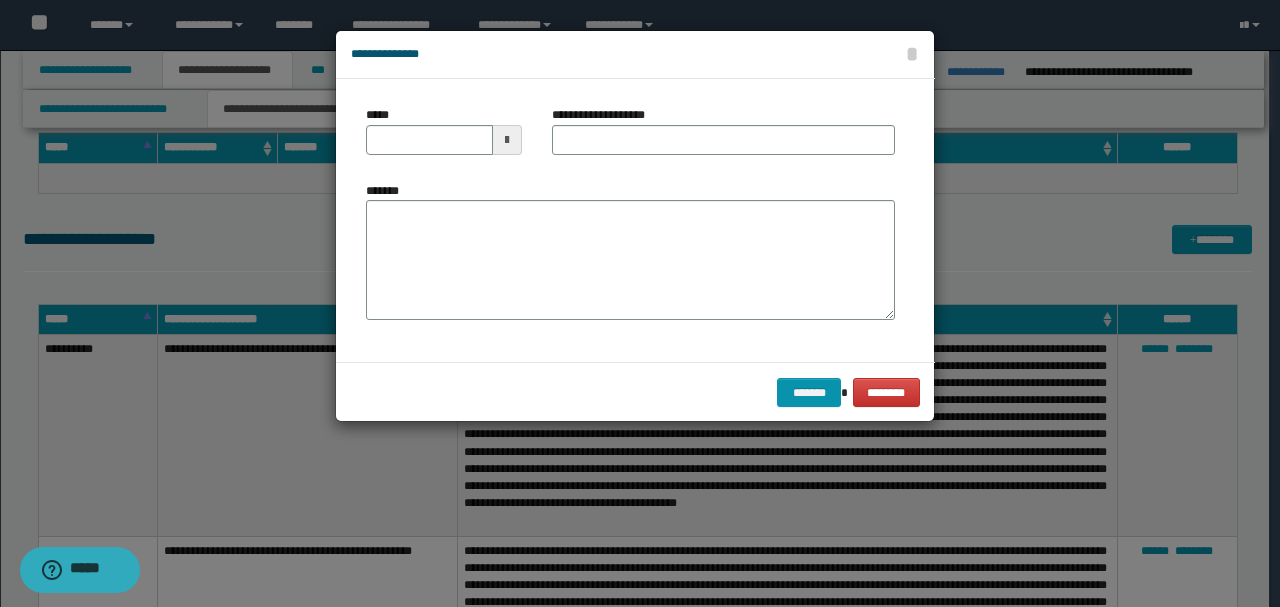 drag, startPoint x: 572, startPoint y: 220, endPoint x: 525, endPoint y: 237, distance: 49.979996 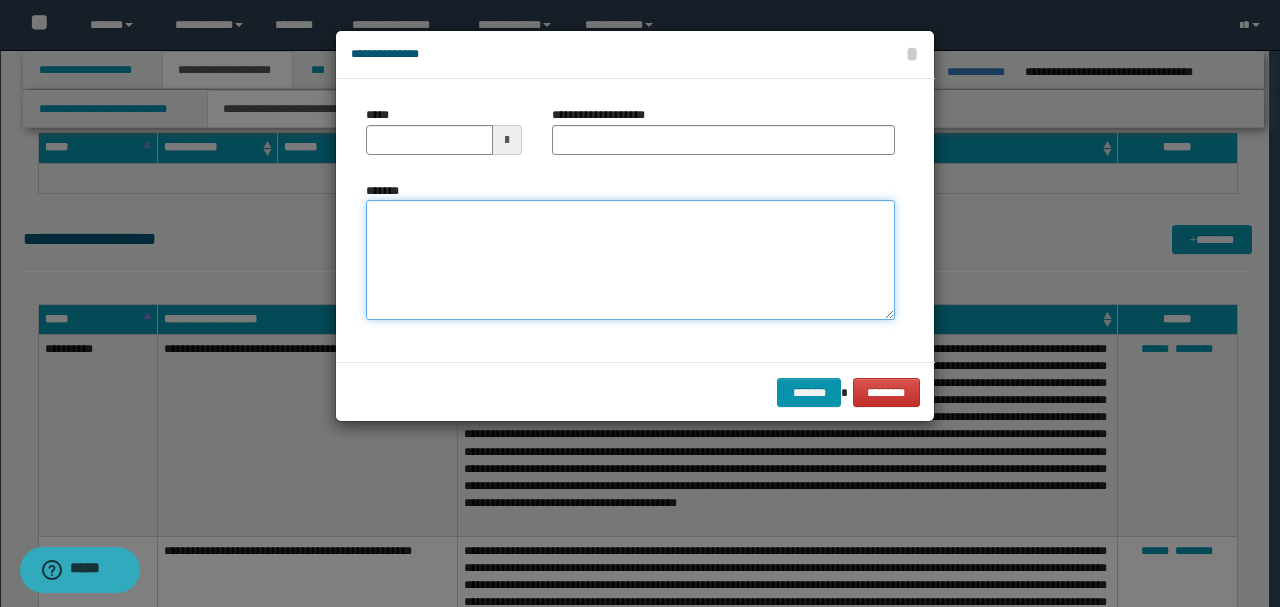 click on "*******" at bounding box center (630, 259) 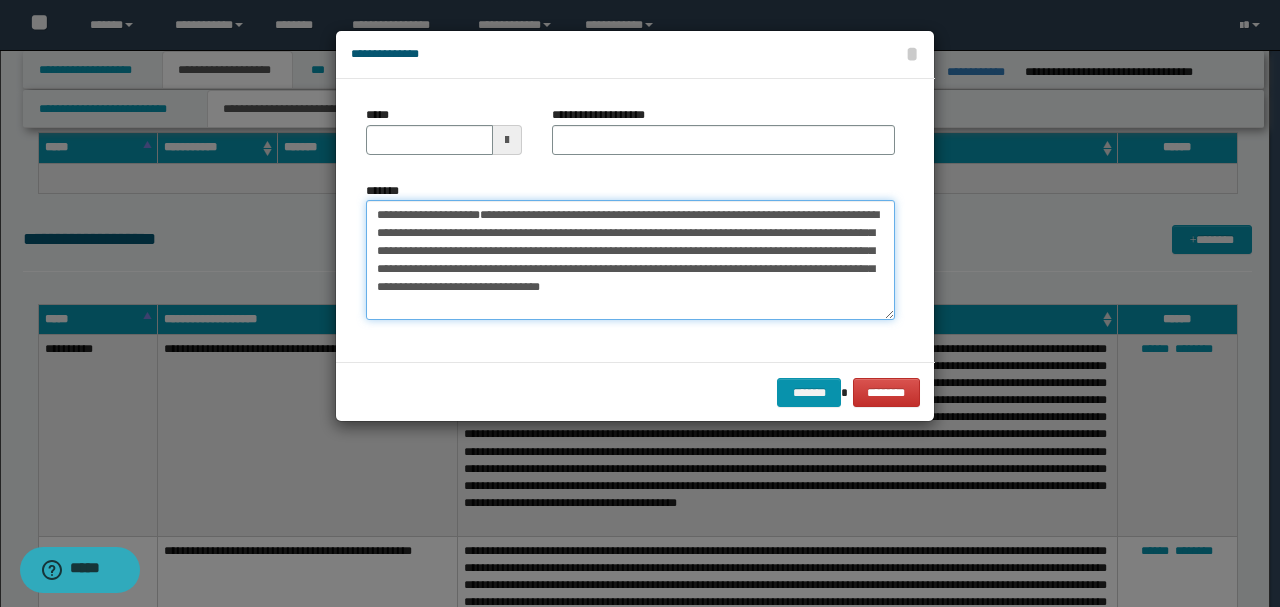 scroll, scrollTop: 0, scrollLeft: 0, axis: both 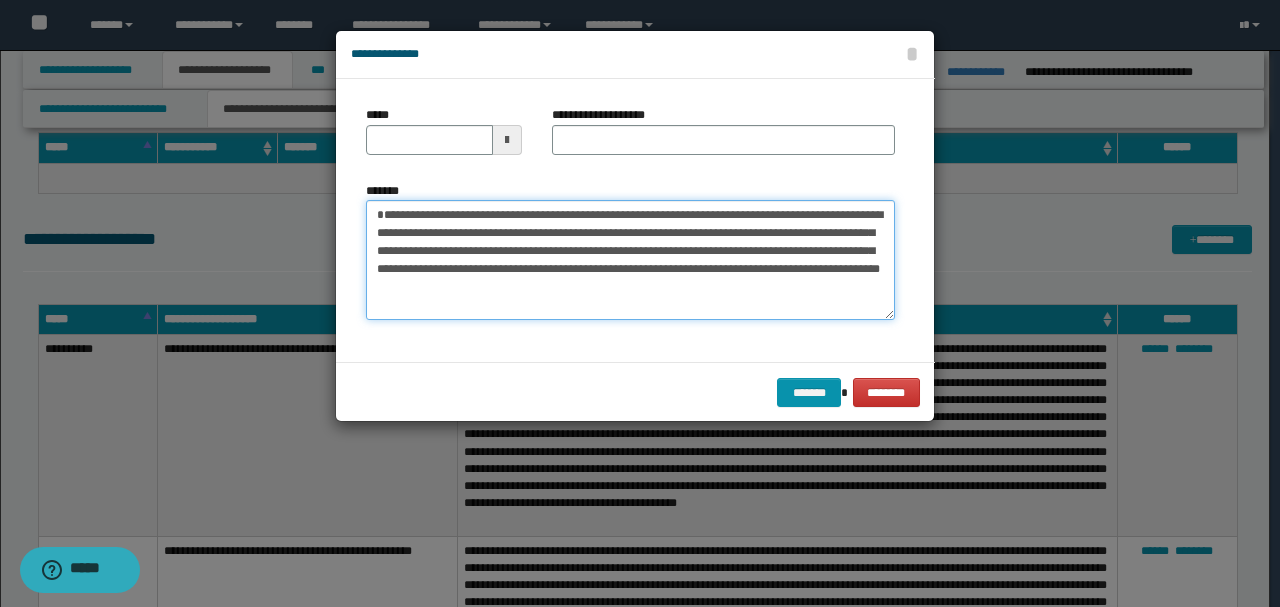 type 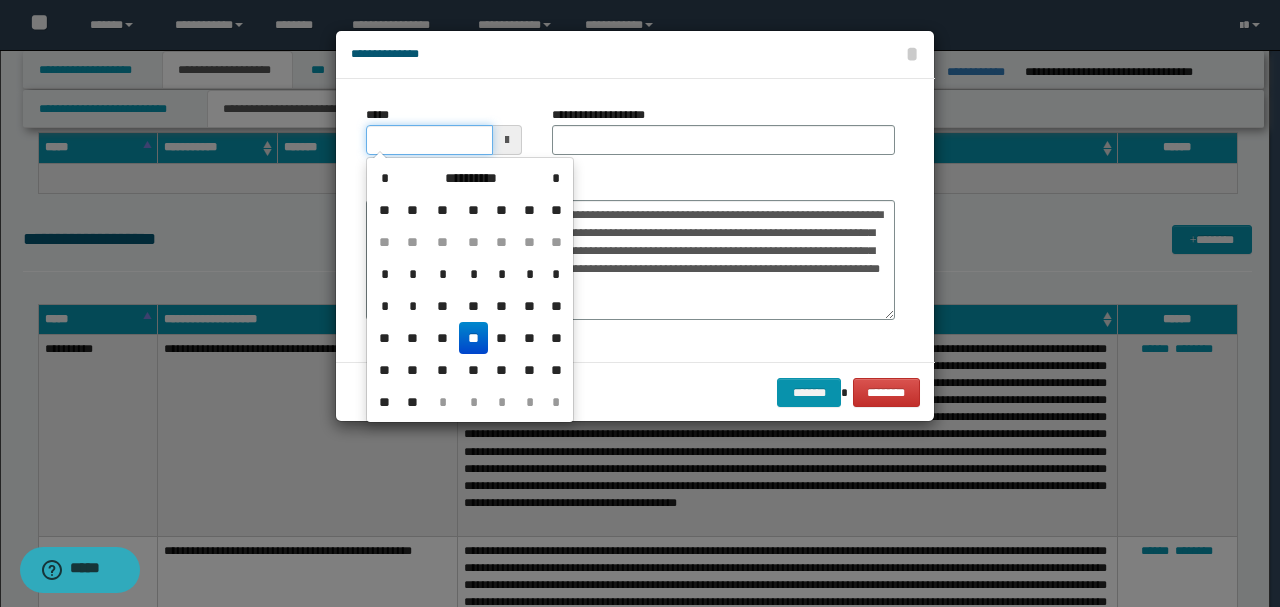 click on "*****" at bounding box center (429, 140) 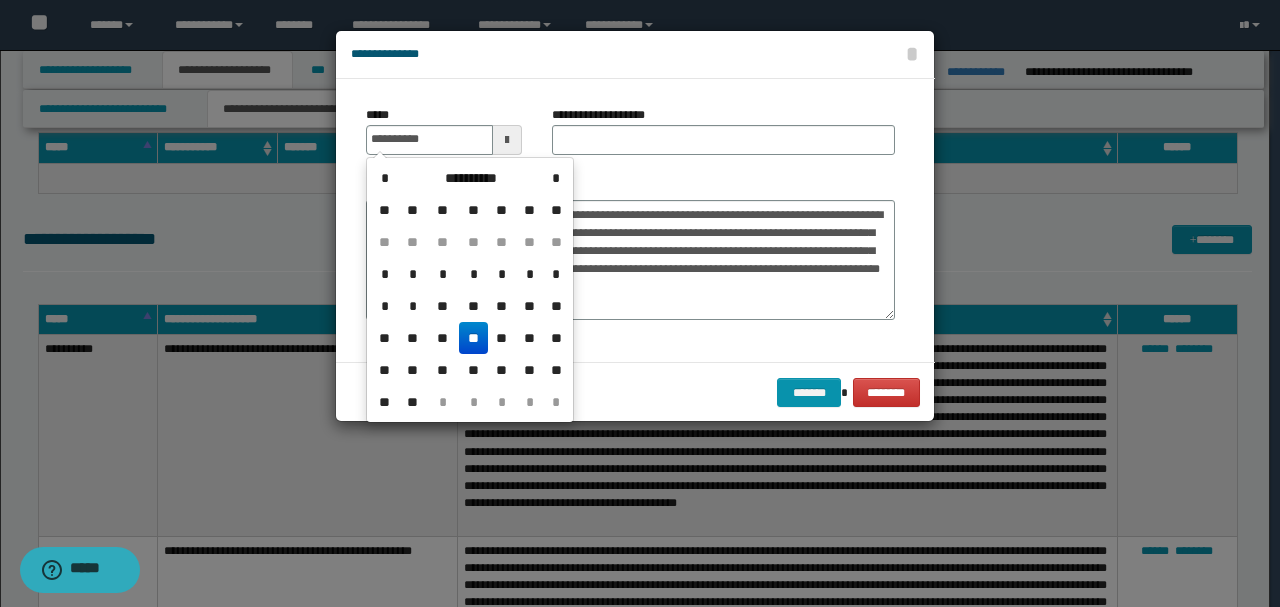 type on "**********" 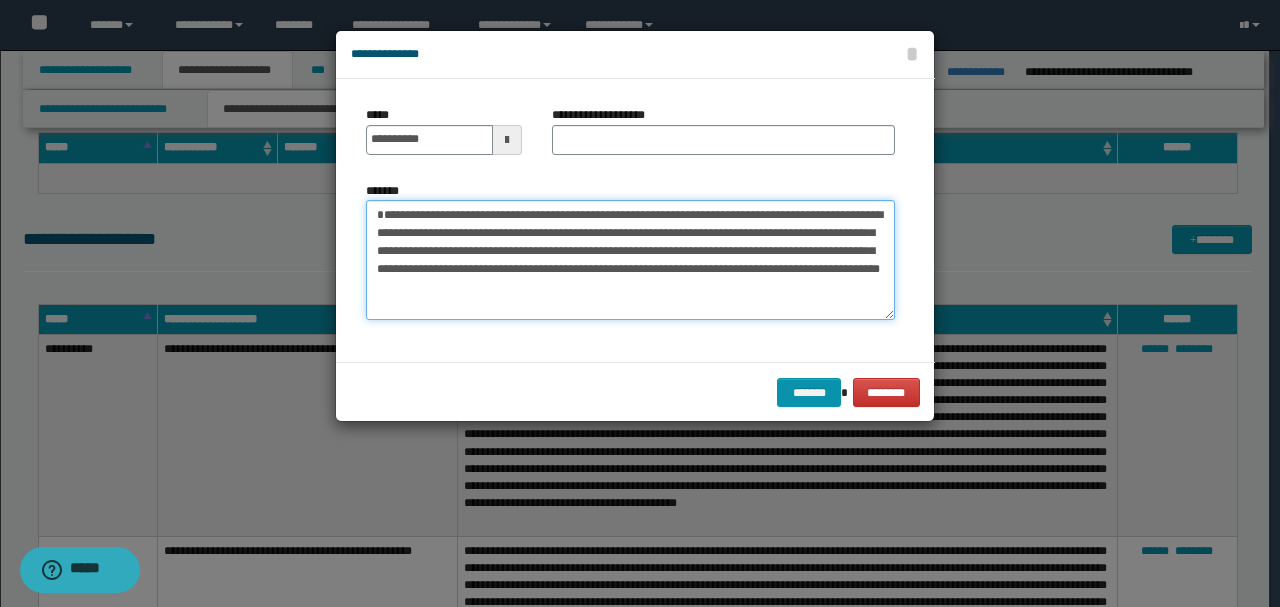 drag, startPoint x: 622, startPoint y: 210, endPoint x: 228, endPoint y: 210, distance: 394 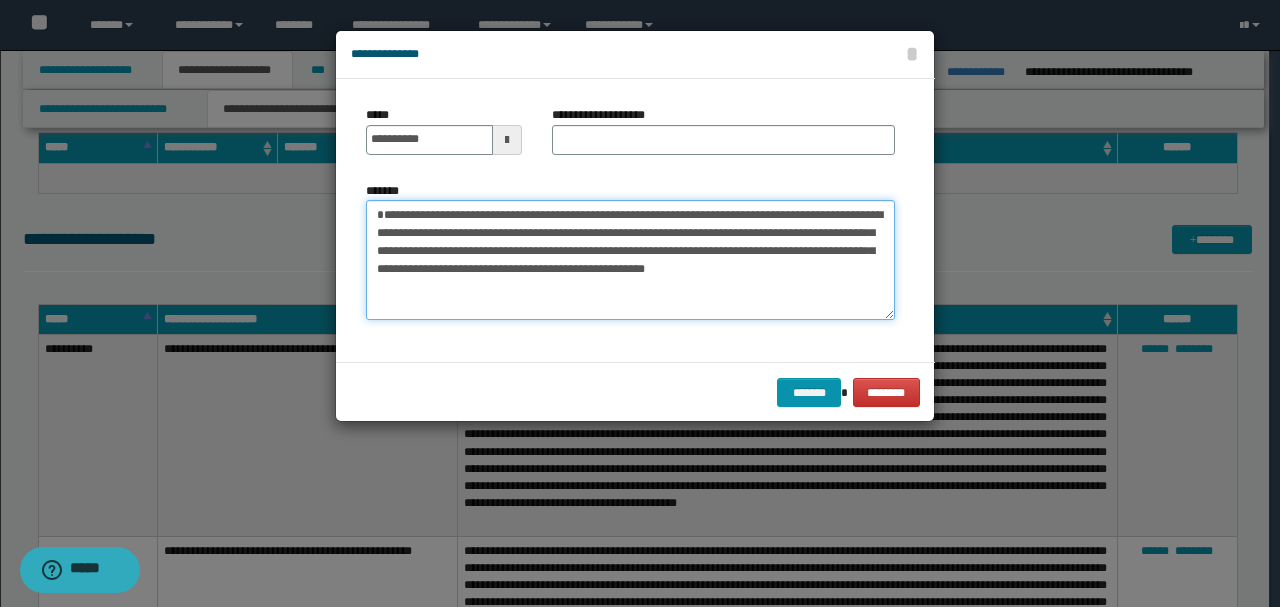 type on "**********" 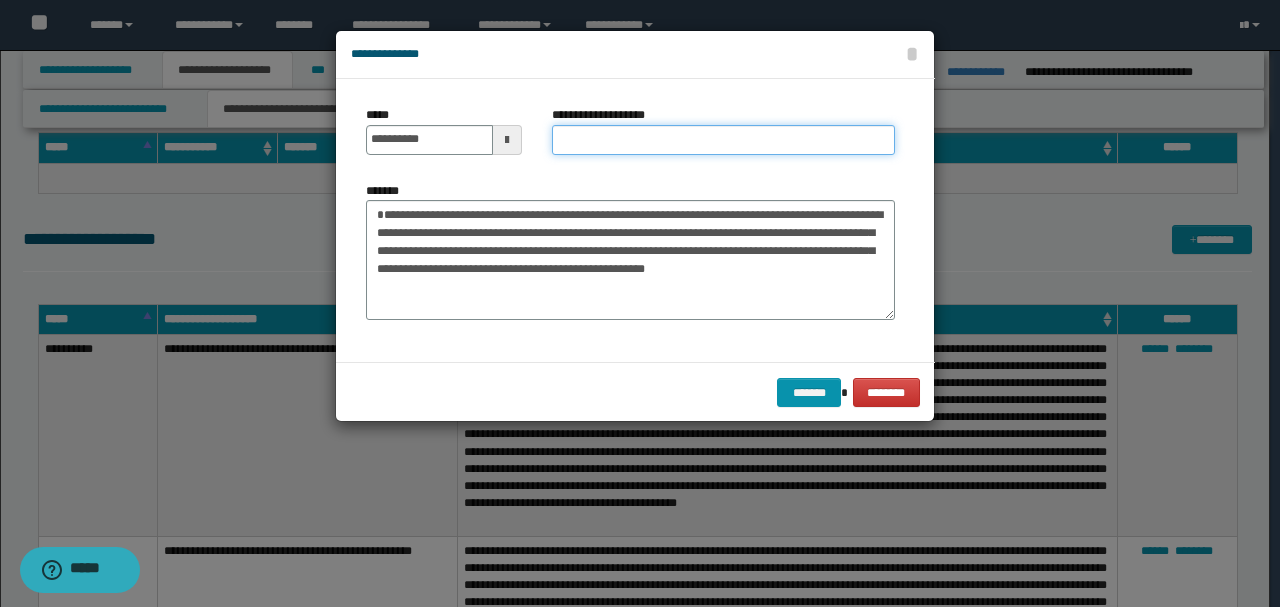 click on "**********" at bounding box center [723, 140] 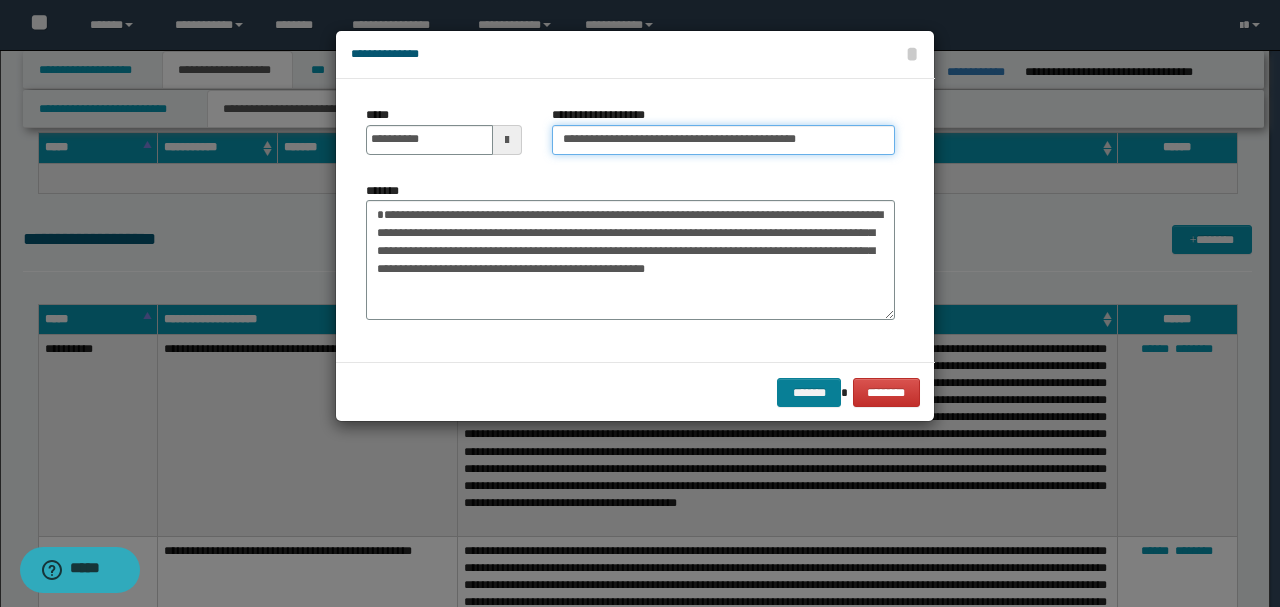 type on "**********" 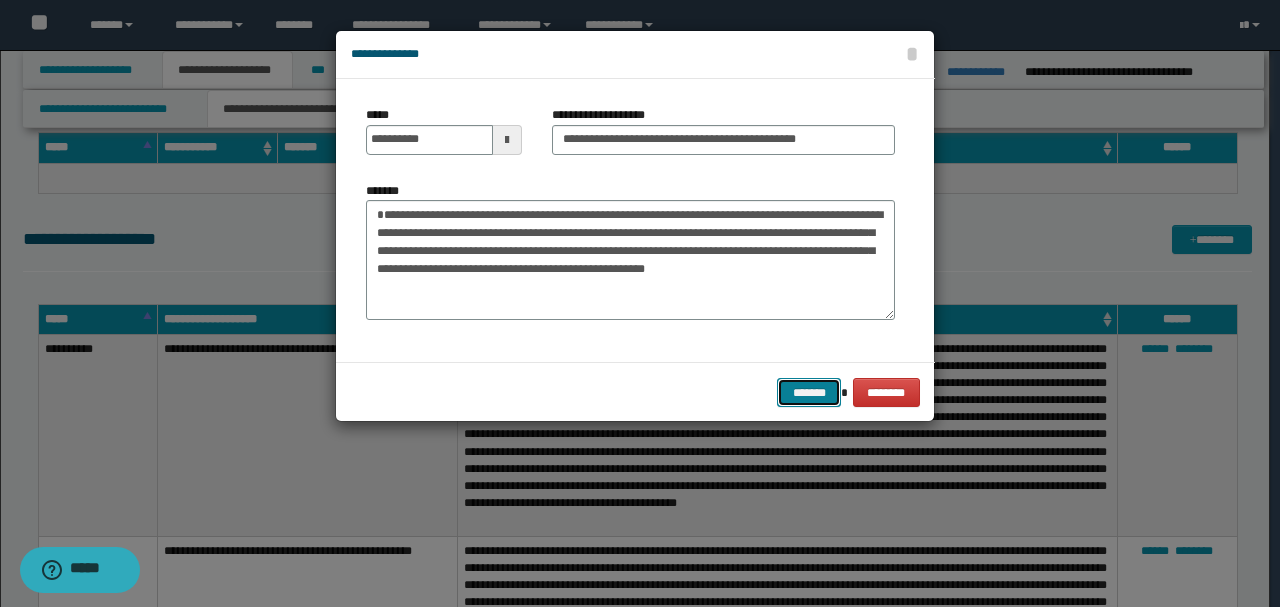 click on "*******" at bounding box center (809, 392) 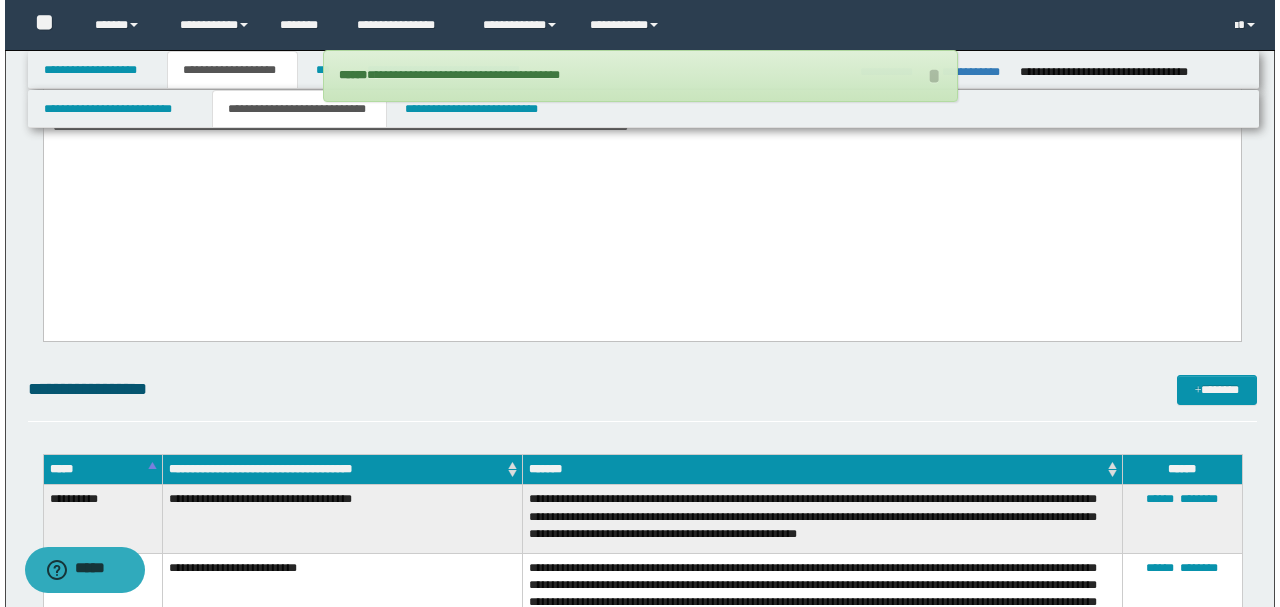 scroll, scrollTop: 2476, scrollLeft: 0, axis: vertical 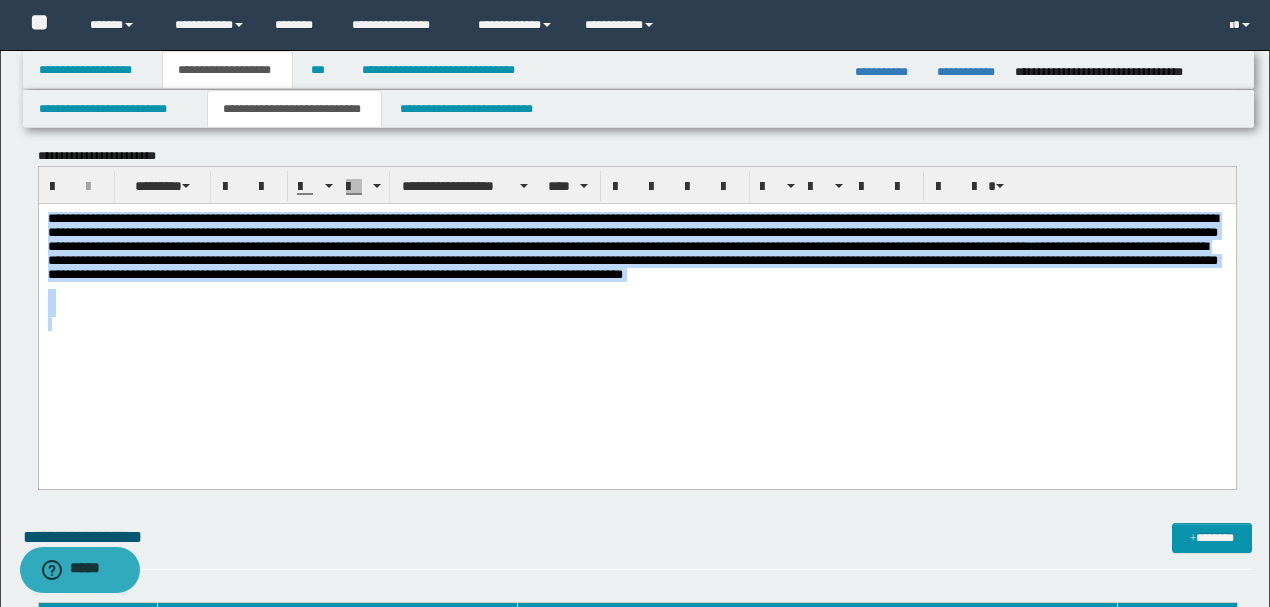 drag, startPoint x: 1085, startPoint y: 328, endPoint x: 0, endPoint y: 198, distance: 1092.7603 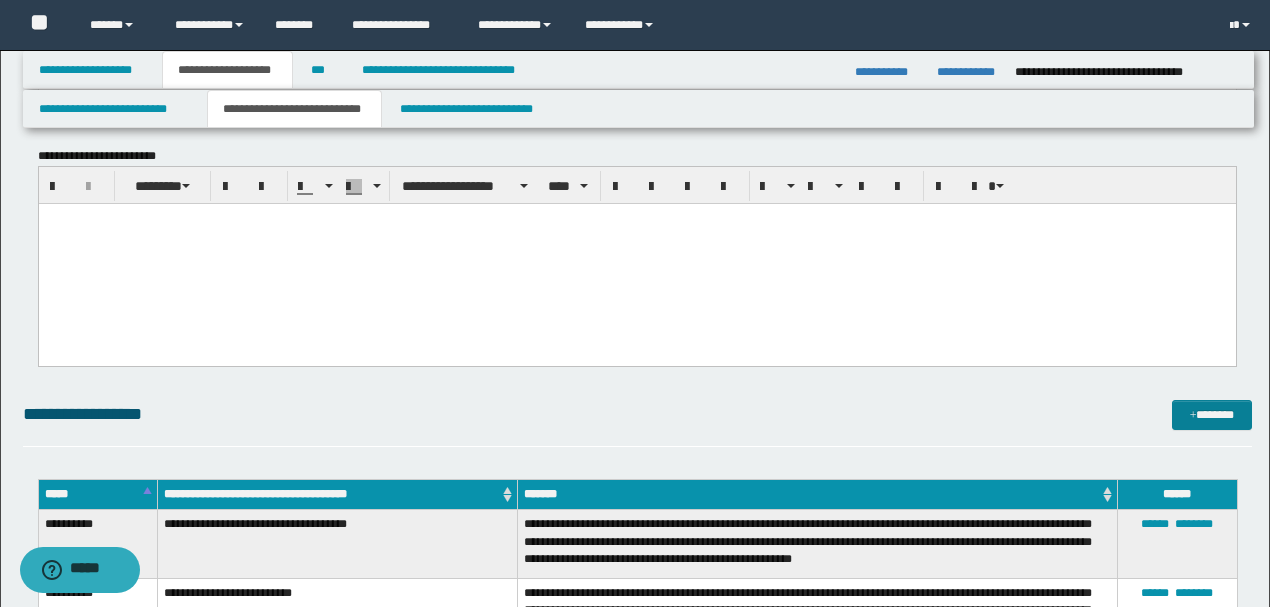 click on "*******" at bounding box center (1211, 414) 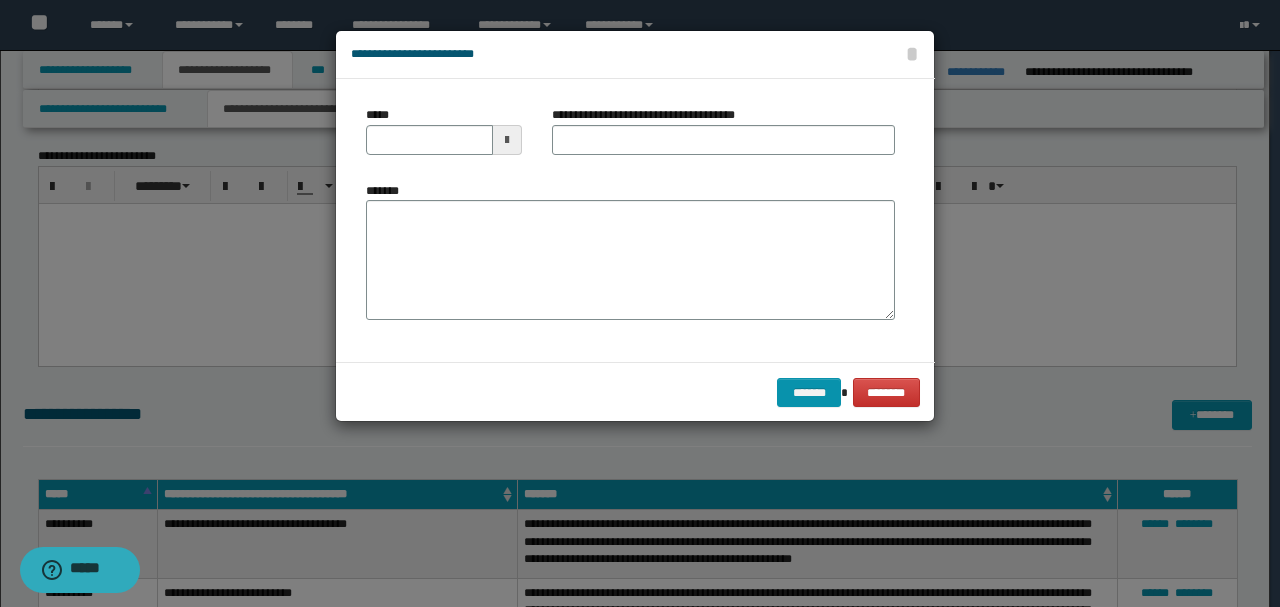 click on "**********" at bounding box center [630, 220] 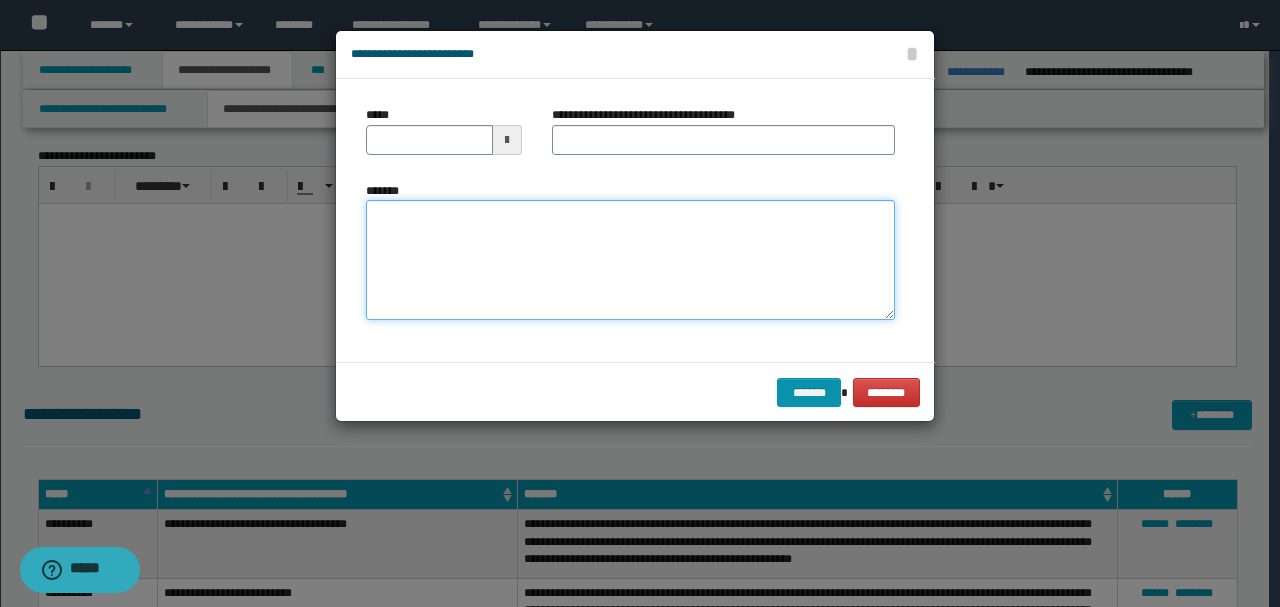 click on "*******" at bounding box center (630, 259) 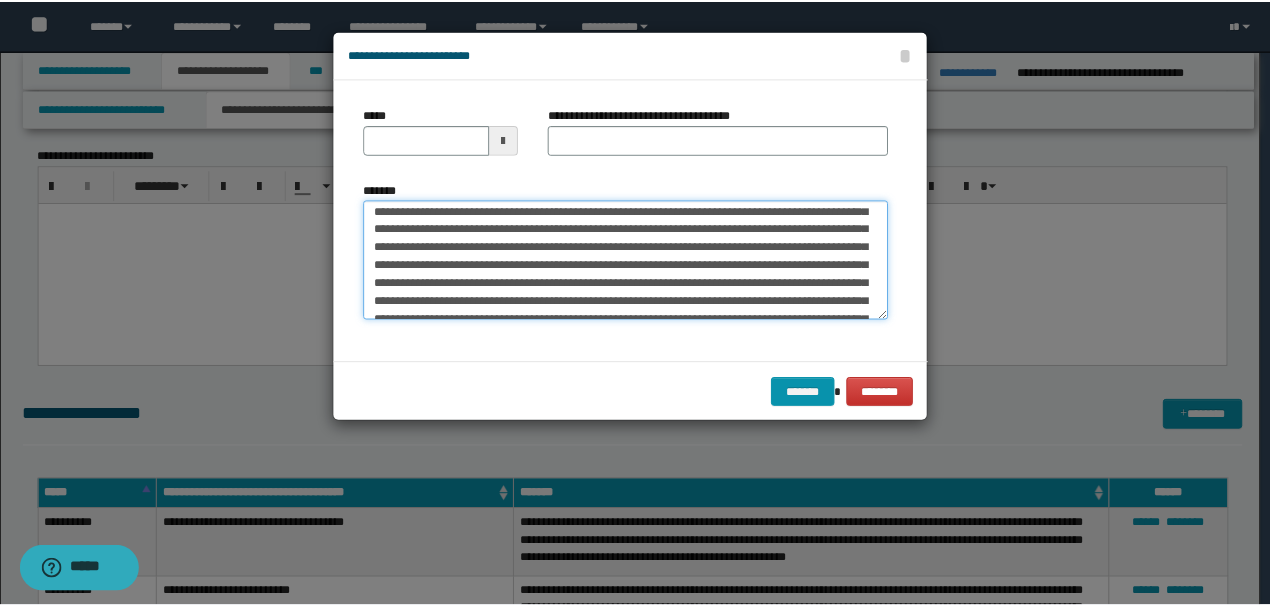 scroll, scrollTop: 0, scrollLeft: 0, axis: both 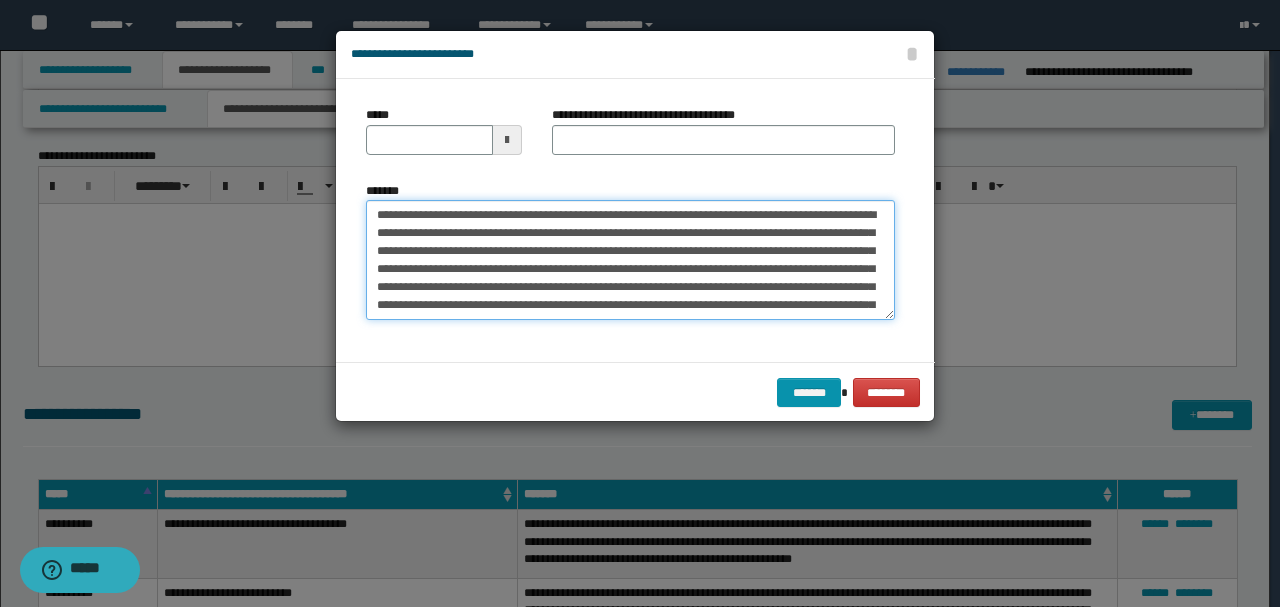 drag, startPoint x: 446, startPoint y: 211, endPoint x: 200, endPoint y: 193, distance: 246.65765 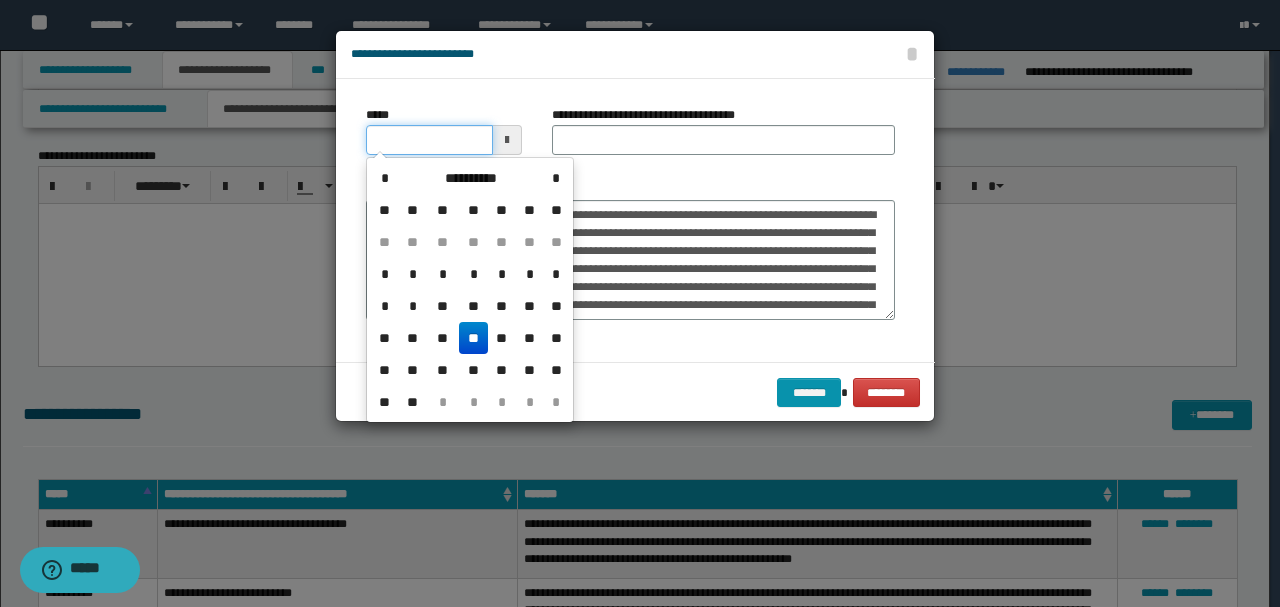 click on "*****" at bounding box center (429, 140) 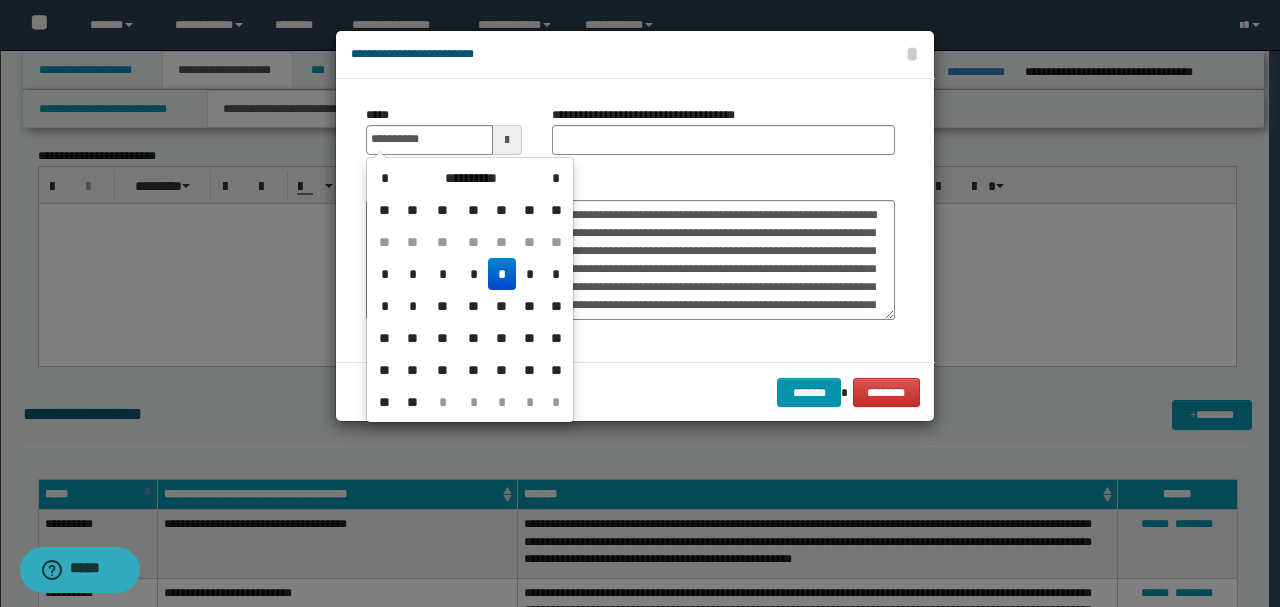 type on "**********" 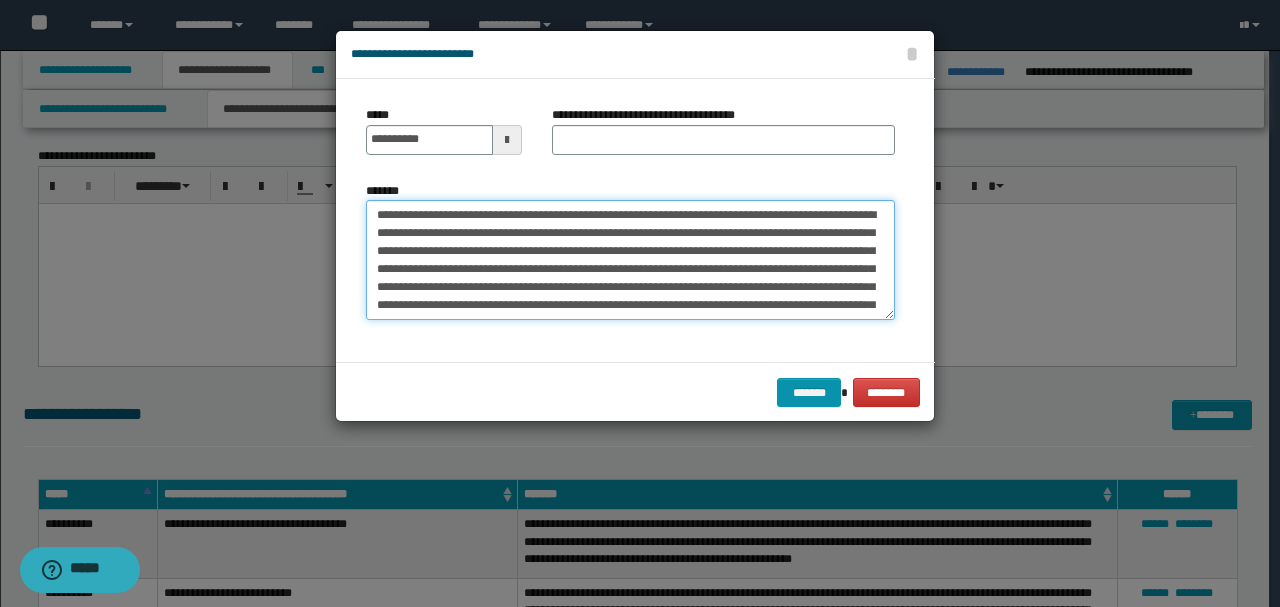drag, startPoint x: 512, startPoint y: 216, endPoint x: 122, endPoint y: 214, distance: 390.00513 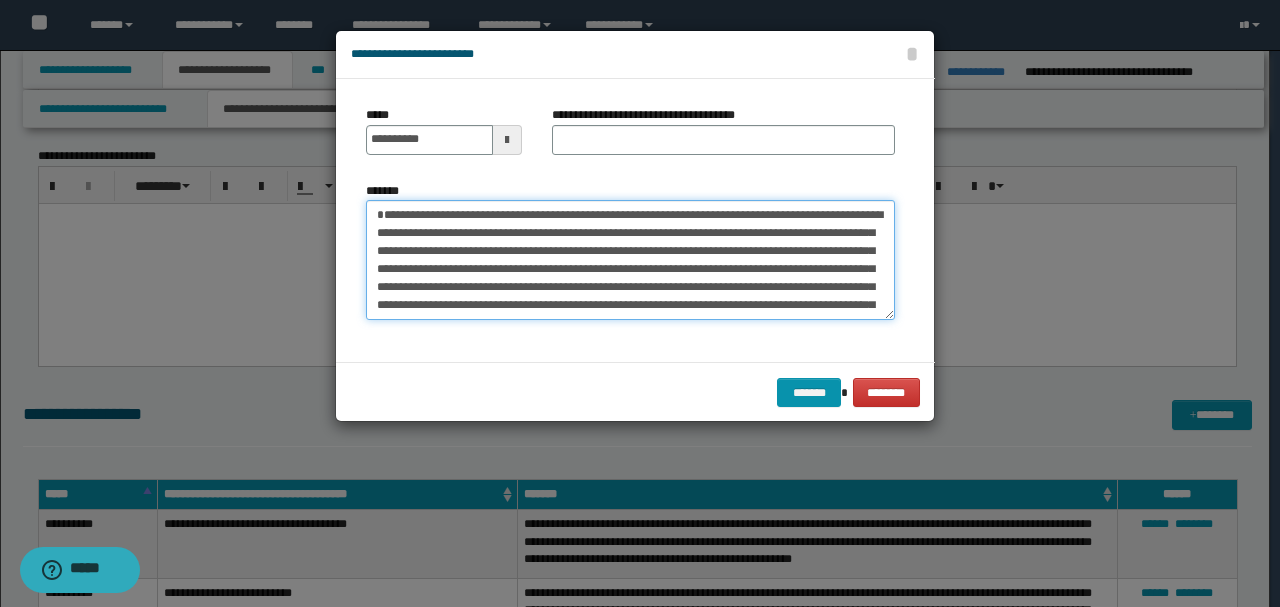 type on "**********" 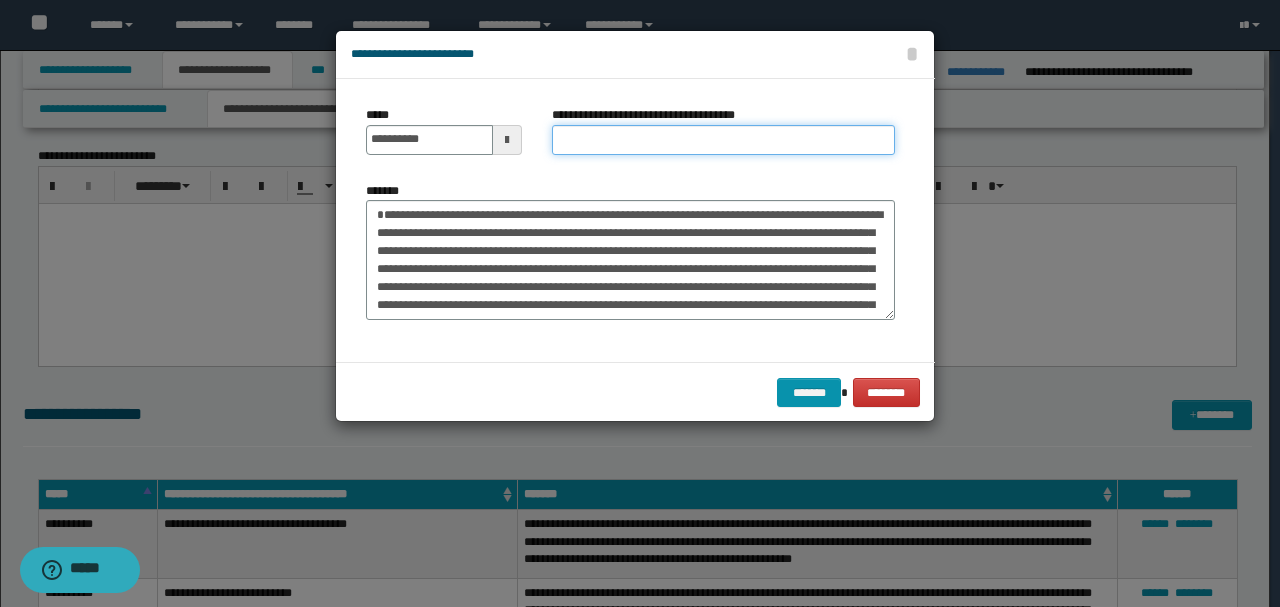 click on "**********" at bounding box center [723, 140] 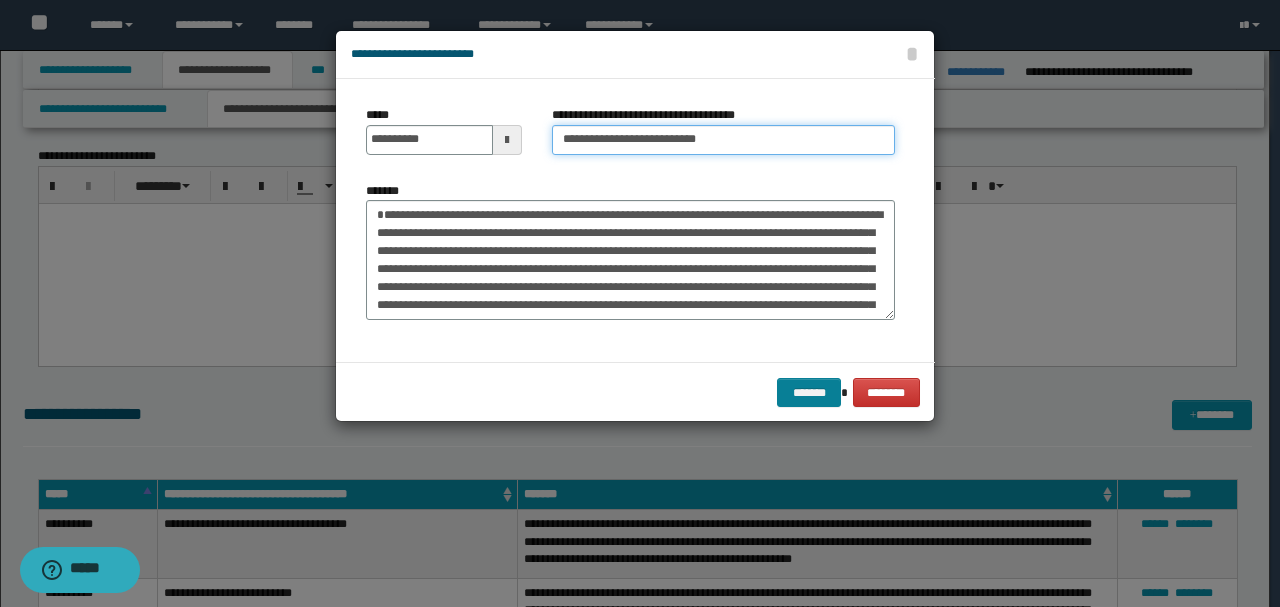 type on "**********" 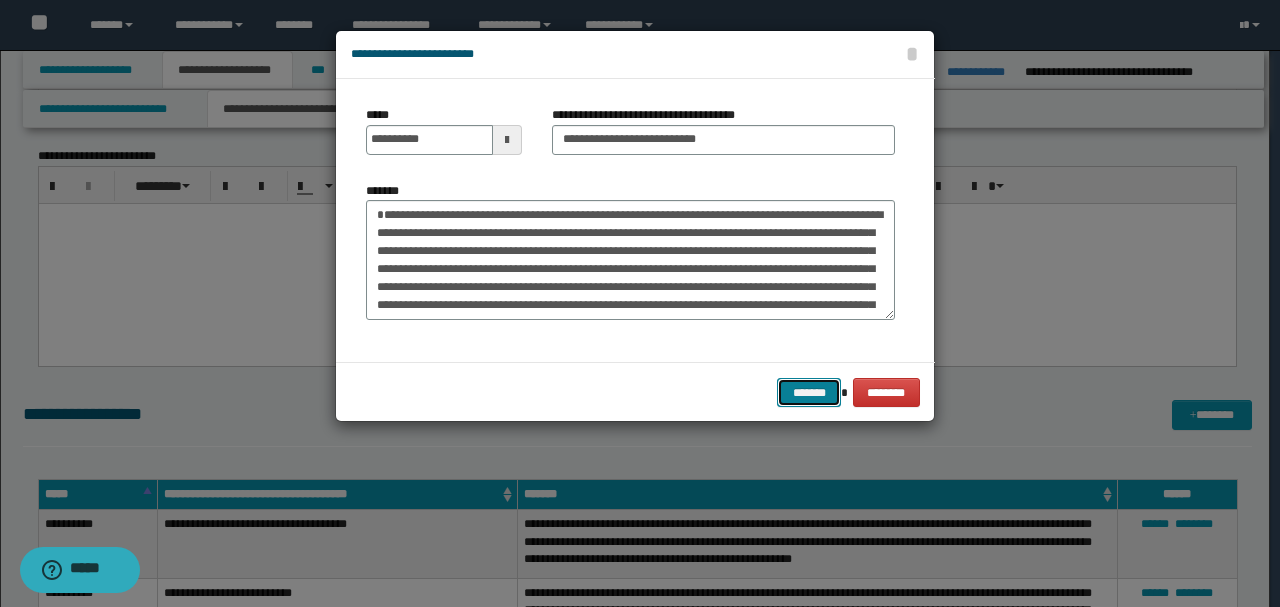 click on "*******" at bounding box center [809, 392] 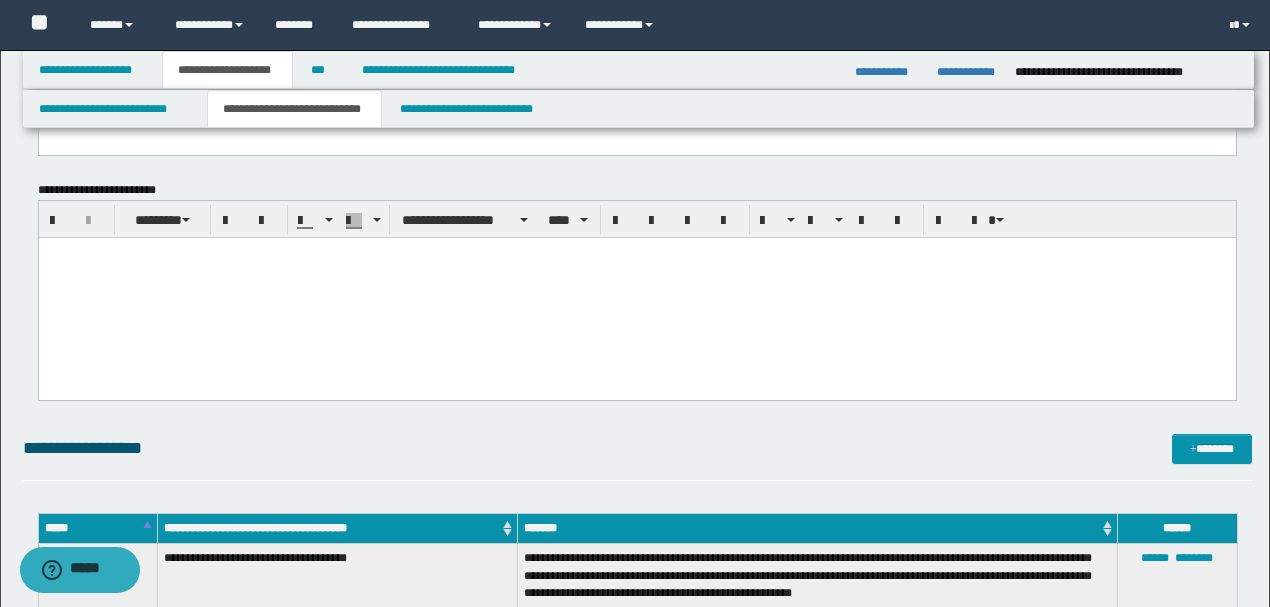 scroll, scrollTop: 2143, scrollLeft: 0, axis: vertical 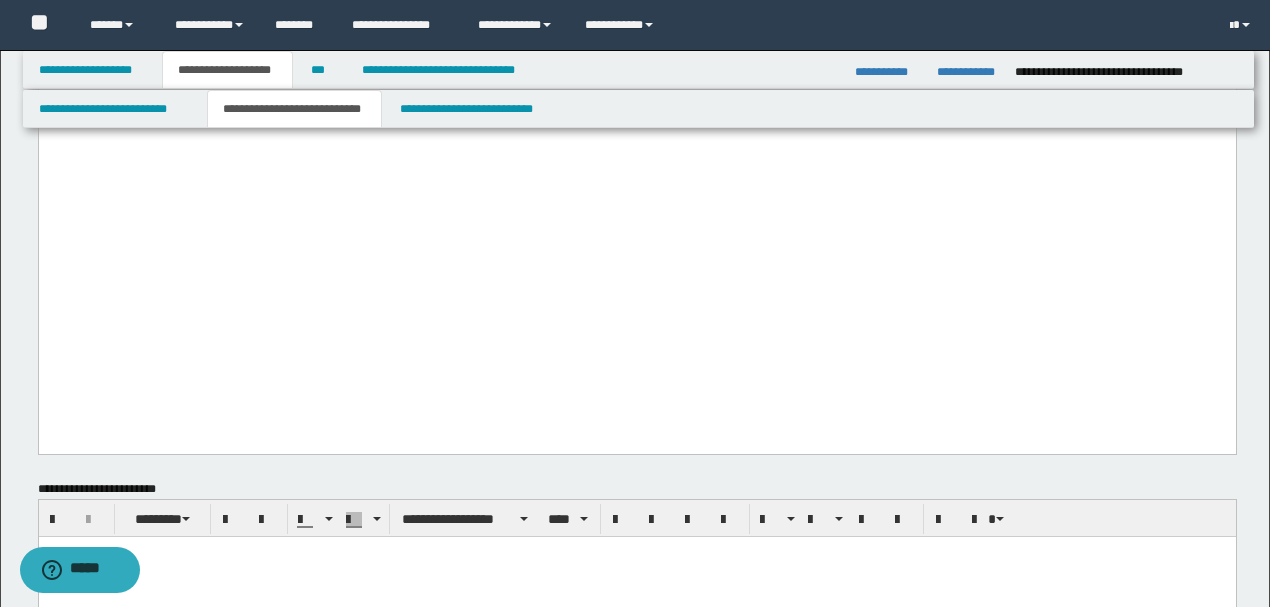 click on "**********" at bounding box center [636, -914] 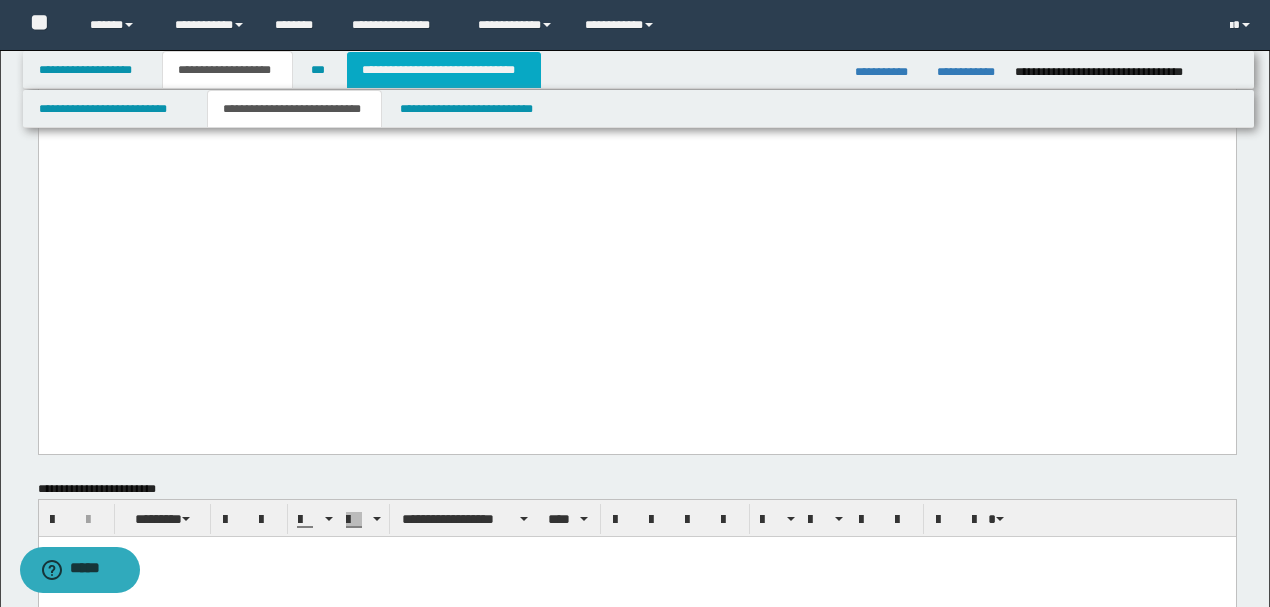 click on "**********" at bounding box center [444, 70] 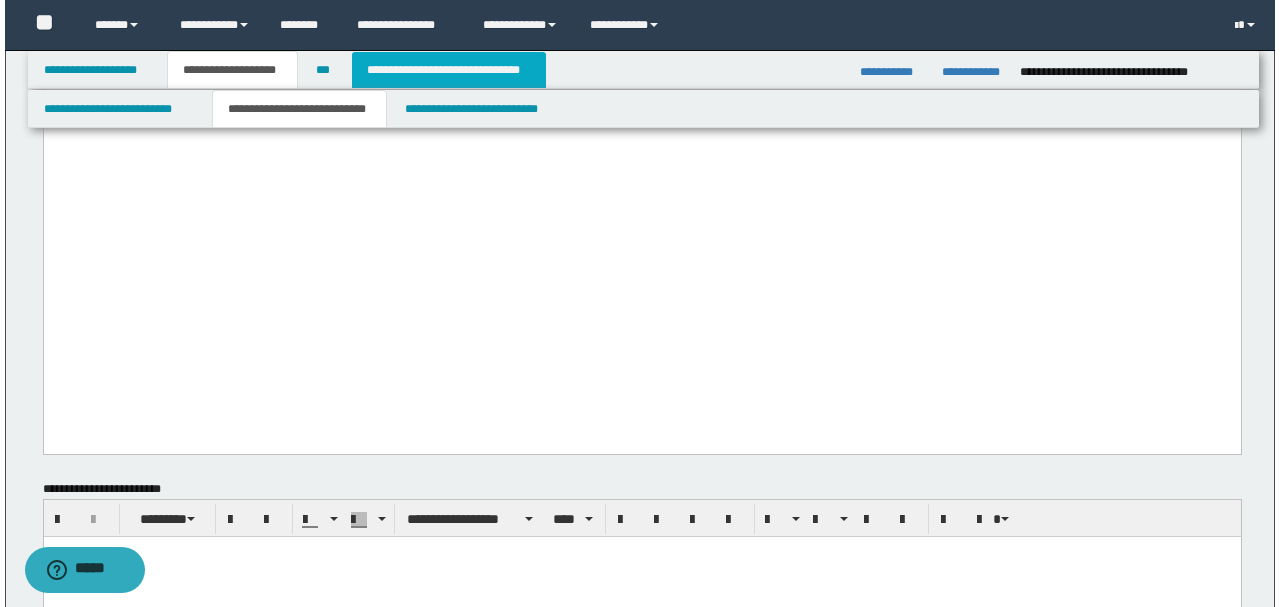 scroll, scrollTop: 0, scrollLeft: 0, axis: both 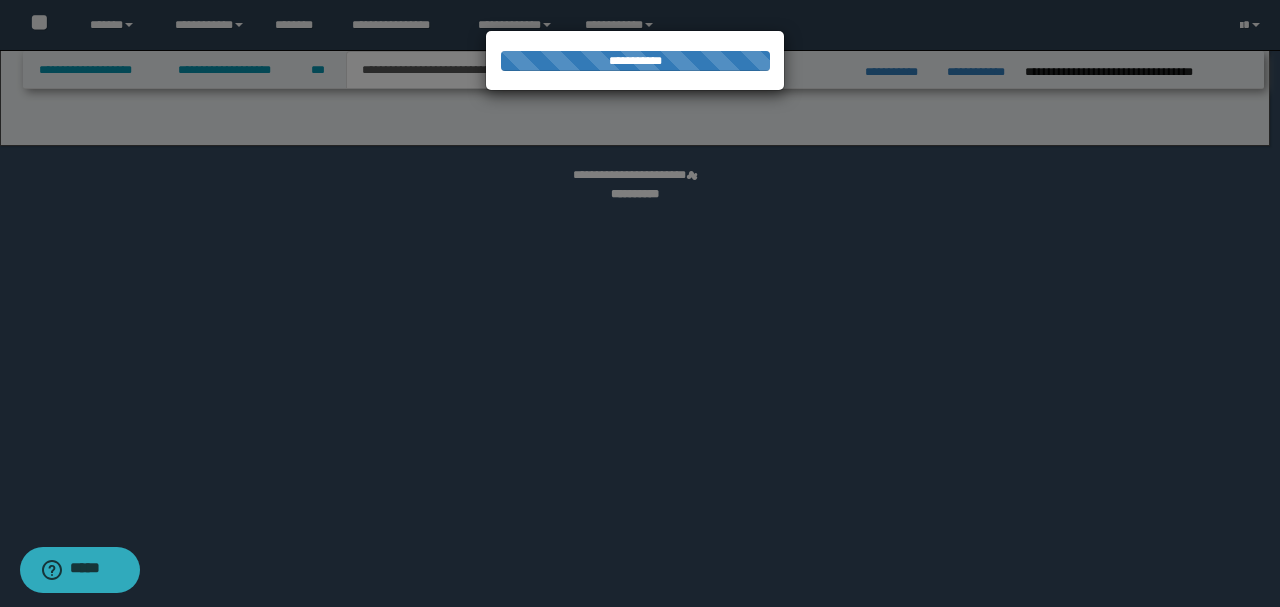 select on "*" 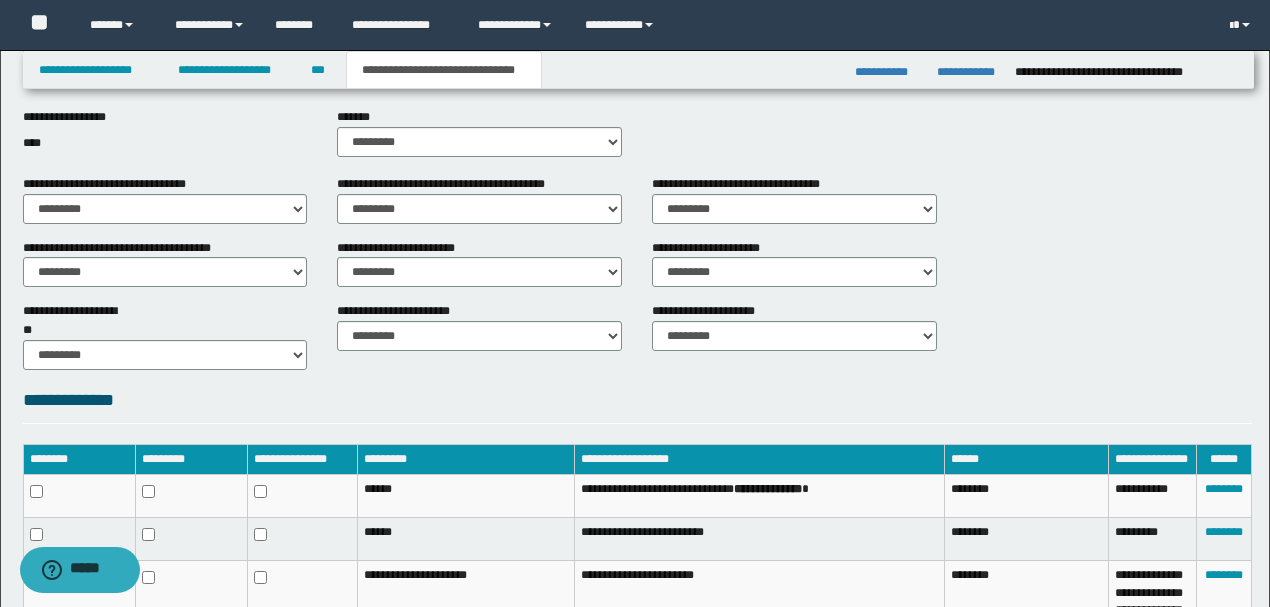 scroll, scrollTop: 881, scrollLeft: 0, axis: vertical 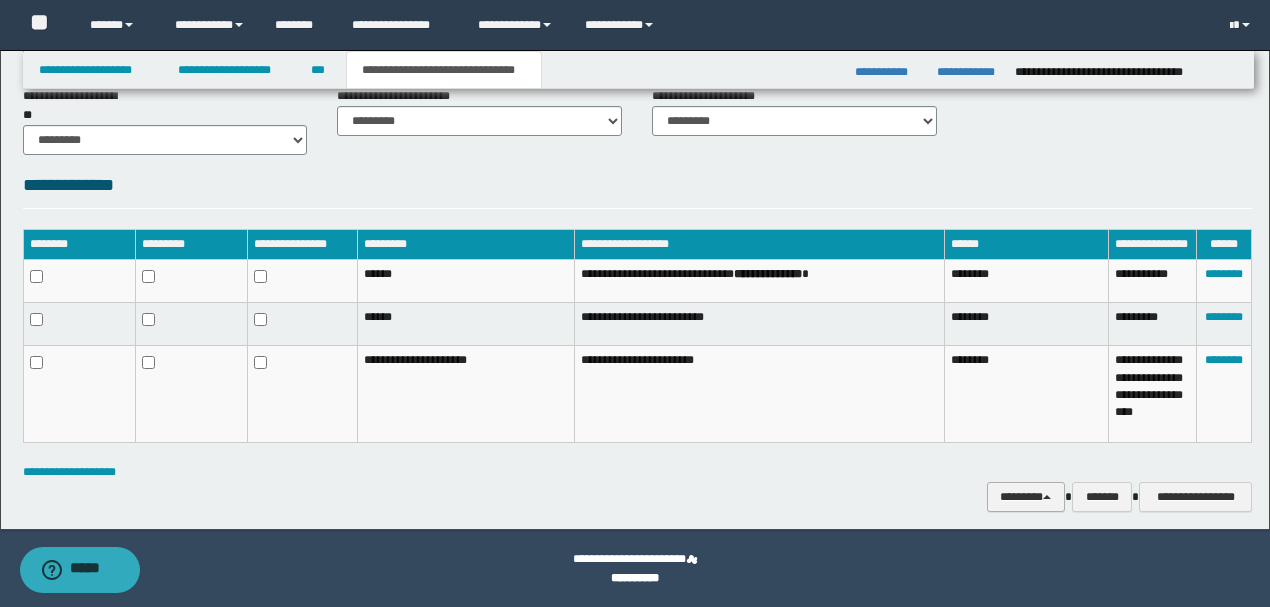 click on "********" at bounding box center [1026, 496] 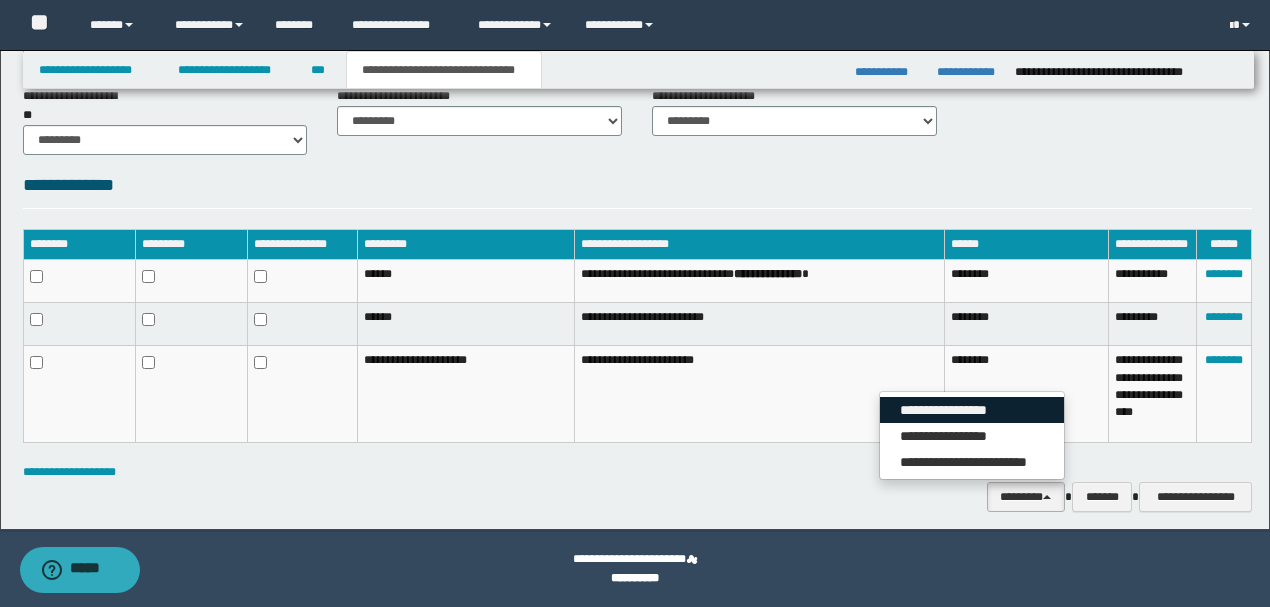 click on "**********" at bounding box center (972, 410) 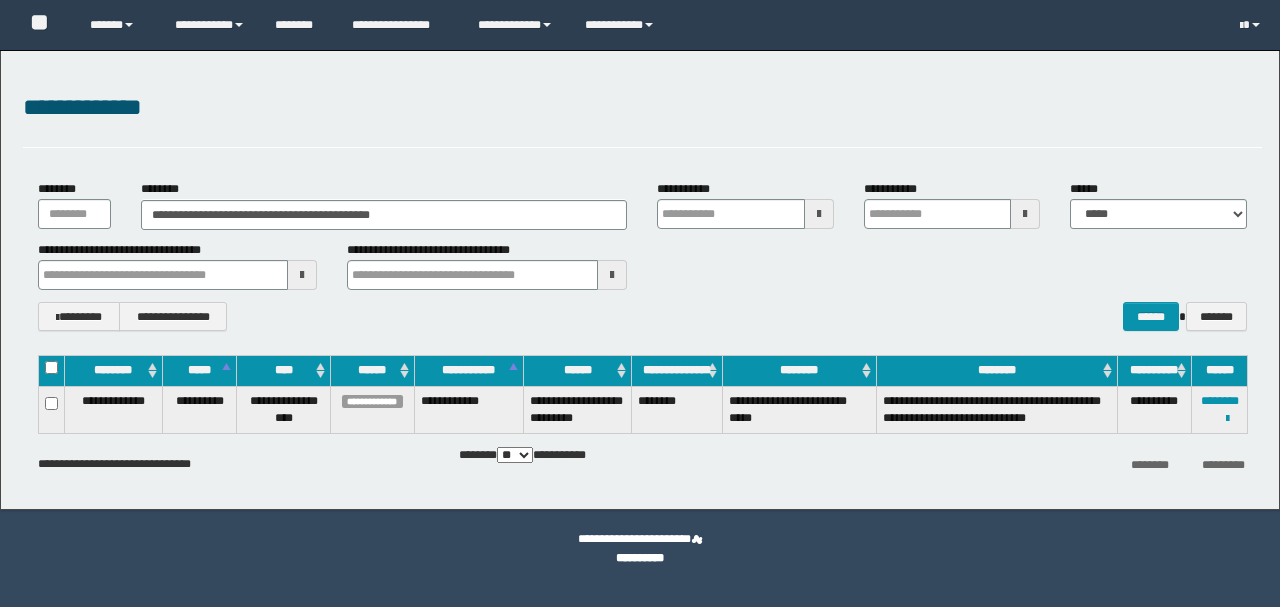 scroll, scrollTop: 0, scrollLeft: 0, axis: both 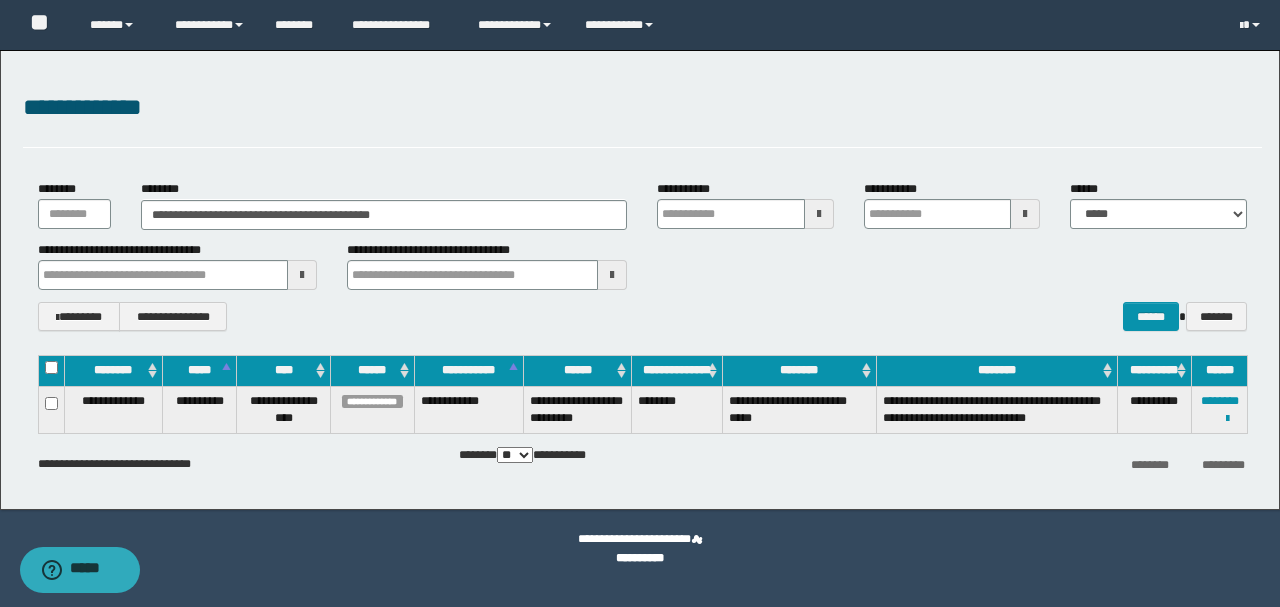 click on "**********" at bounding box center [640, 280] 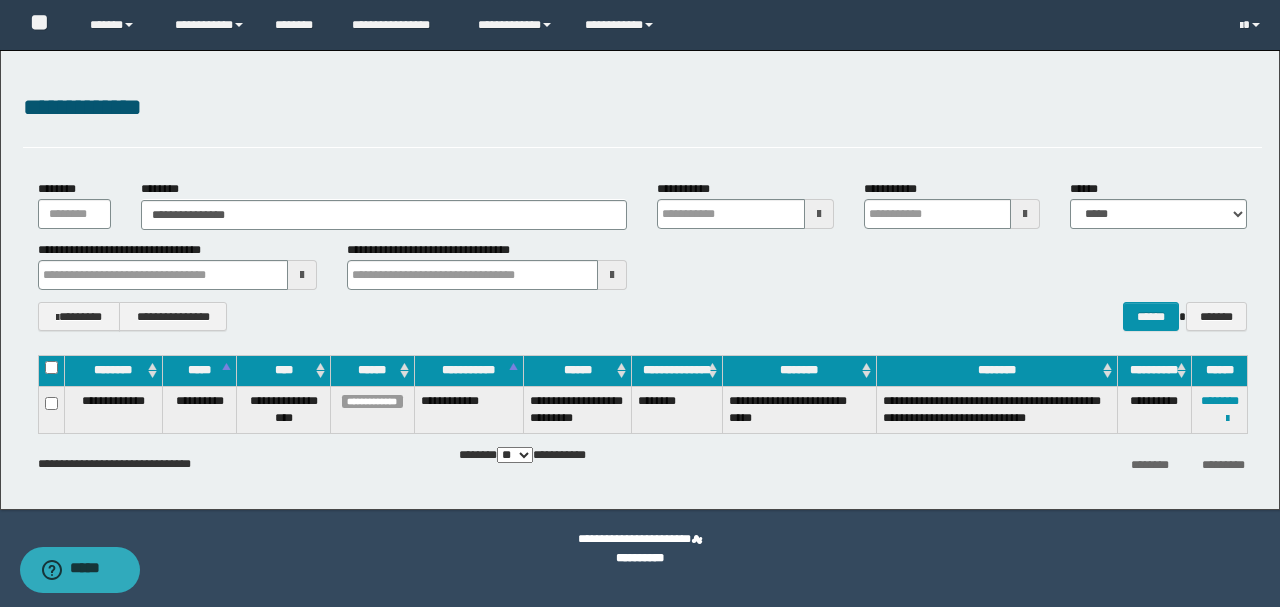type on "**********" 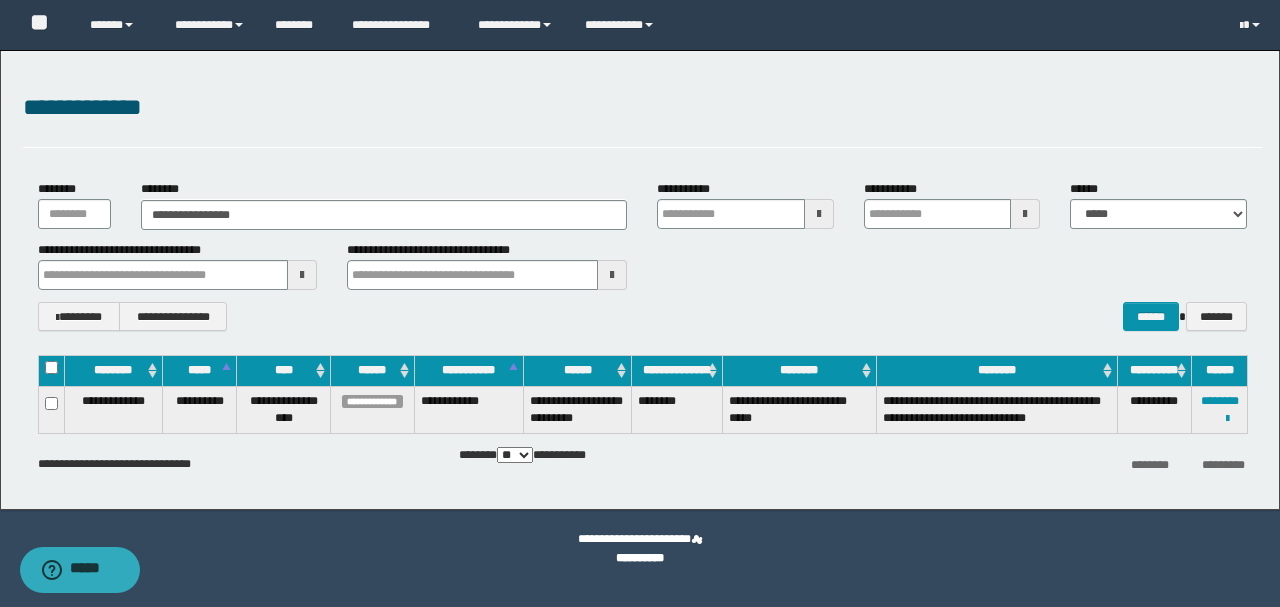 type on "**********" 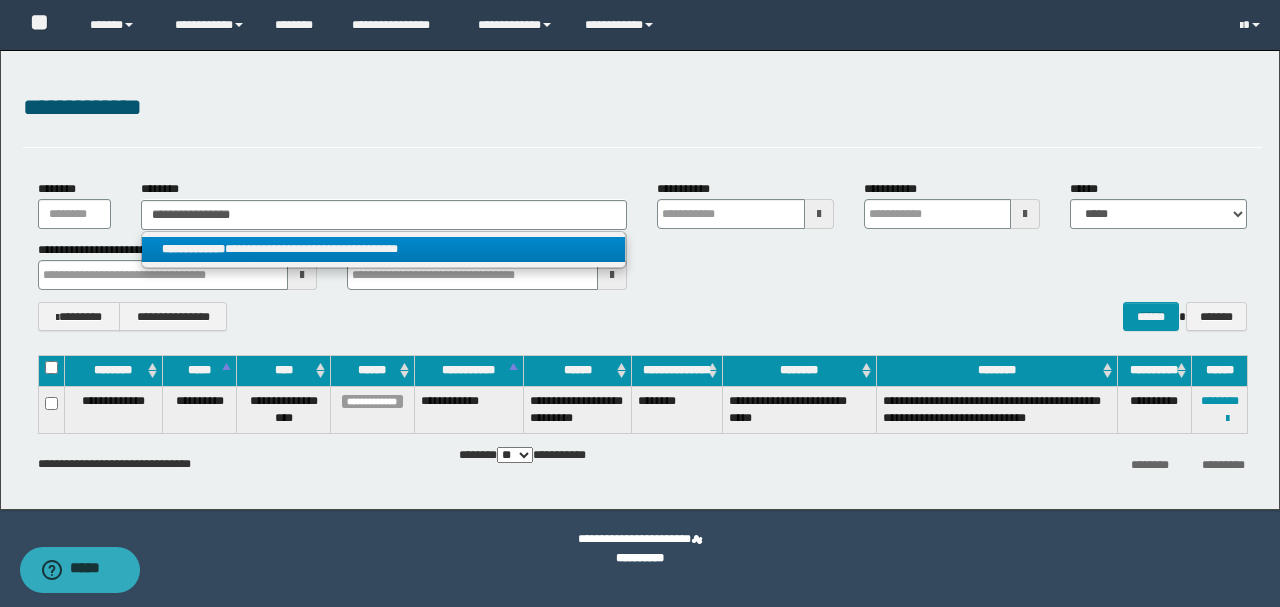 type on "**********" 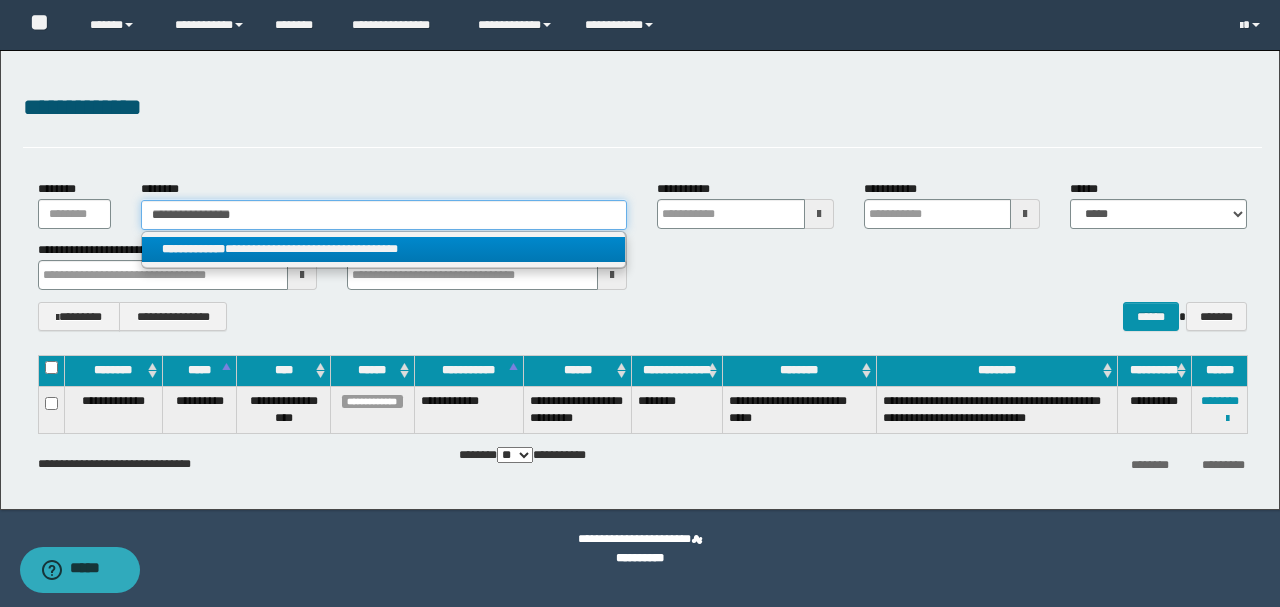 type 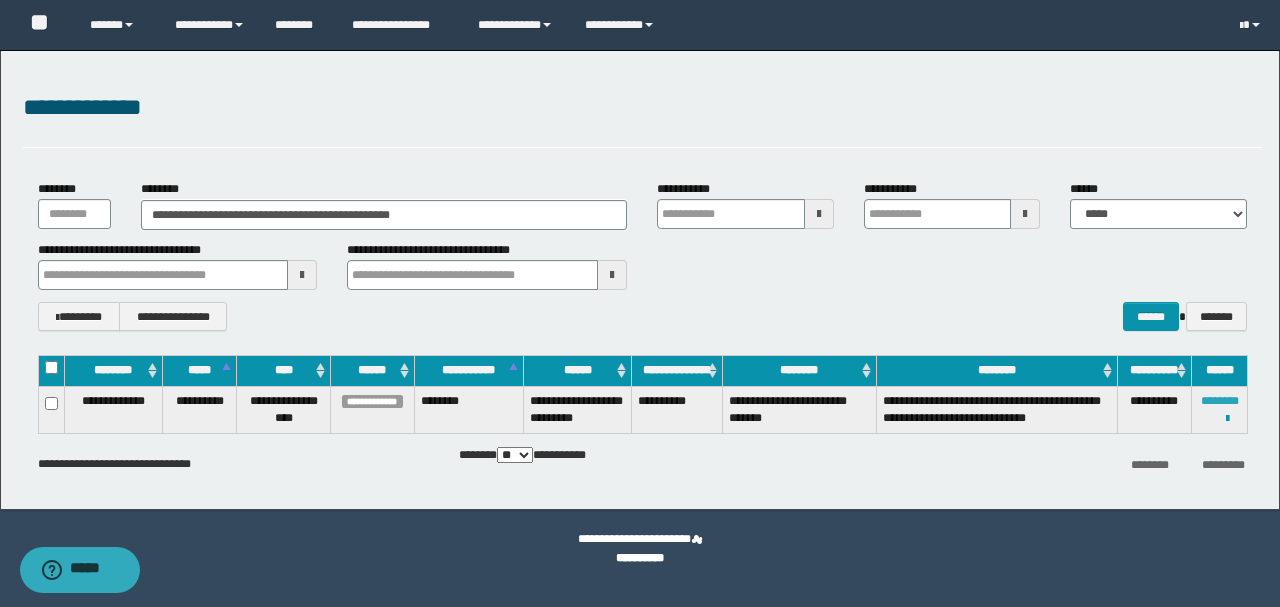 click on "********" at bounding box center (1220, 401) 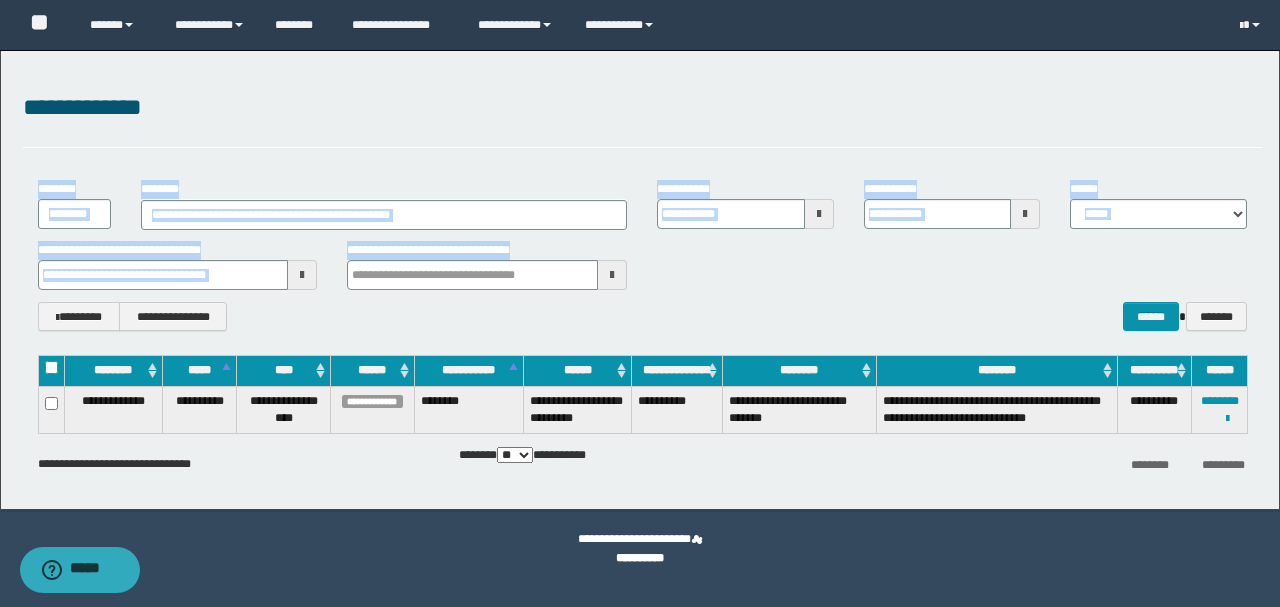 drag, startPoint x: 535, startPoint y: 228, endPoint x: 427, endPoint y: 217, distance: 108.55874 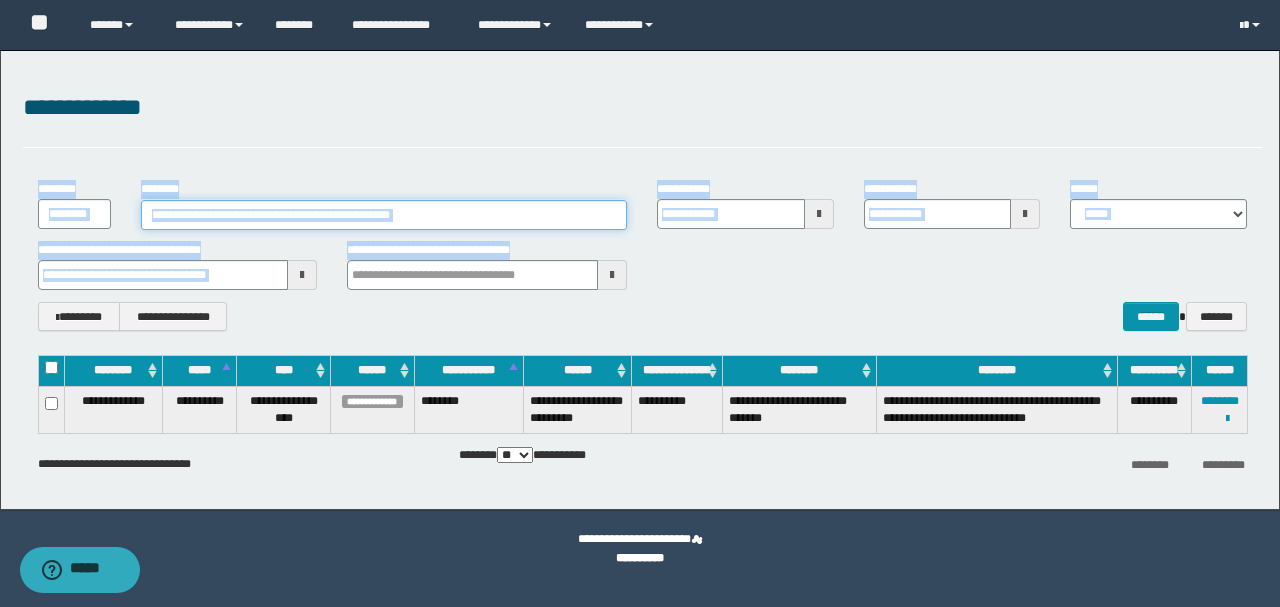 click on "**********" at bounding box center (384, 215) 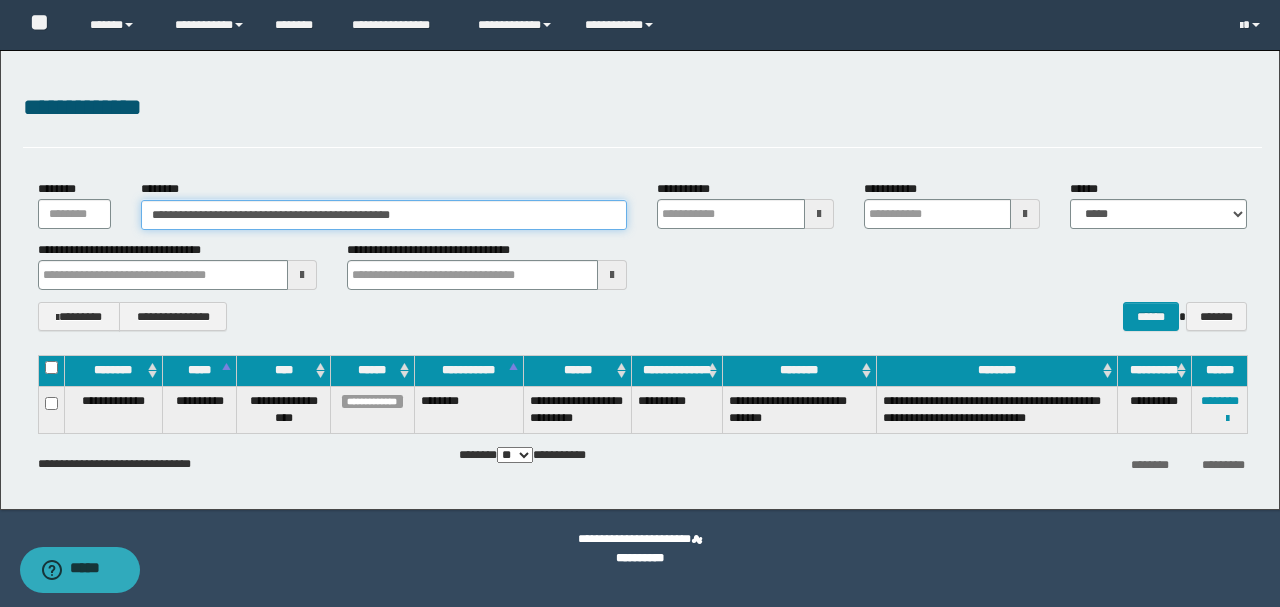 drag, startPoint x: 544, startPoint y: 204, endPoint x: 0, endPoint y: 220, distance: 544.2352 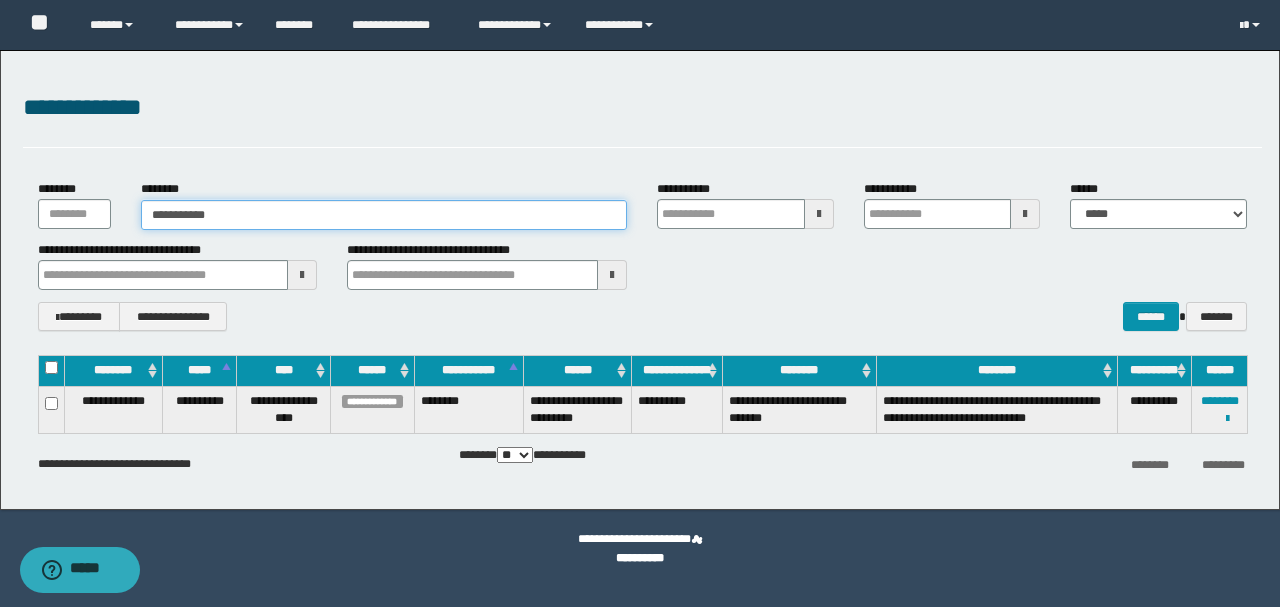 type on "**********" 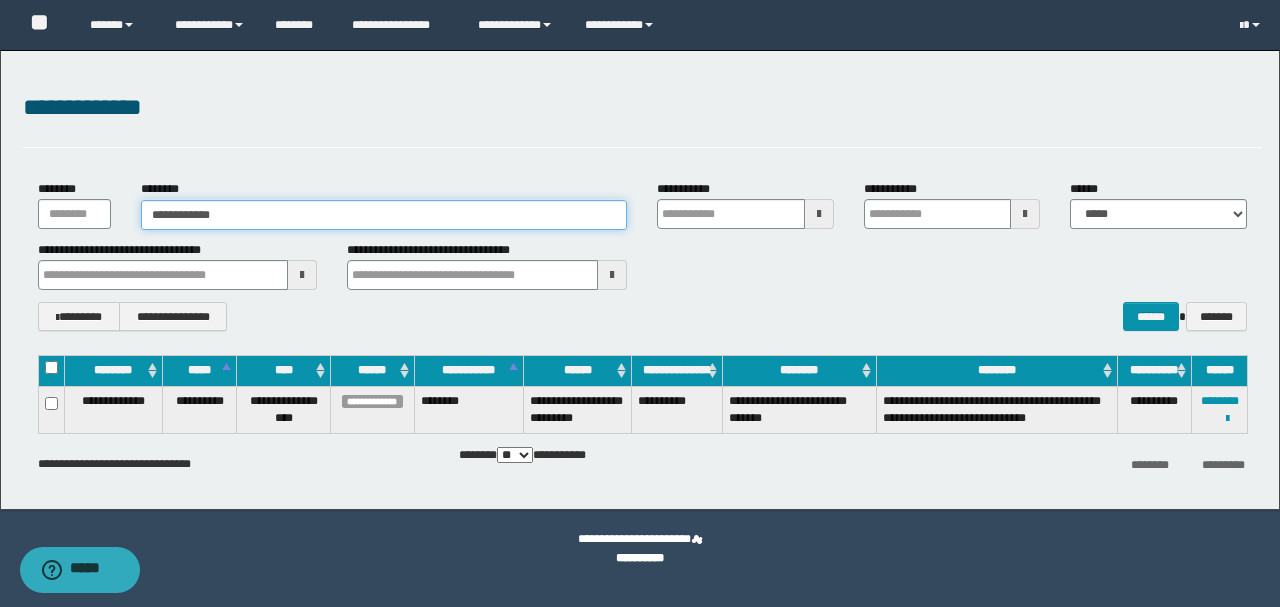 type on "**********" 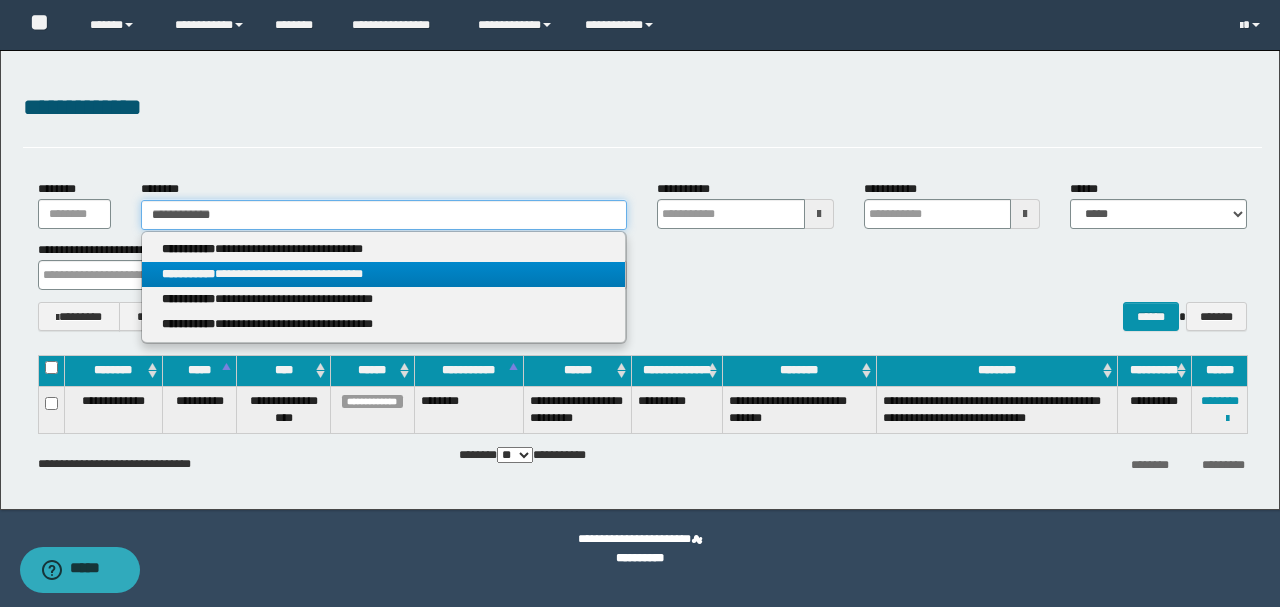 type on "**********" 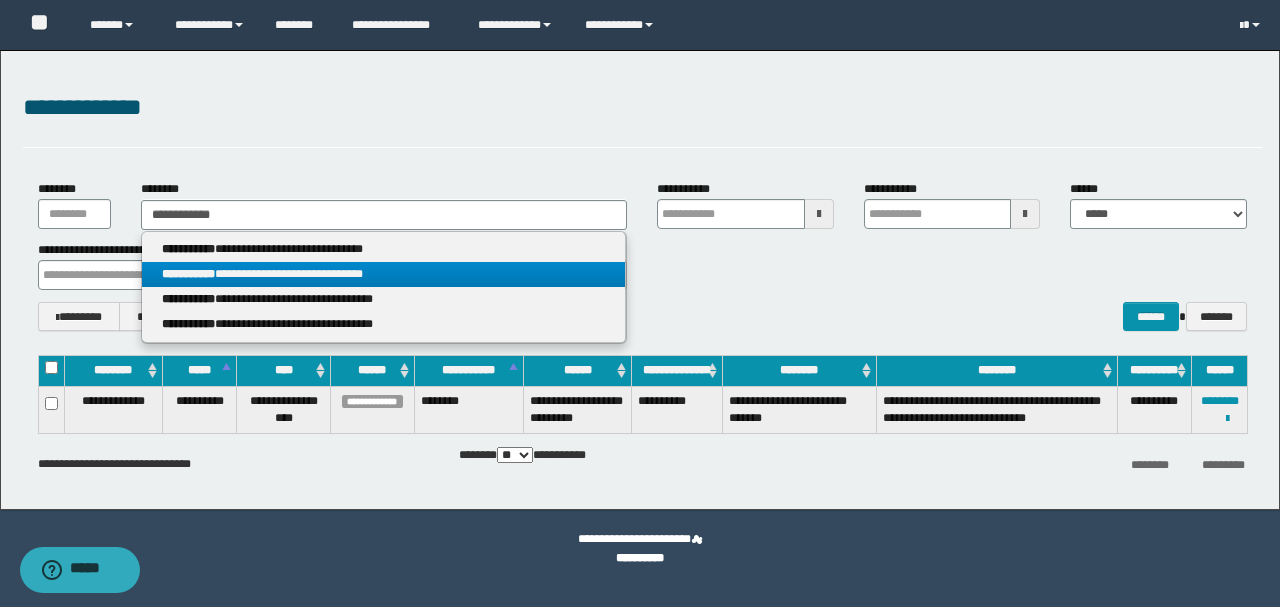 click on "**********" at bounding box center [384, 274] 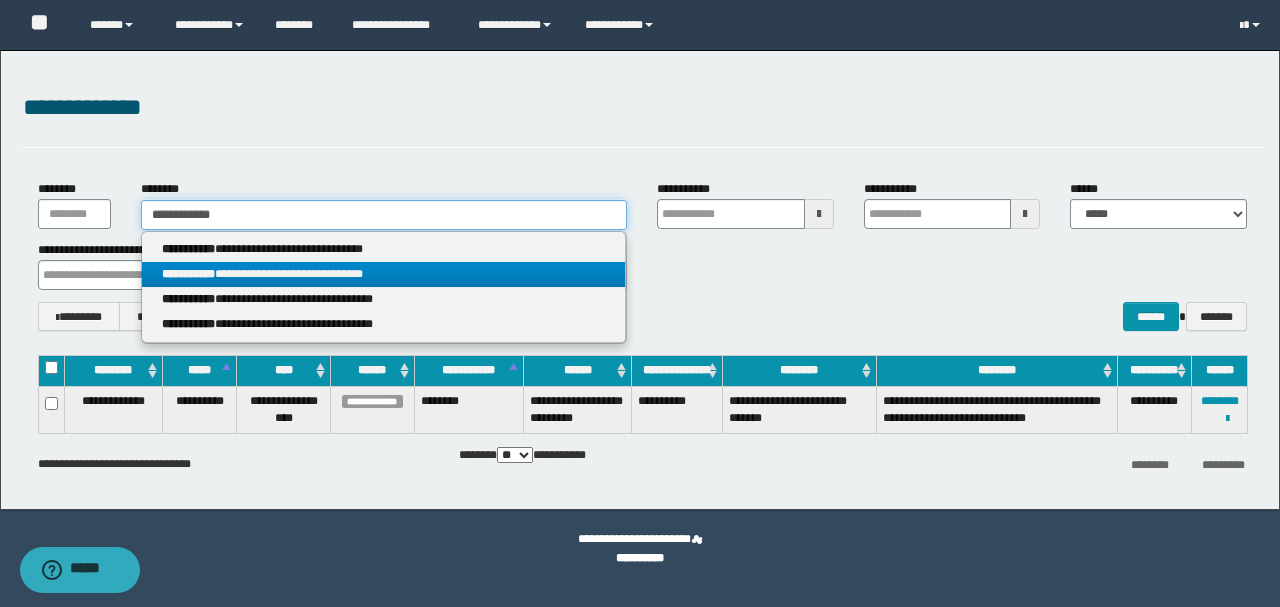 type 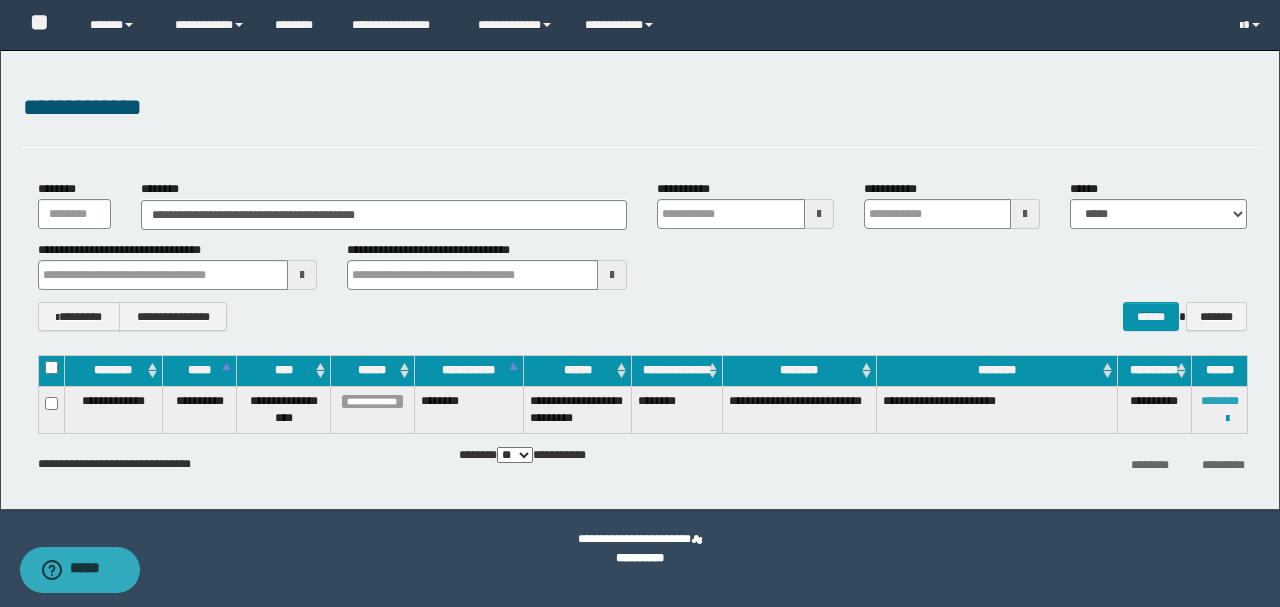 click on "********" at bounding box center (1220, 401) 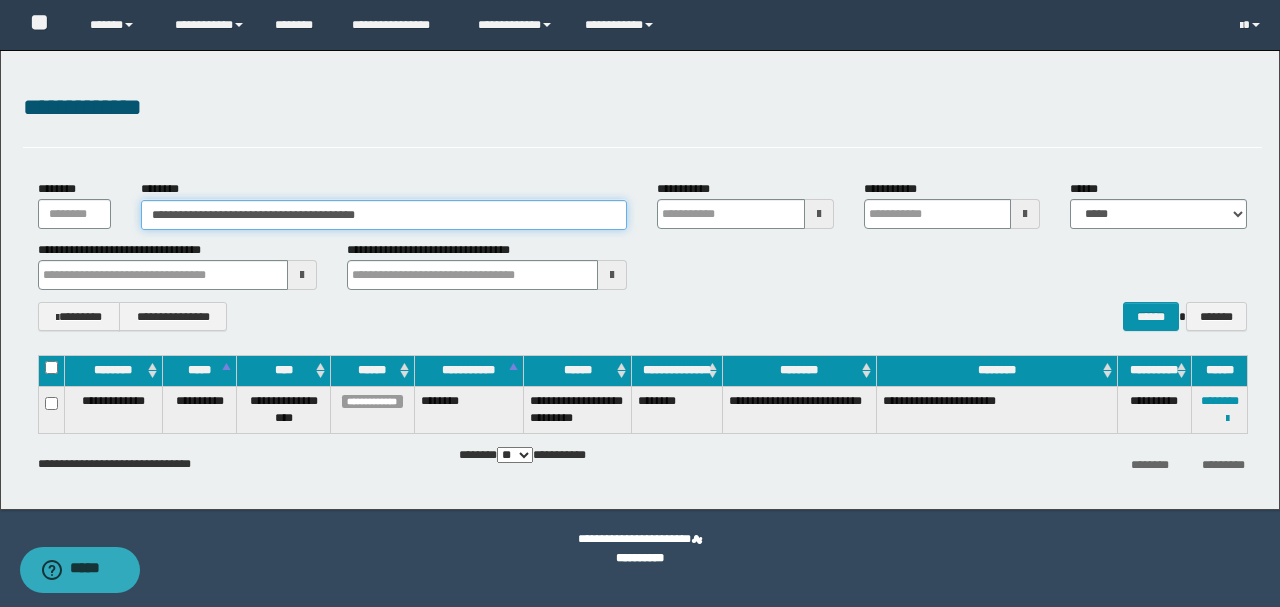 drag, startPoint x: 475, startPoint y: 213, endPoint x: 8, endPoint y: 221, distance: 467.0685 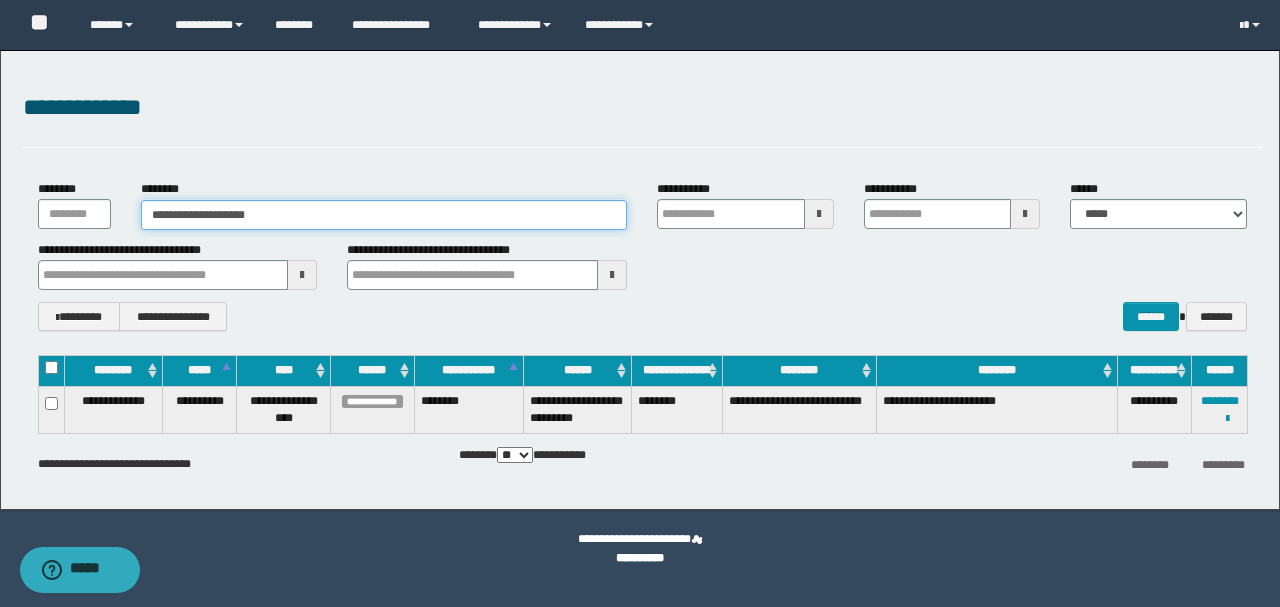 click on "**********" at bounding box center (384, 215) 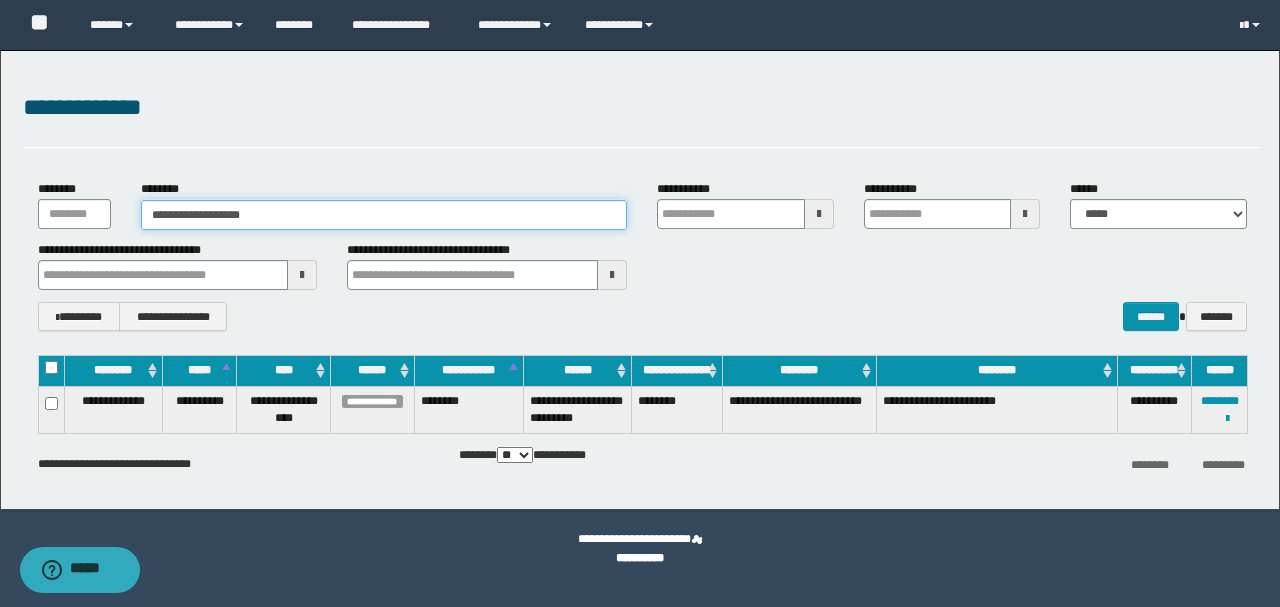 type on "**********" 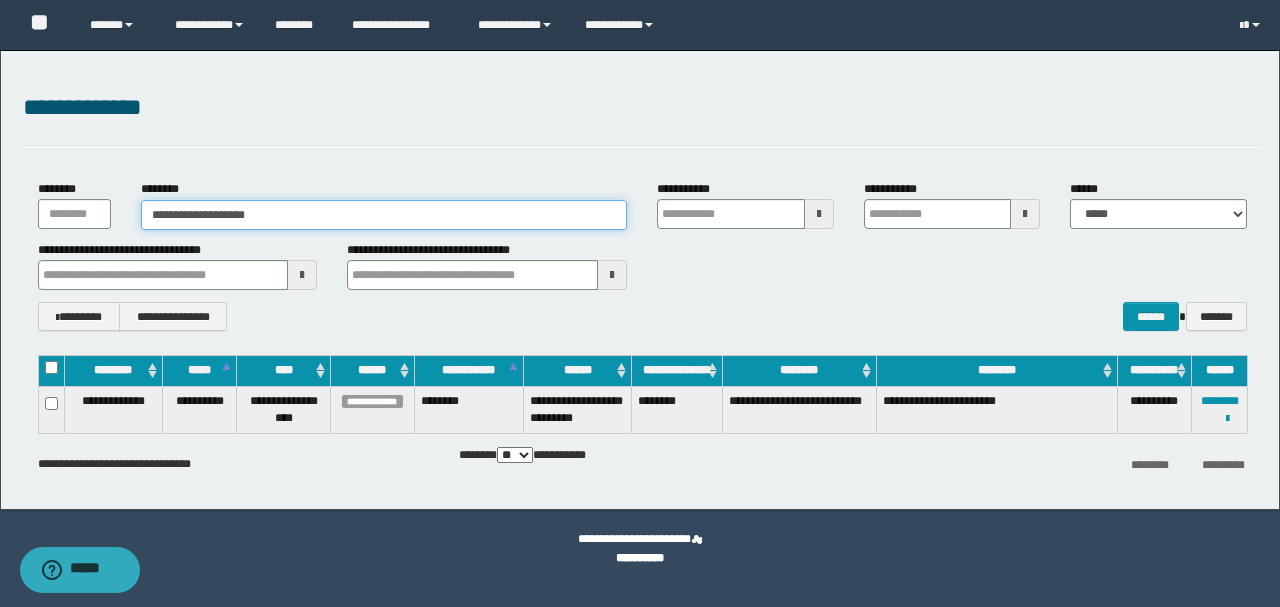 type on "**********" 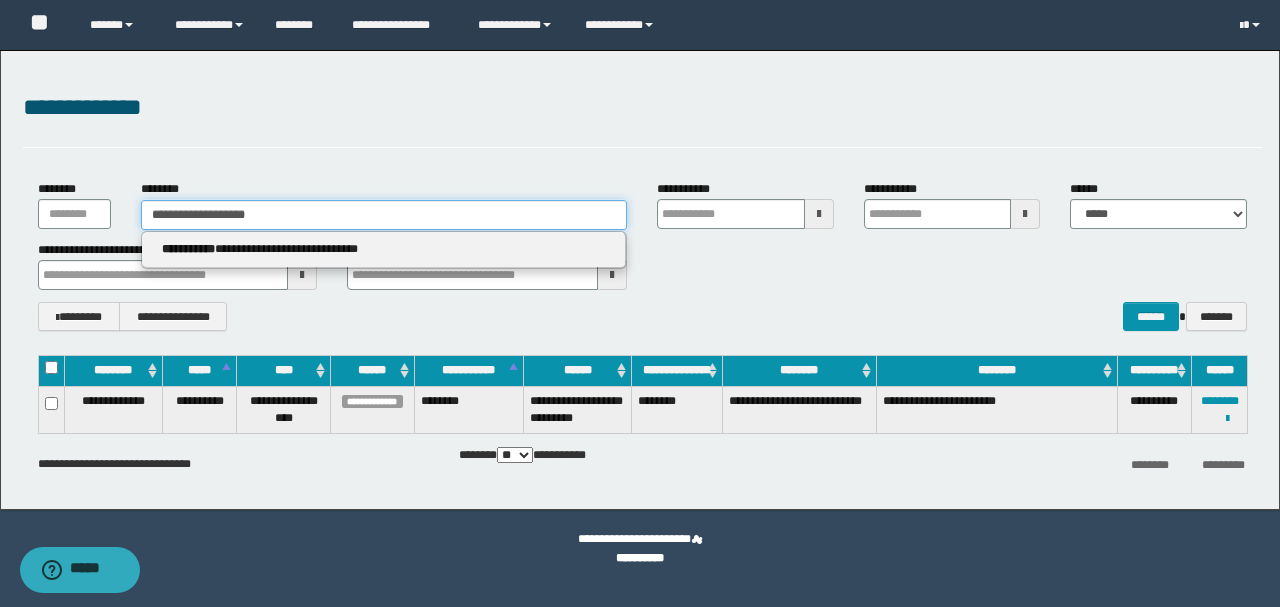 type on "**********" 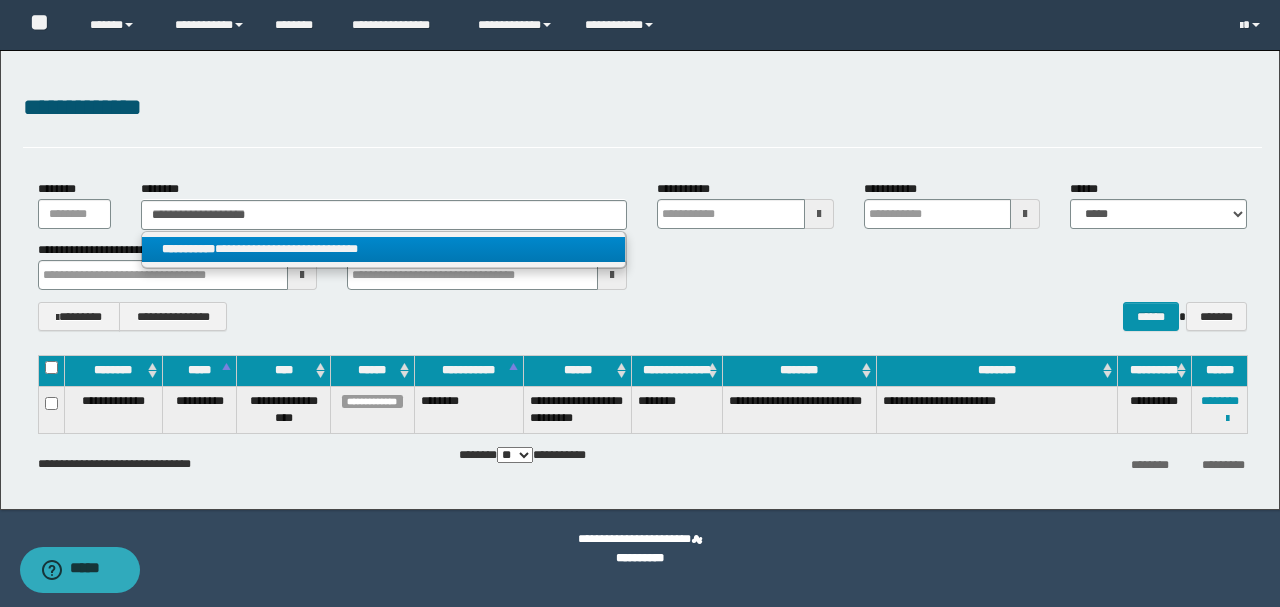 click on "**********" at bounding box center [384, 249] 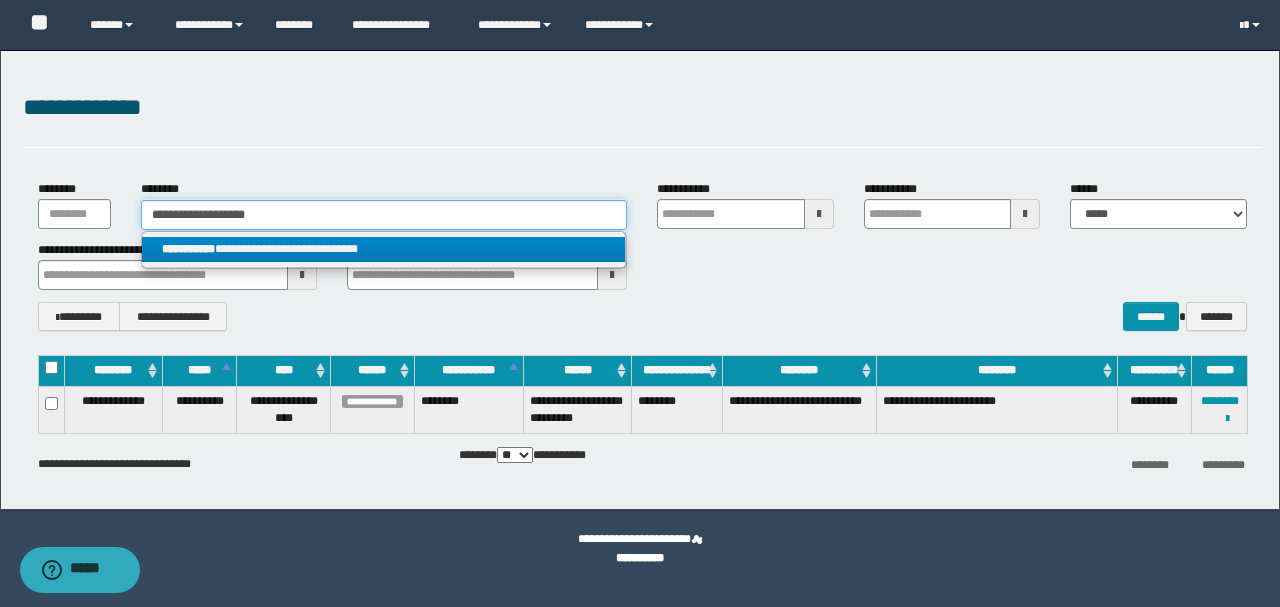 type 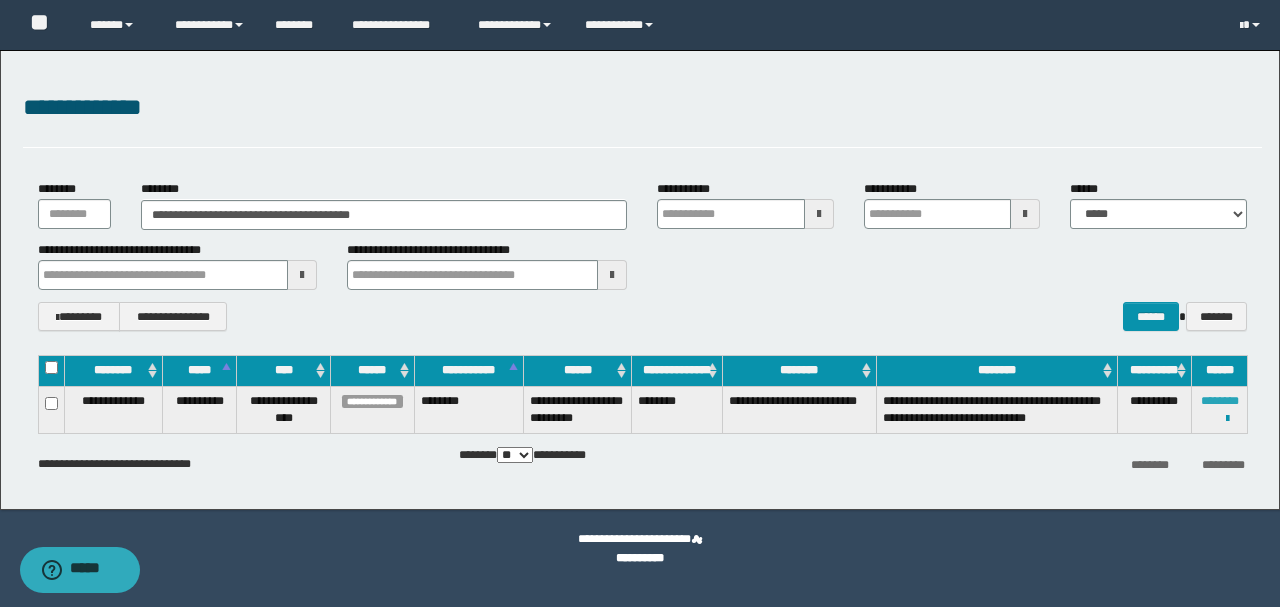 click on "********" at bounding box center [1220, 401] 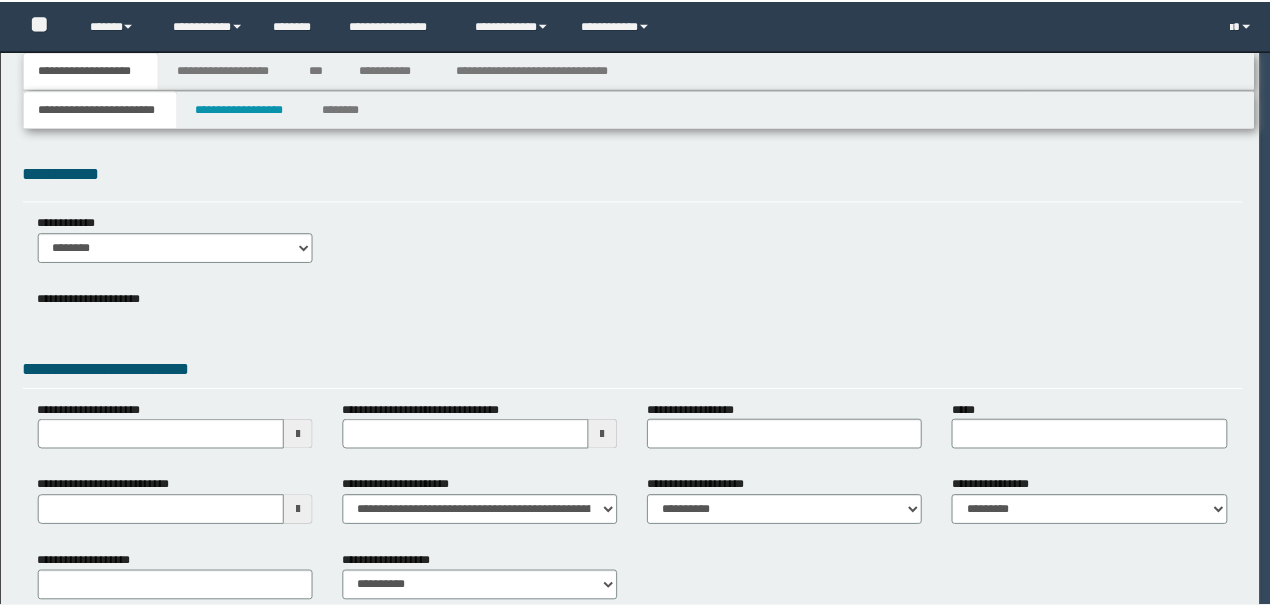 scroll, scrollTop: 0, scrollLeft: 0, axis: both 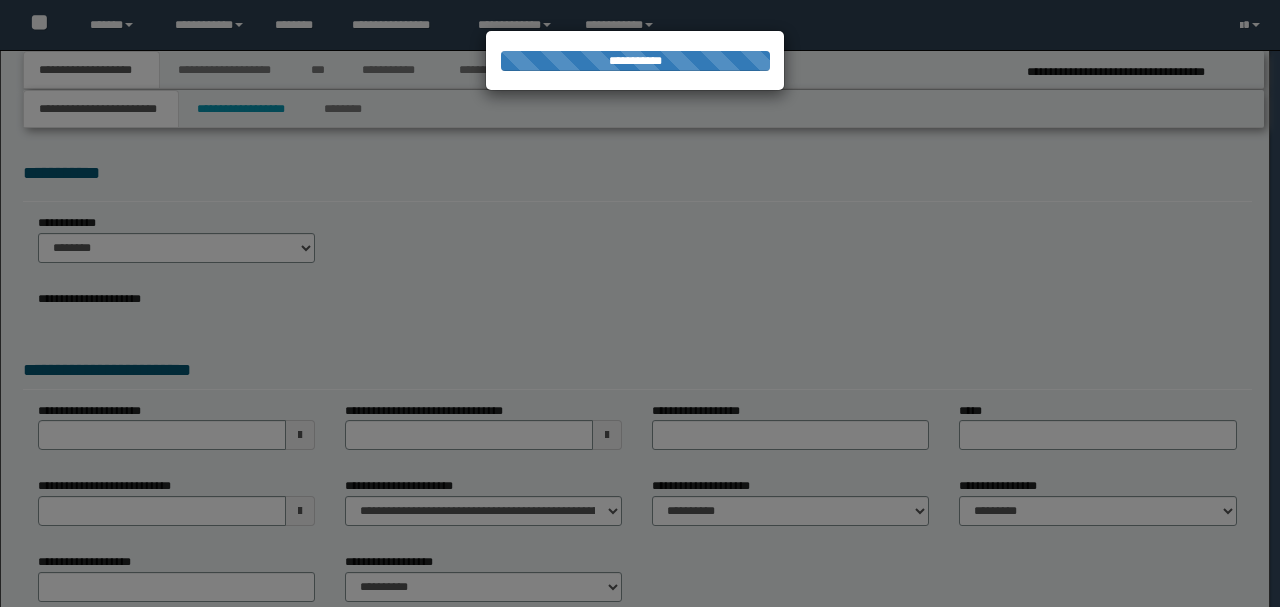 select on "*" 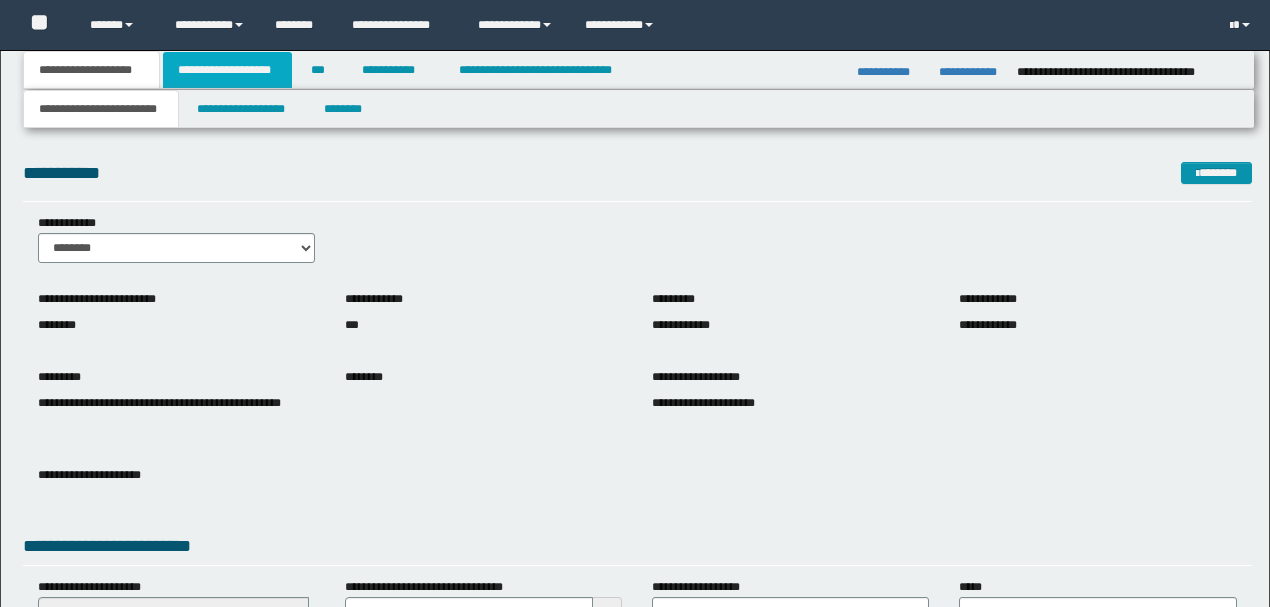 click on "**********" at bounding box center (227, 70) 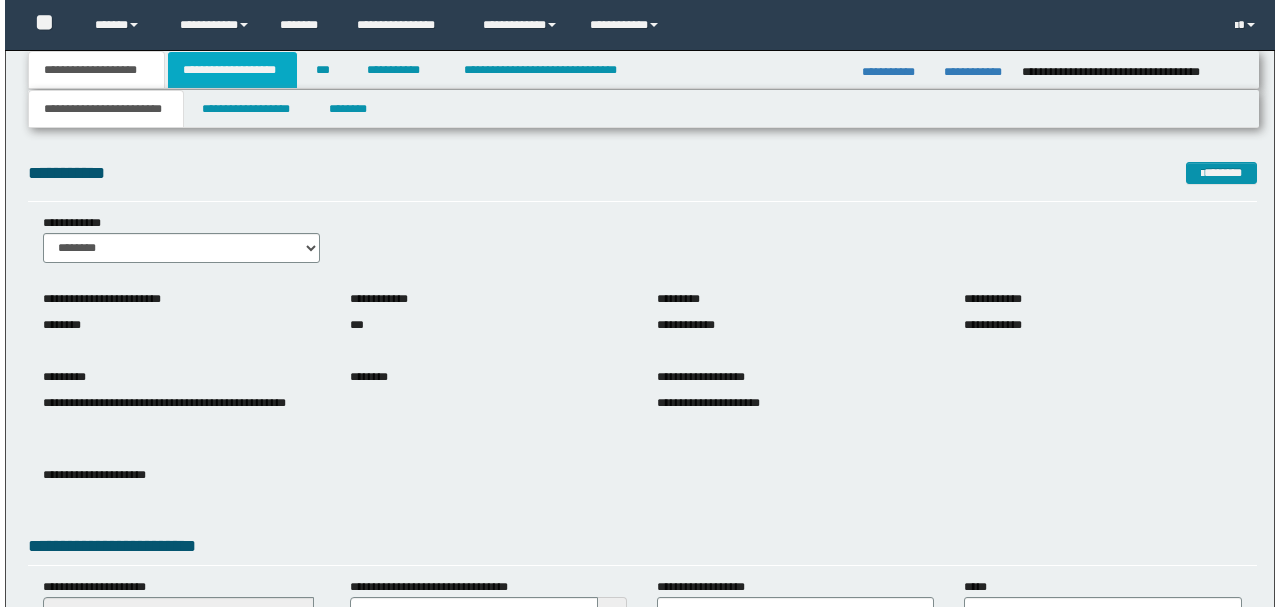 scroll, scrollTop: 0, scrollLeft: 0, axis: both 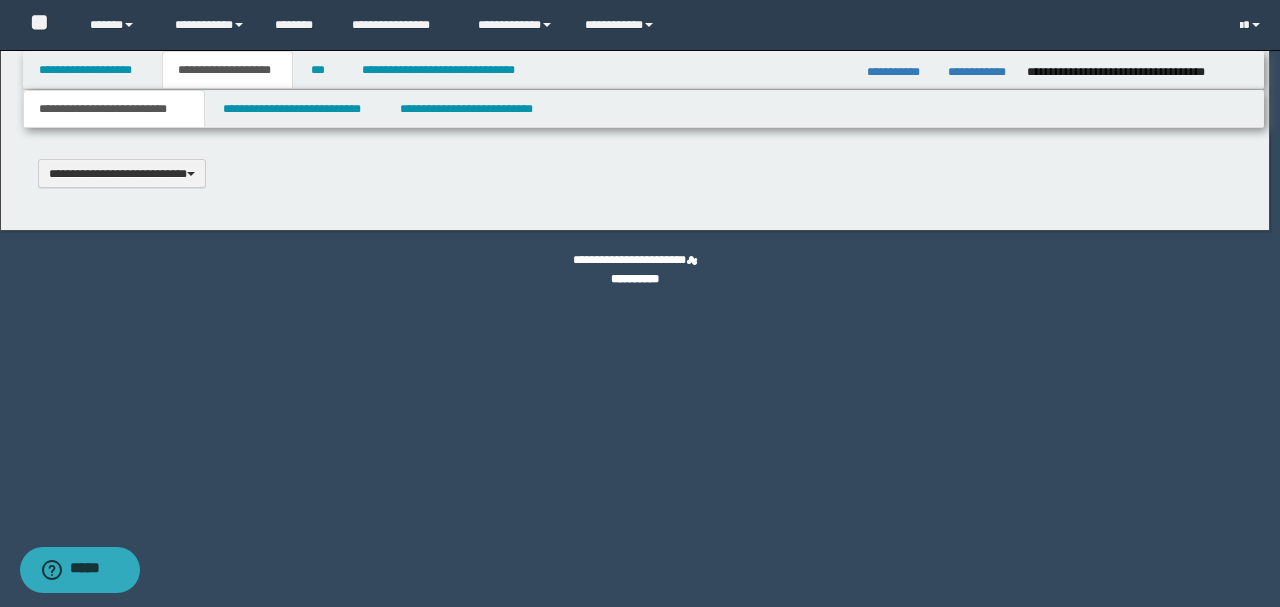 type 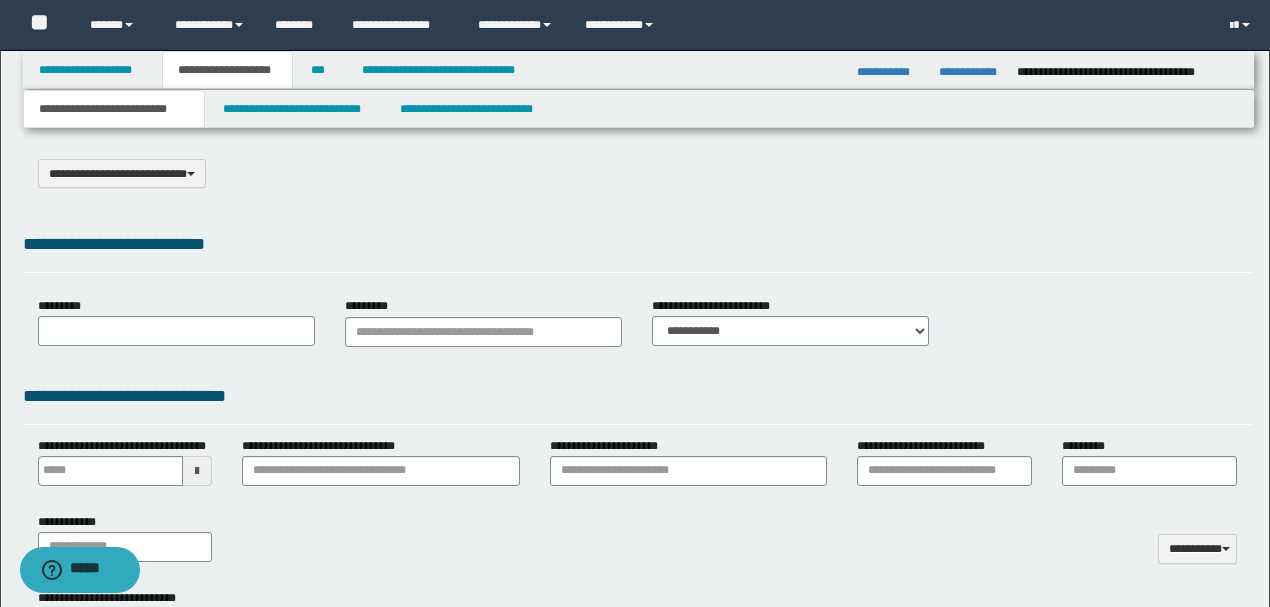 select on "*" 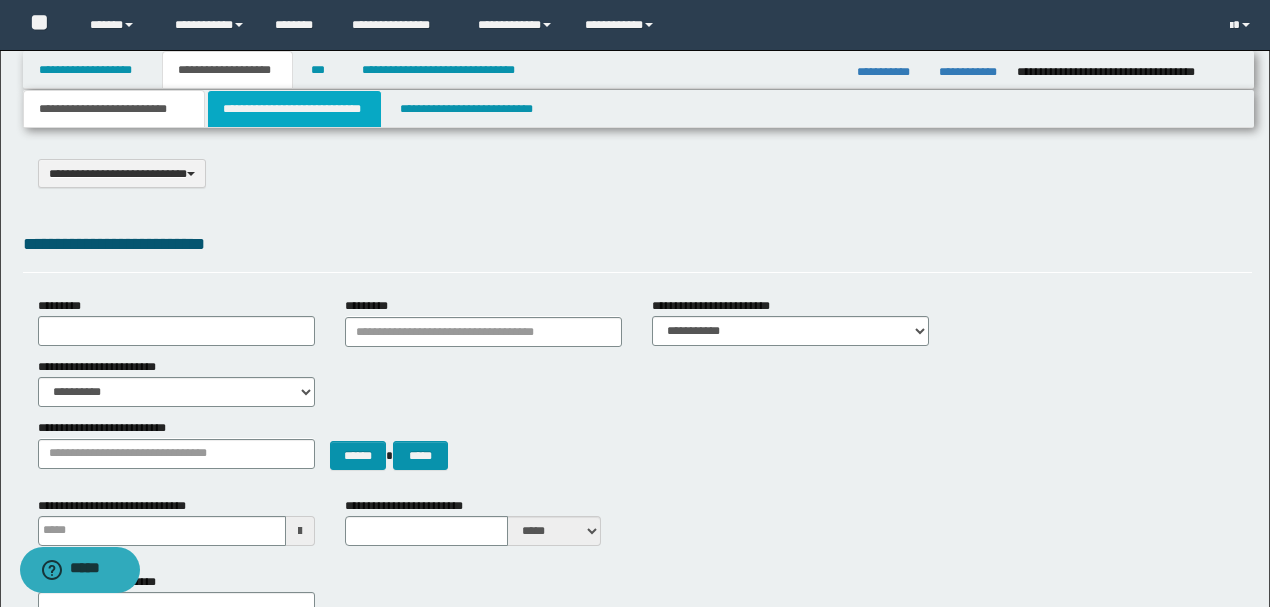 click on "**********" at bounding box center (294, 109) 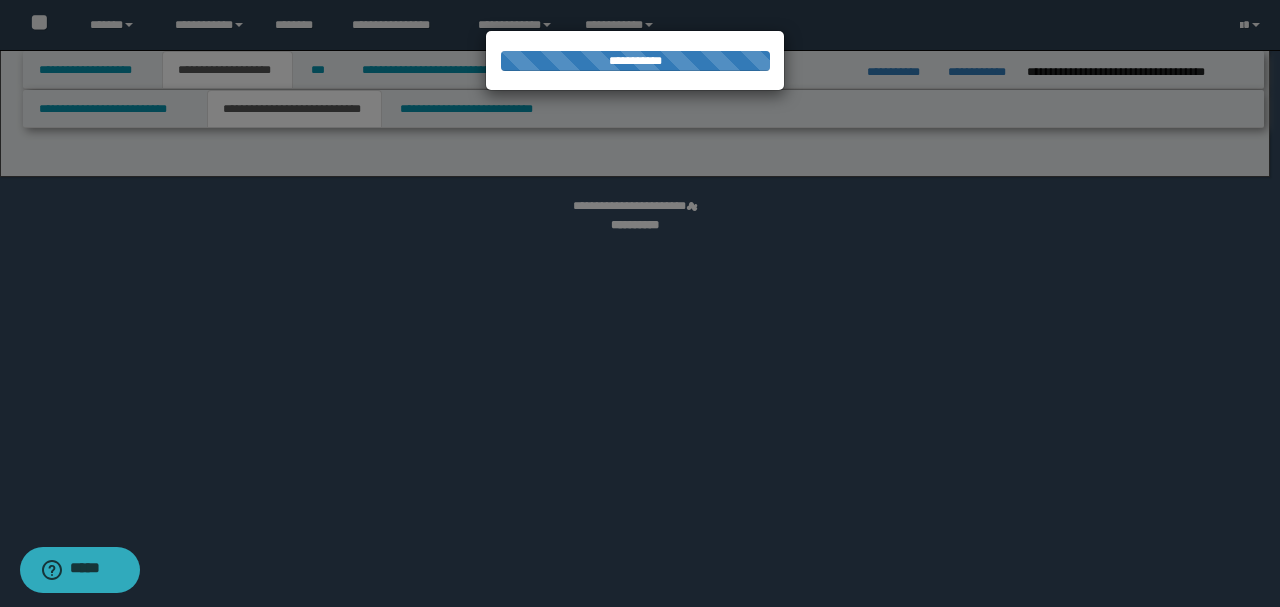 select on "*" 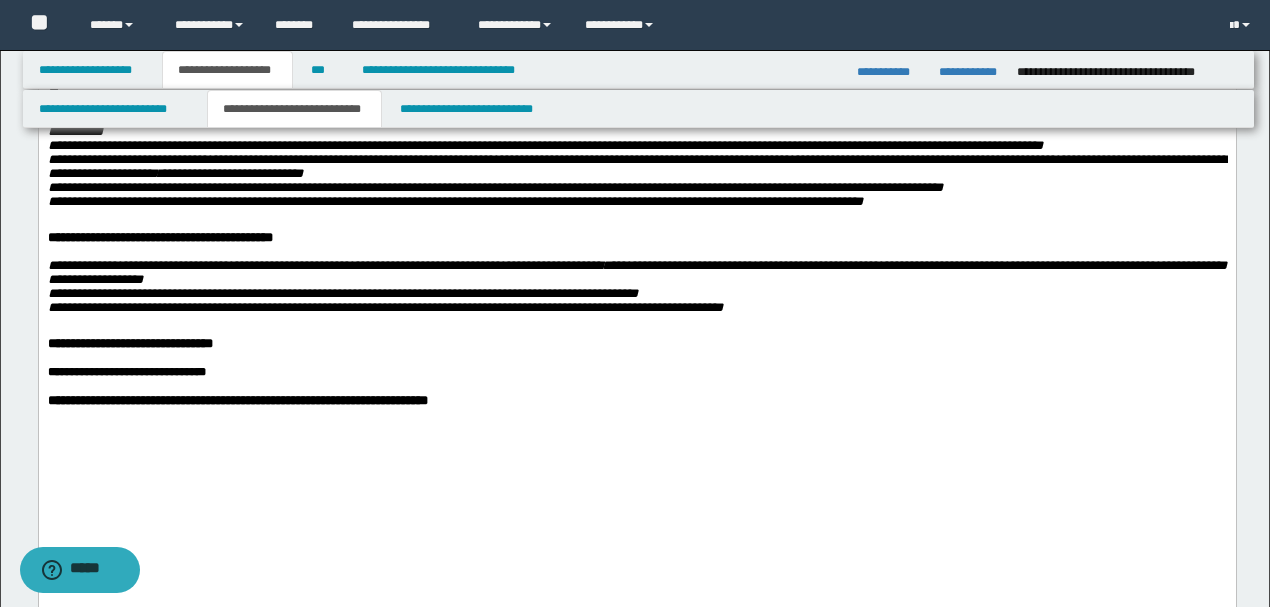 scroll, scrollTop: 2266, scrollLeft: 0, axis: vertical 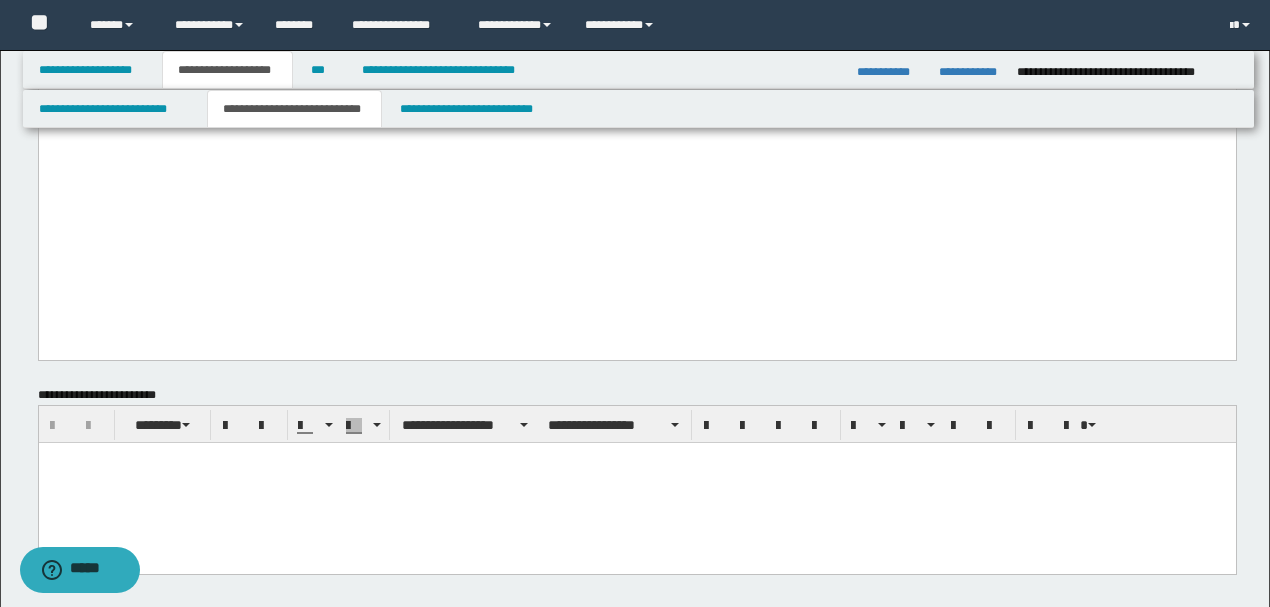 click on "**********" at bounding box center (237, -66) 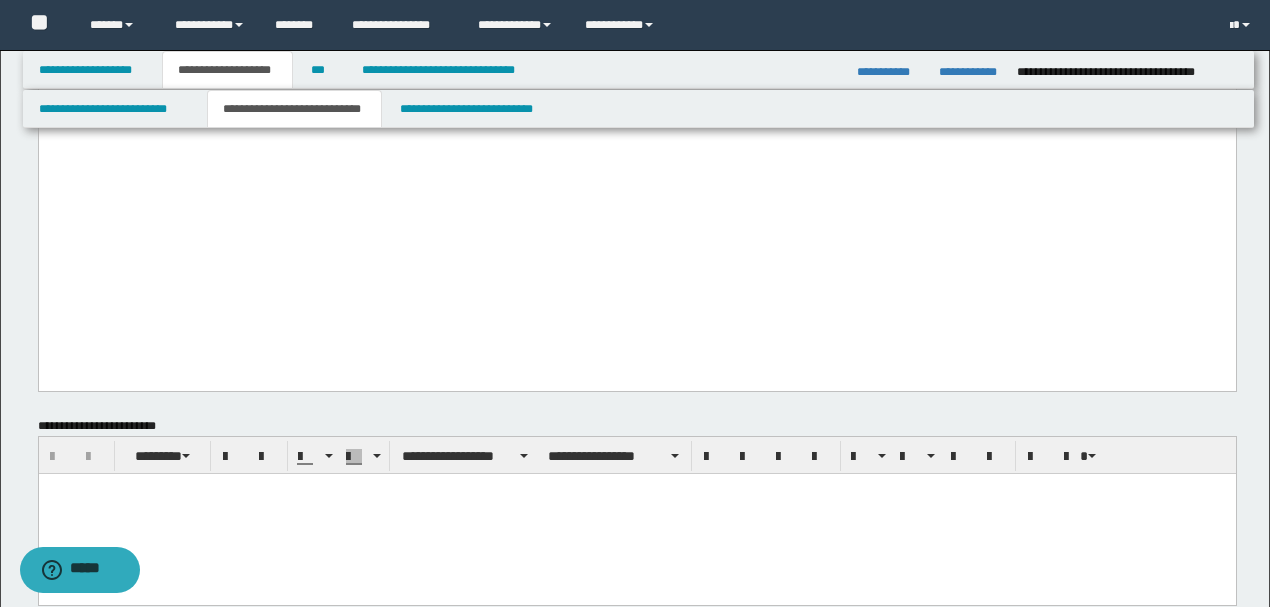click on "**********" at bounding box center (636, -65) 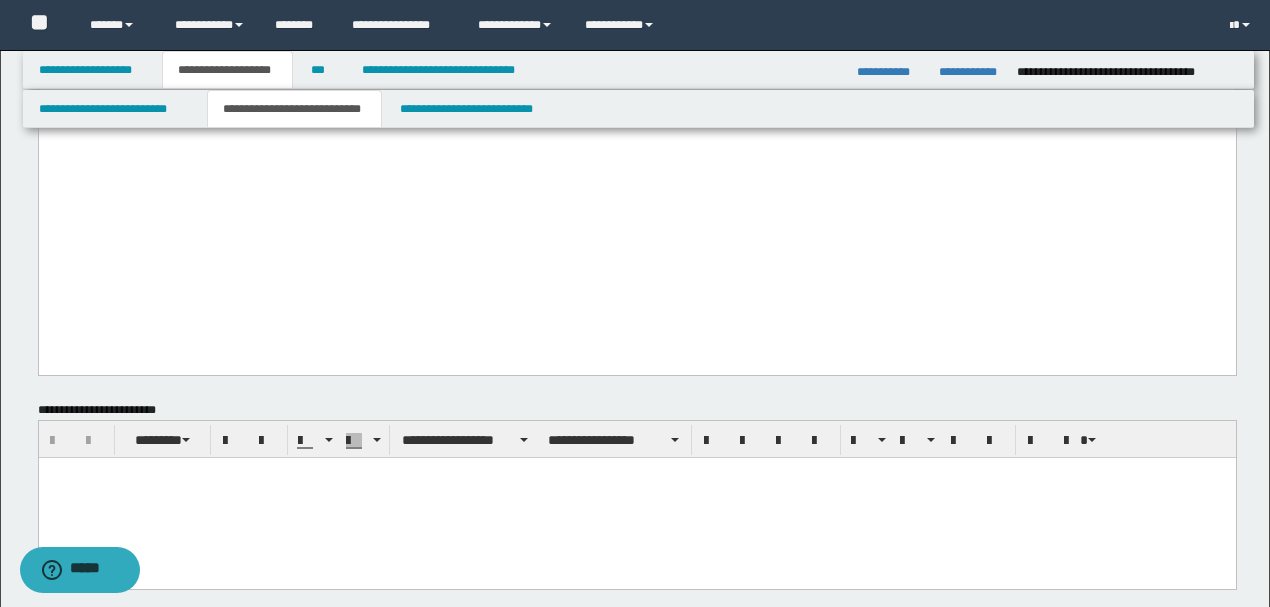 drag, startPoint x: 978, startPoint y: 218, endPoint x: 674, endPoint y: 213, distance: 304.0411 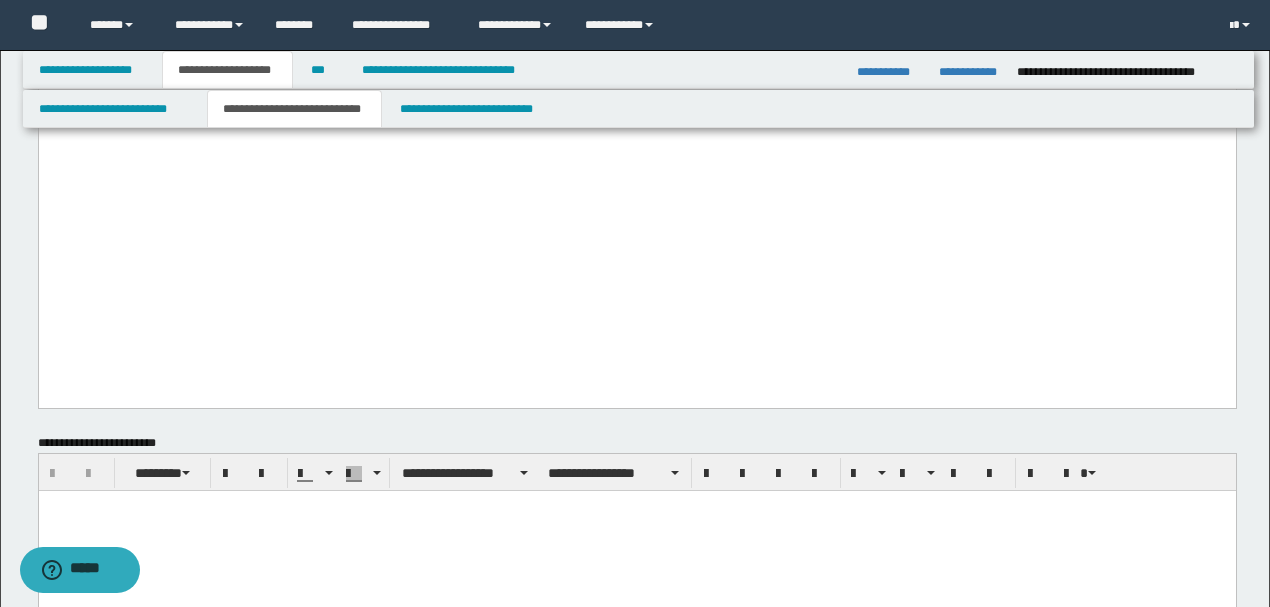 scroll, scrollTop: 2333, scrollLeft: 0, axis: vertical 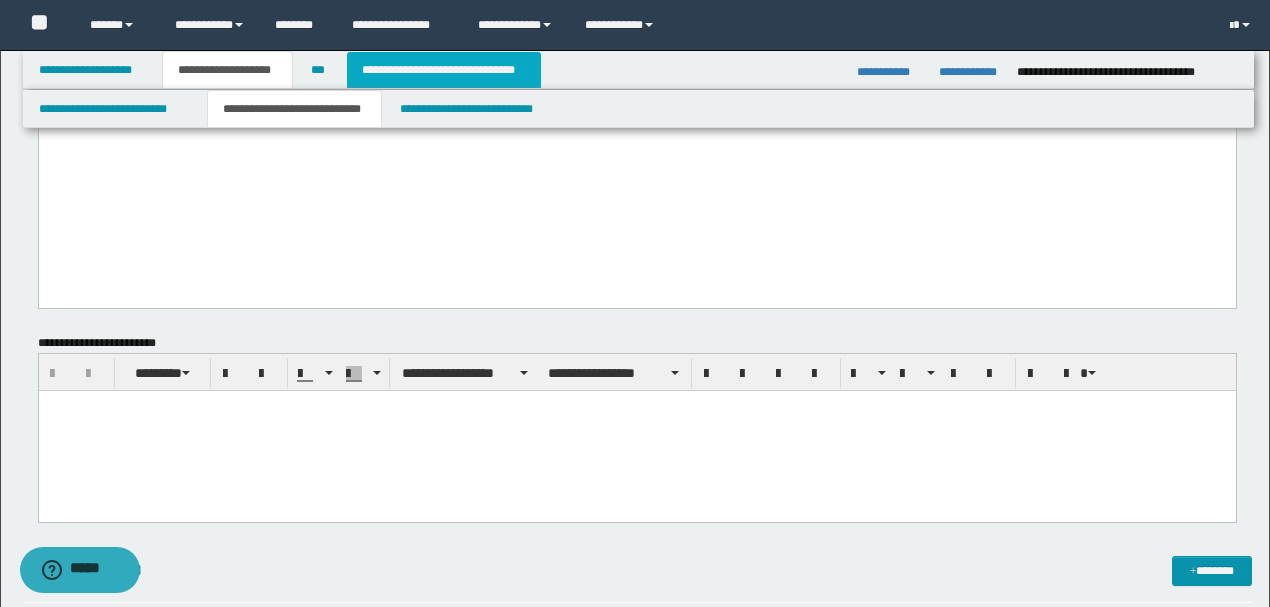 click on "**********" at bounding box center [444, 70] 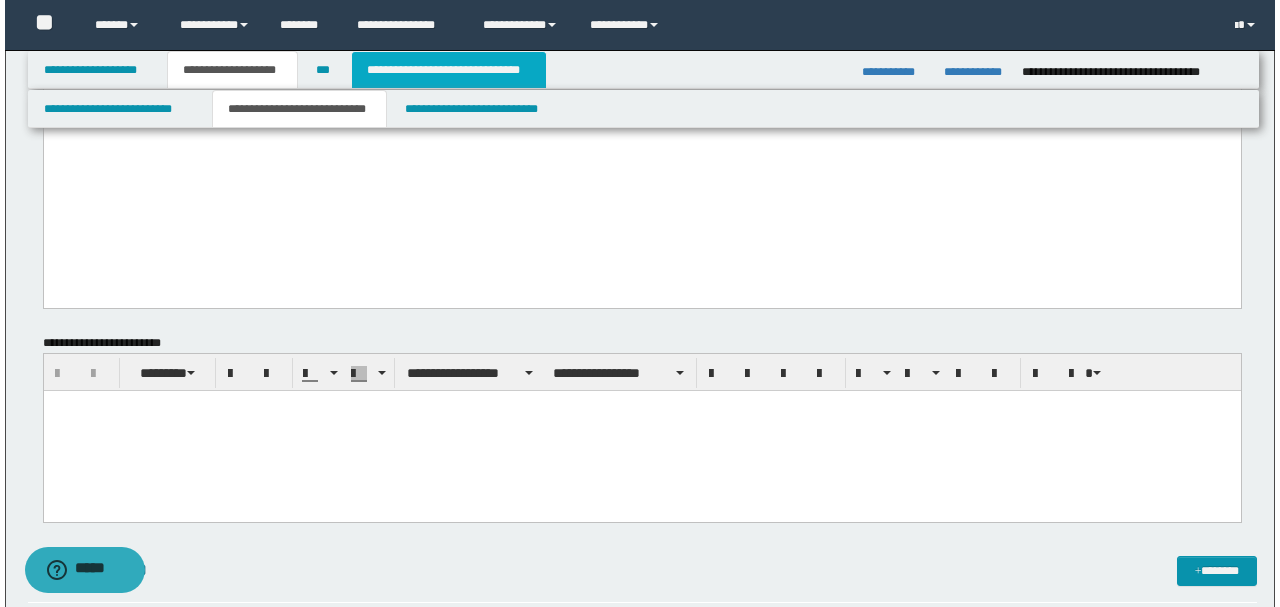 scroll, scrollTop: 0, scrollLeft: 0, axis: both 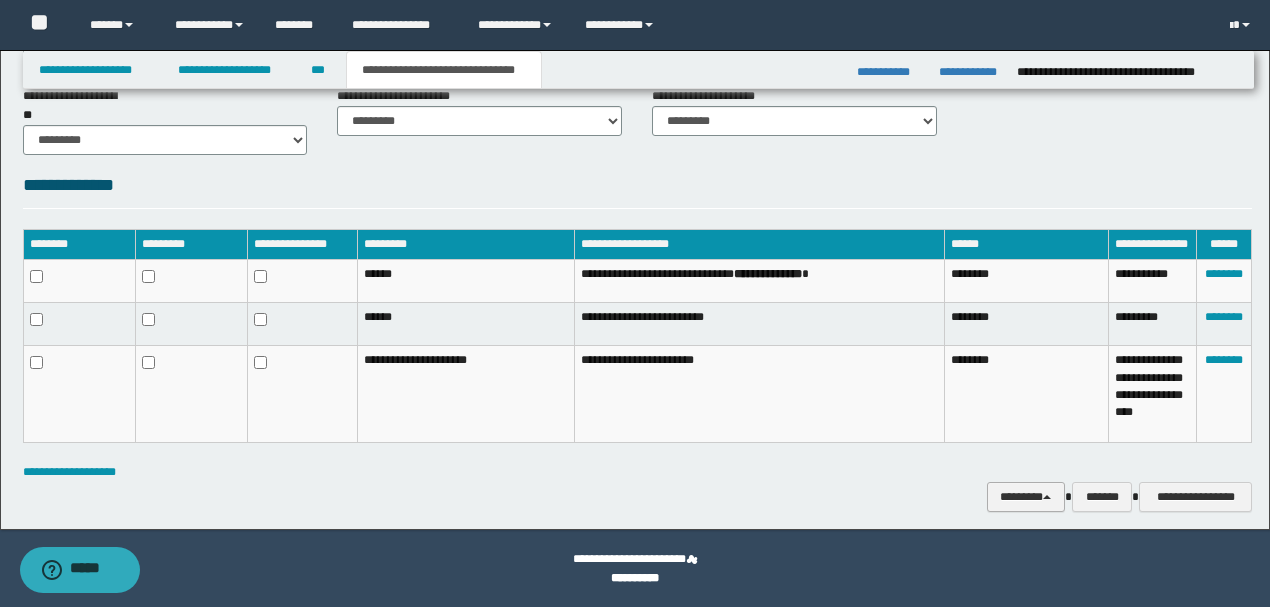 click on "********" at bounding box center (1026, 496) 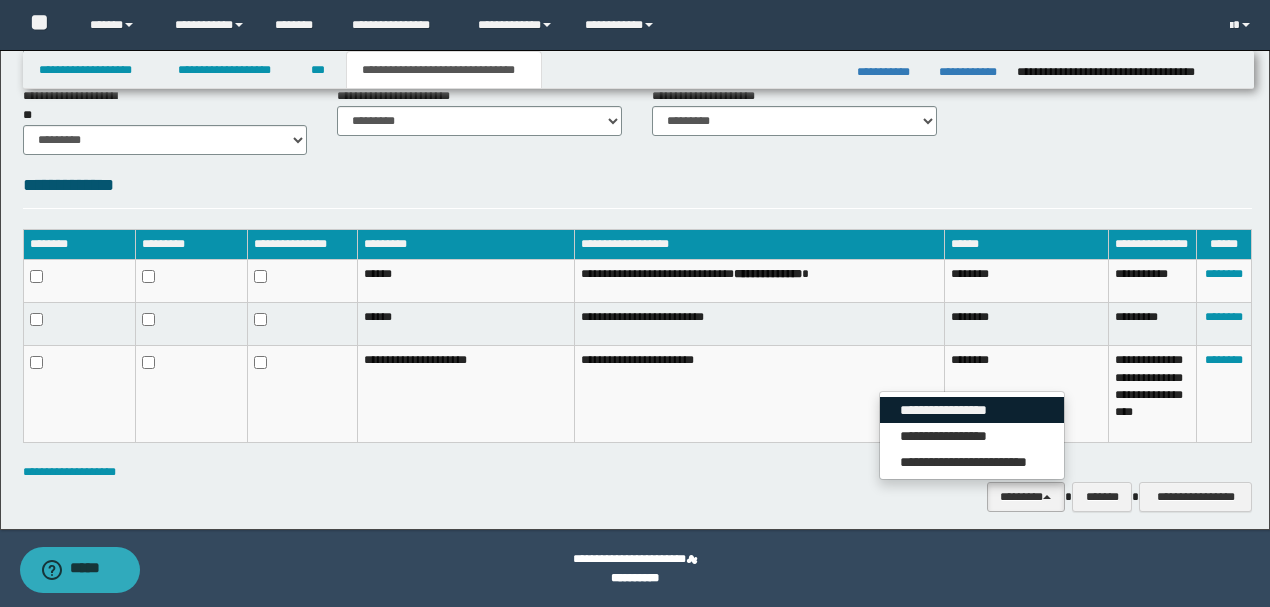 click on "**********" at bounding box center (972, 410) 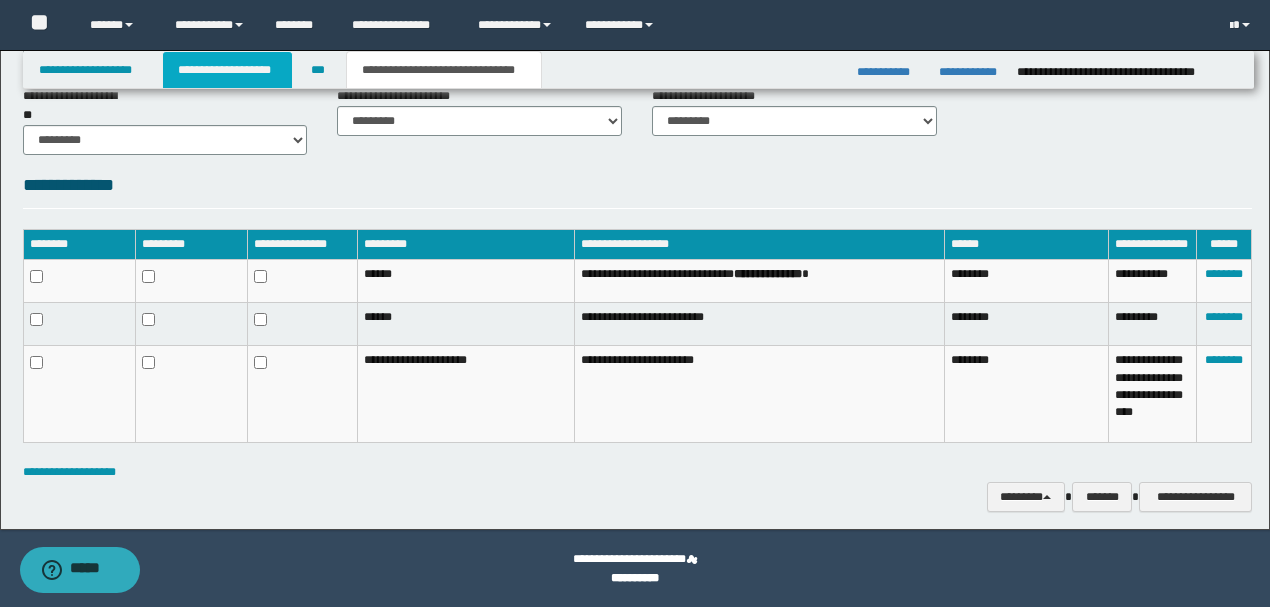click on "**********" at bounding box center [227, 70] 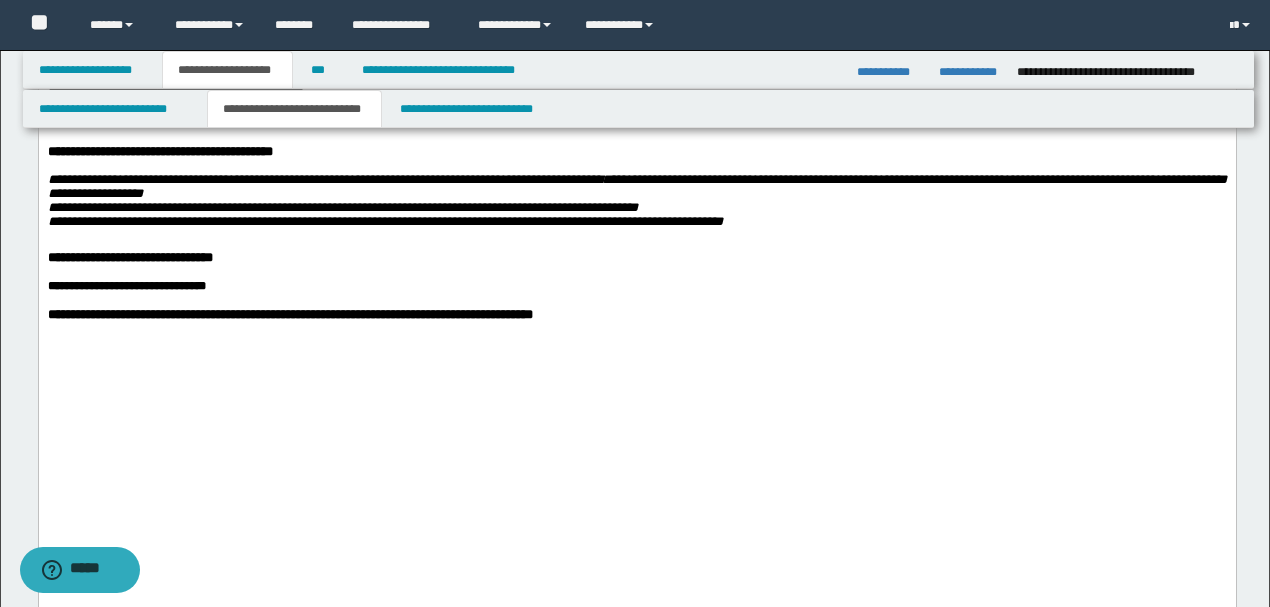 scroll, scrollTop: 1978, scrollLeft: 0, axis: vertical 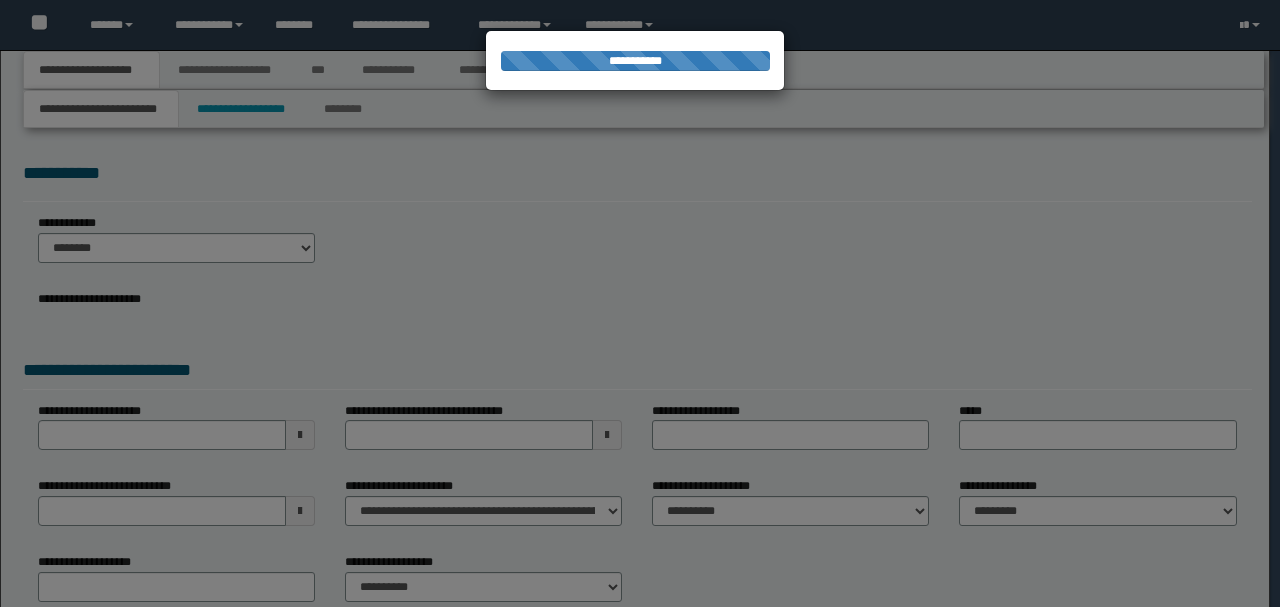 select on "*" 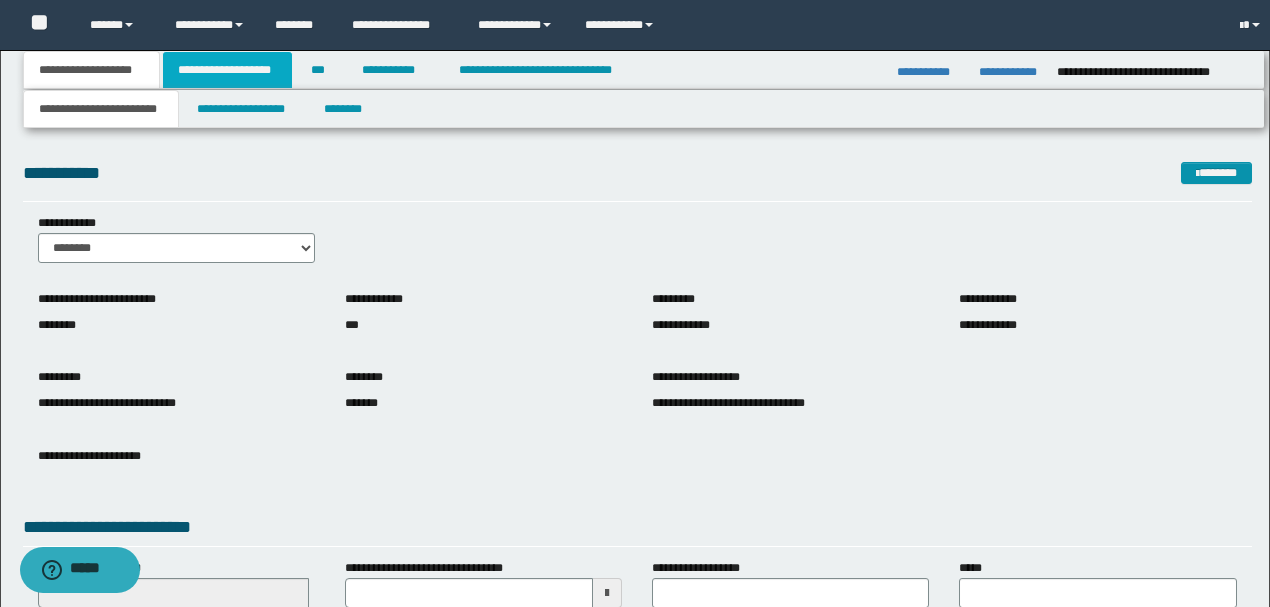click on "**********" at bounding box center (227, 70) 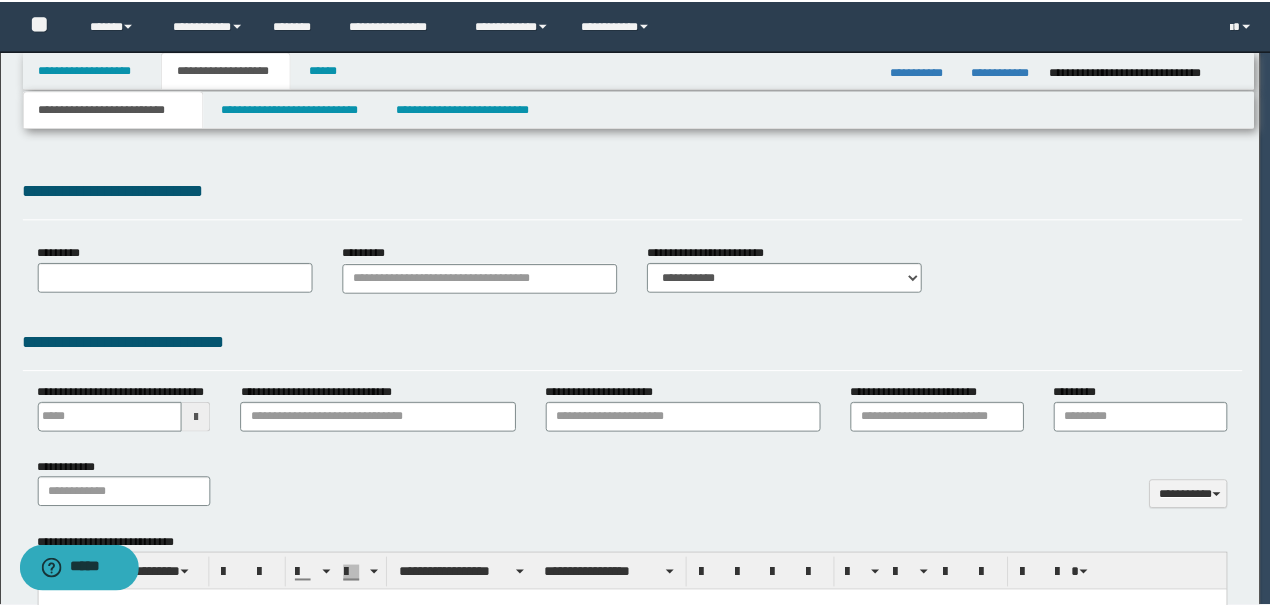 scroll, scrollTop: 0, scrollLeft: 0, axis: both 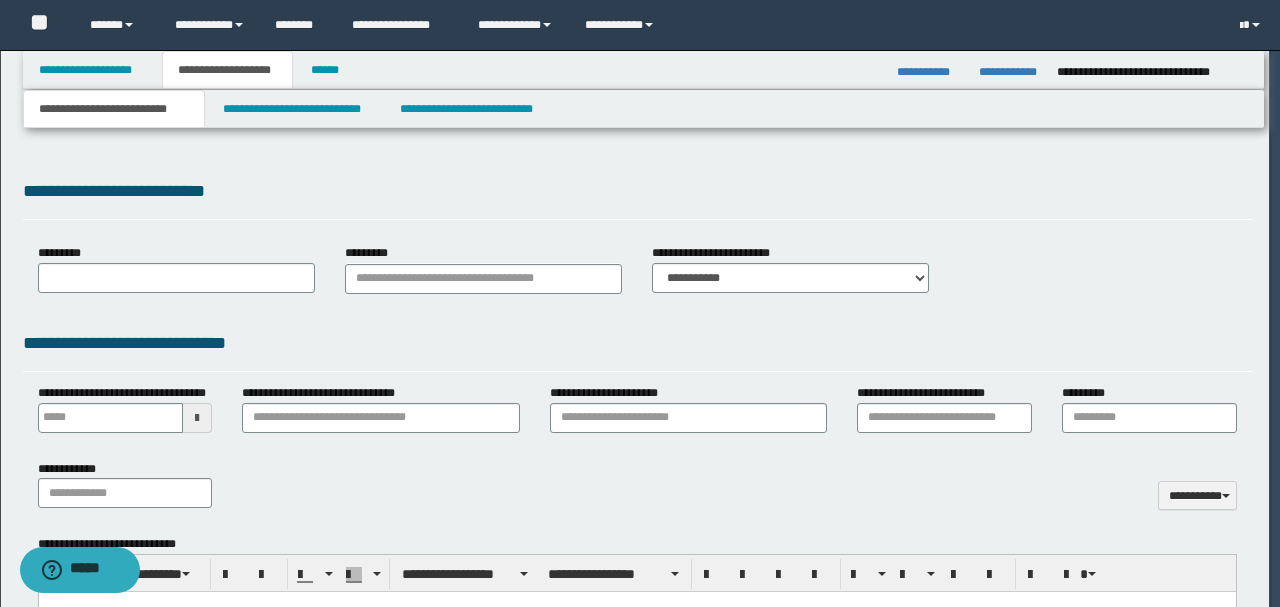 select on "*" 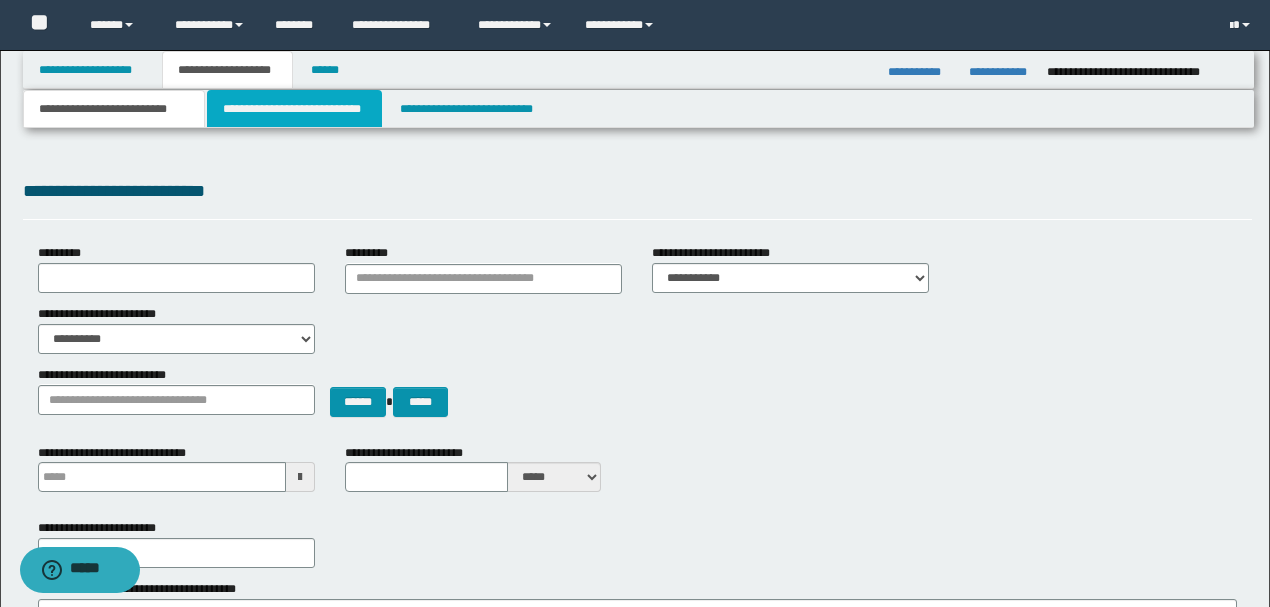click on "**********" at bounding box center [294, 109] 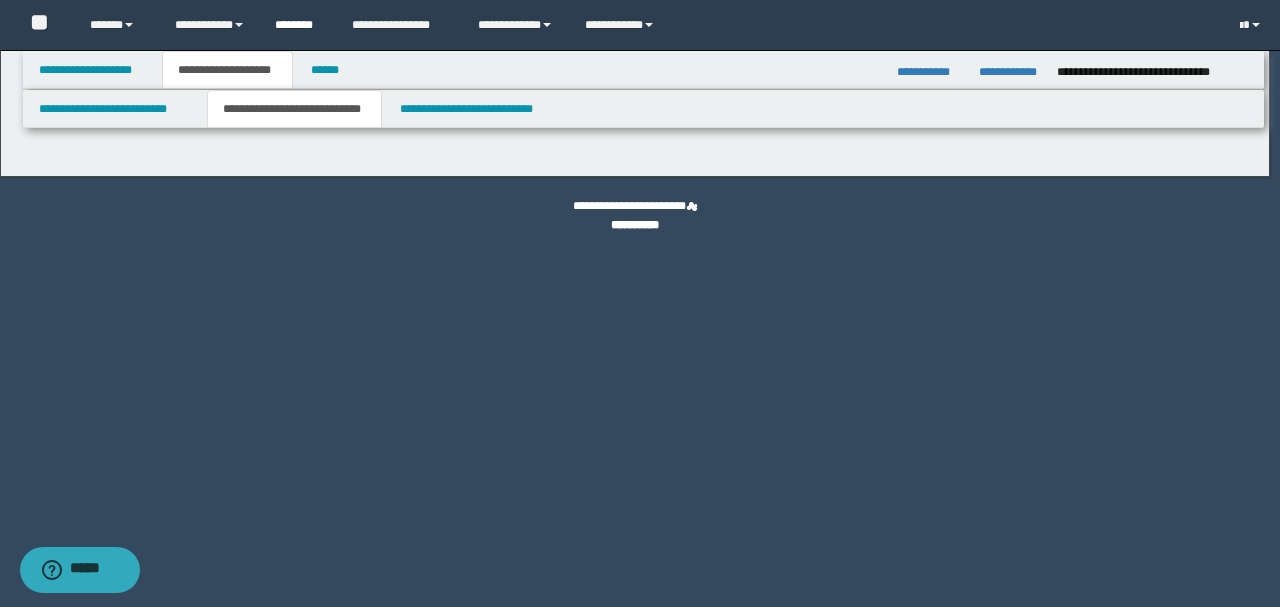 select on "*" 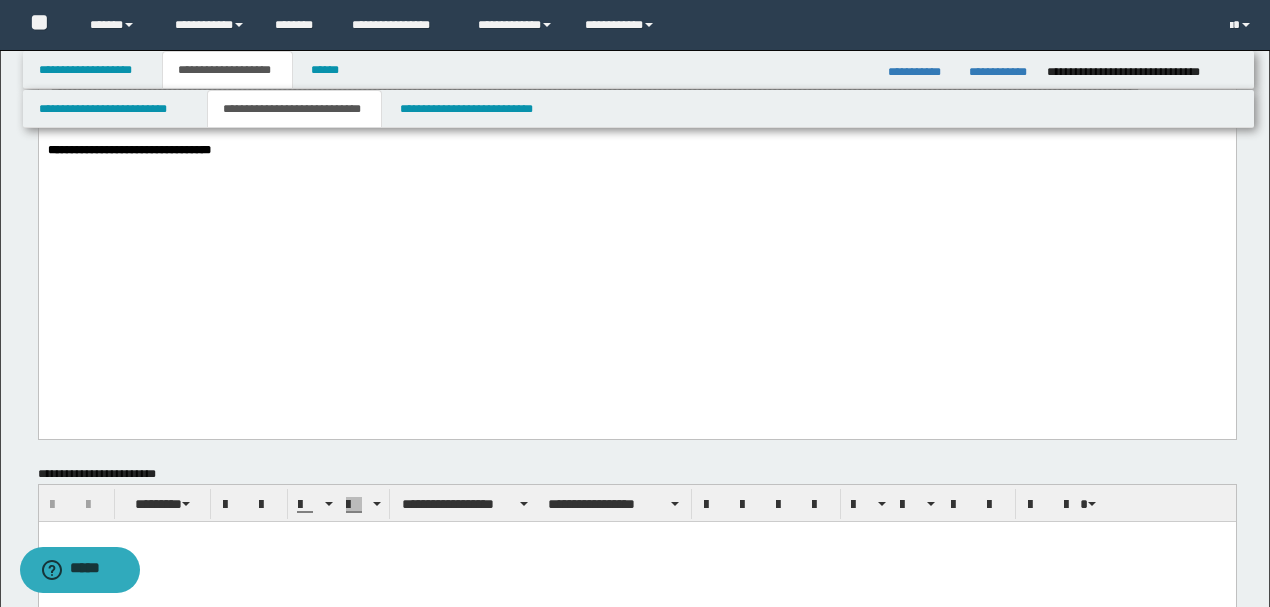 scroll, scrollTop: 1533, scrollLeft: 0, axis: vertical 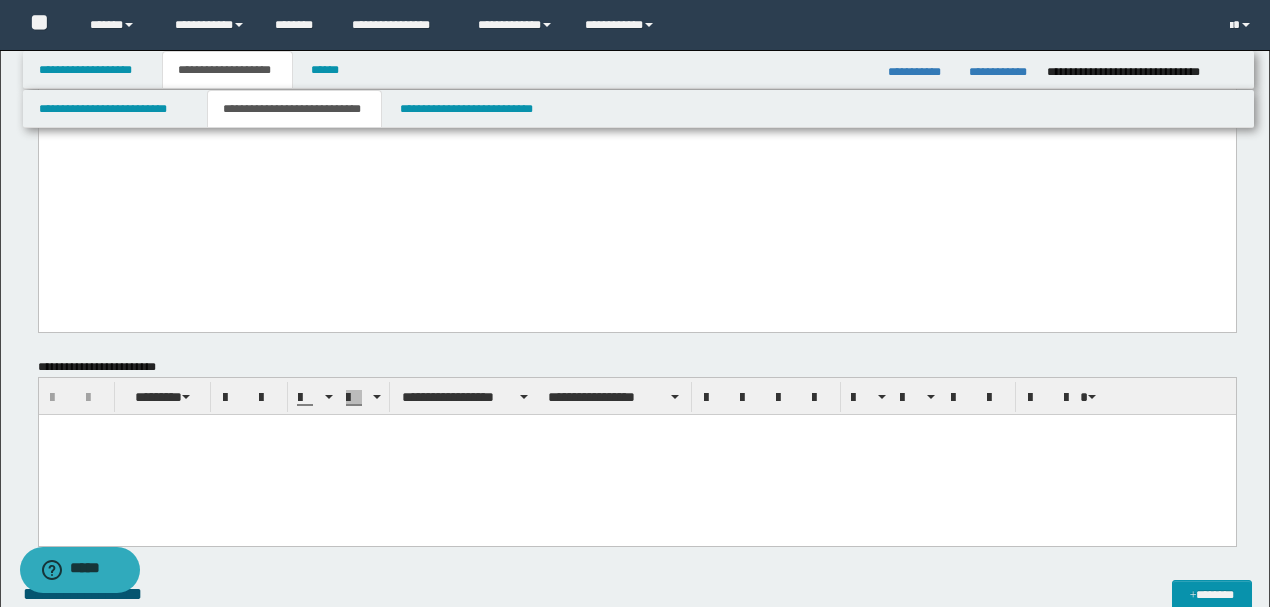 drag, startPoint x: 151, startPoint y: 232, endPoint x: 165, endPoint y: 233, distance: 14.035668 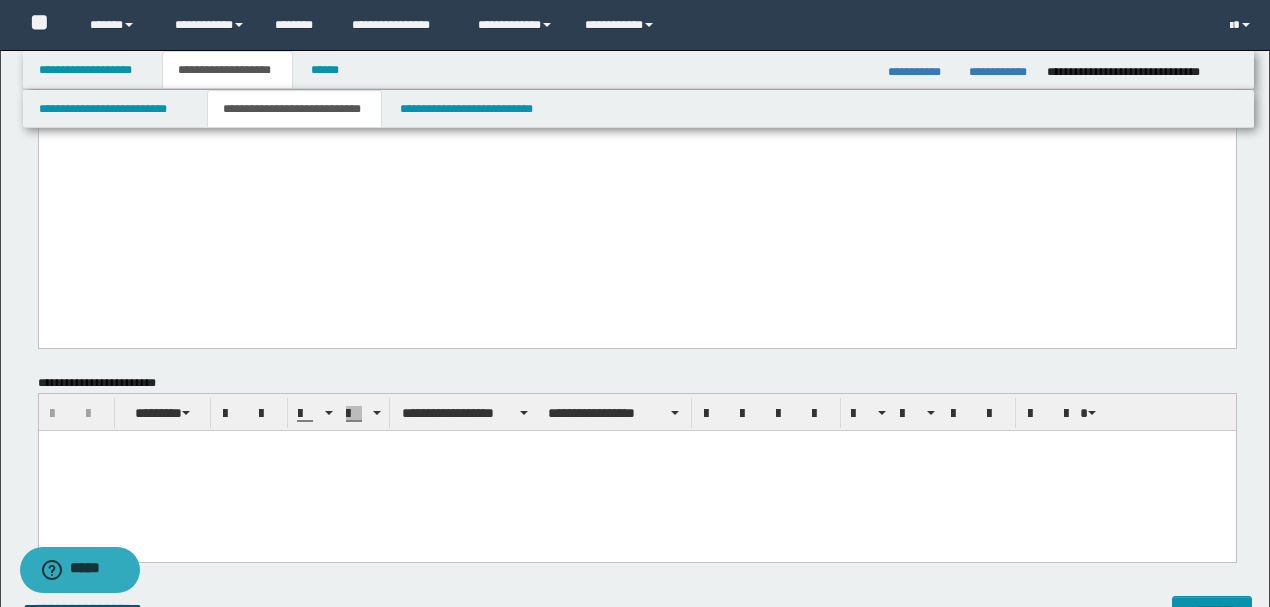 paste 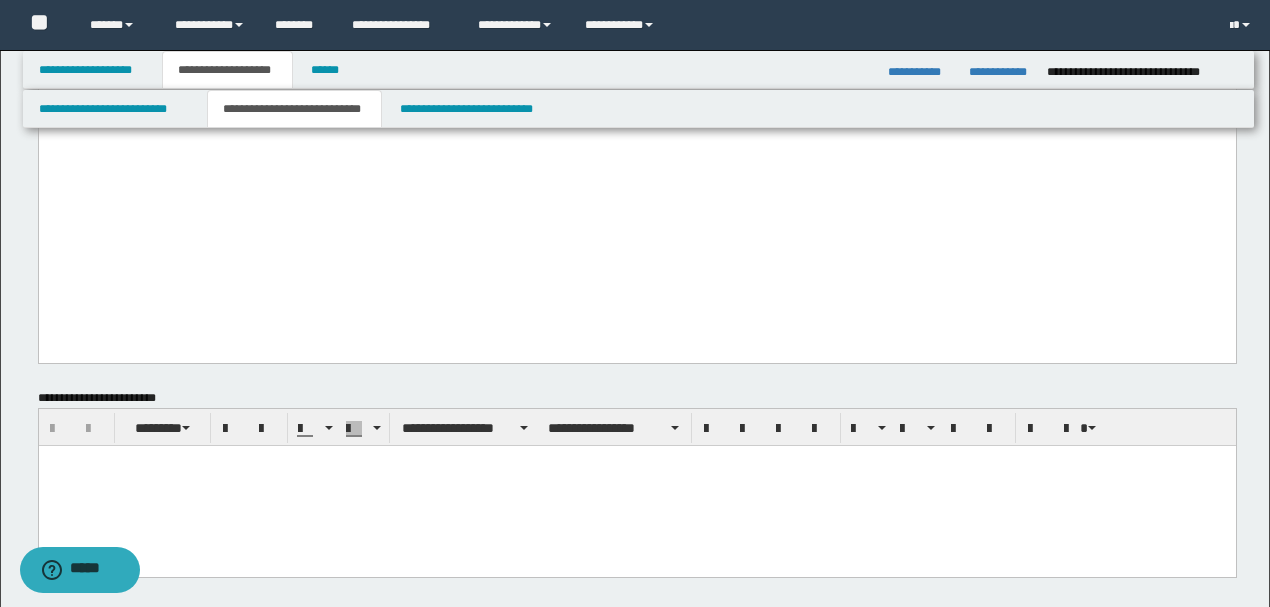 drag, startPoint x: 839, startPoint y: 270, endPoint x: 0, endPoint y: 240, distance: 839.5362 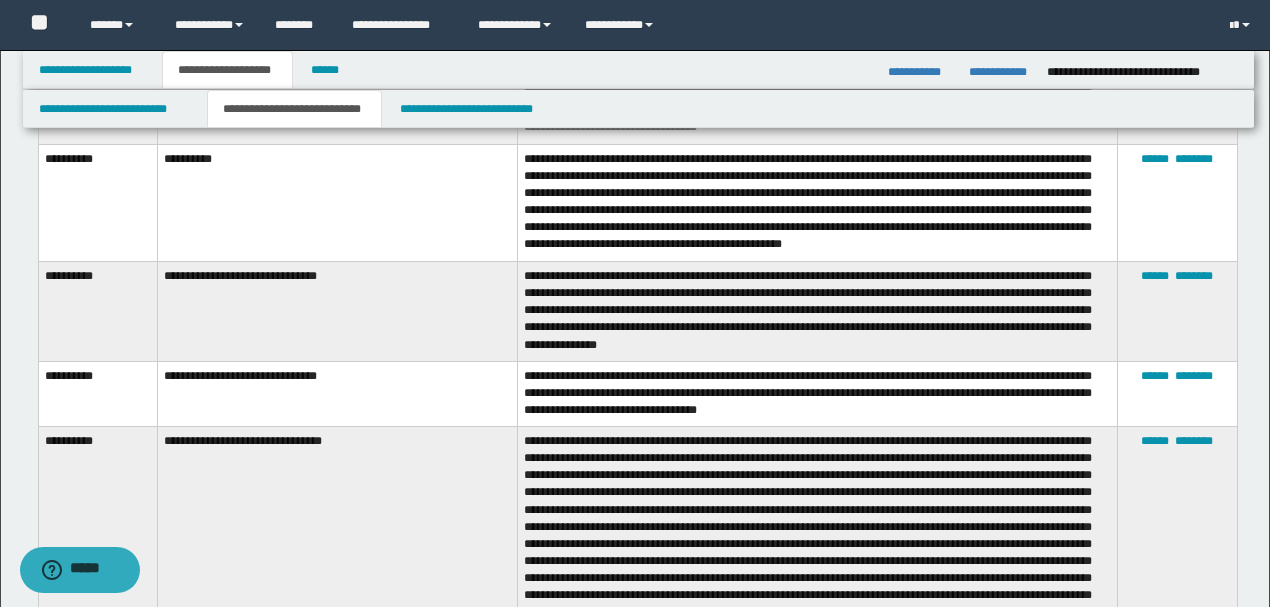 scroll, scrollTop: 2666, scrollLeft: 0, axis: vertical 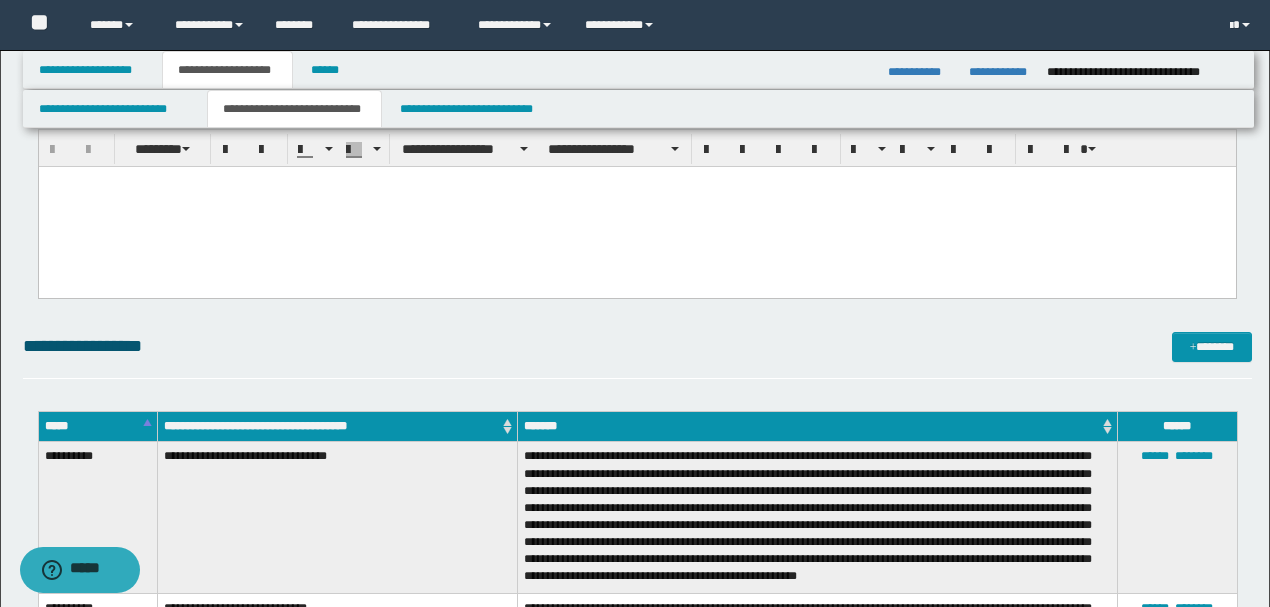 click at bounding box center [636, 207] 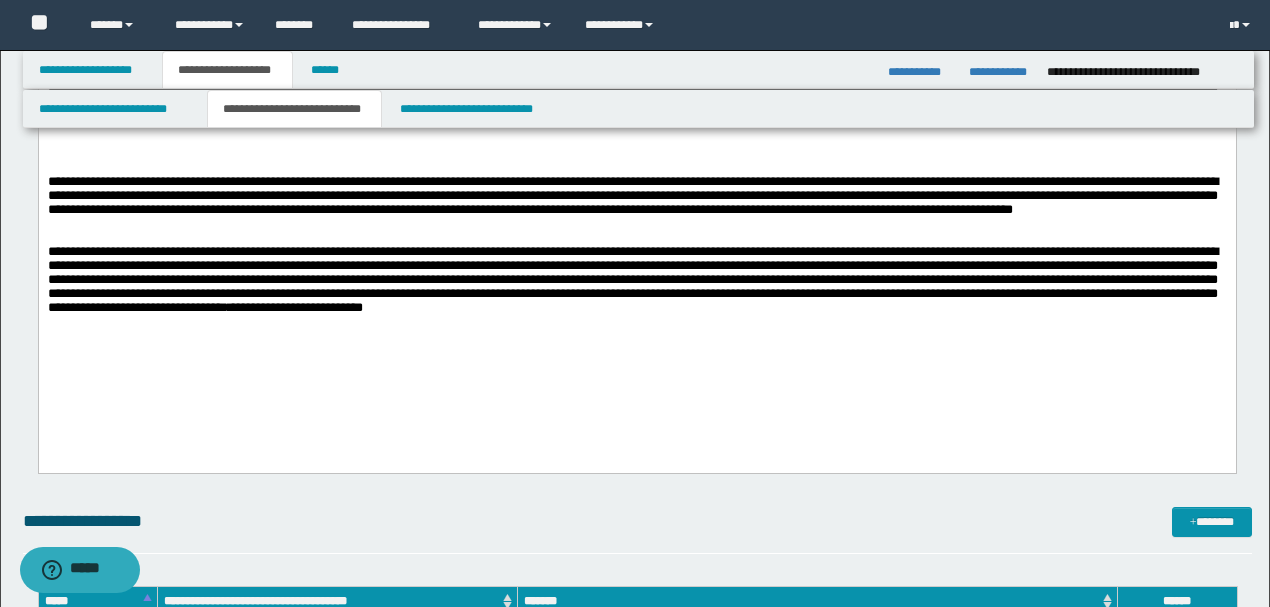 scroll, scrollTop: 2012, scrollLeft: 0, axis: vertical 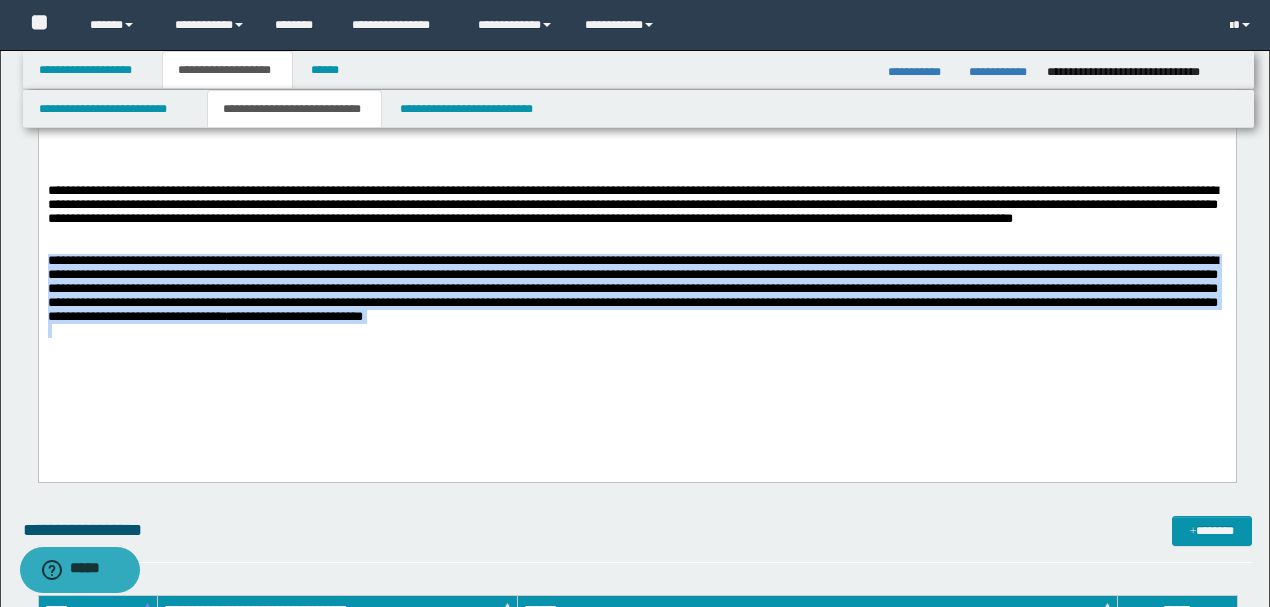 drag, startPoint x: 918, startPoint y: 363, endPoint x: 0, endPoint y: 285, distance: 921.30774 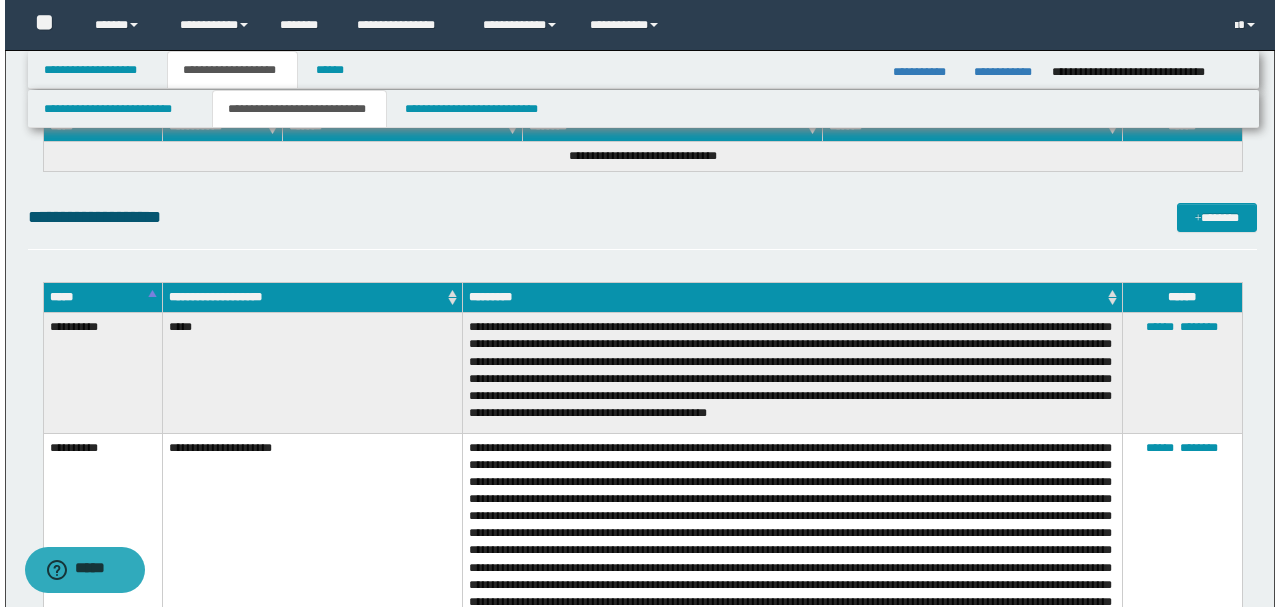 scroll, scrollTop: 3695, scrollLeft: 0, axis: vertical 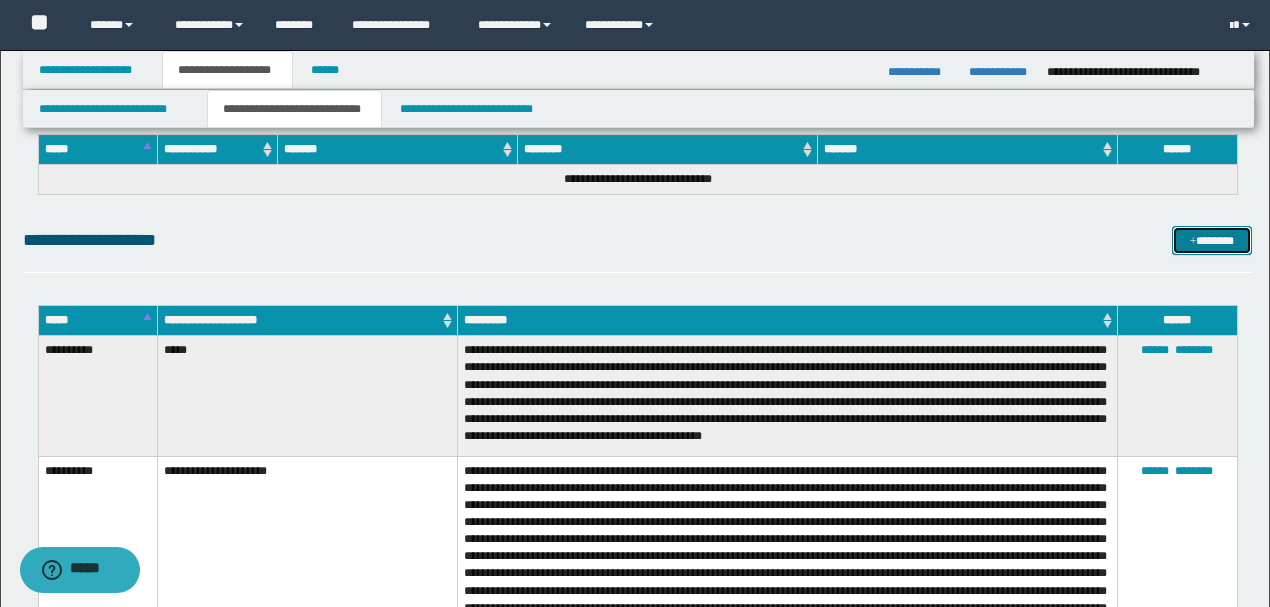 click on "*******" at bounding box center [1211, 240] 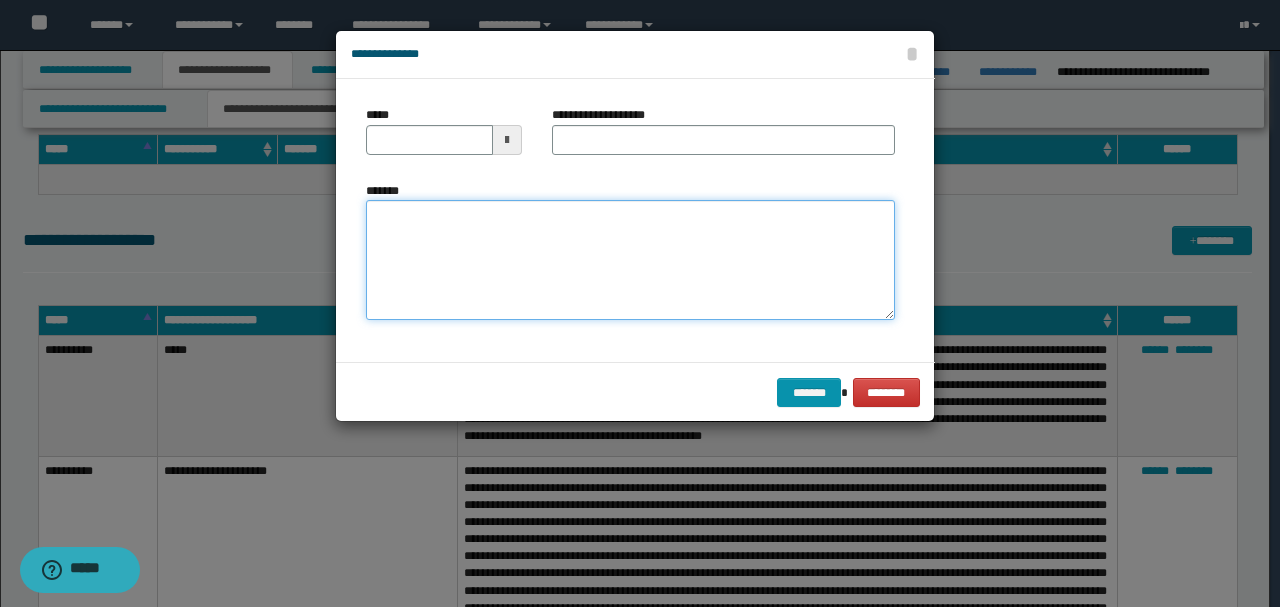 drag, startPoint x: 580, startPoint y: 268, endPoint x: 555, endPoint y: 239, distance: 38.28838 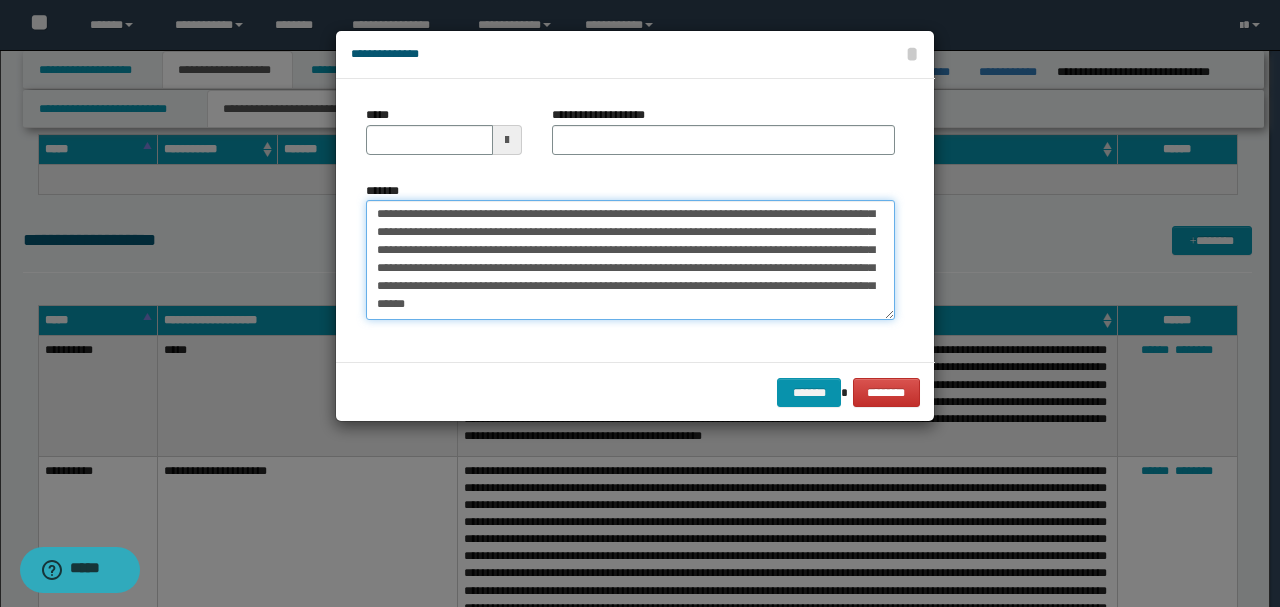 scroll, scrollTop: 0, scrollLeft: 0, axis: both 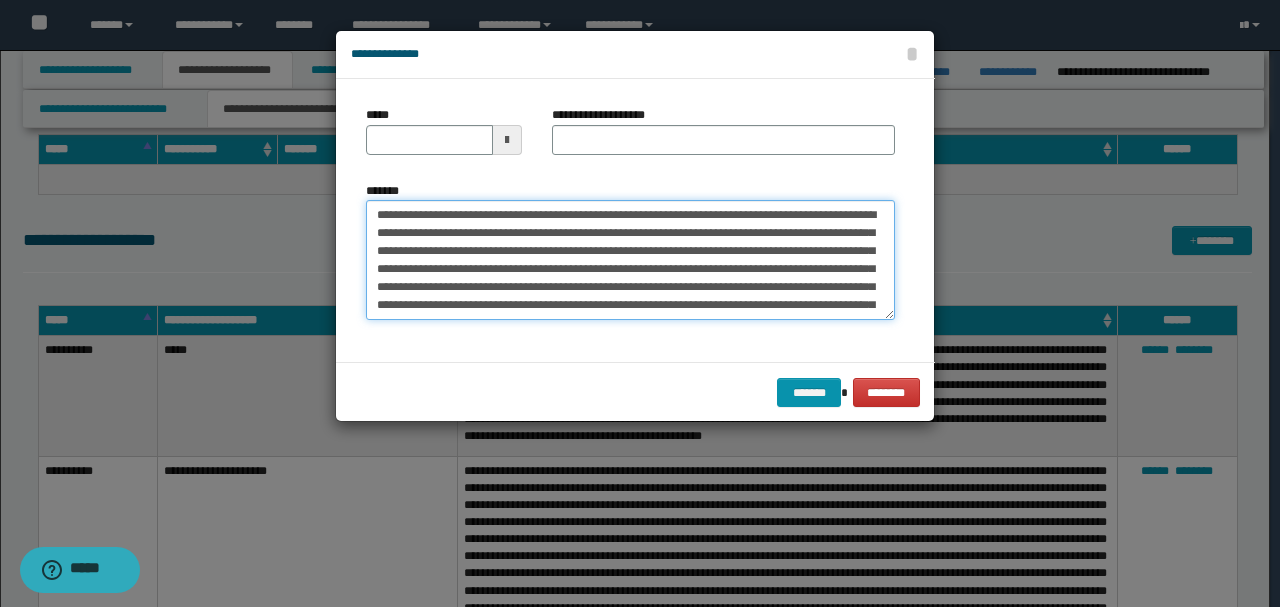 drag, startPoint x: 441, startPoint y: 210, endPoint x: 300, endPoint y: 196, distance: 141.69333 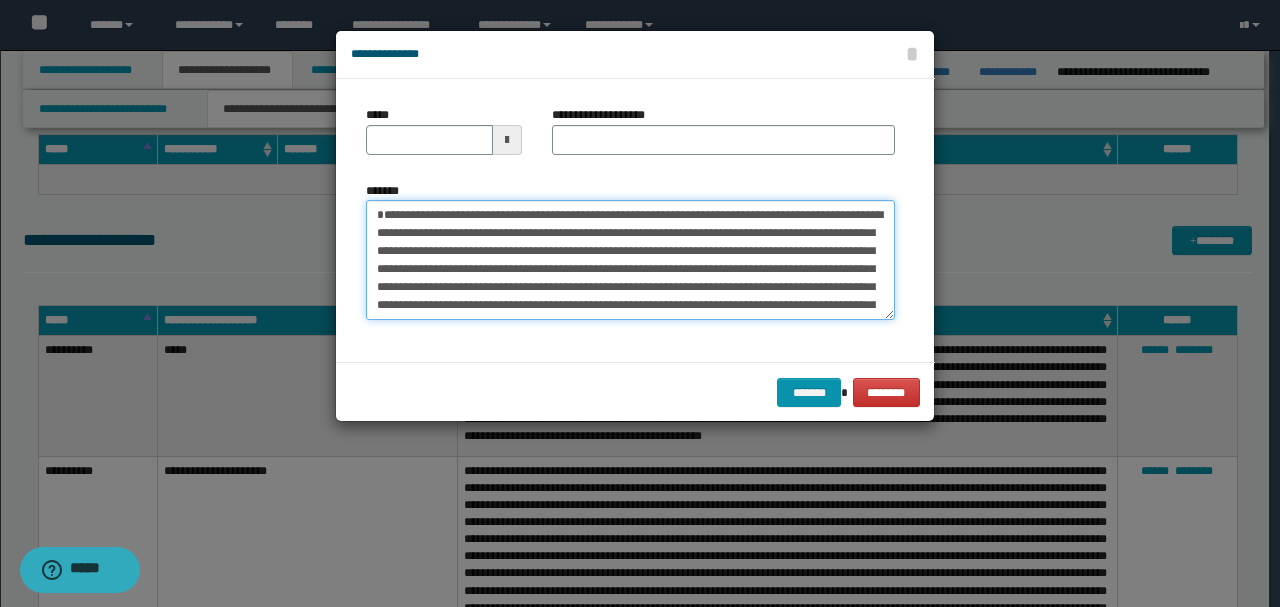 type 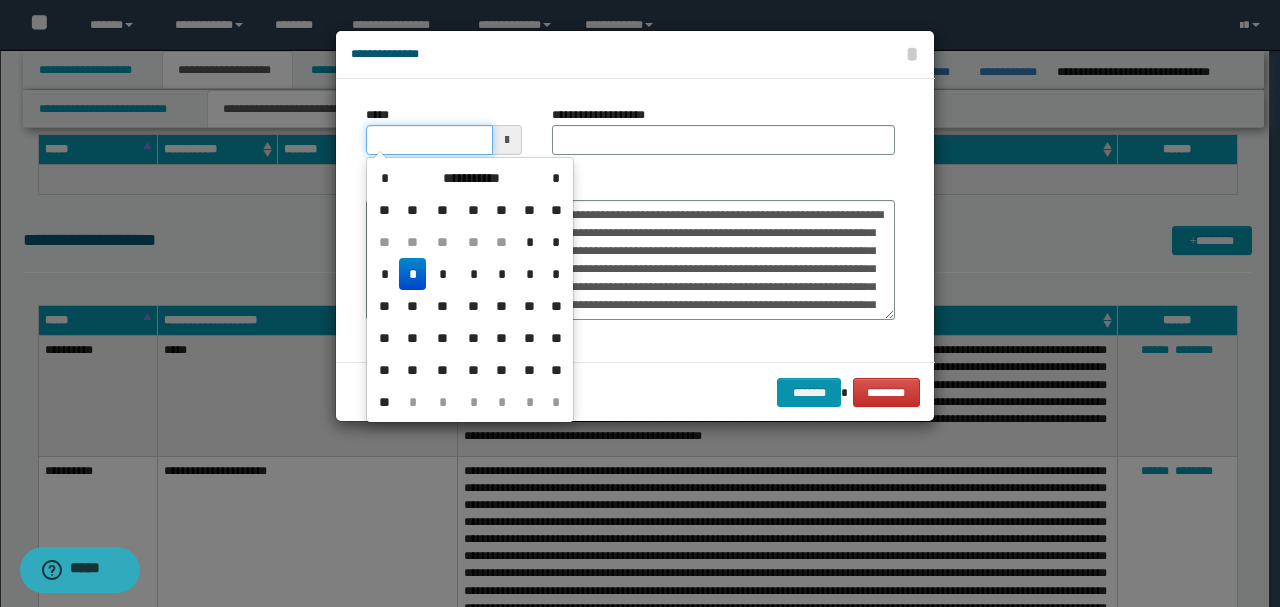 click on "*****" at bounding box center (429, 140) 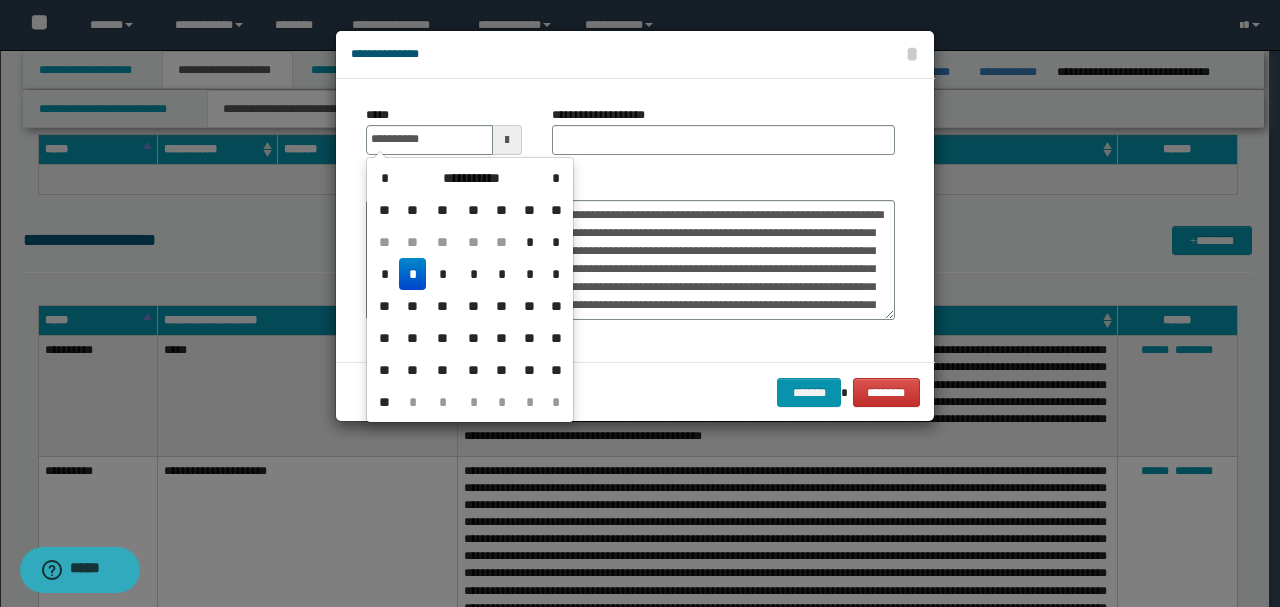 type on "**********" 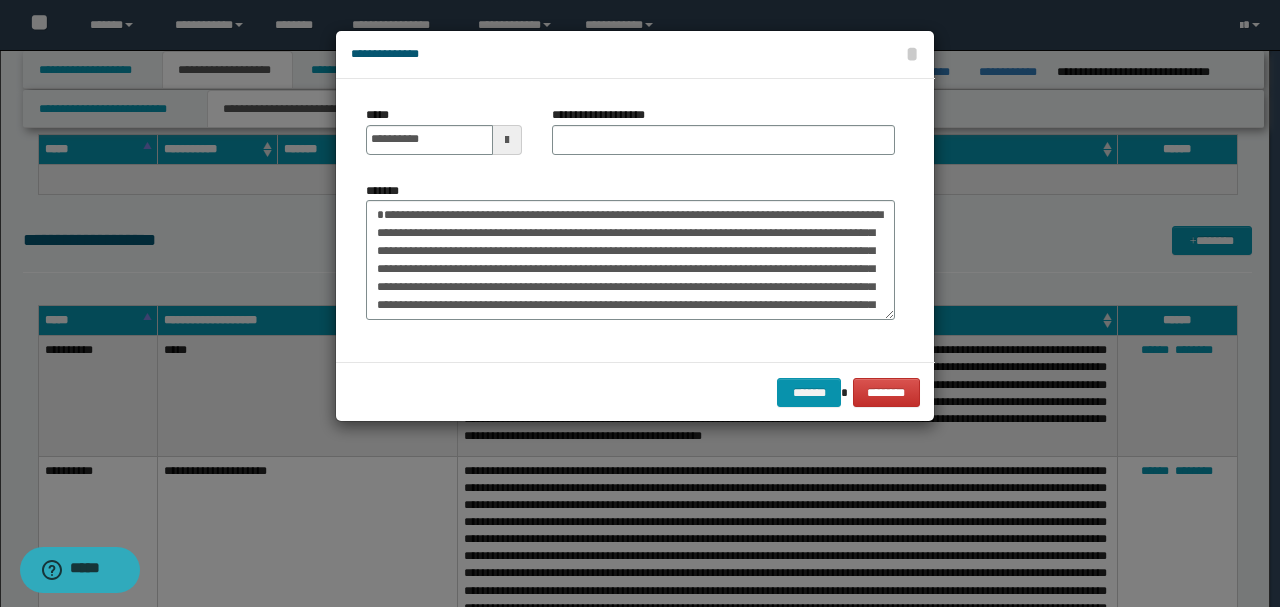 click on "**********" at bounding box center (723, 138) 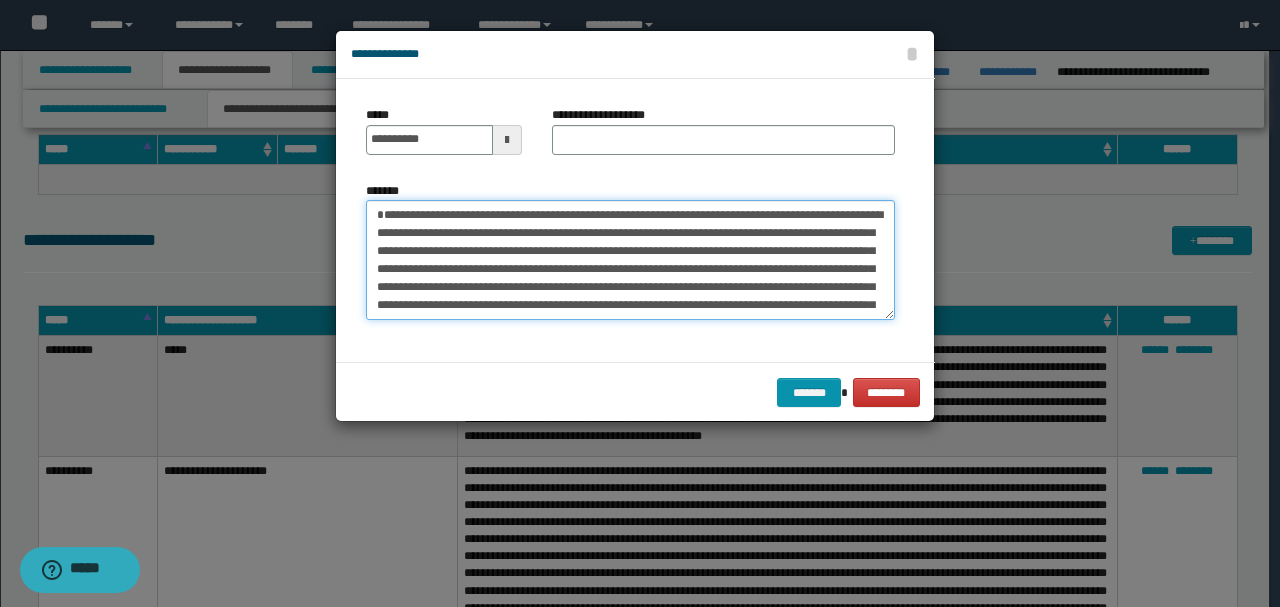 drag, startPoint x: 739, startPoint y: 212, endPoint x: 234, endPoint y: 203, distance: 505.0802 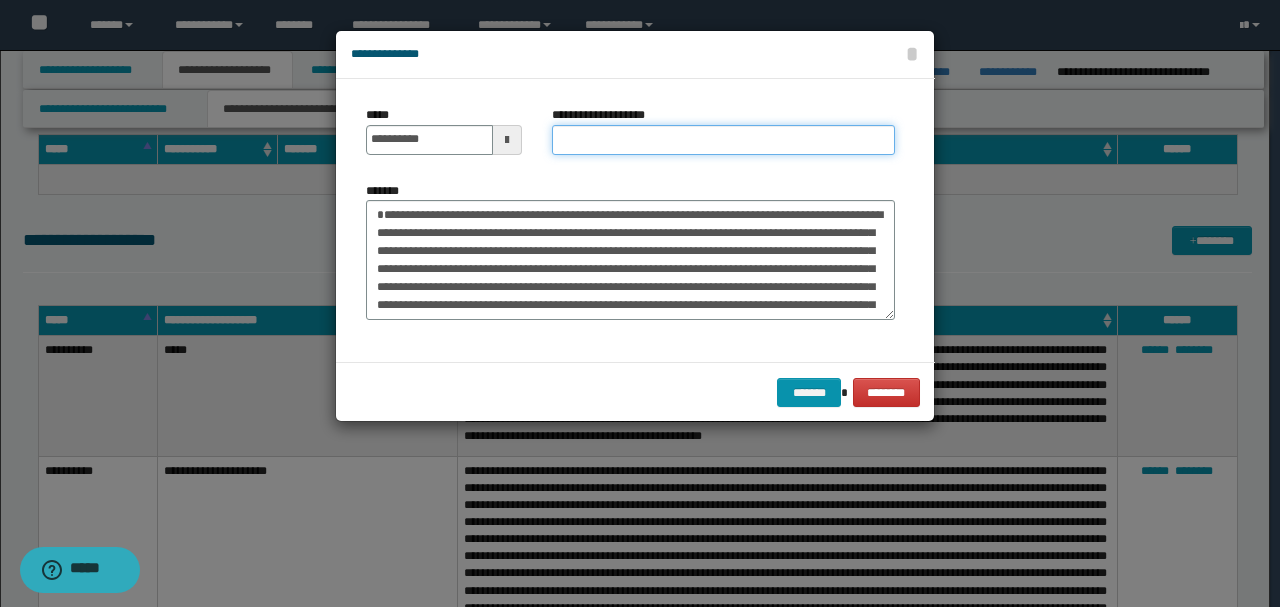 paste on "**********" 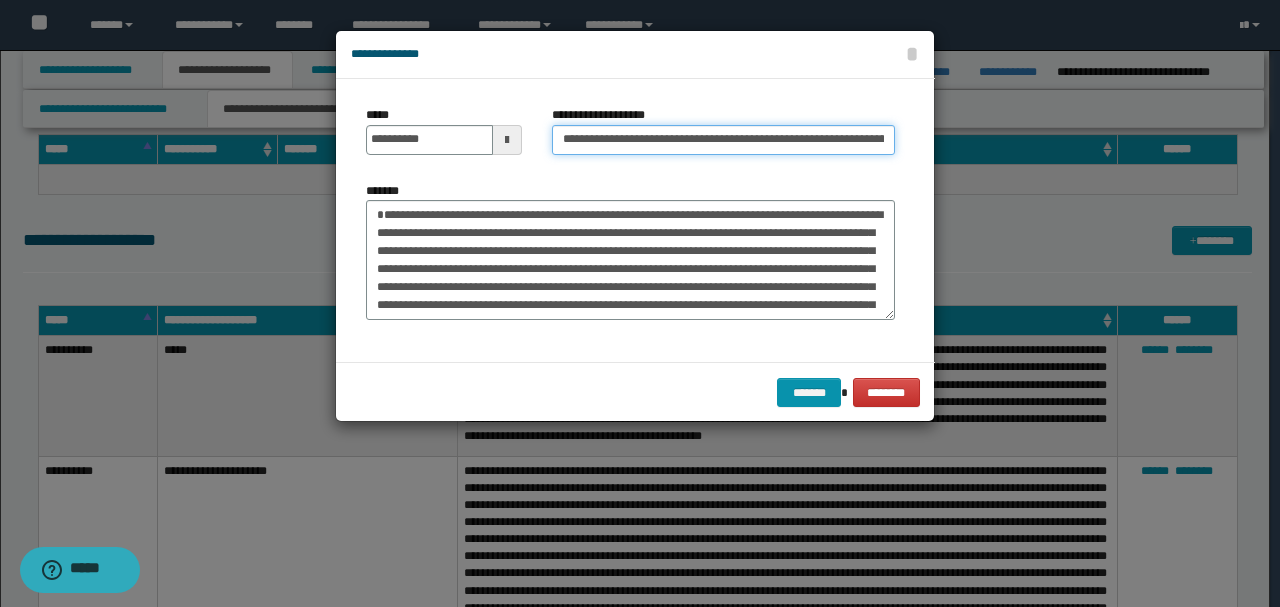 click on "**********" at bounding box center (723, 140) 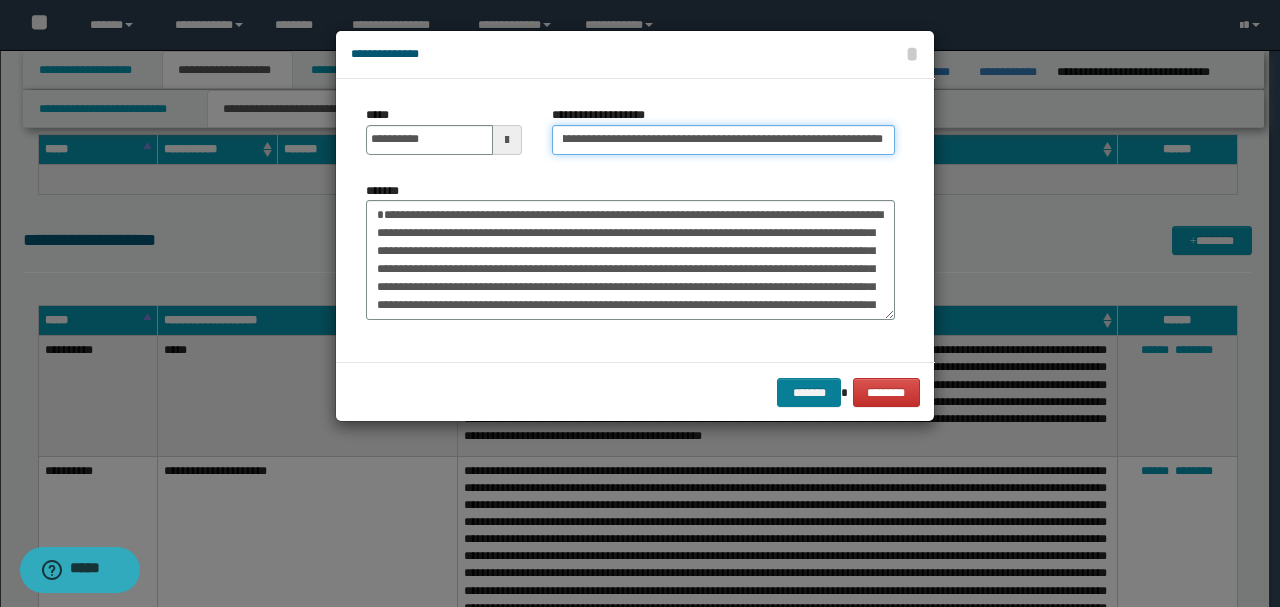 type on "**********" 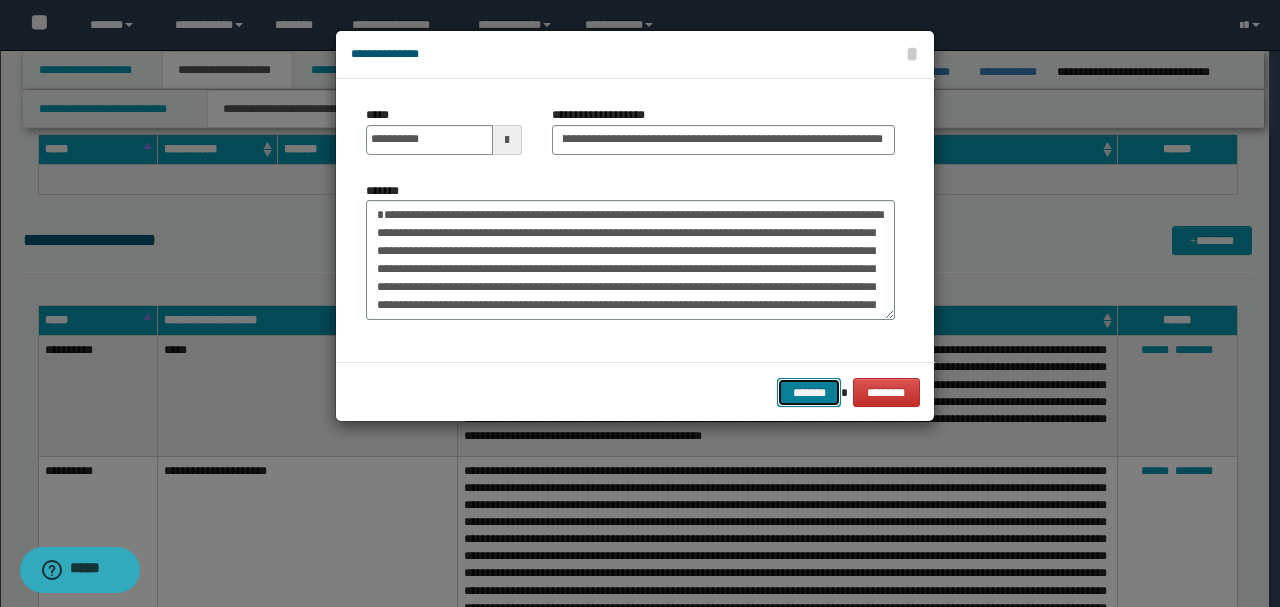click on "*******" at bounding box center (809, 392) 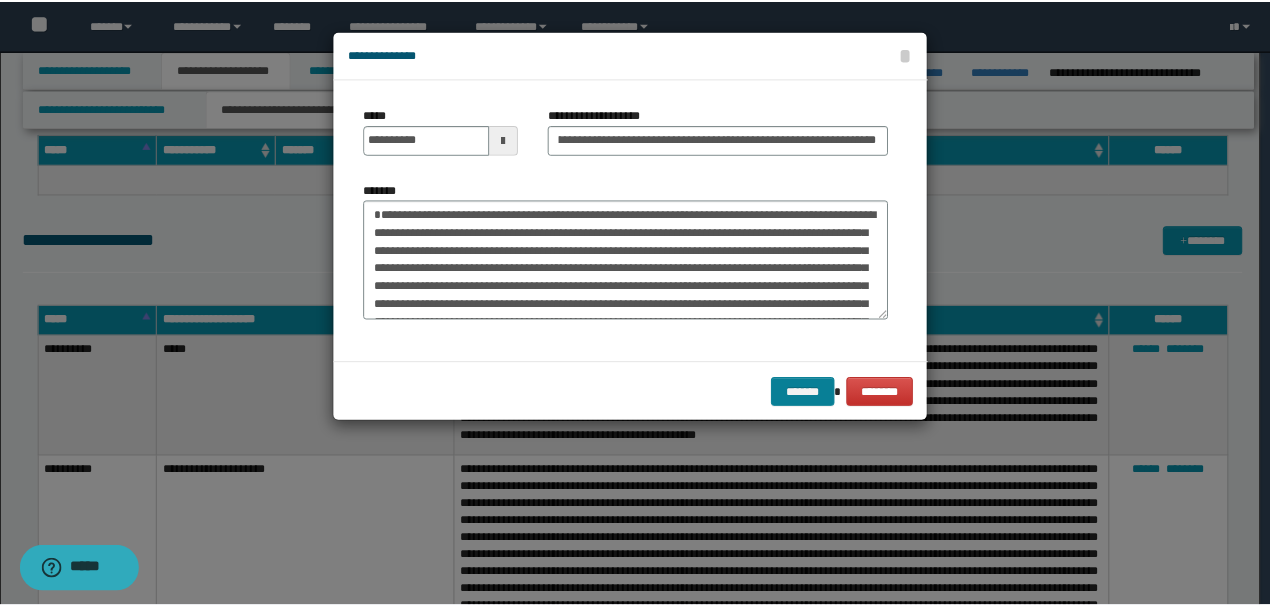 scroll, scrollTop: 0, scrollLeft: 0, axis: both 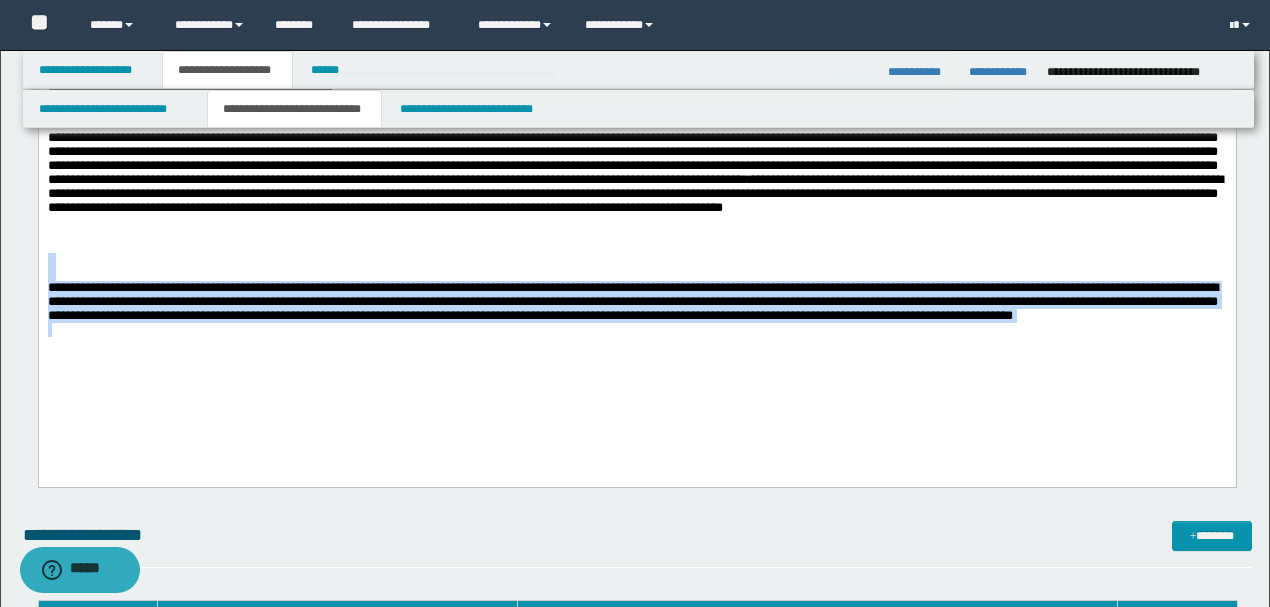 drag, startPoint x: 1041, startPoint y: 351, endPoint x: 38, endPoint y: 330, distance: 1003.2198 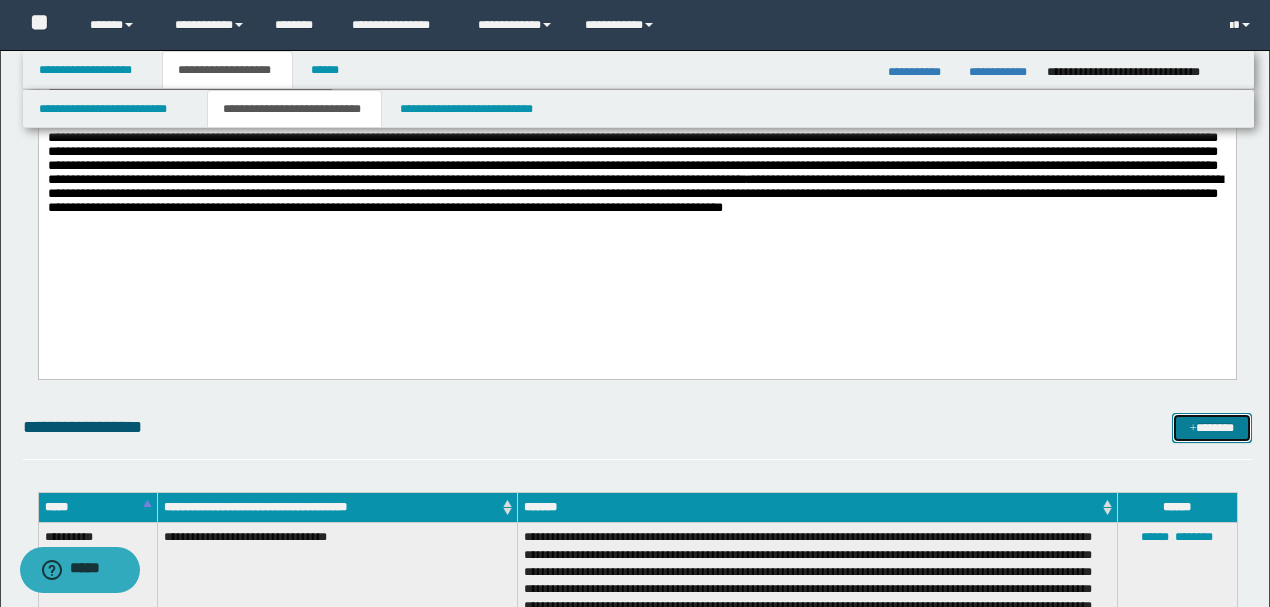 click on "*******" at bounding box center (1211, 427) 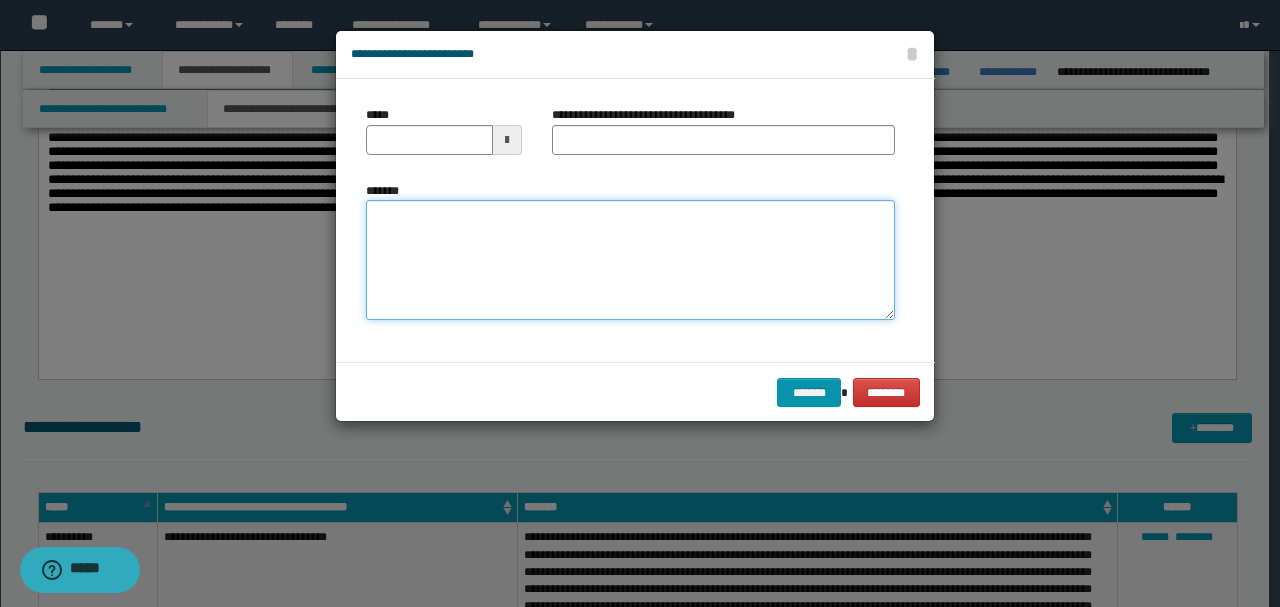 drag, startPoint x: 476, startPoint y: 291, endPoint x: 476, endPoint y: 274, distance: 17 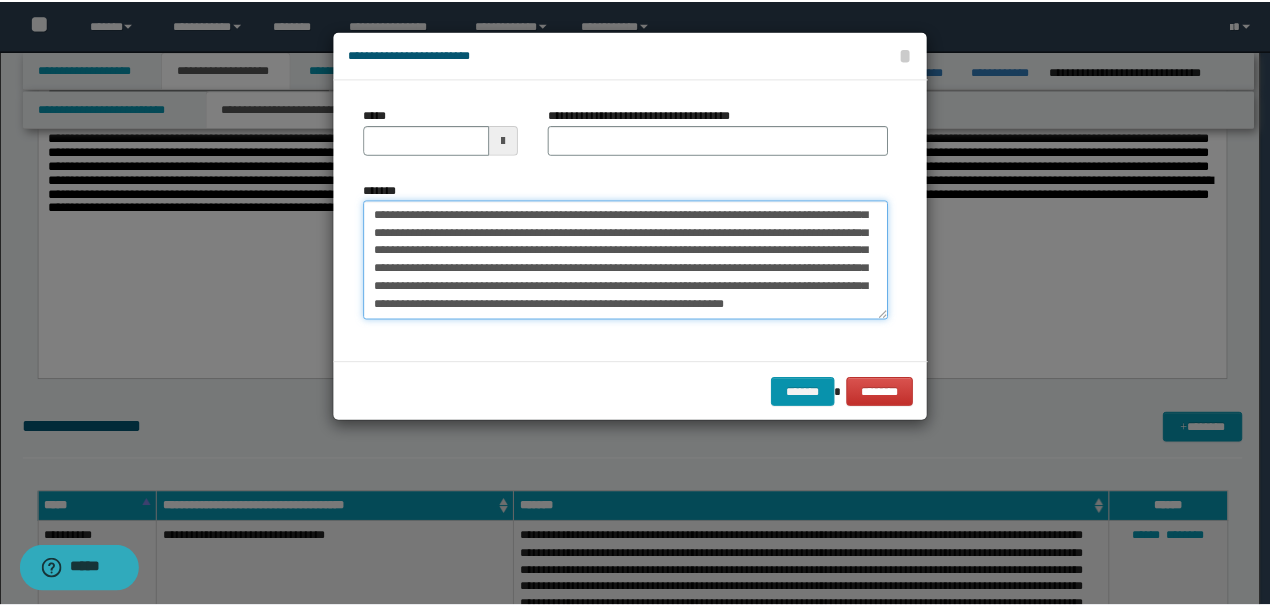 scroll, scrollTop: 0, scrollLeft: 0, axis: both 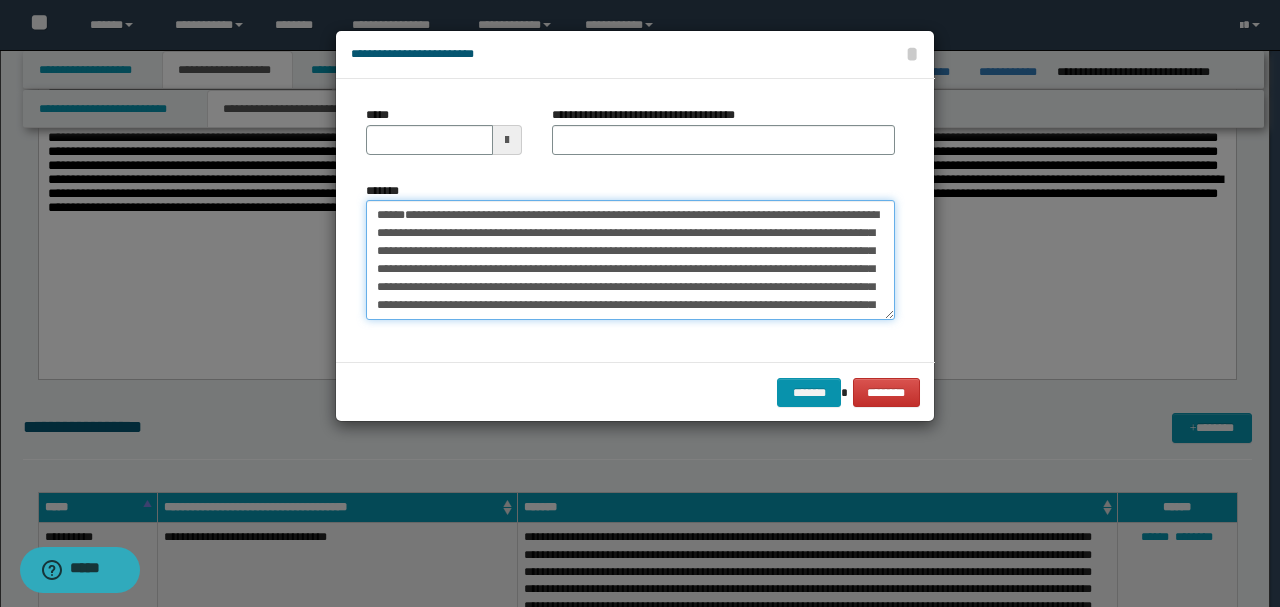 drag, startPoint x: 440, startPoint y: 286, endPoint x: 294, endPoint y: 133, distance: 211.48286 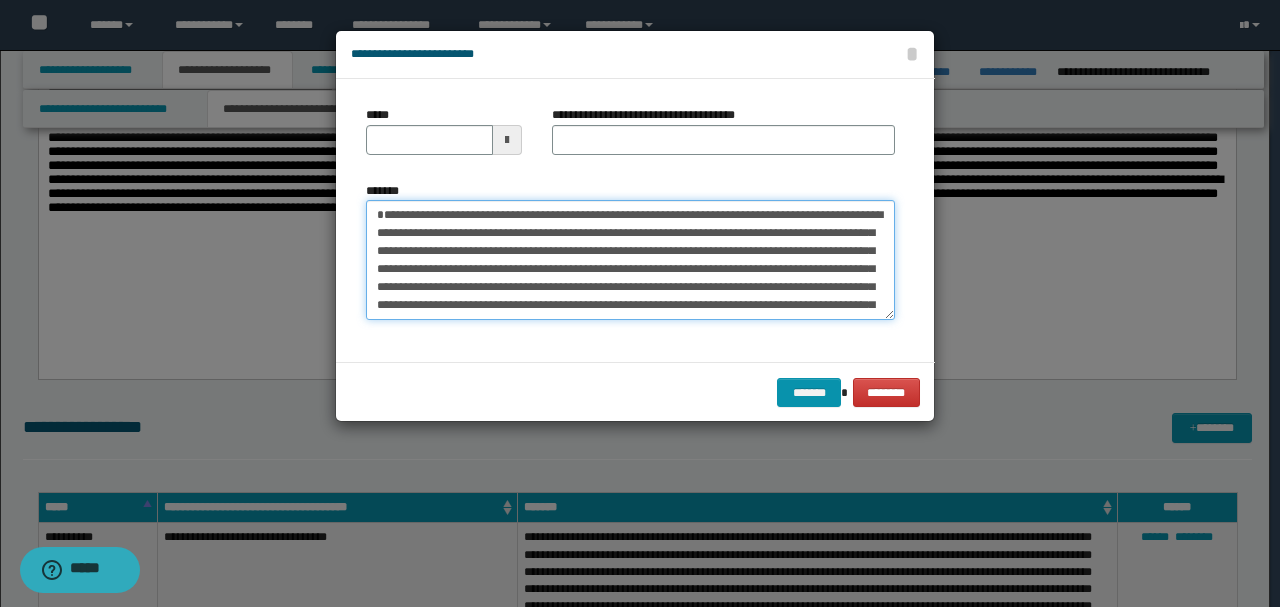 type 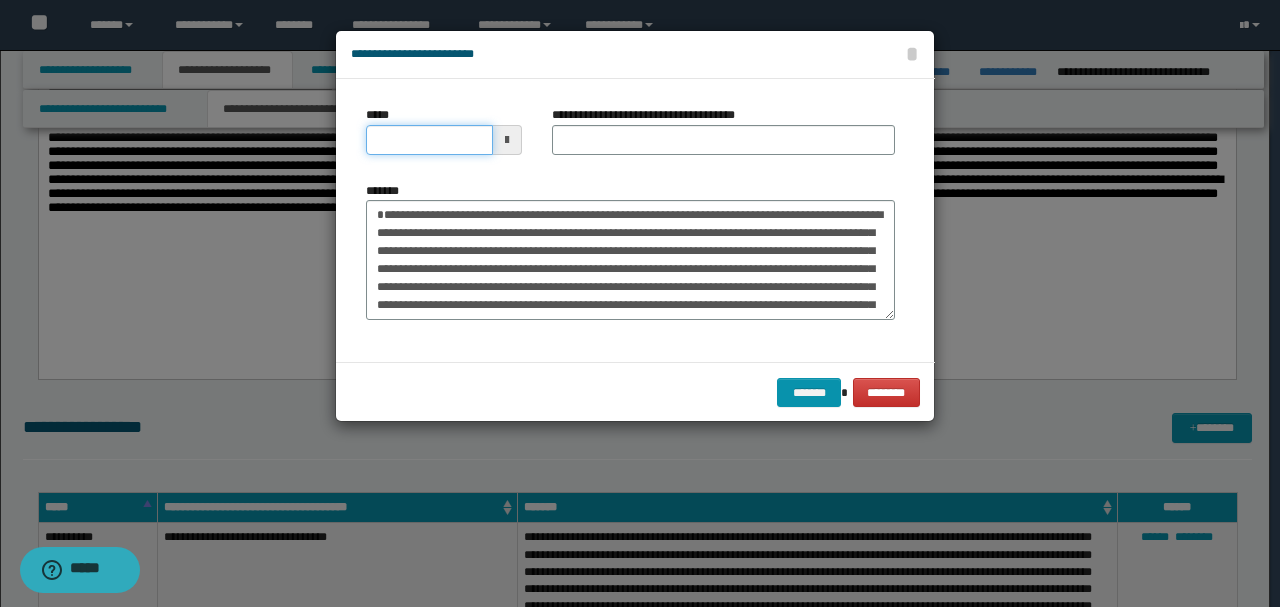 click on "*****" at bounding box center [429, 140] 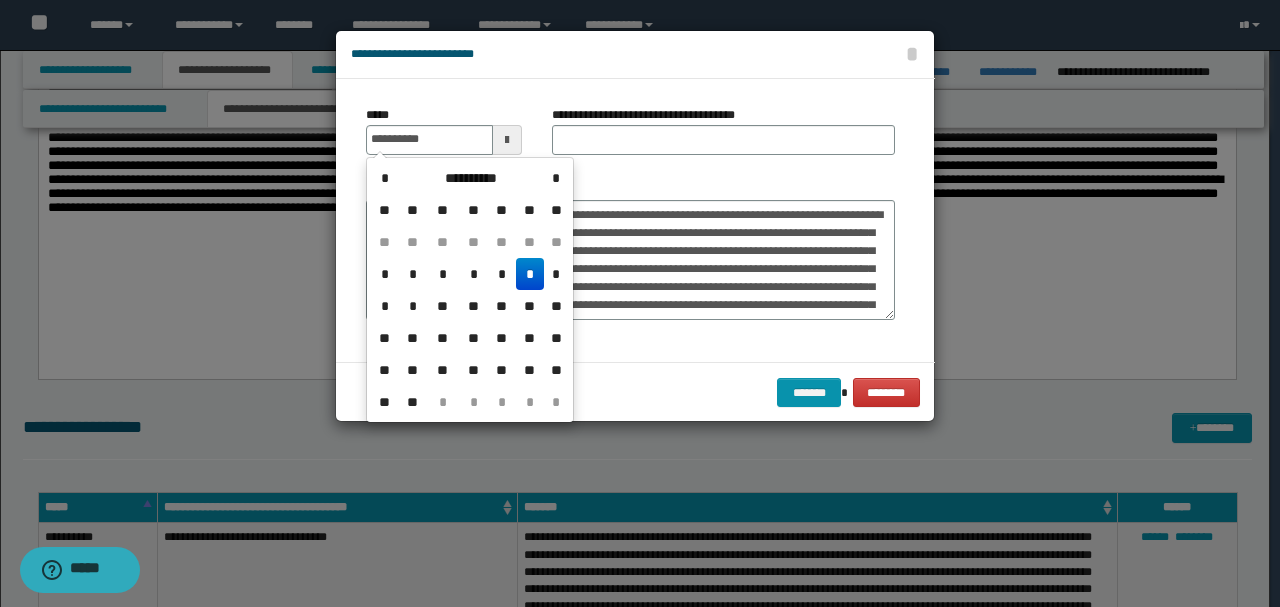 type on "**********" 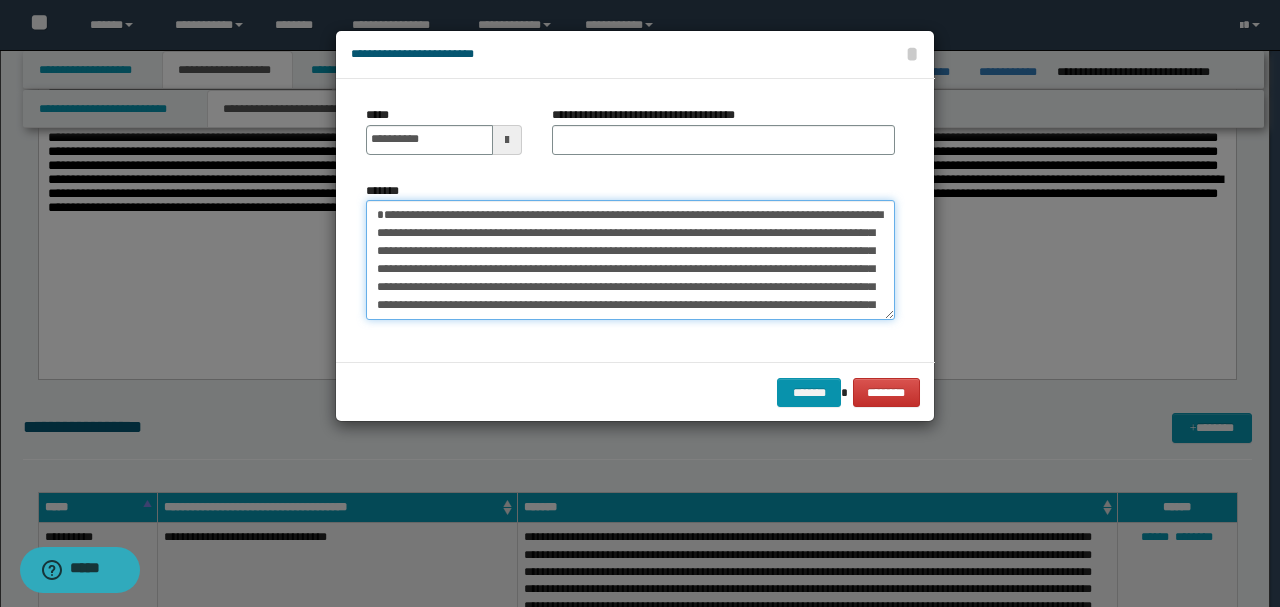 drag, startPoint x: 621, startPoint y: 214, endPoint x: 675, endPoint y: 128, distance: 101.54802 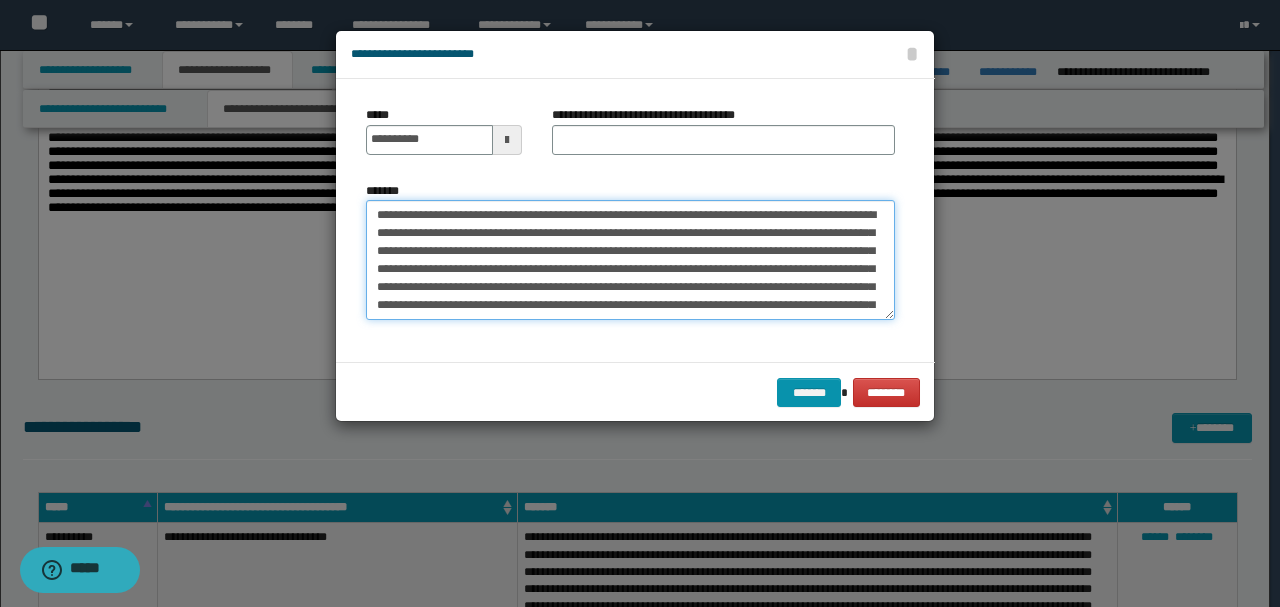 type on "**********" 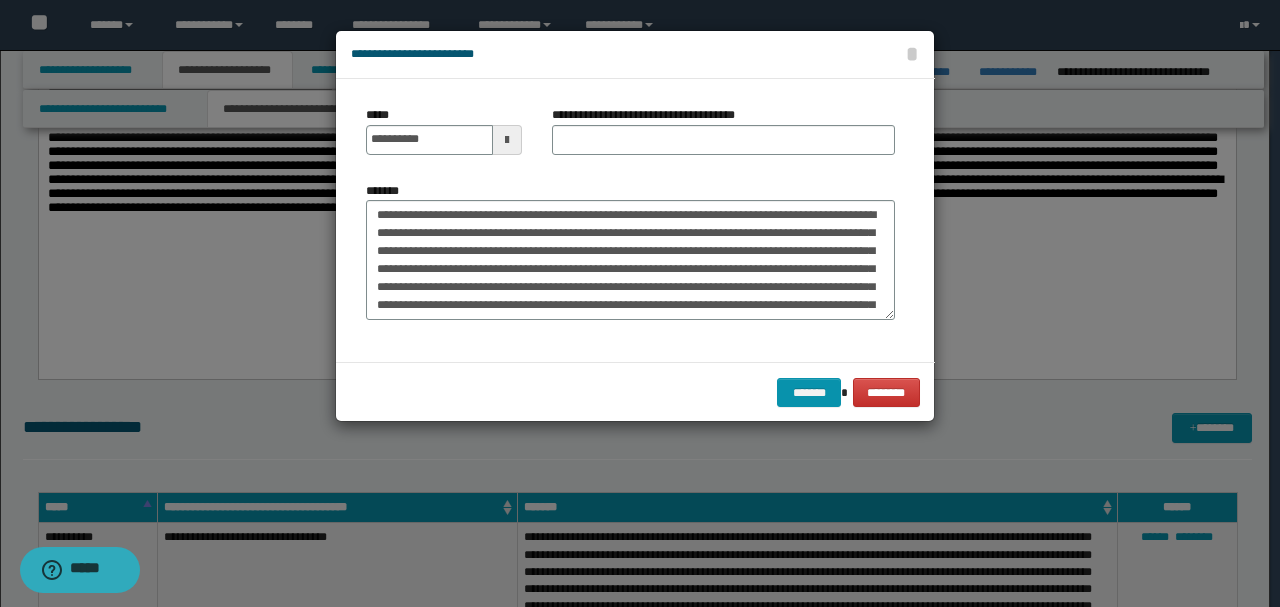 click on "**********" at bounding box center [651, 115] 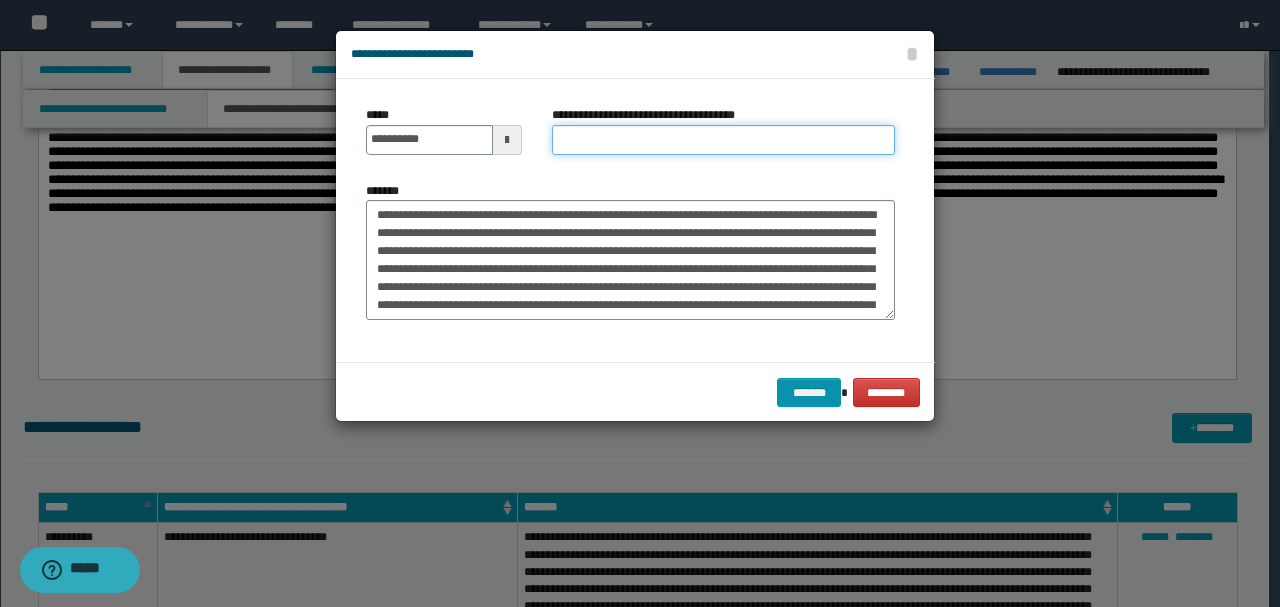 click on "**********" at bounding box center (723, 140) 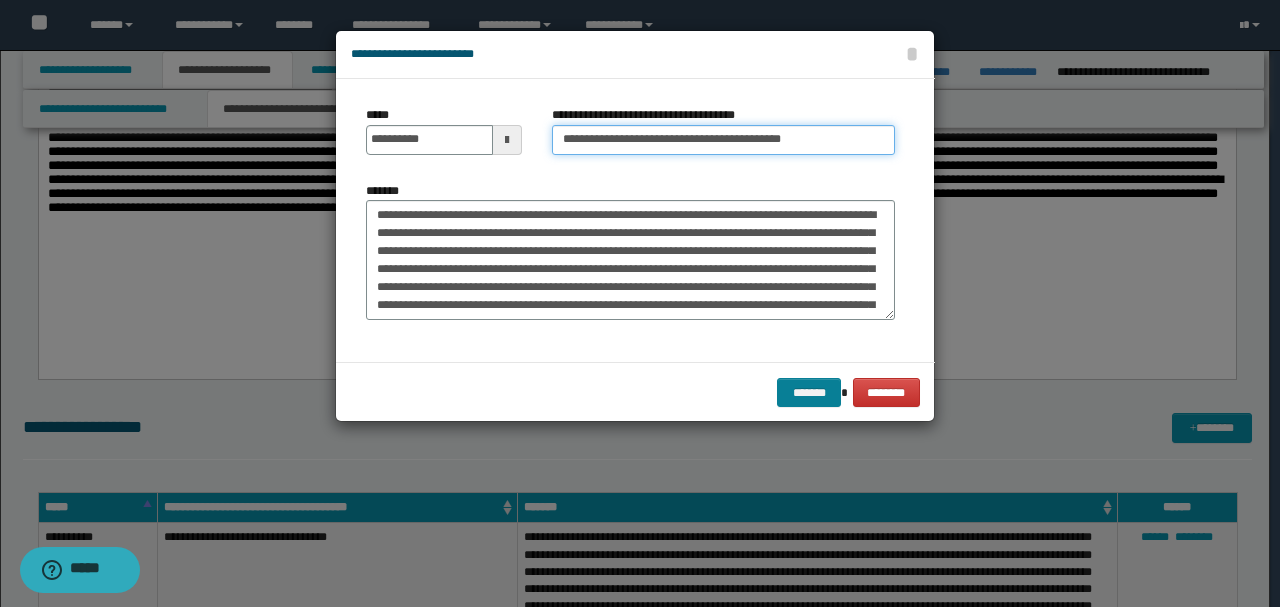 type on "**********" 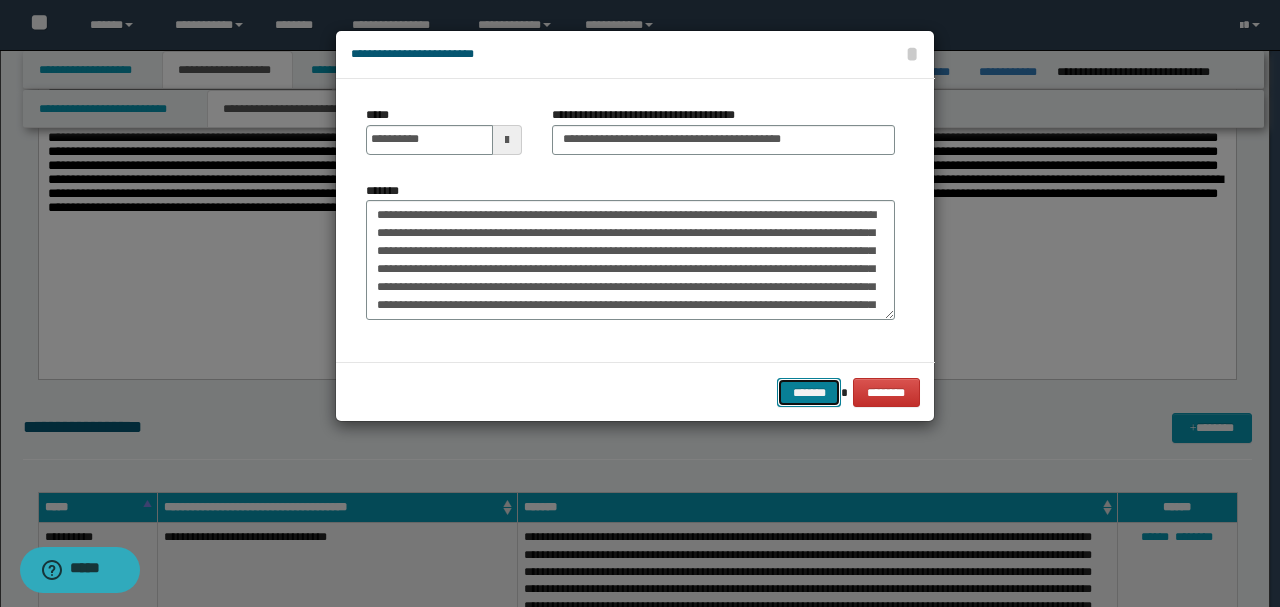 click on "*******" at bounding box center (809, 392) 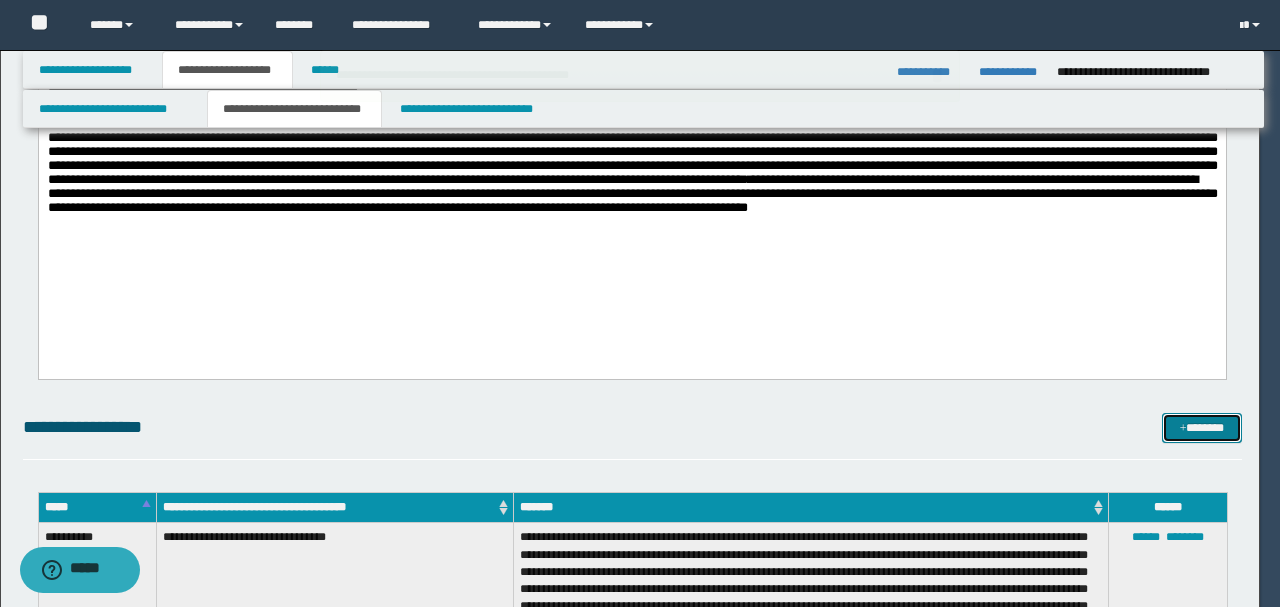 type 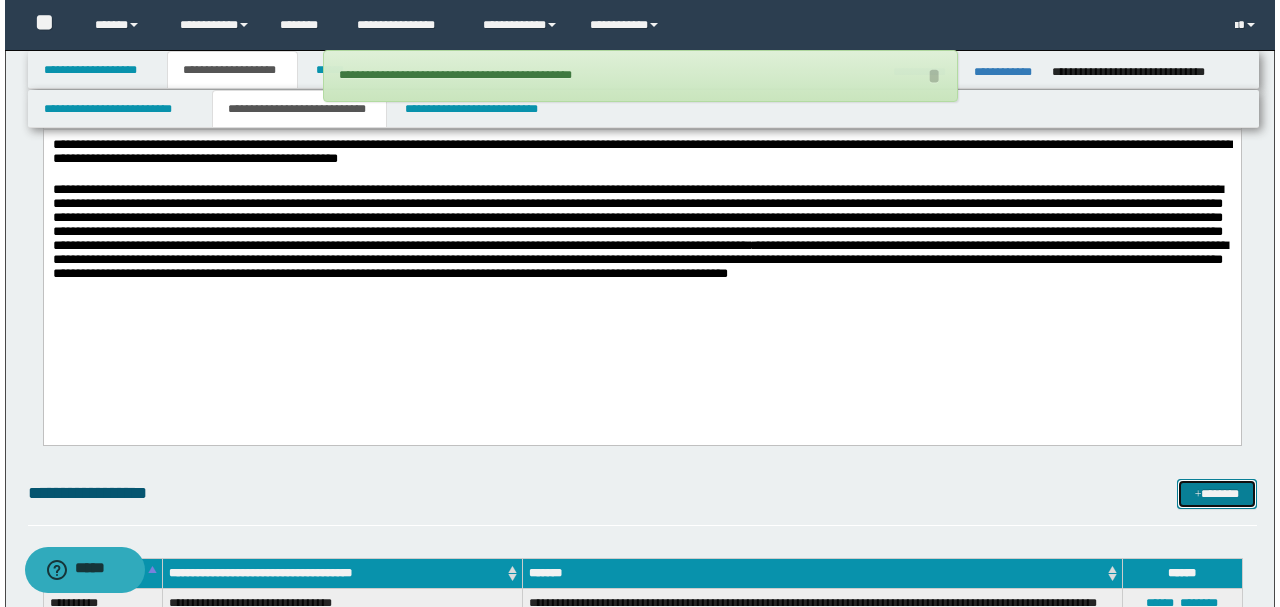 scroll, scrollTop: 1782, scrollLeft: 0, axis: vertical 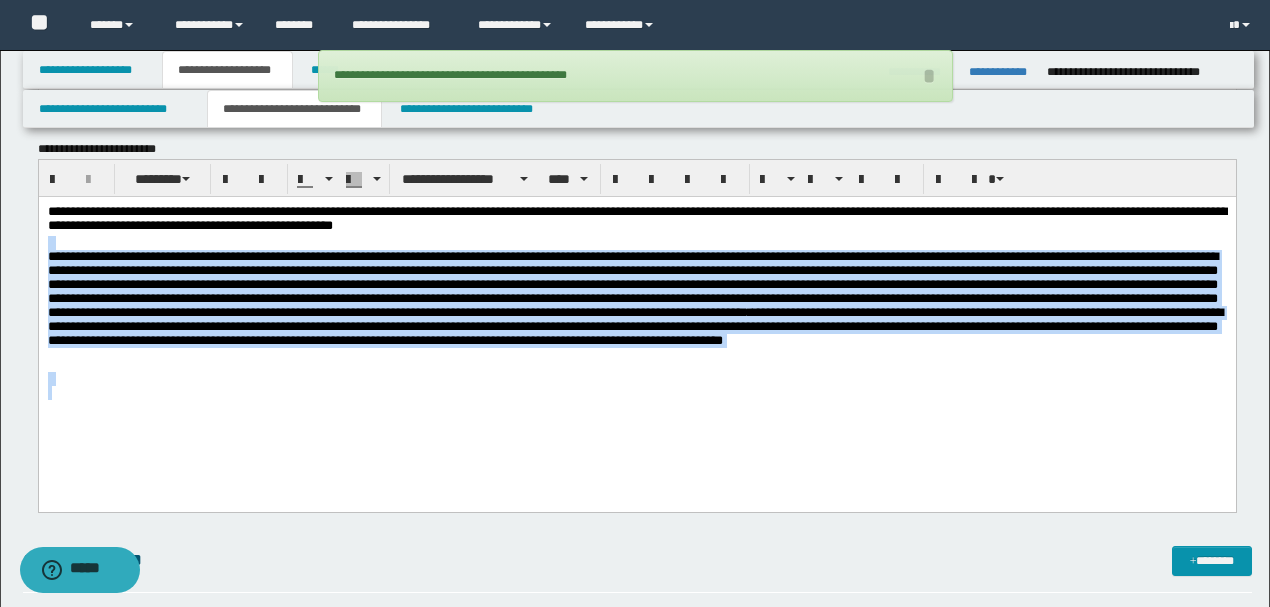 drag, startPoint x: 545, startPoint y: 391, endPoint x: 0, endPoint y: 246, distance: 563.9592 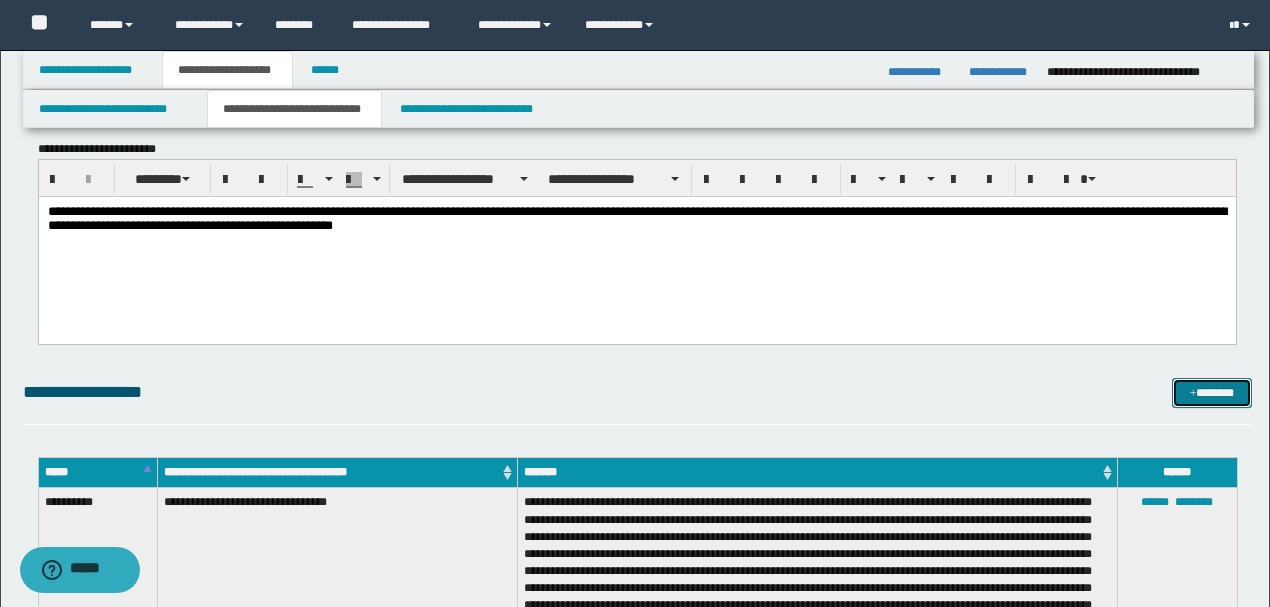 click on "*******" at bounding box center [1211, 392] 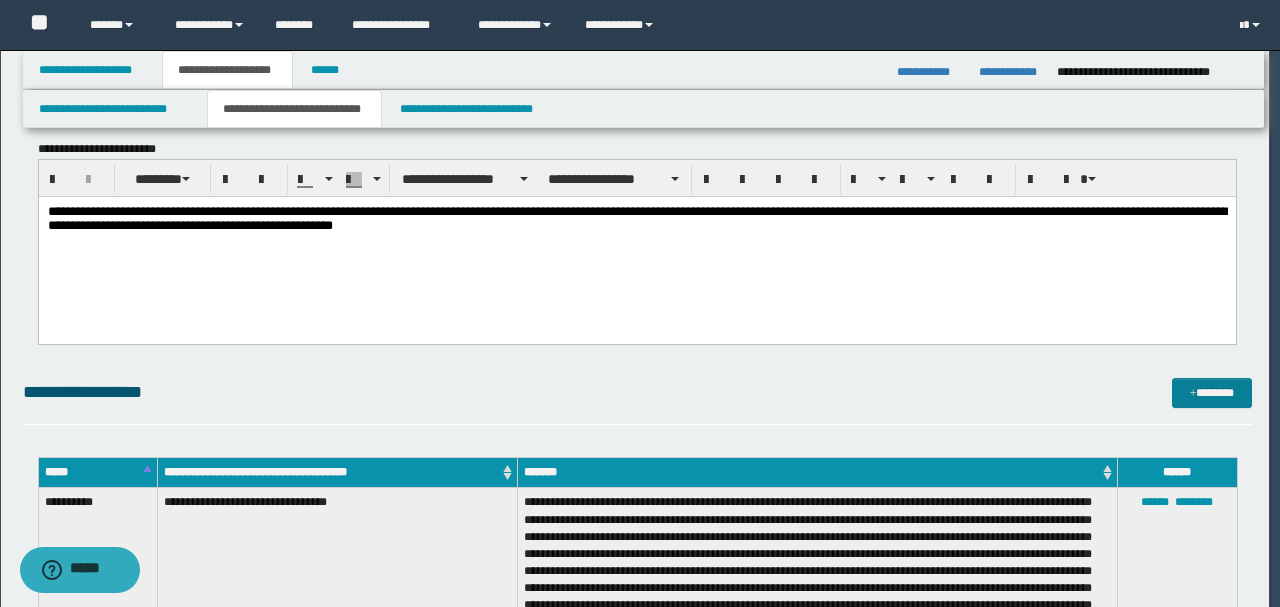 click at bounding box center [0, 0] 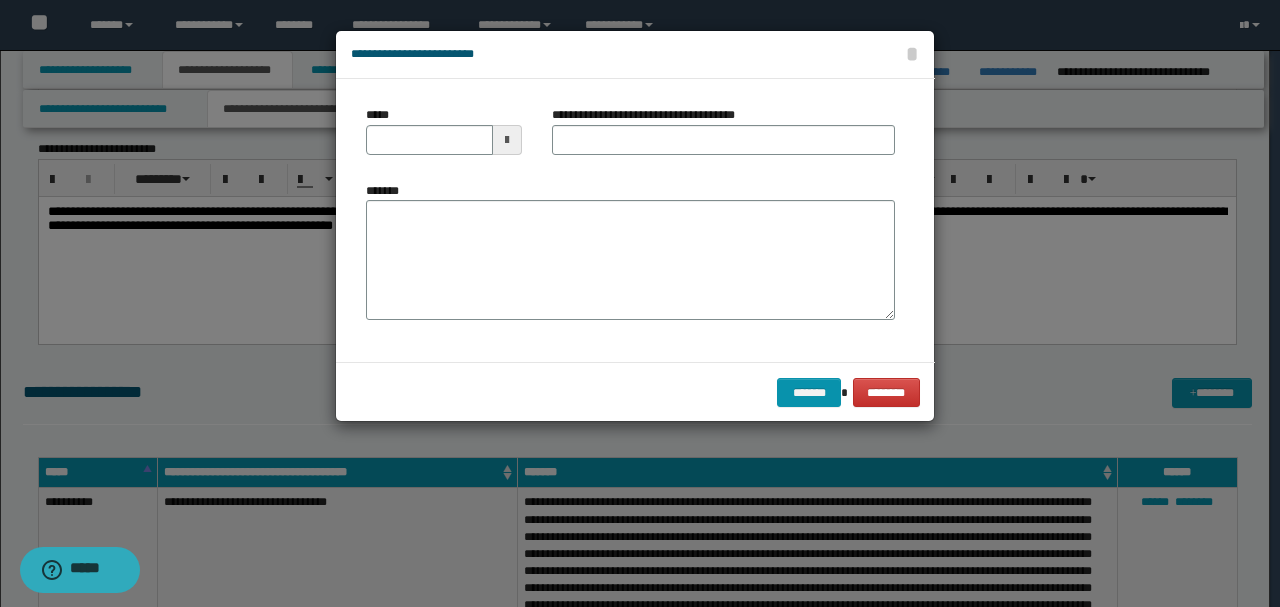 type 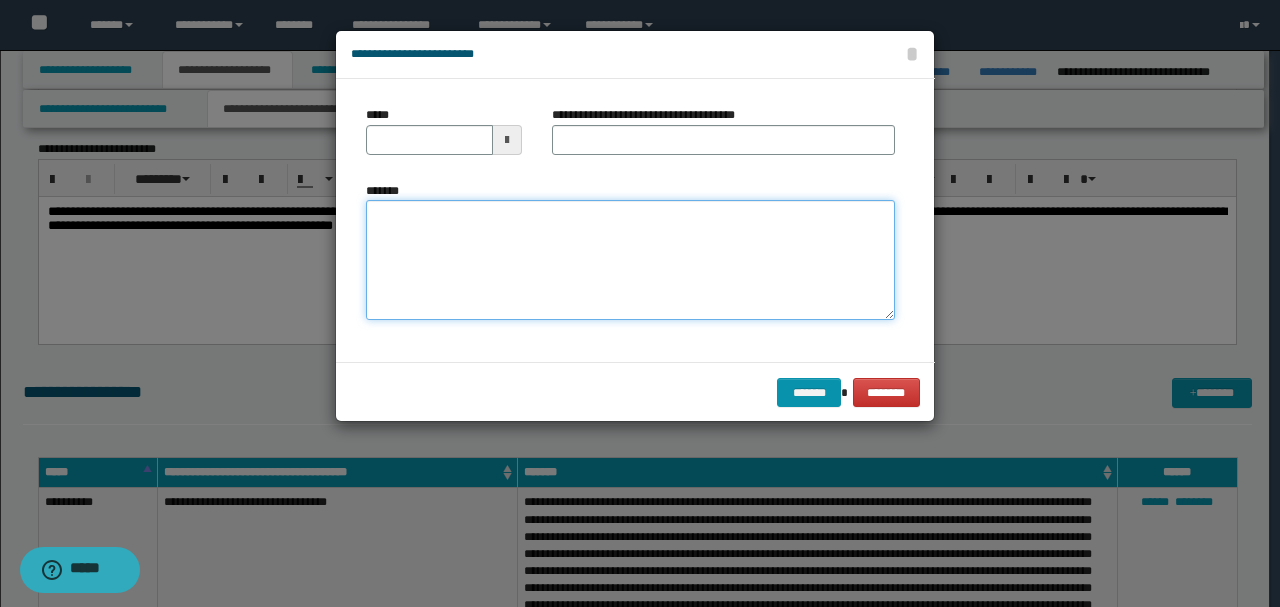 paste on "**********" 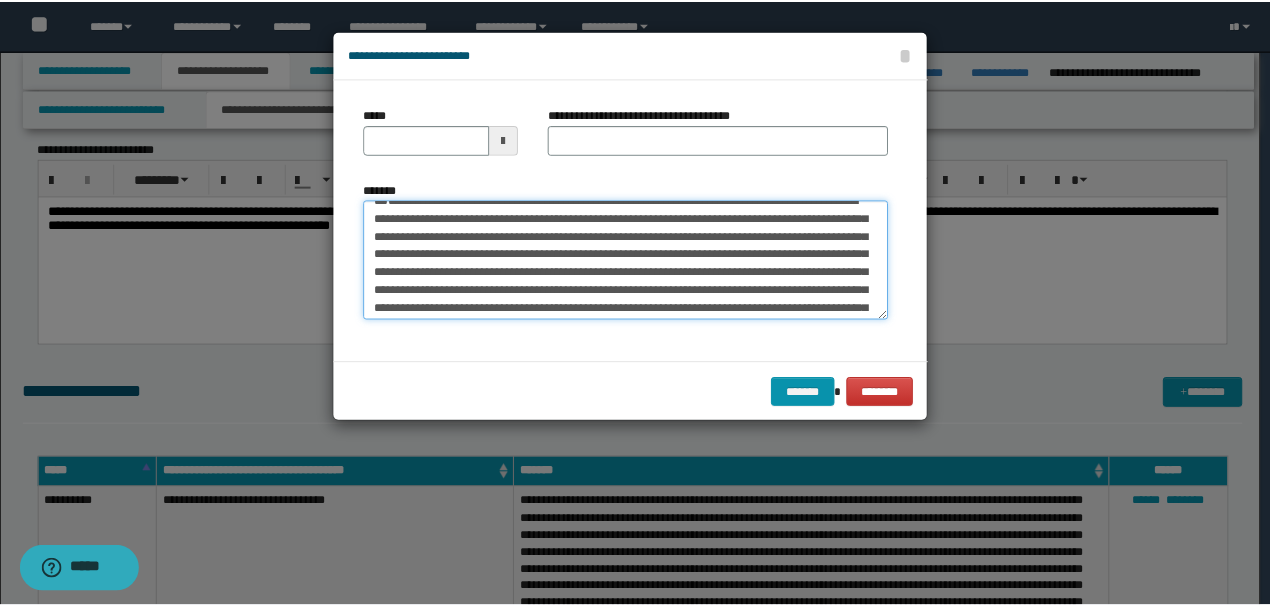 scroll, scrollTop: 0, scrollLeft: 0, axis: both 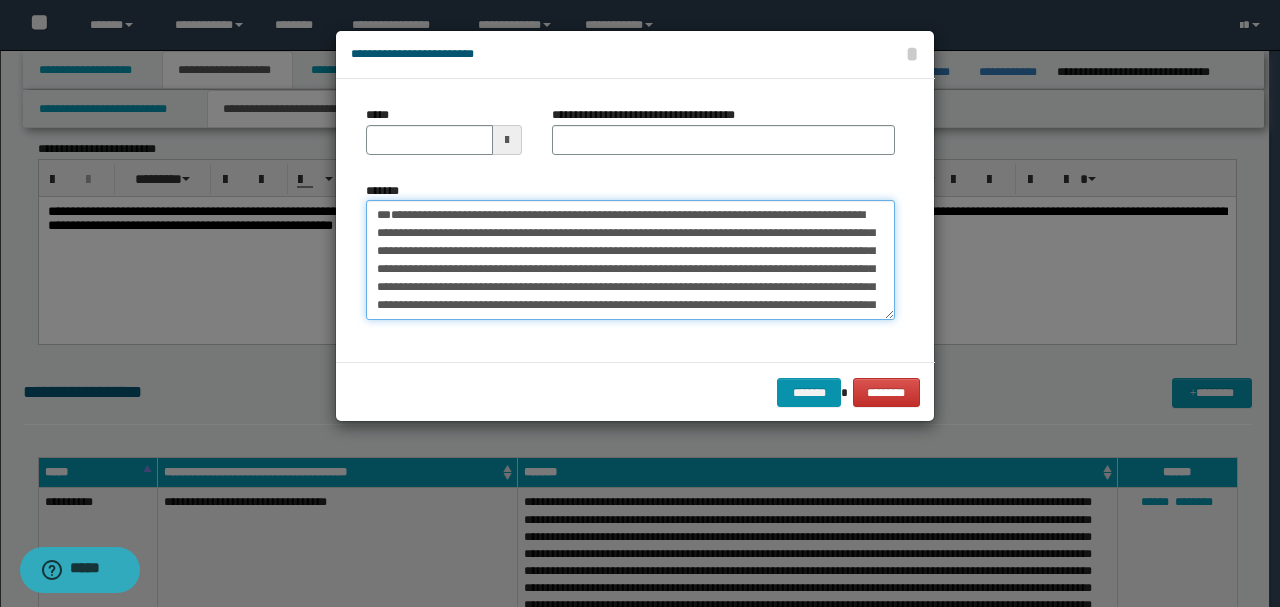 drag, startPoint x: 442, startPoint y: 247, endPoint x: 265, endPoint y: 156, distance: 199.02261 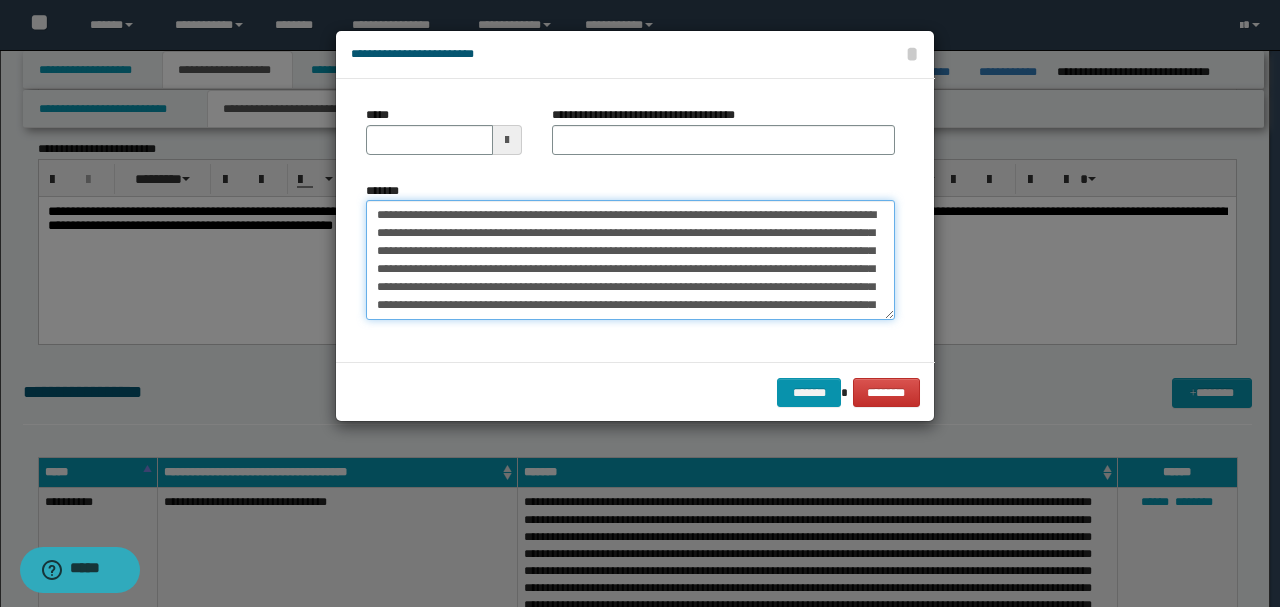type 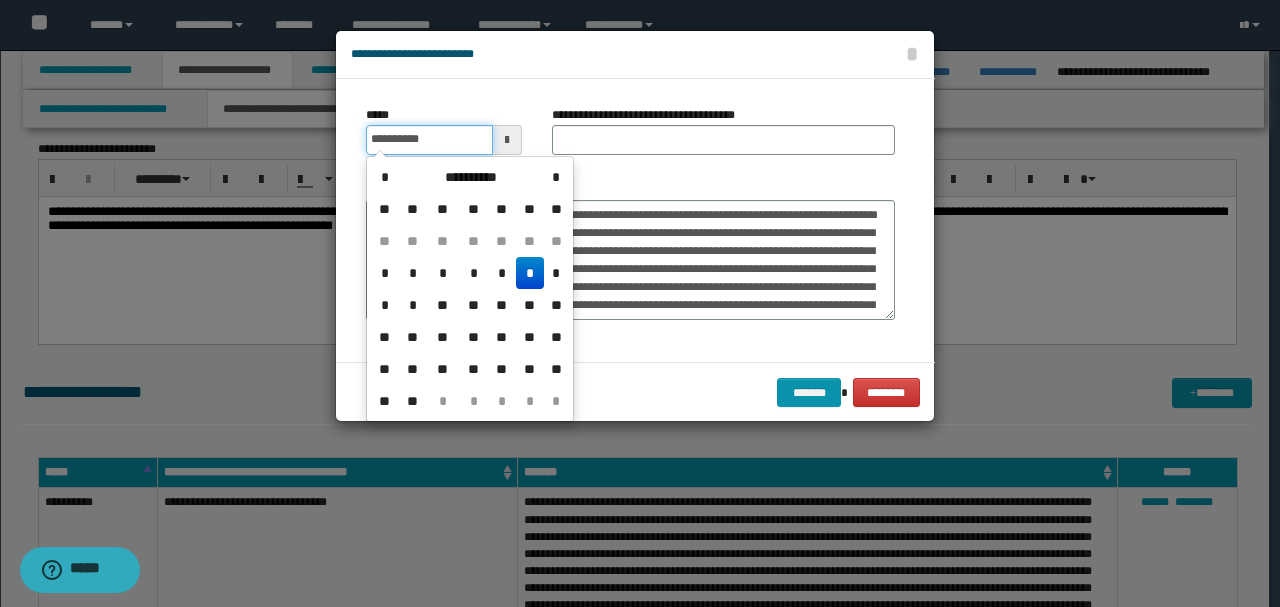 click on "**********" at bounding box center (429, 140) 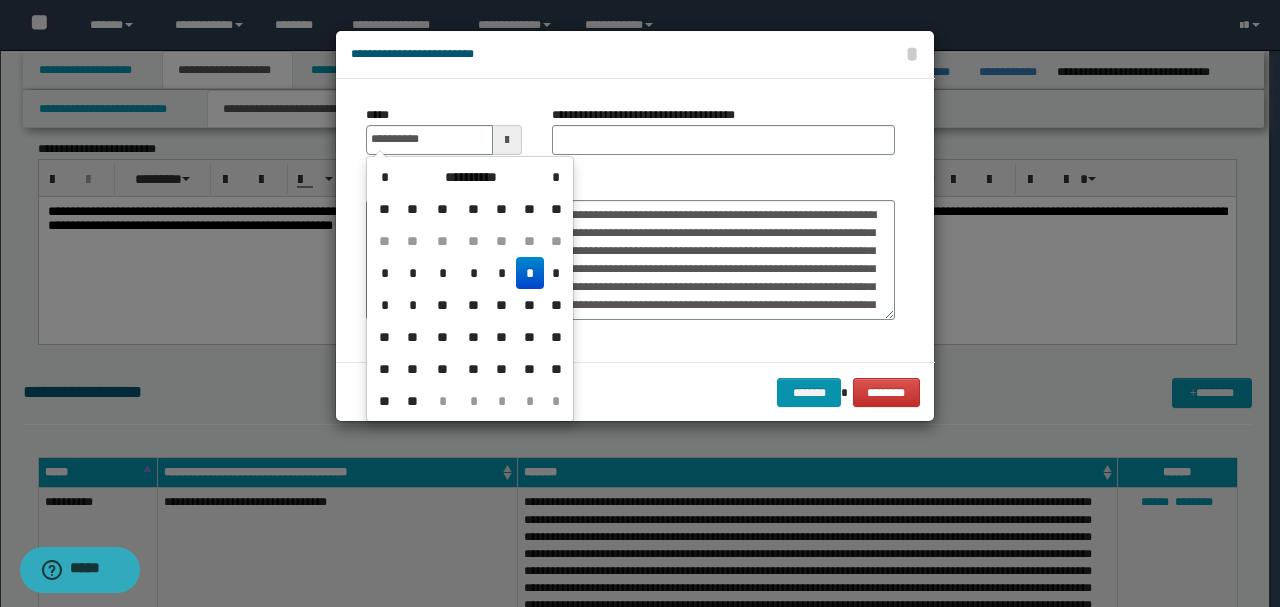 type on "**********" 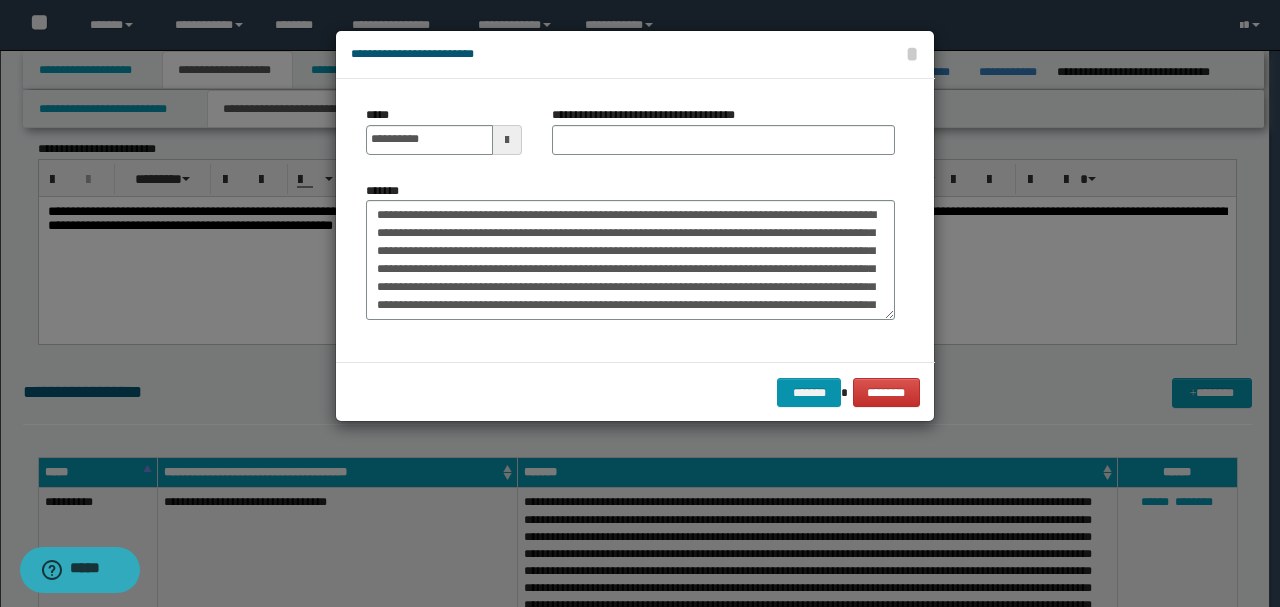 click on "**********" at bounding box center (630, 220) 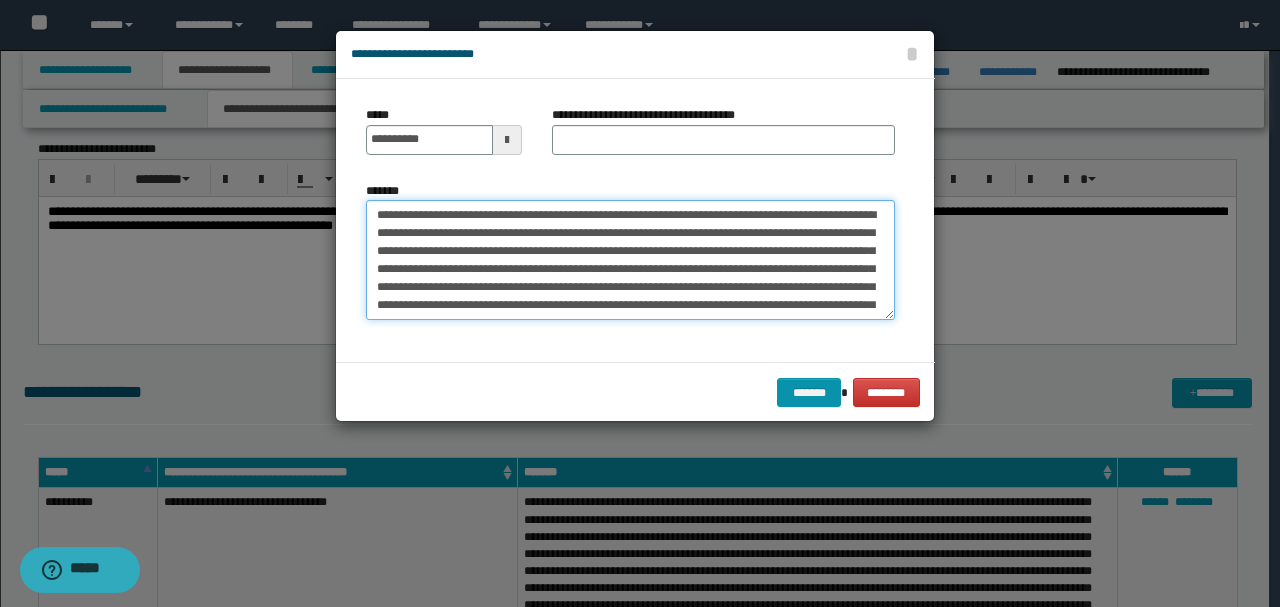 drag, startPoint x: 521, startPoint y: 212, endPoint x: 550, endPoint y: 180, distance: 43.185646 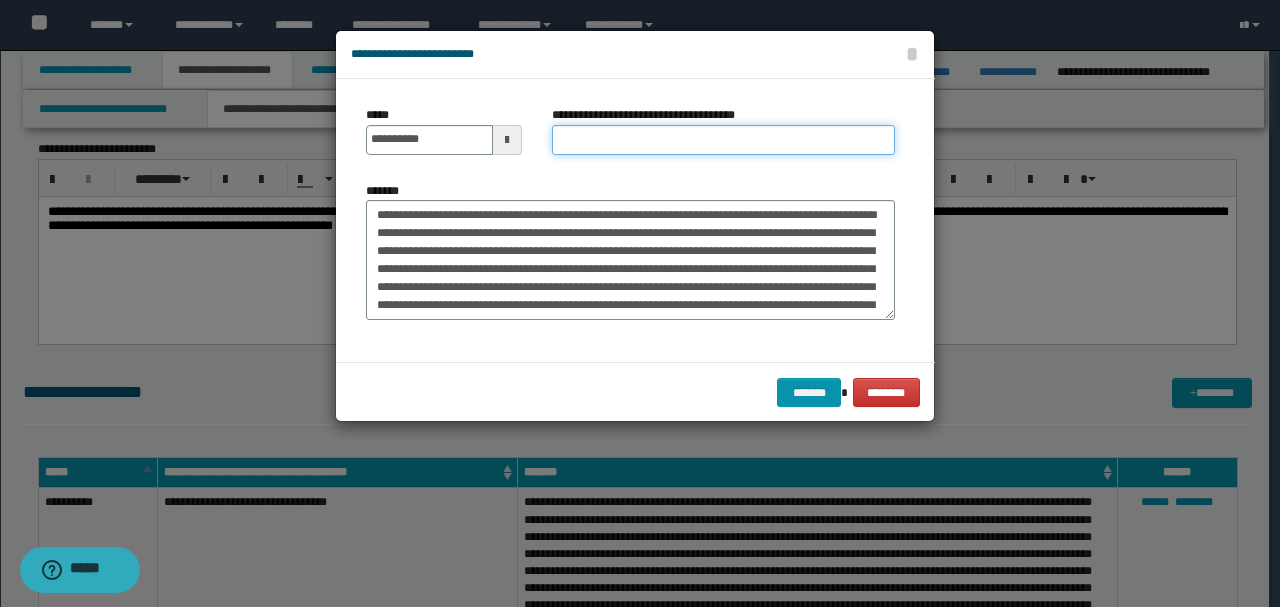 paste on "**********" 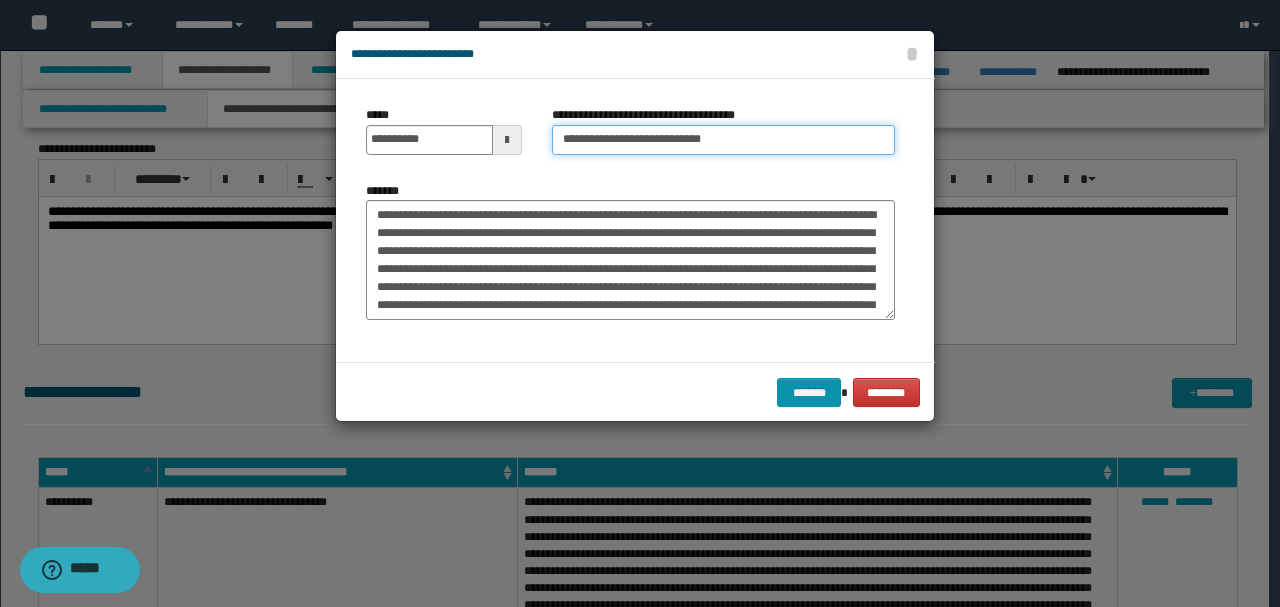click on "**********" at bounding box center (723, 140) 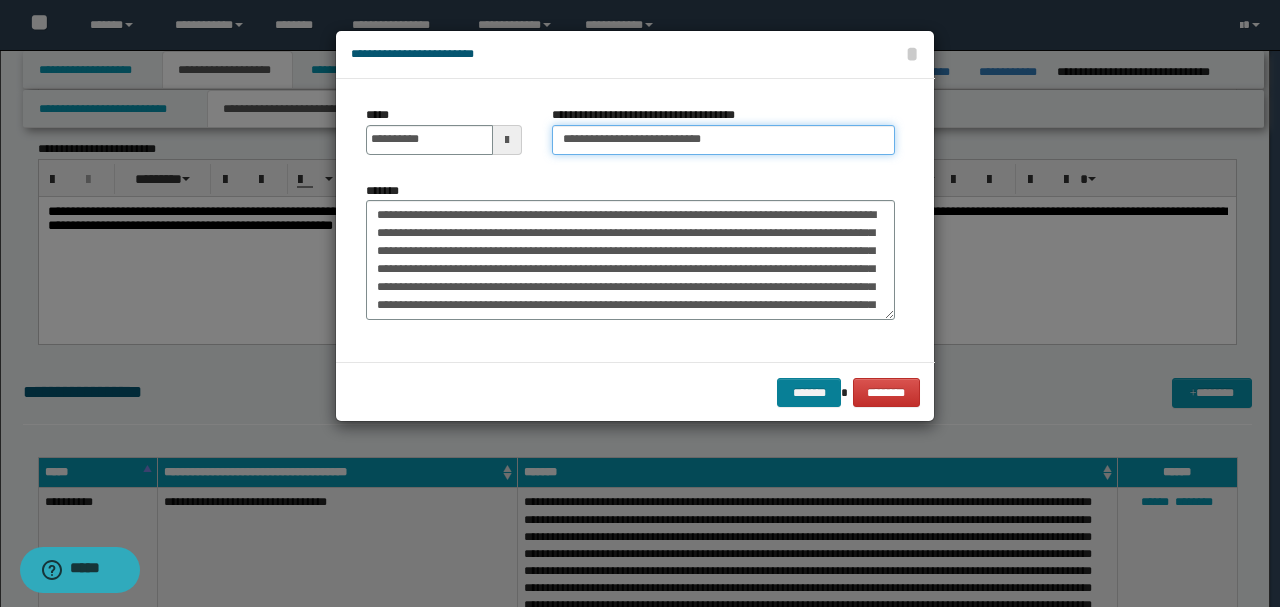 type on "**********" 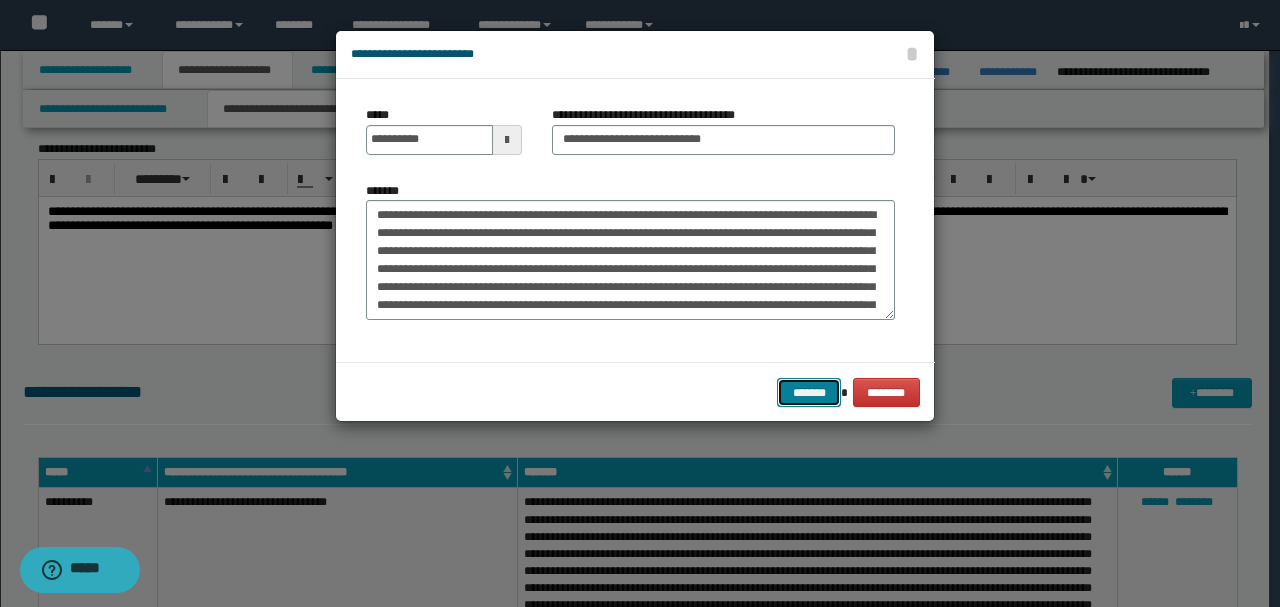 click on "*******" at bounding box center (809, 392) 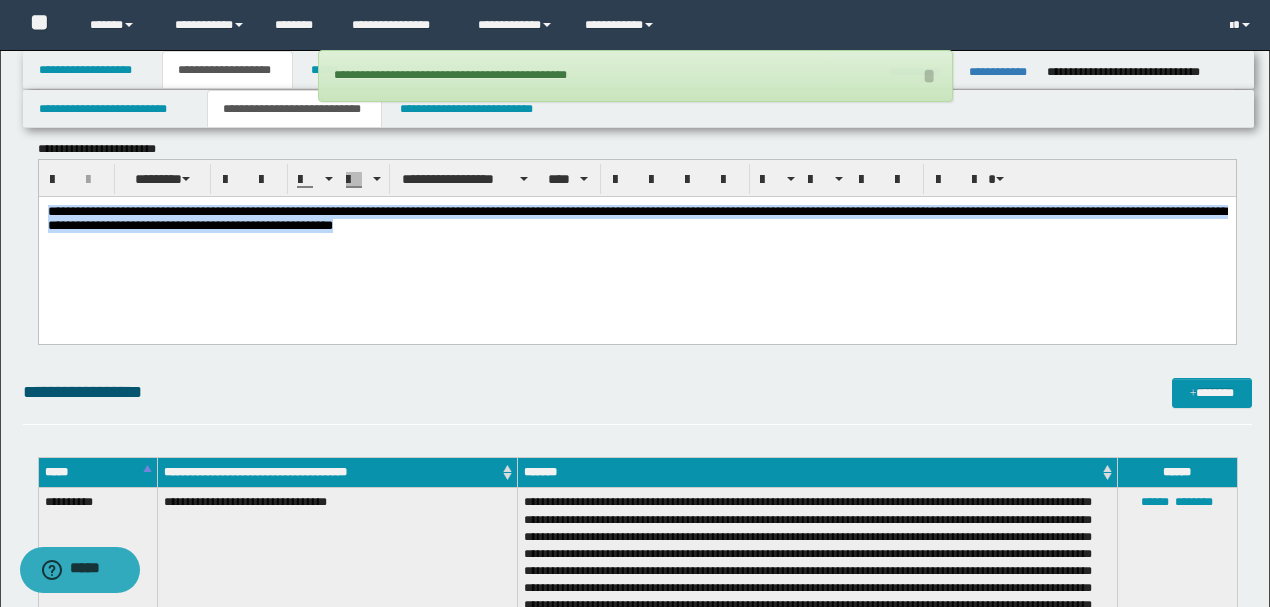 drag, startPoint x: 678, startPoint y: 252, endPoint x: 38, endPoint y: 401, distance: 657.11566 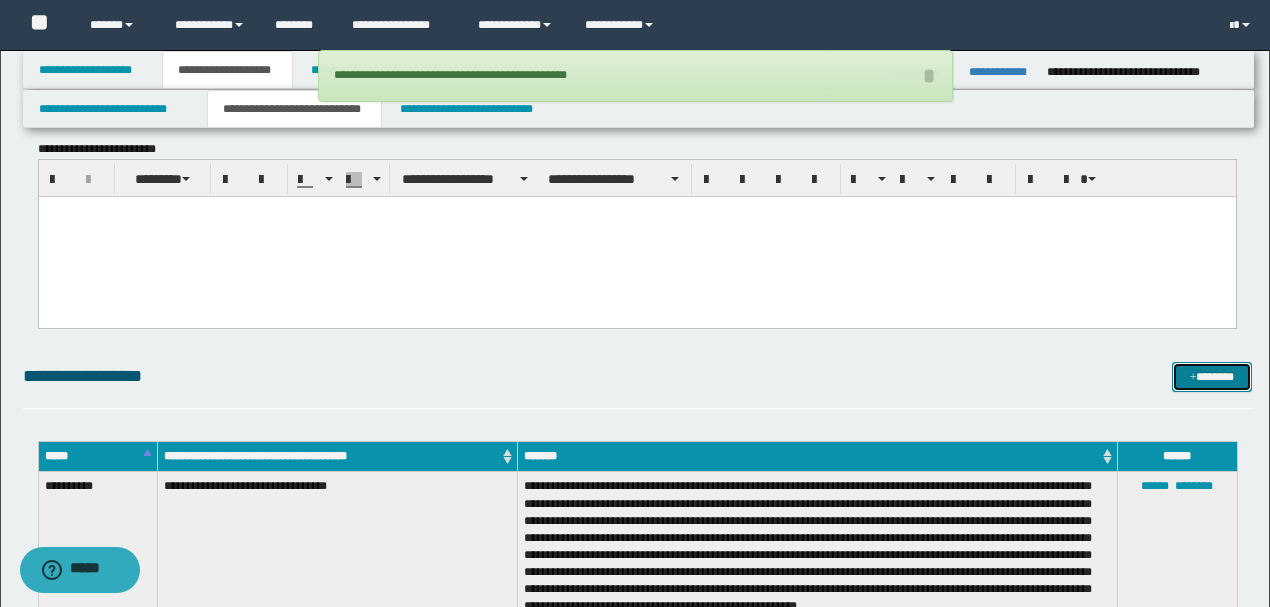 click on "*******" at bounding box center (1211, 376) 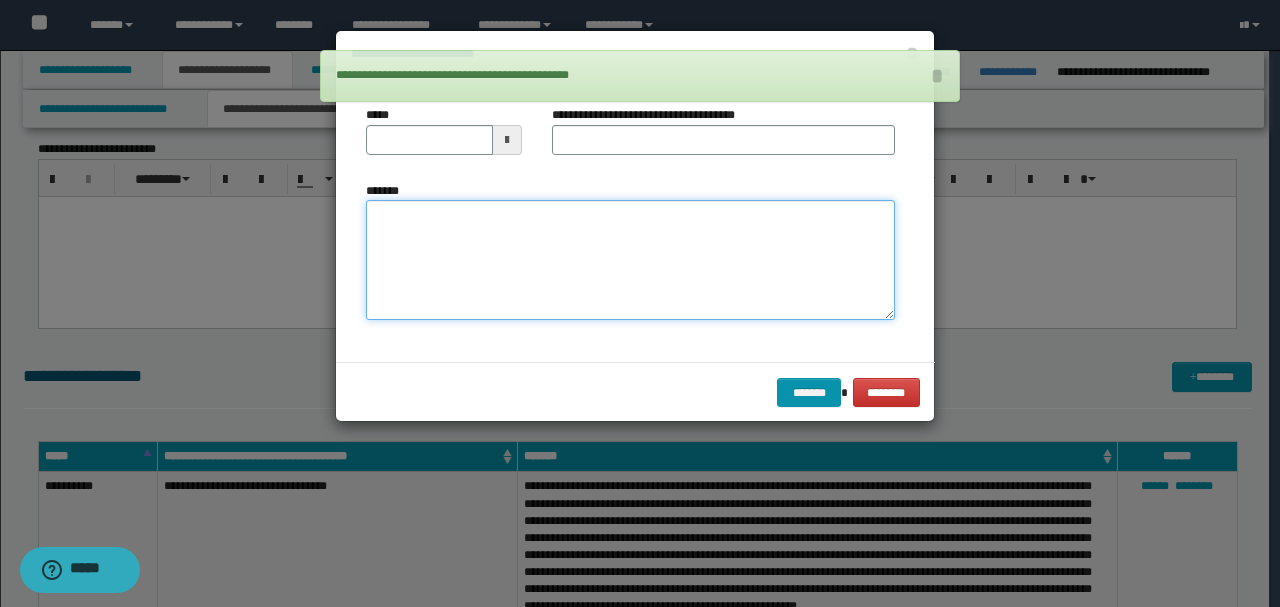 paste on "**********" 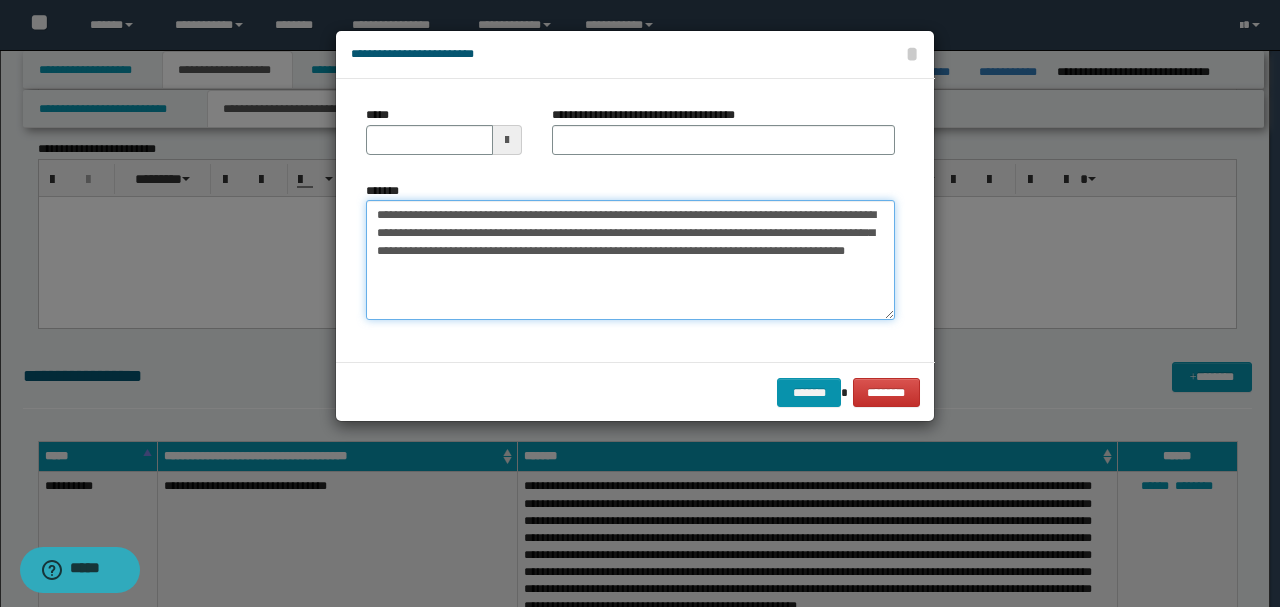 drag, startPoint x: 444, startPoint y: 202, endPoint x: 188, endPoint y: 200, distance: 256.0078 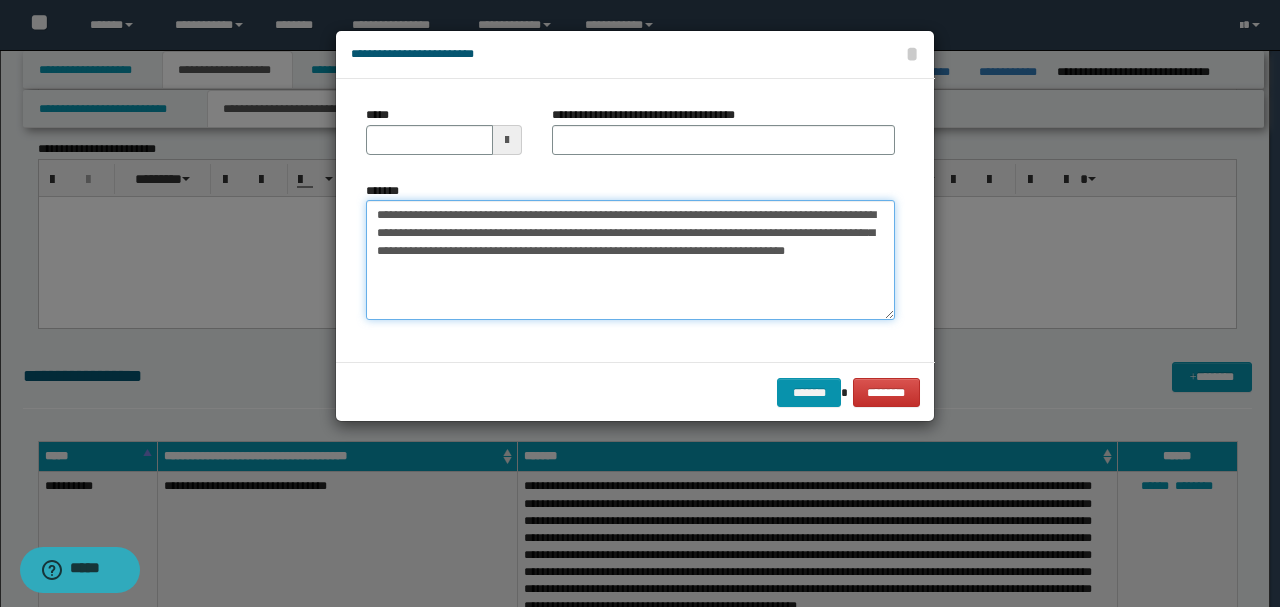 type 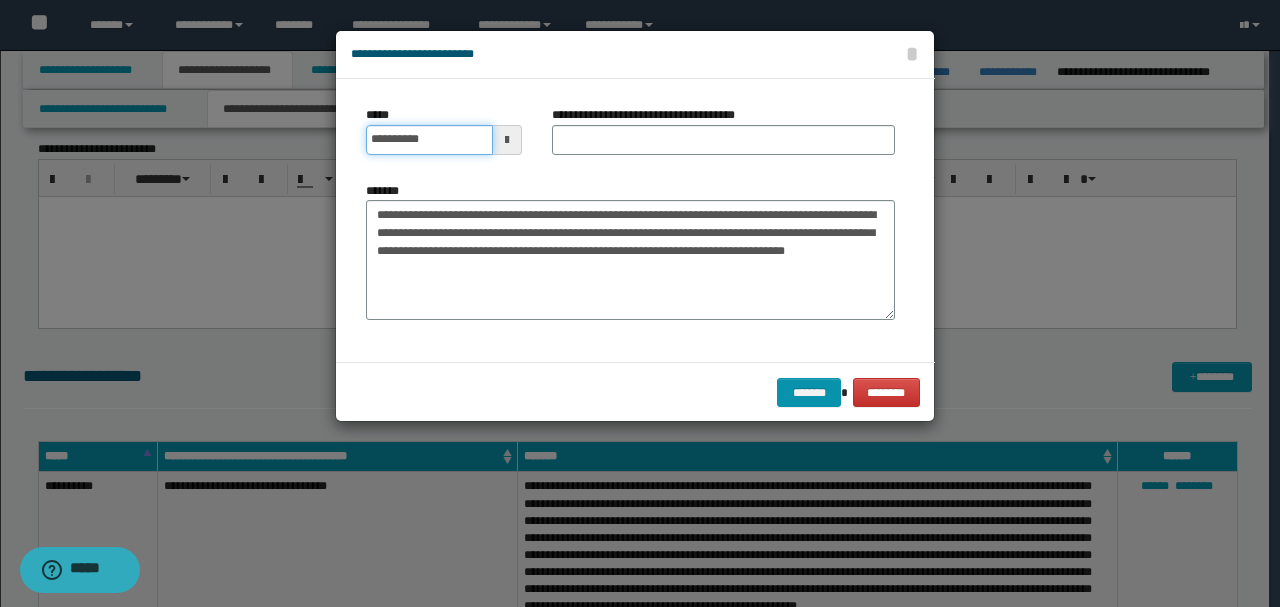 click on "**********" at bounding box center [429, 140] 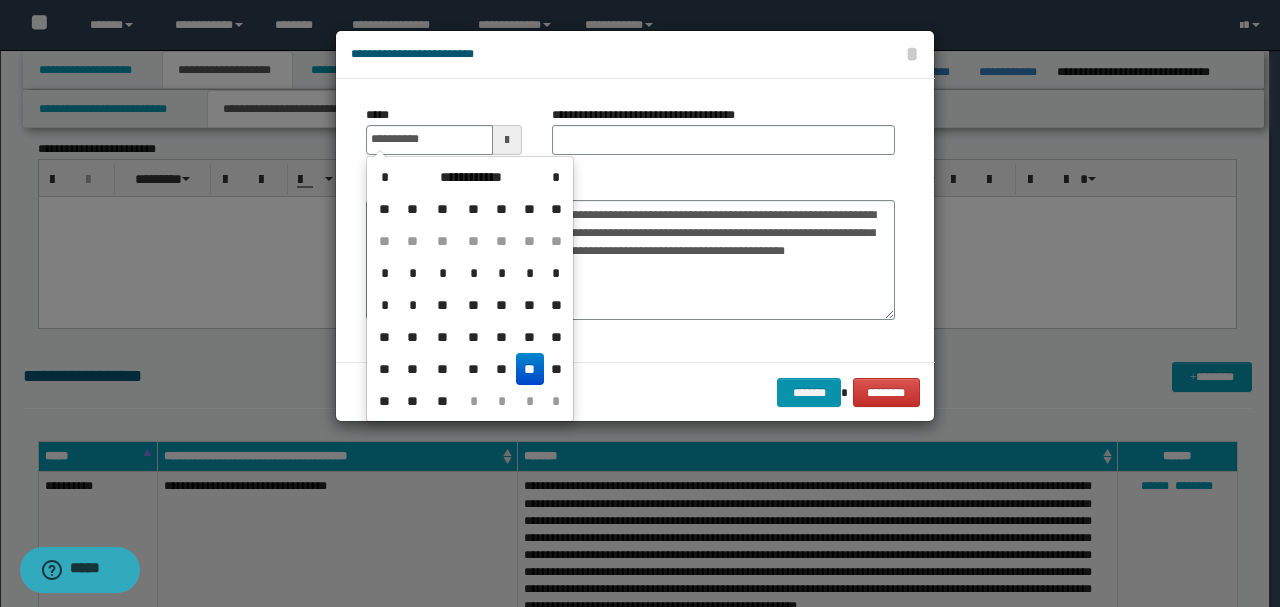 type on "**********" 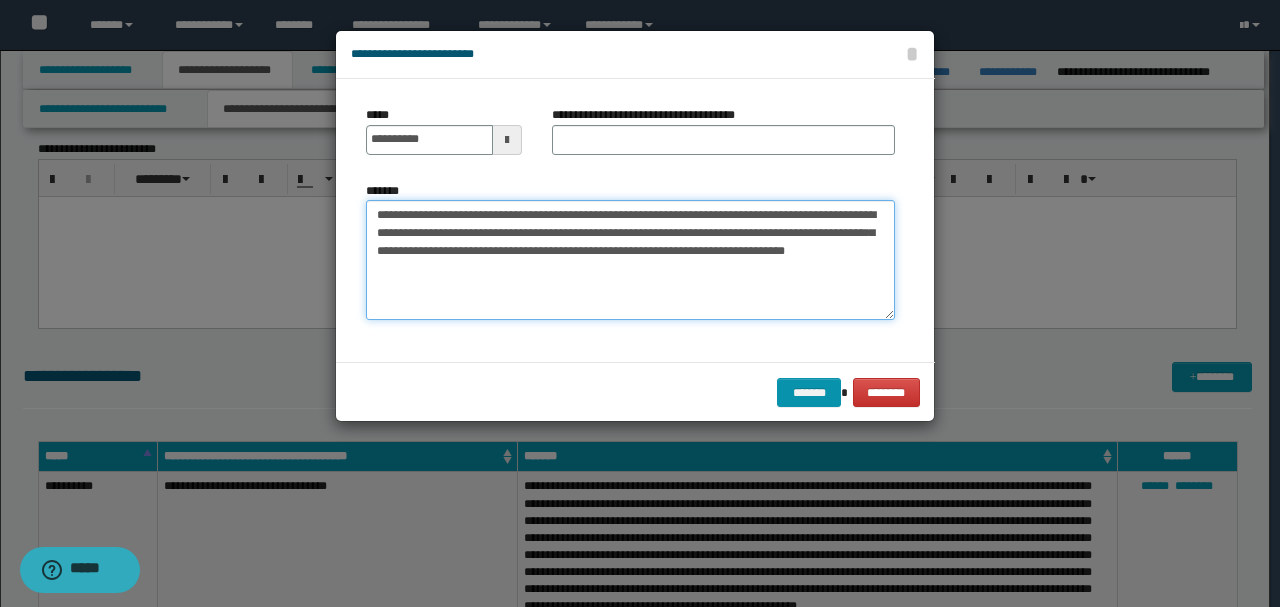 drag, startPoint x: 526, startPoint y: 212, endPoint x: 192, endPoint y: 208, distance: 334.02396 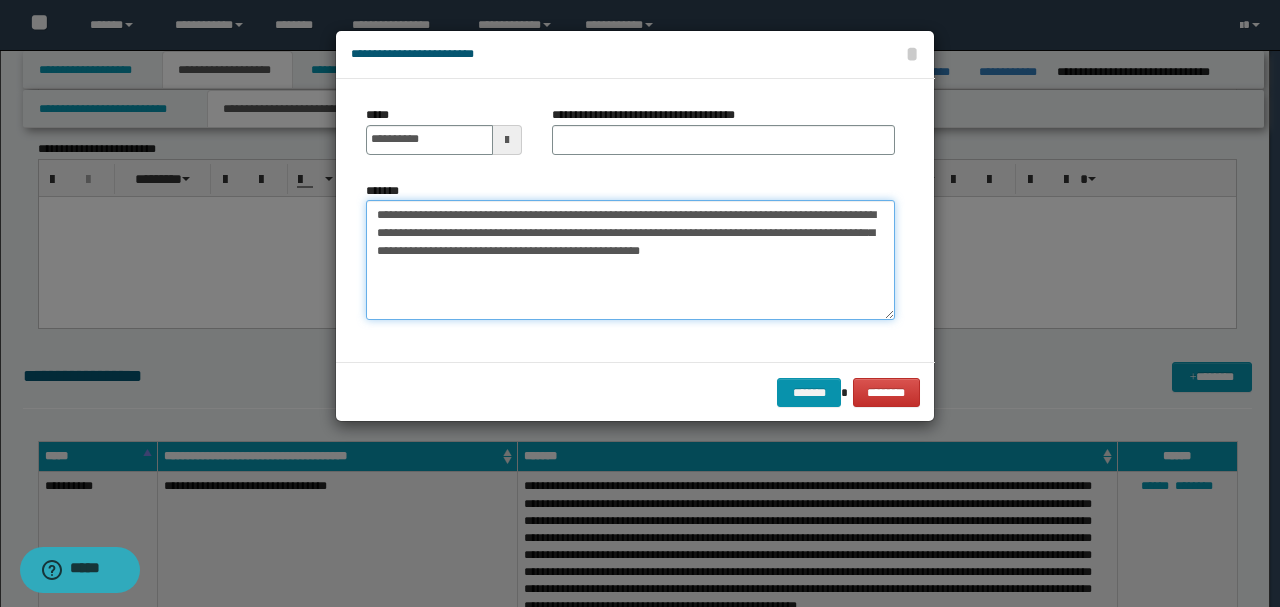 type on "**********" 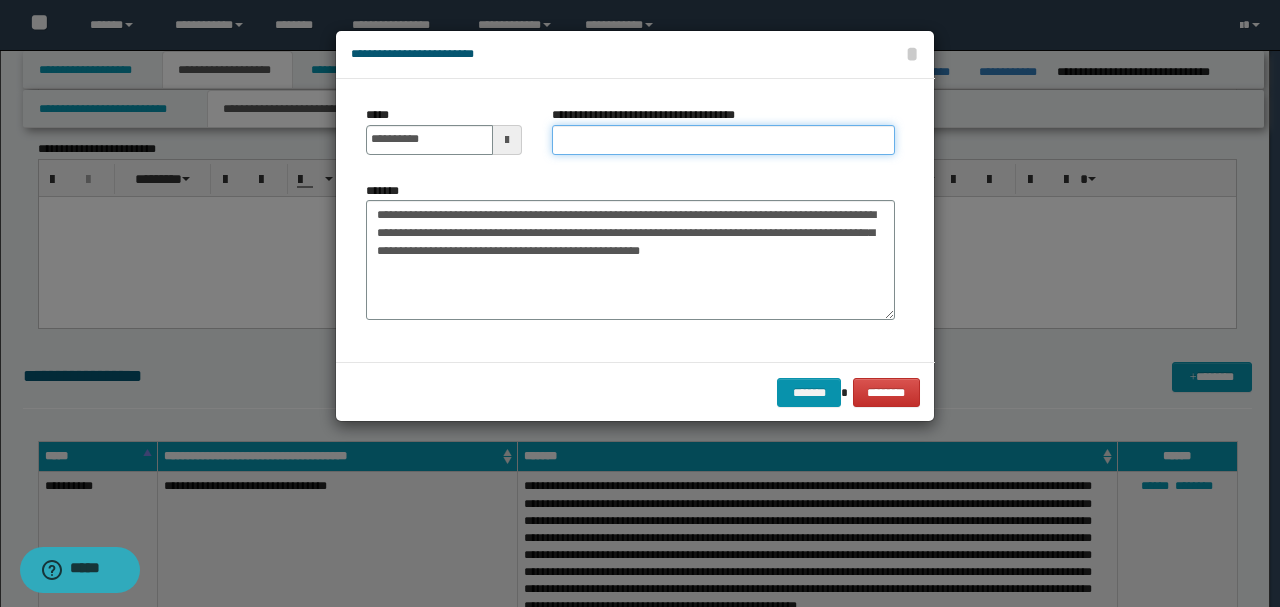 paste on "**********" 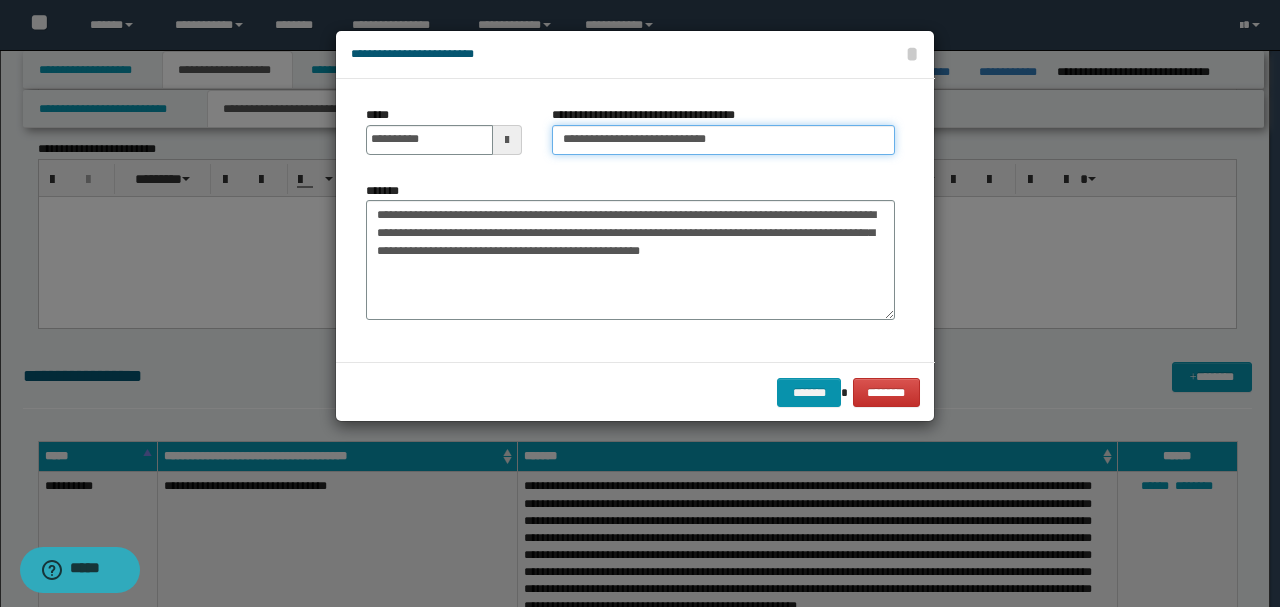 click on "**********" at bounding box center (723, 140) 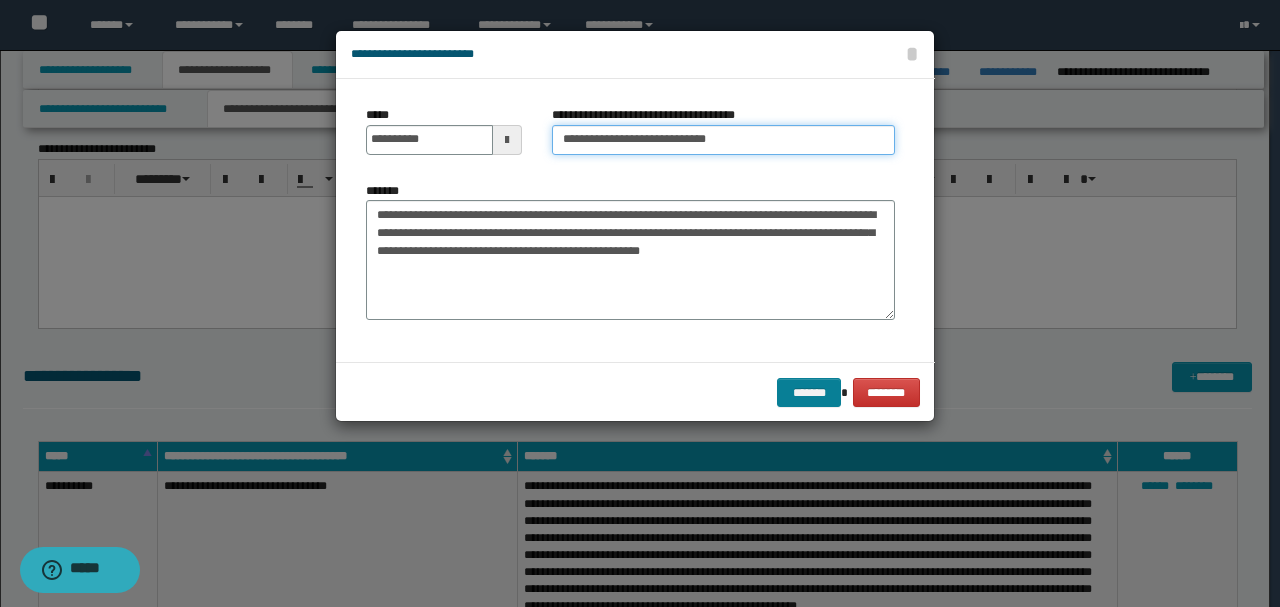 type on "**********" 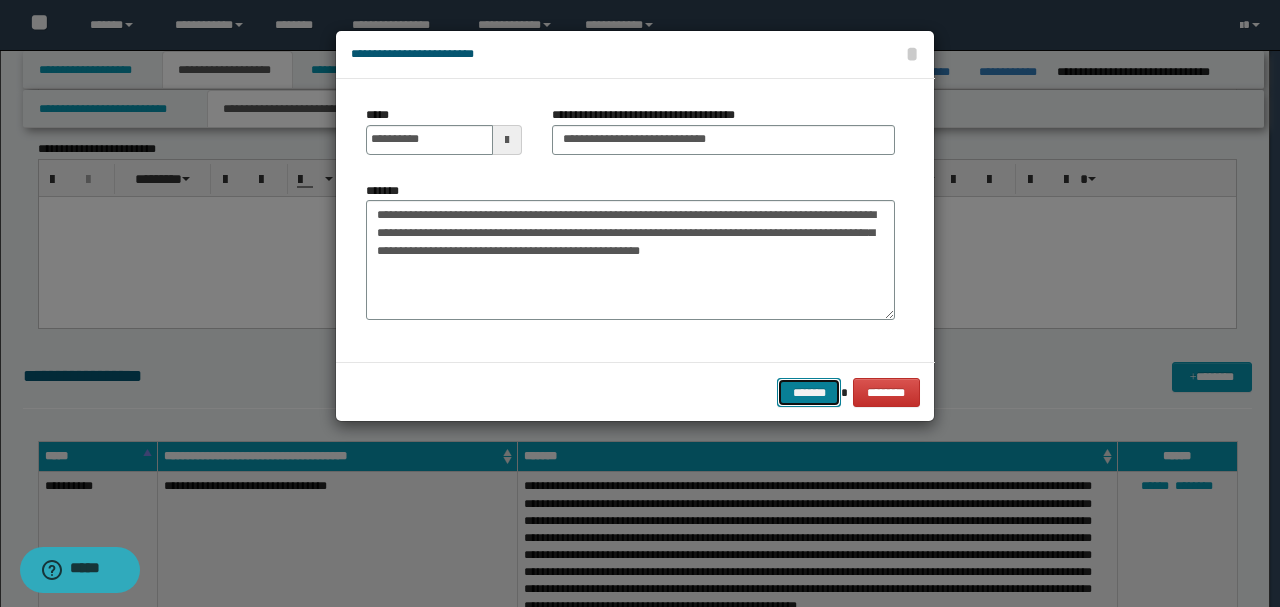 click on "*******" at bounding box center [809, 392] 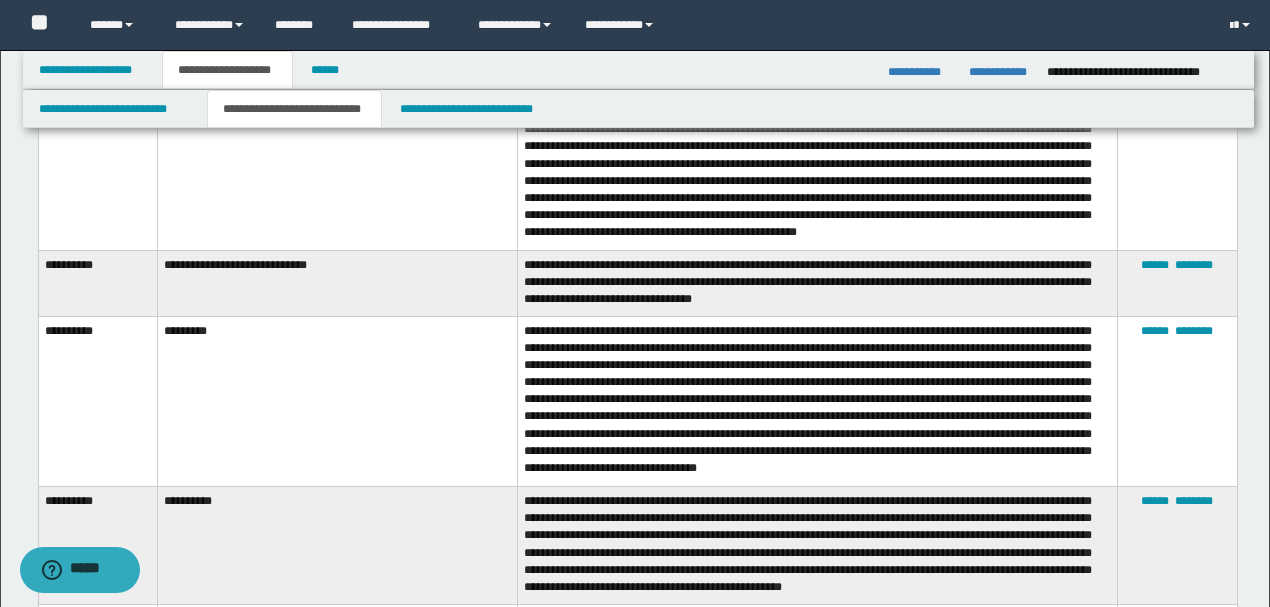 scroll, scrollTop: 2048, scrollLeft: 0, axis: vertical 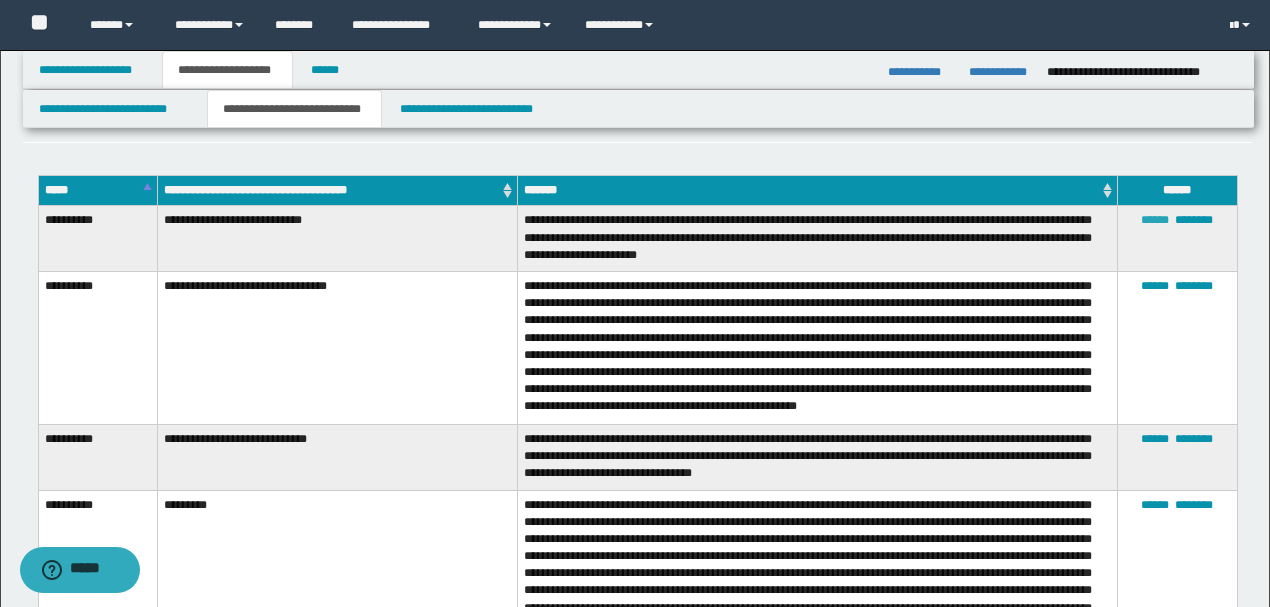 click on "******" at bounding box center [1155, 220] 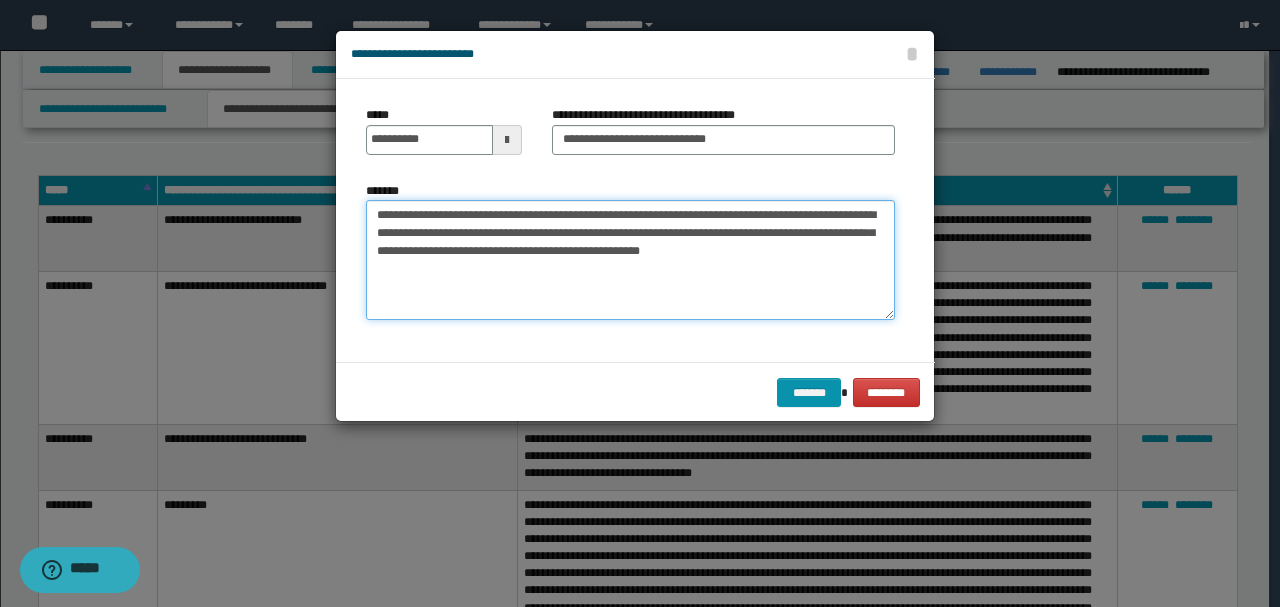 click on "**********" at bounding box center (630, 259) 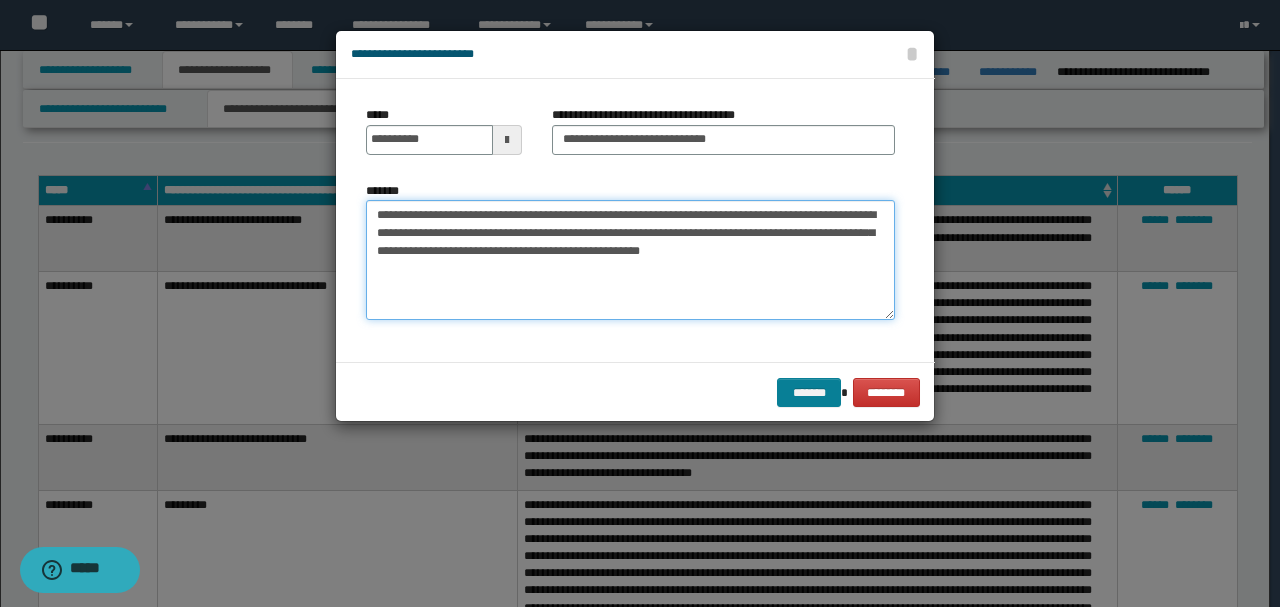 type on "**********" 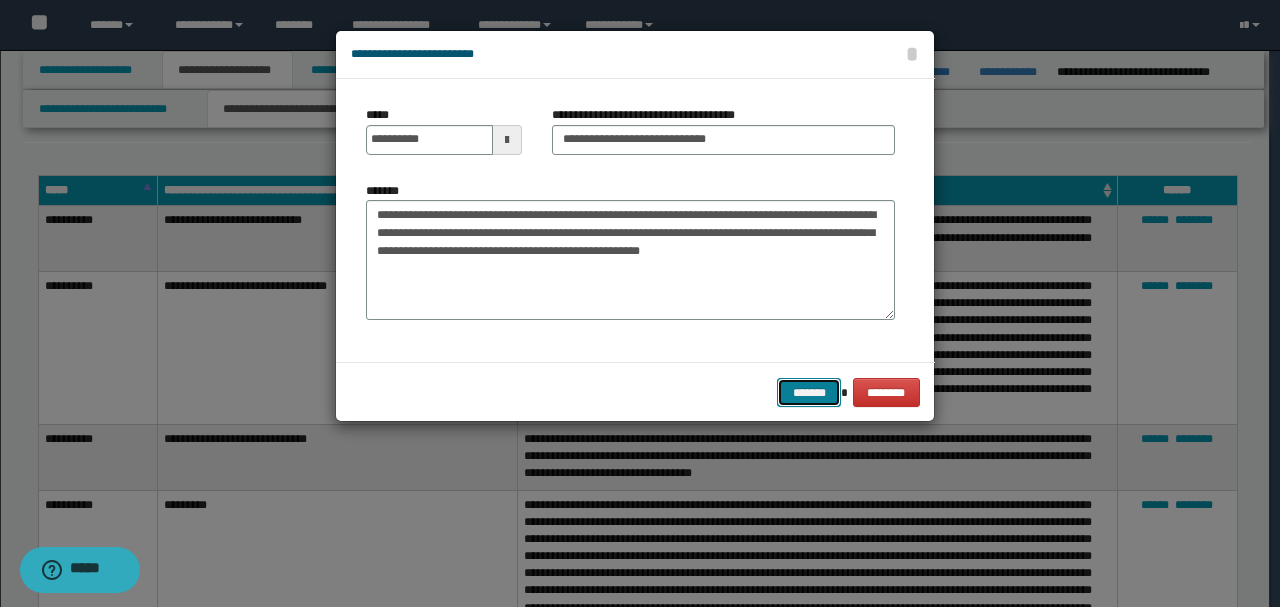 click on "*******" at bounding box center [809, 392] 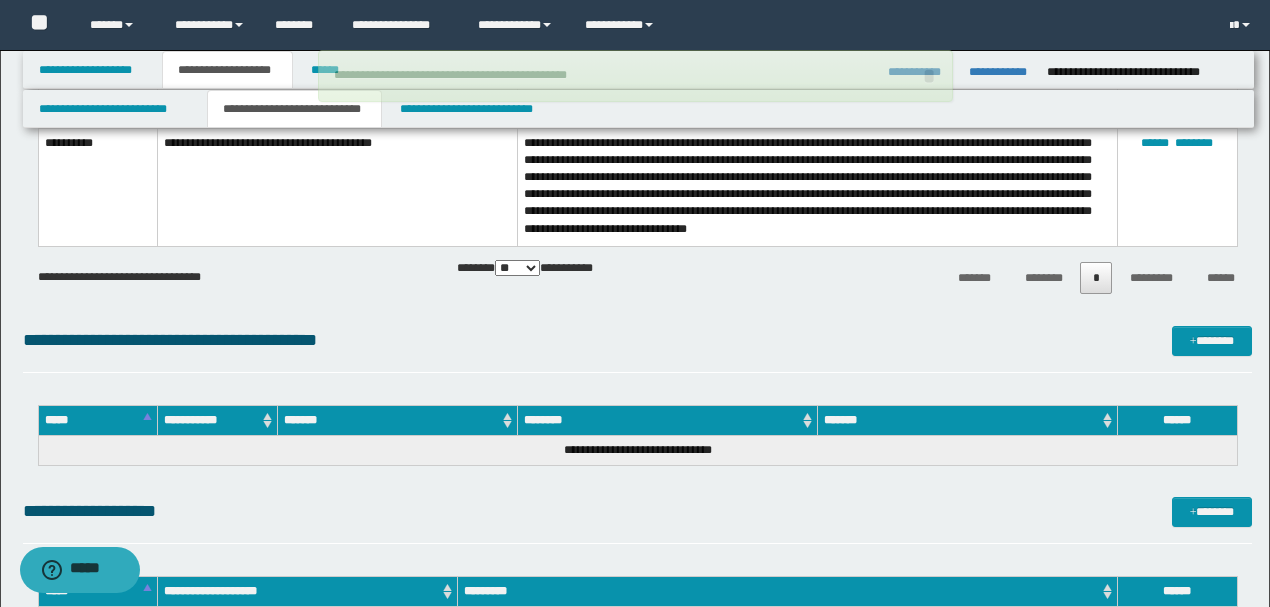 scroll, scrollTop: 3382, scrollLeft: 0, axis: vertical 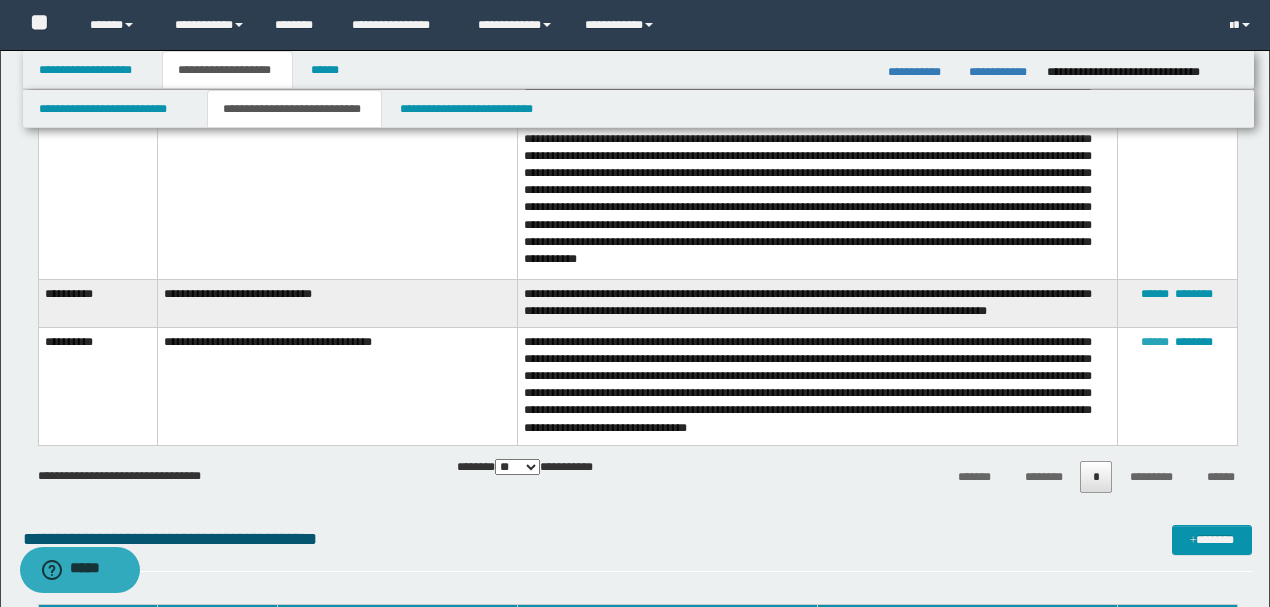 click on "******" at bounding box center [1155, 342] 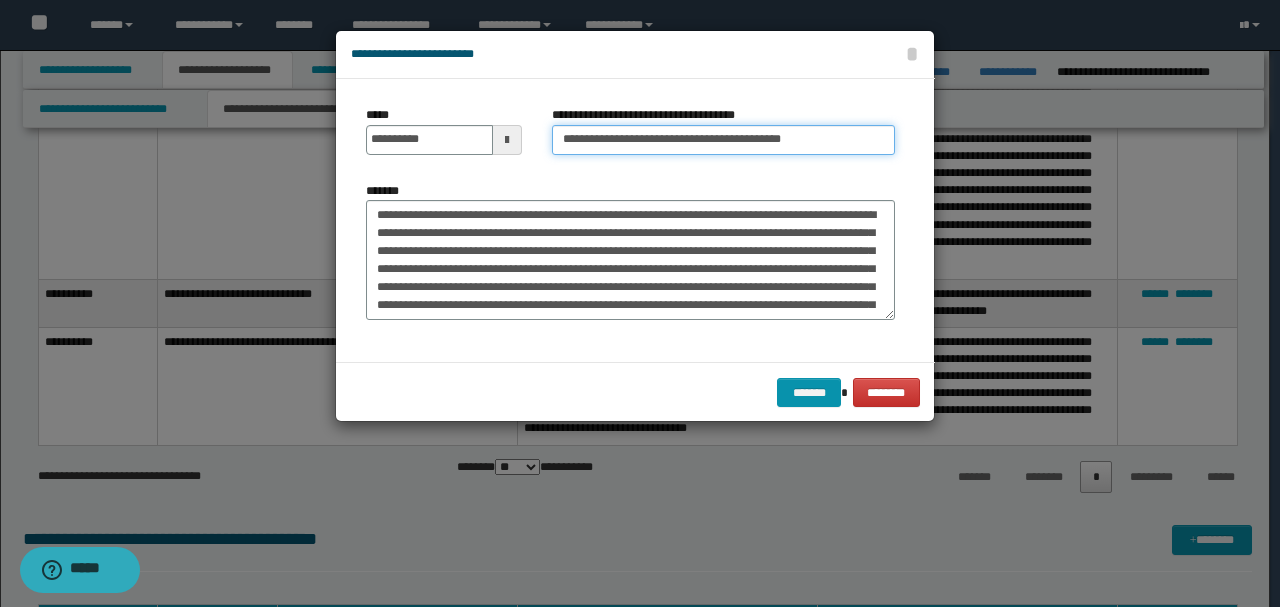 drag, startPoint x: 658, startPoint y: 136, endPoint x: 314, endPoint y: 131, distance: 344.03635 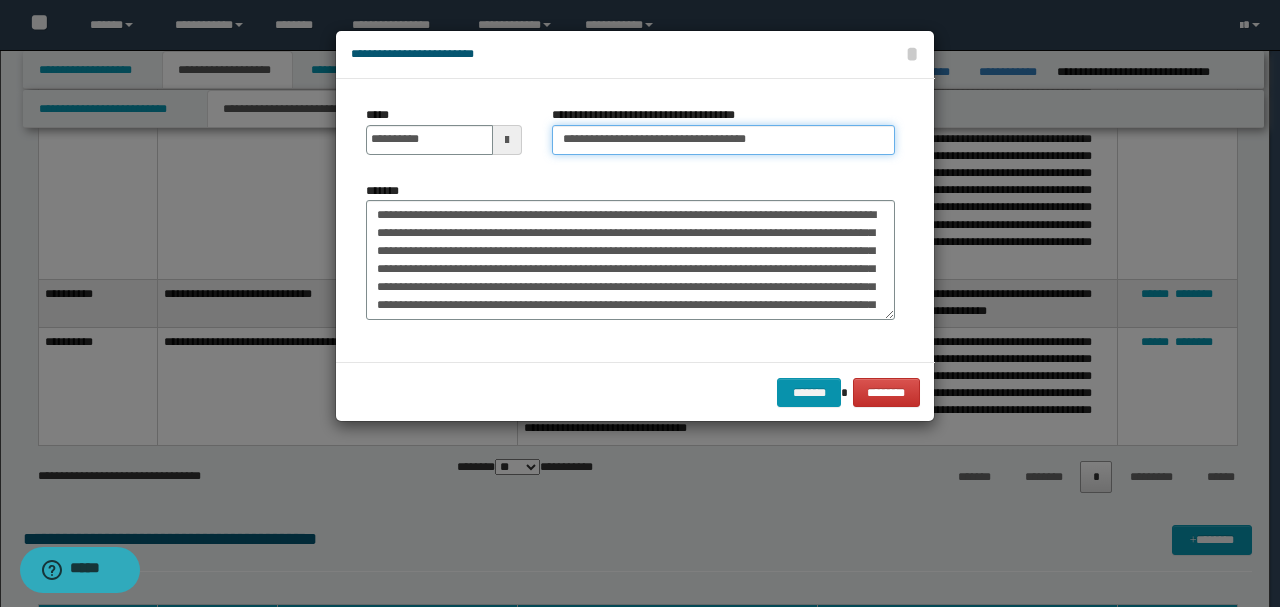 click on "**********" at bounding box center (723, 140) 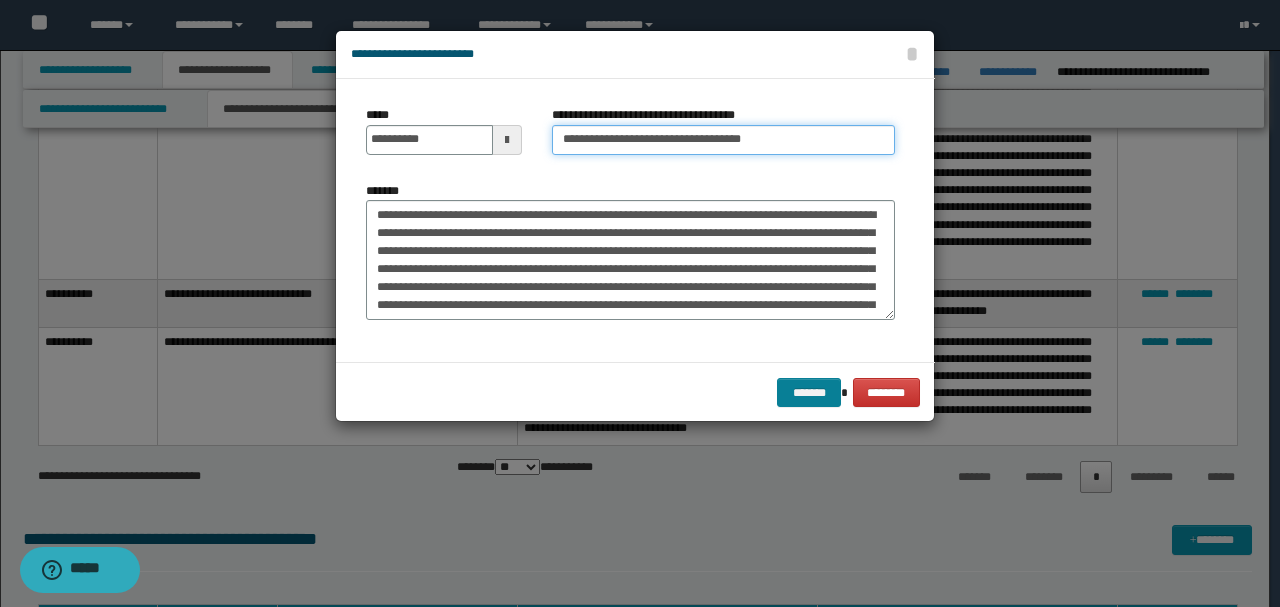type on "**********" 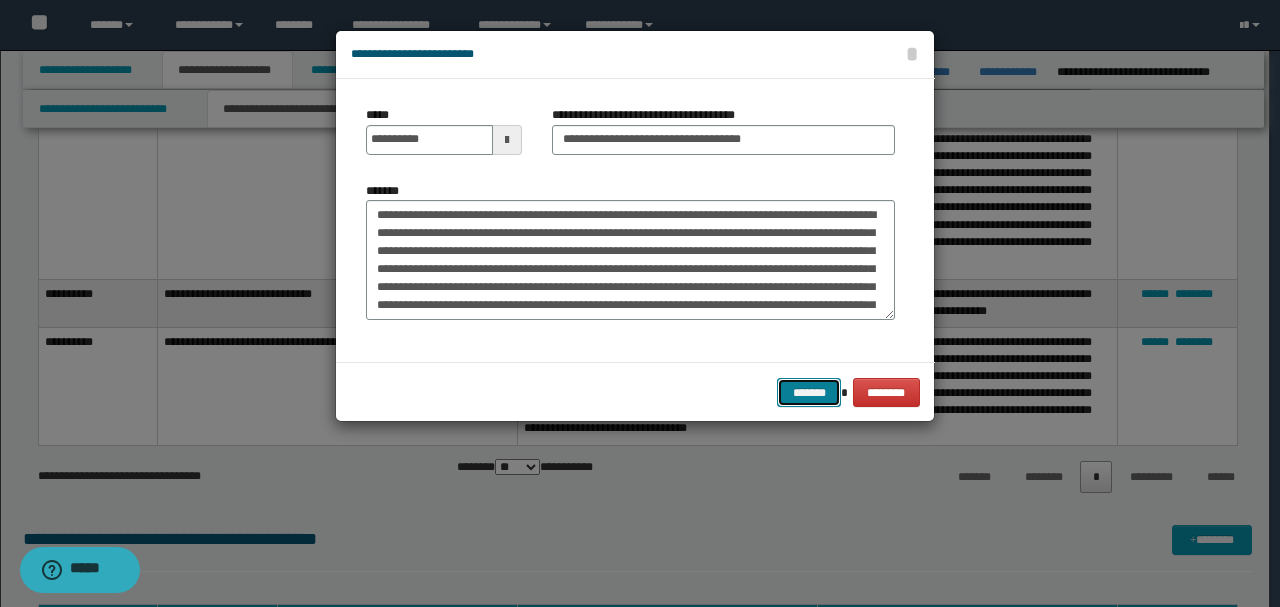 click on "*******" at bounding box center (809, 392) 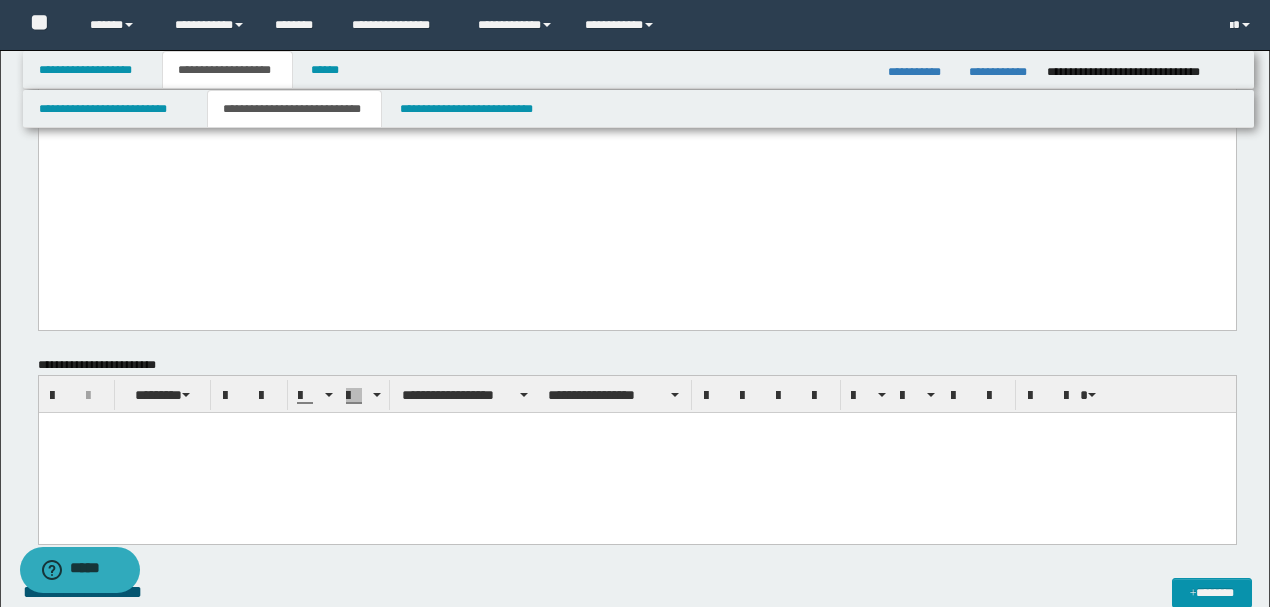 scroll, scrollTop: 1715, scrollLeft: 0, axis: vertical 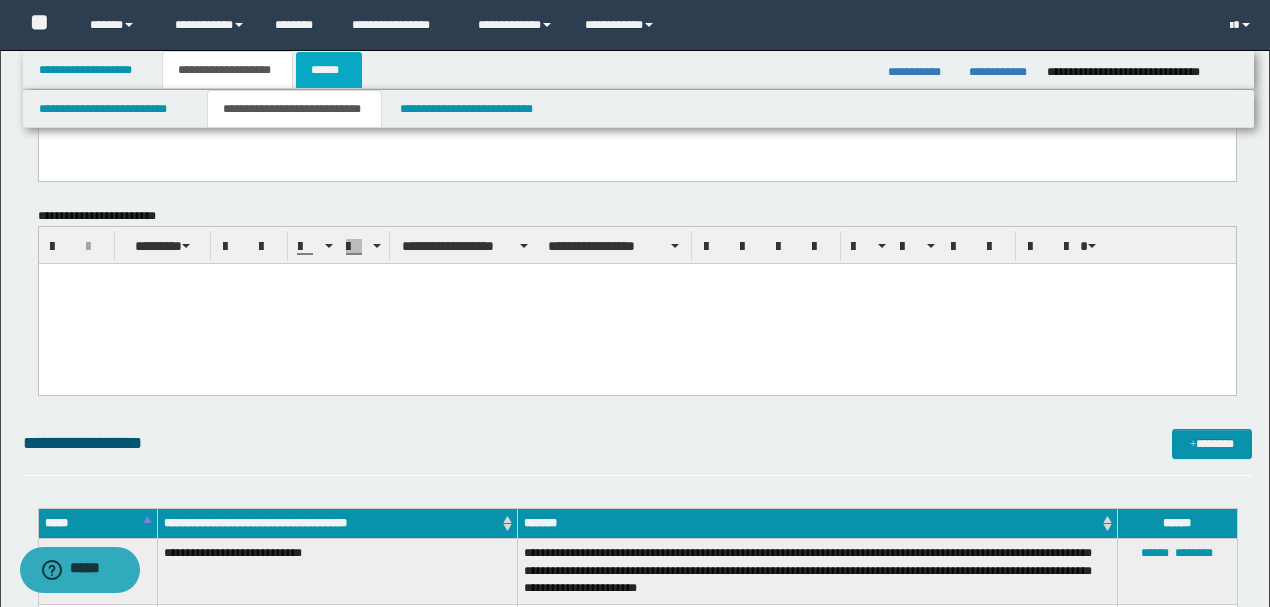 click on "******" at bounding box center (329, 70) 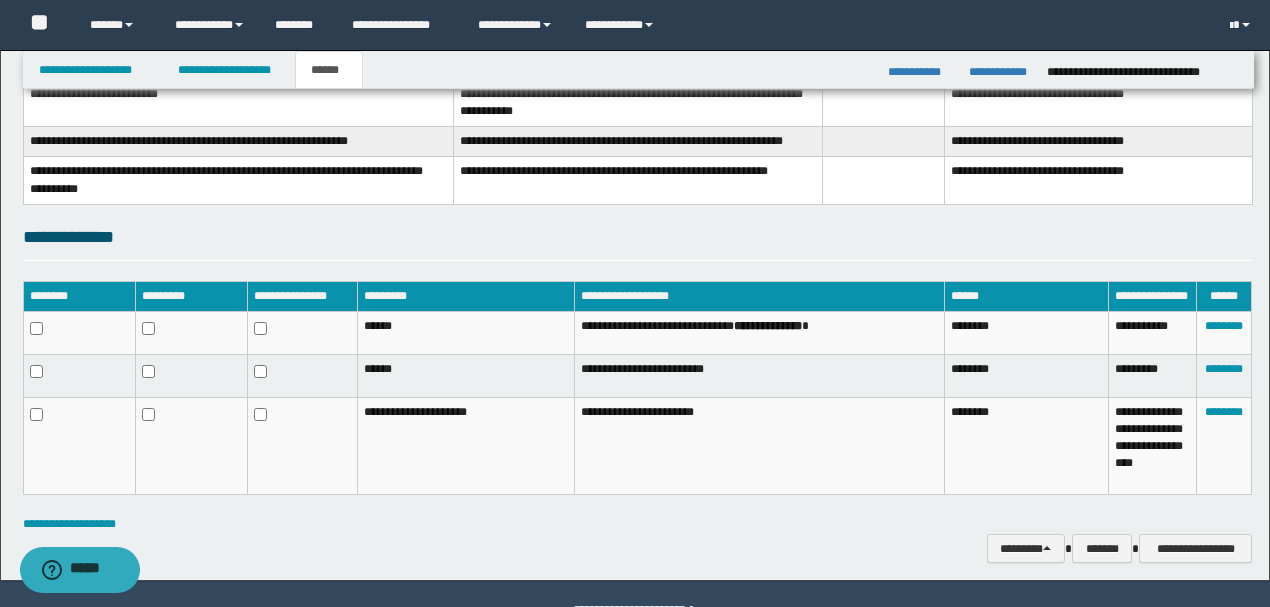 scroll, scrollTop: 460, scrollLeft: 0, axis: vertical 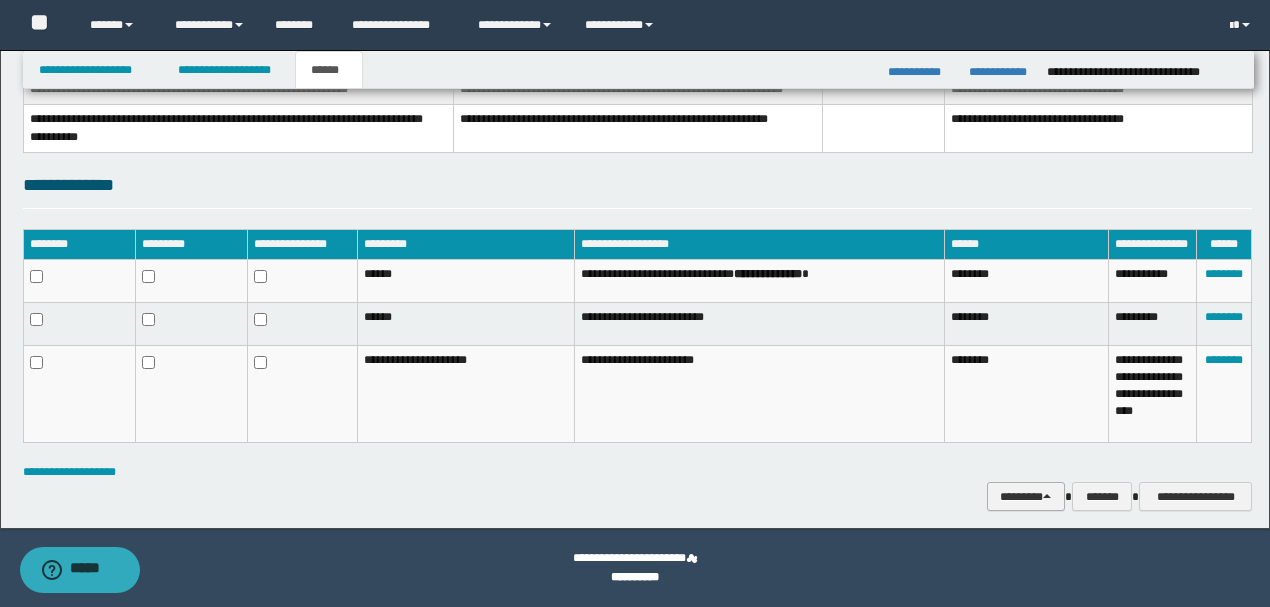 click on "********" at bounding box center [1026, 496] 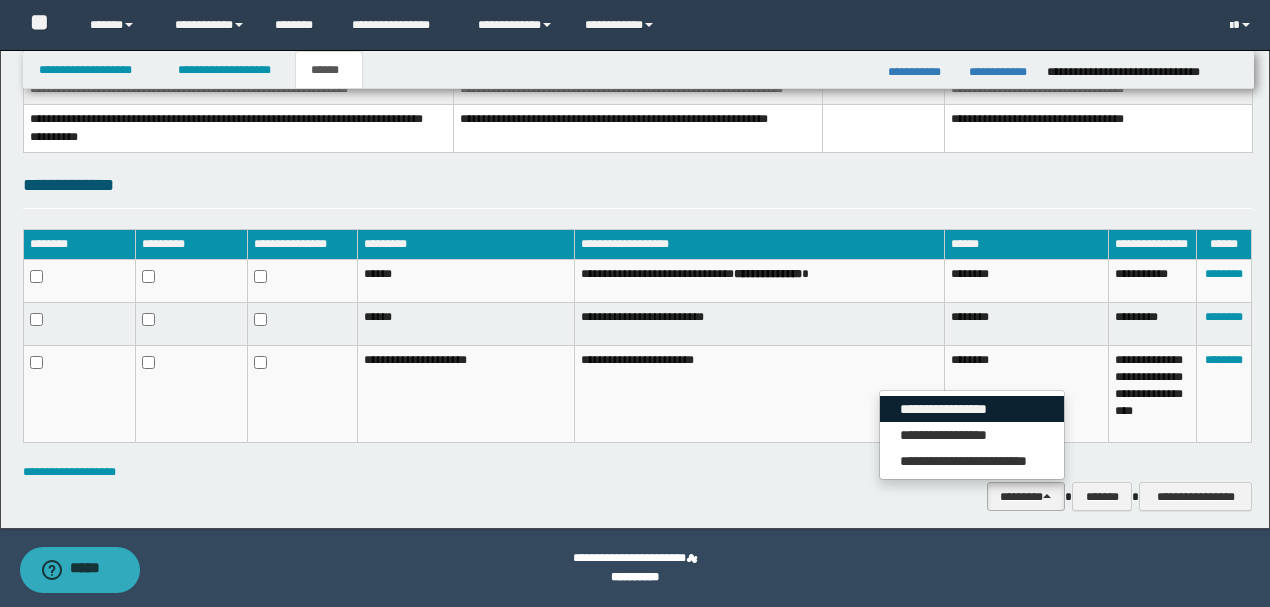 click on "**********" at bounding box center (972, 409) 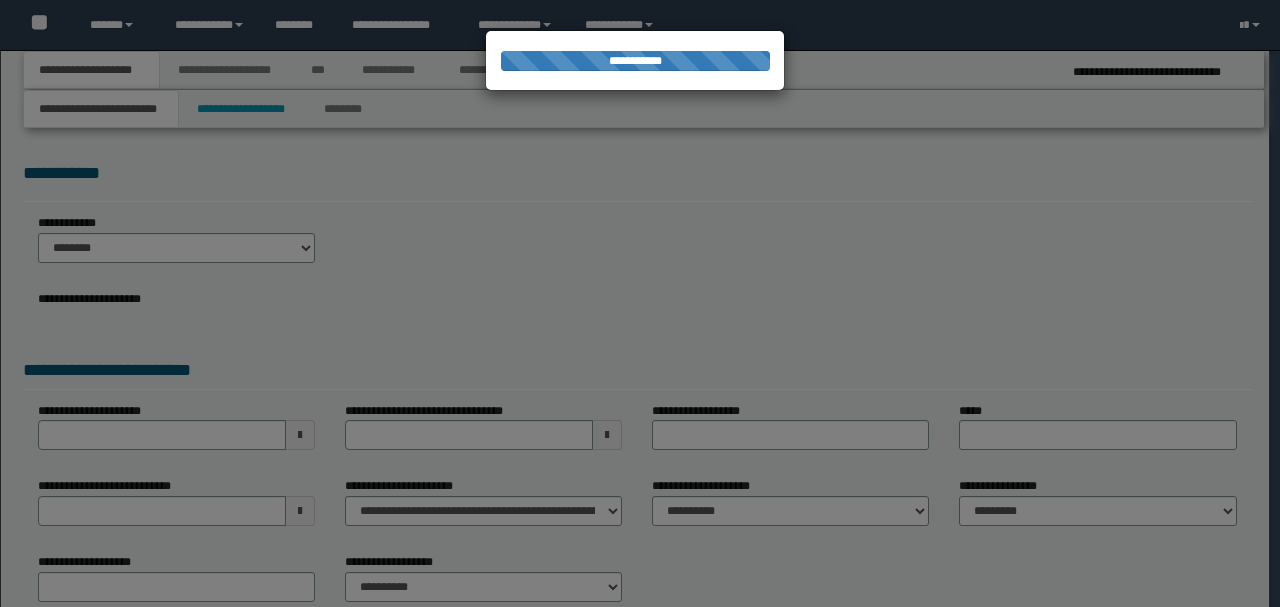 scroll, scrollTop: 0, scrollLeft: 0, axis: both 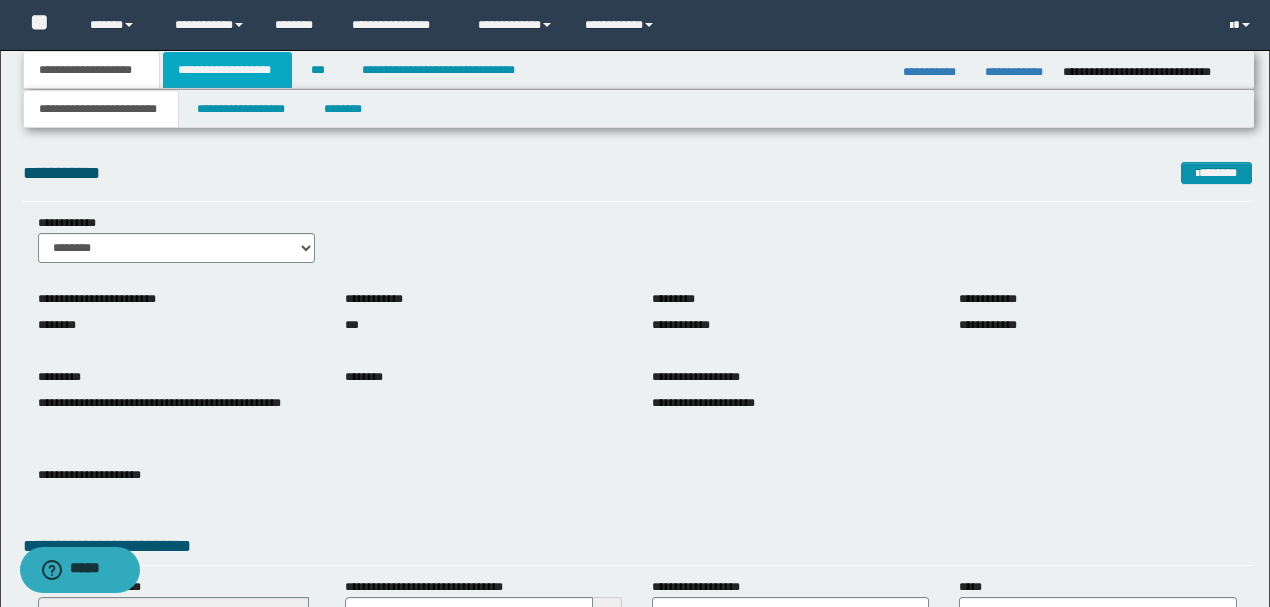 click on "**********" at bounding box center (227, 70) 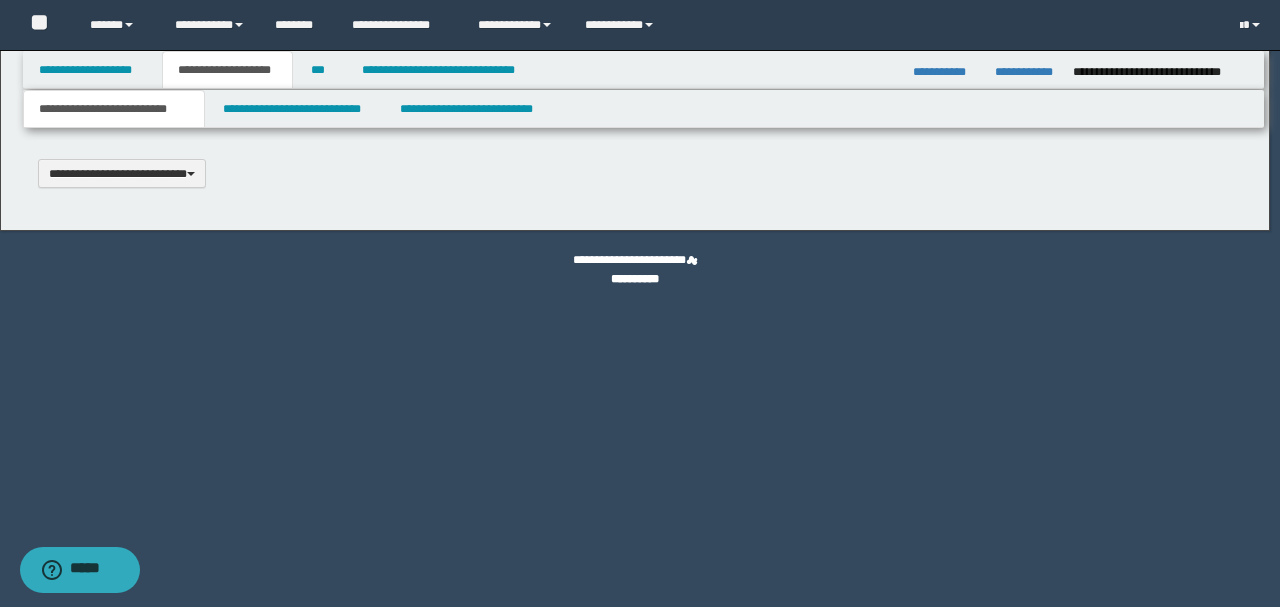 type 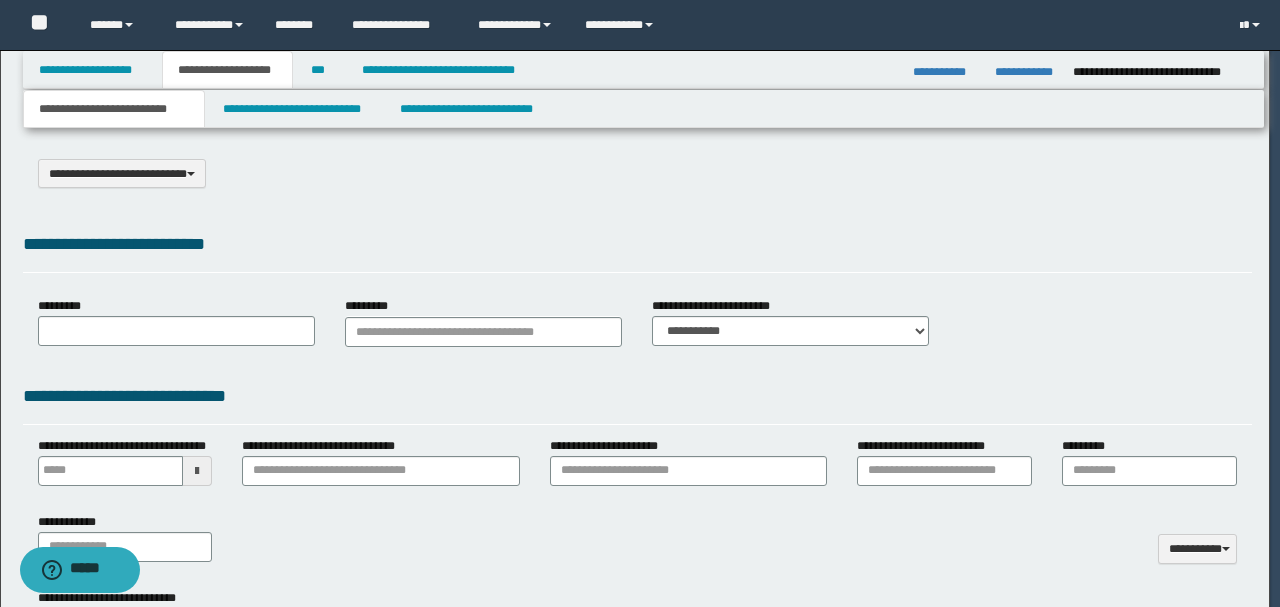 type on "**********" 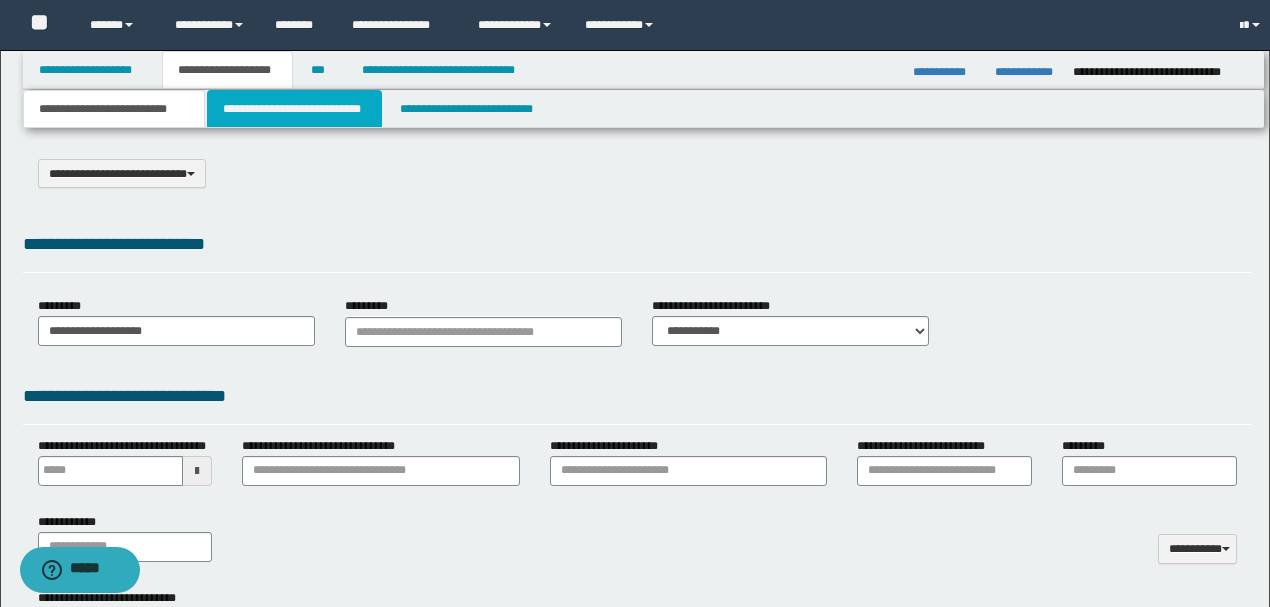 click on "**********" at bounding box center (294, 109) 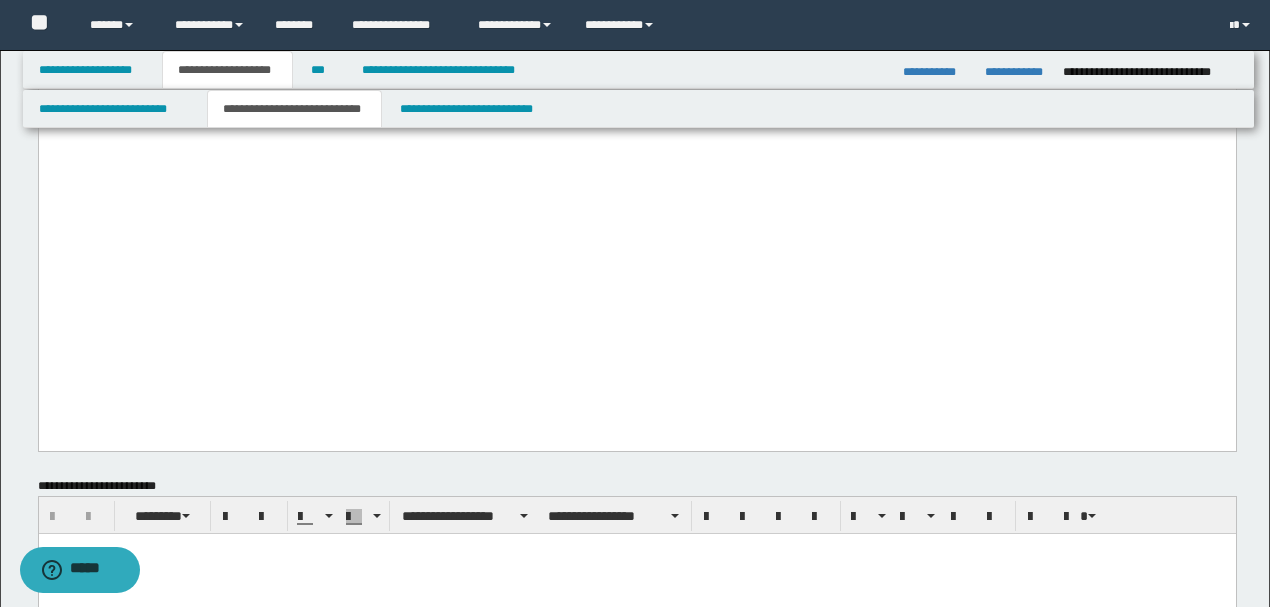 scroll, scrollTop: 2133, scrollLeft: 0, axis: vertical 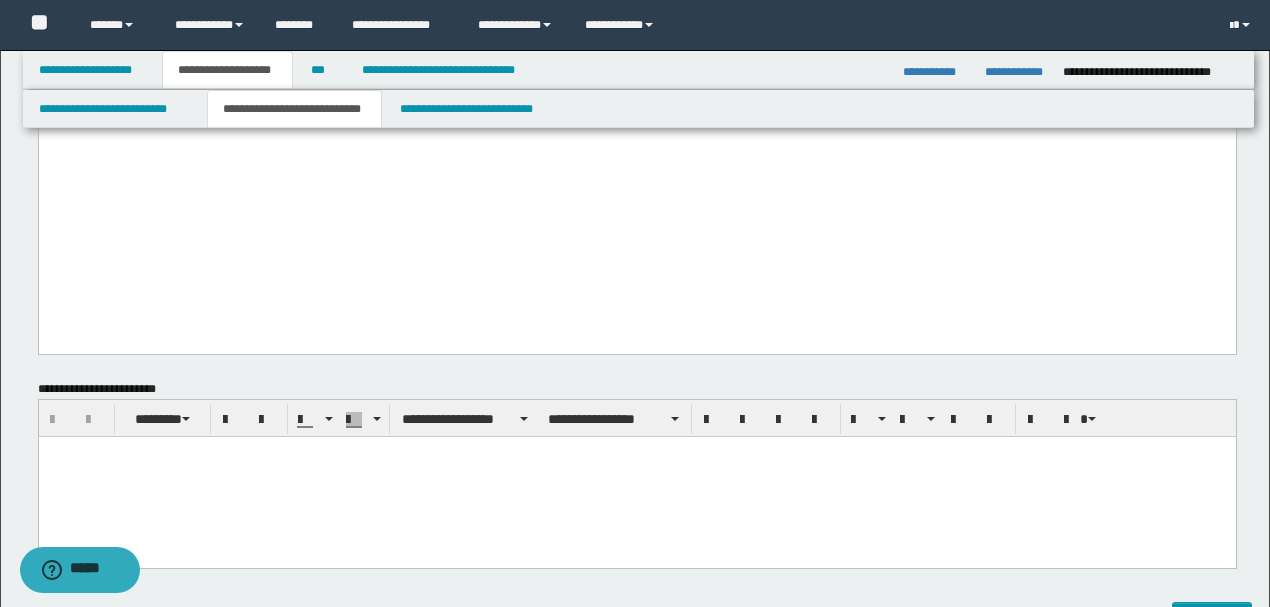 click on "**********" at bounding box center (660, 15) 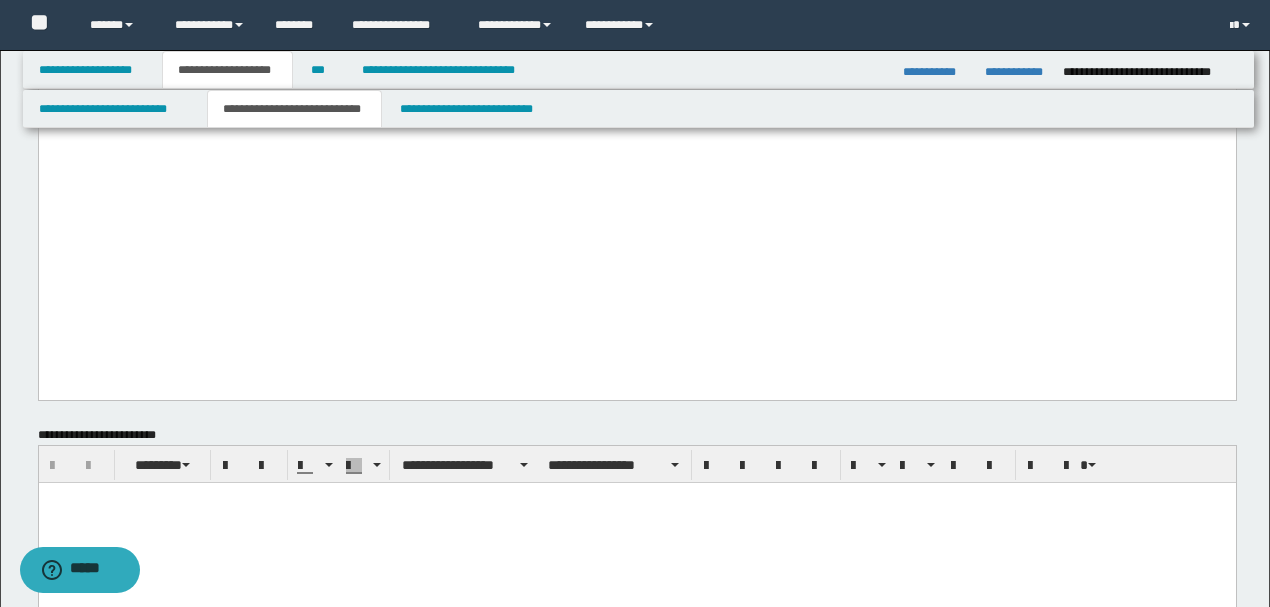type 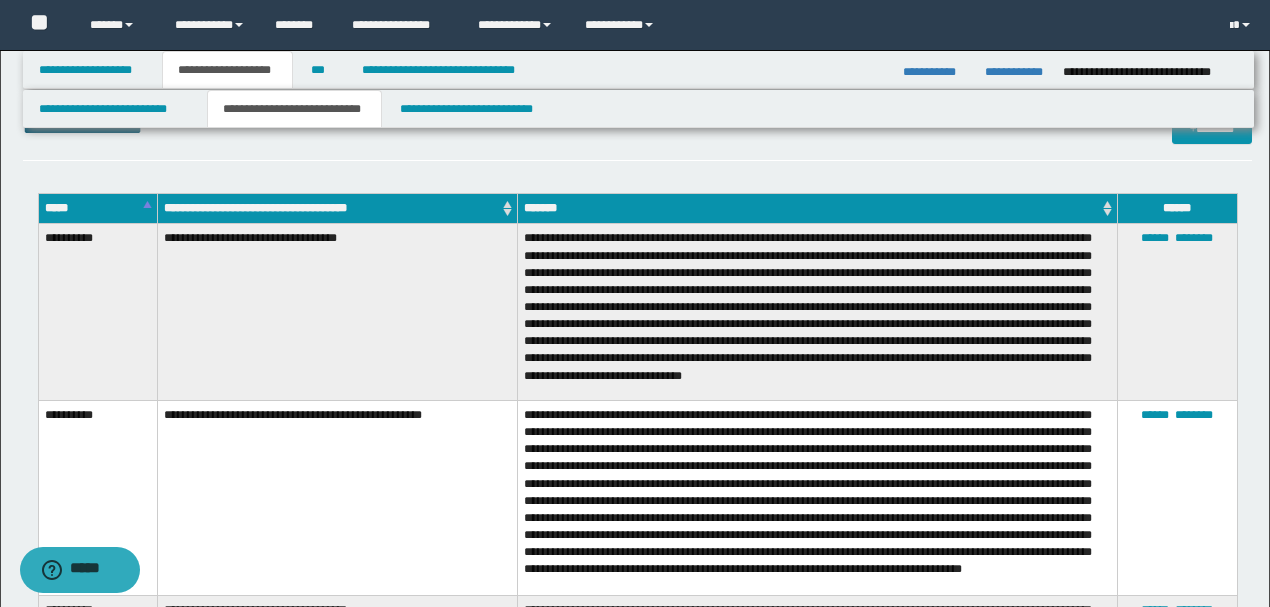 scroll, scrollTop: 2666, scrollLeft: 0, axis: vertical 